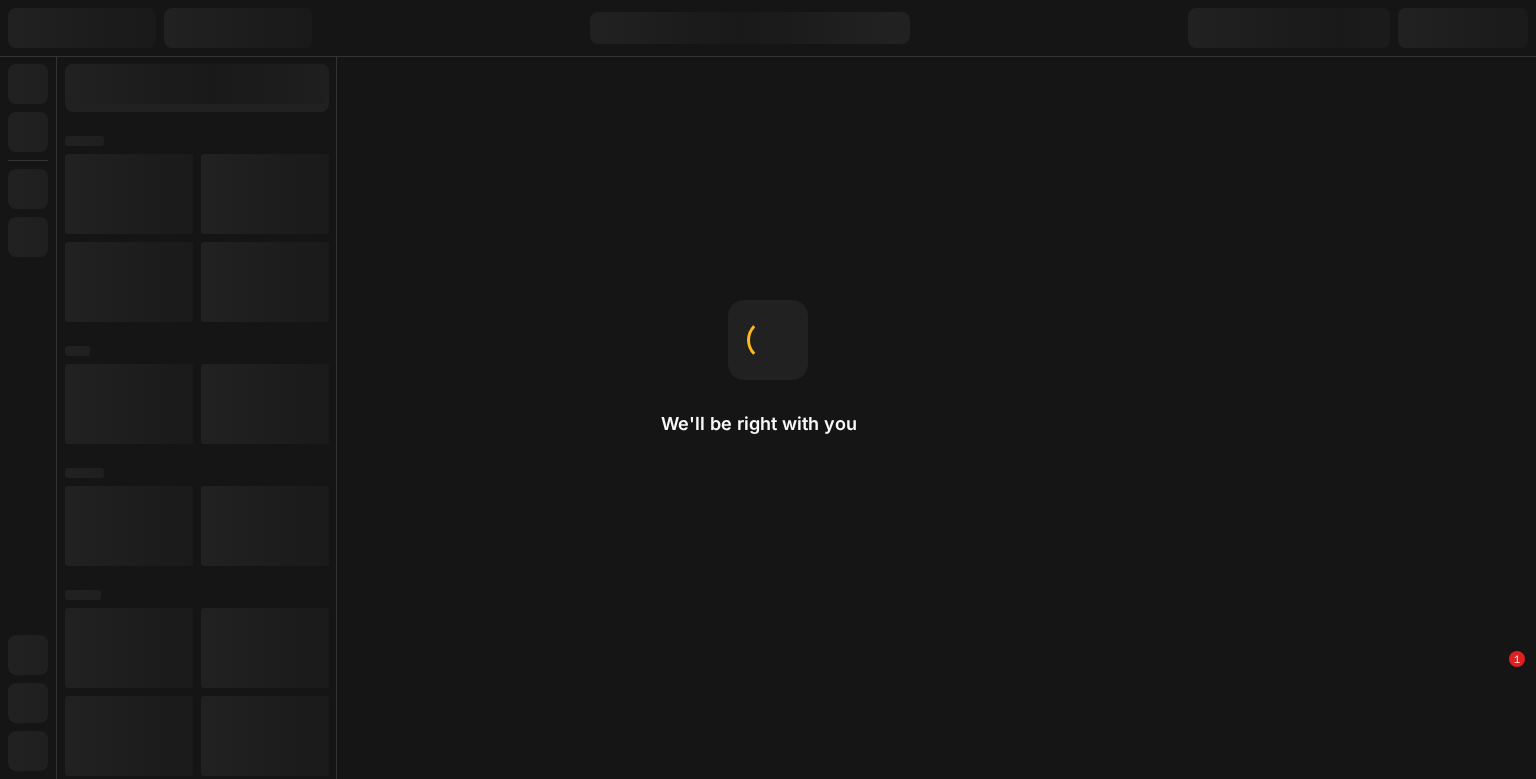 scroll, scrollTop: 0, scrollLeft: 0, axis: both 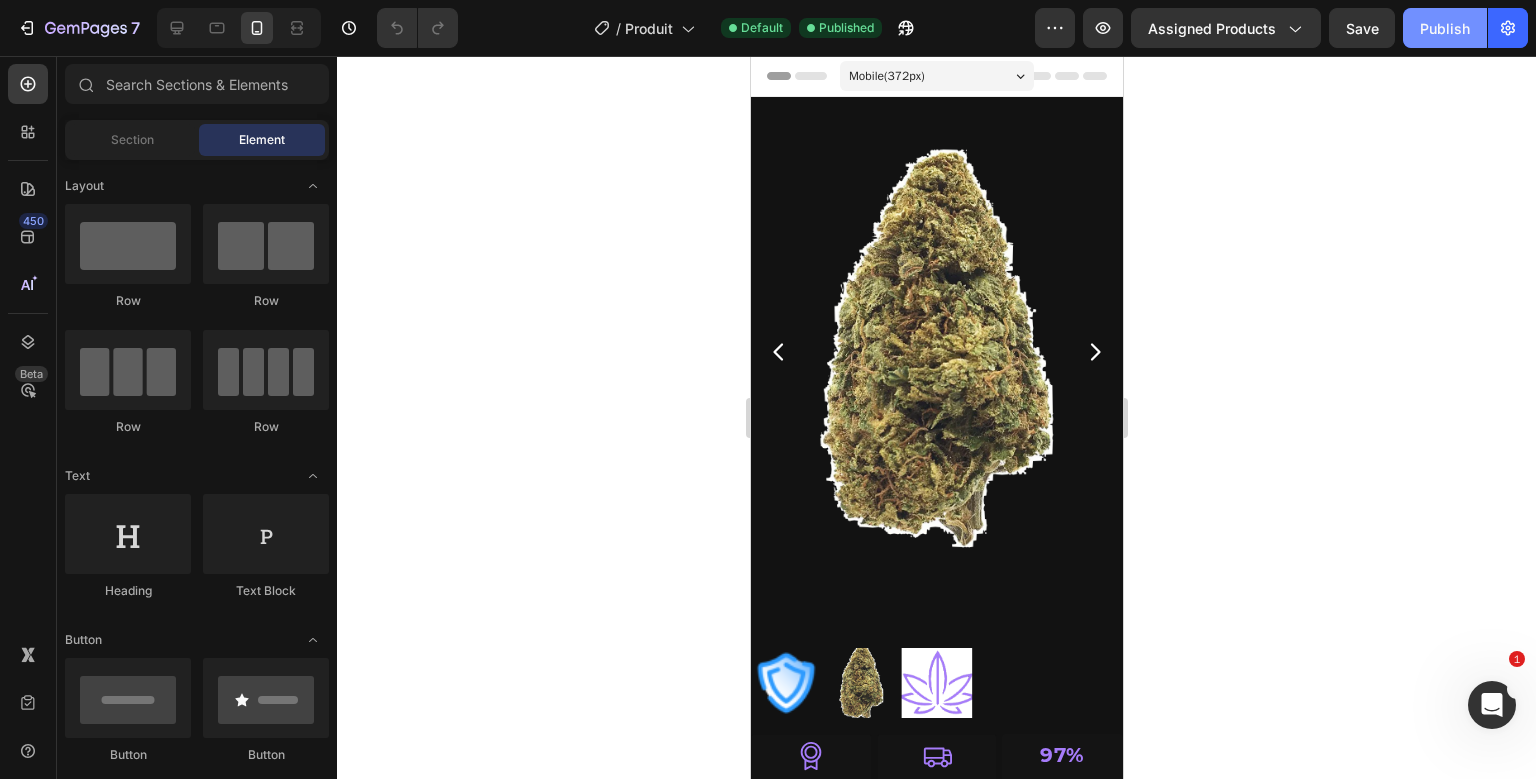 click on "Publish" 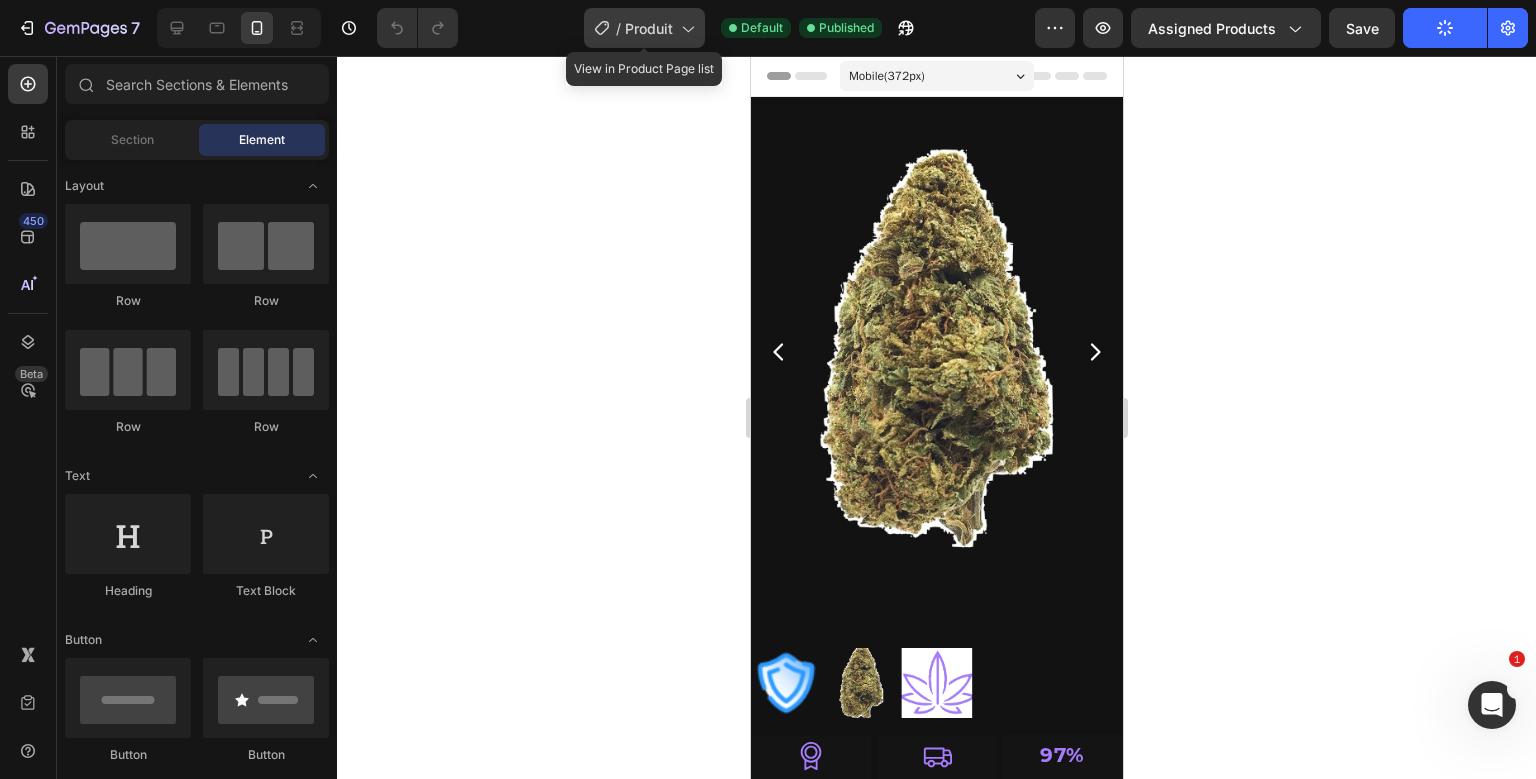 click on "/  Produit" 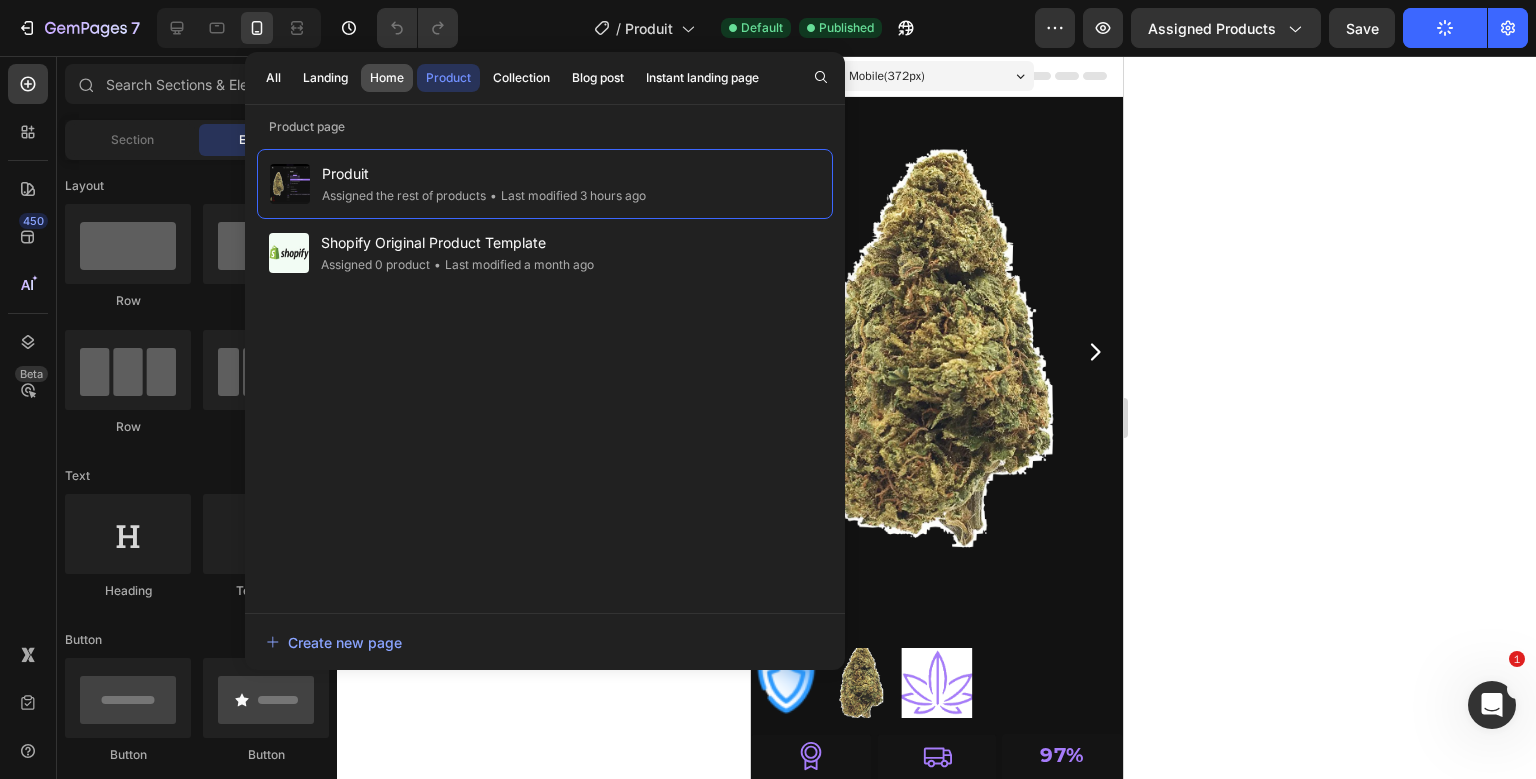click on "Home" 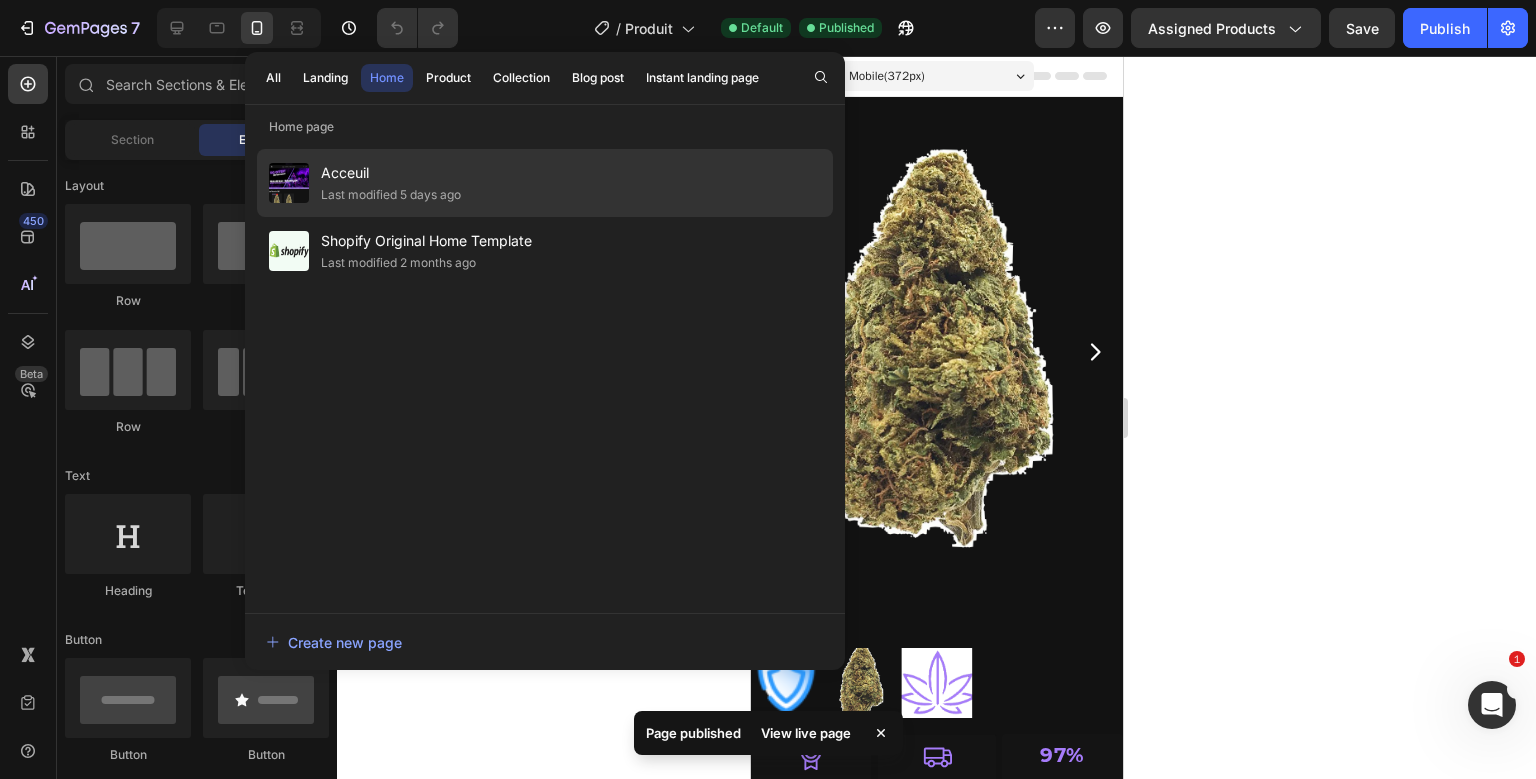 click on "Acceuil" at bounding box center [391, 173] 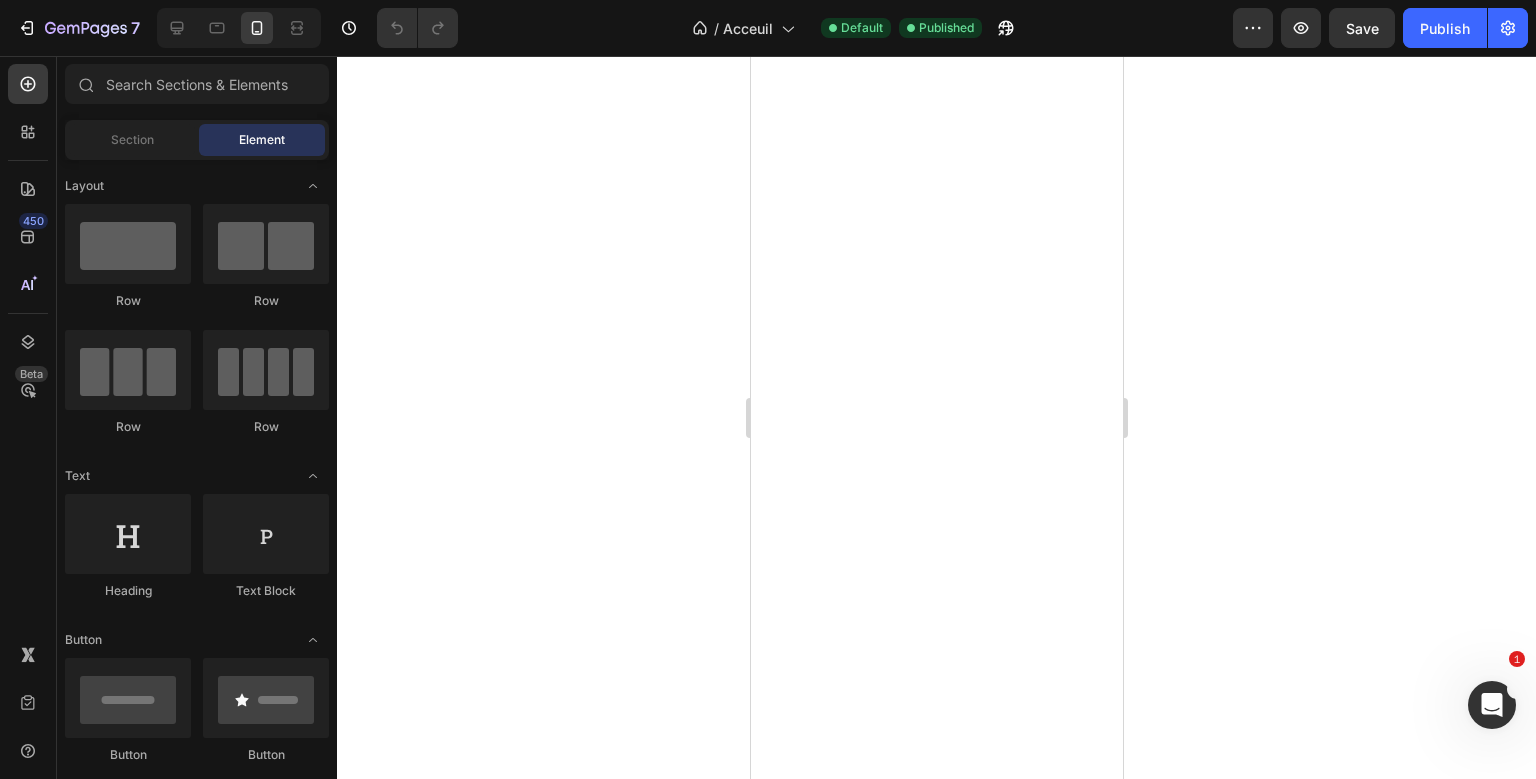 scroll, scrollTop: 0, scrollLeft: 0, axis: both 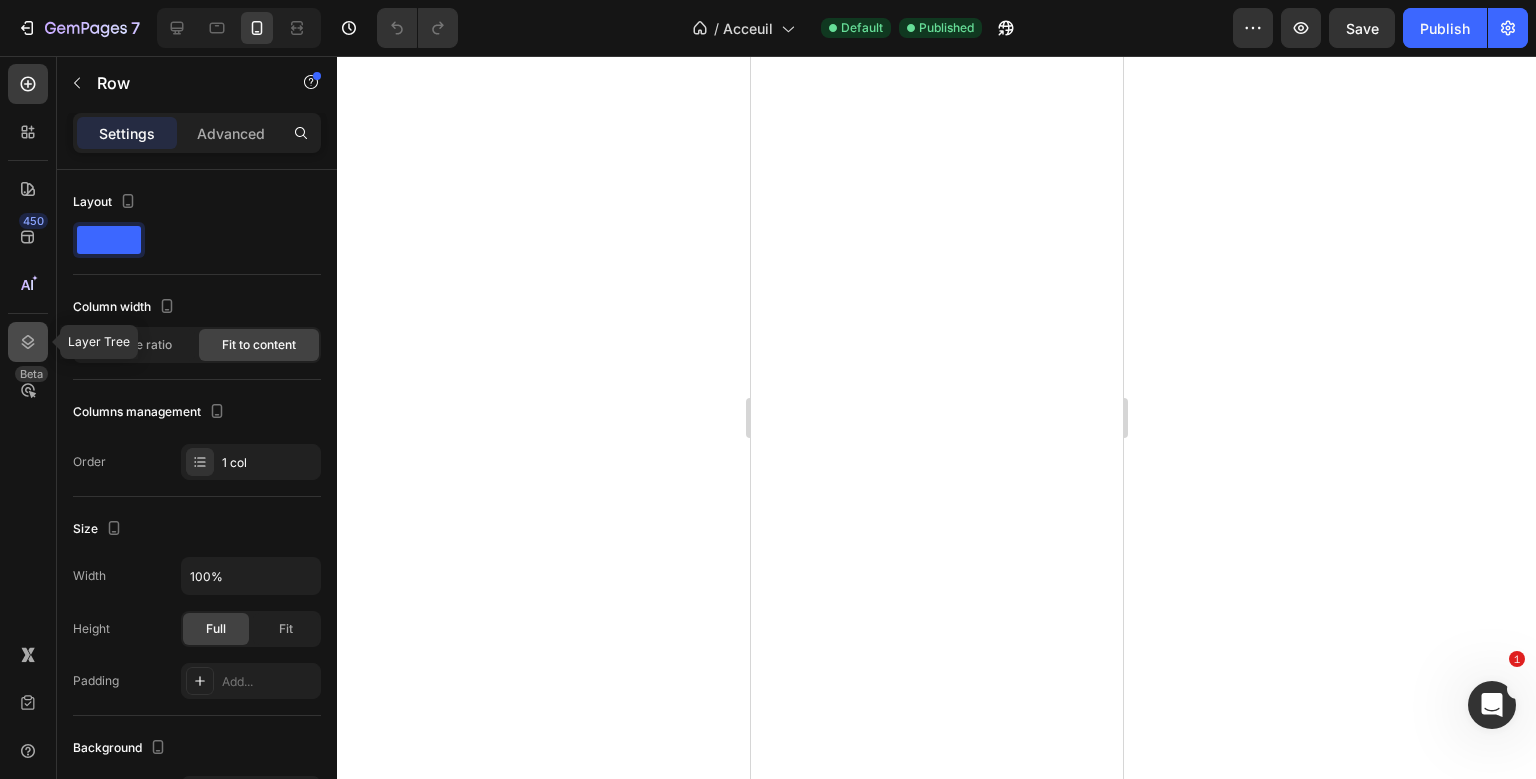 click 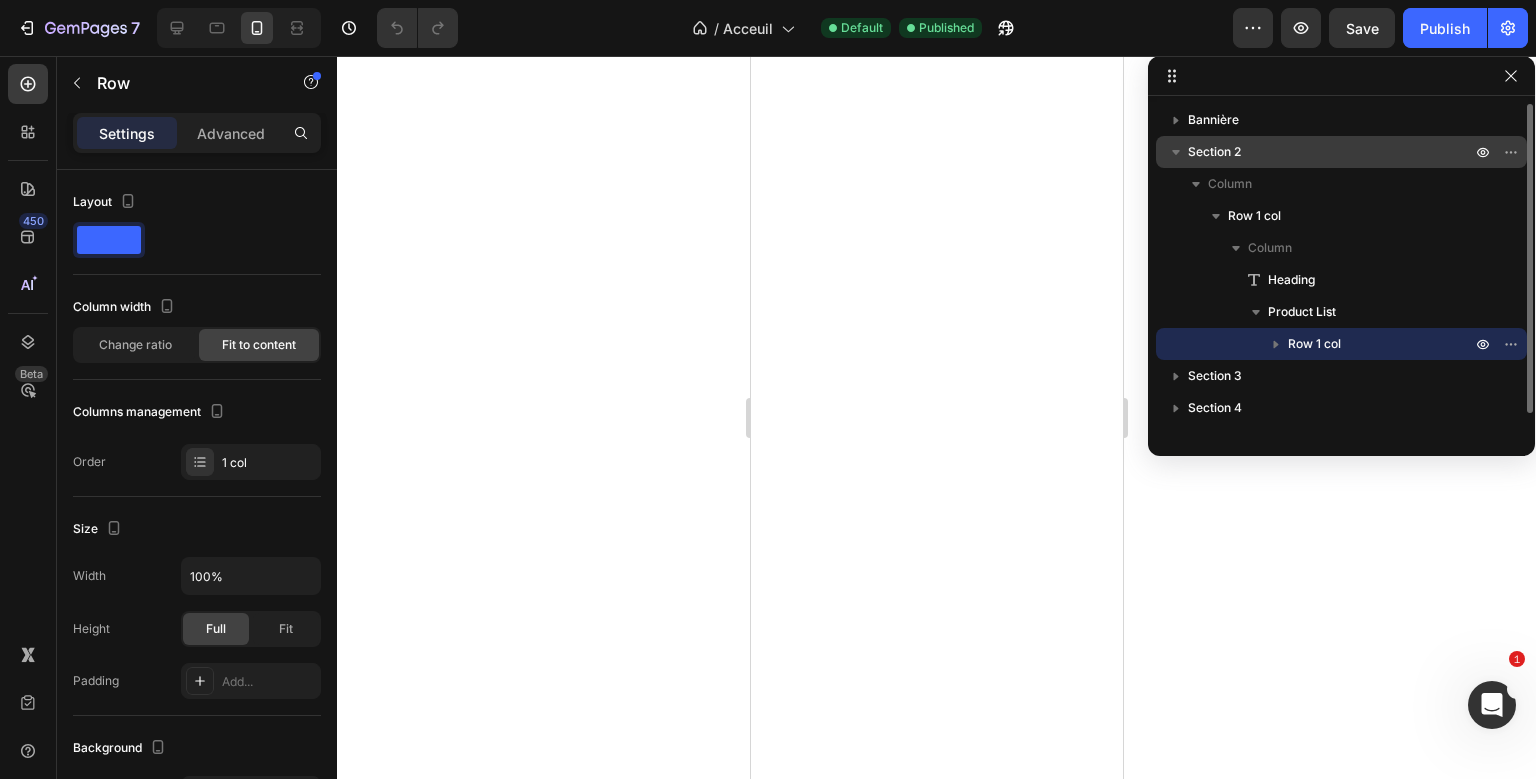 click on "Section 2" at bounding box center [1331, 152] 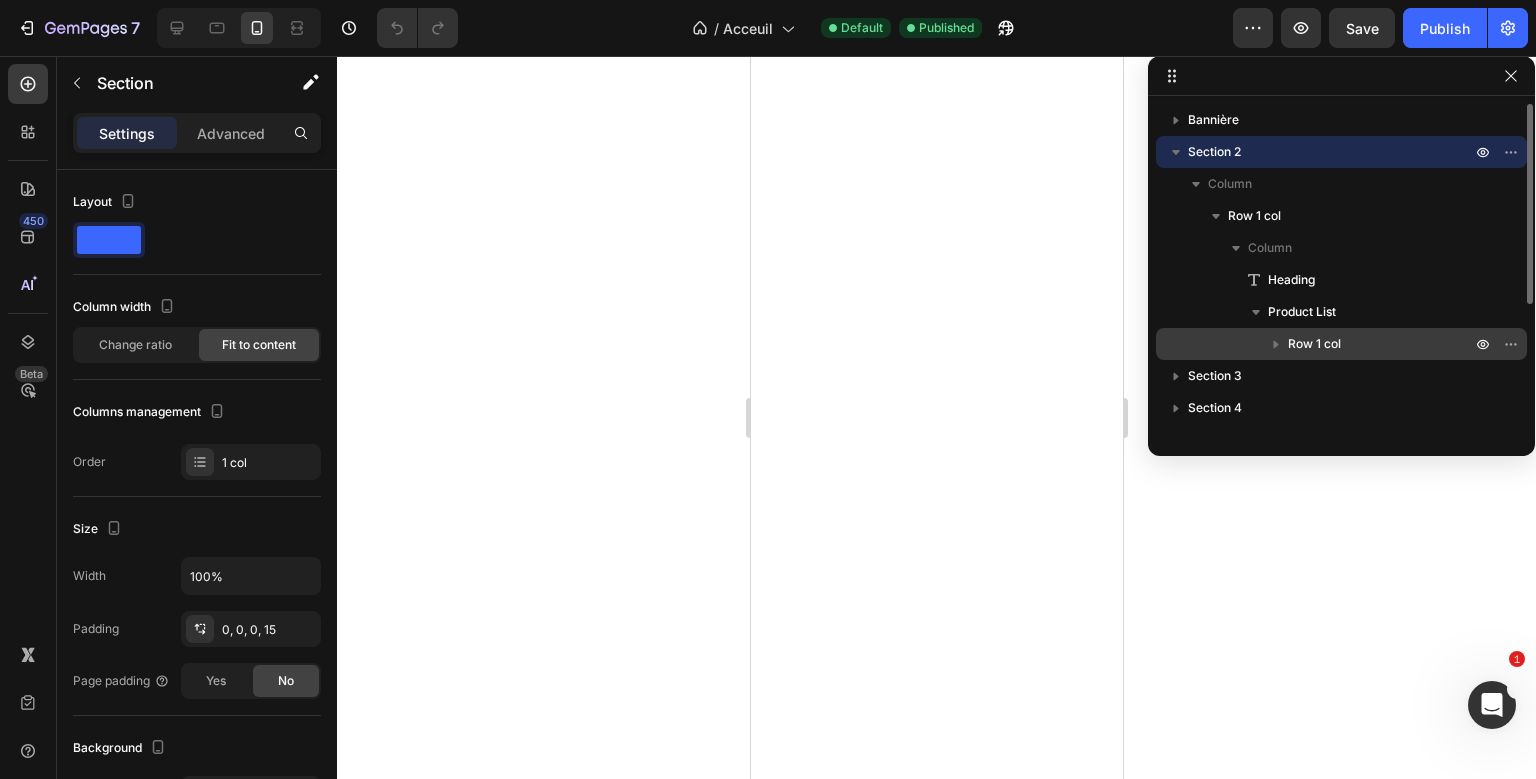 click 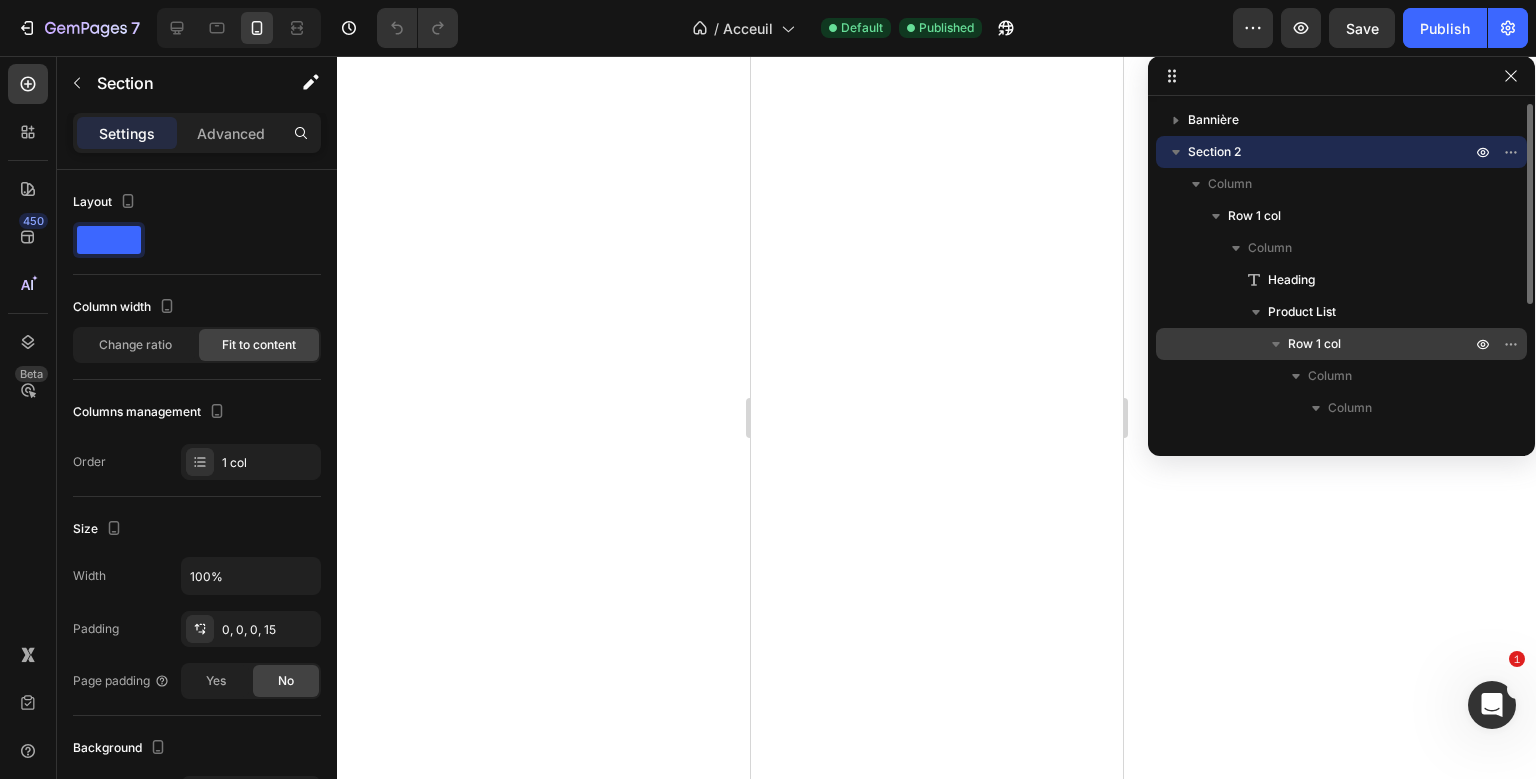 click on "Row 1 col" at bounding box center (1314, 344) 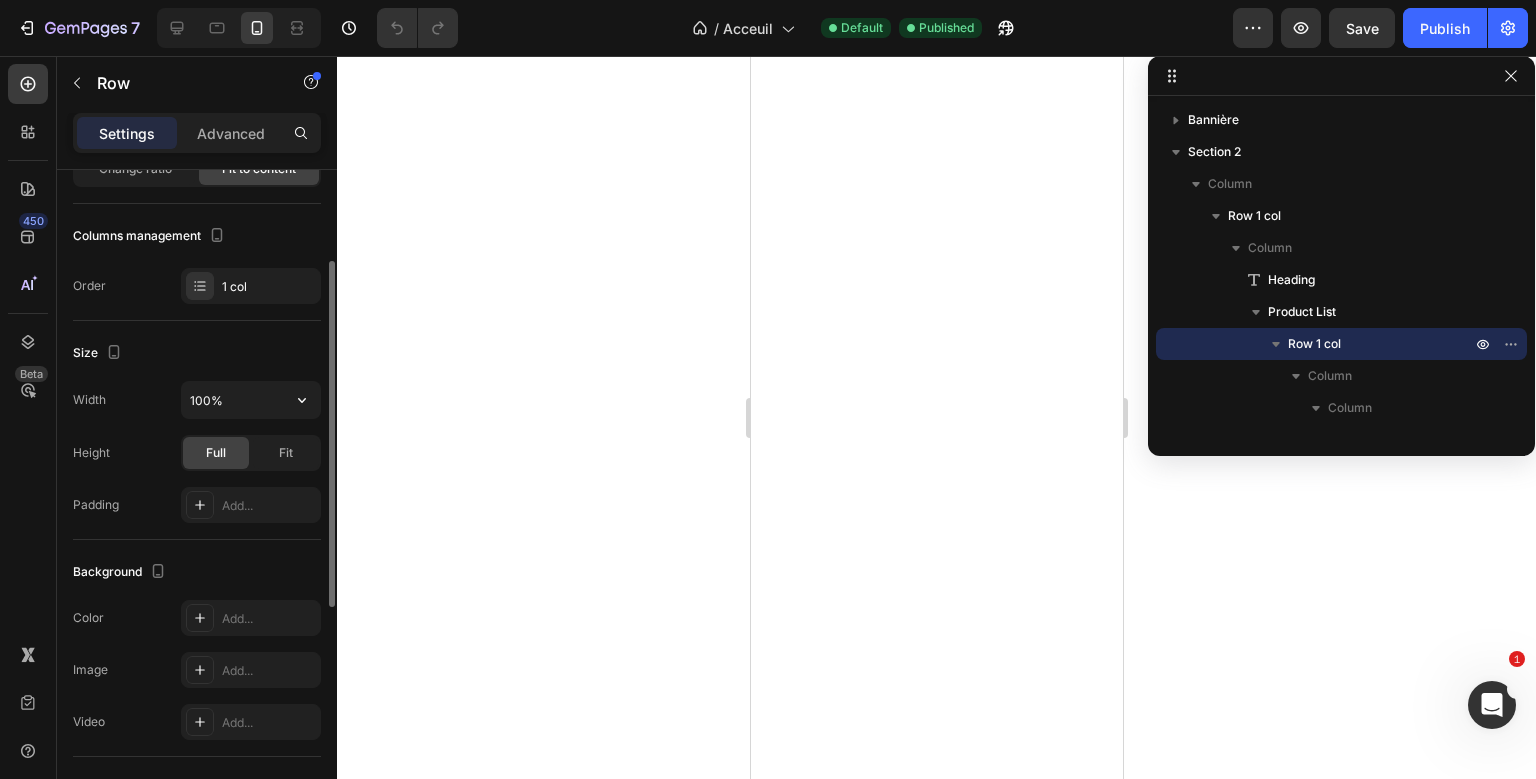 scroll, scrollTop: 176, scrollLeft: 0, axis: vertical 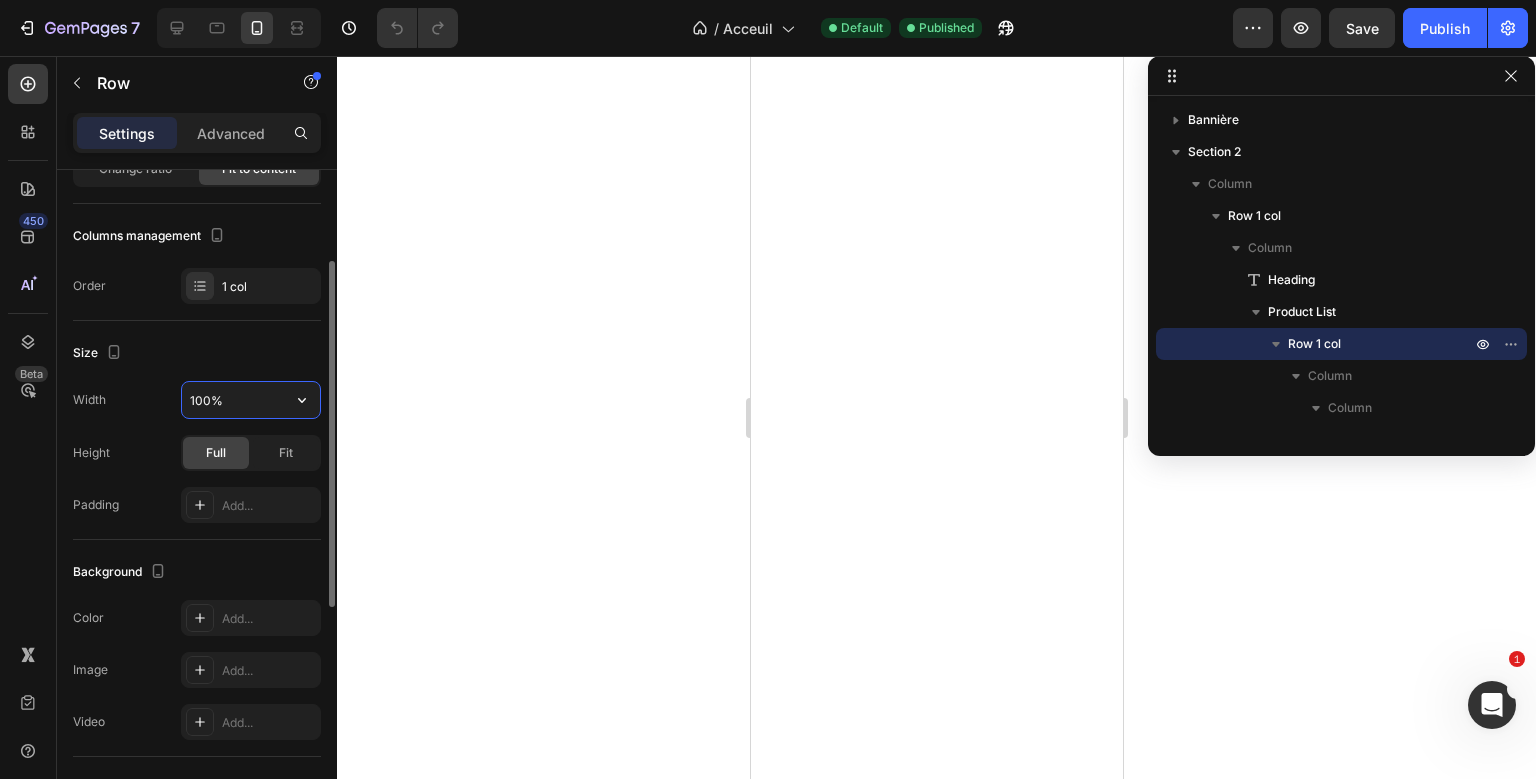 click on "100%" at bounding box center [251, 400] 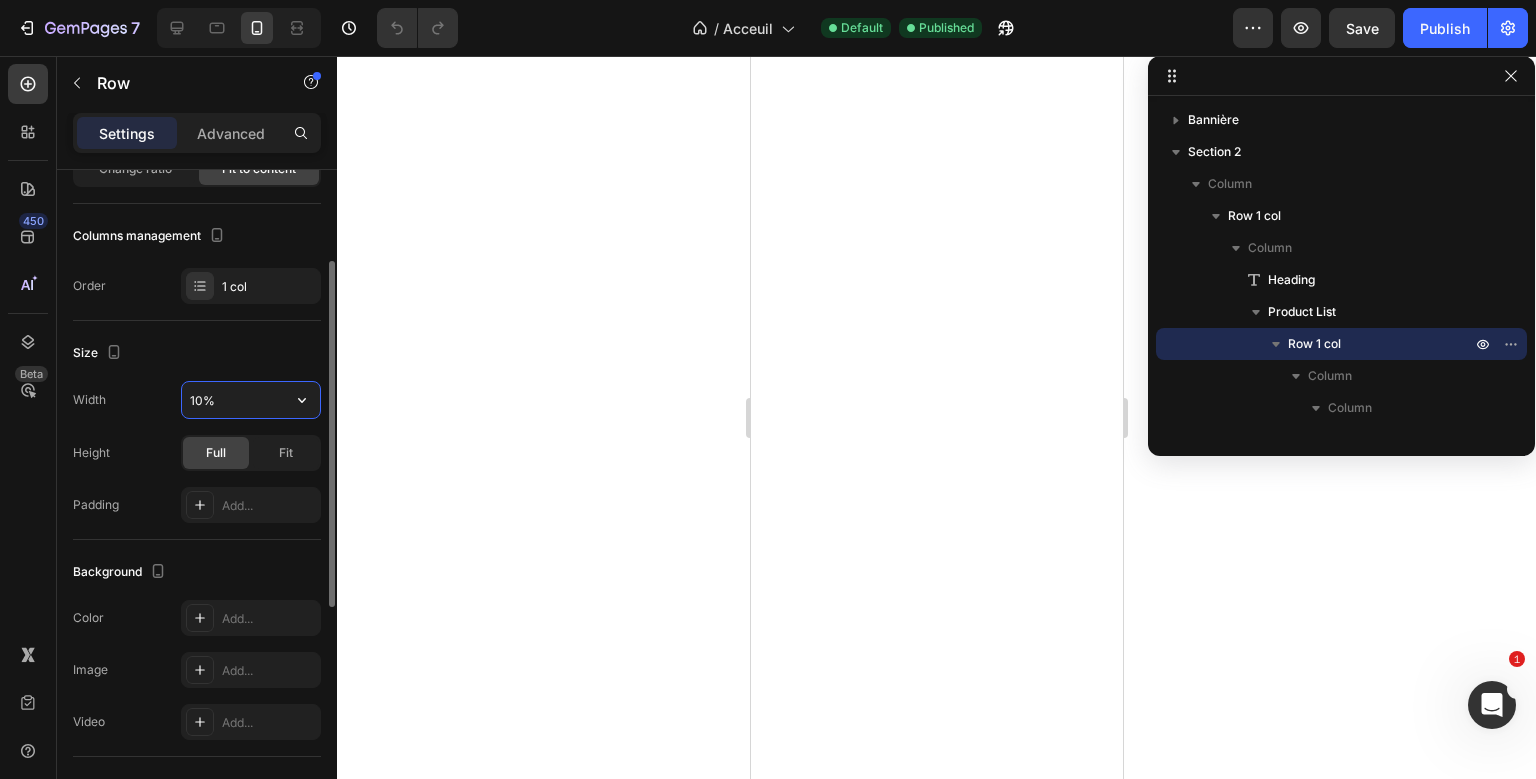 type on "100%" 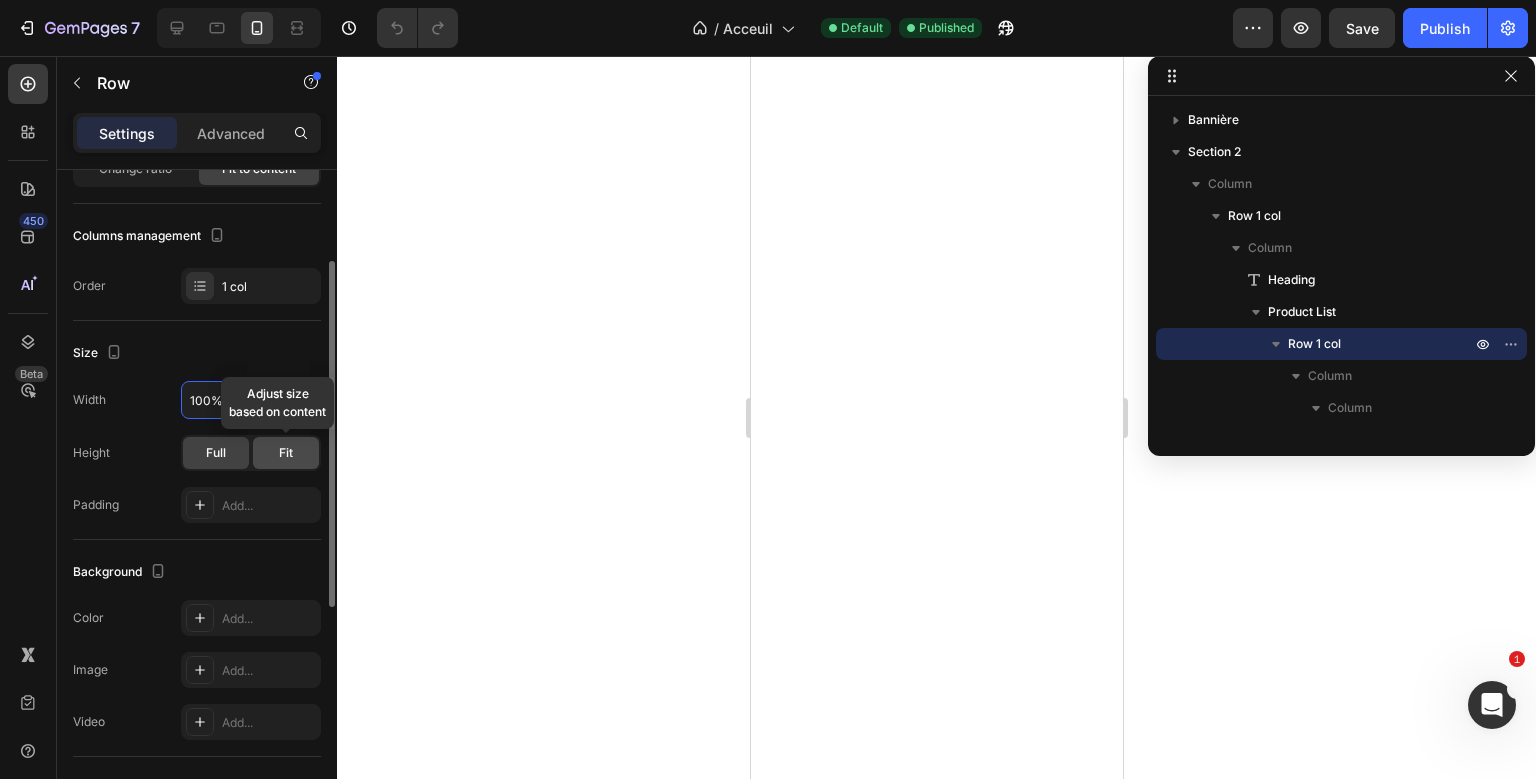 click on "Fit" 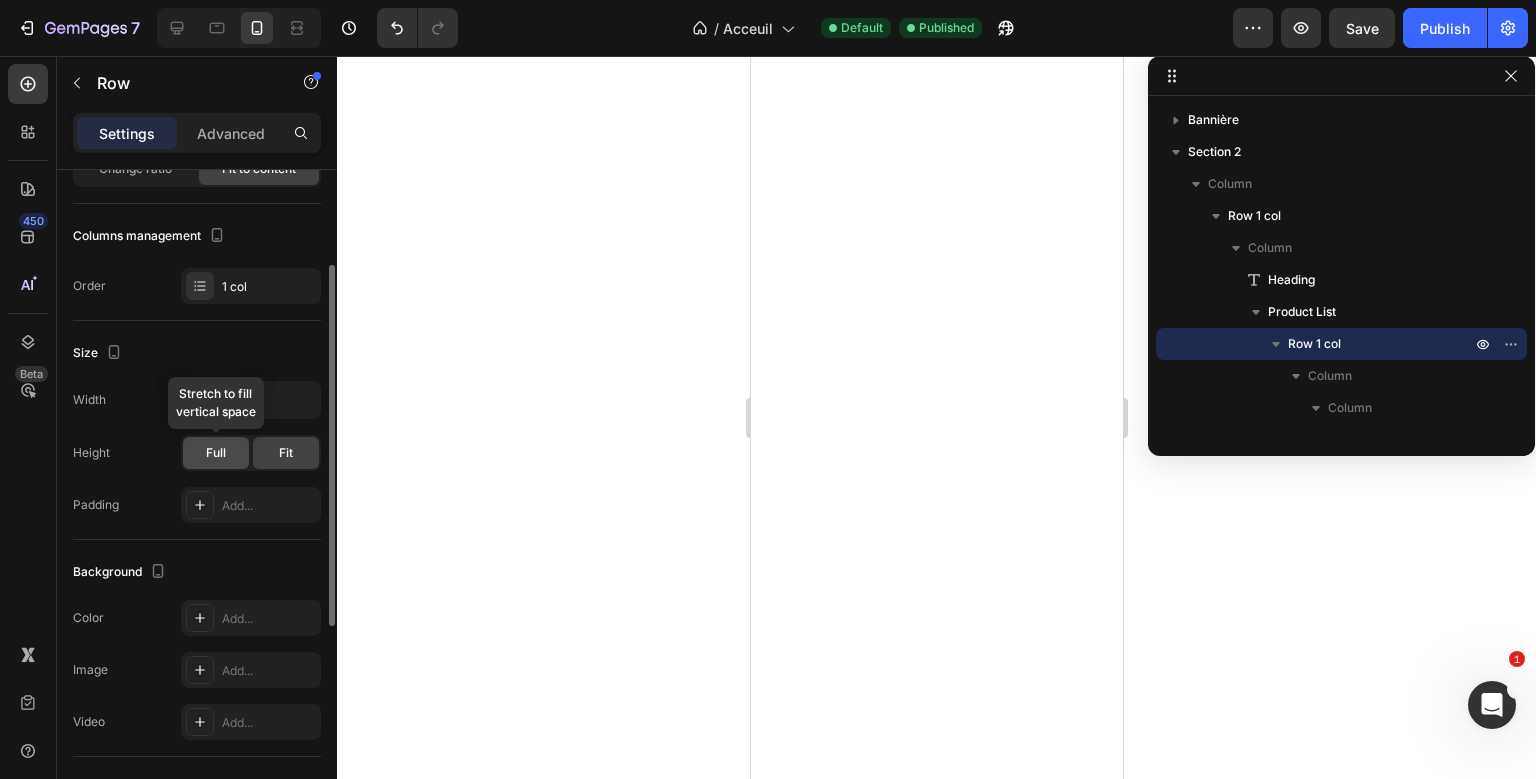 click on "Full" 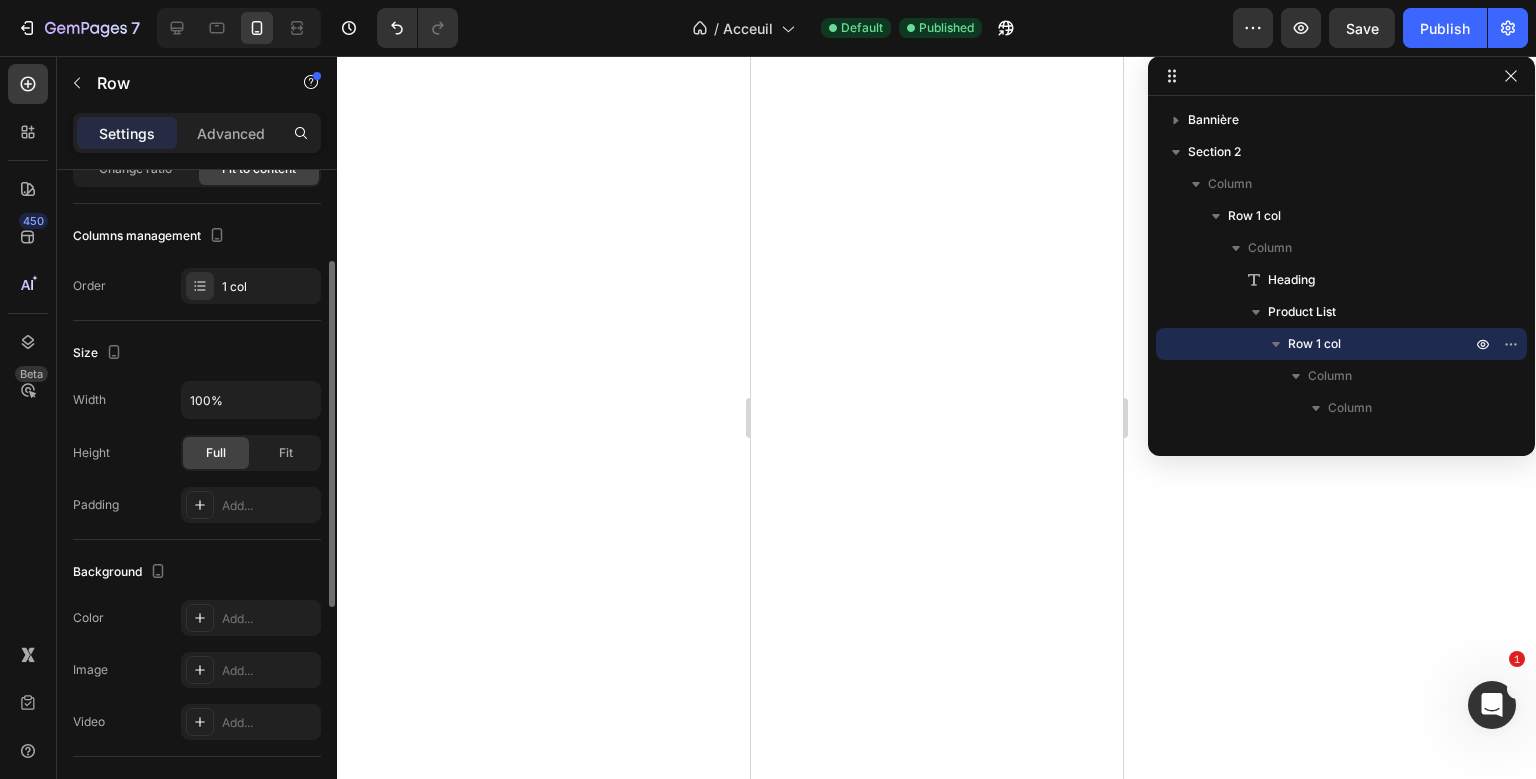 click on "Size Width 100% Height Full Fit Padding Add..." 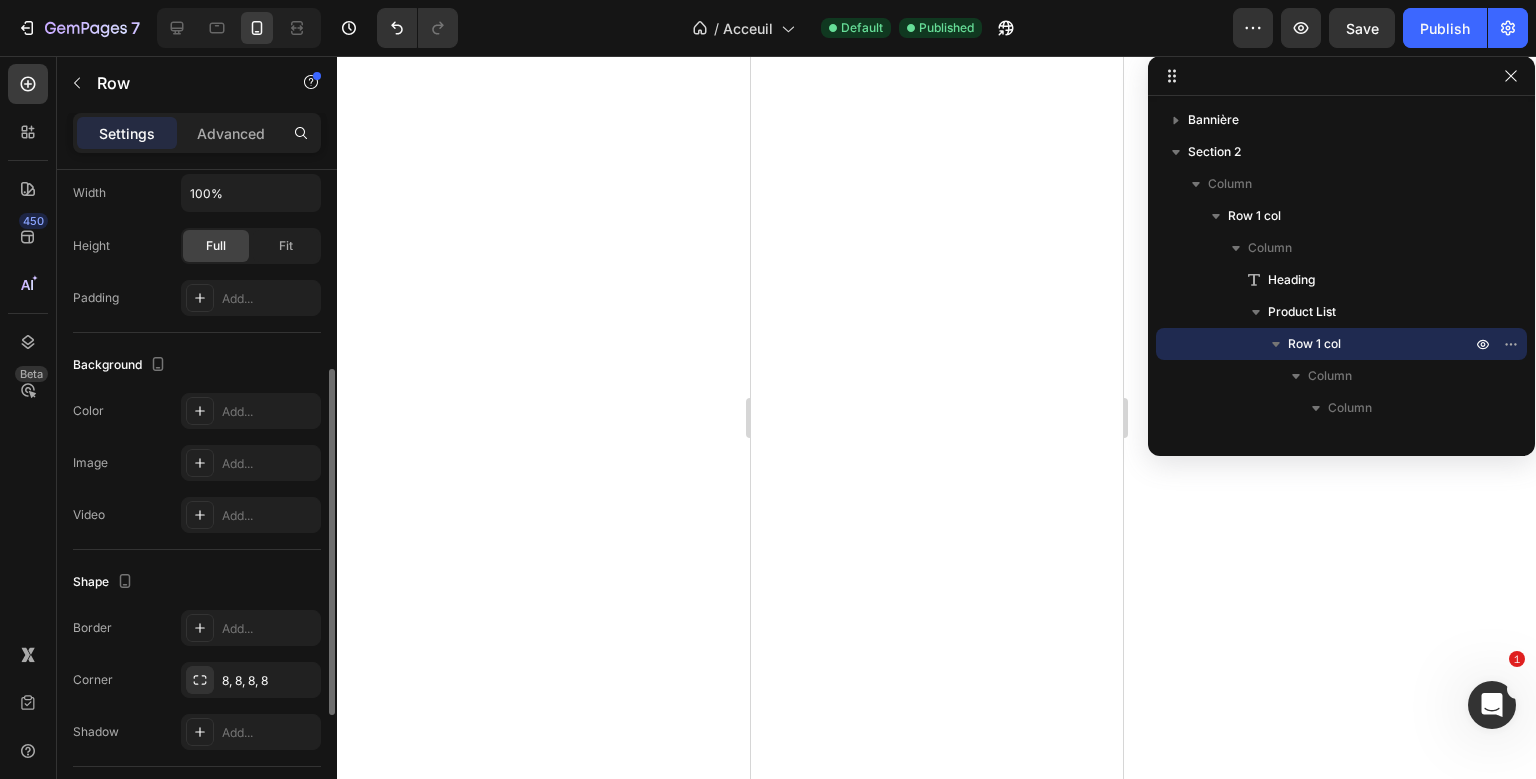 scroll, scrollTop: 612, scrollLeft: 0, axis: vertical 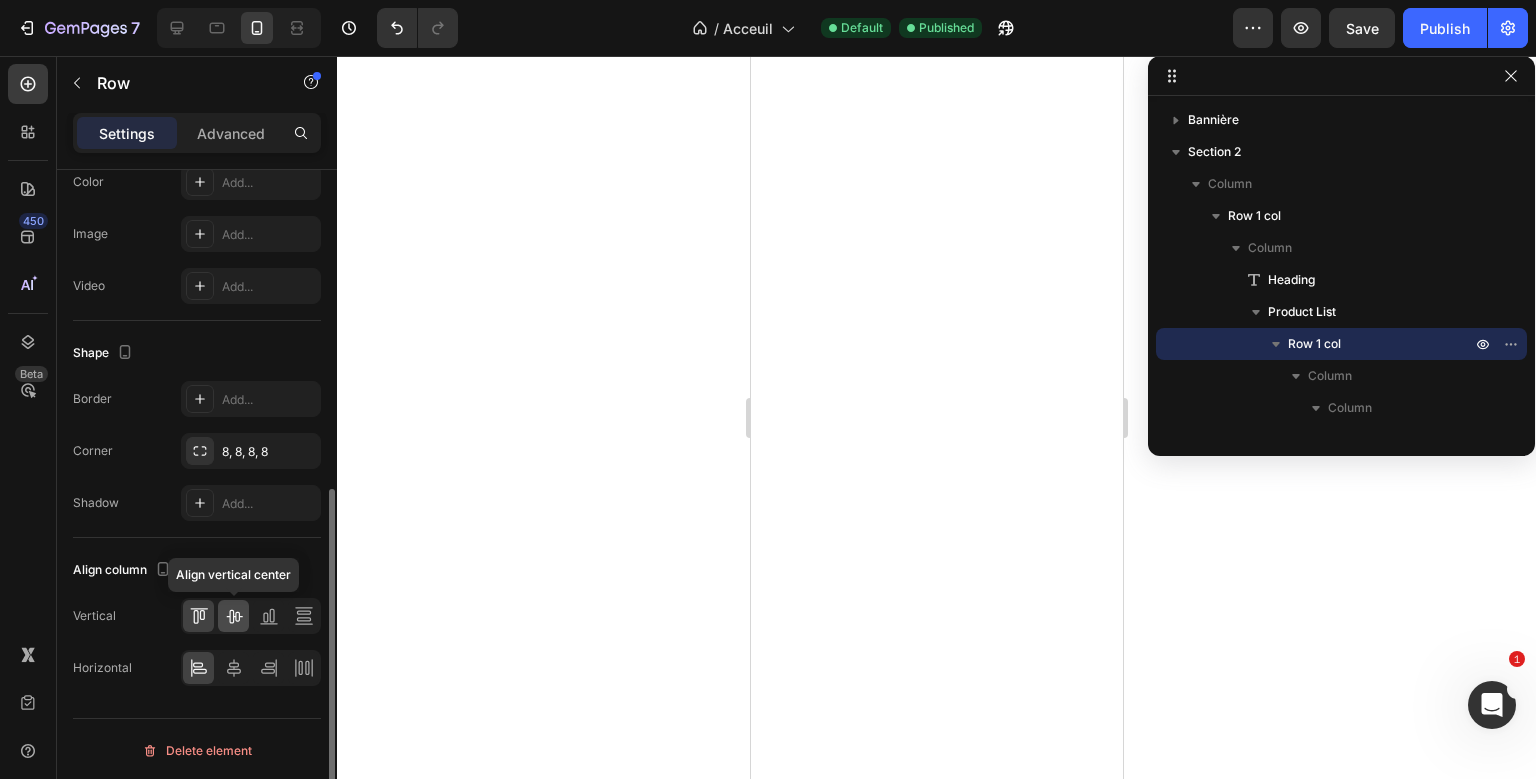 click 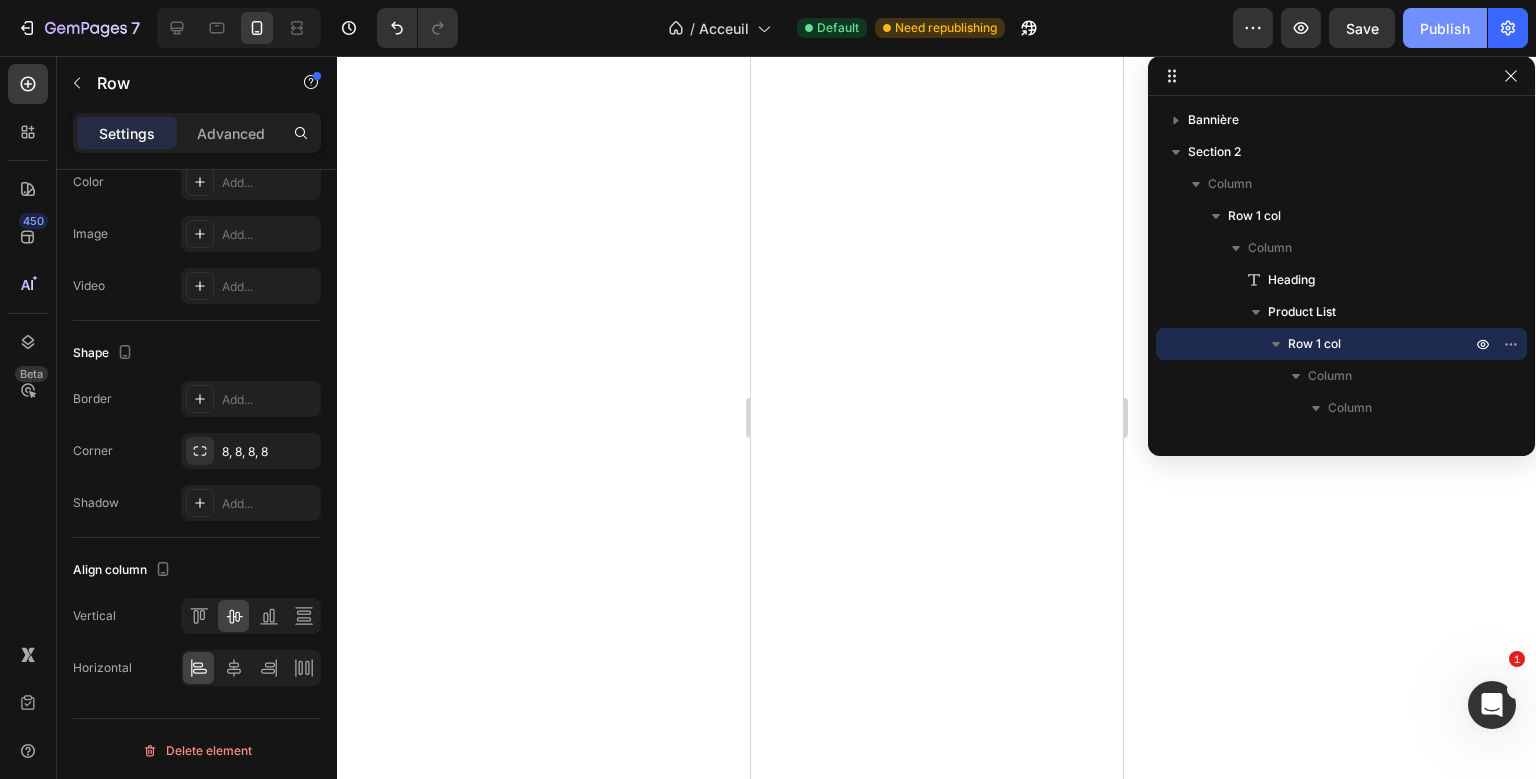 click on "Publish" at bounding box center (1445, 28) 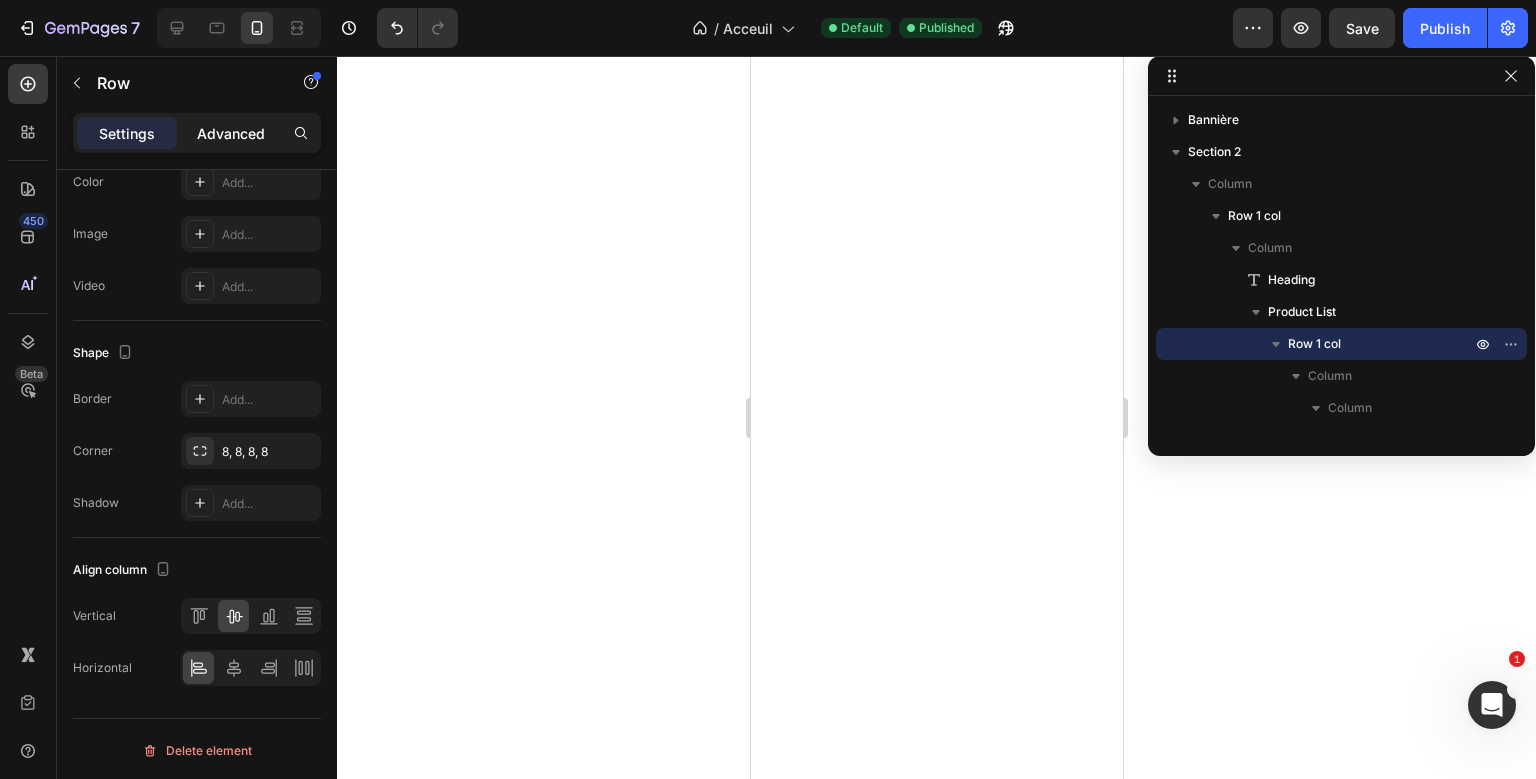 drag, startPoint x: 255, startPoint y: 144, endPoint x: 253, endPoint y: 132, distance: 12.165525 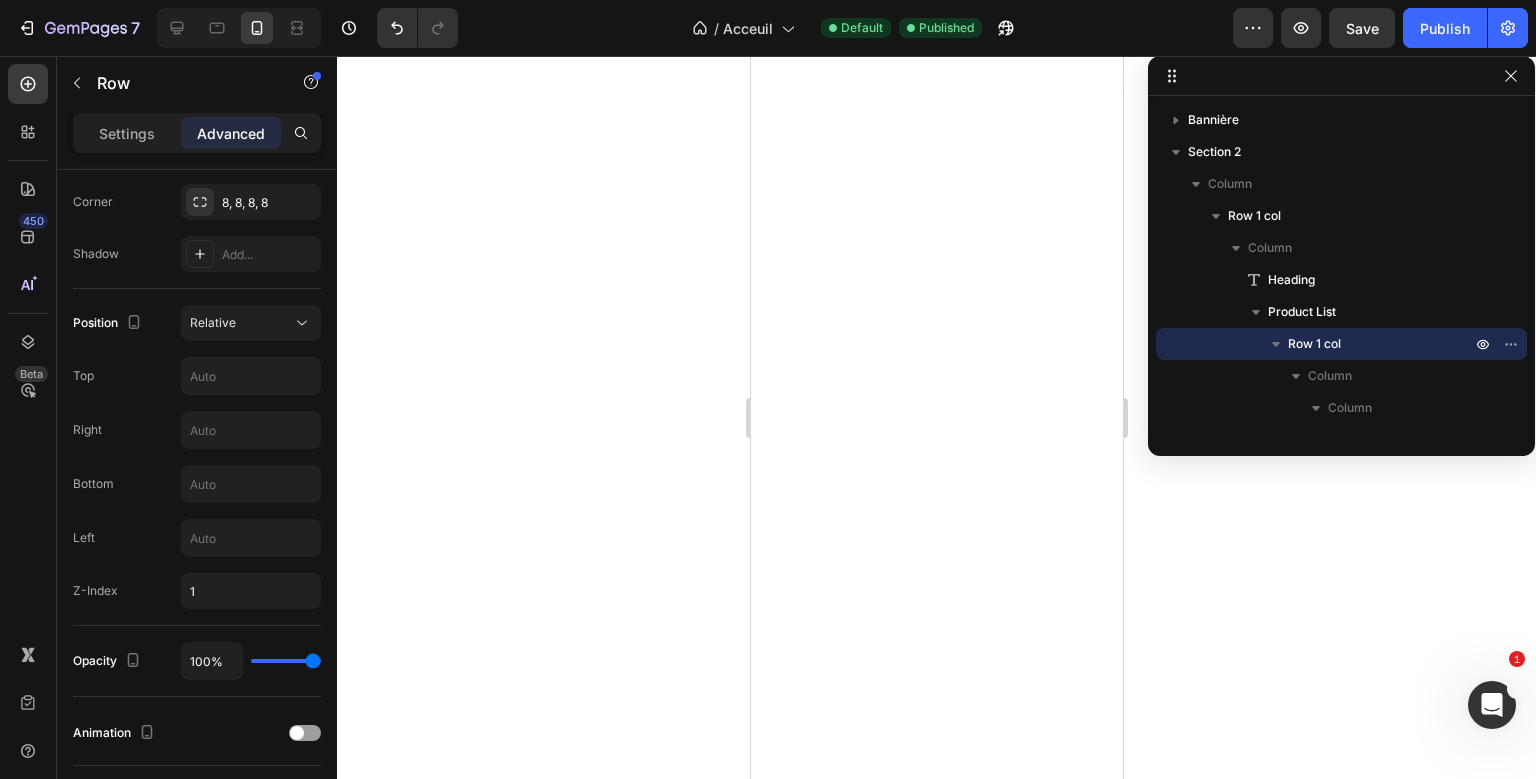 click on "Advanced" at bounding box center [231, 133] 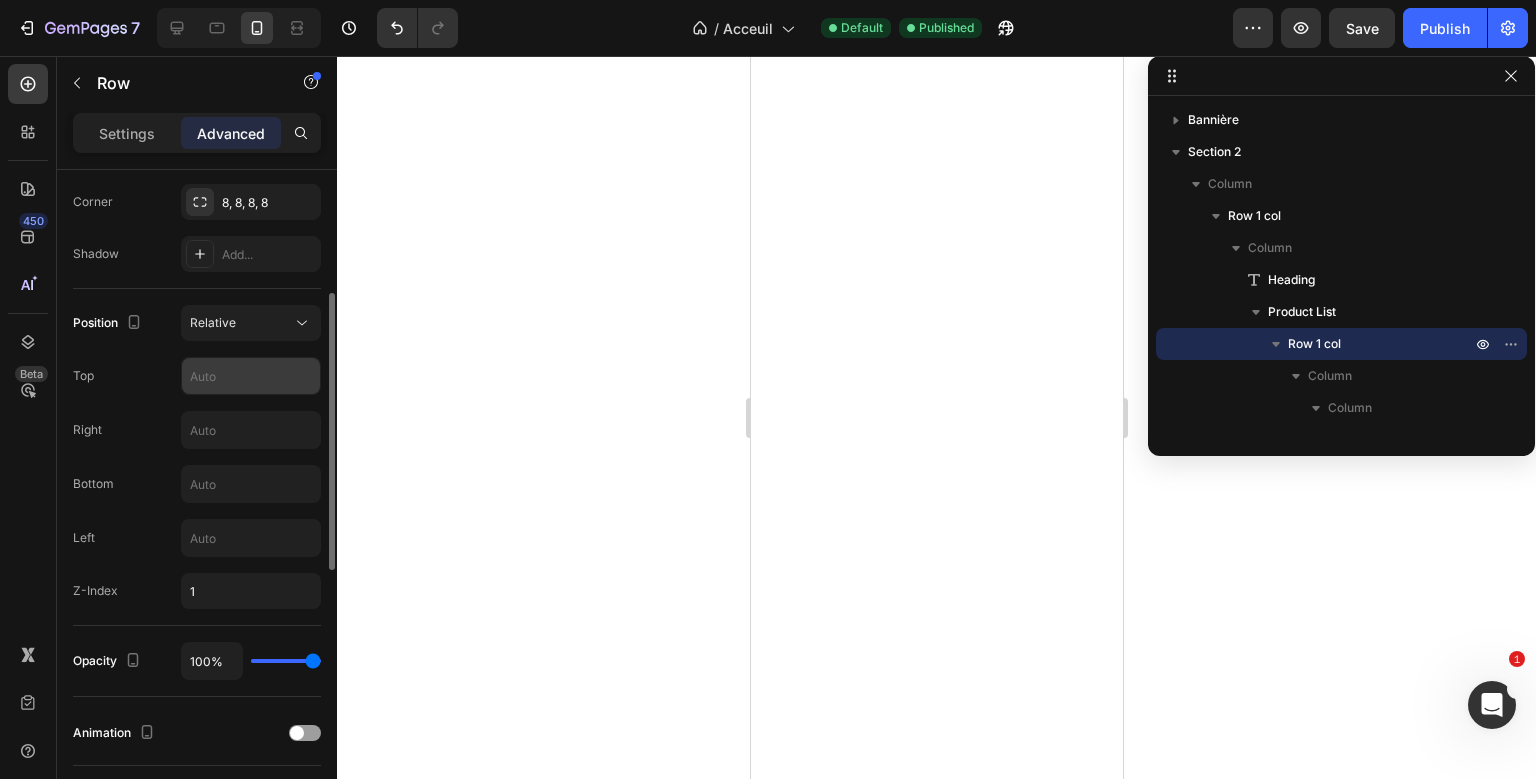 scroll, scrollTop: 0, scrollLeft: 0, axis: both 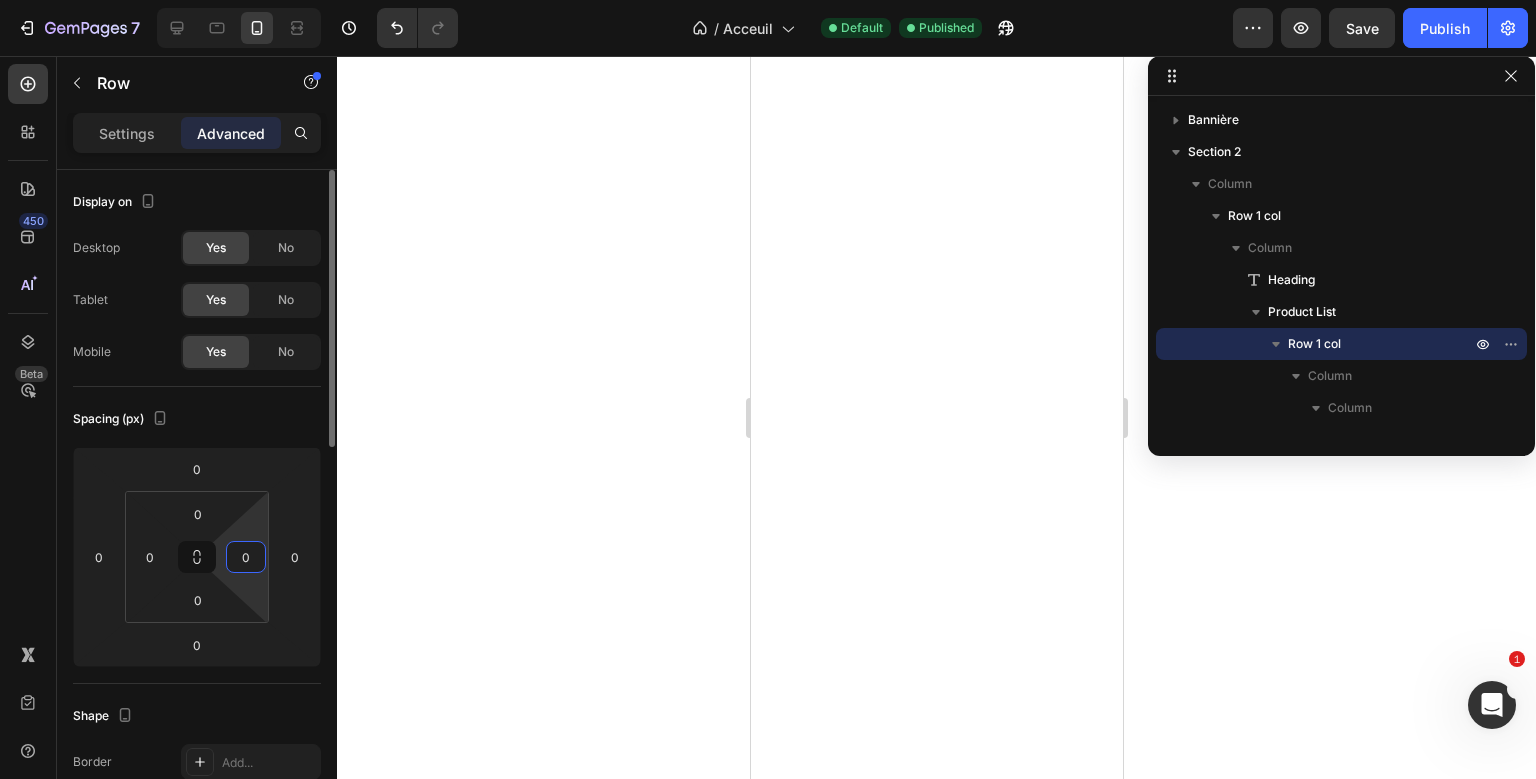 click on "0" at bounding box center [246, 557] 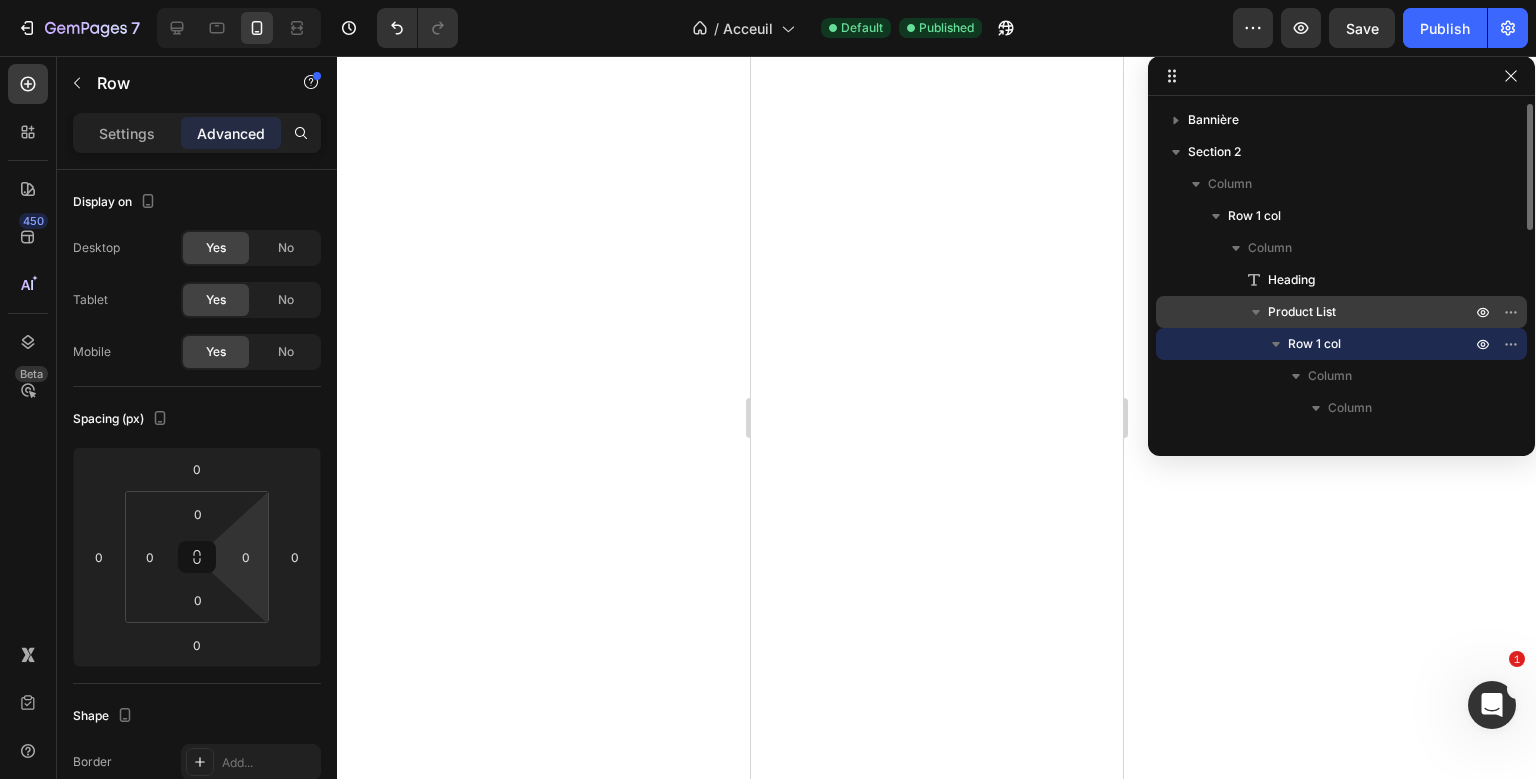 click on "Product List" at bounding box center [1371, 312] 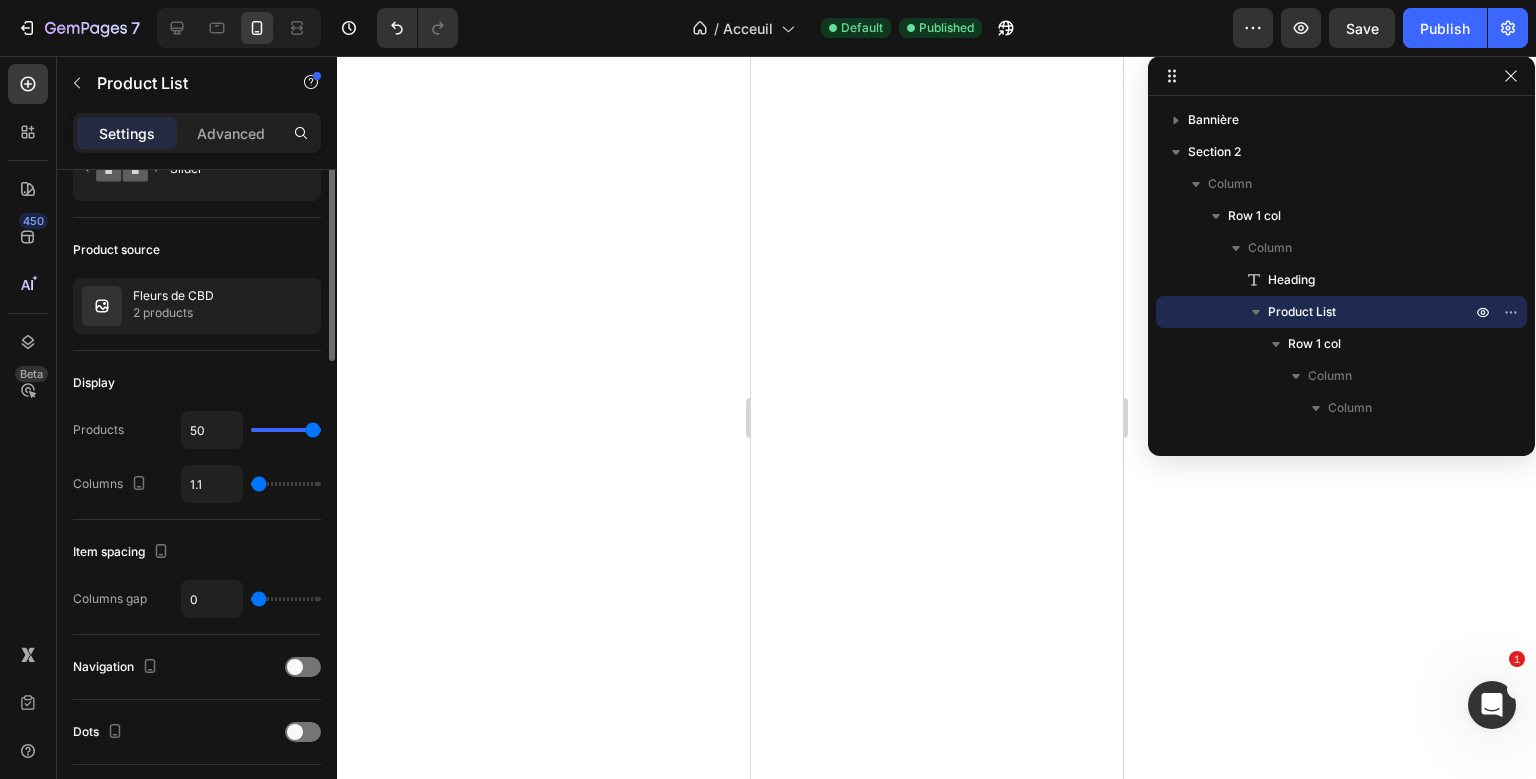 scroll, scrollTop: 92, scrollLeft: 0, axis: vertical 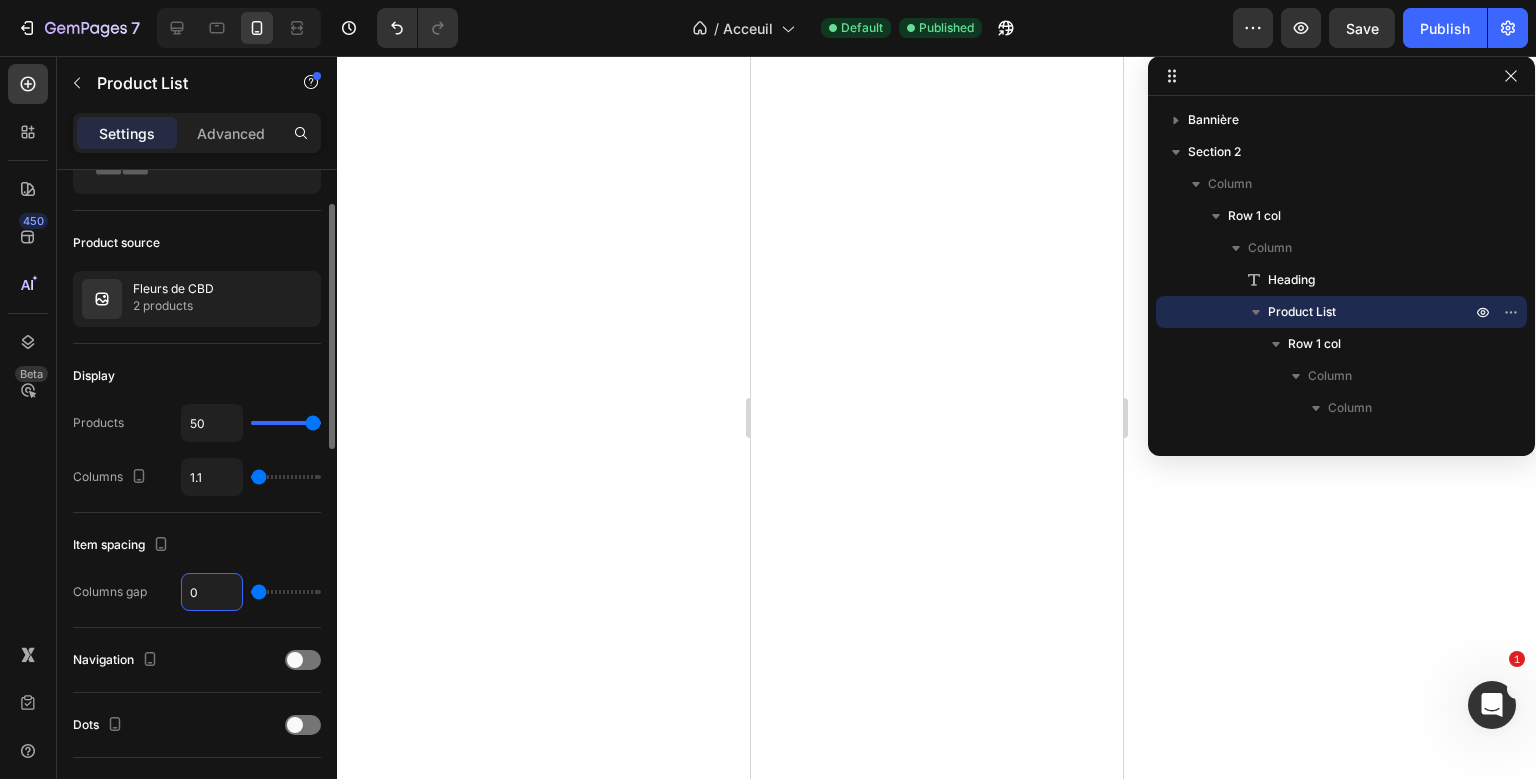 click on "0" at bounding box center [212, 592] 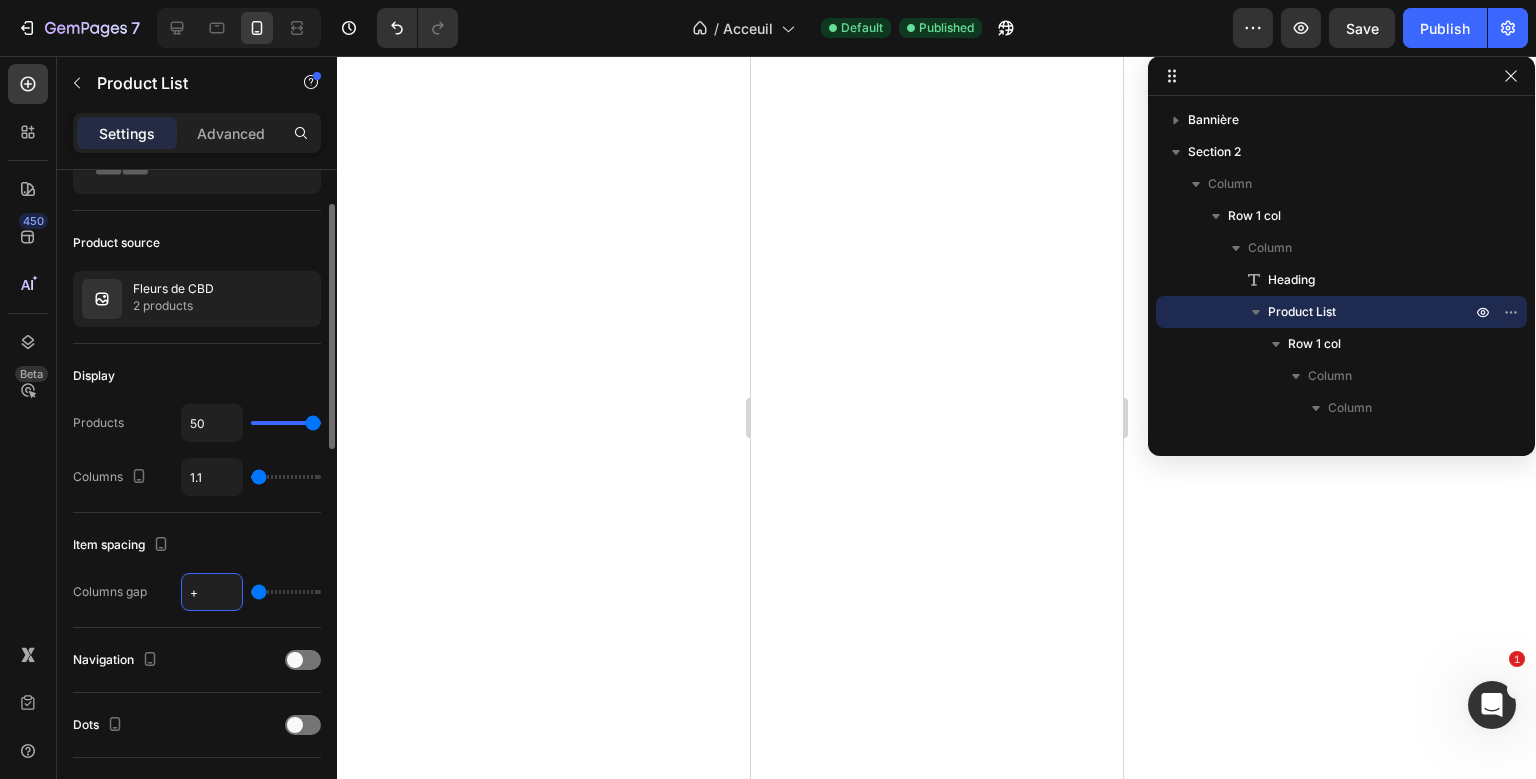 type on "+3" 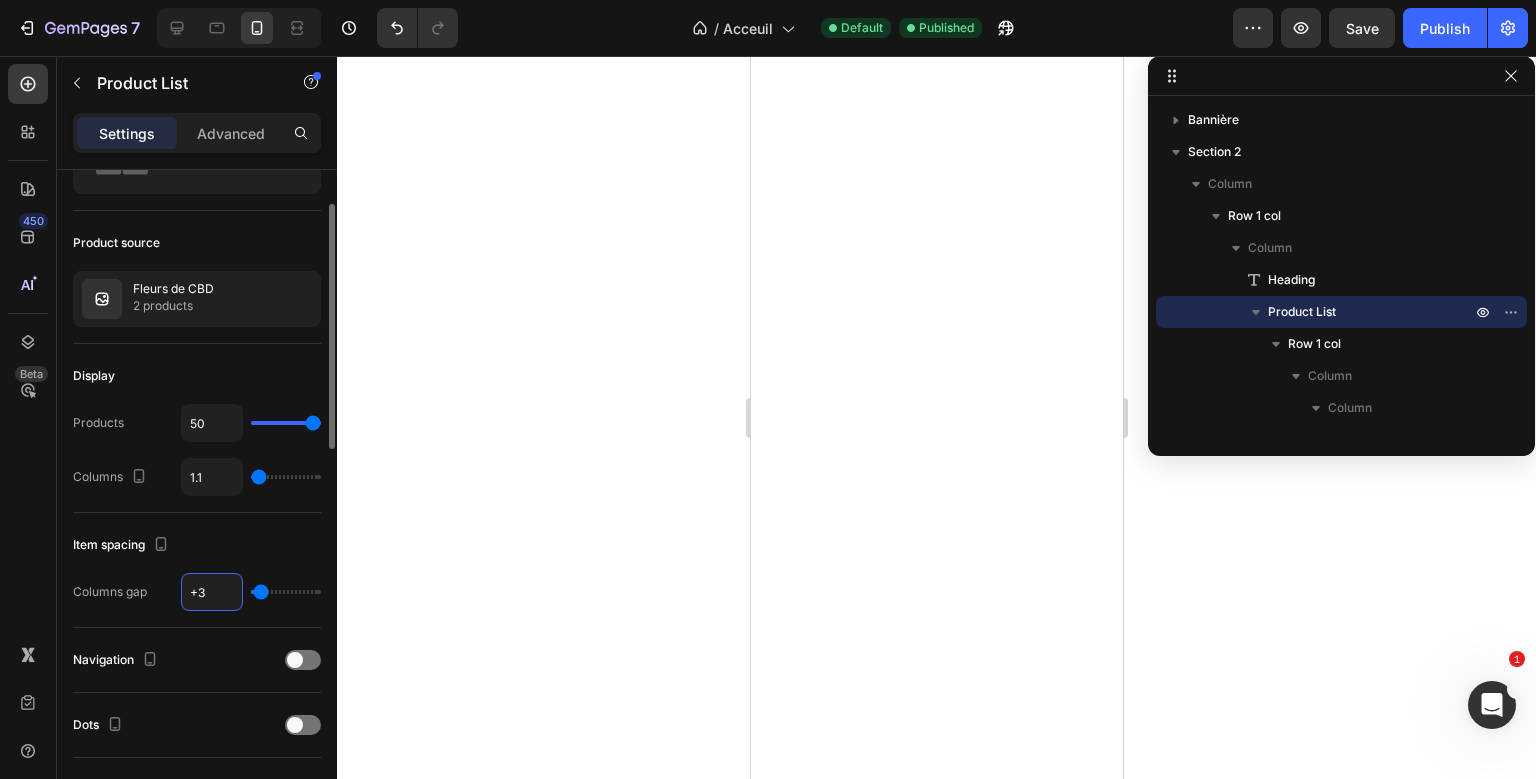 type on "+30" 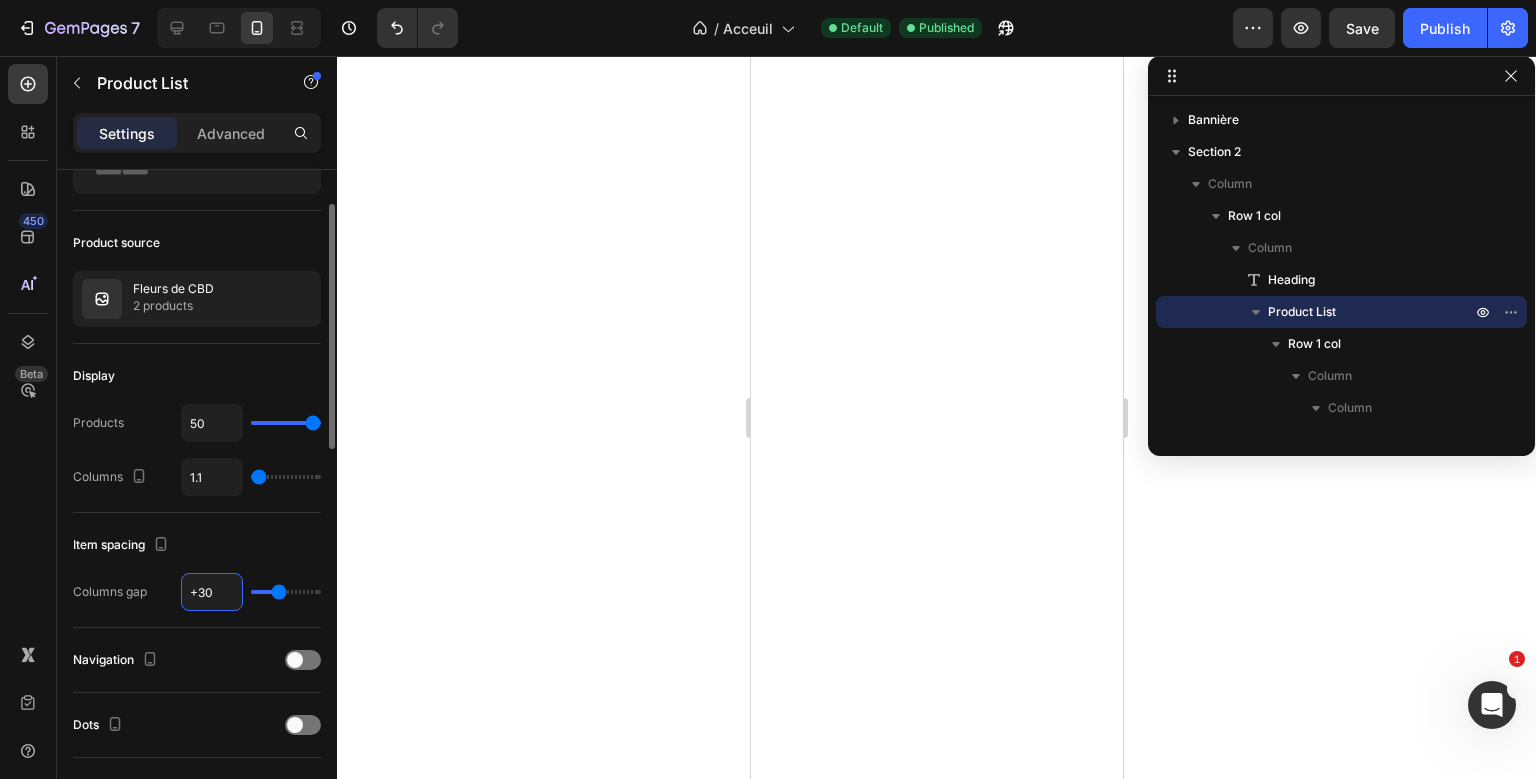 type on "+3" 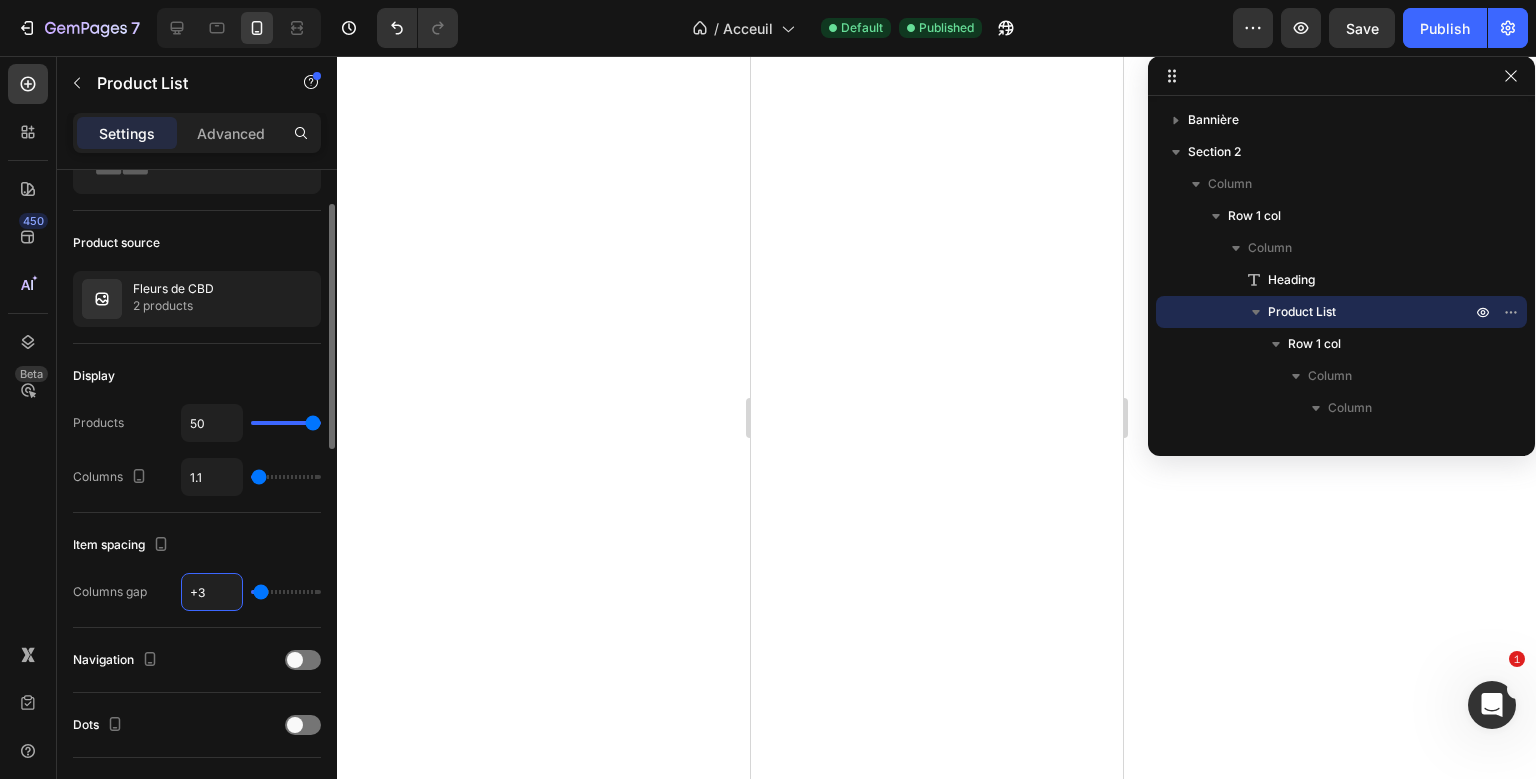 type on "+" 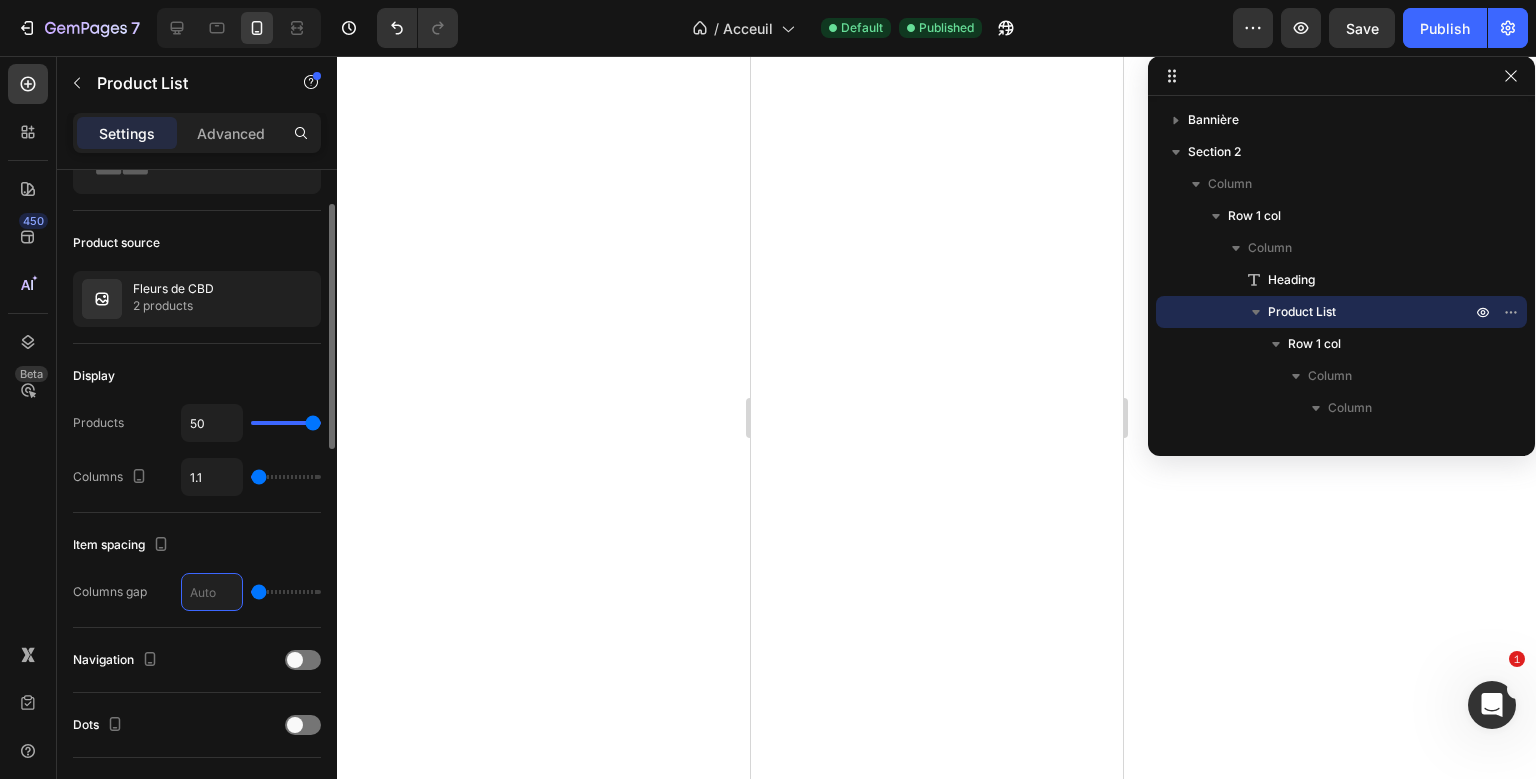type on "1" 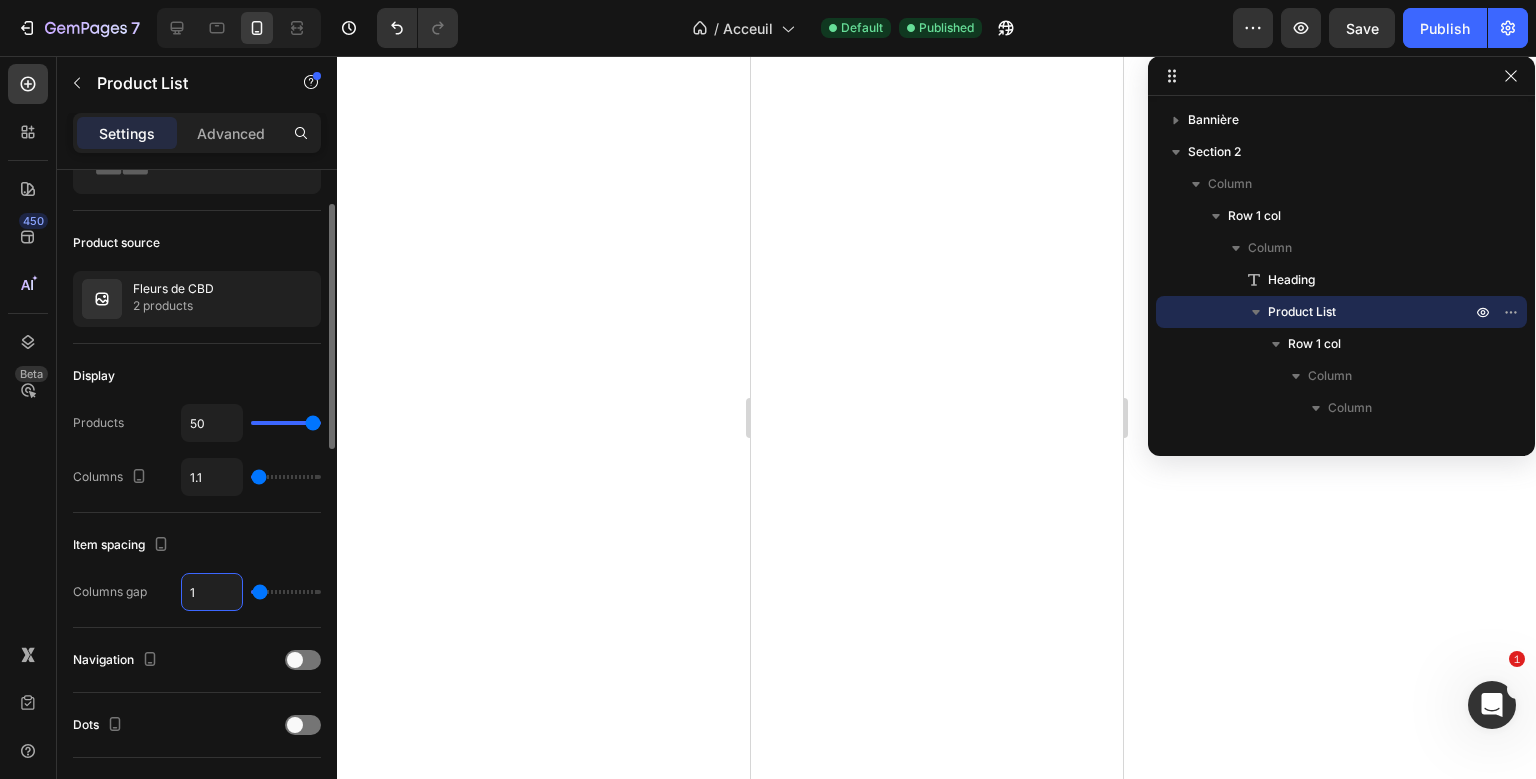 type on "10" 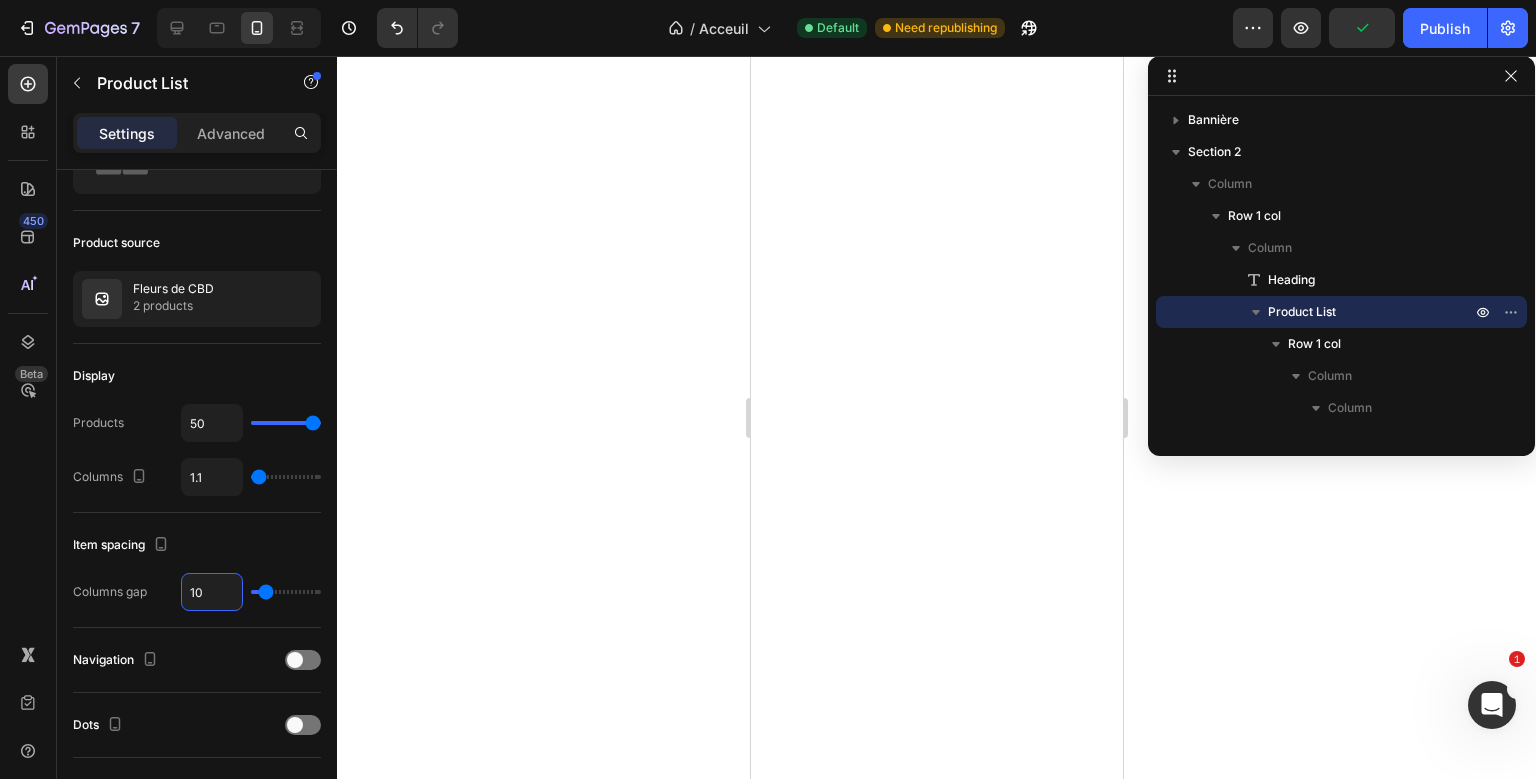 type on "10" 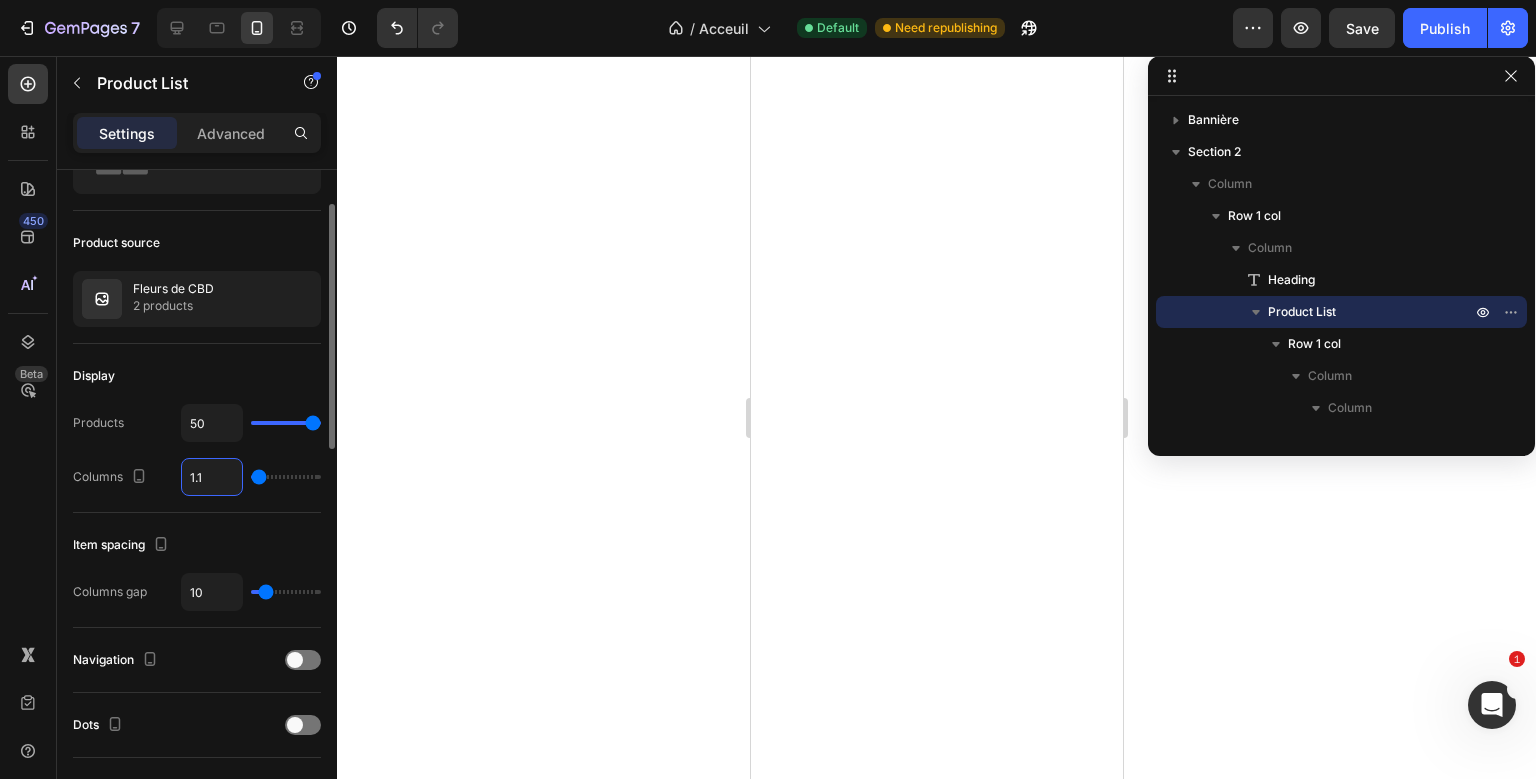 click on "1.1" at bounding box center [212, 477] 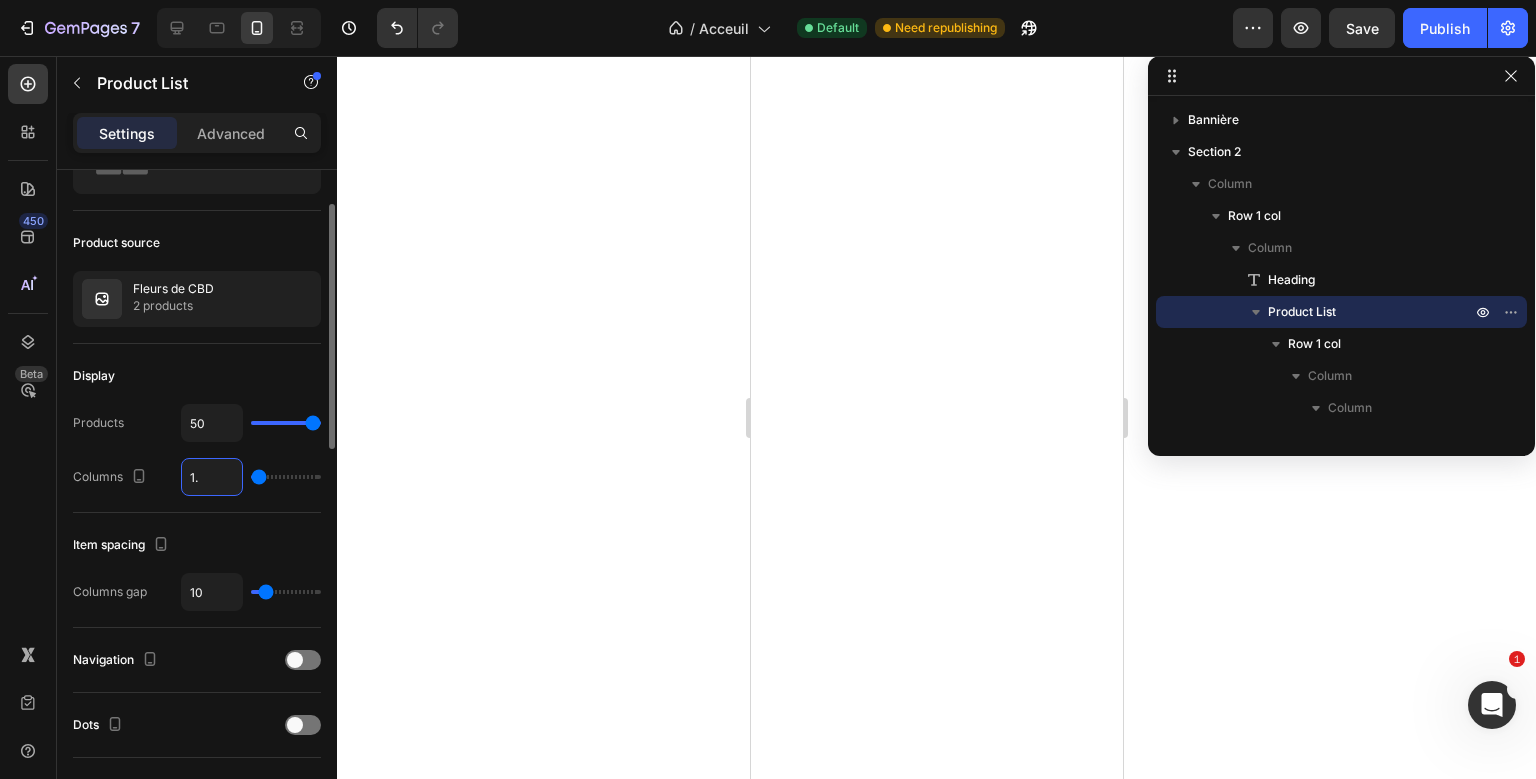 type on "1.2" 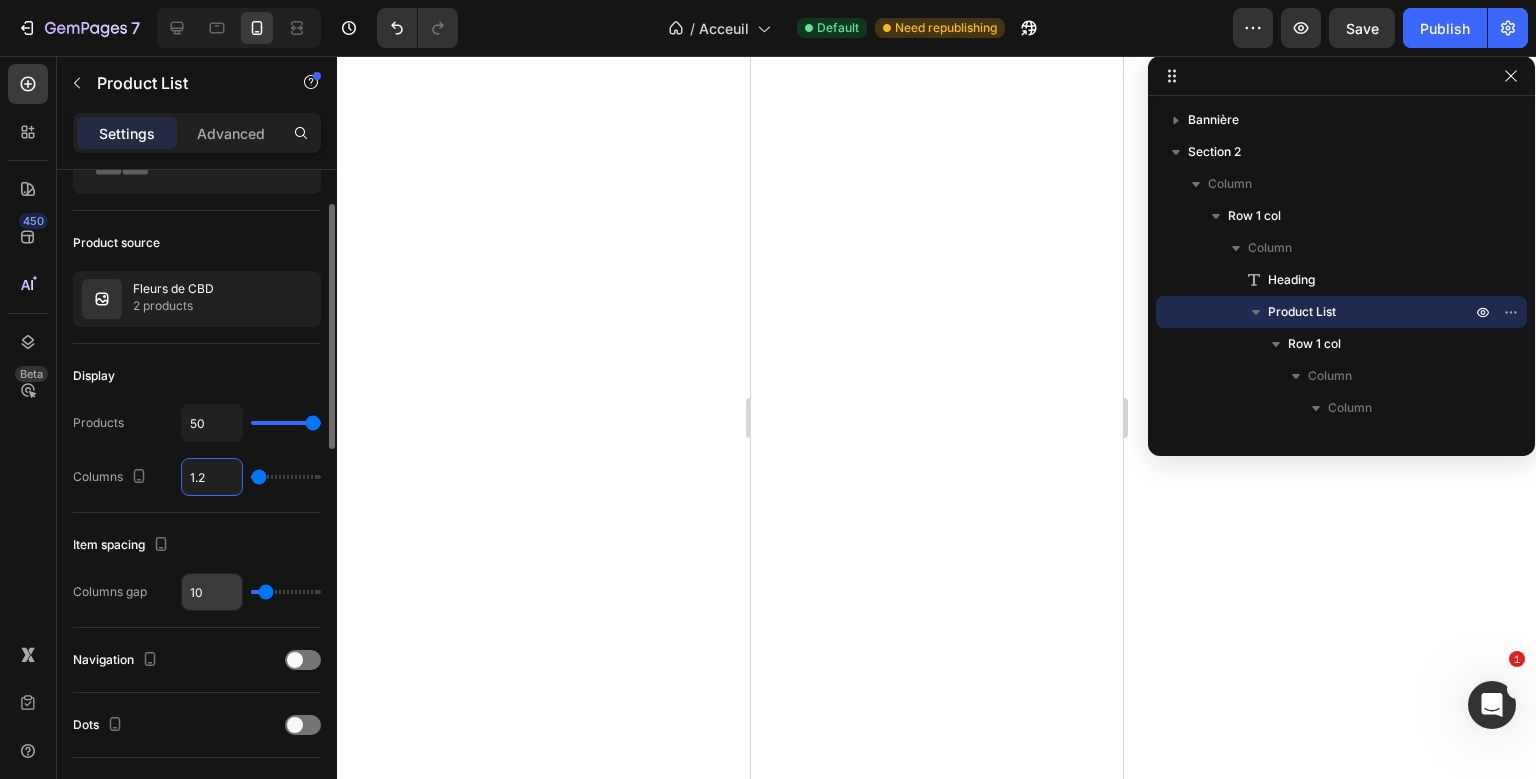 type on "1.2" 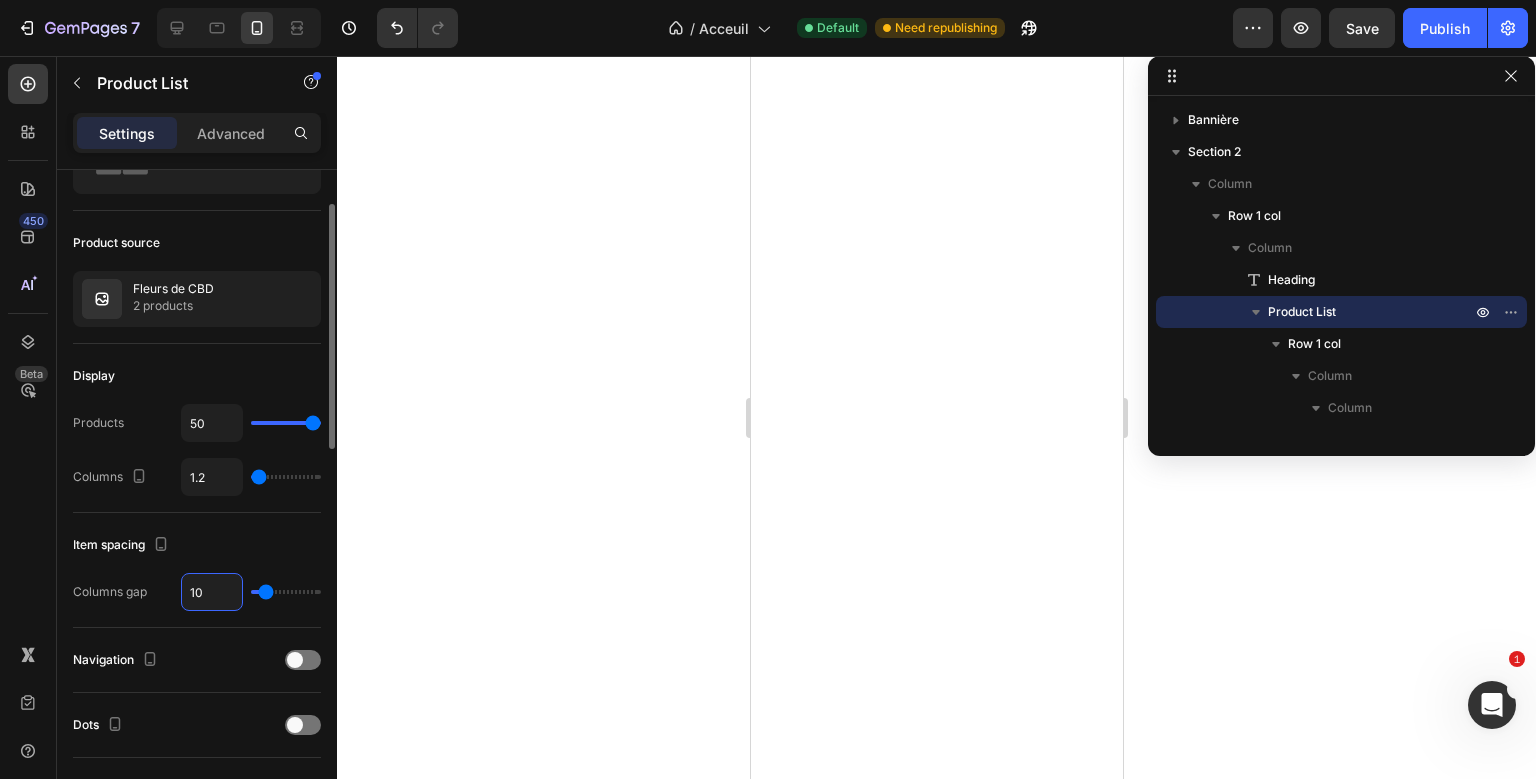 click on "10" at bounding box center (212, 592) 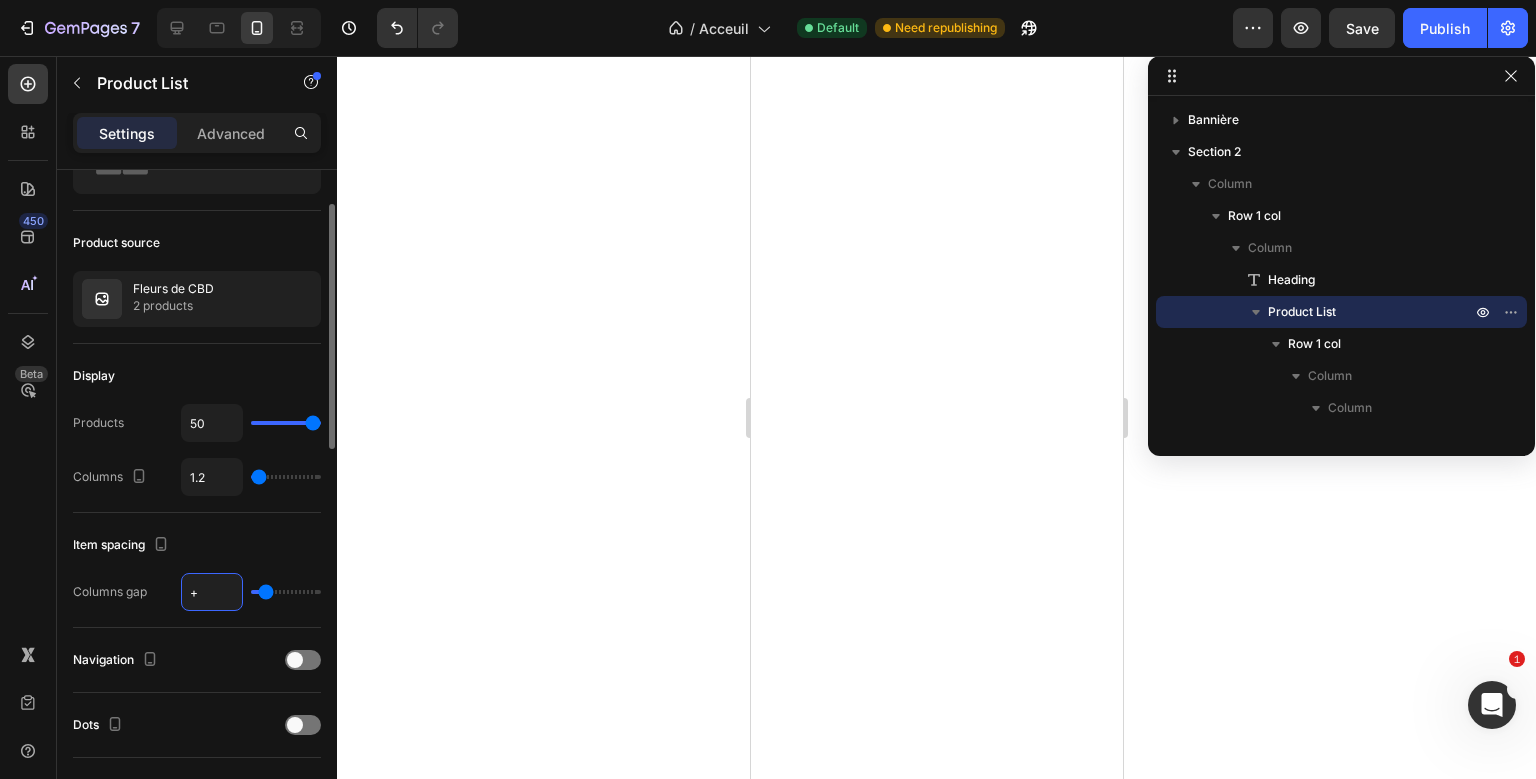 type on "+3" 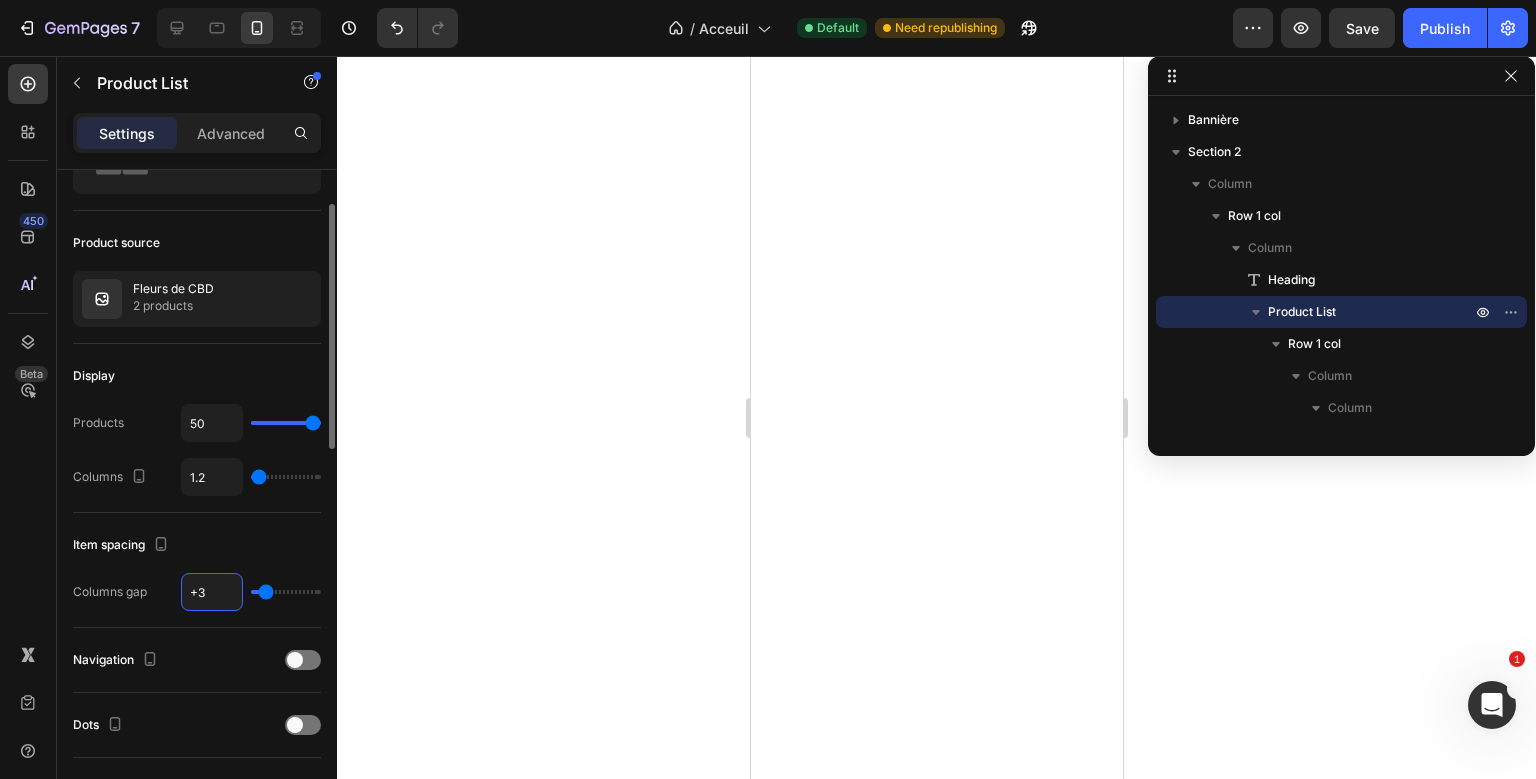 type on "3" 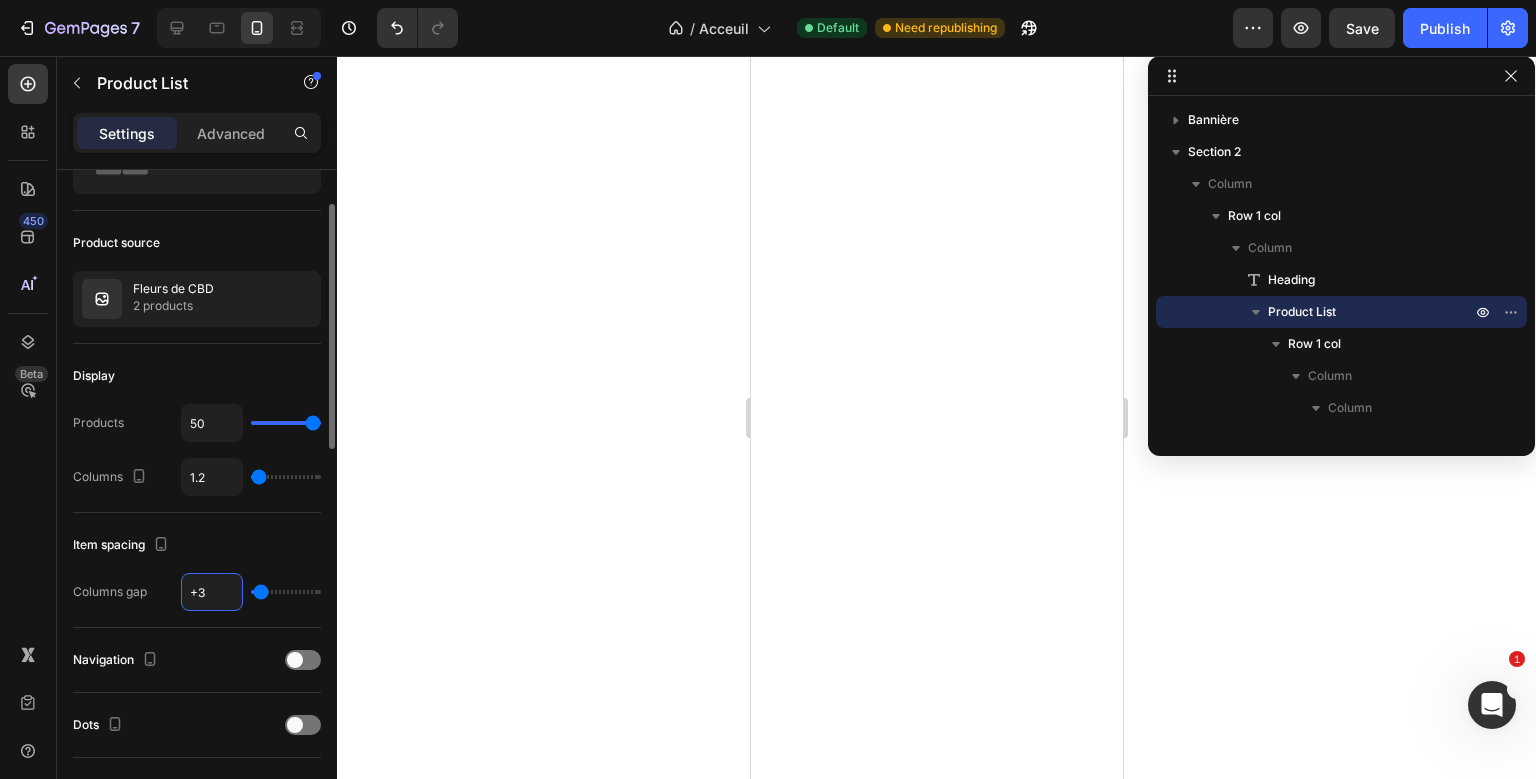 type on "+32" 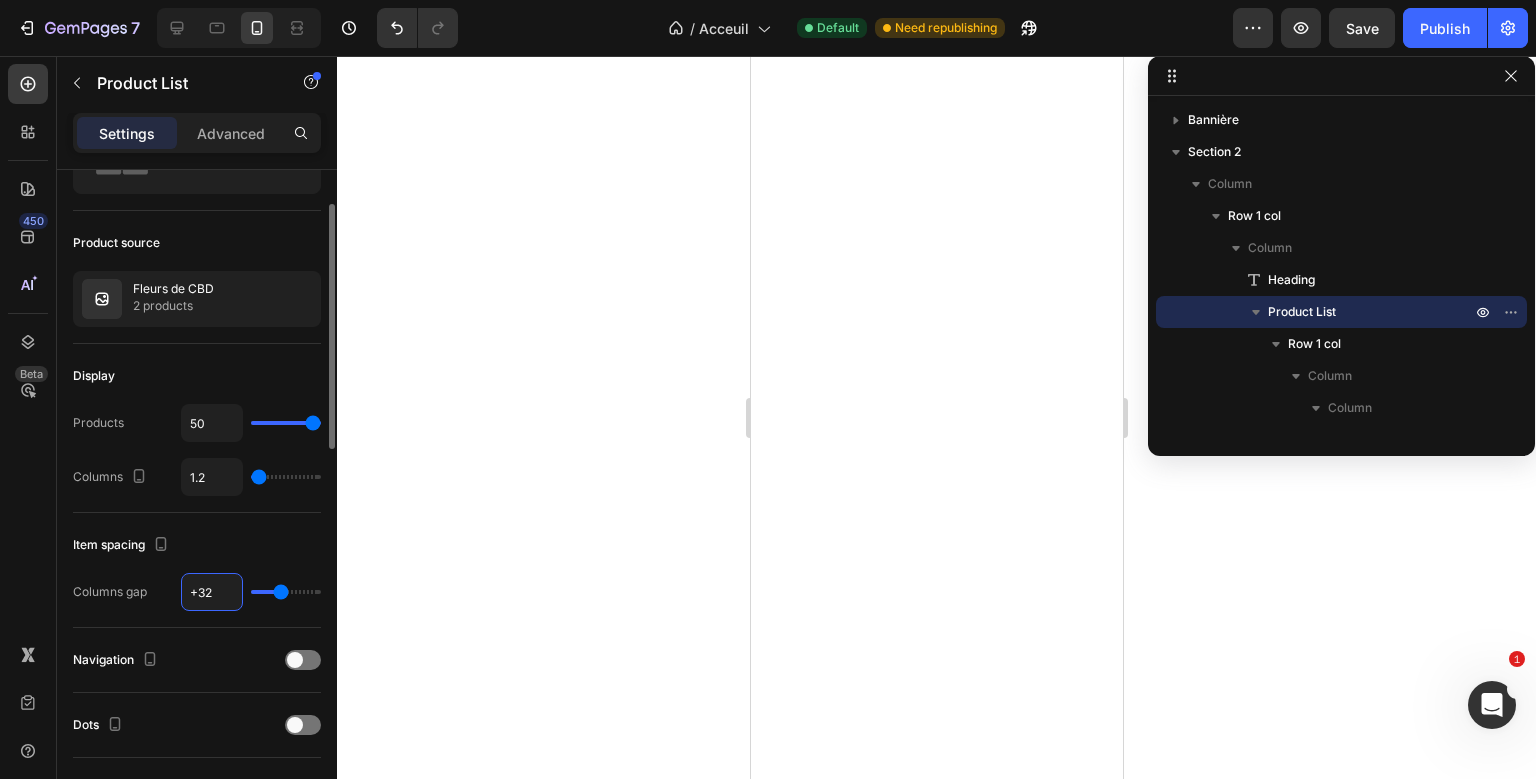 type on "+3" 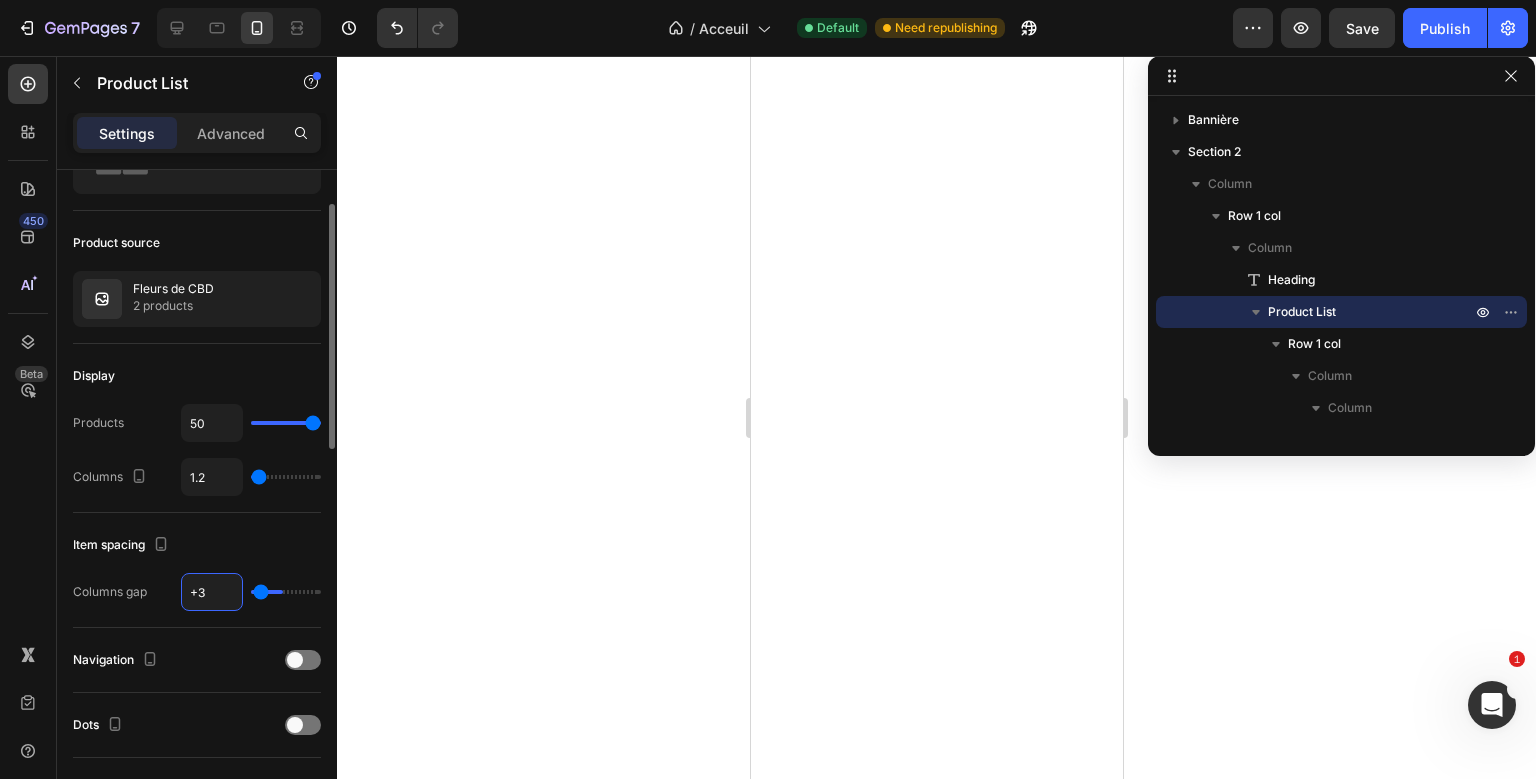 type on "+" 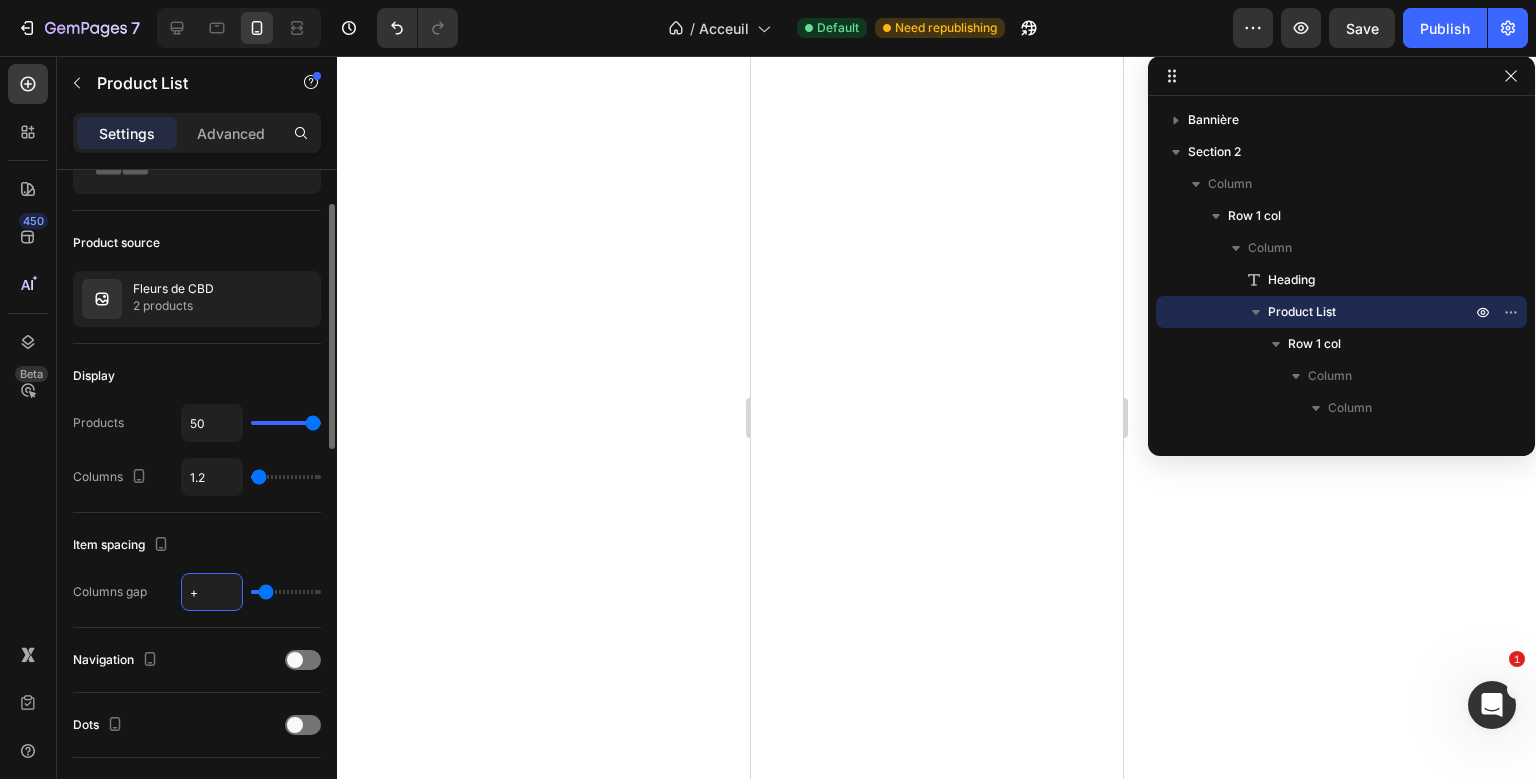 type 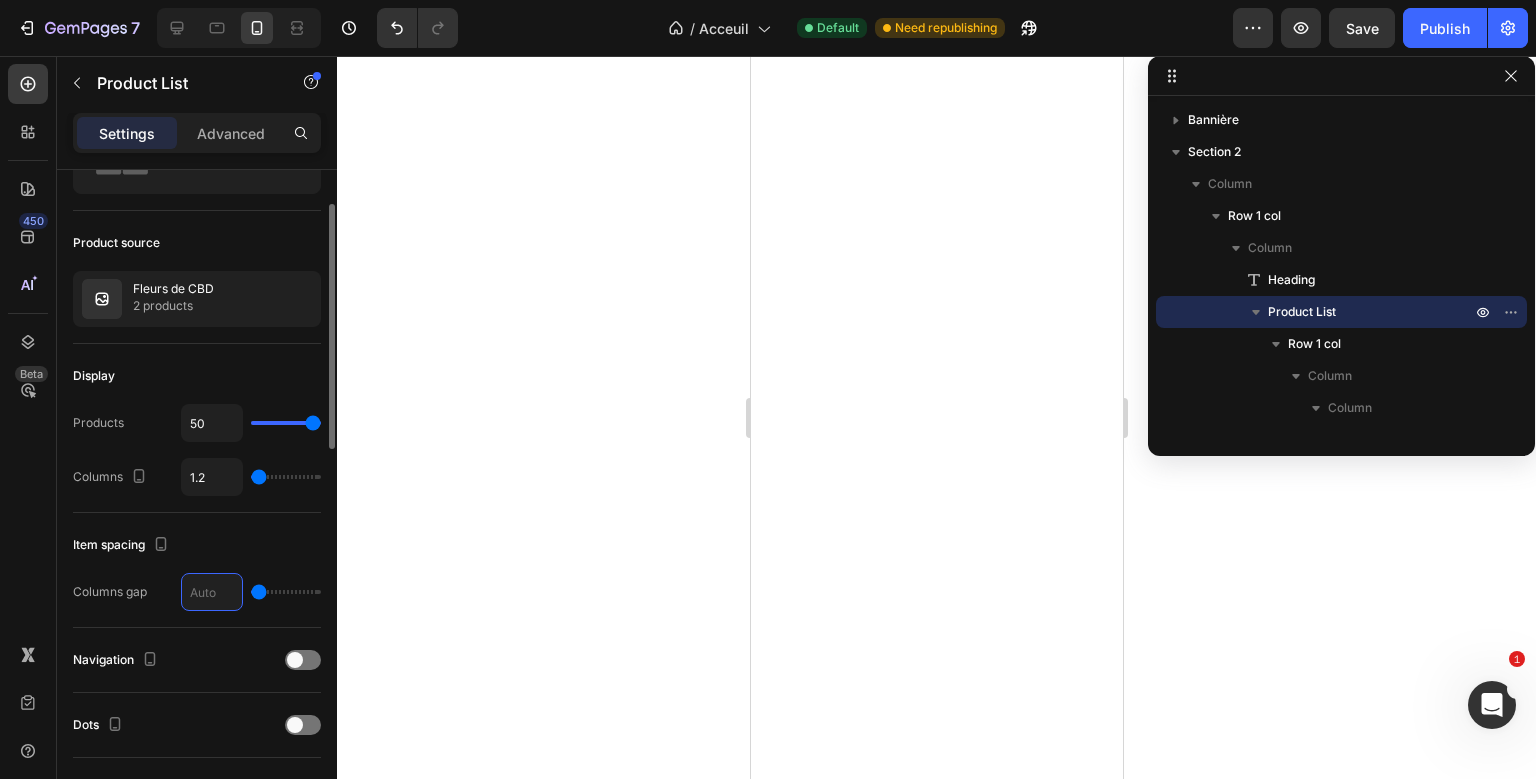 type on "2" 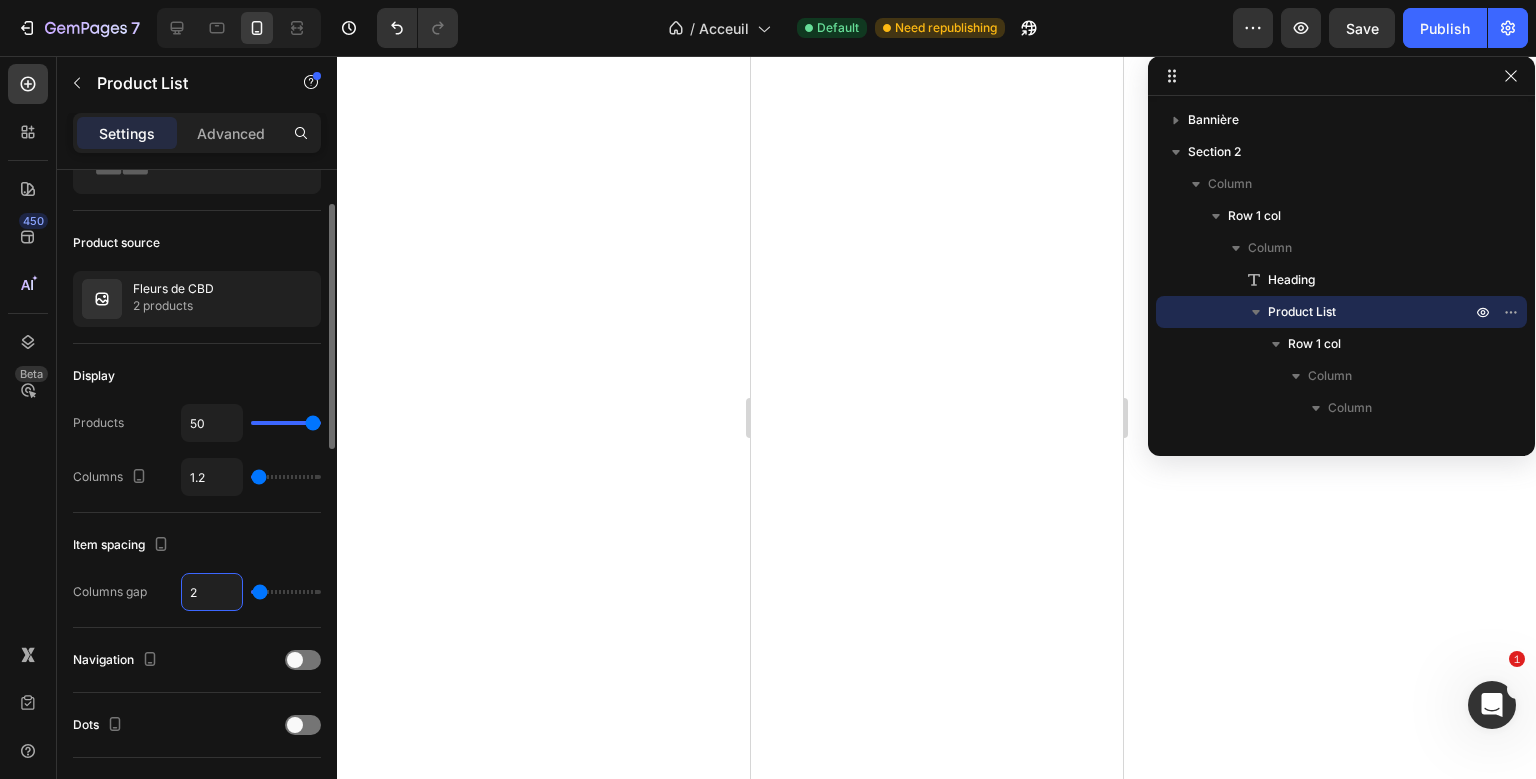 type on "20" 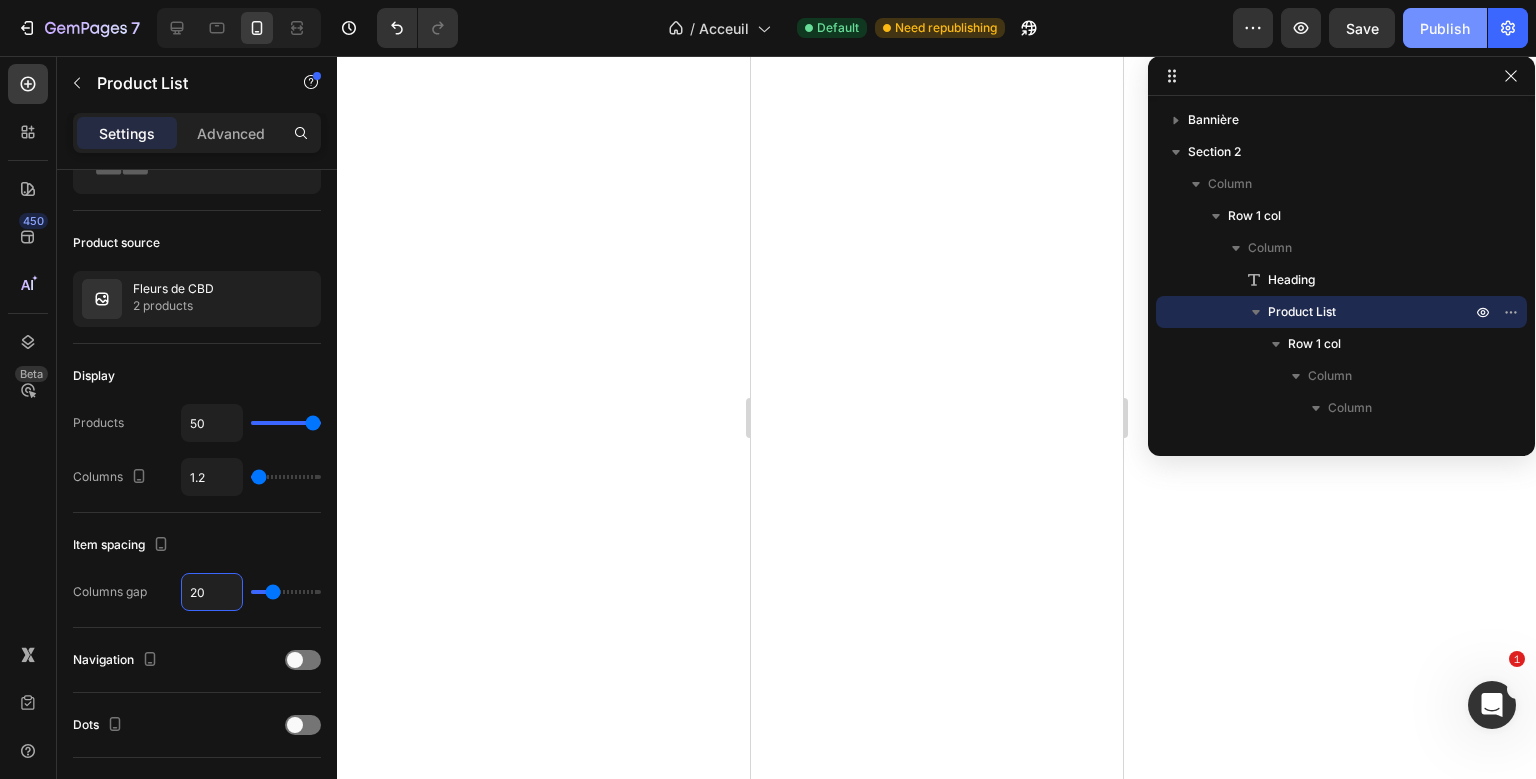 type on "20" 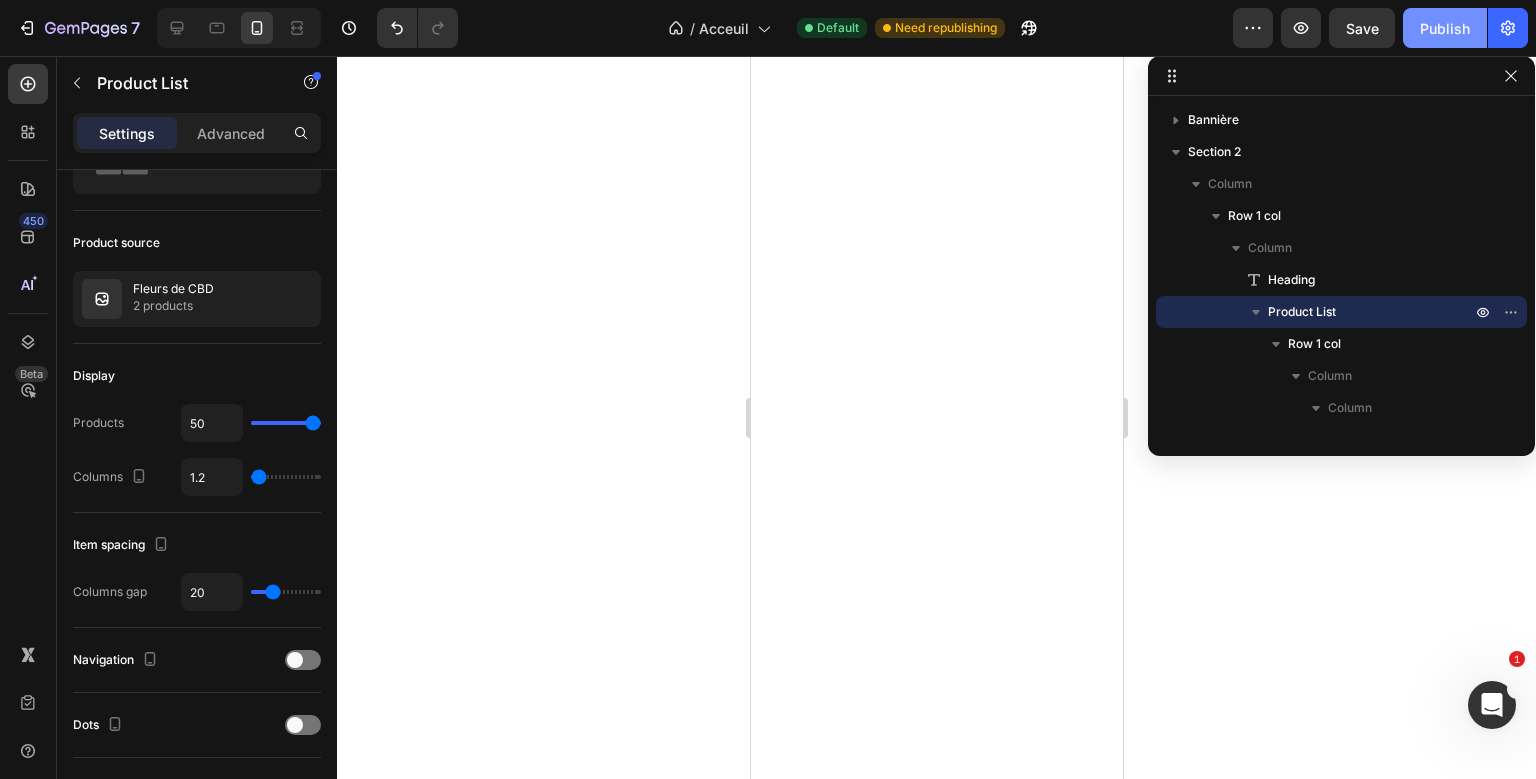 click on "Publish" at bounding box center [1445, 28] 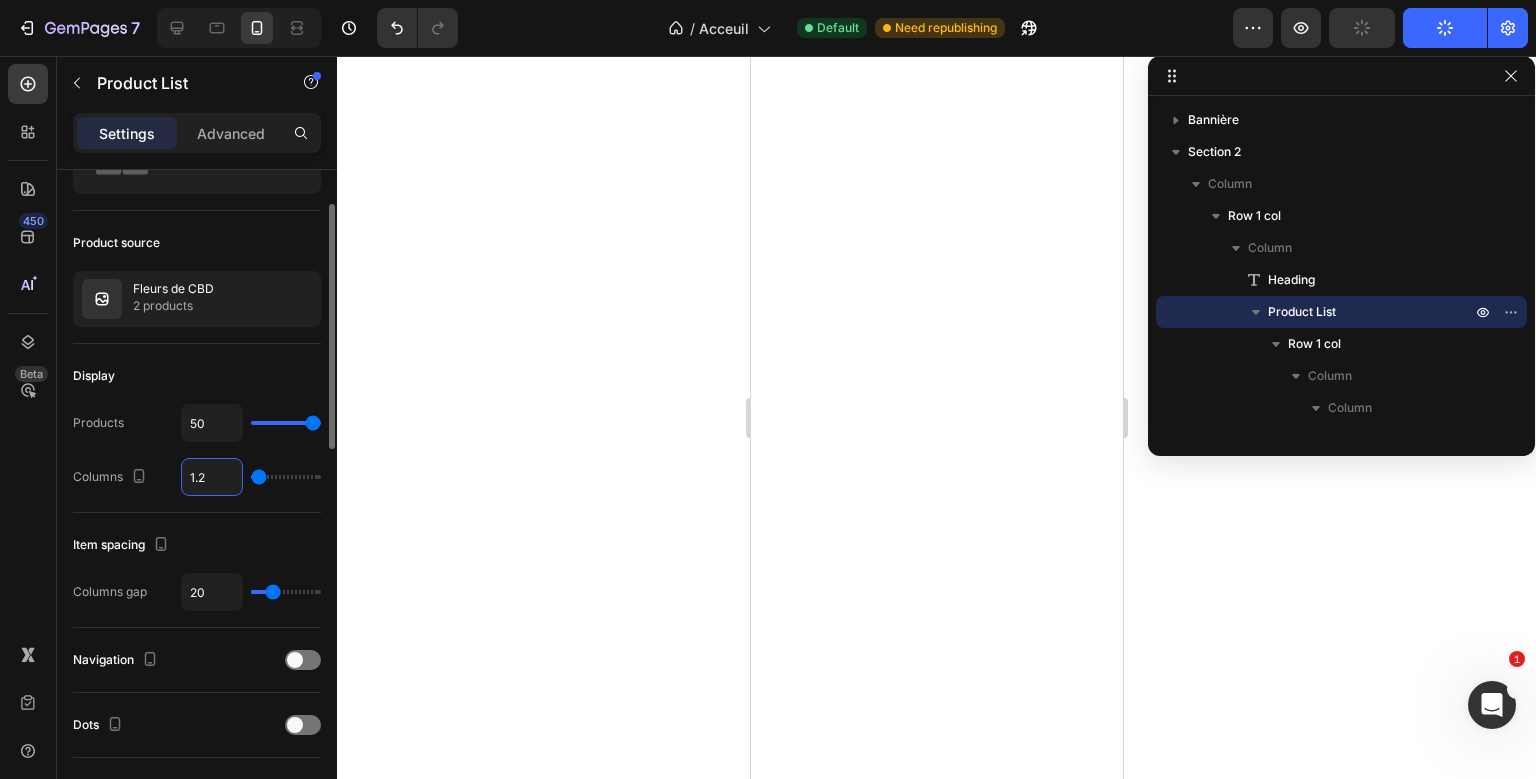 click on "1.2" at bounding box center [212, 477] 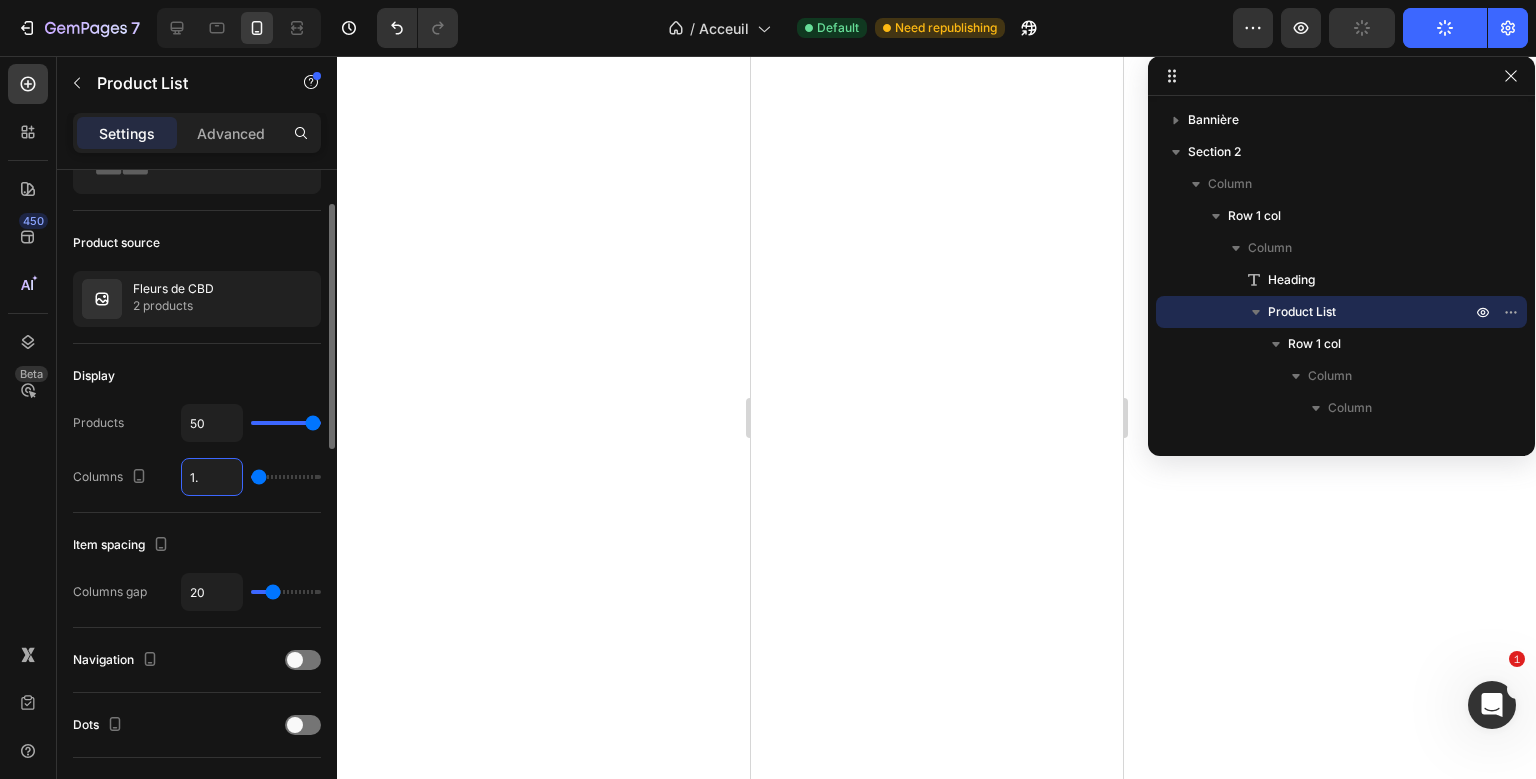 type on "1.1" 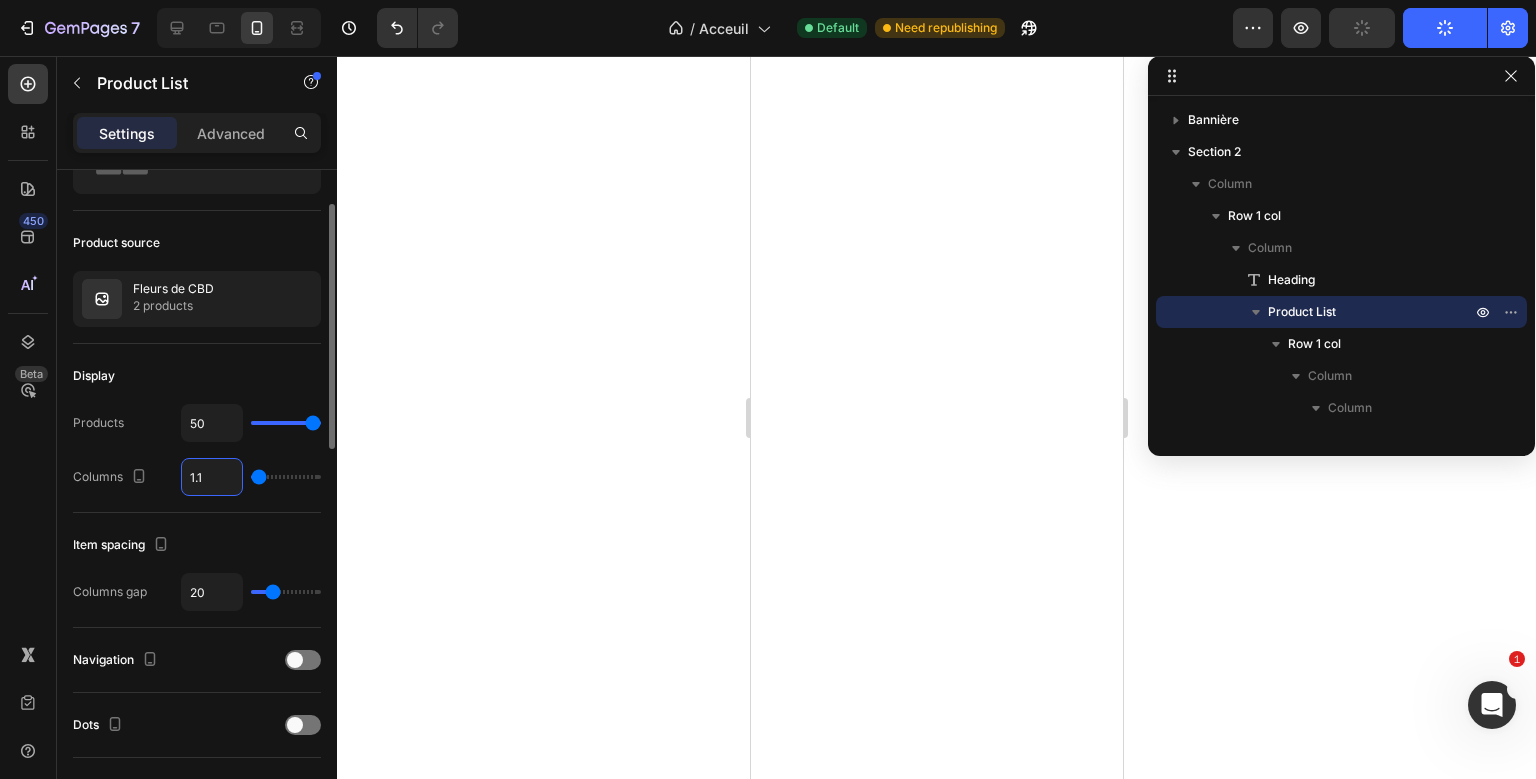 type on "1.15" 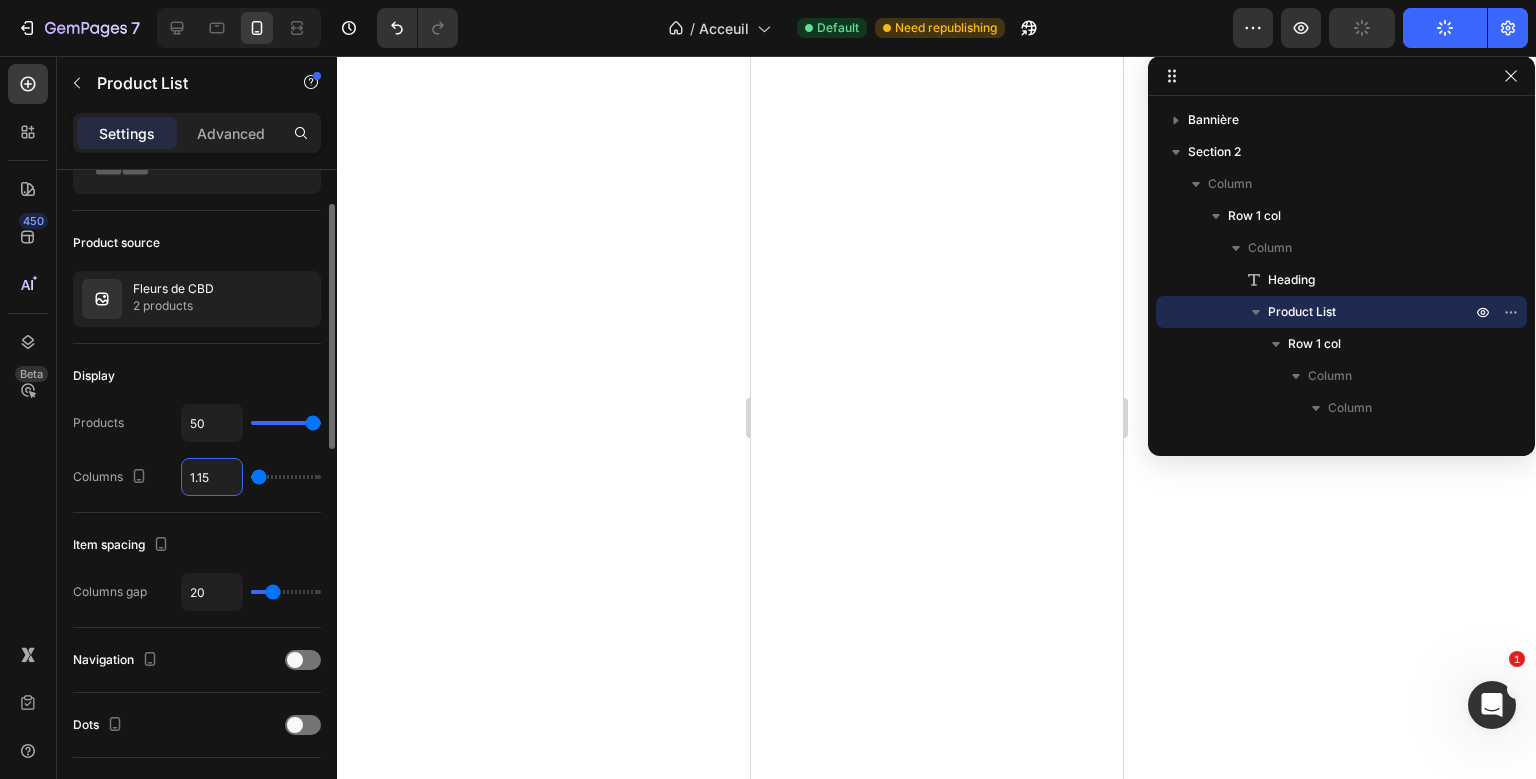 type on "1.15" 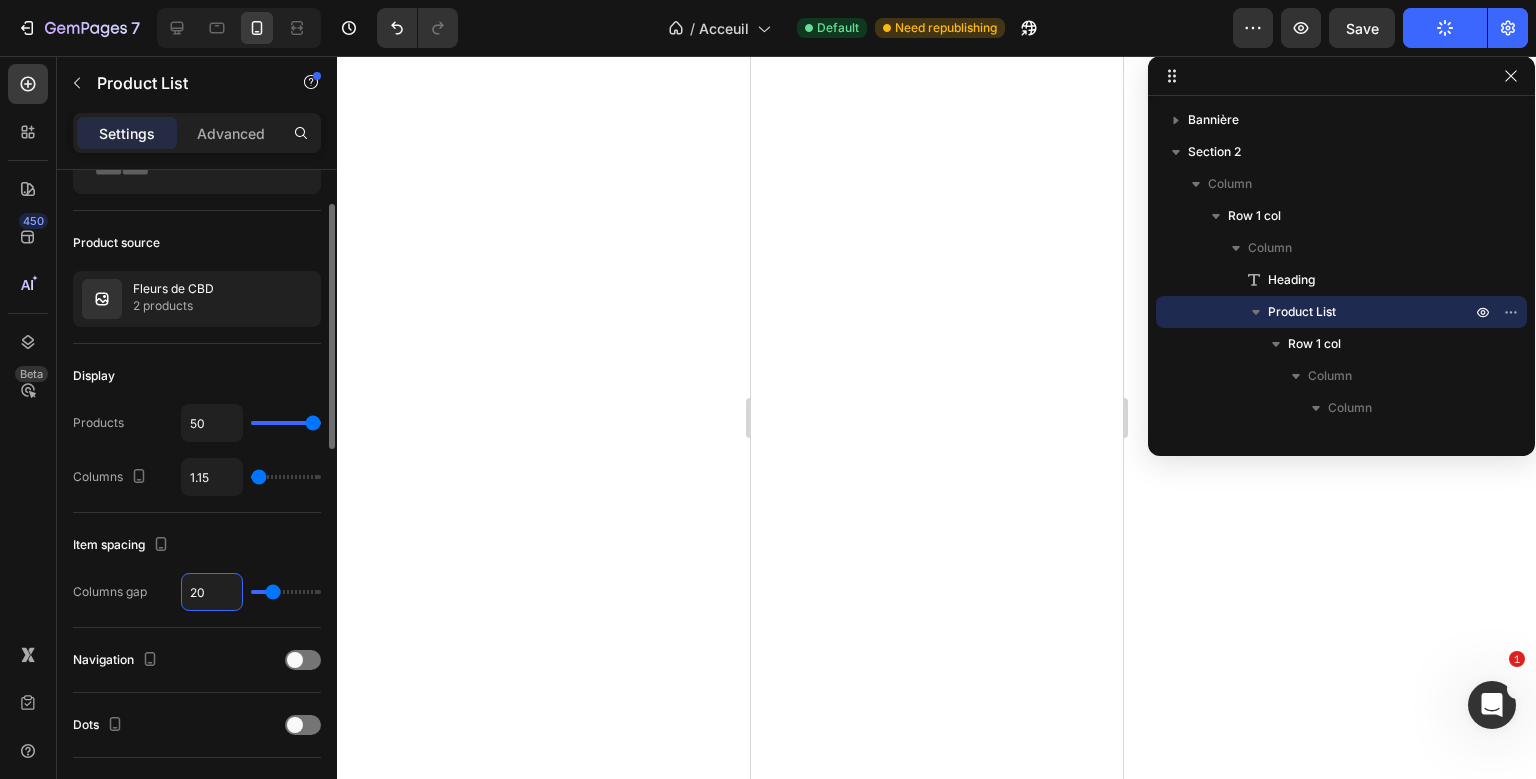 click on "20" at bounding box center (212, 592) 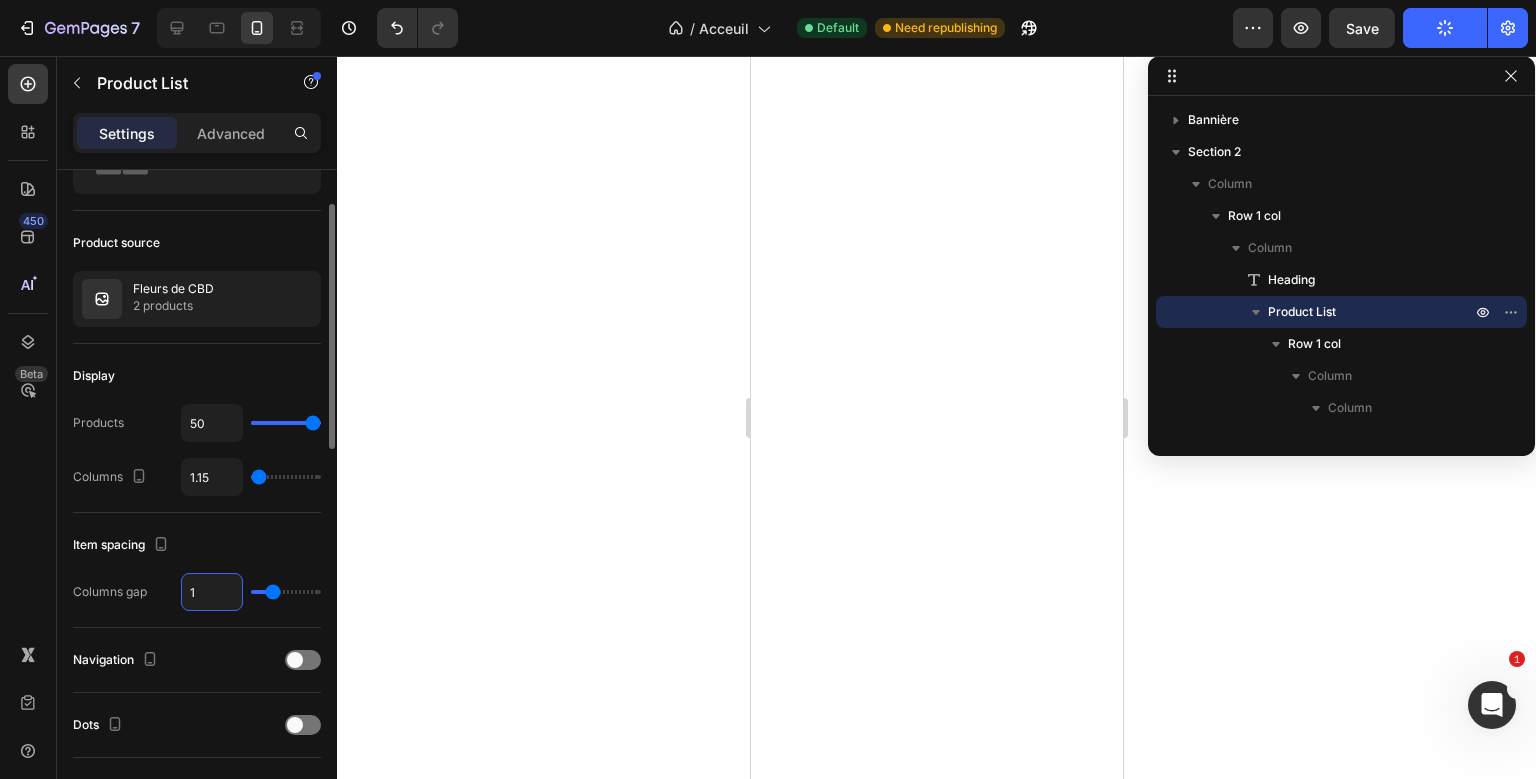 type on "1" 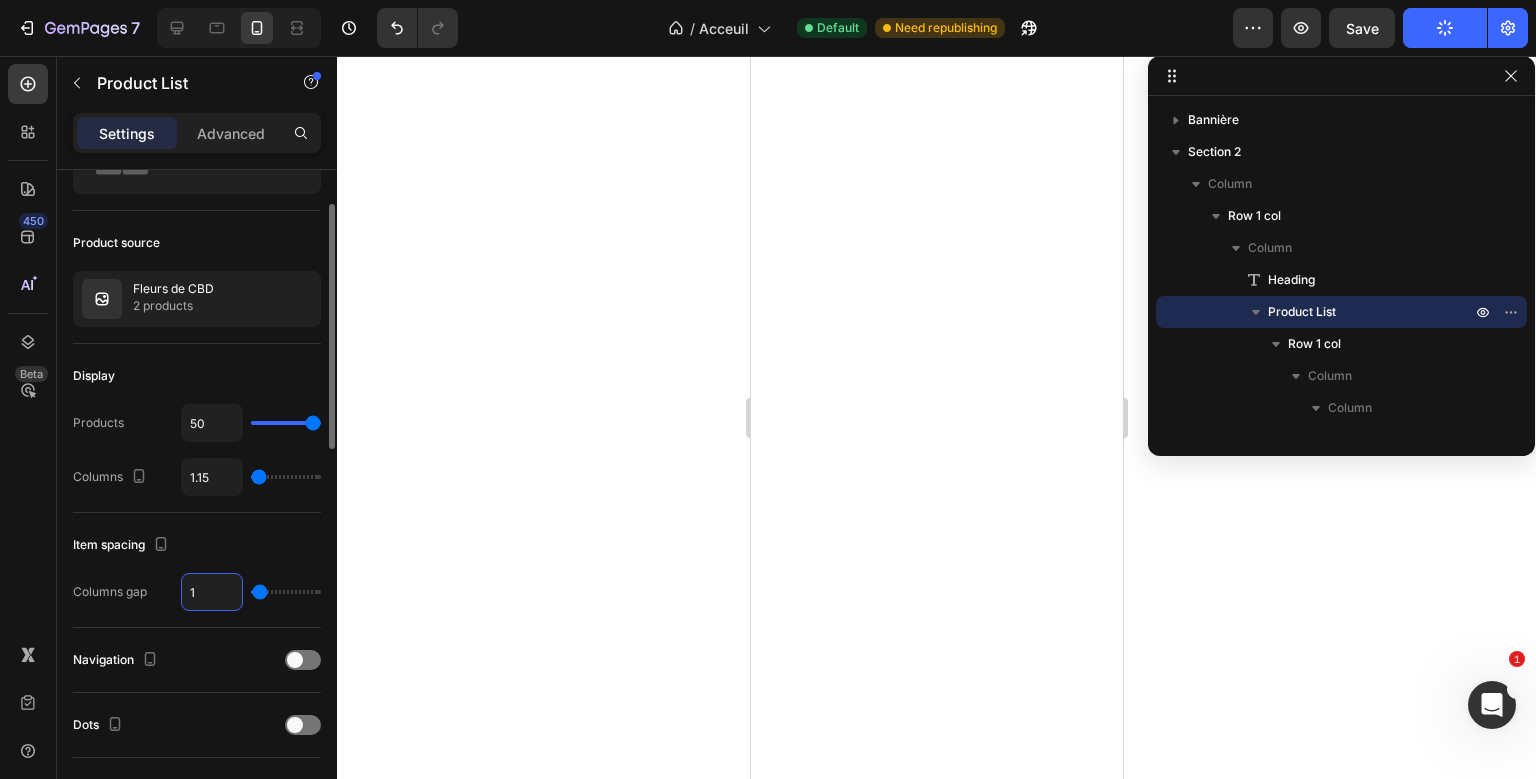 type on "10" 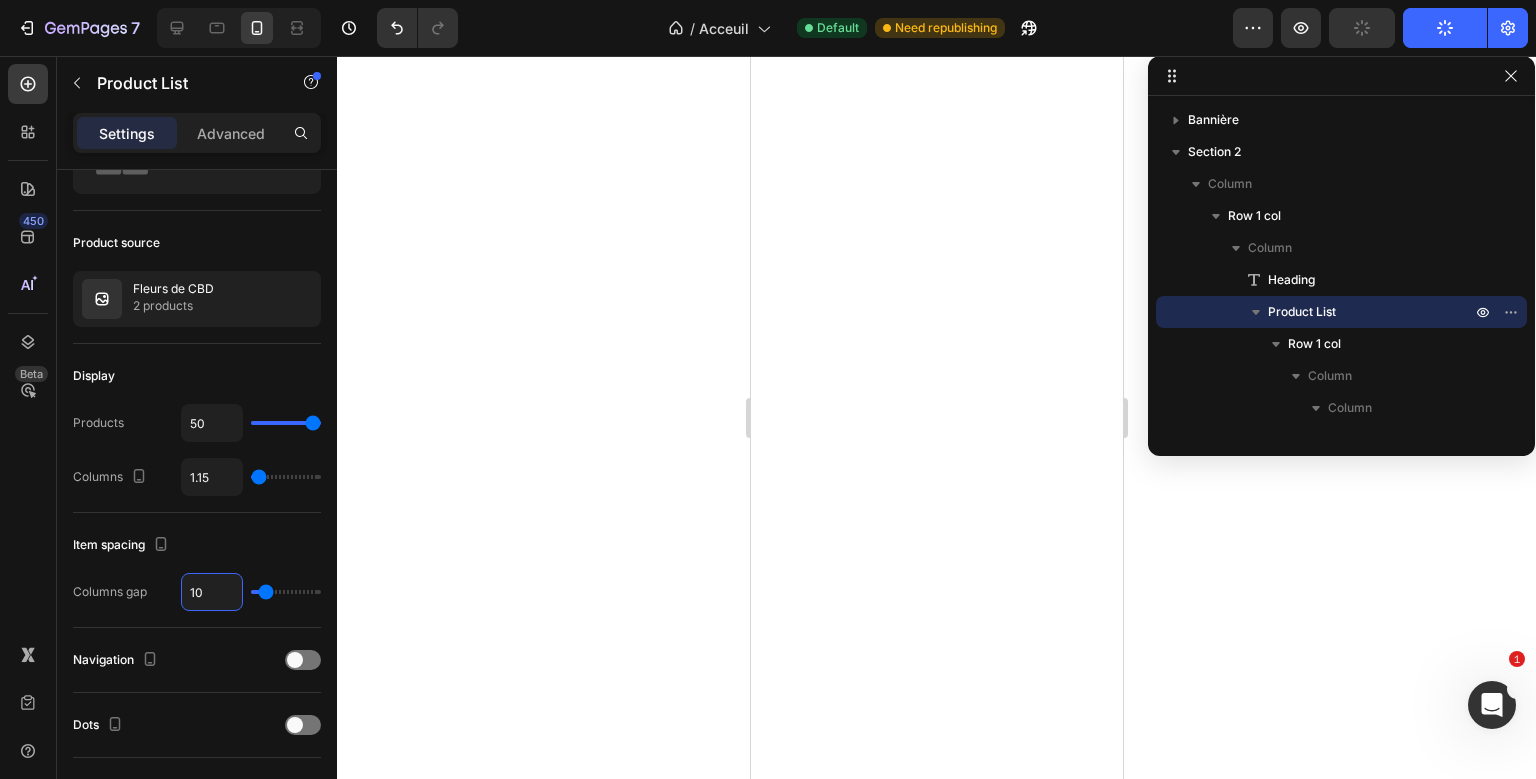 type on "10" 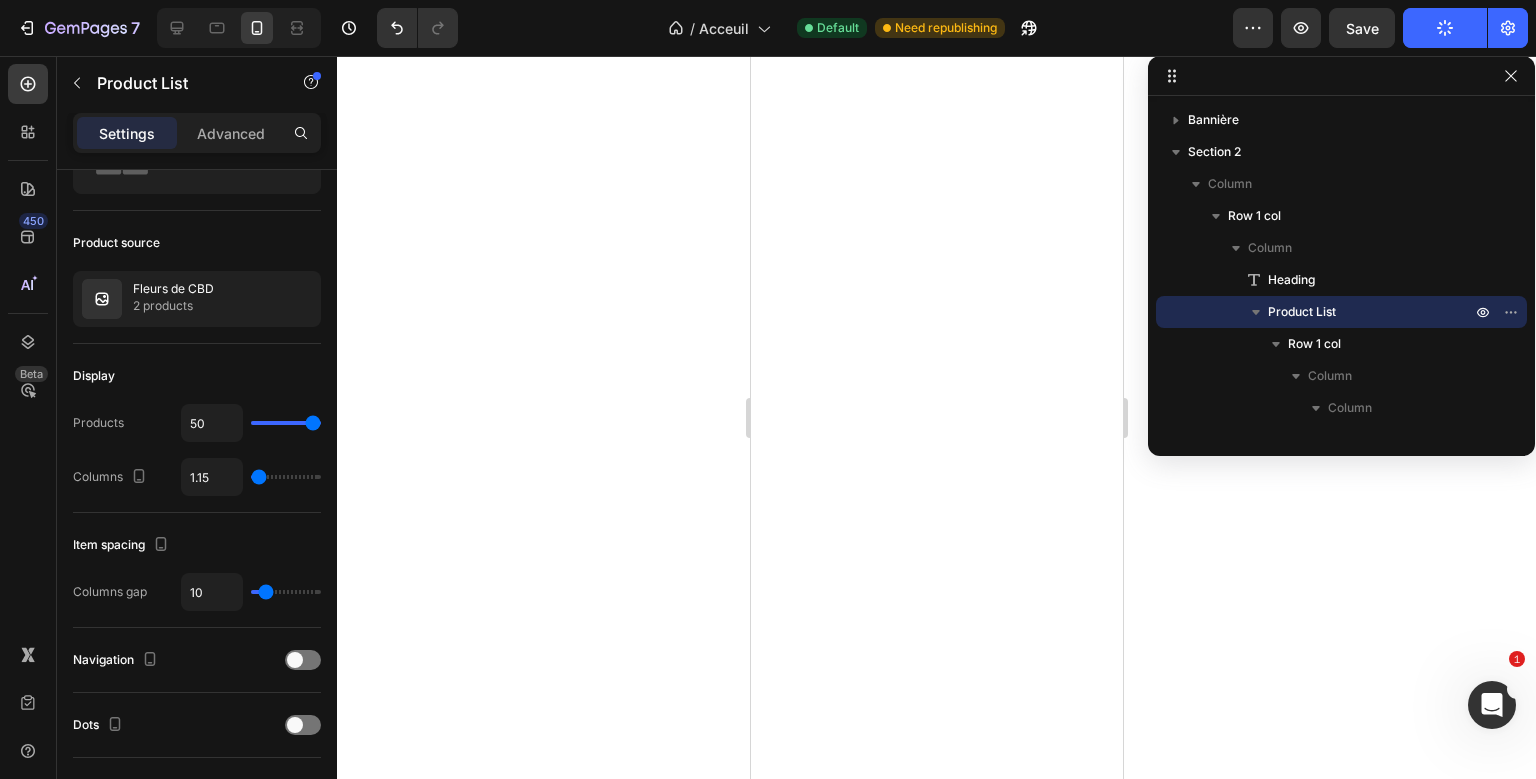 click 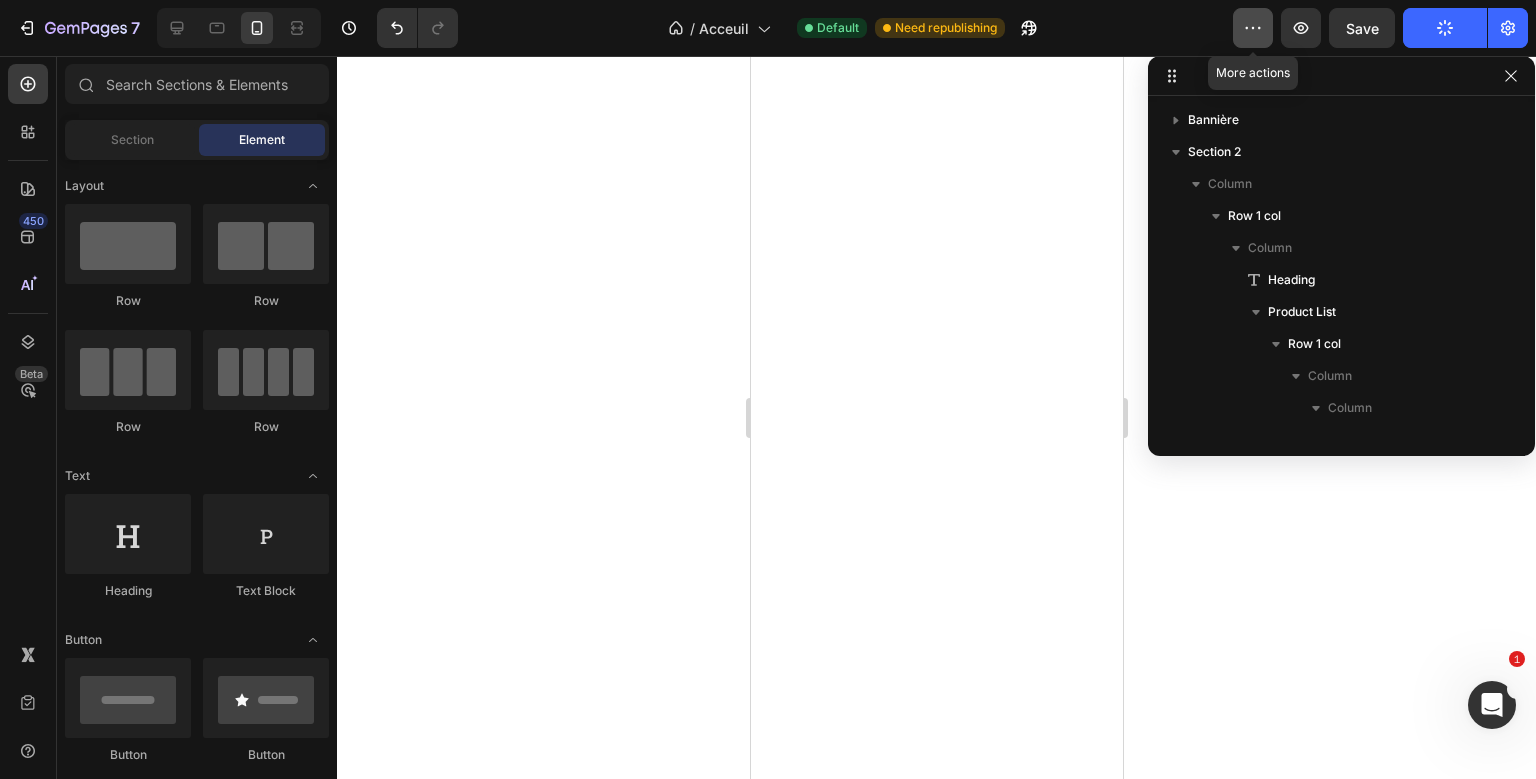 click 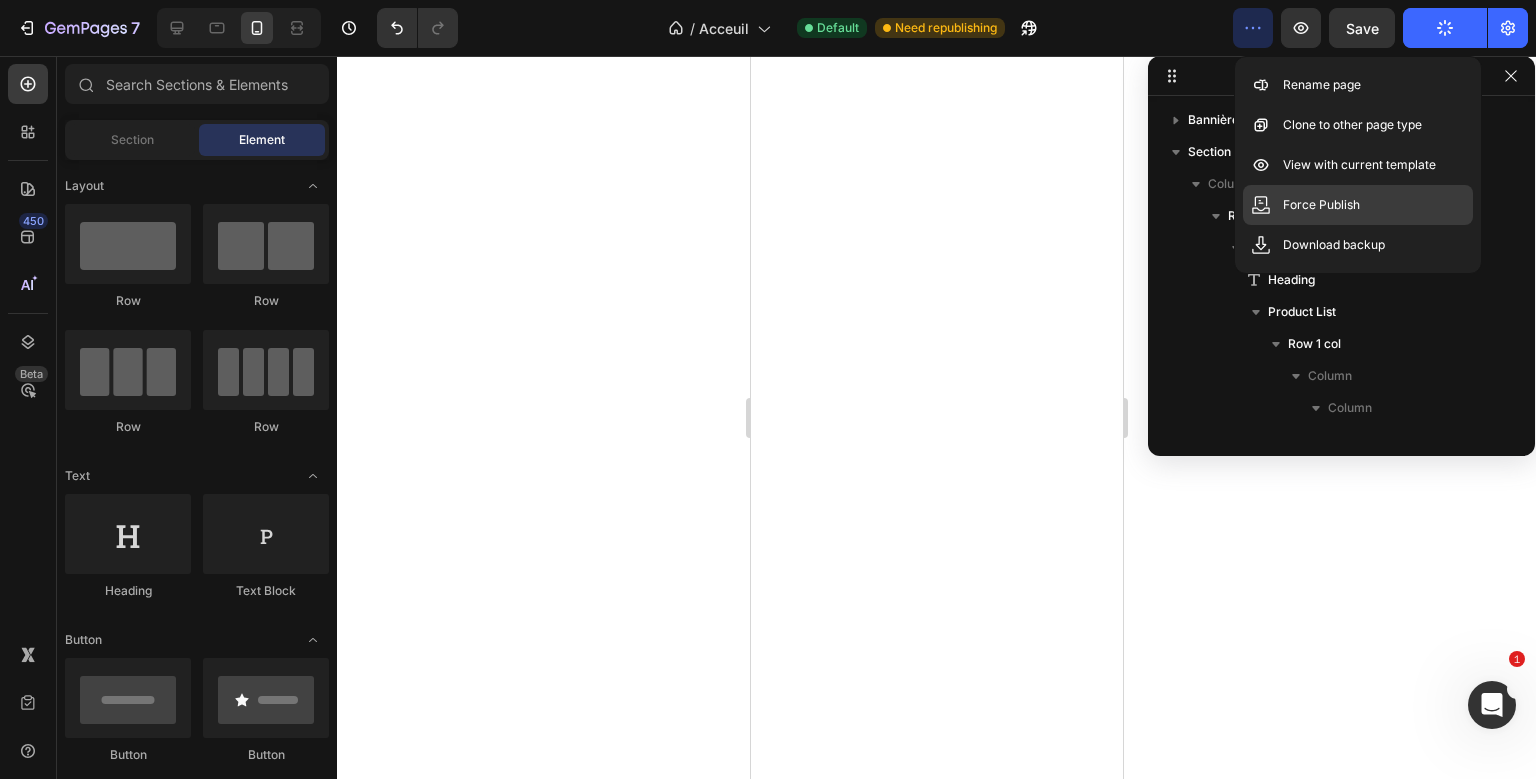 click on "Force Publish" at bounding box center [1321, 205] 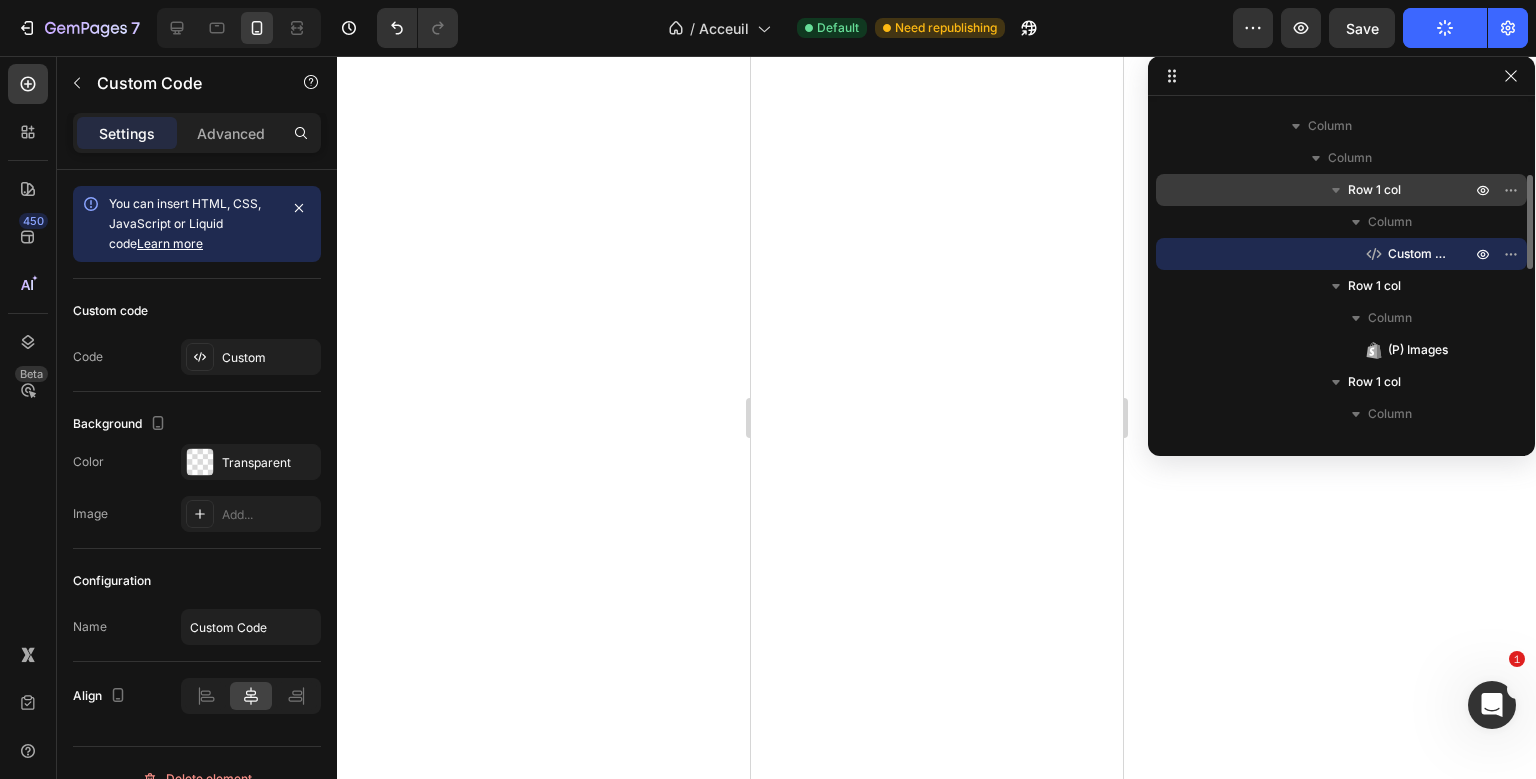 scroll, scrollTop: 60, scrollLeft: 0, axis: vertical 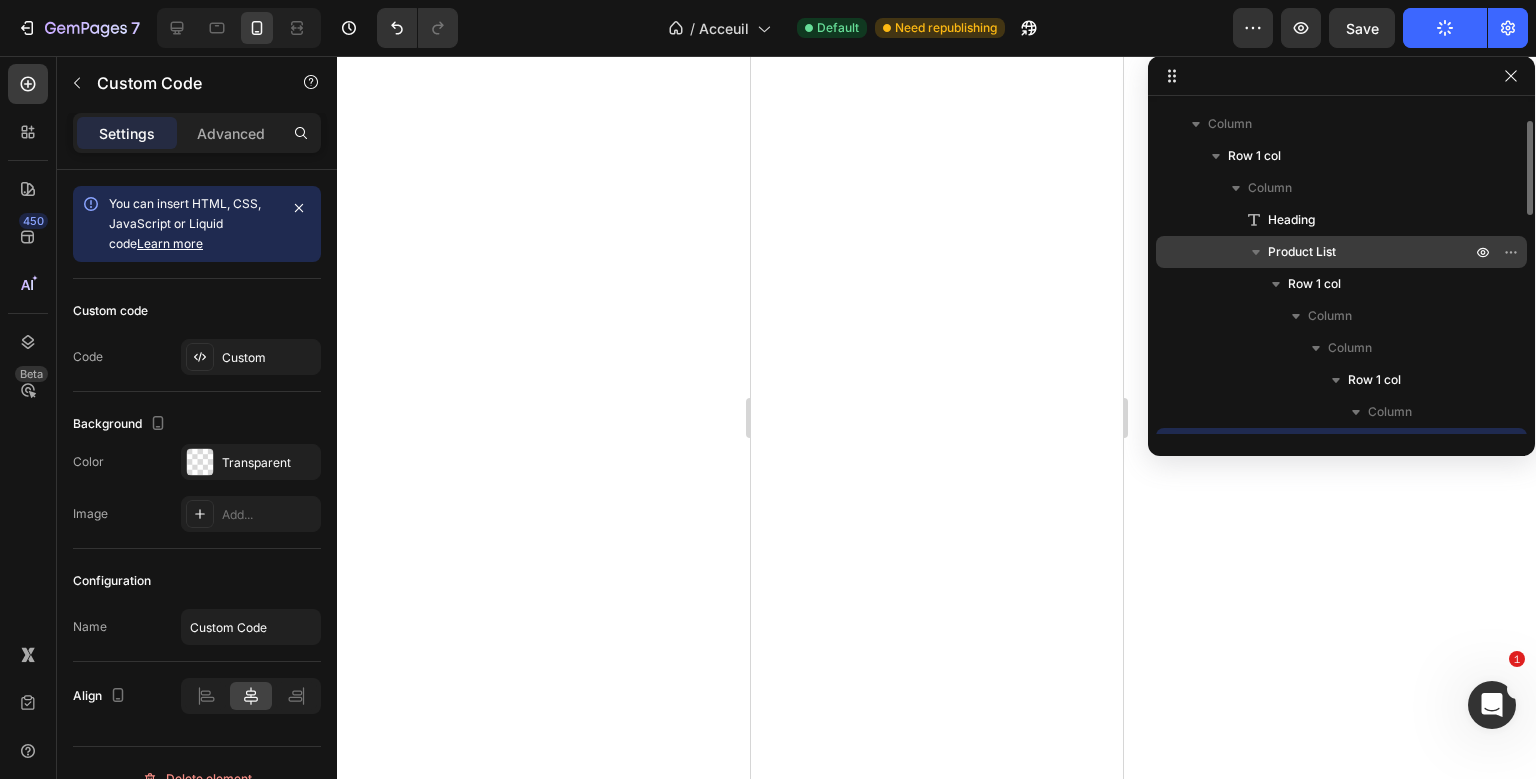 click on "Product List" at bounding box center (1371, 252) 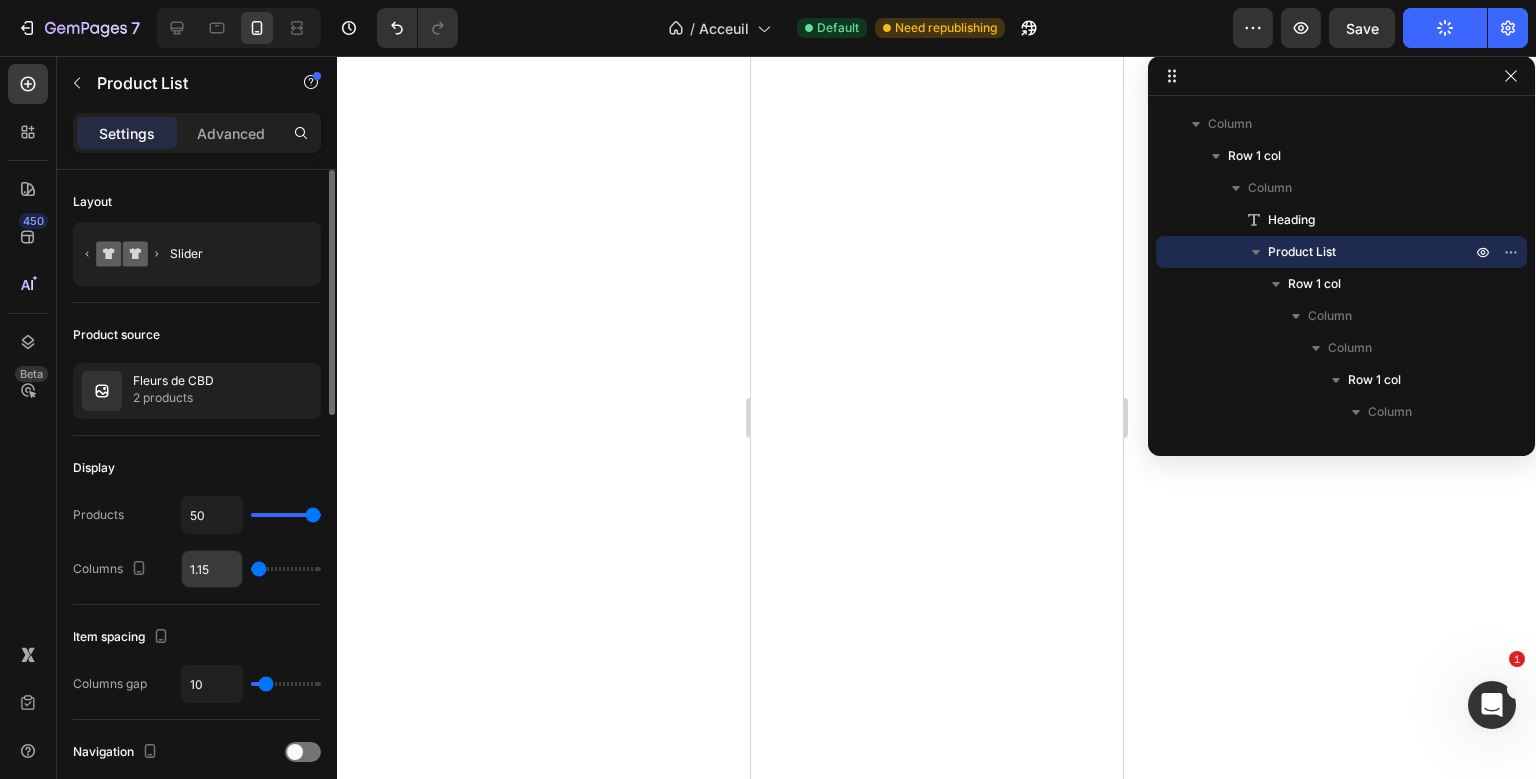 click on "1.15" at bounding box center (212, 569) 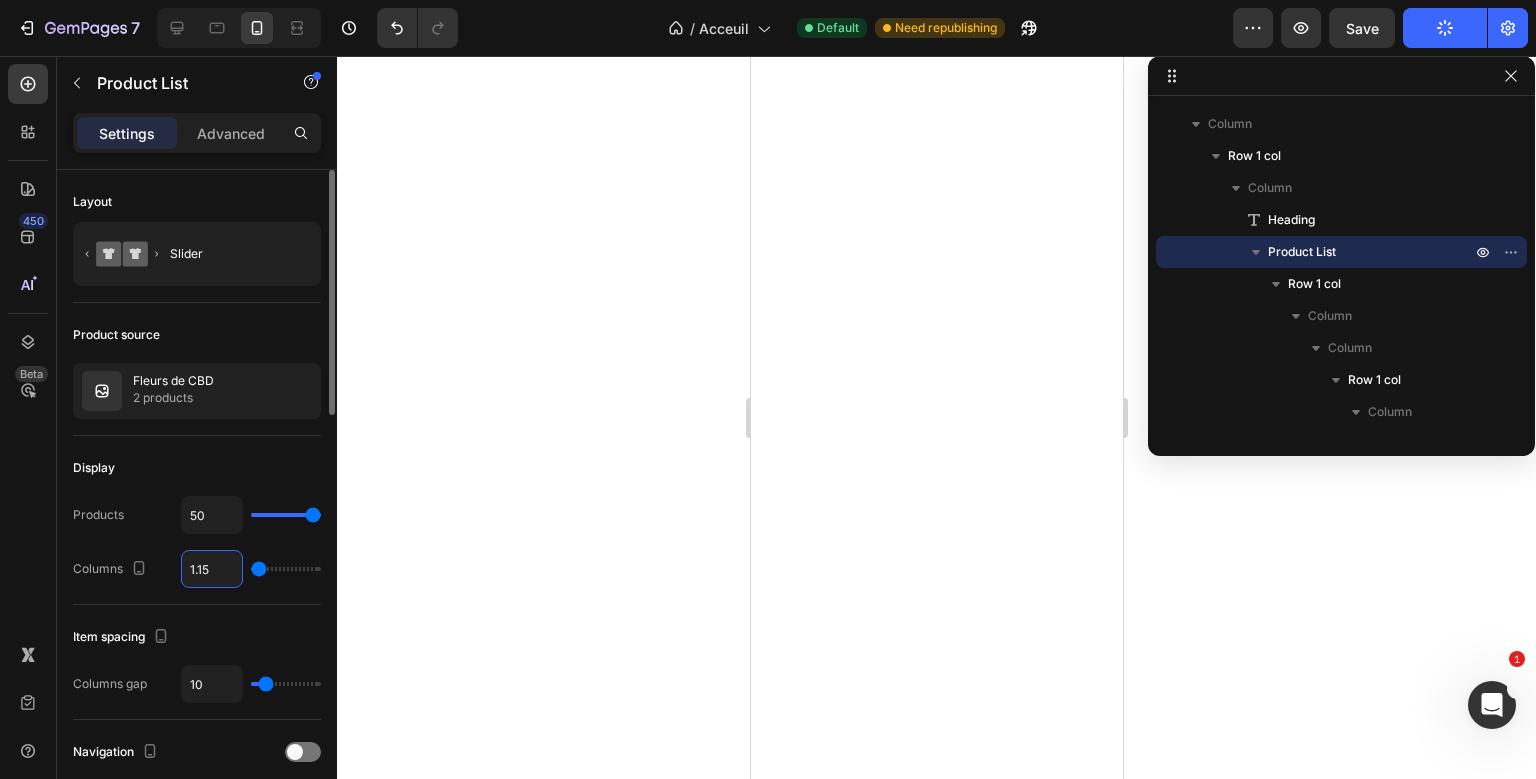 click on "1.15" at bounding box center (212, 569) 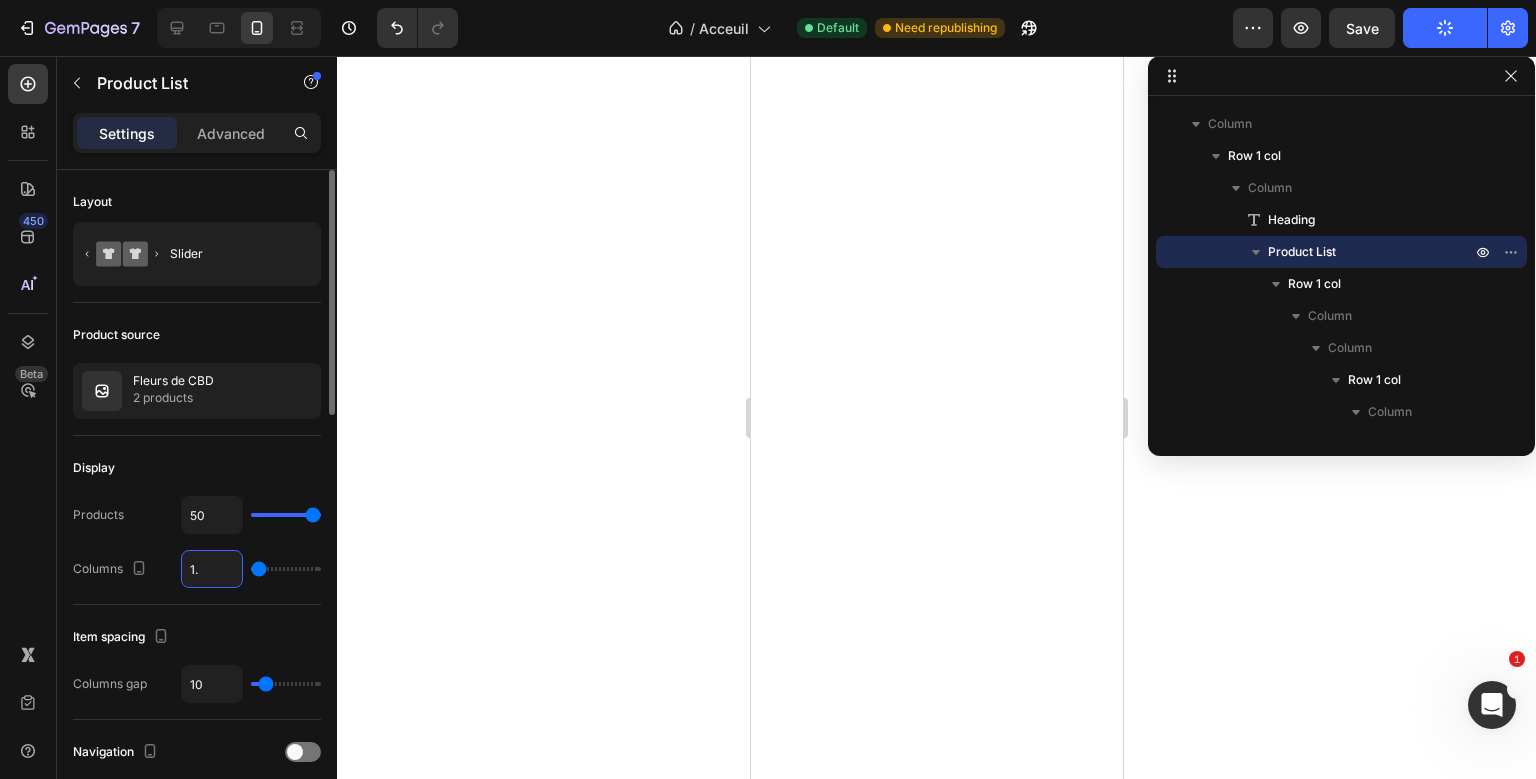 type on "1.2" 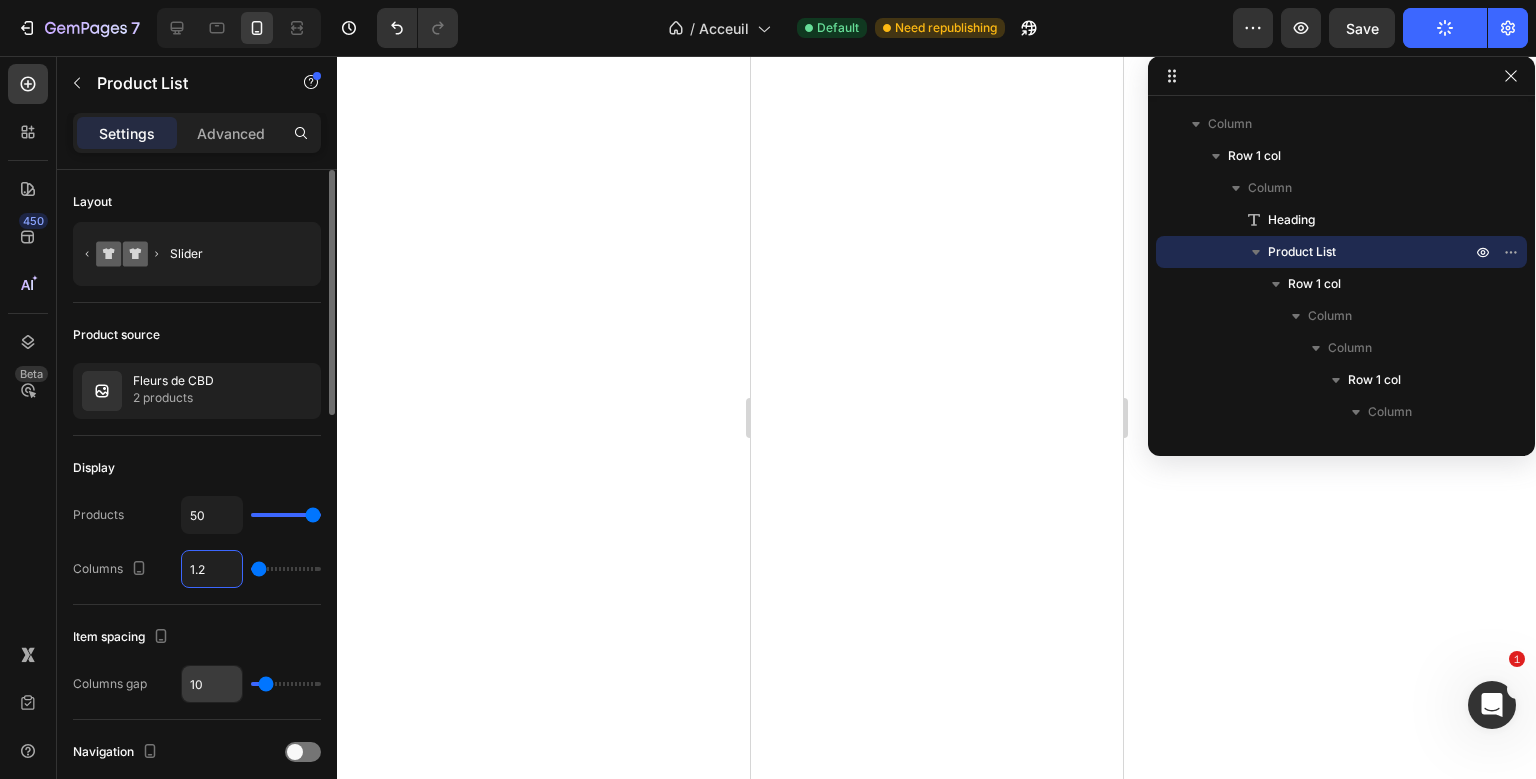 type on "1.2" 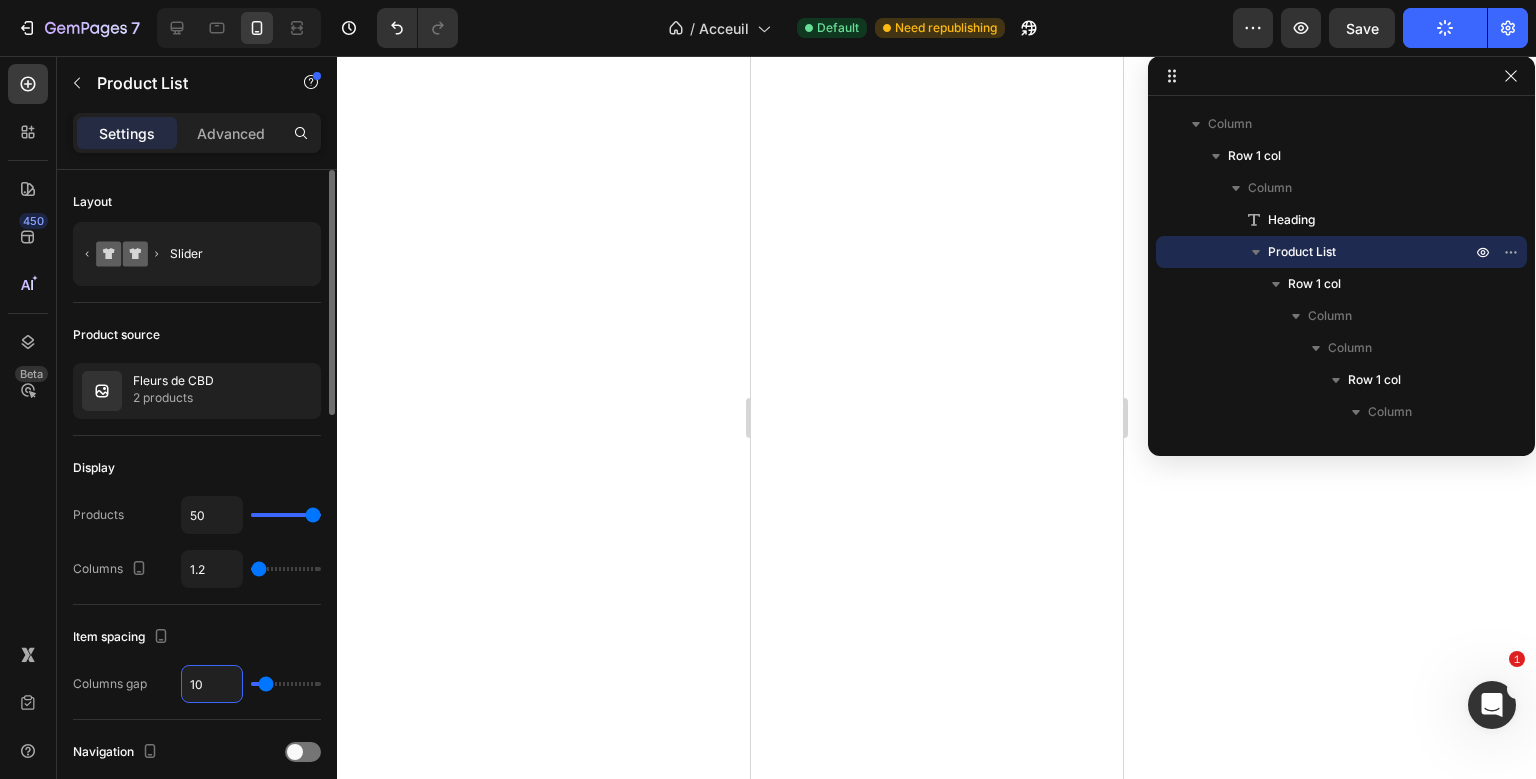 click on "10" at bounding box center [212, 684] 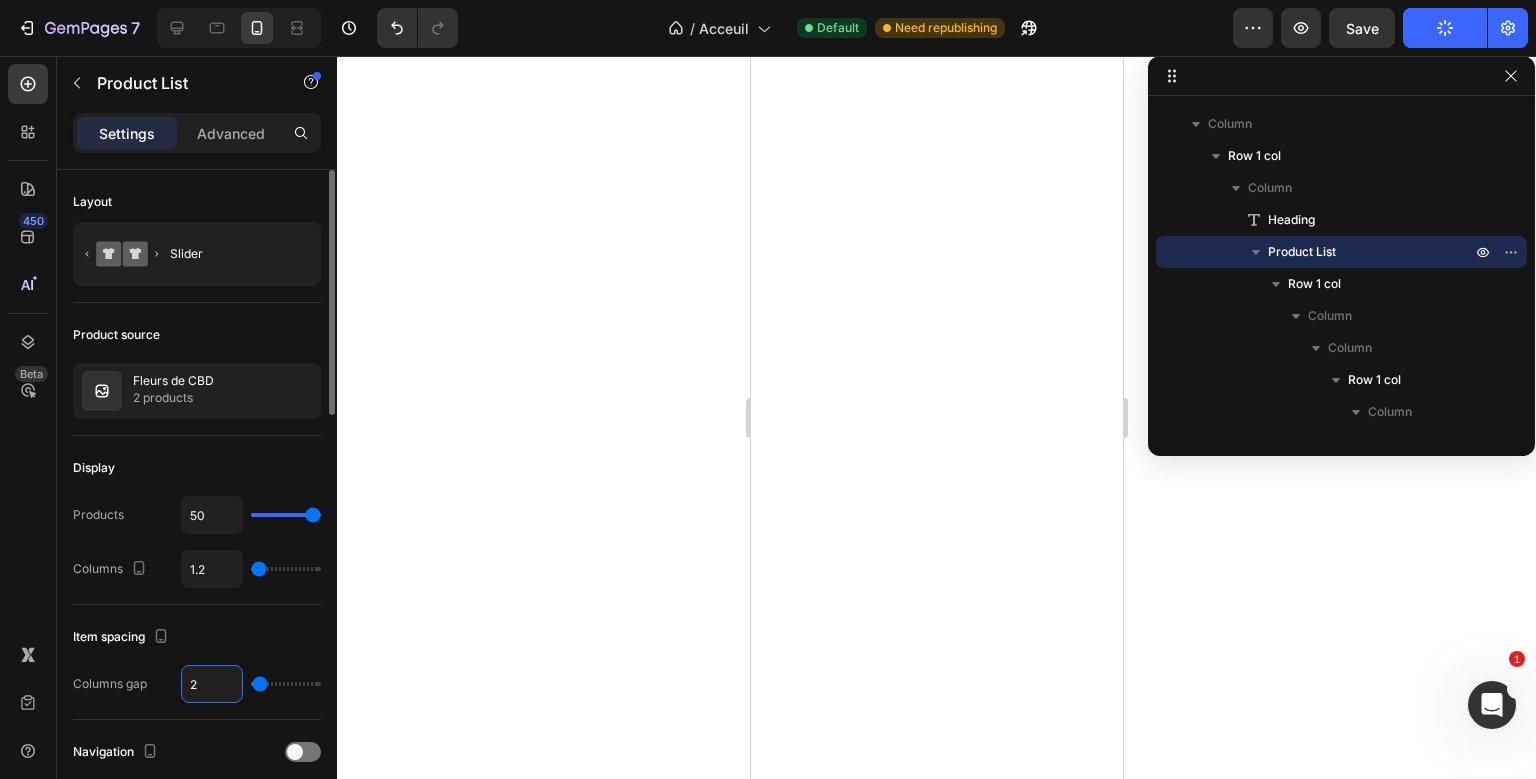 type on "20" 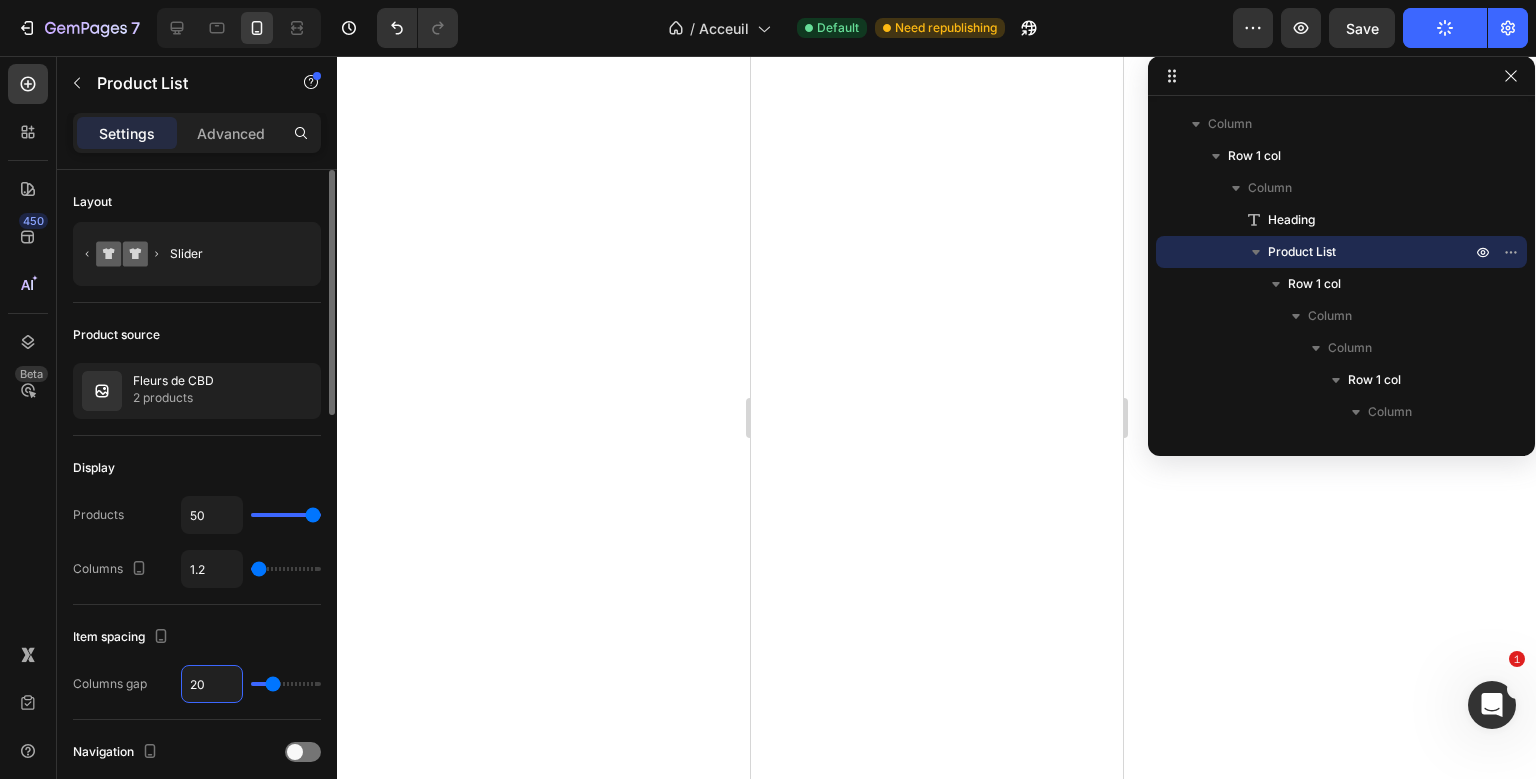 type on "2" 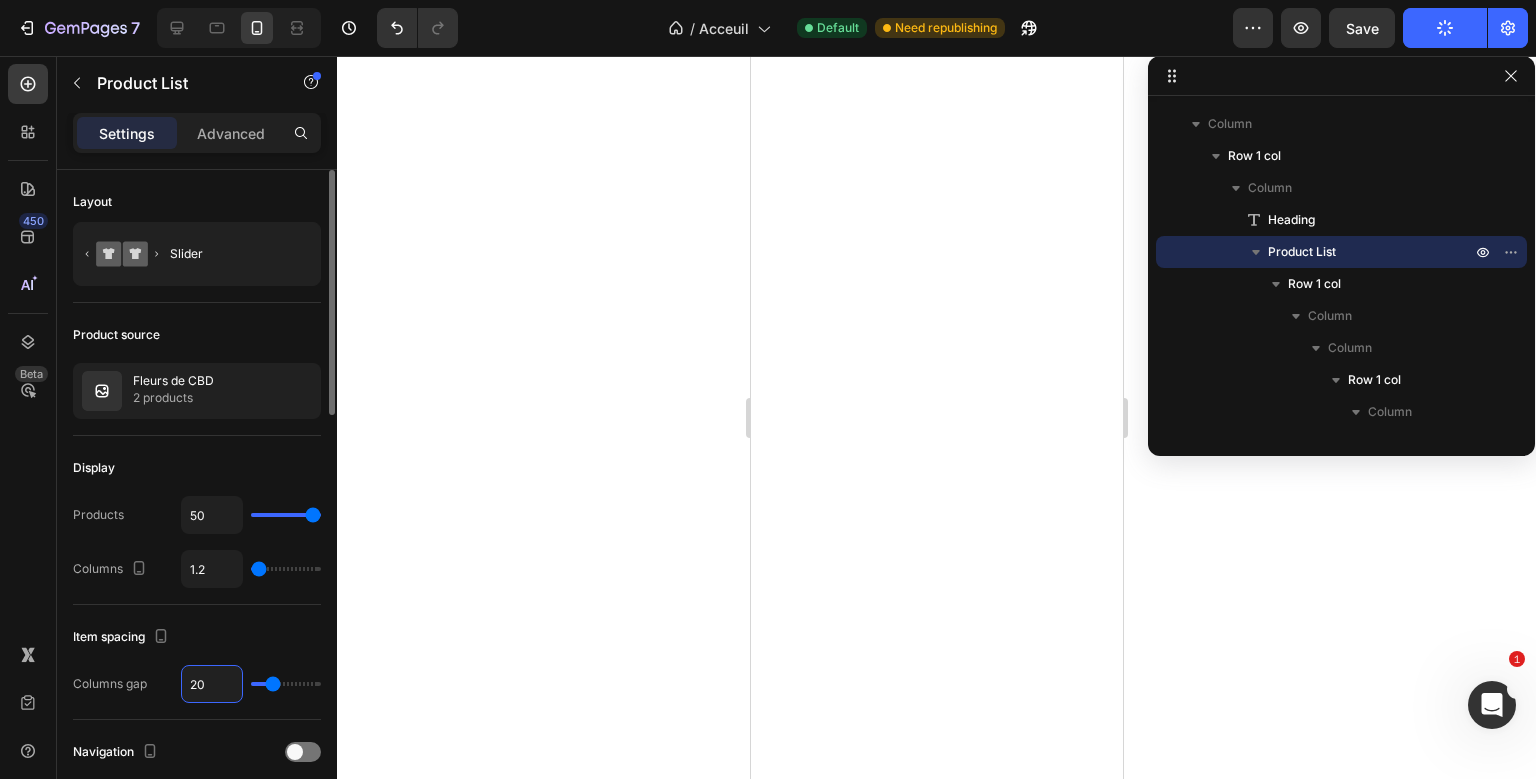 type on "2" 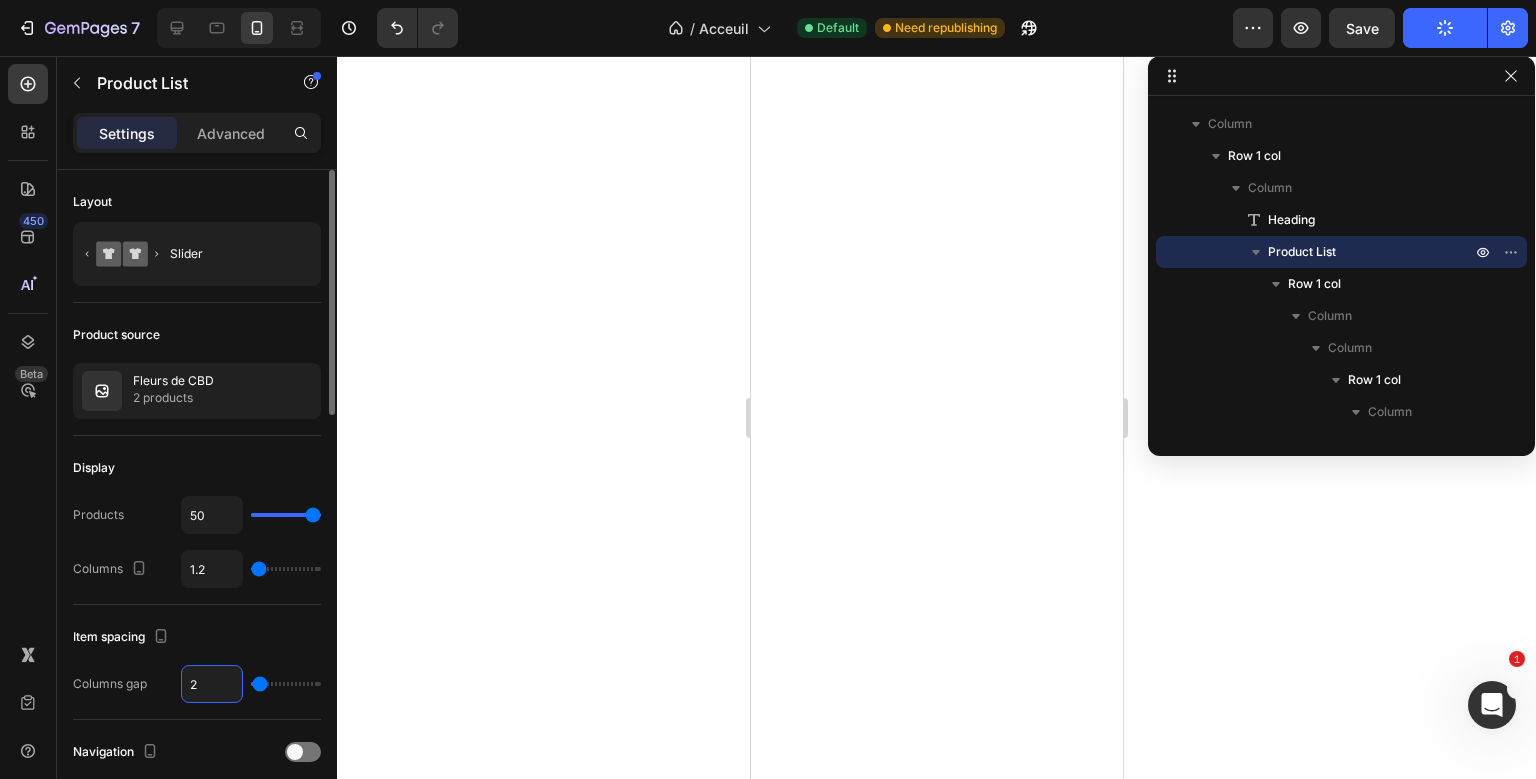 type on "25" 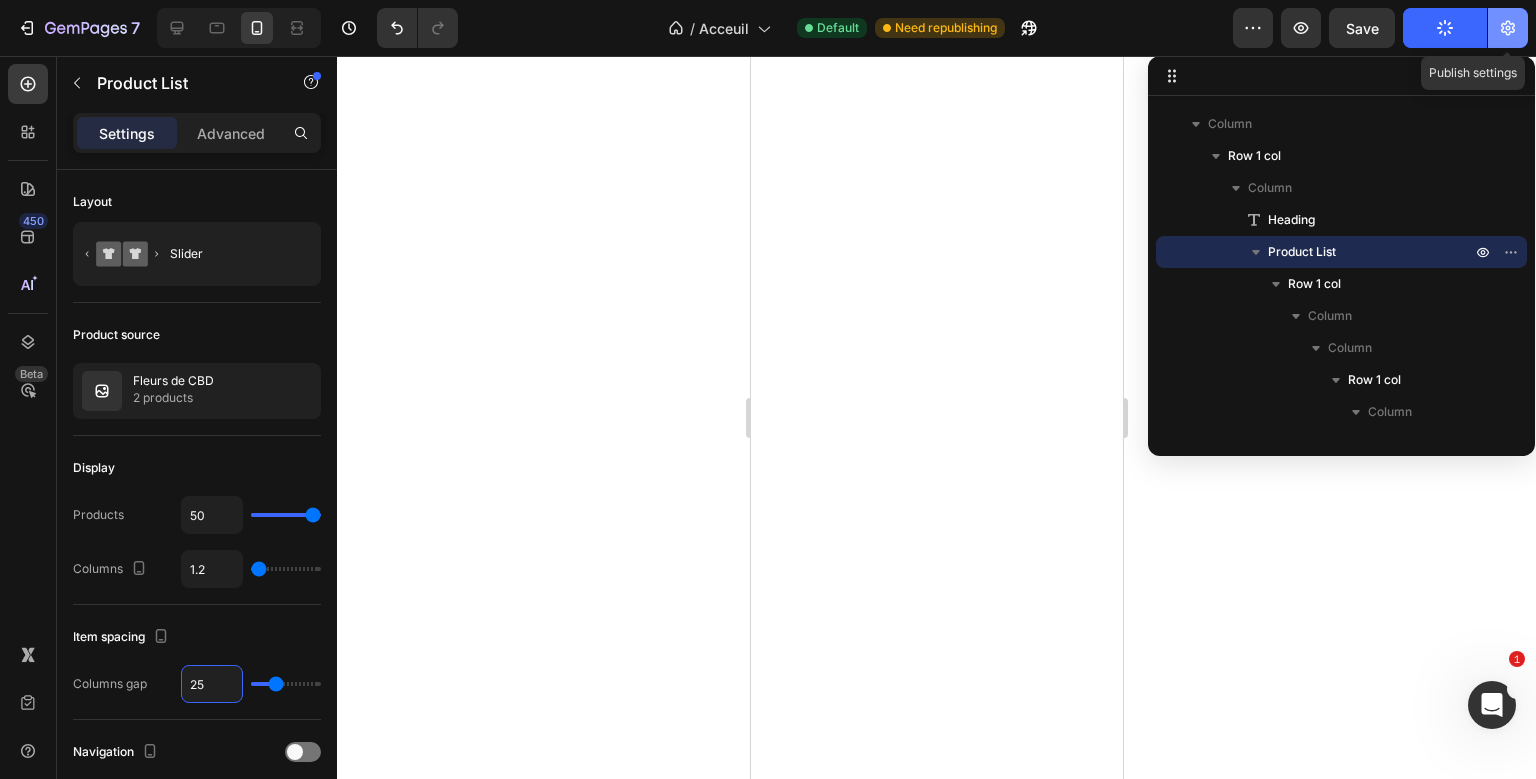 type on "25" 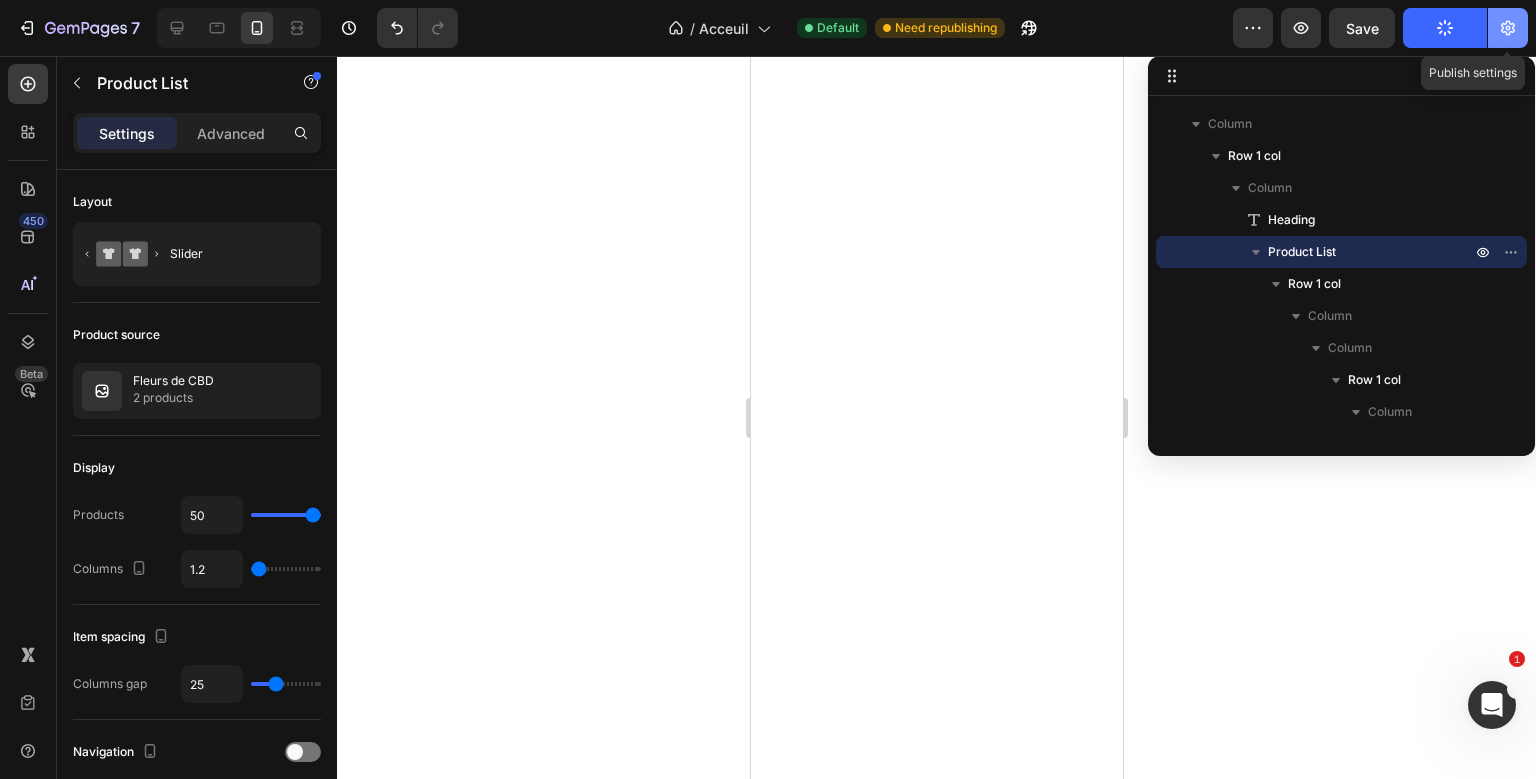 click 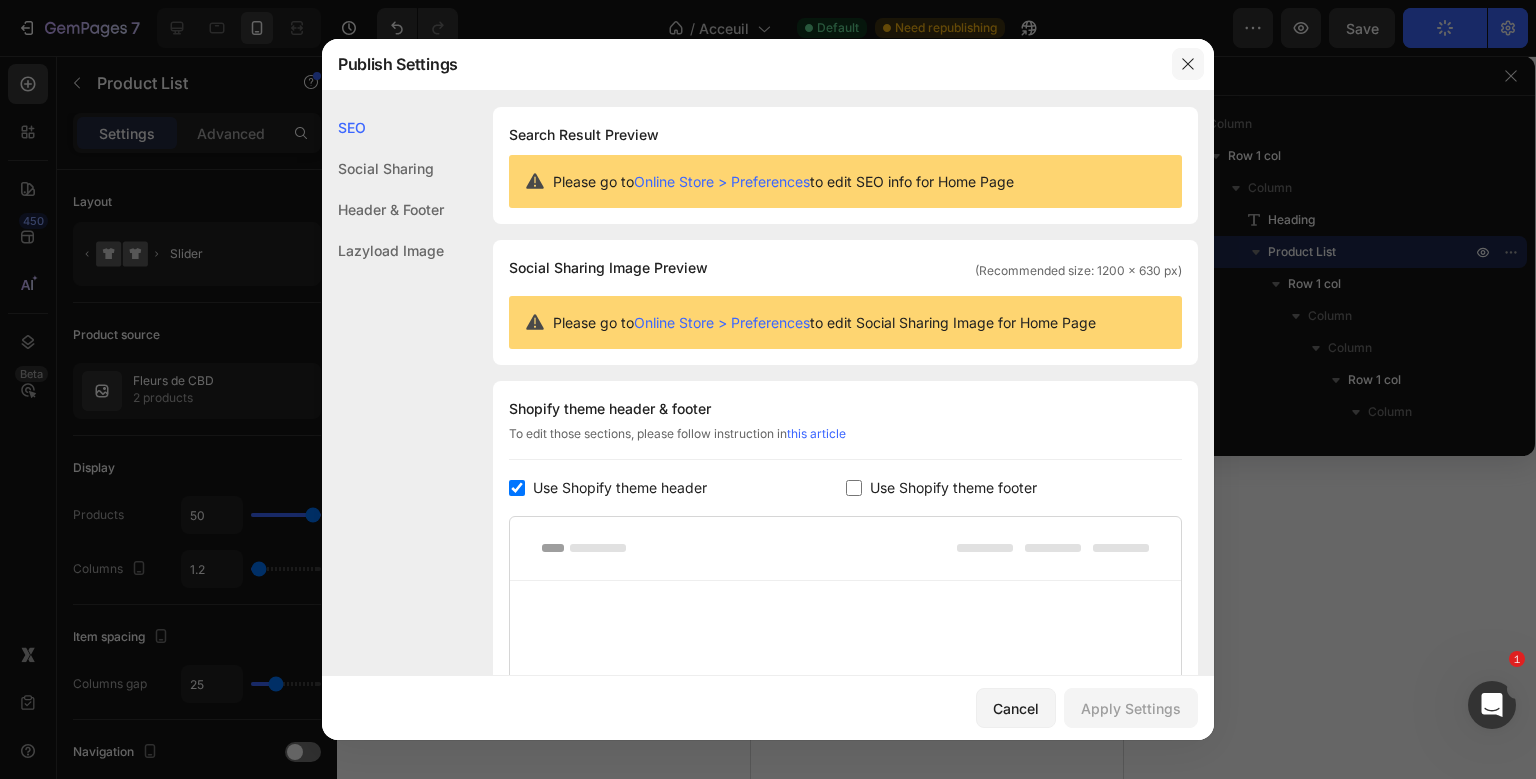 click at bounding box center (1188, 64) 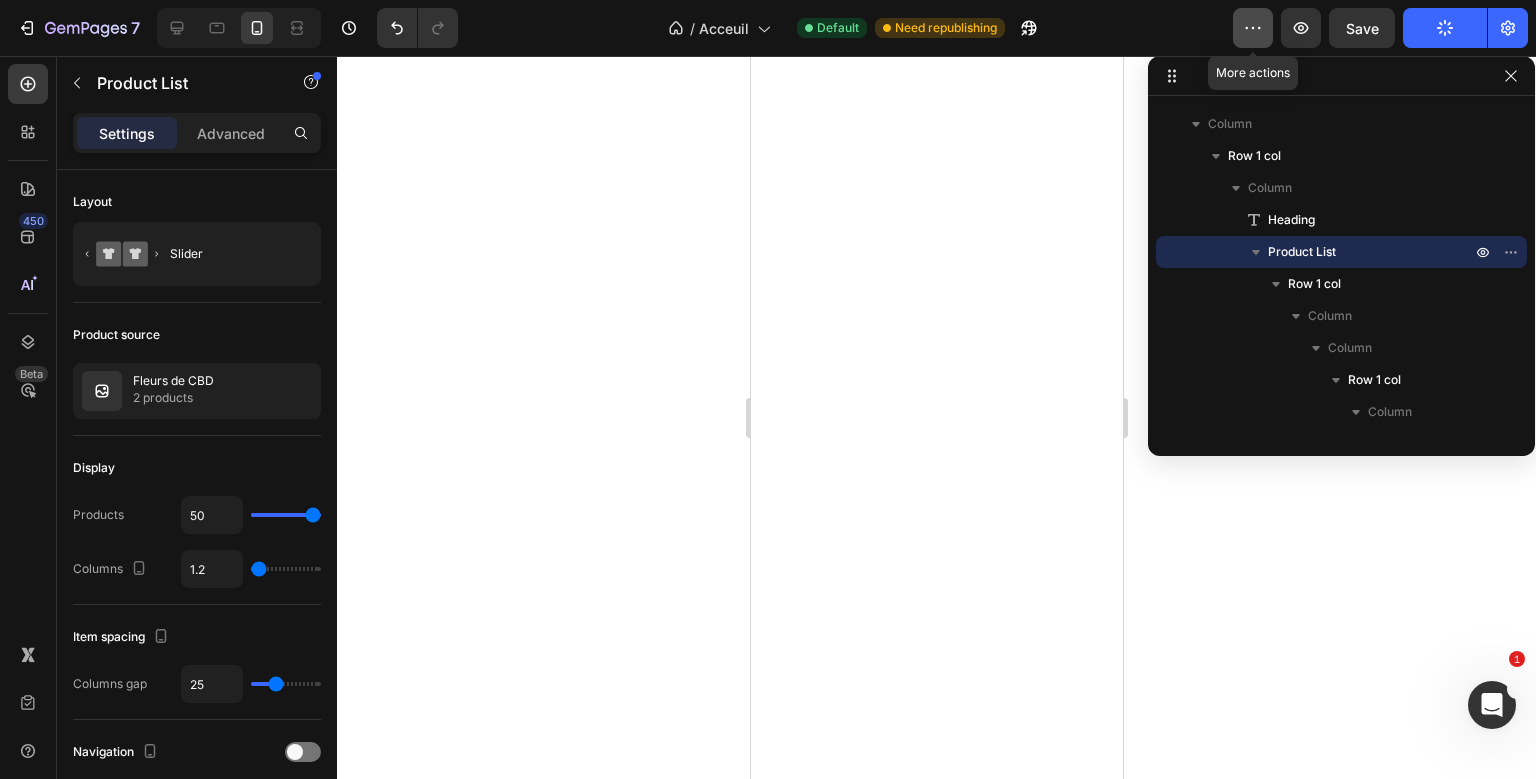 click 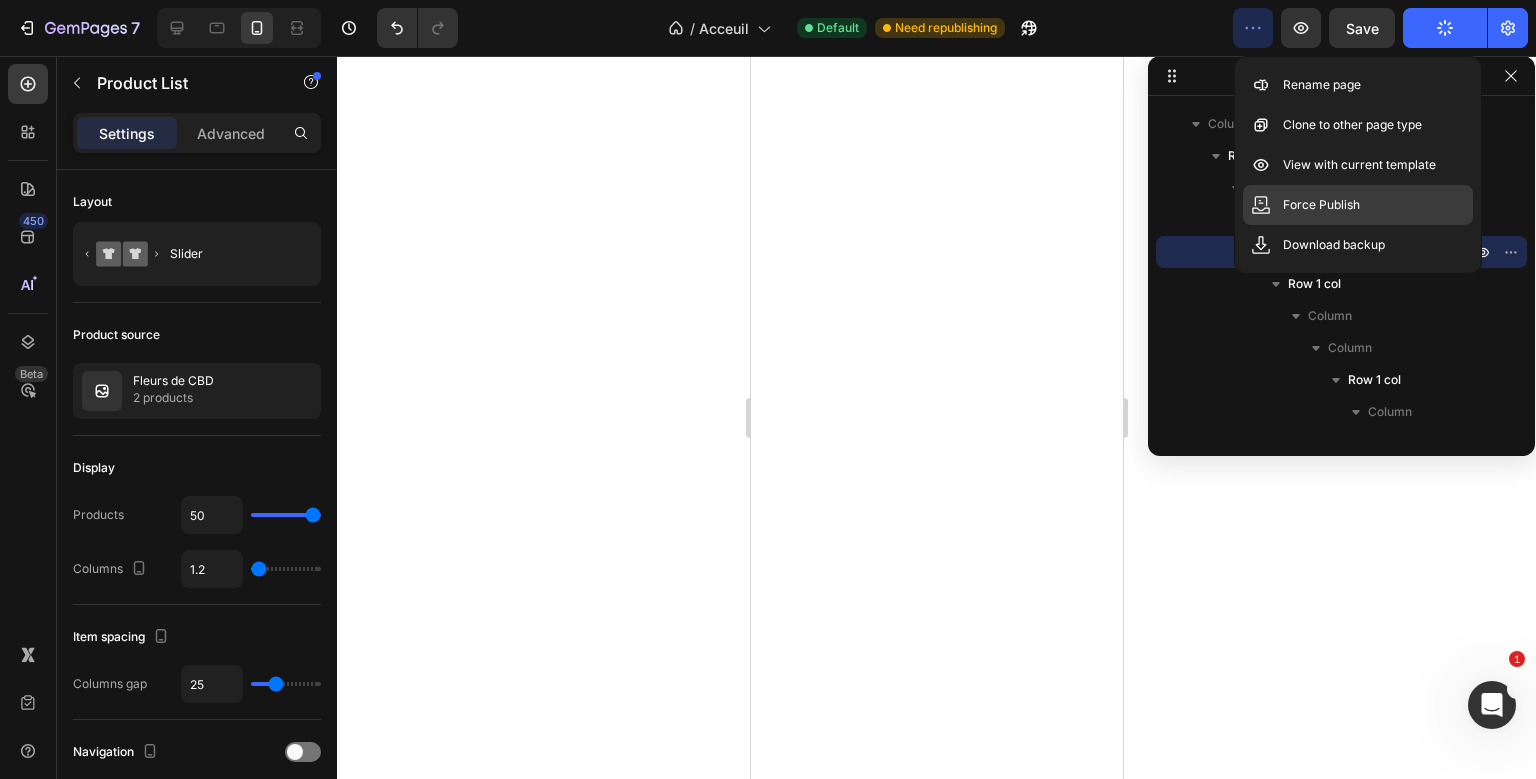 click on "Force Publish" at bounding box center (1321, 205) 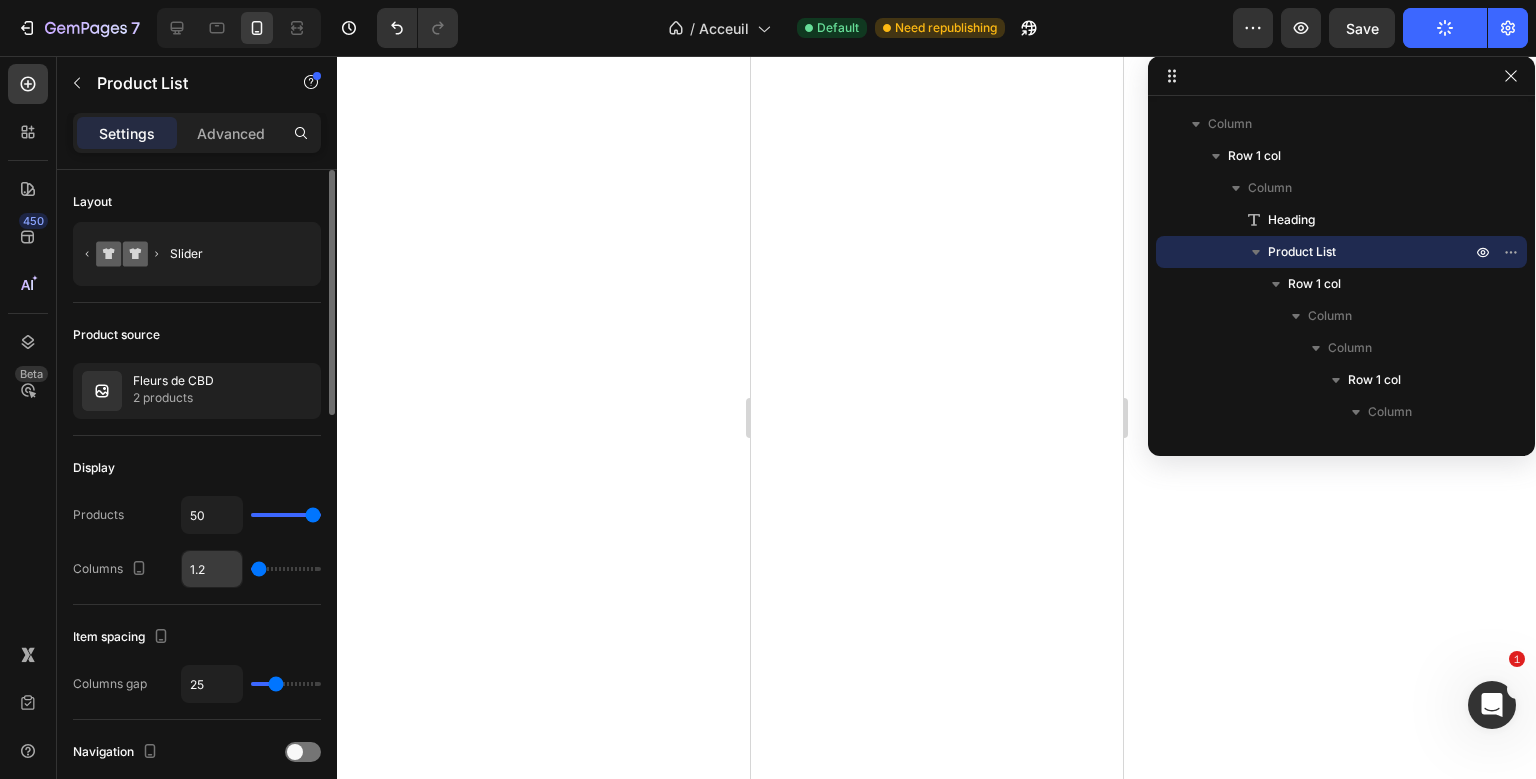 click on "1.2" at bounding box center [212, 569] 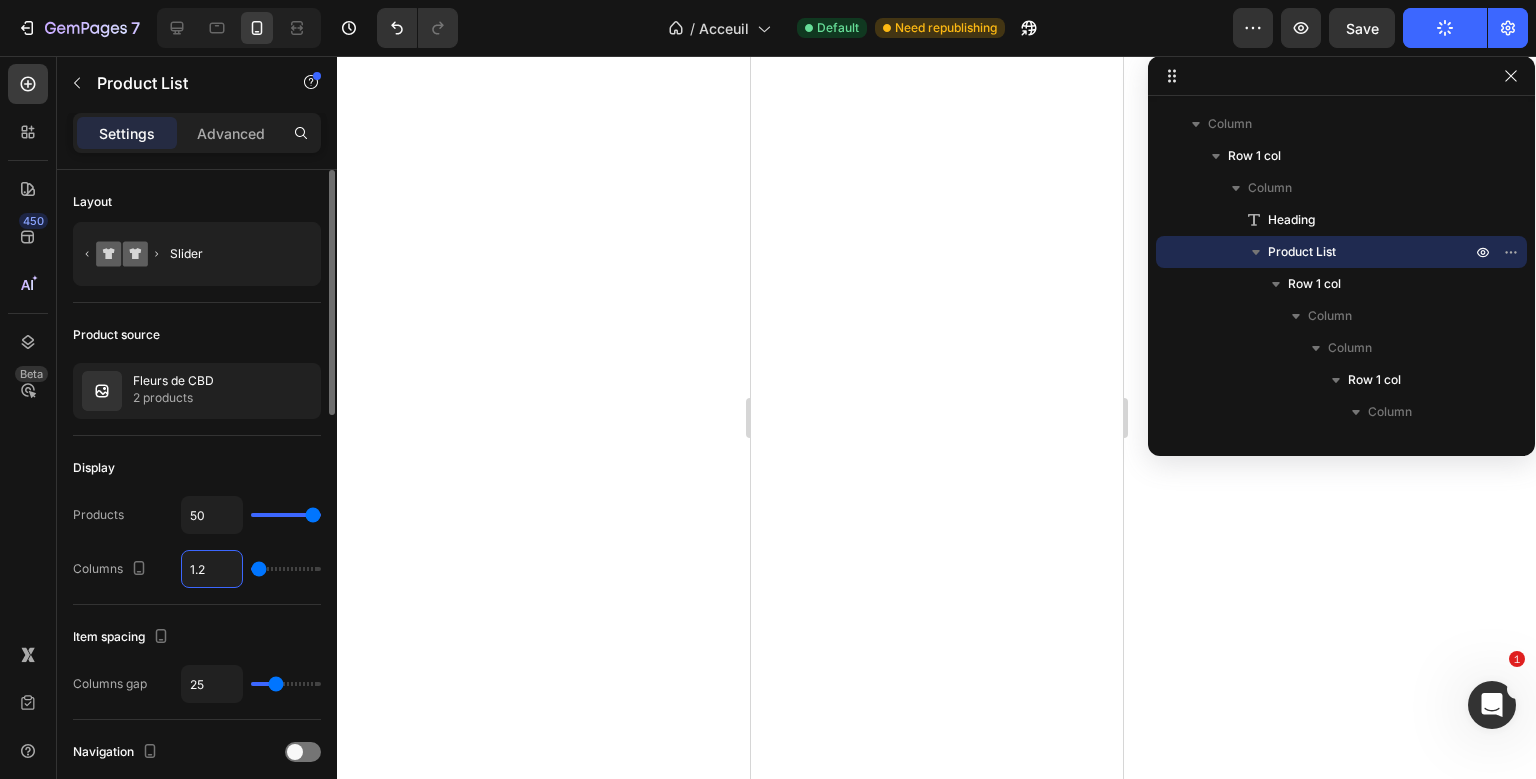 click on "1.2" at bounding box center [212, 569] 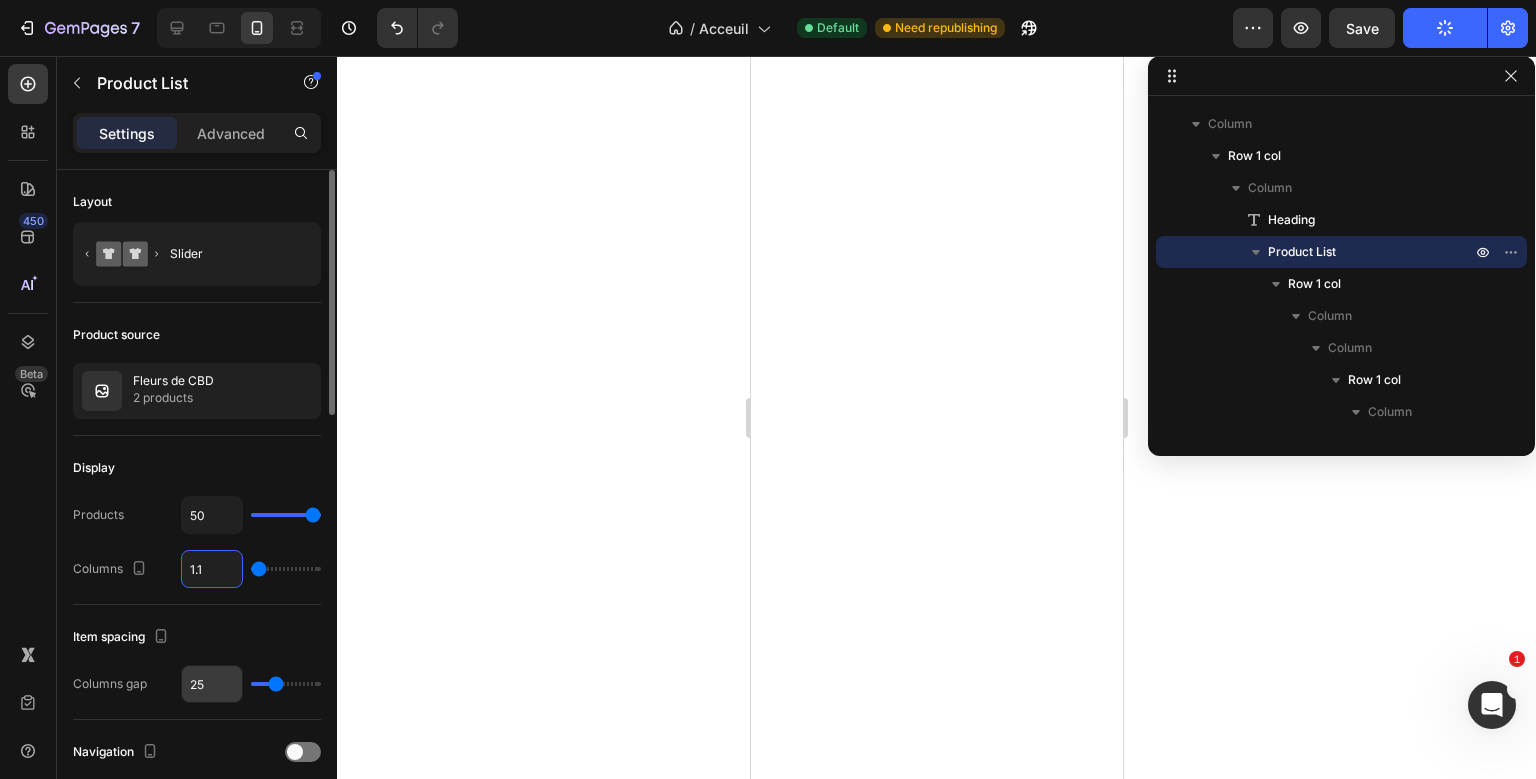 type on "1.1" 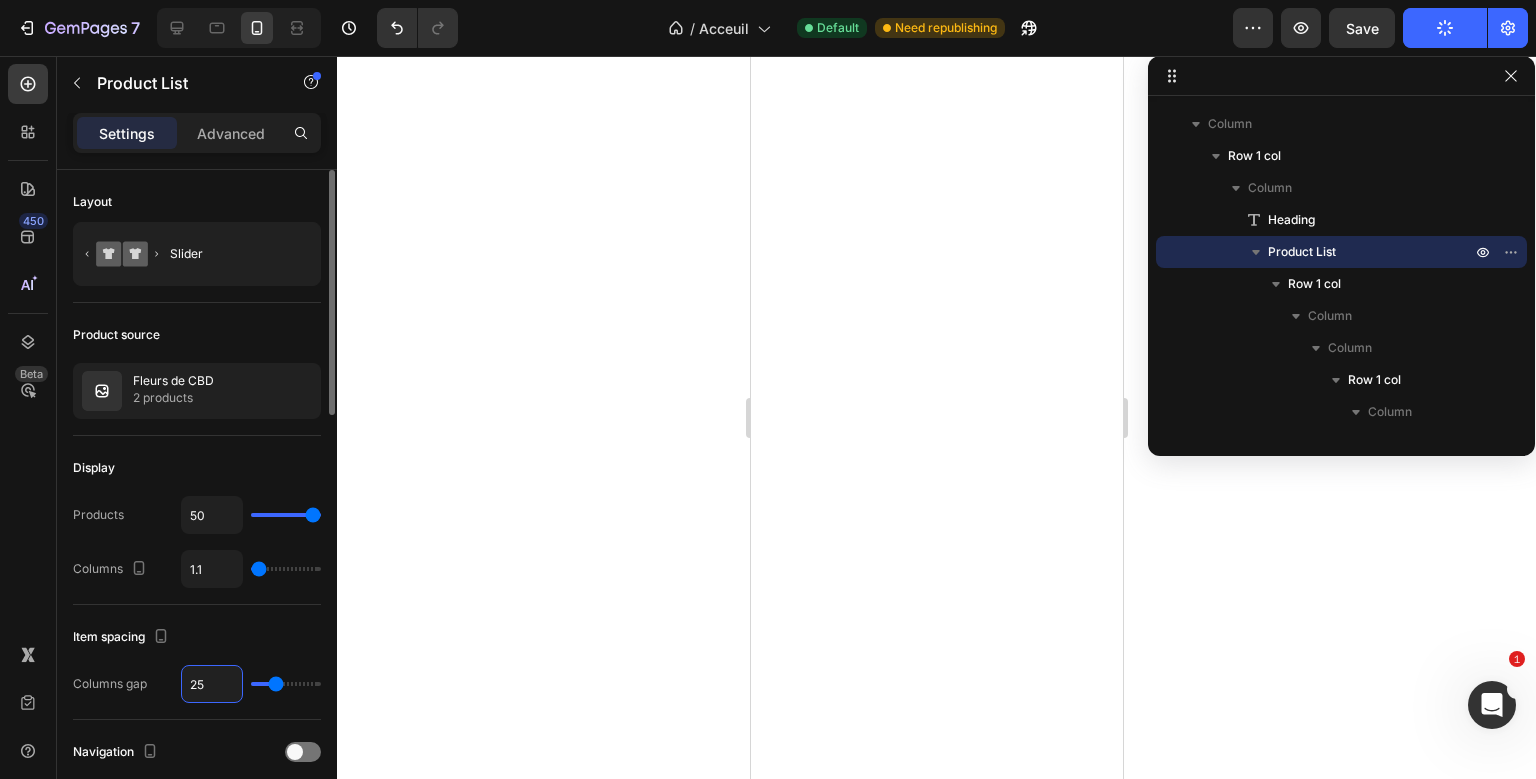 click on "25" at bounding box center (212, 684) 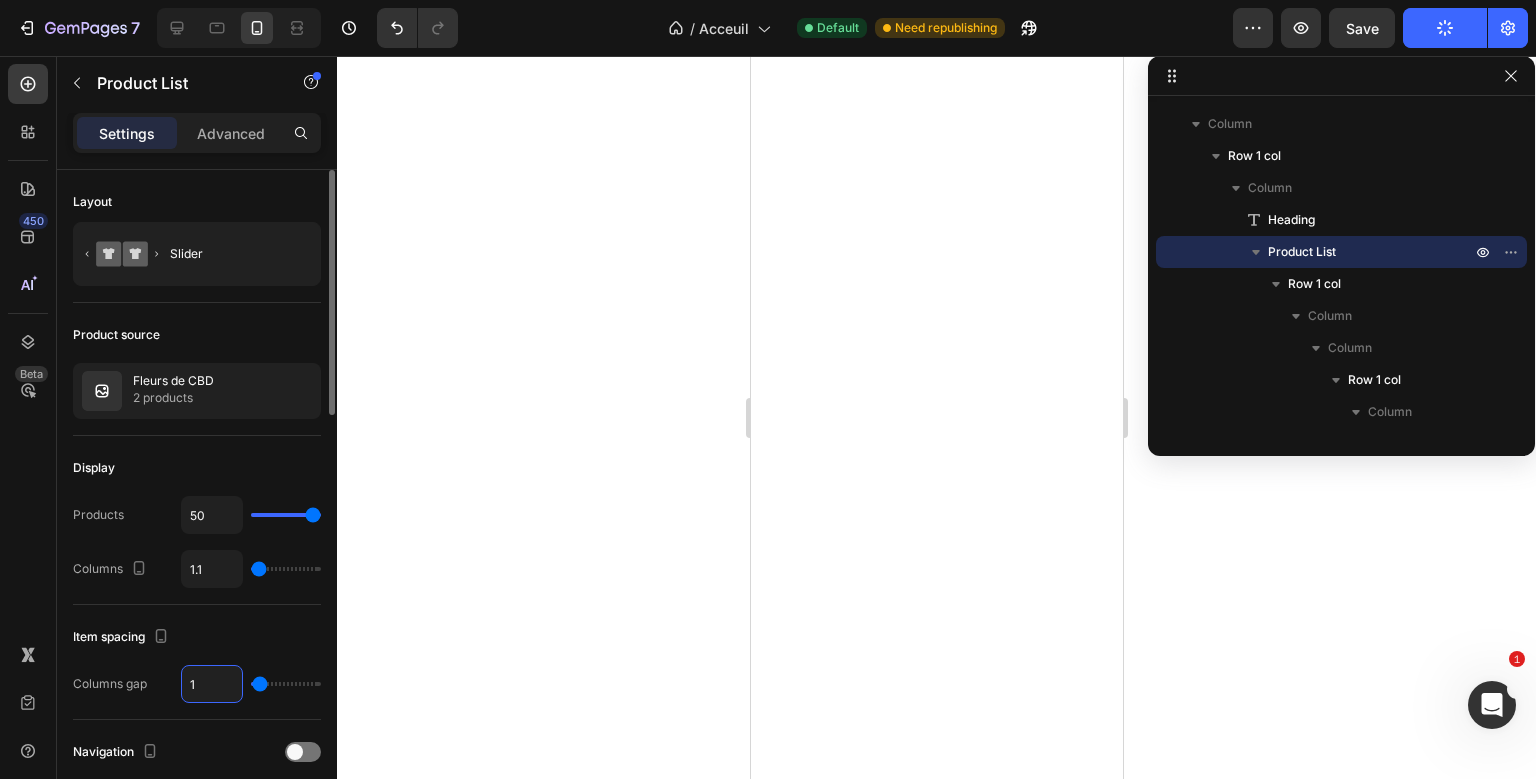 type on "15" 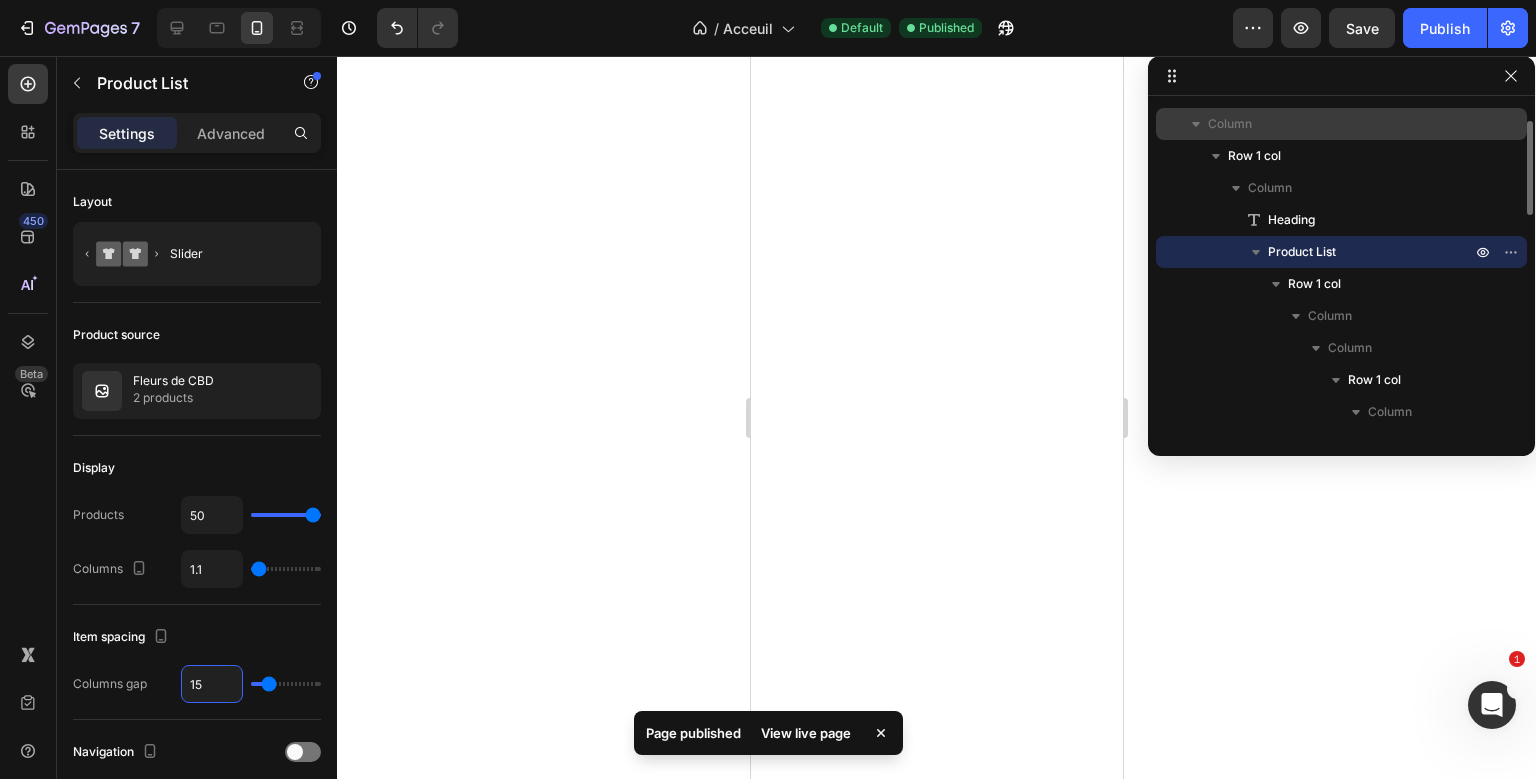 type on "1" 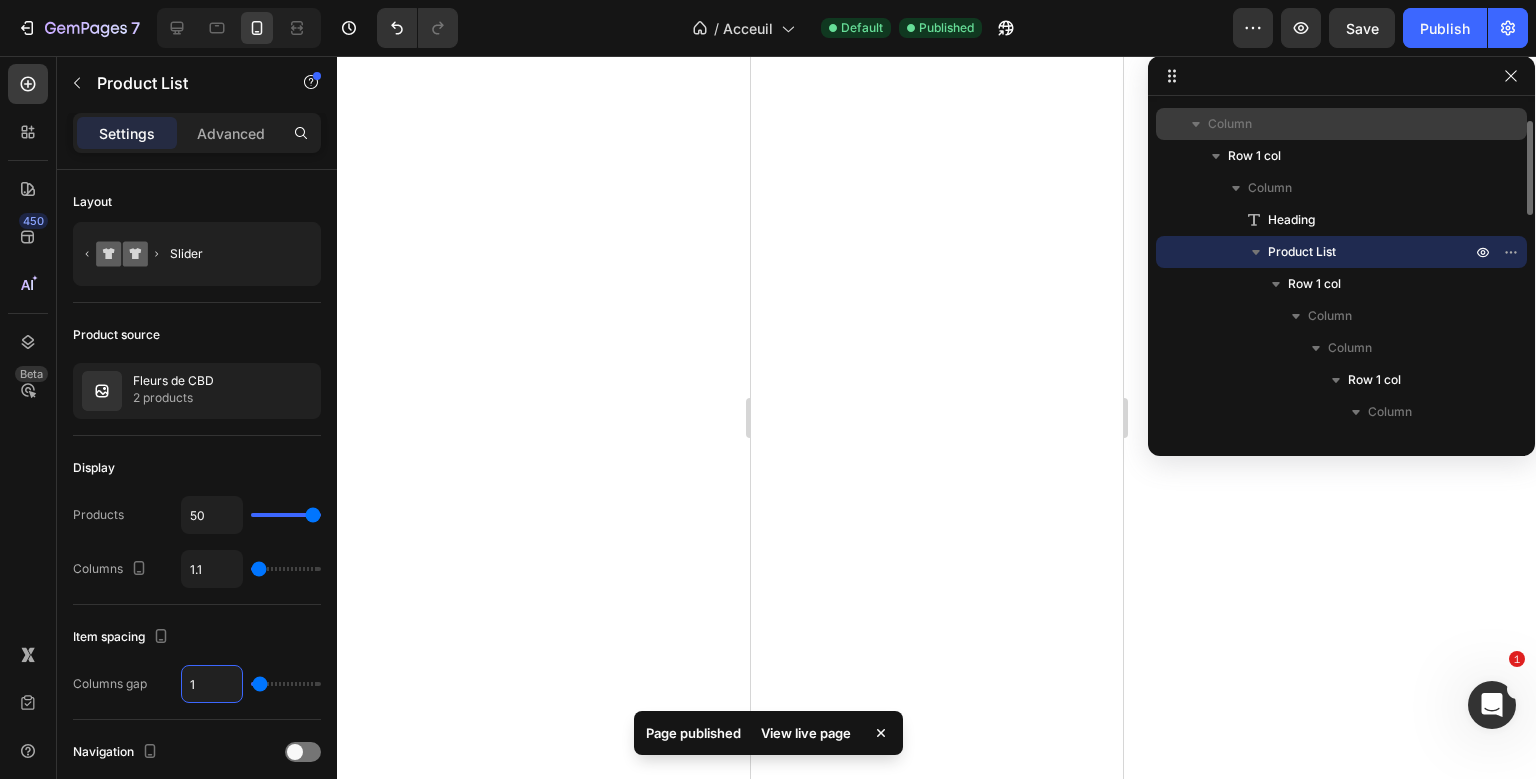 type on "10" 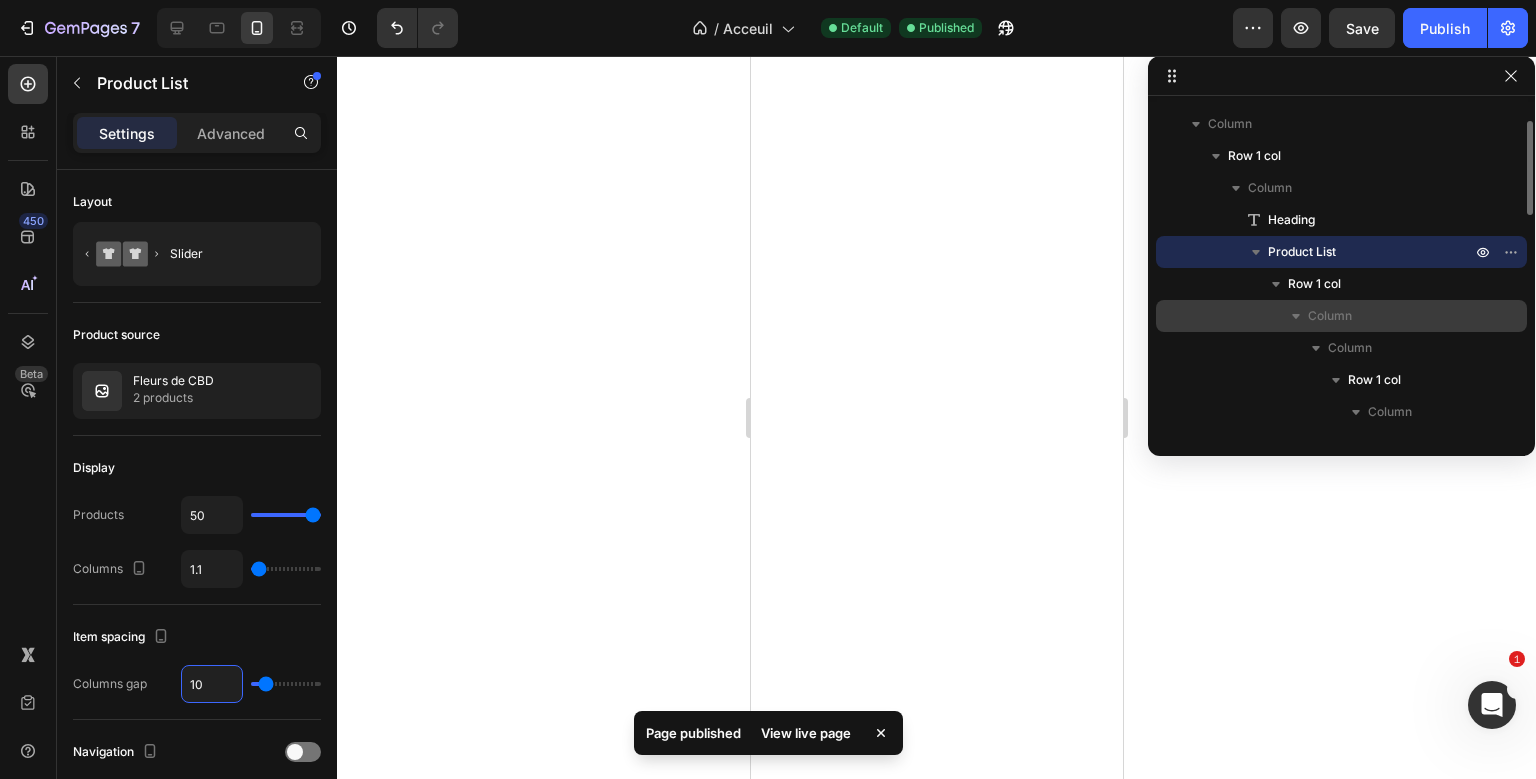 type on "1" 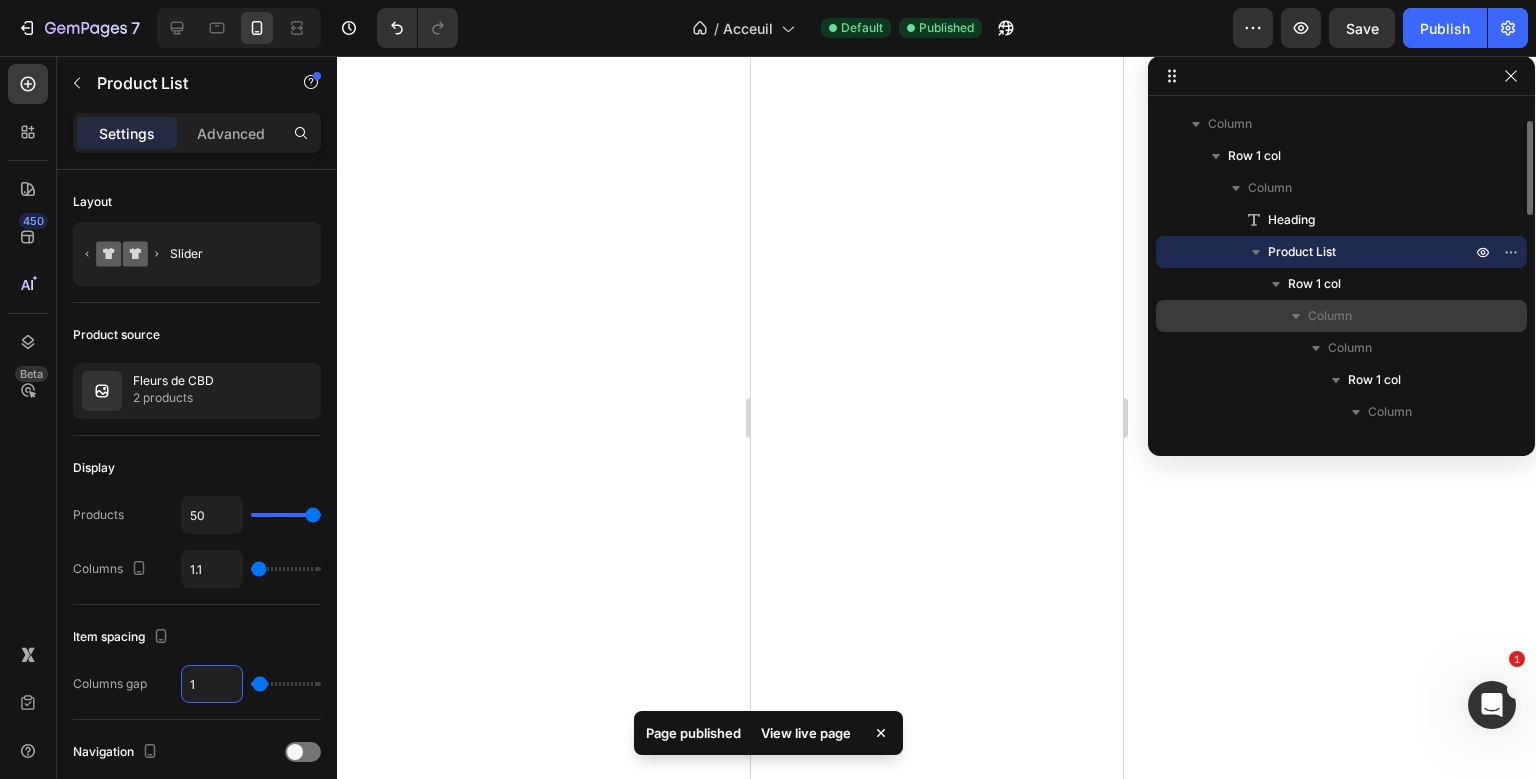 type on "15" 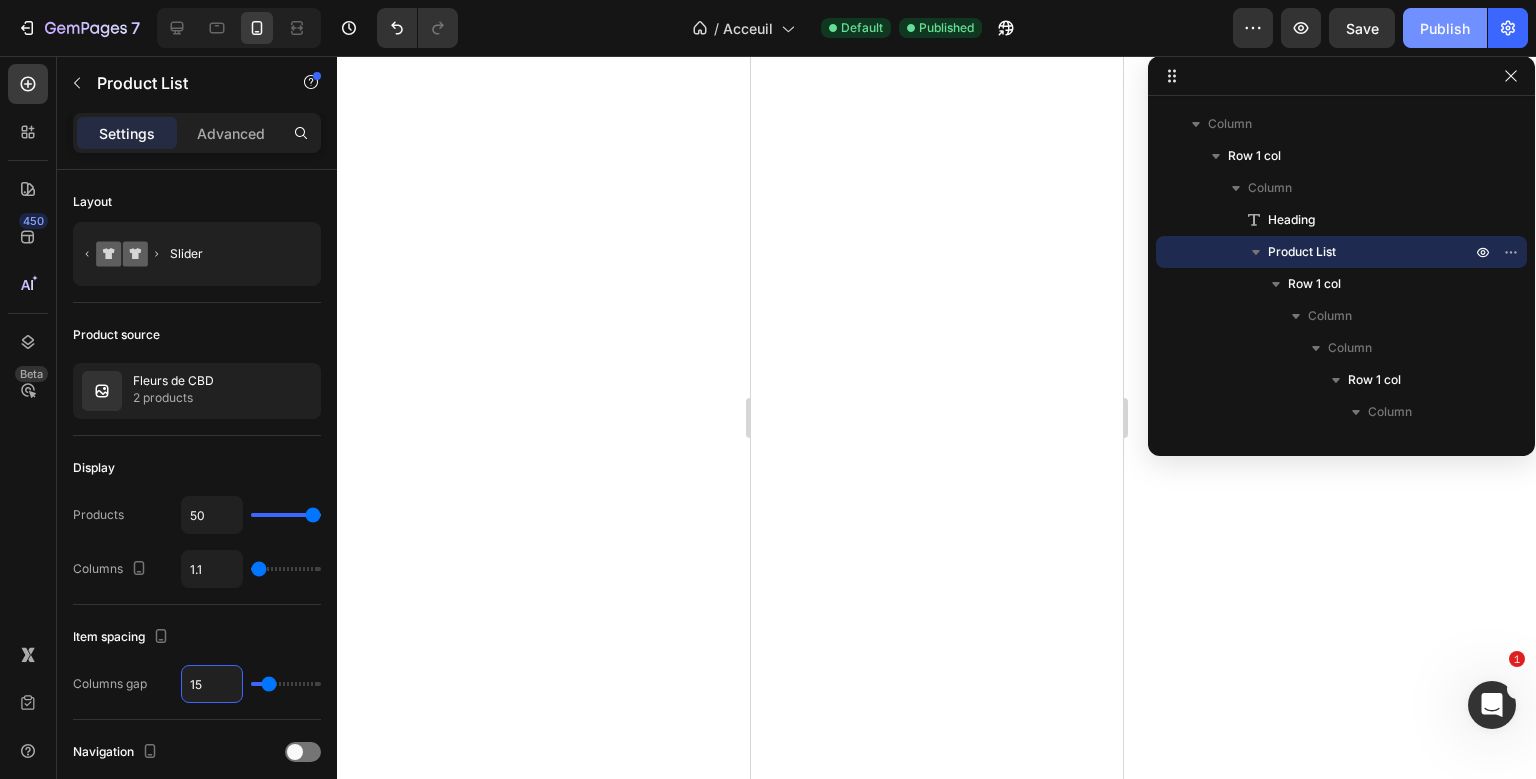 type on "15" 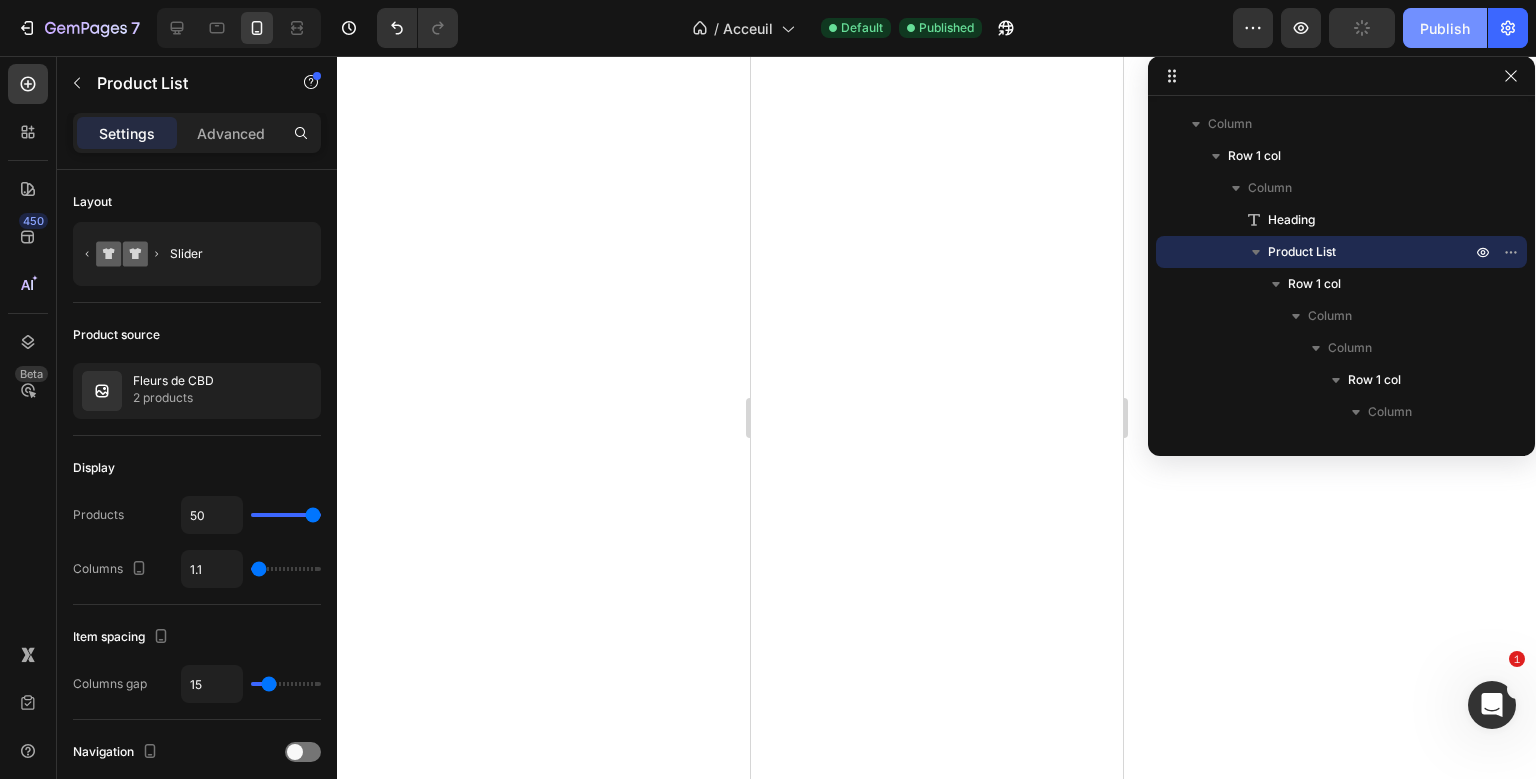 click on "Publish" at bounding box center [1445, 28] 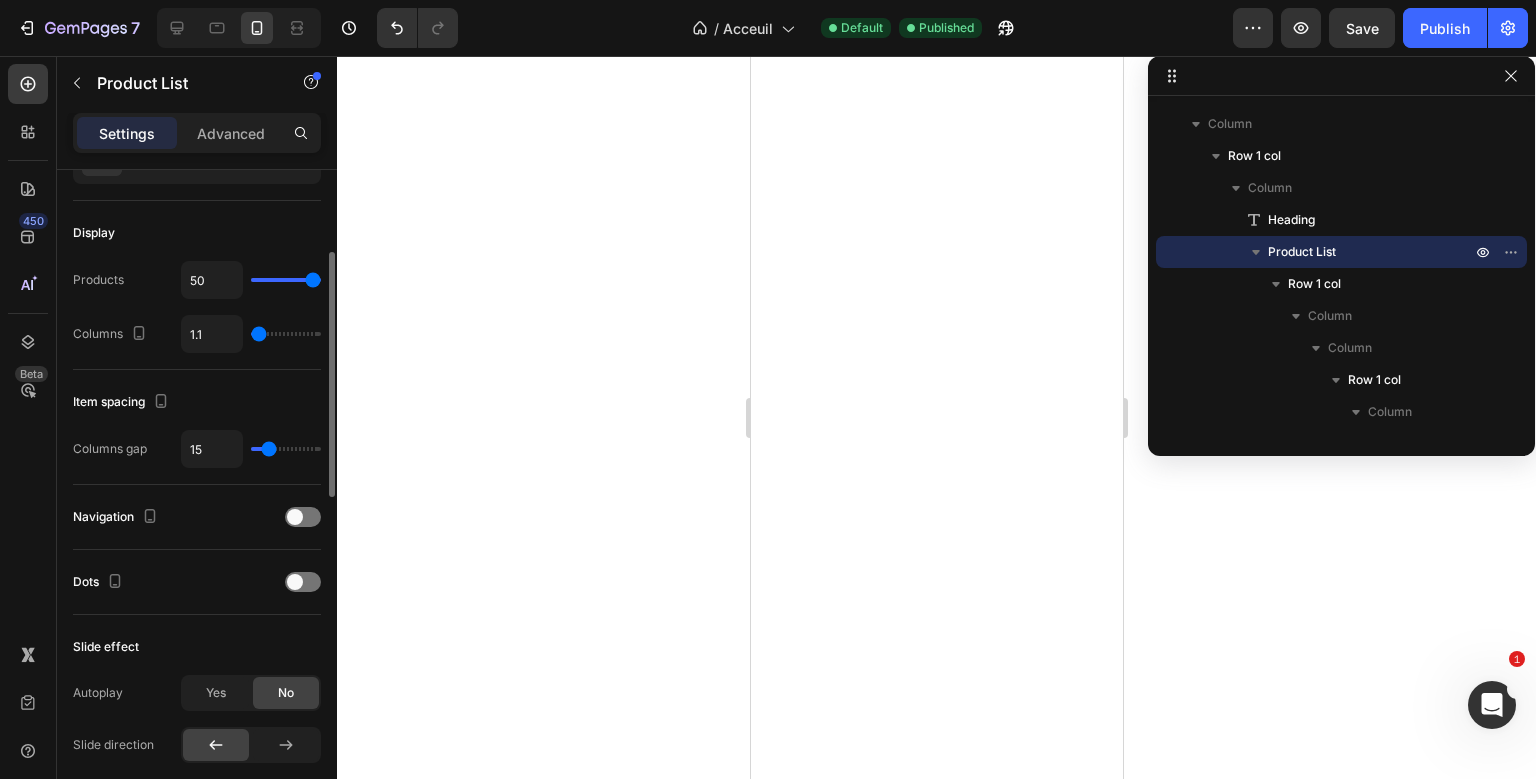 scroll, scrollTop: 252, scrollLeft: 0, axis: vertical 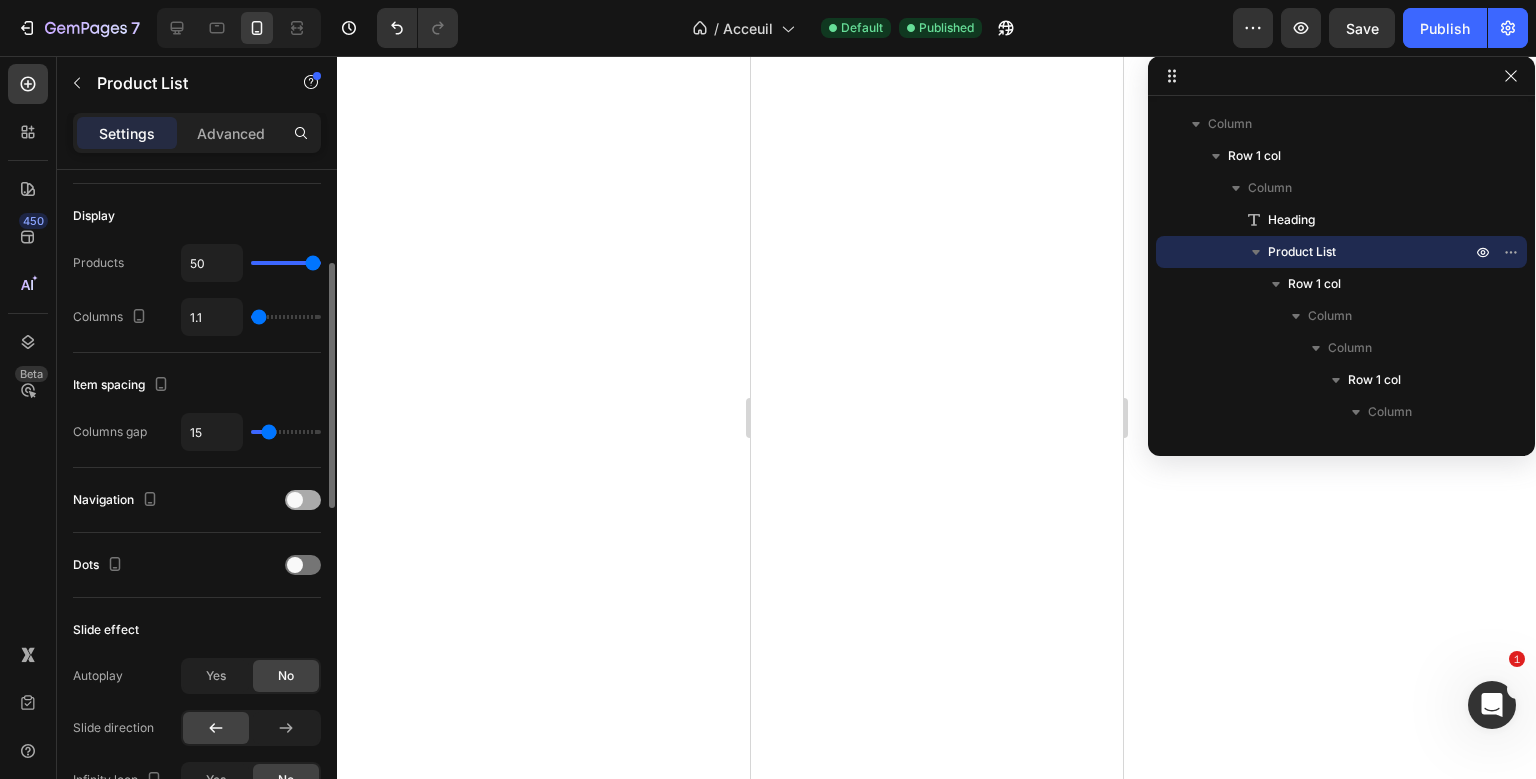 click at bounding box center (303, 500) 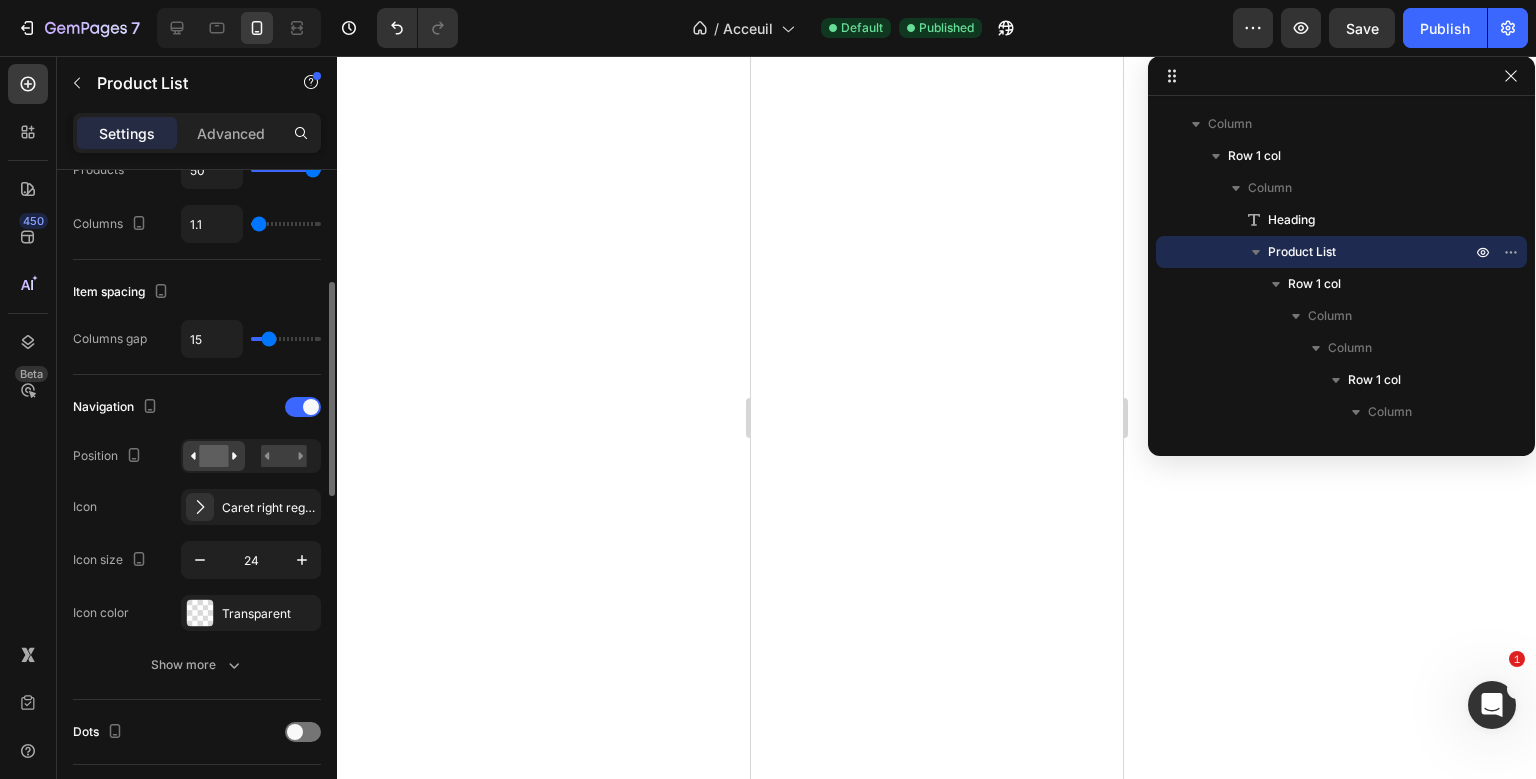 scroll, scrollTop: 346, scrollLeft: 0, axis: vertical 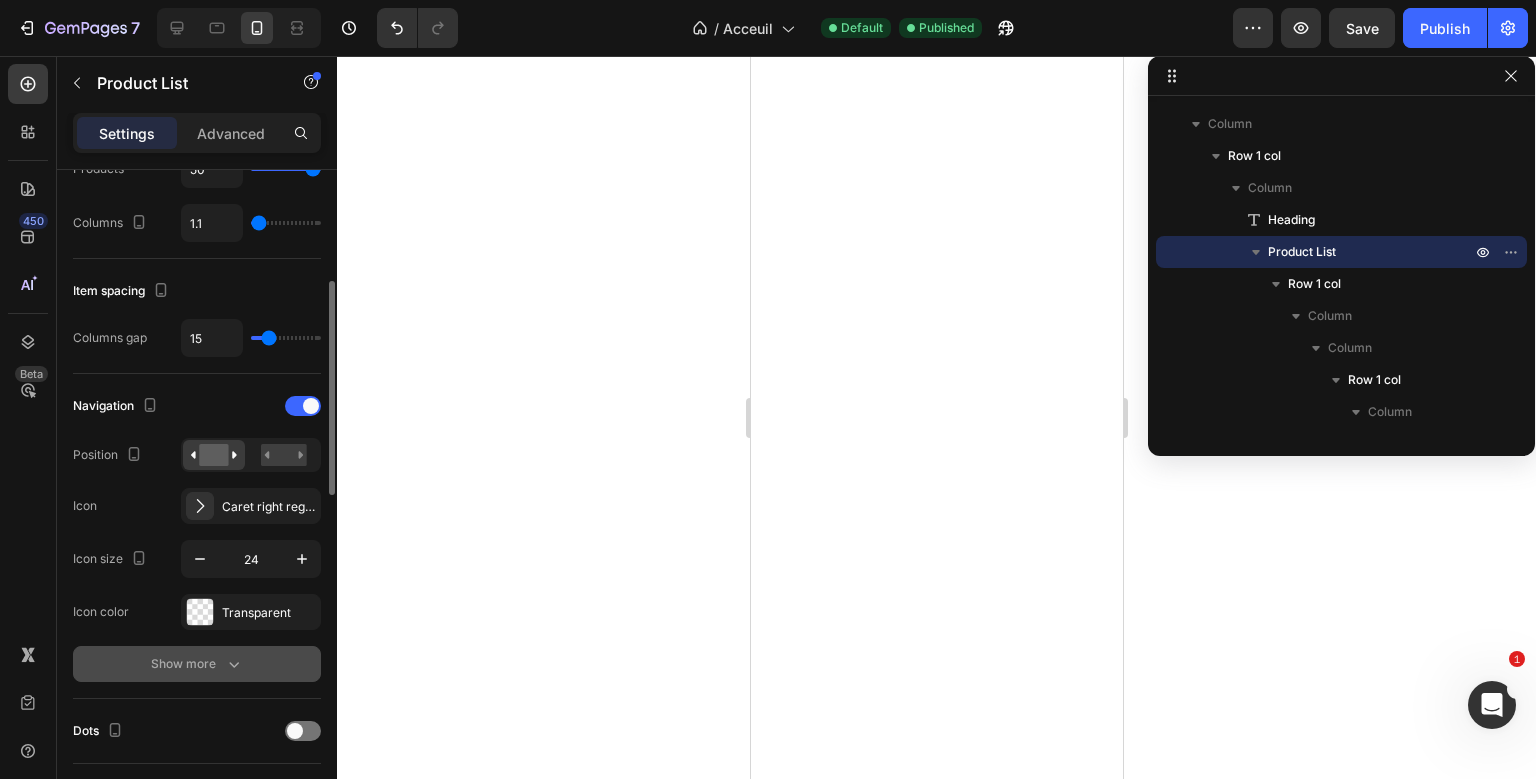 click 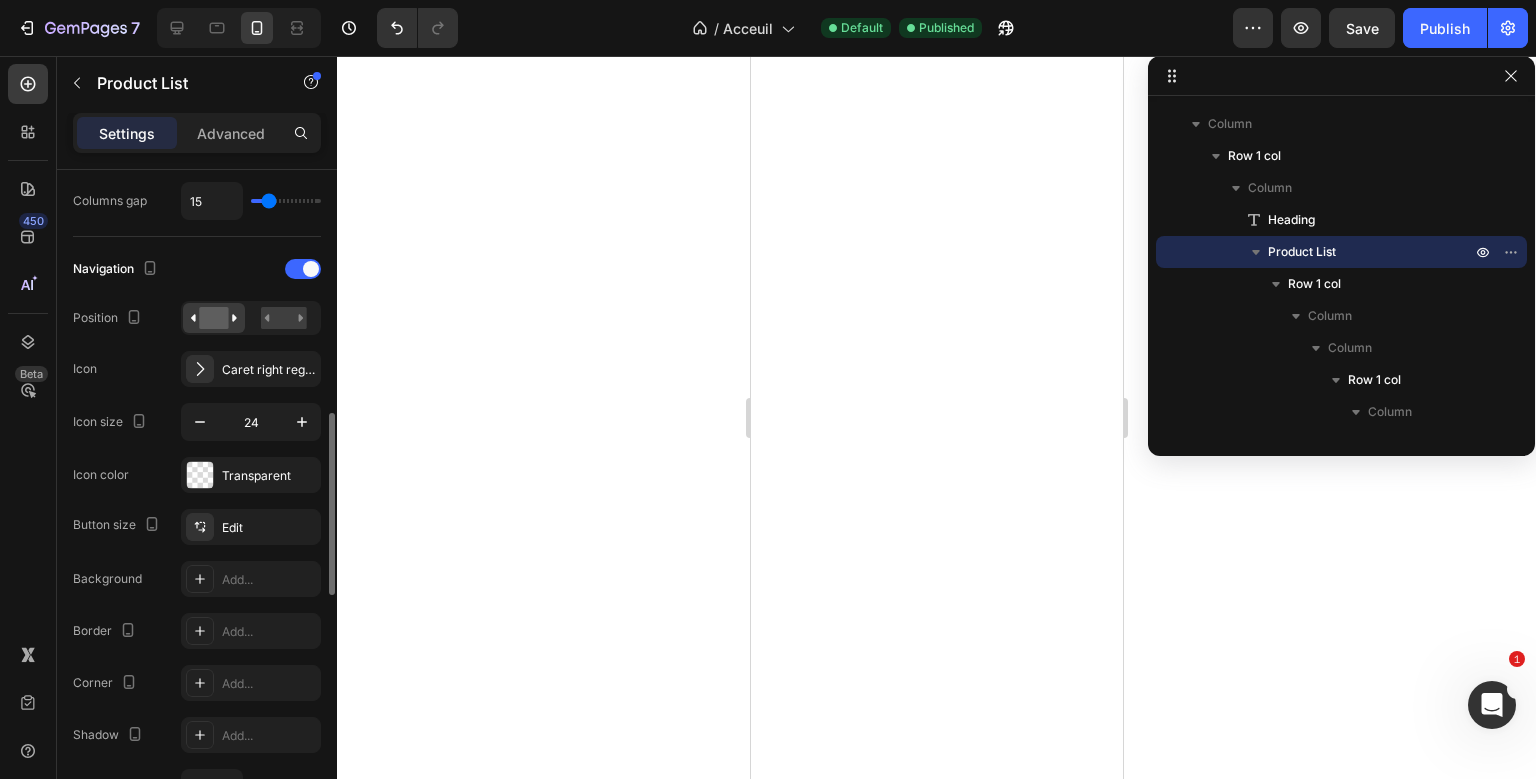 scroll, scrollTop: 482, scrollLeft: 0, axis: vertical 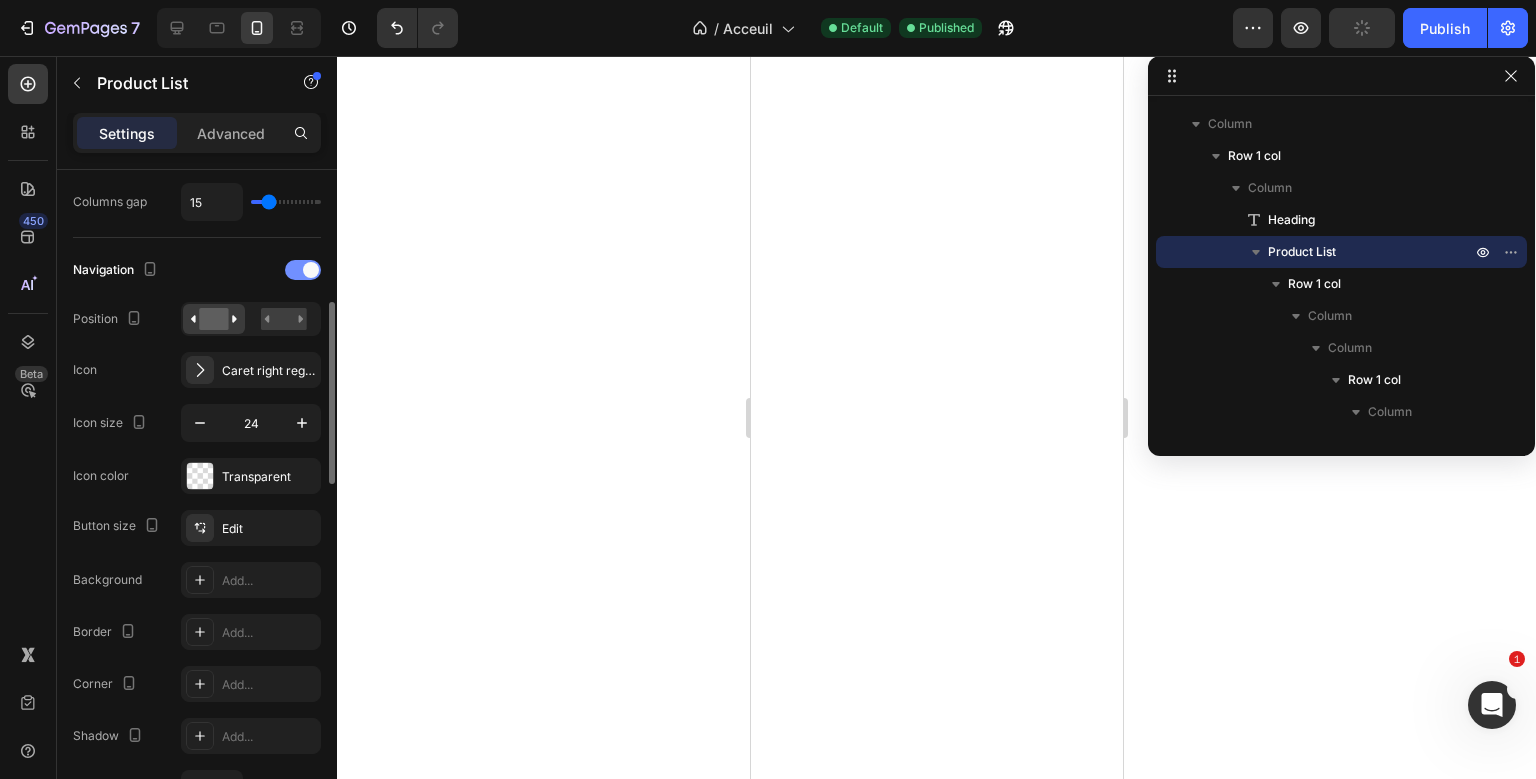click at bounding box center [303, 270] 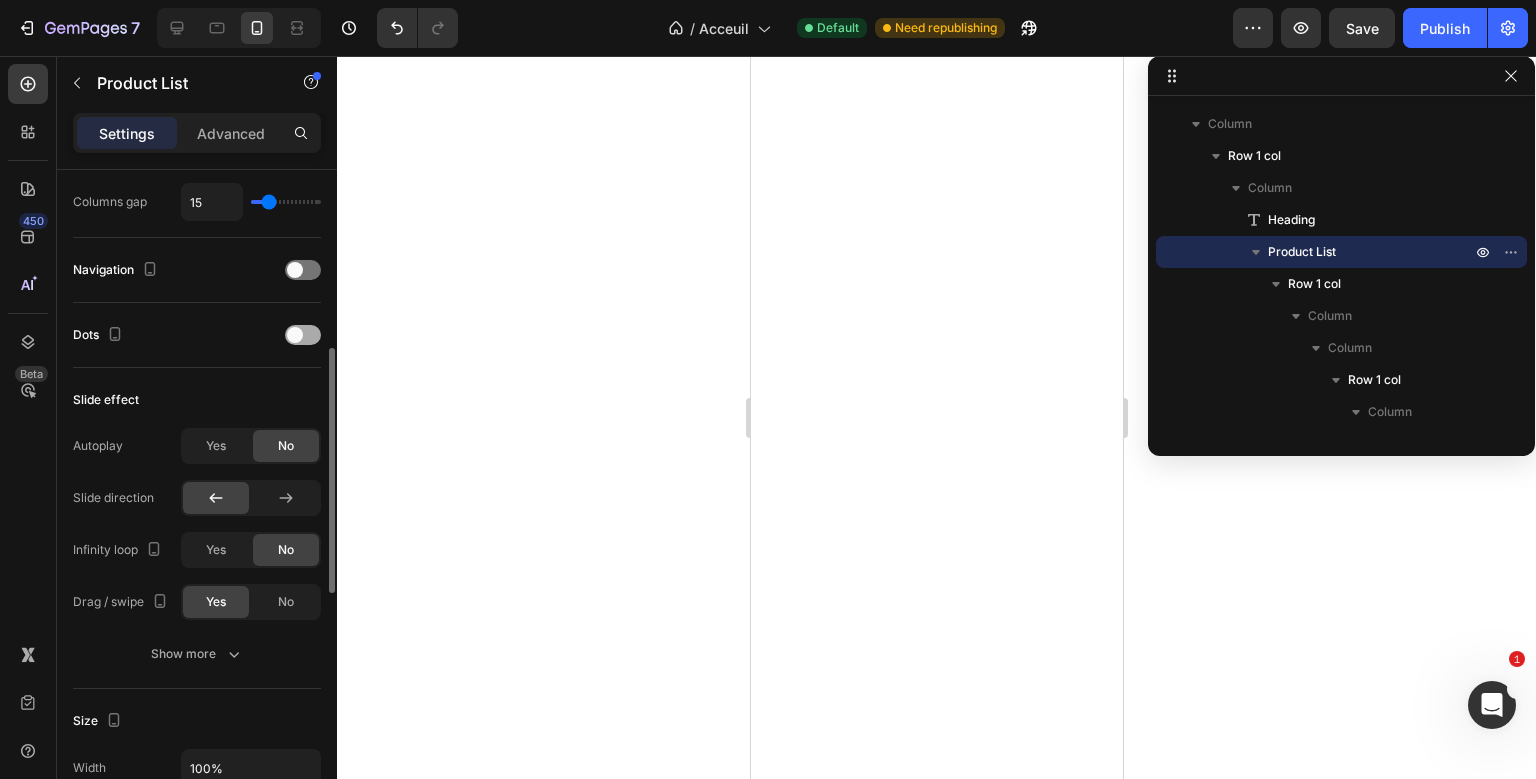 click at bounding box center (303, 335) 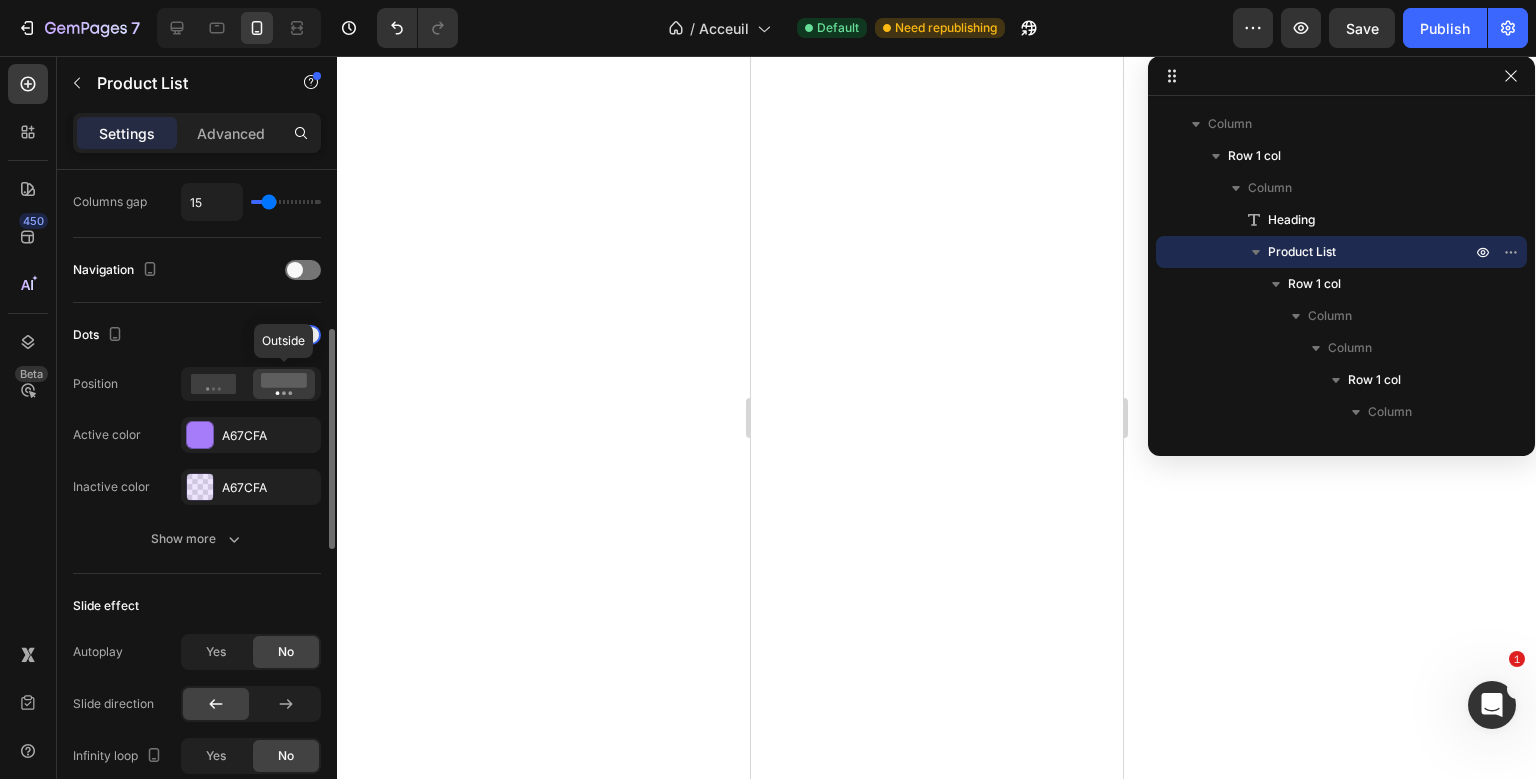 click 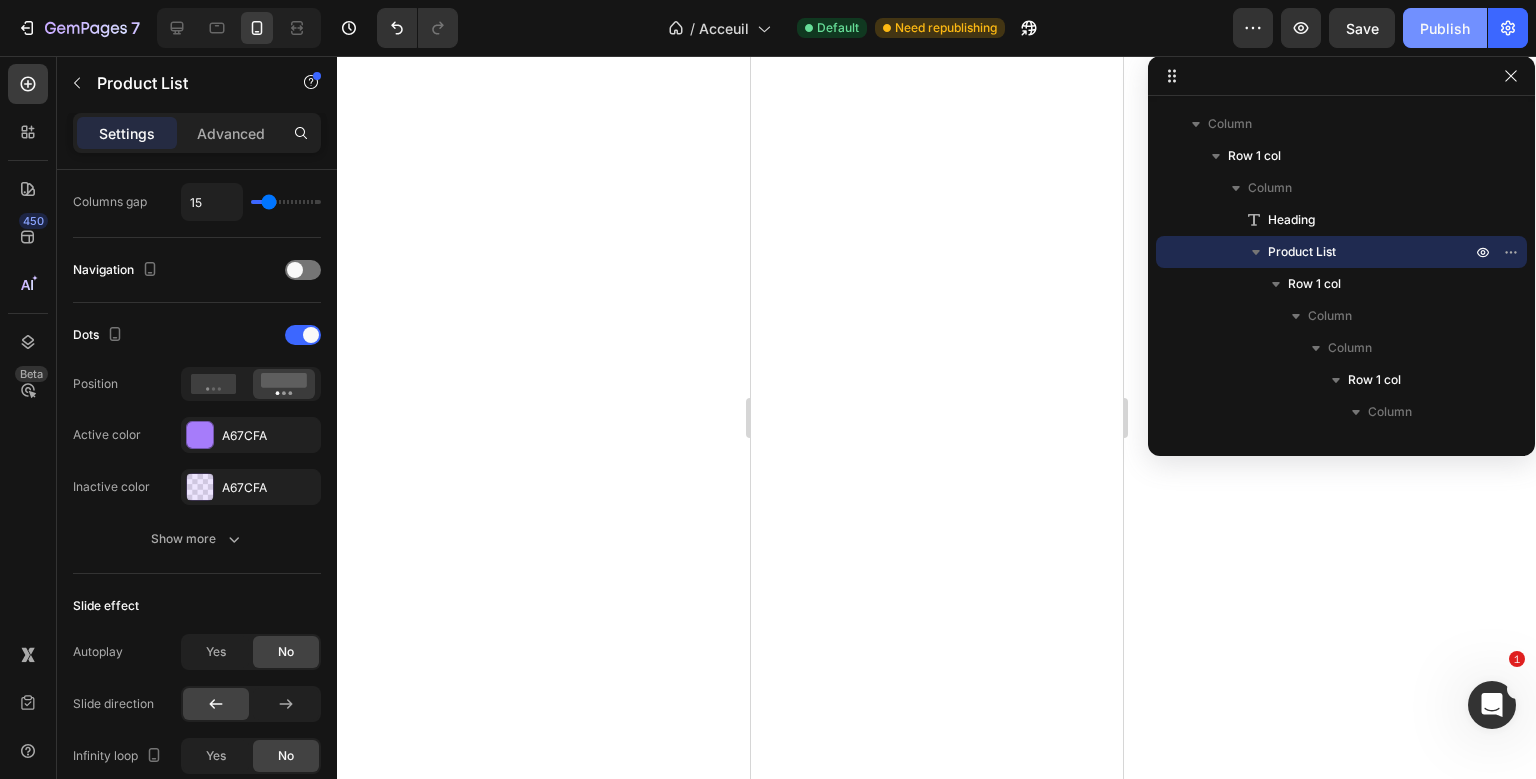 click on "Publish" at bounding box center (1445, 28) 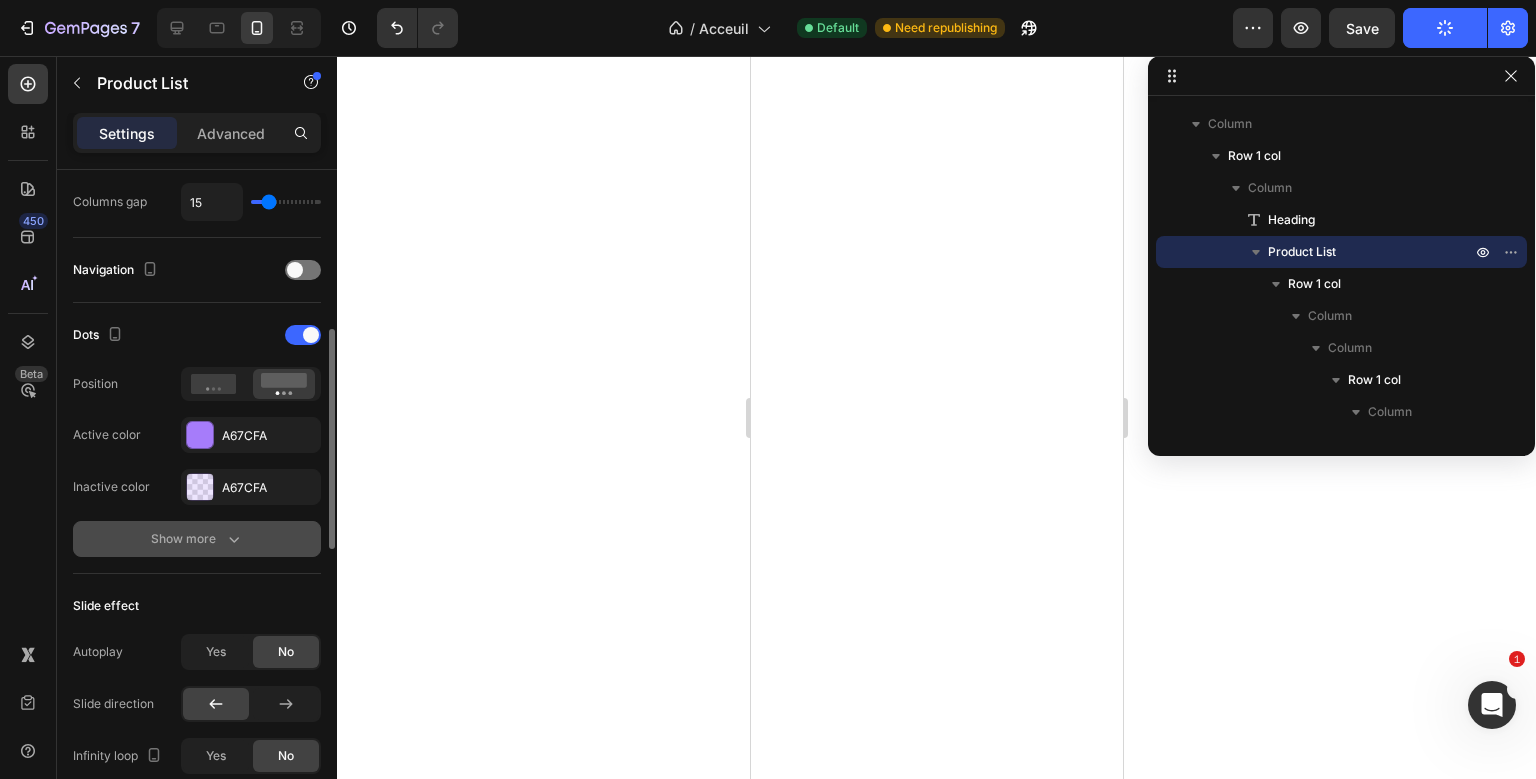 click on "Show more" at bounding box center [197, 539] 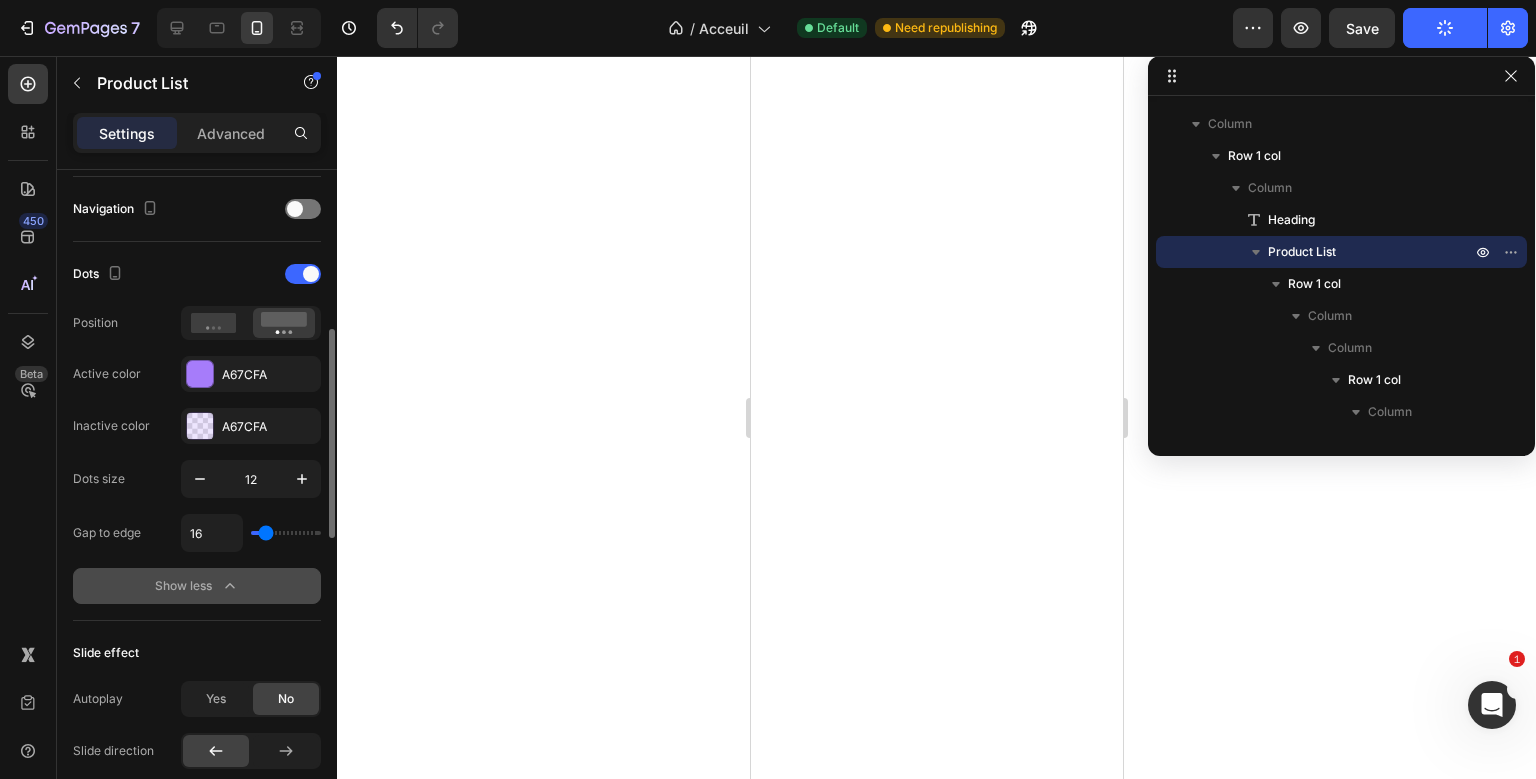 scroll, scrollTop: 544, scrollLeft: 0, axis: vertical 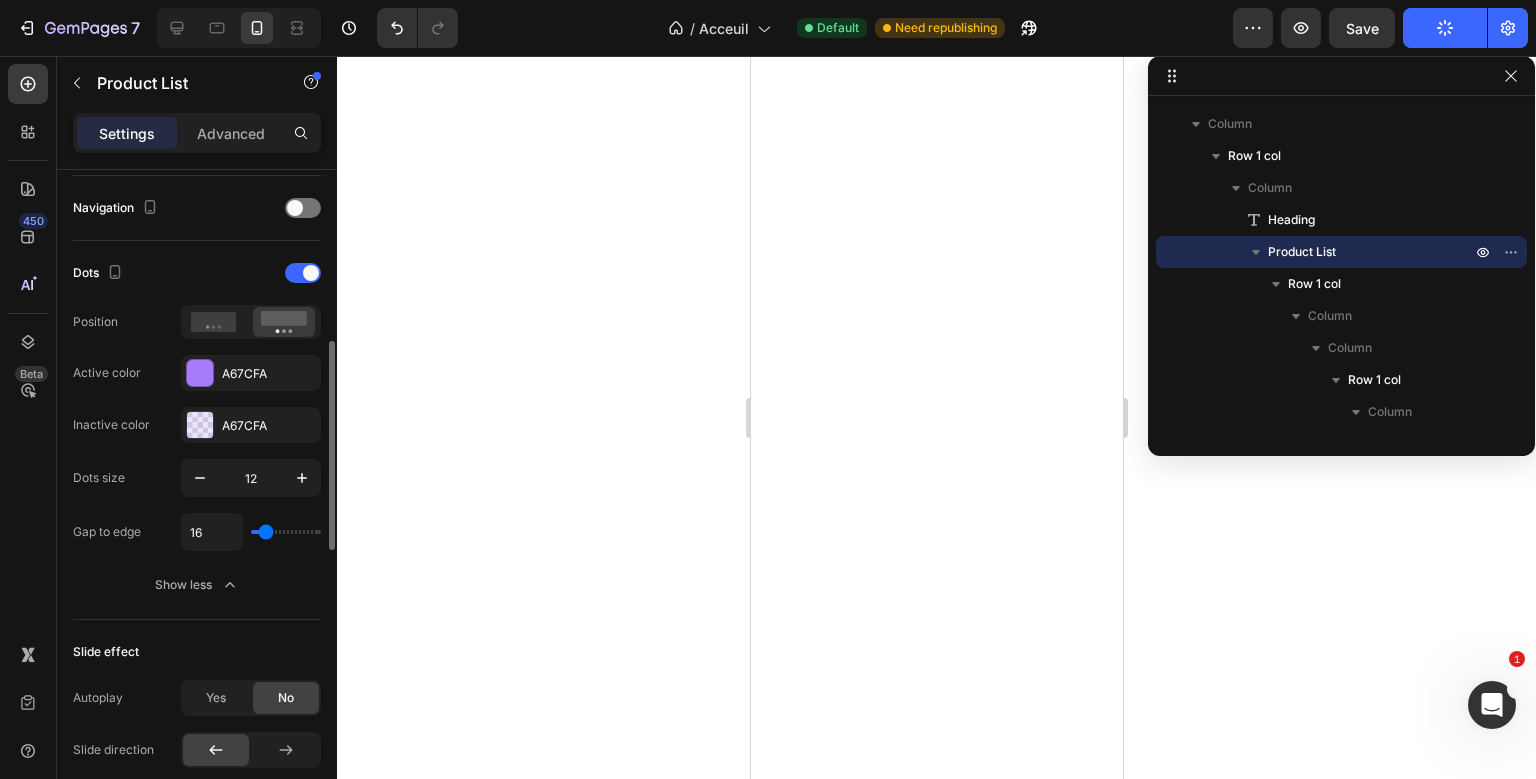 type on "11" 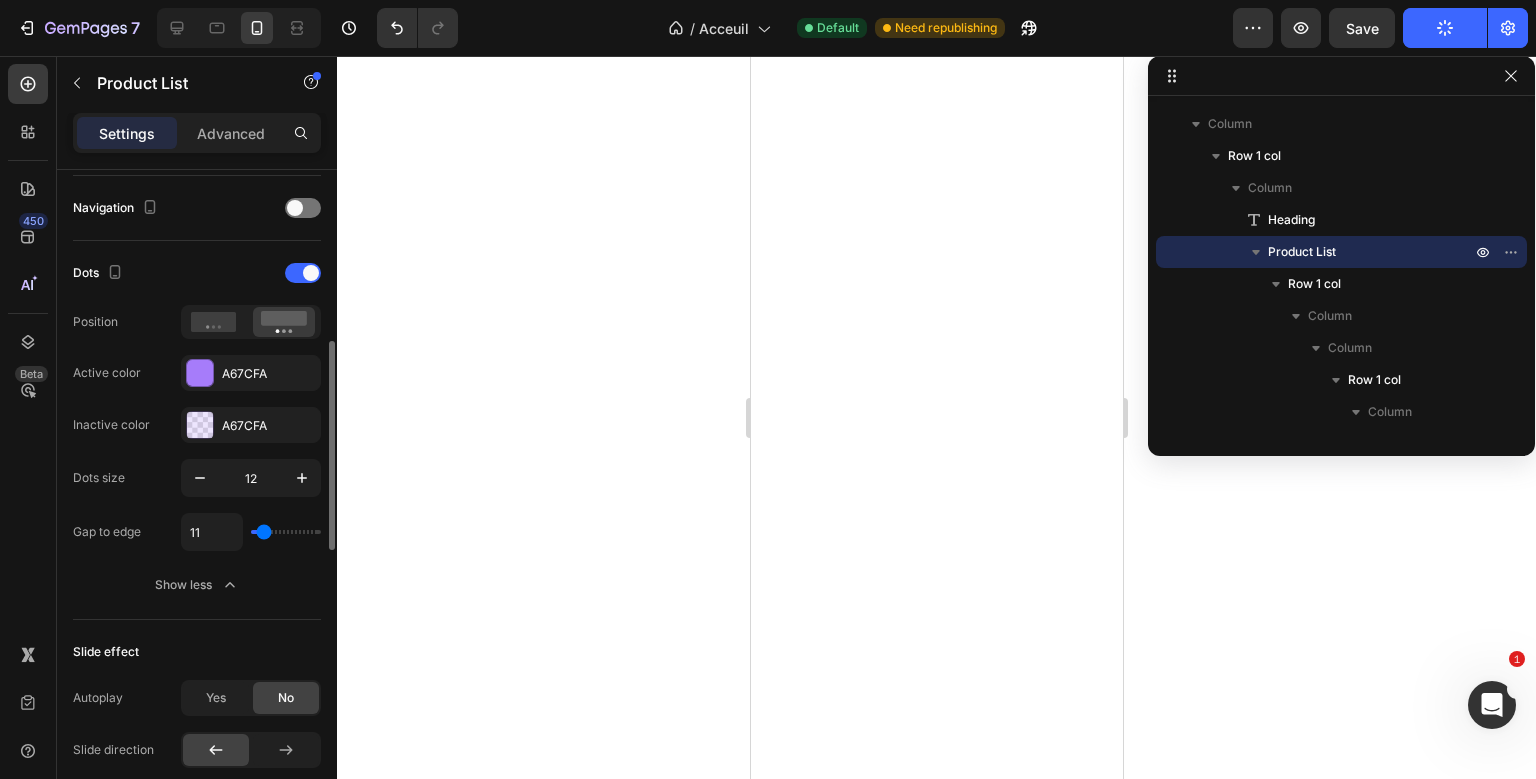 type on "17" 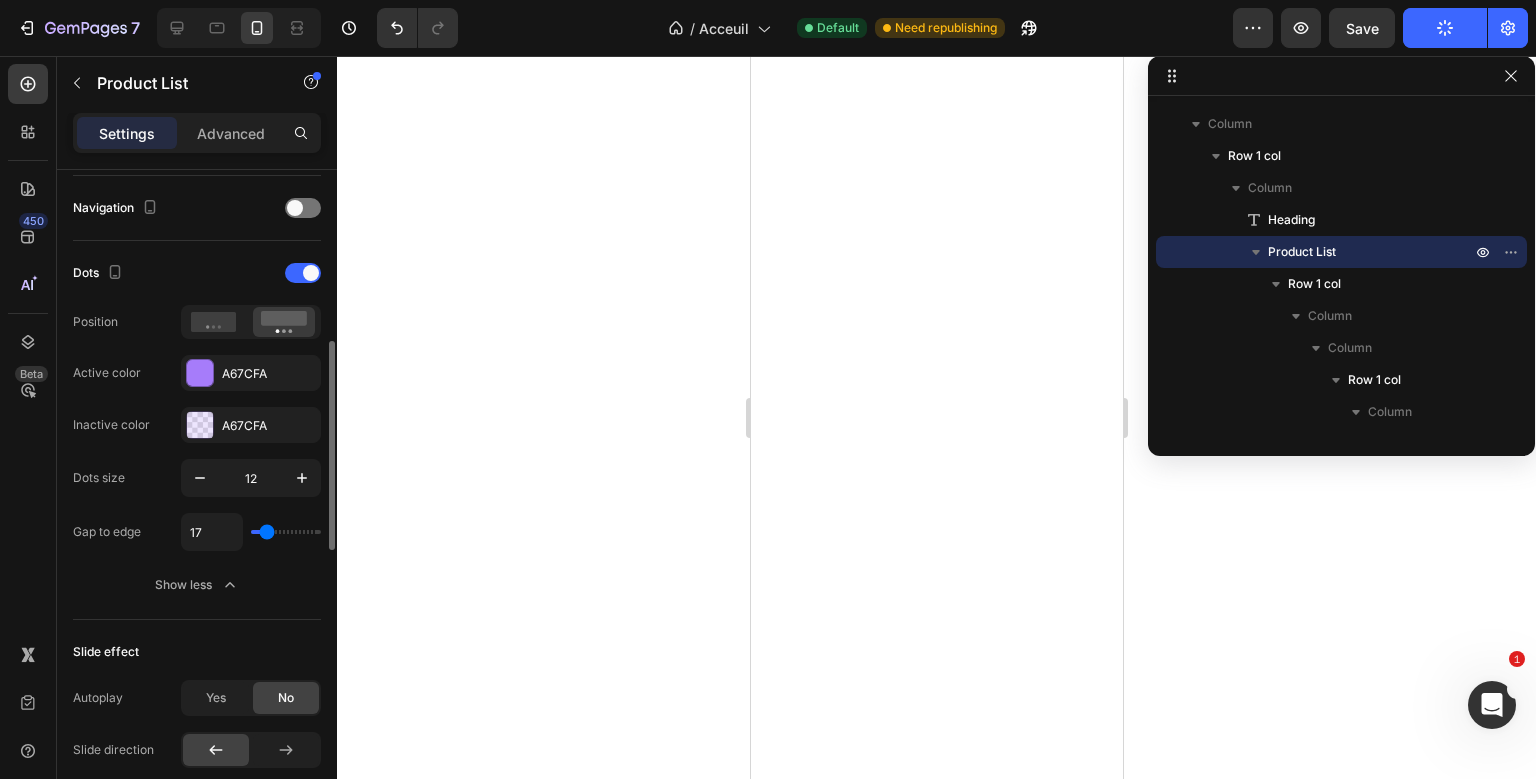 type on "19" 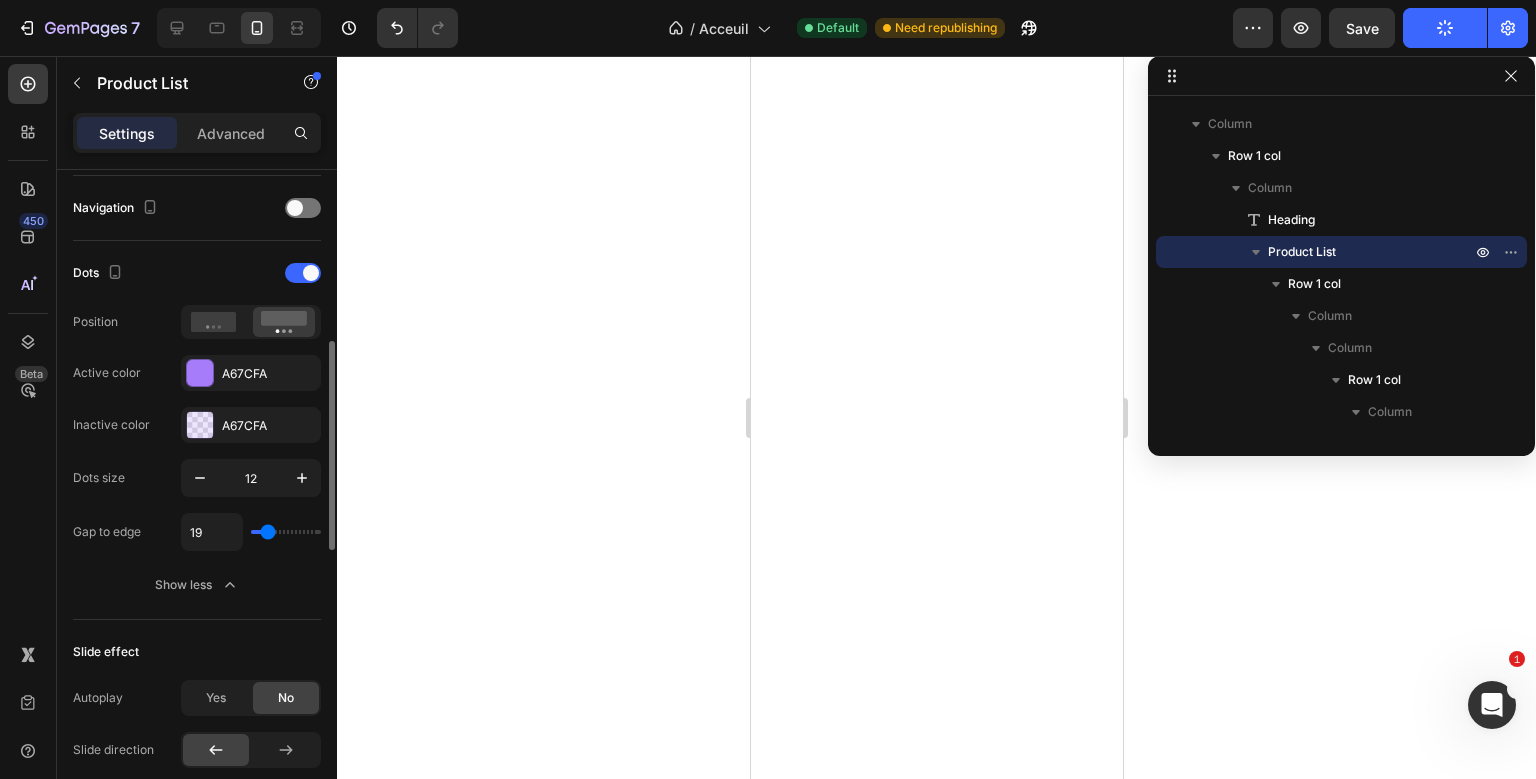 type on "21" 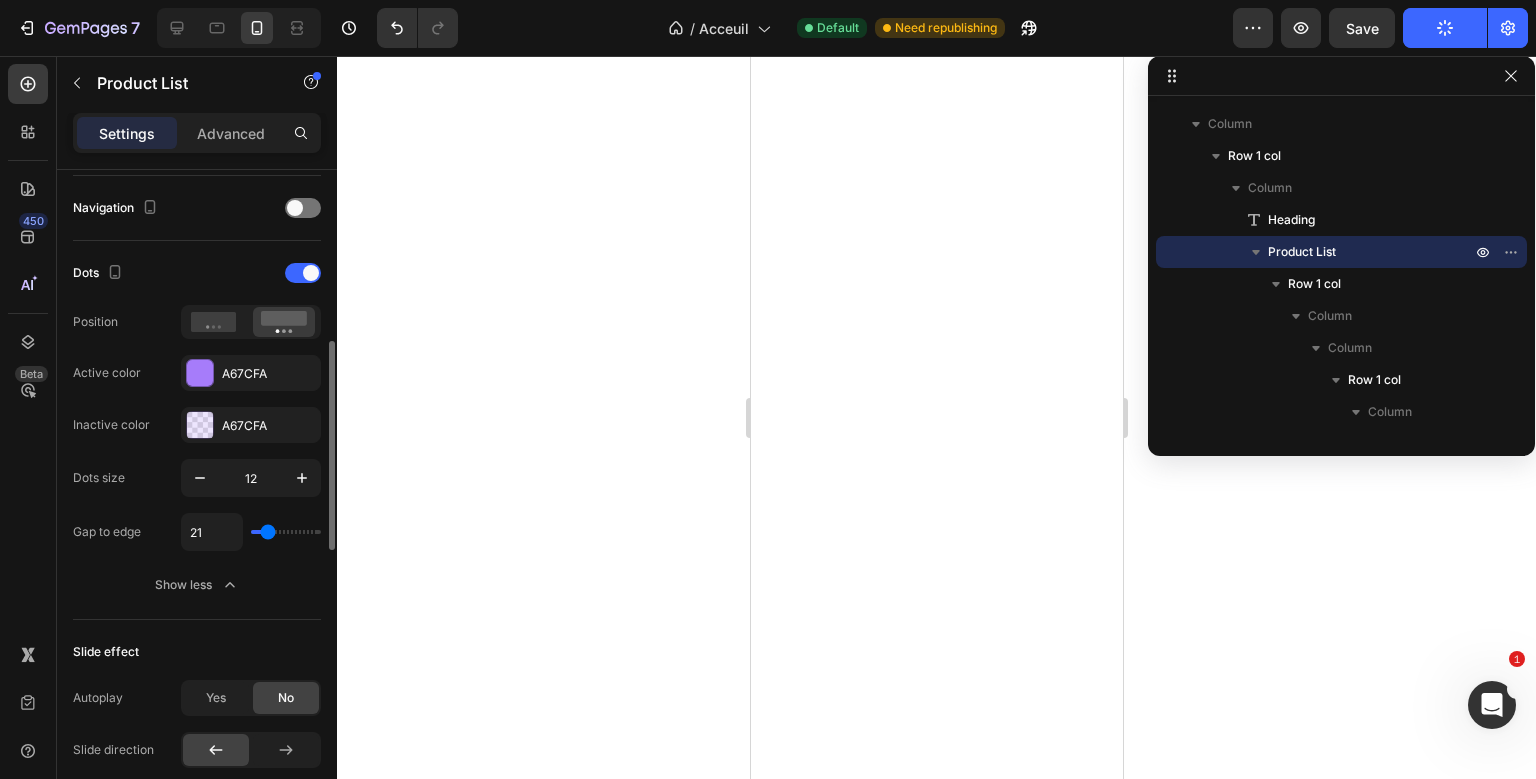 type on "22" 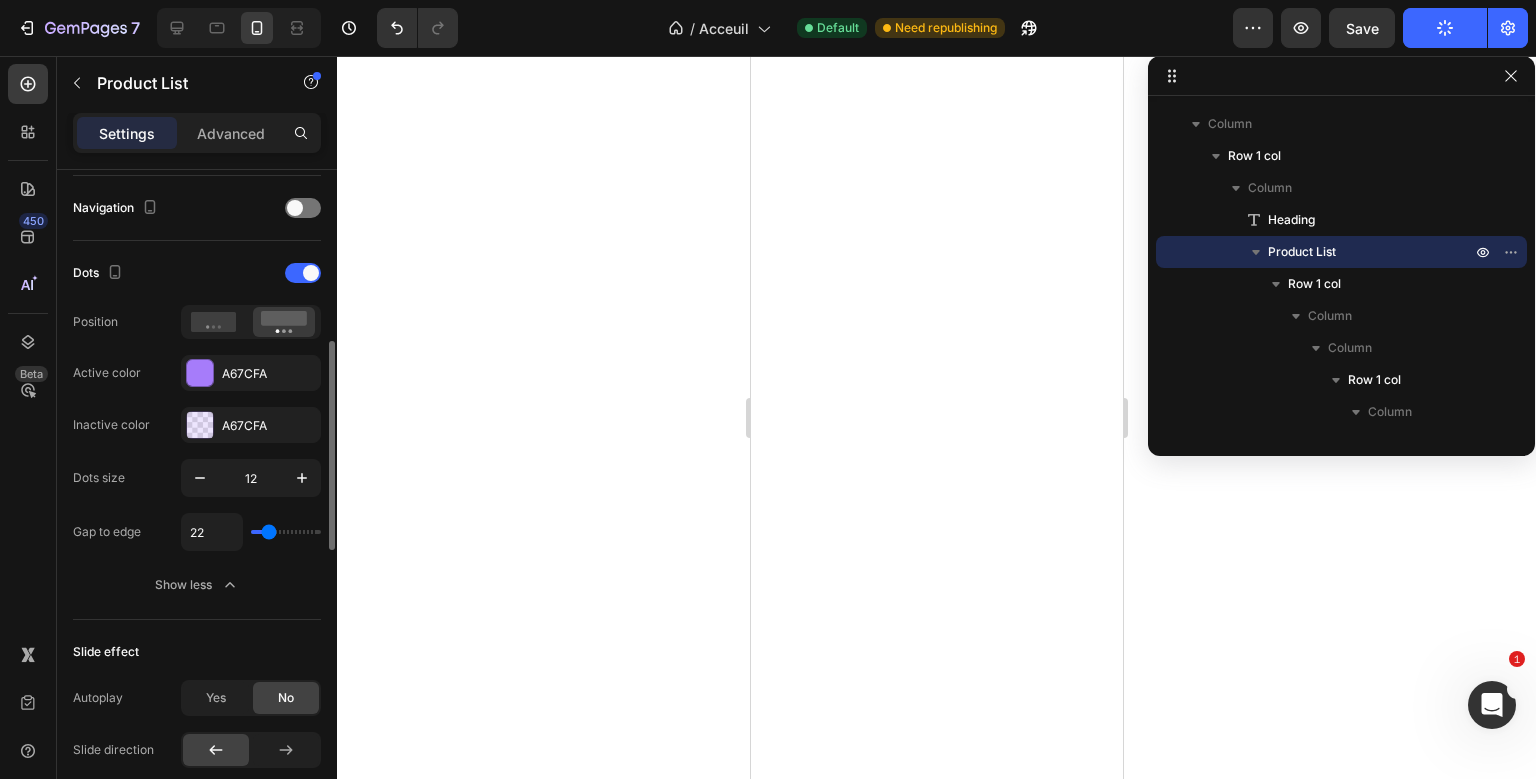 type on "24" 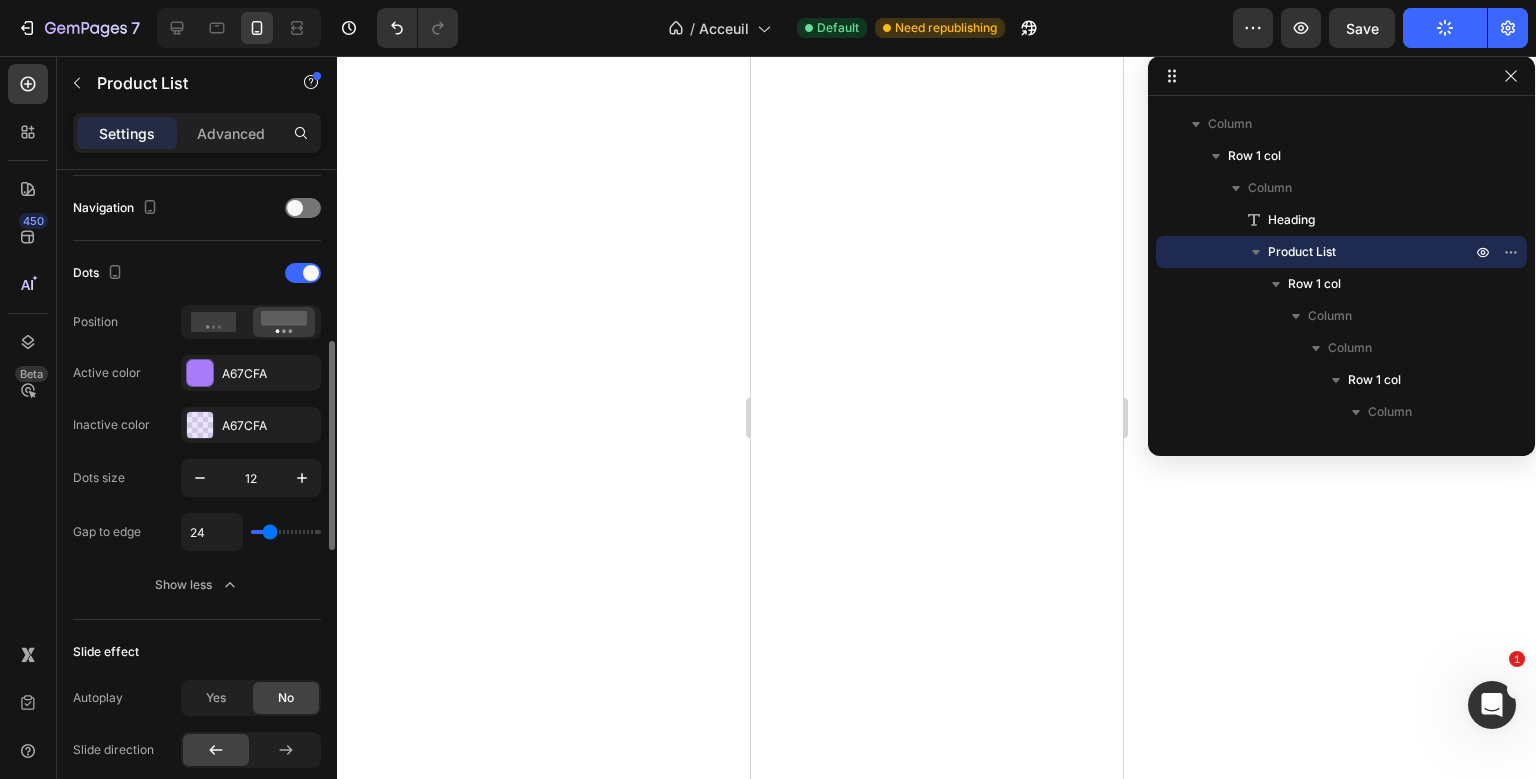 type on "22" 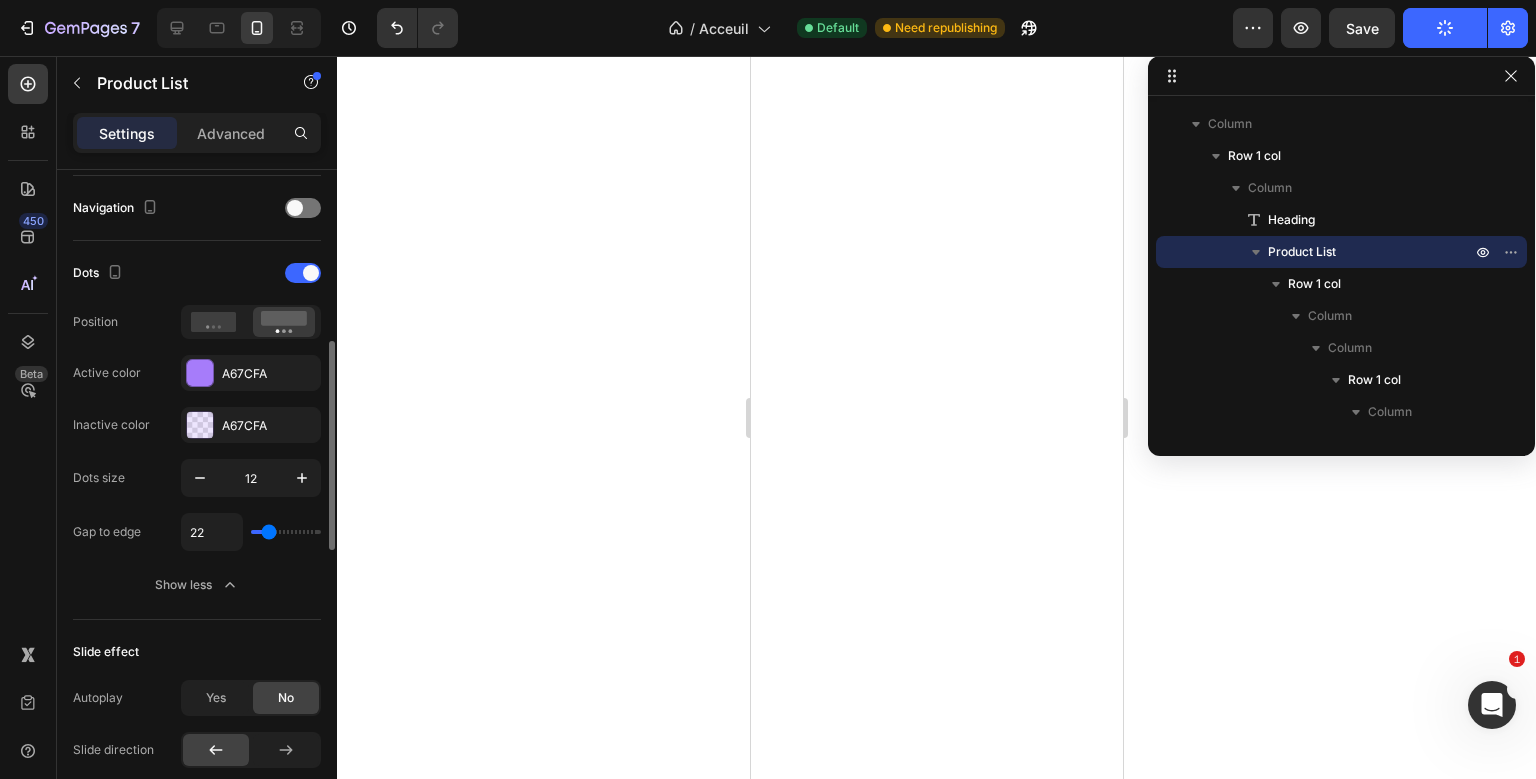 type on "21" 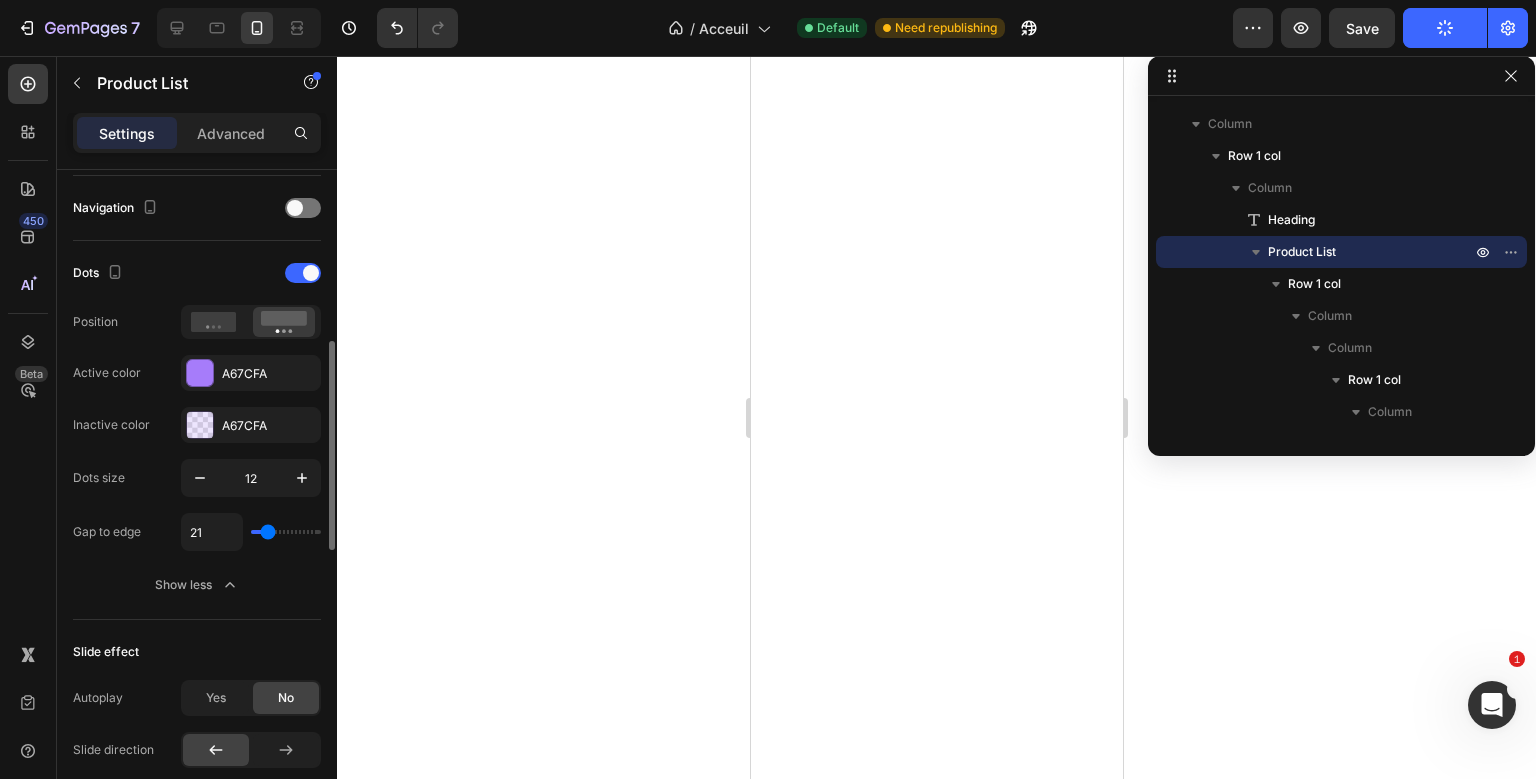type on "17" 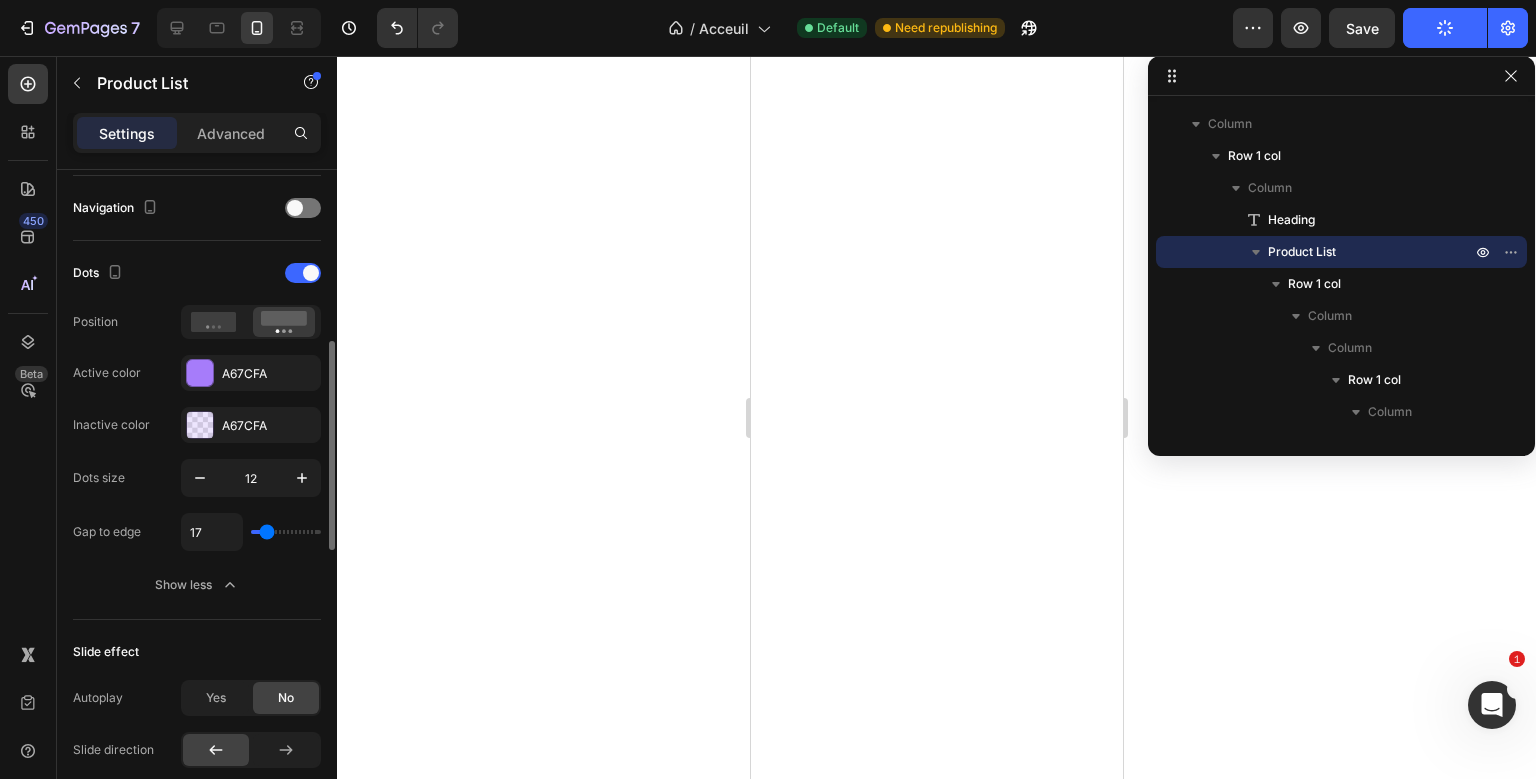 type on "13" 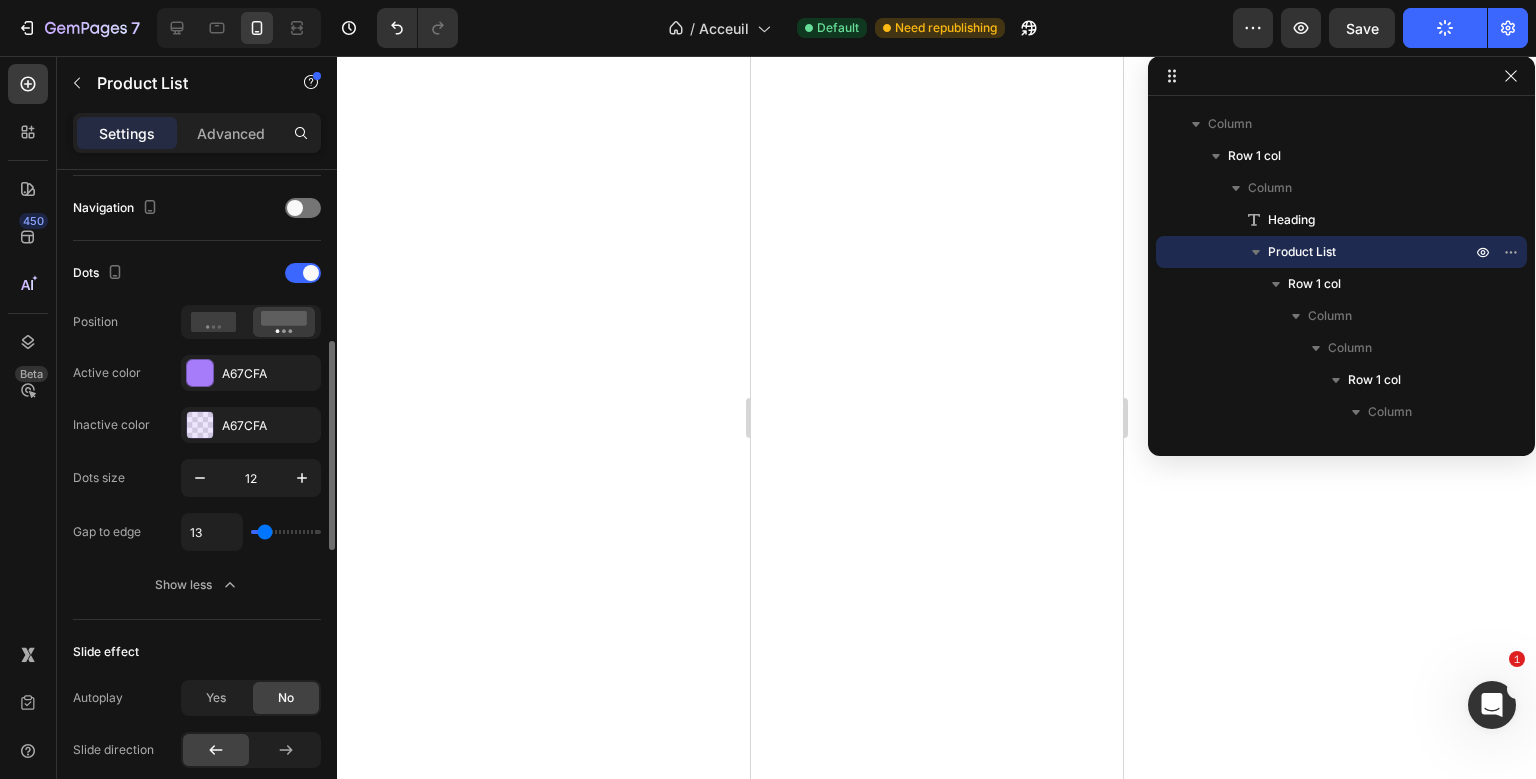 type on "11" 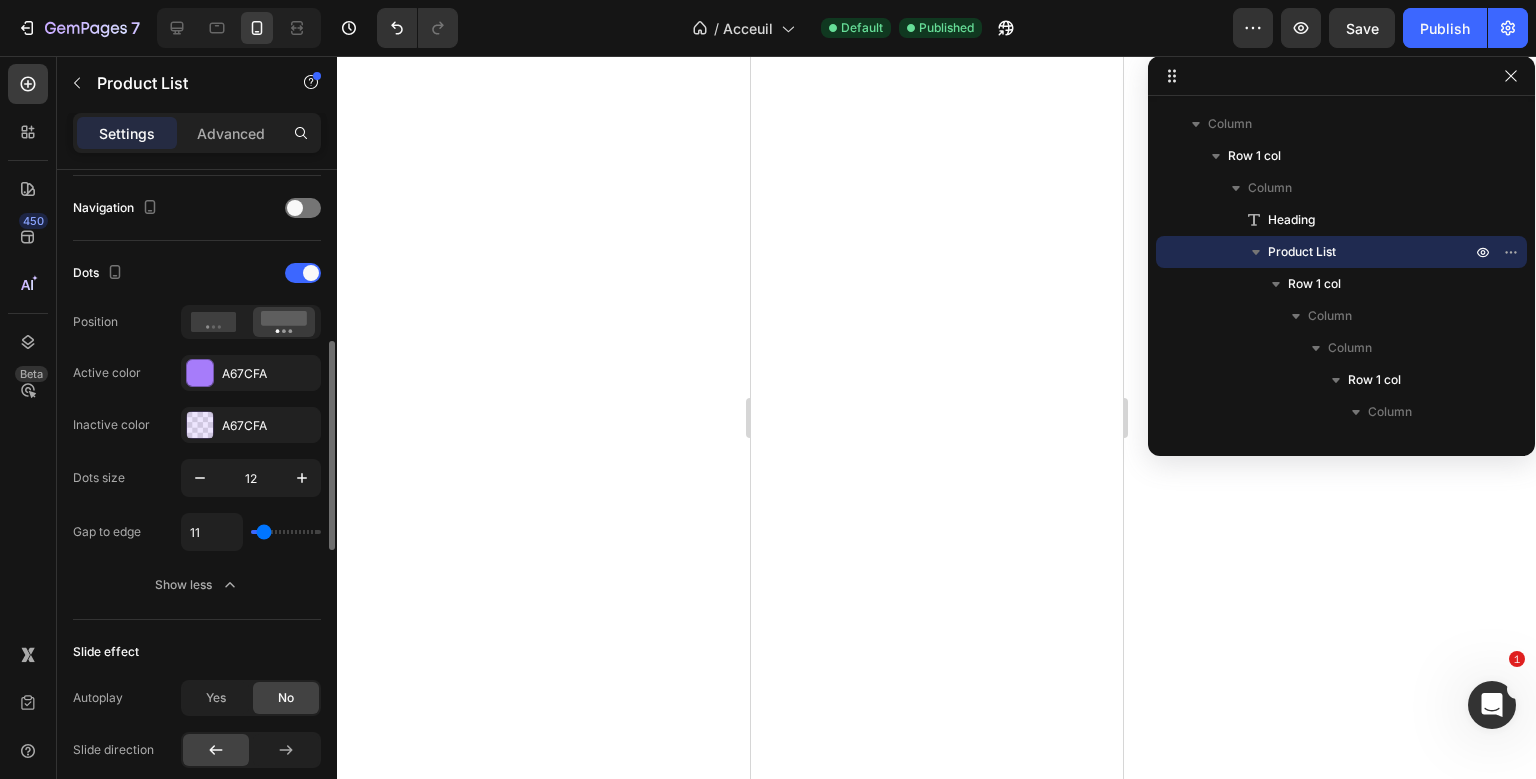 type on "15" 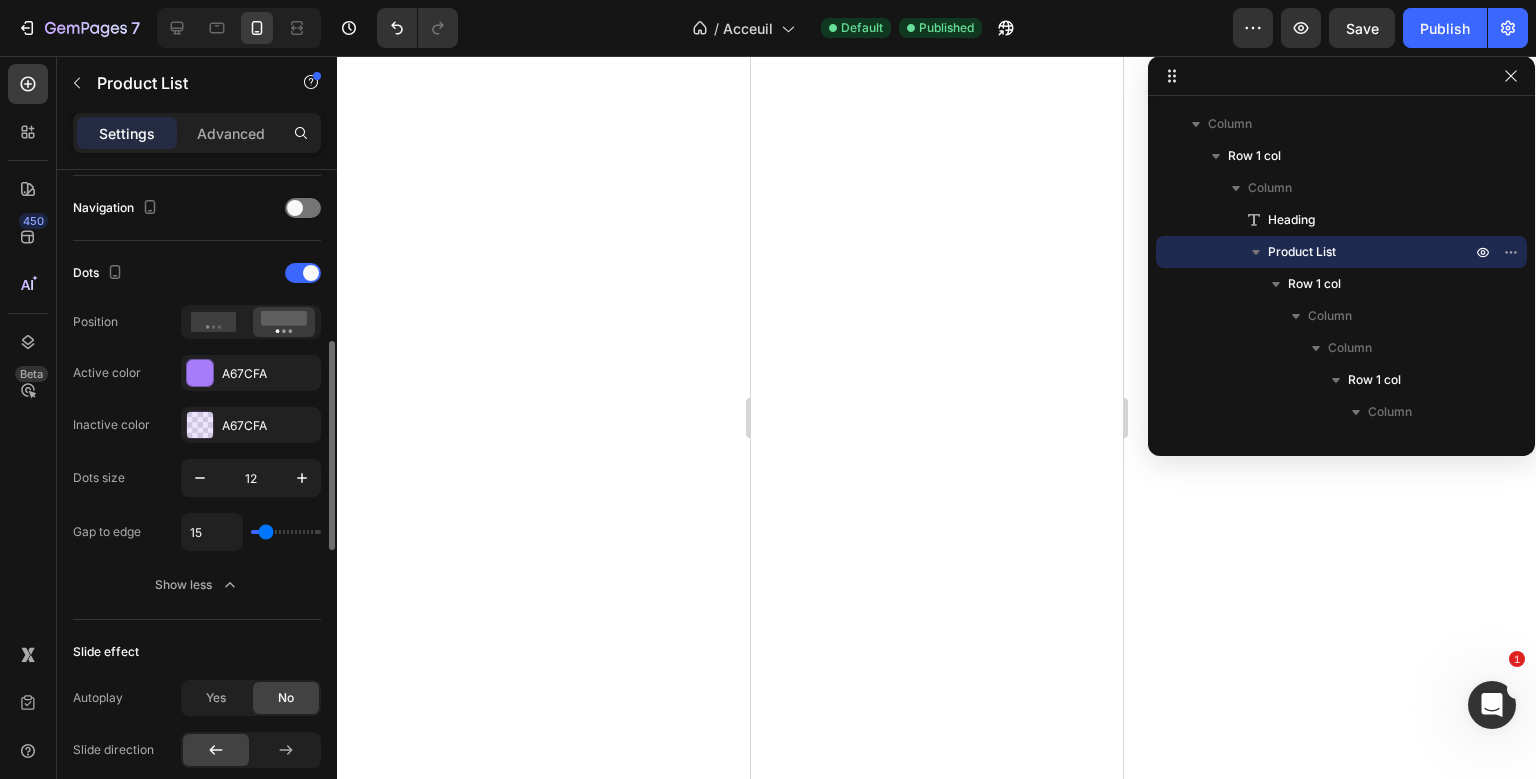 type on "17" 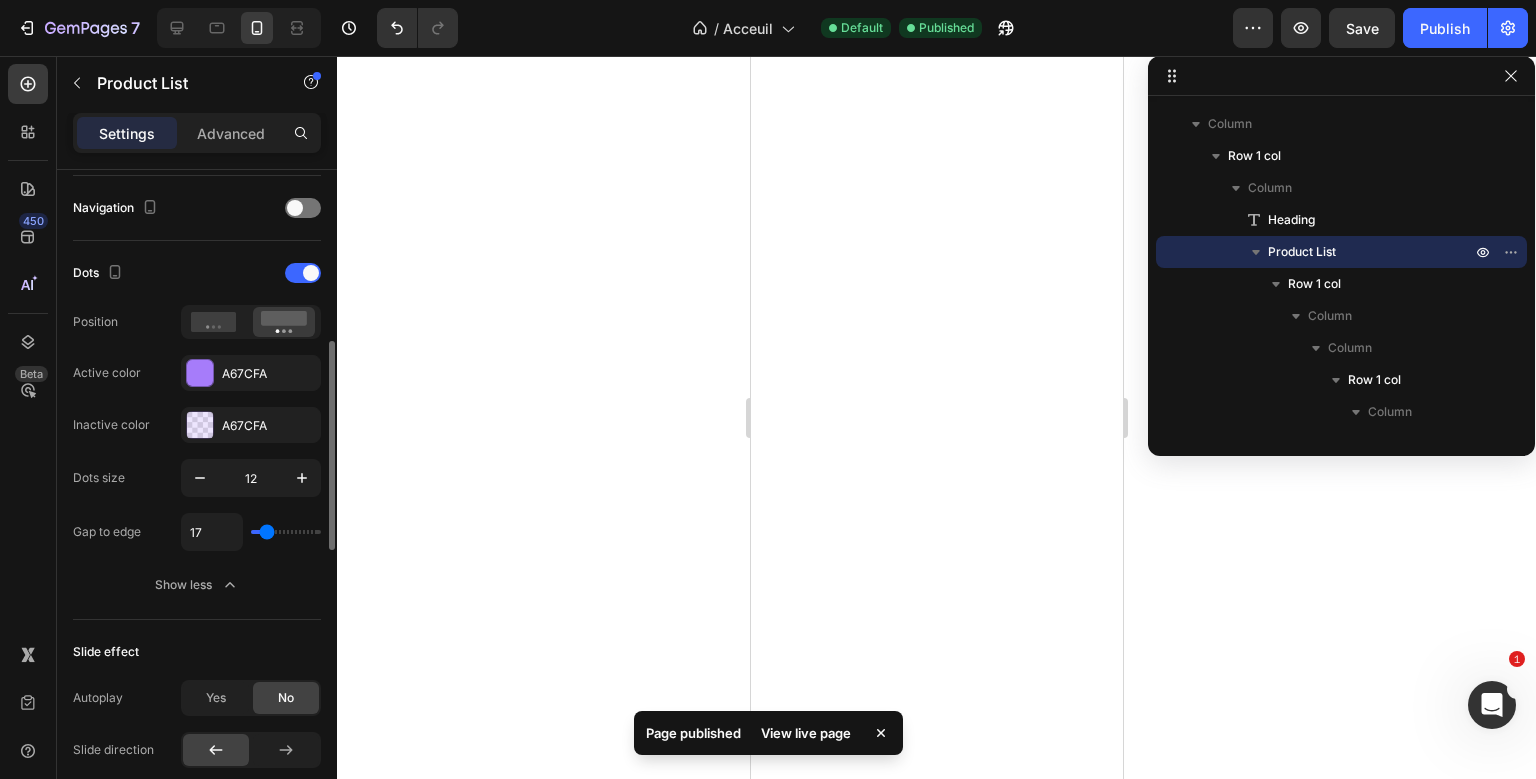 type on "17" 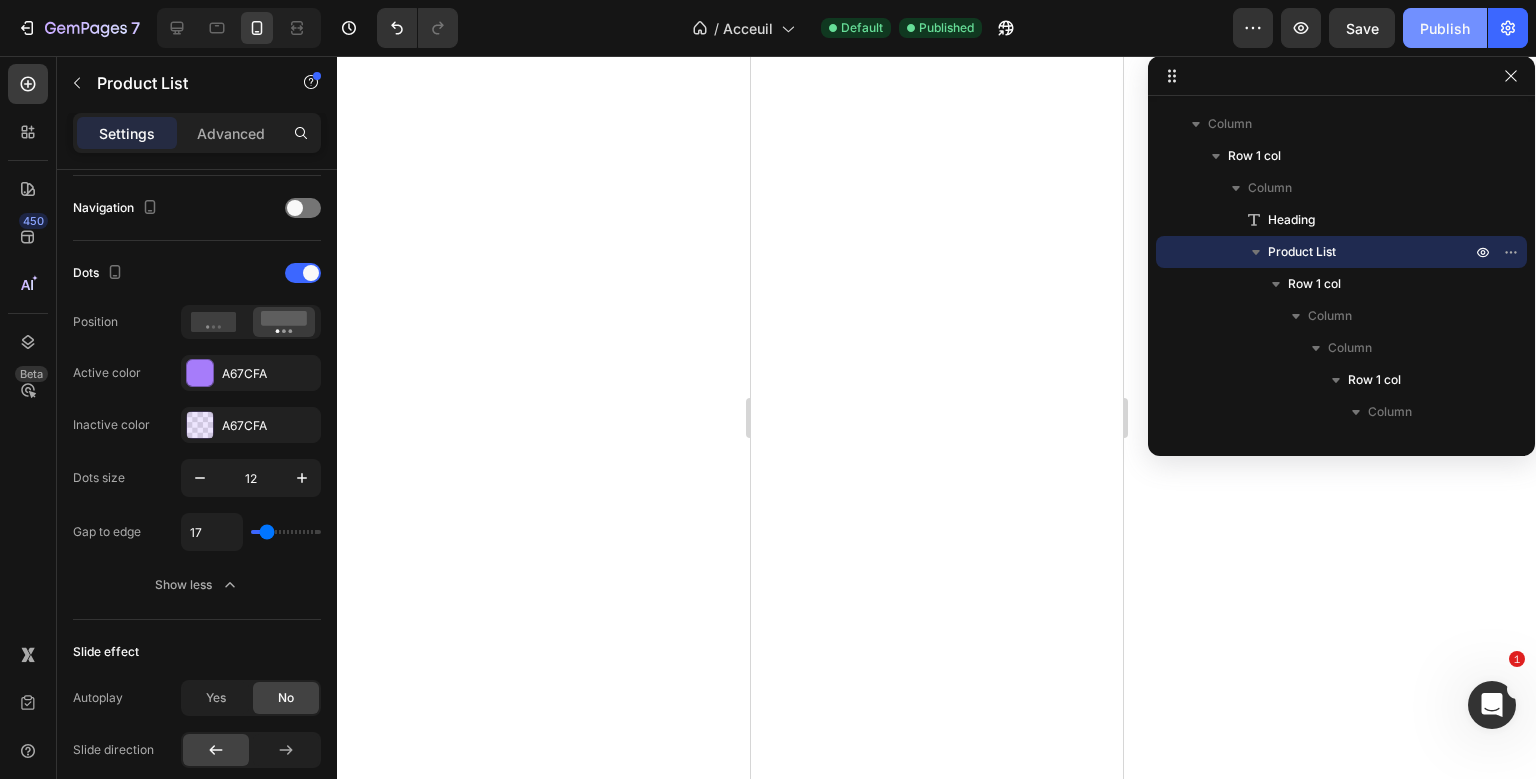 click on "Publish" at bounding box center [1445, 28] 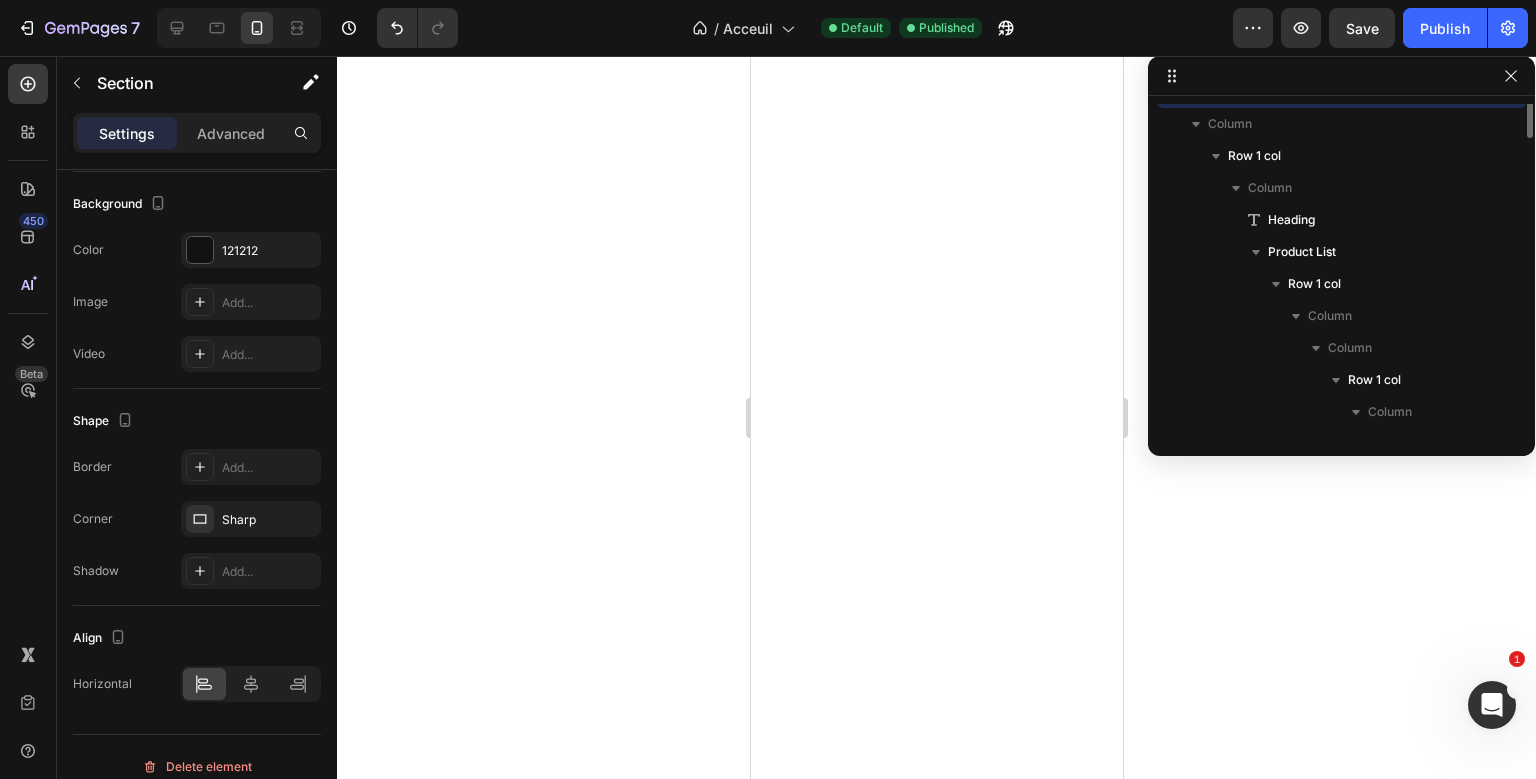 scroll, scrollTop: 0, scrollLeft: 0, axis: both 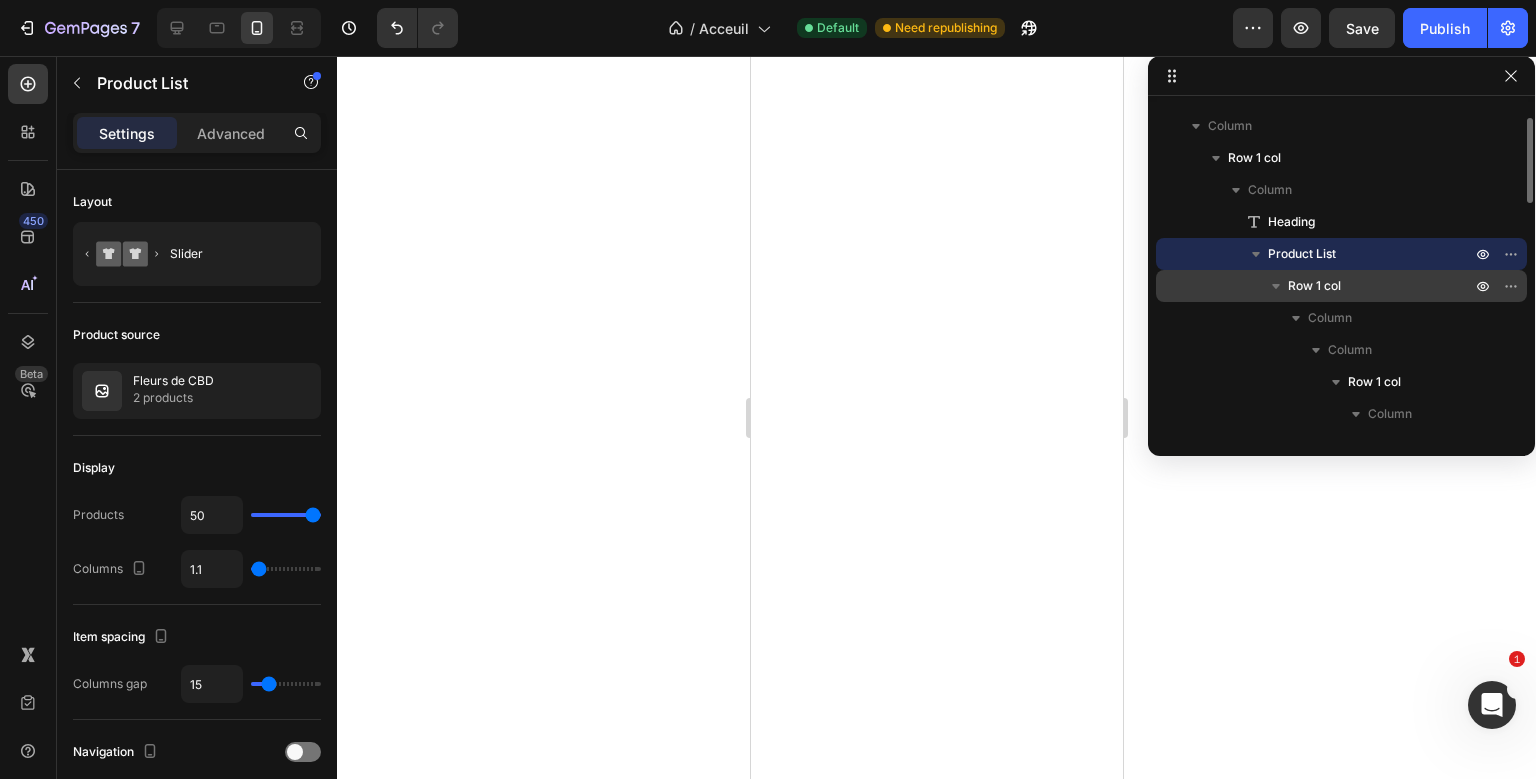 click on "Row 1 col" at bounding box center (1314, 286) 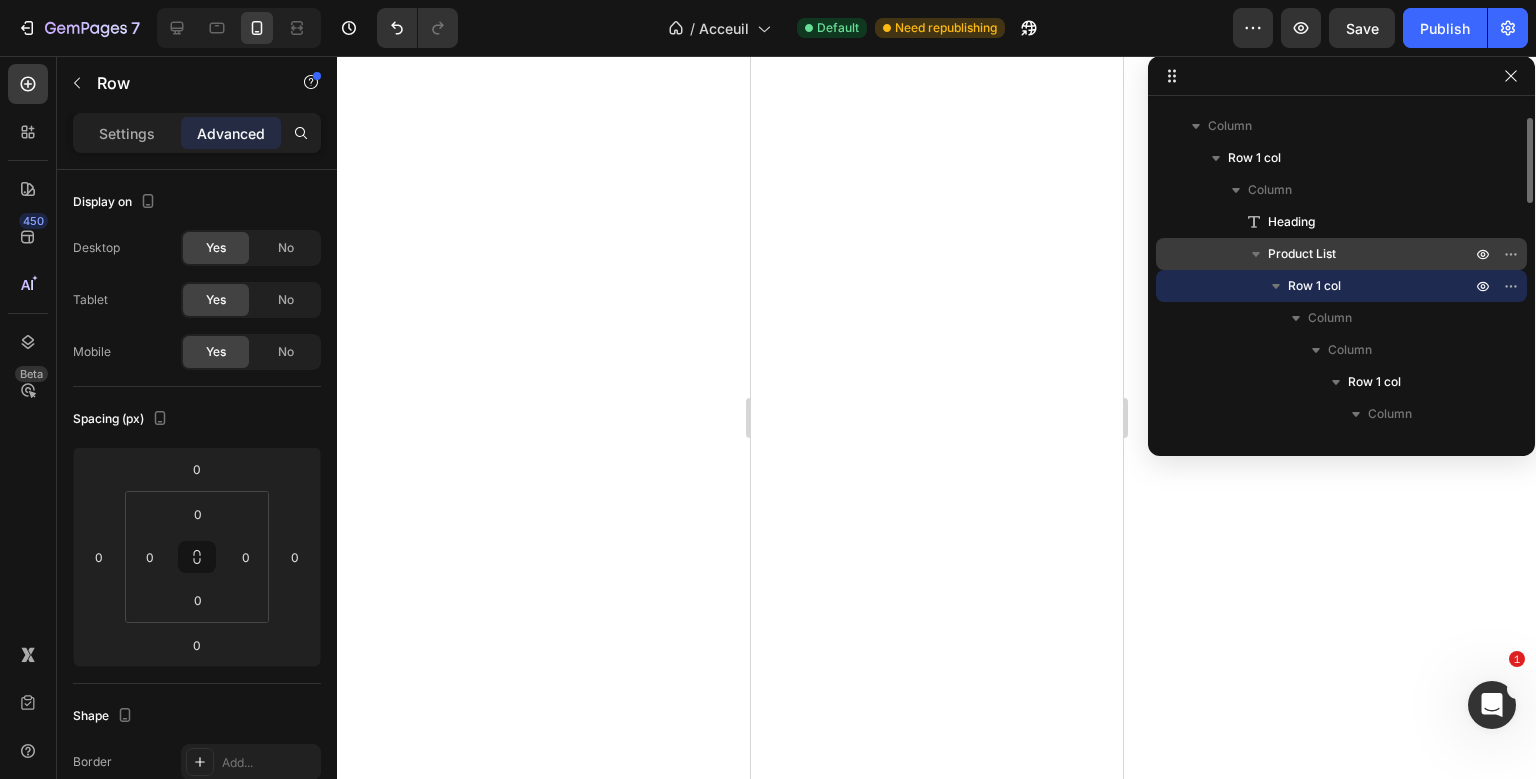 click on "Product List" at bounding box center (1302, 254) 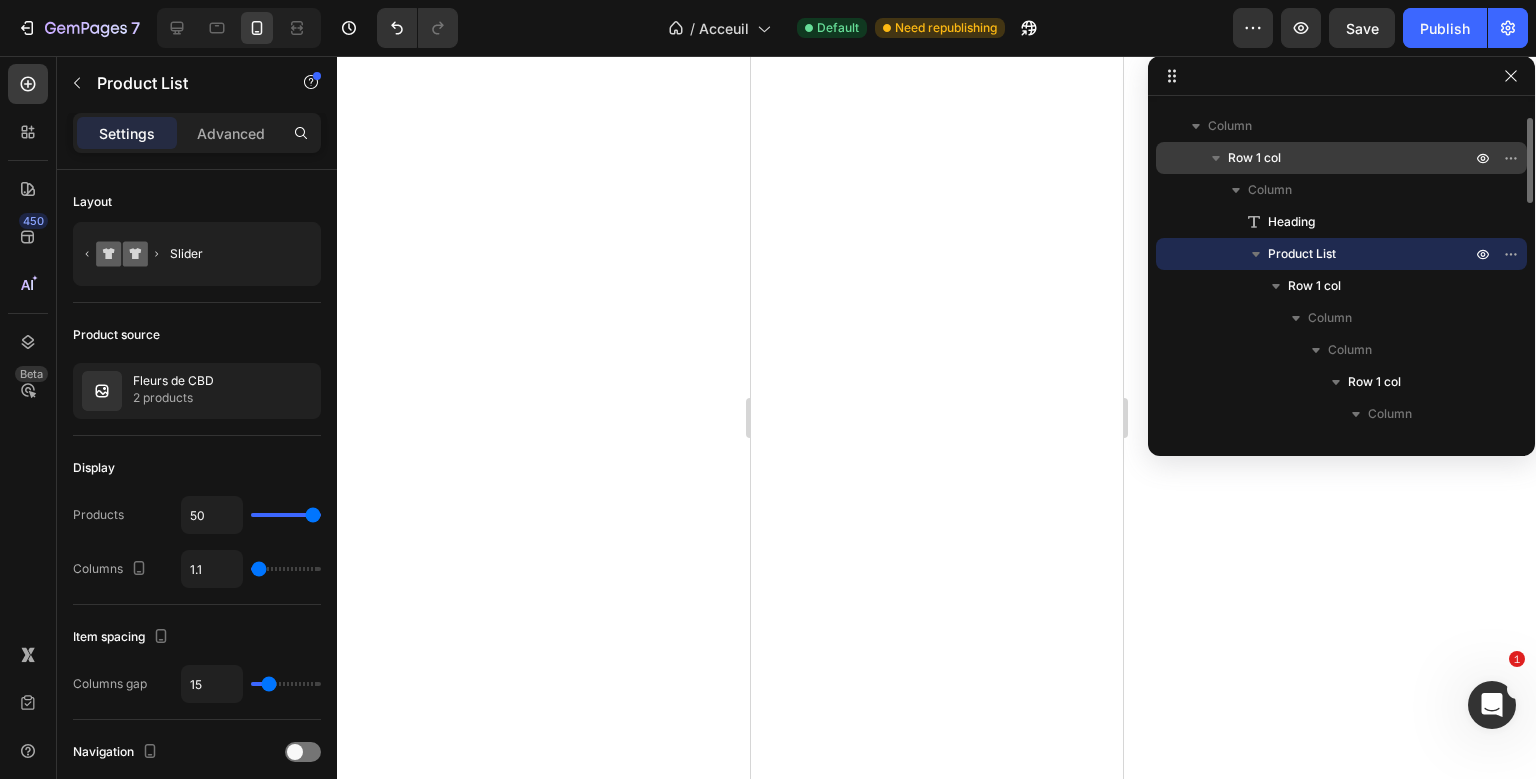 click on "Row 1 col" at bounding box center [1341, 158] 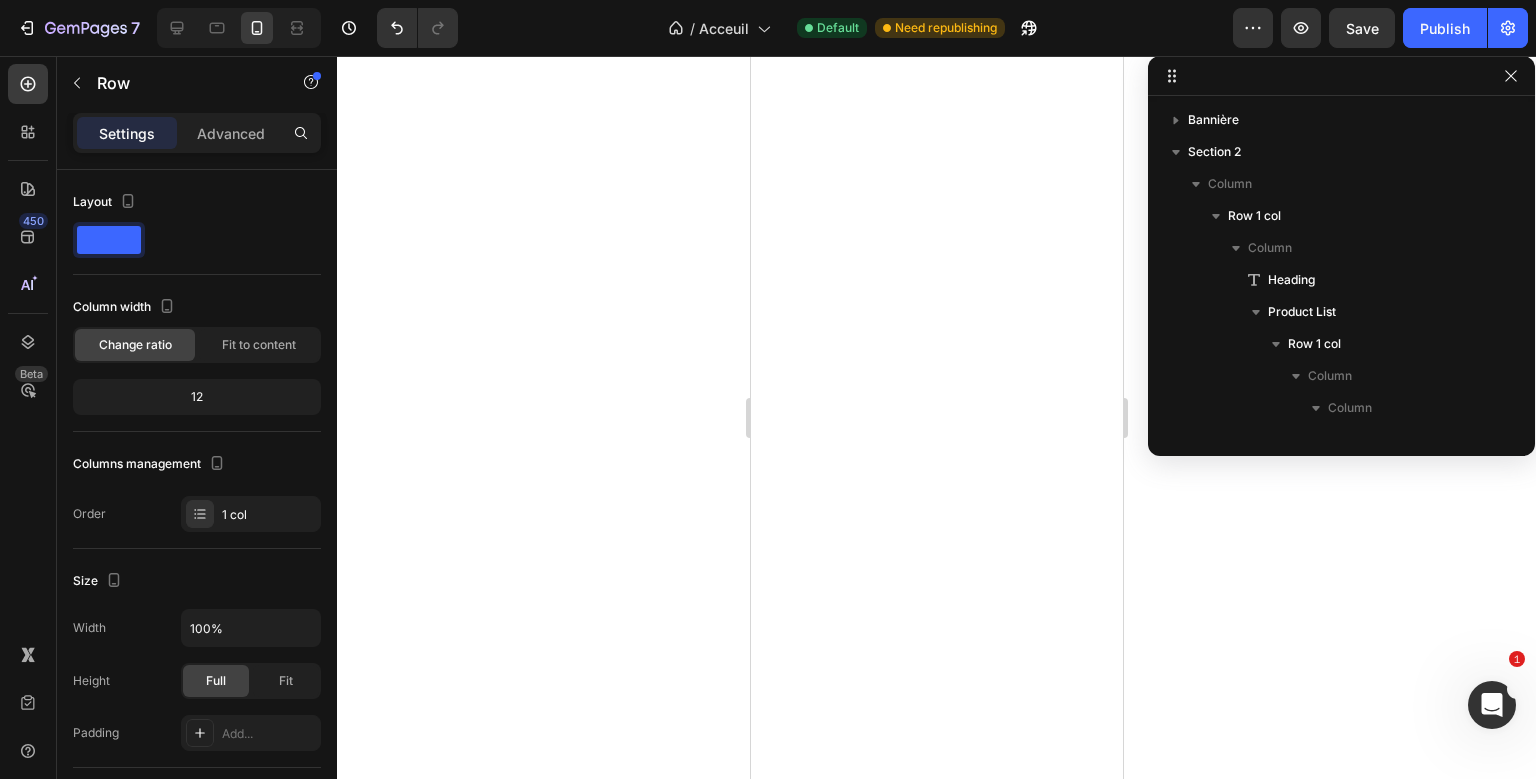 scroll, scrollTop: 730, scrollLeft: 0, axis: vertical 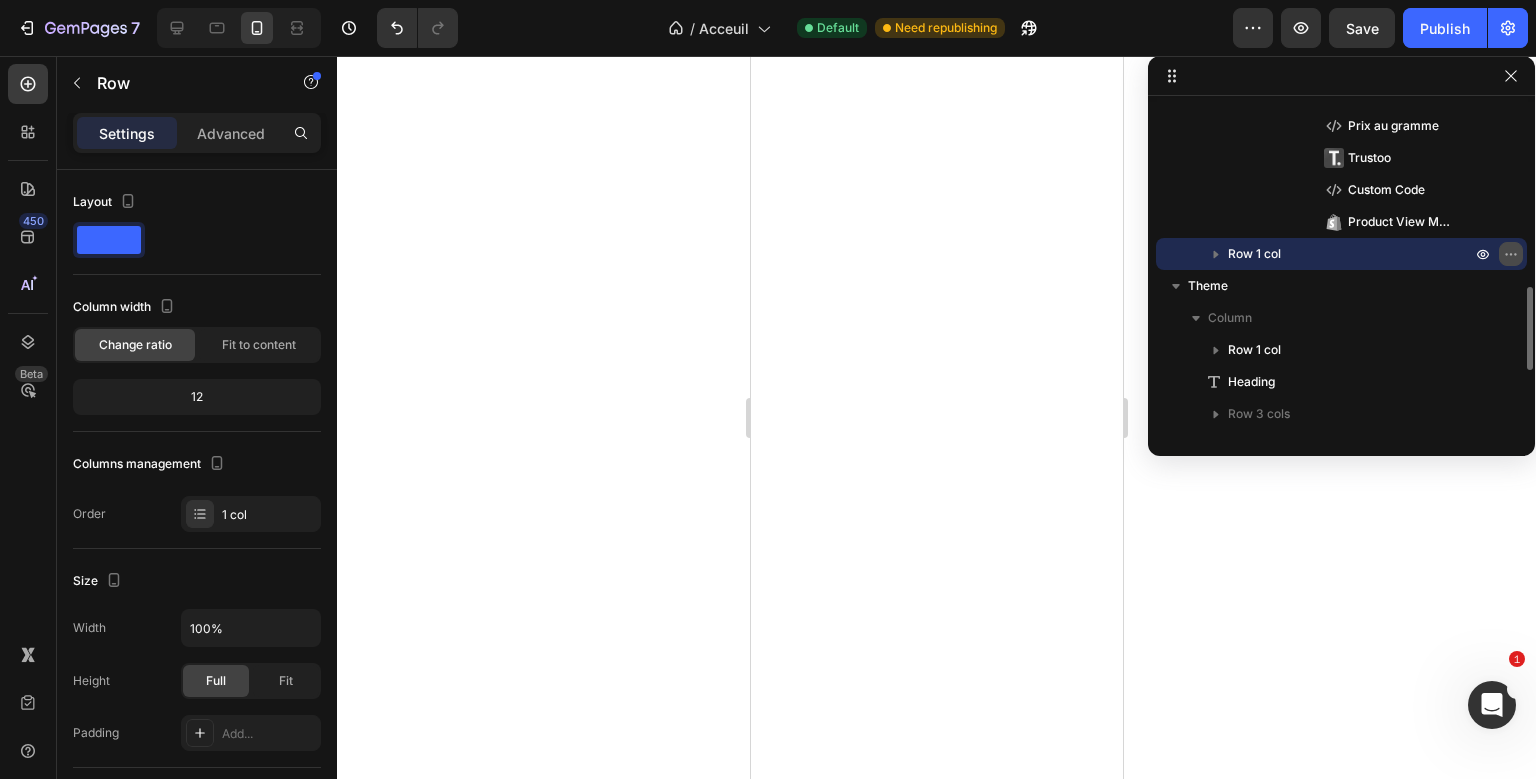 click at bounding box center [1511, 254] 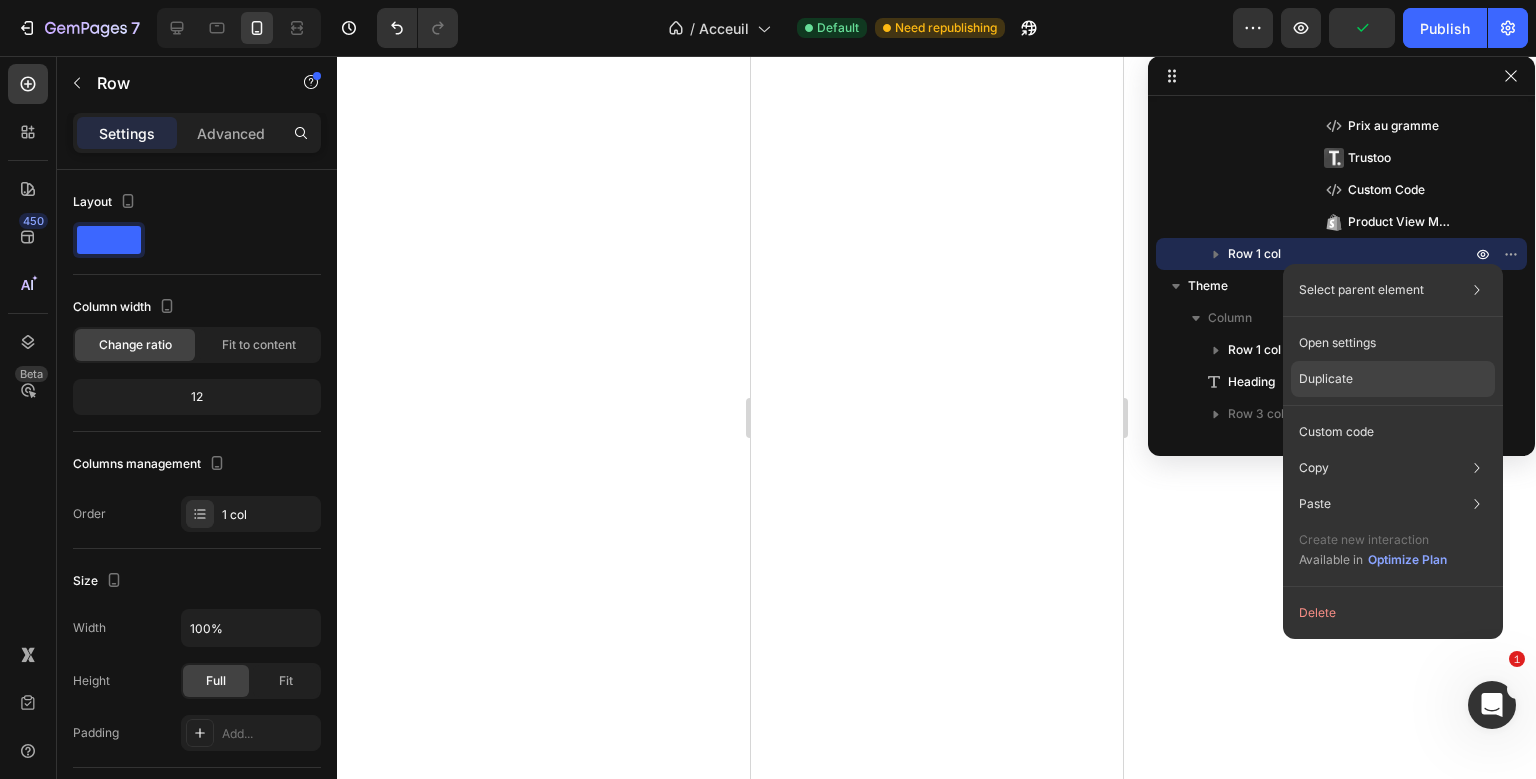 click on "Duplicate" 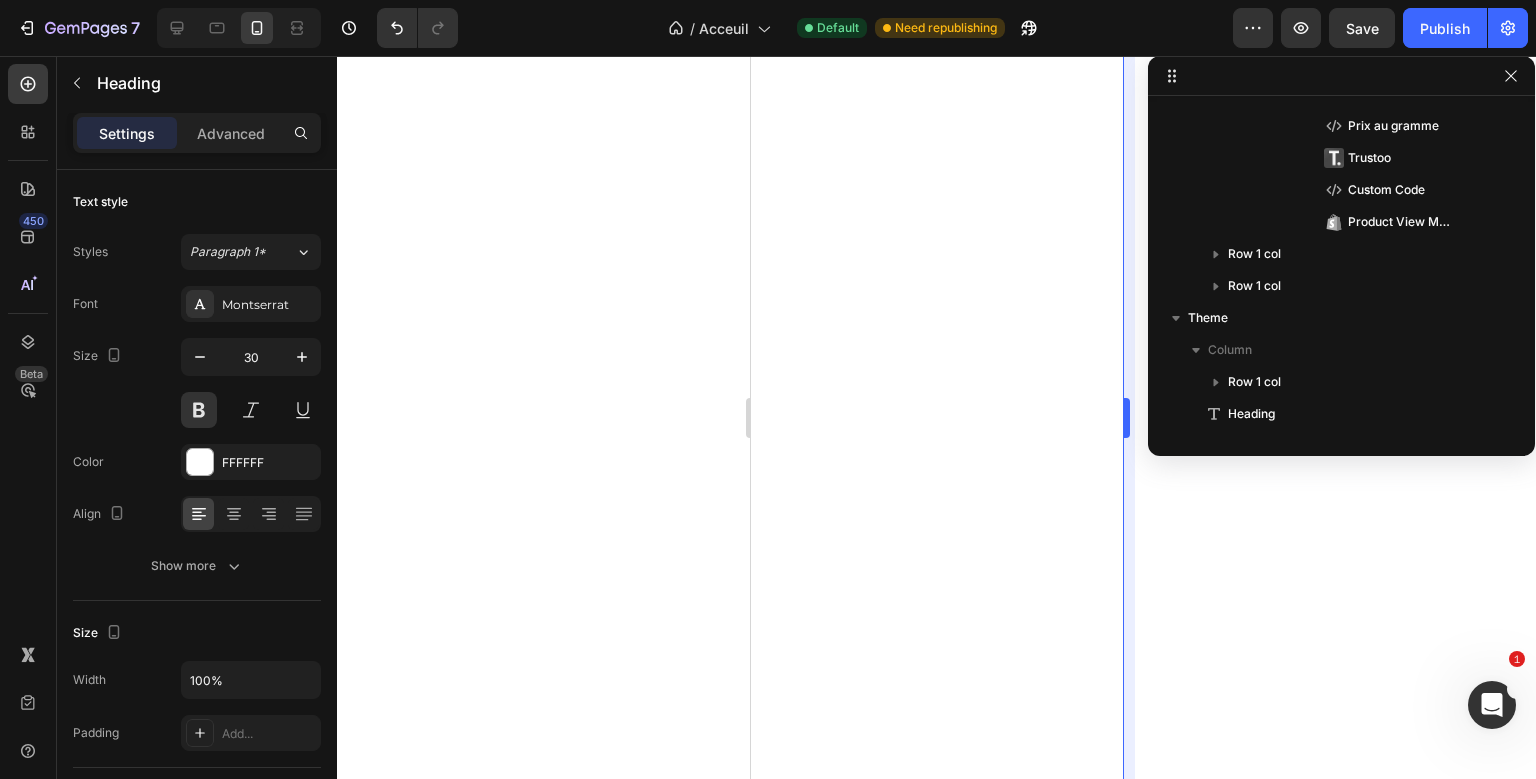 scroll, scrollTop: 26, scrollLeft: 0, axis: vertical 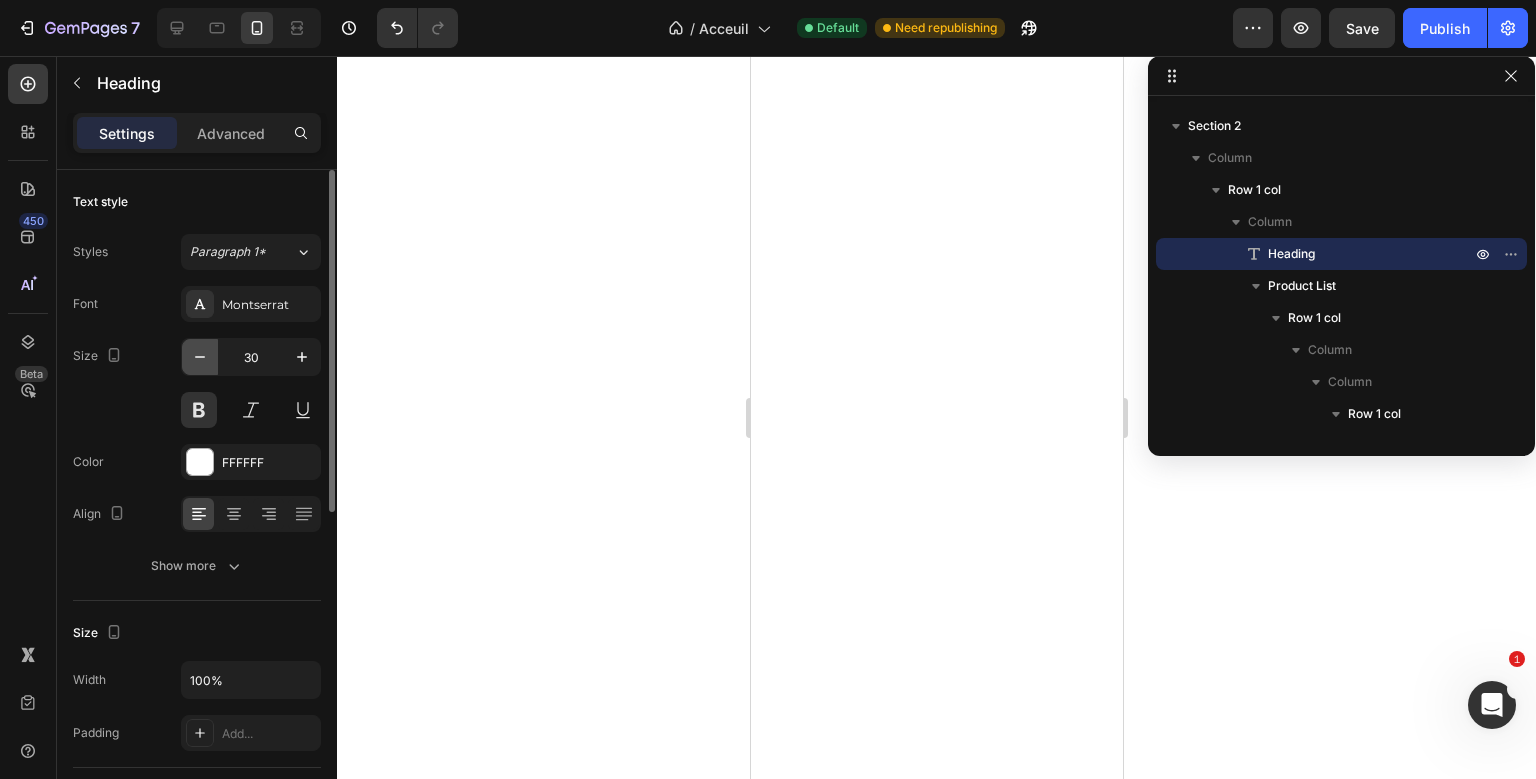 click at bounding box center [200, 357] 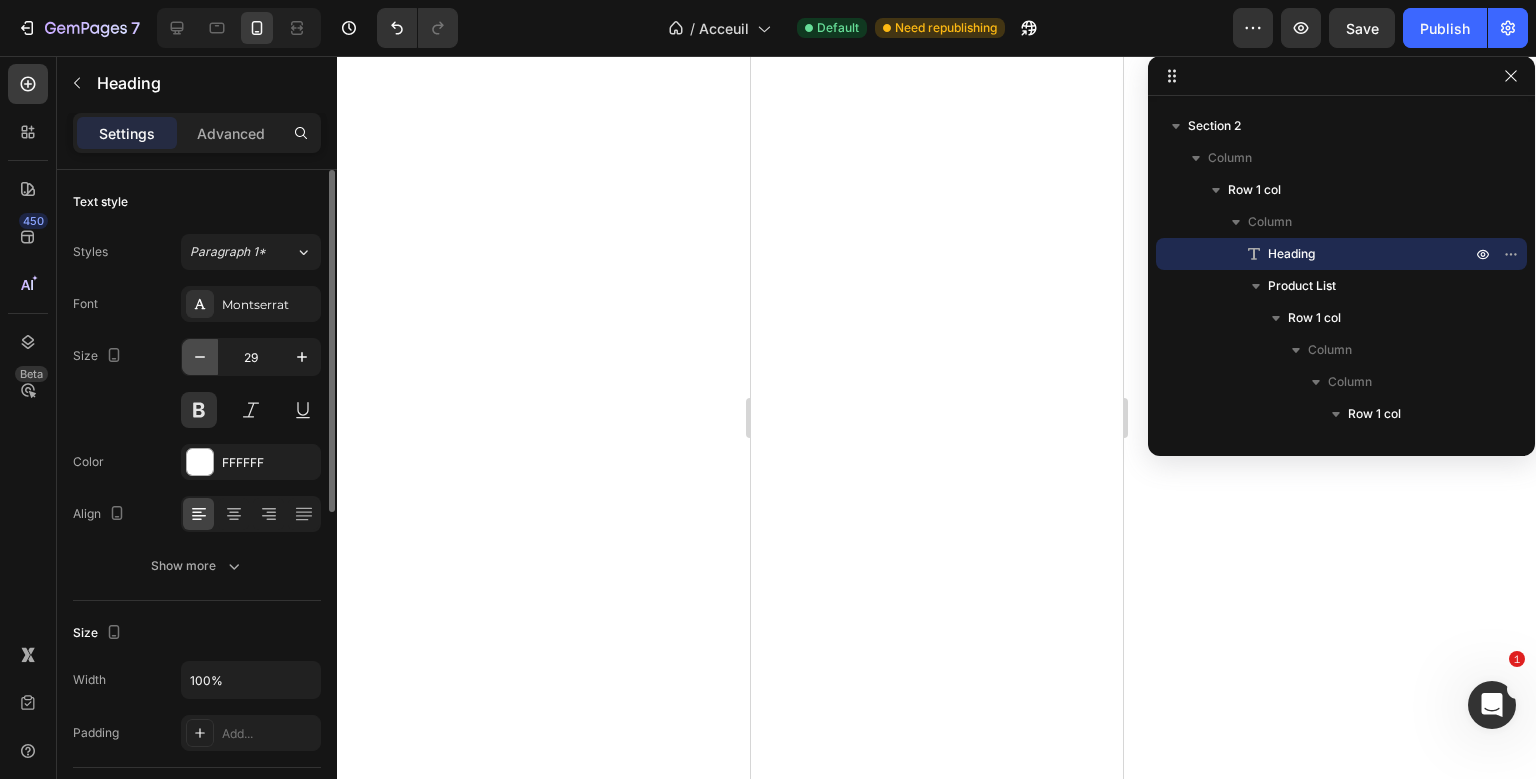 click at bounding box center (200, 357) 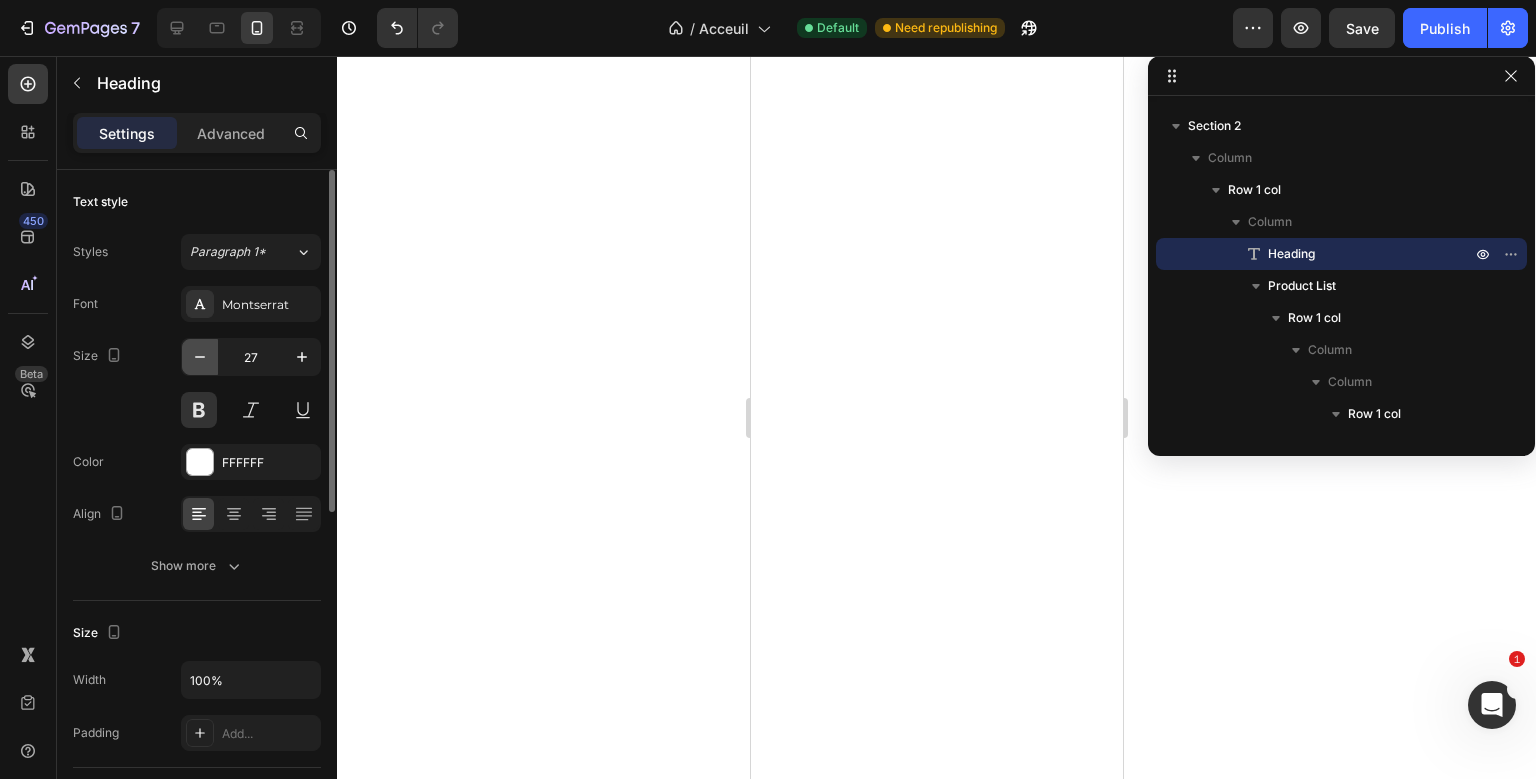 click at bounding box center [200, 357] 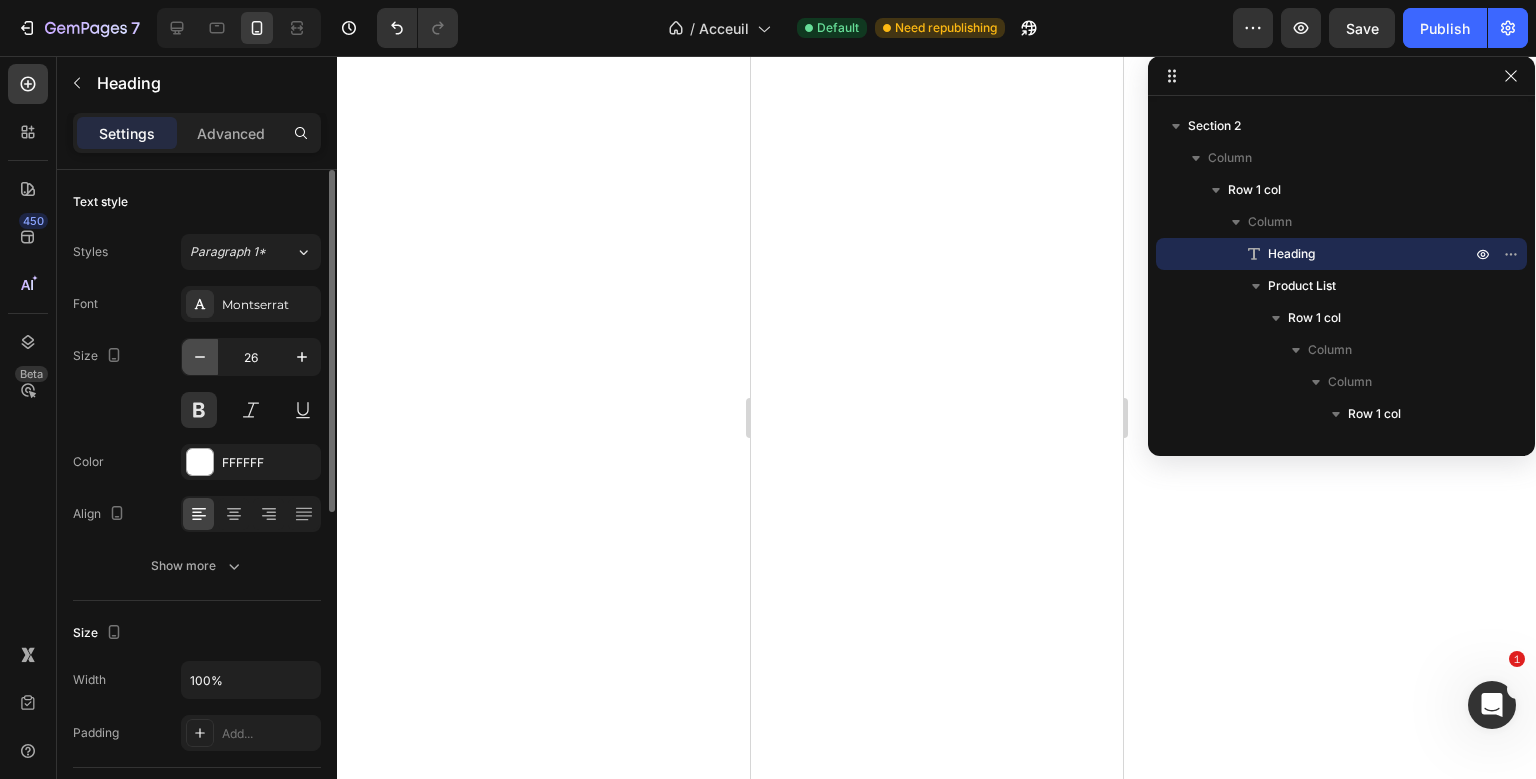 click at bounding box center [200, 357] 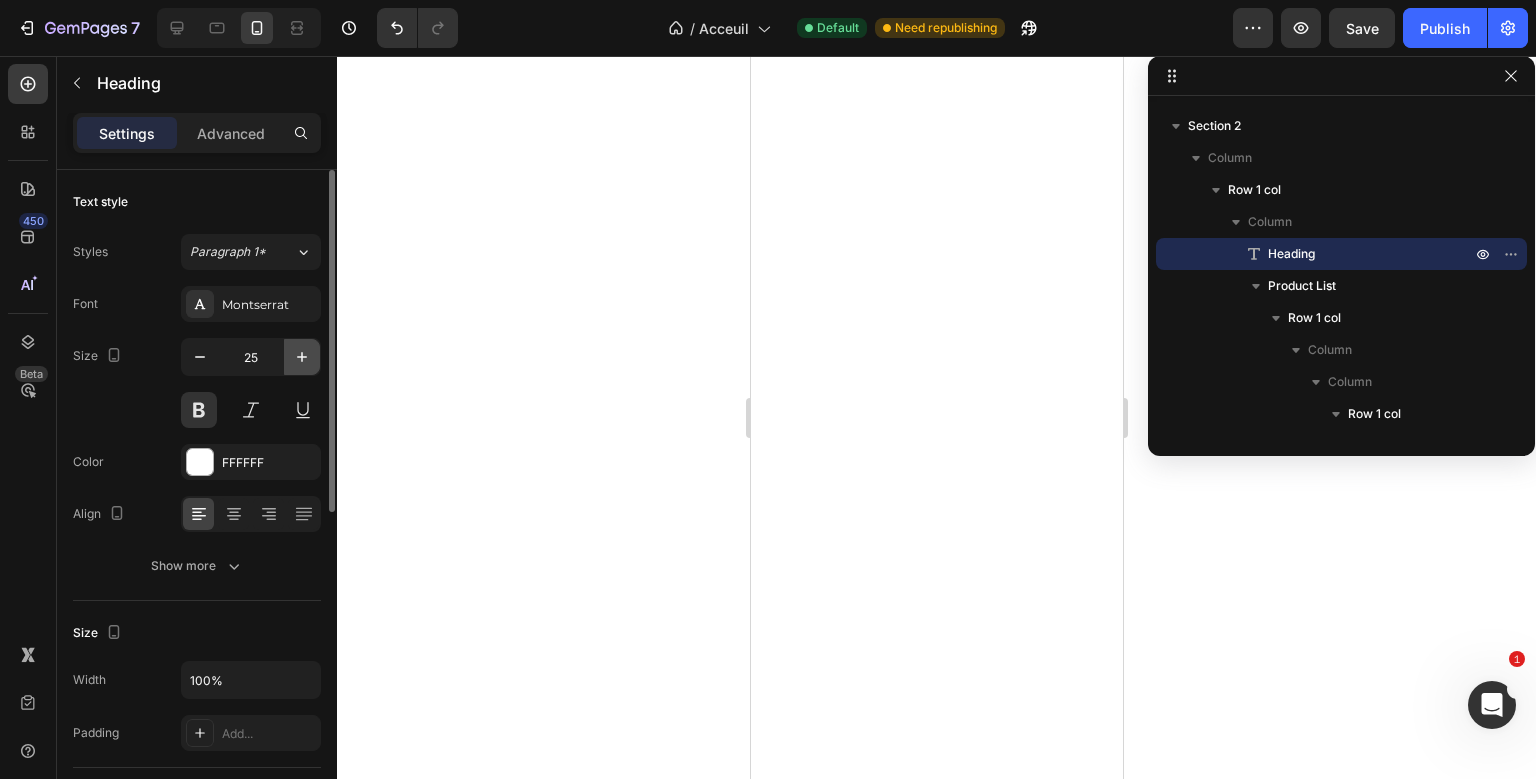 click 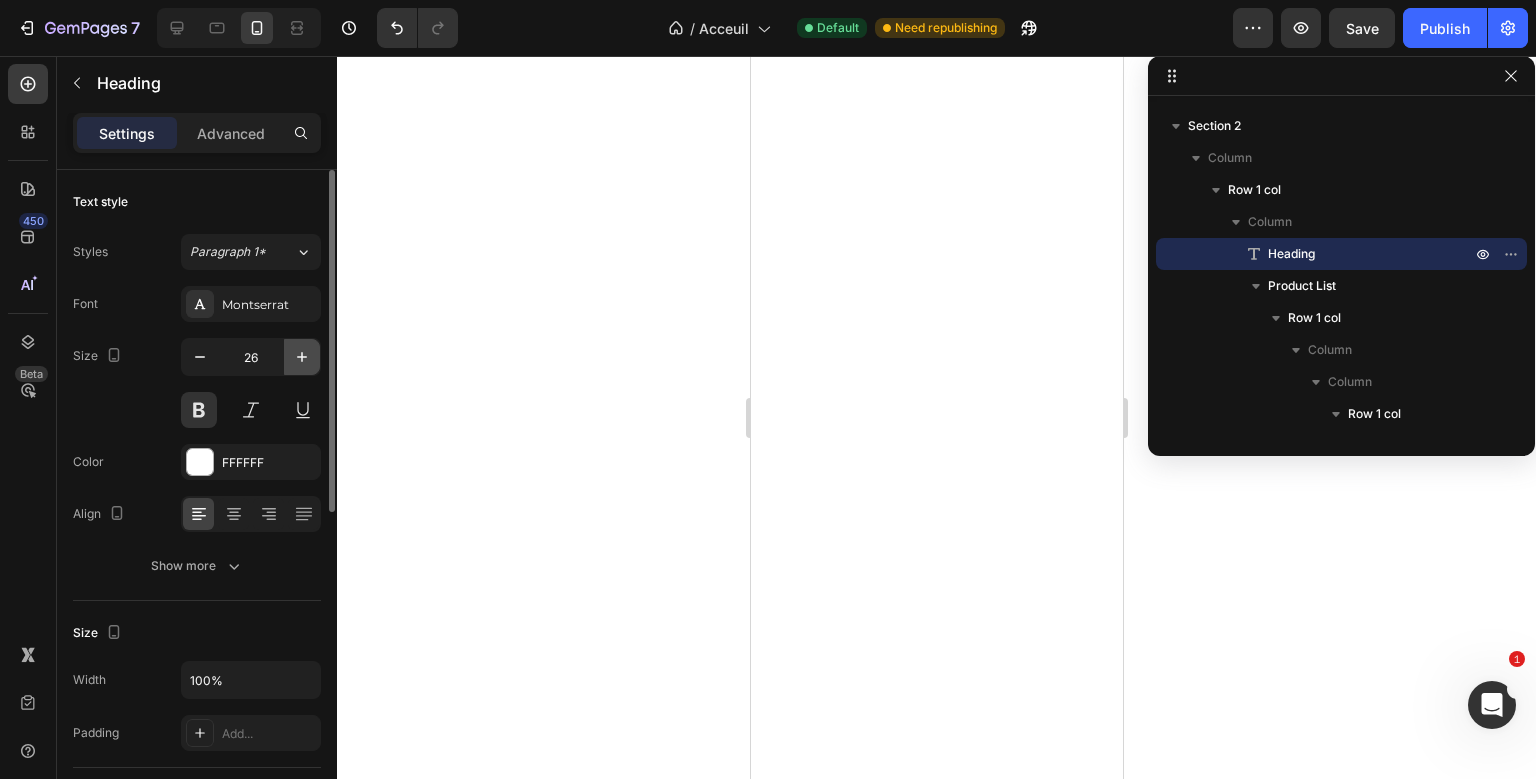 click 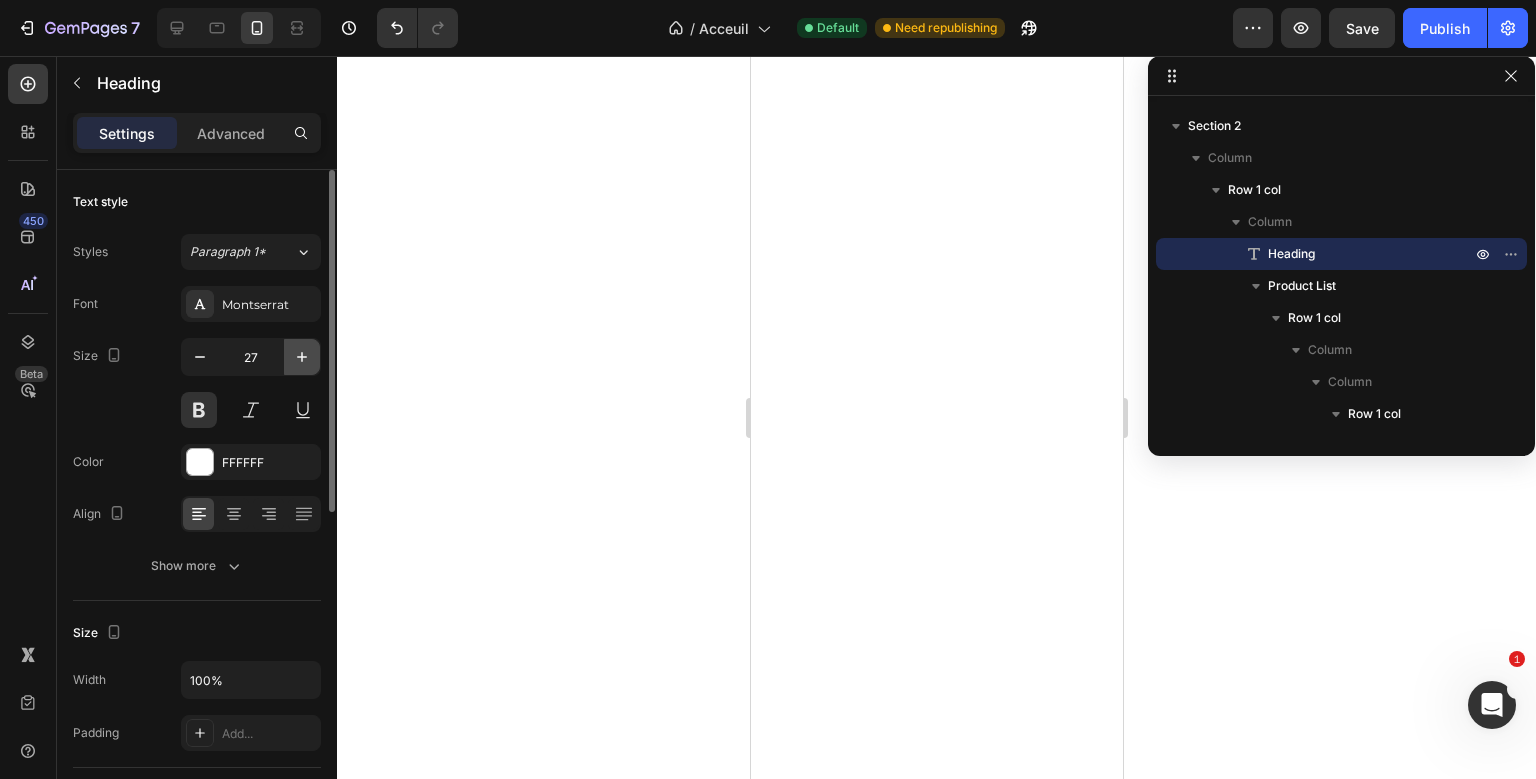 click 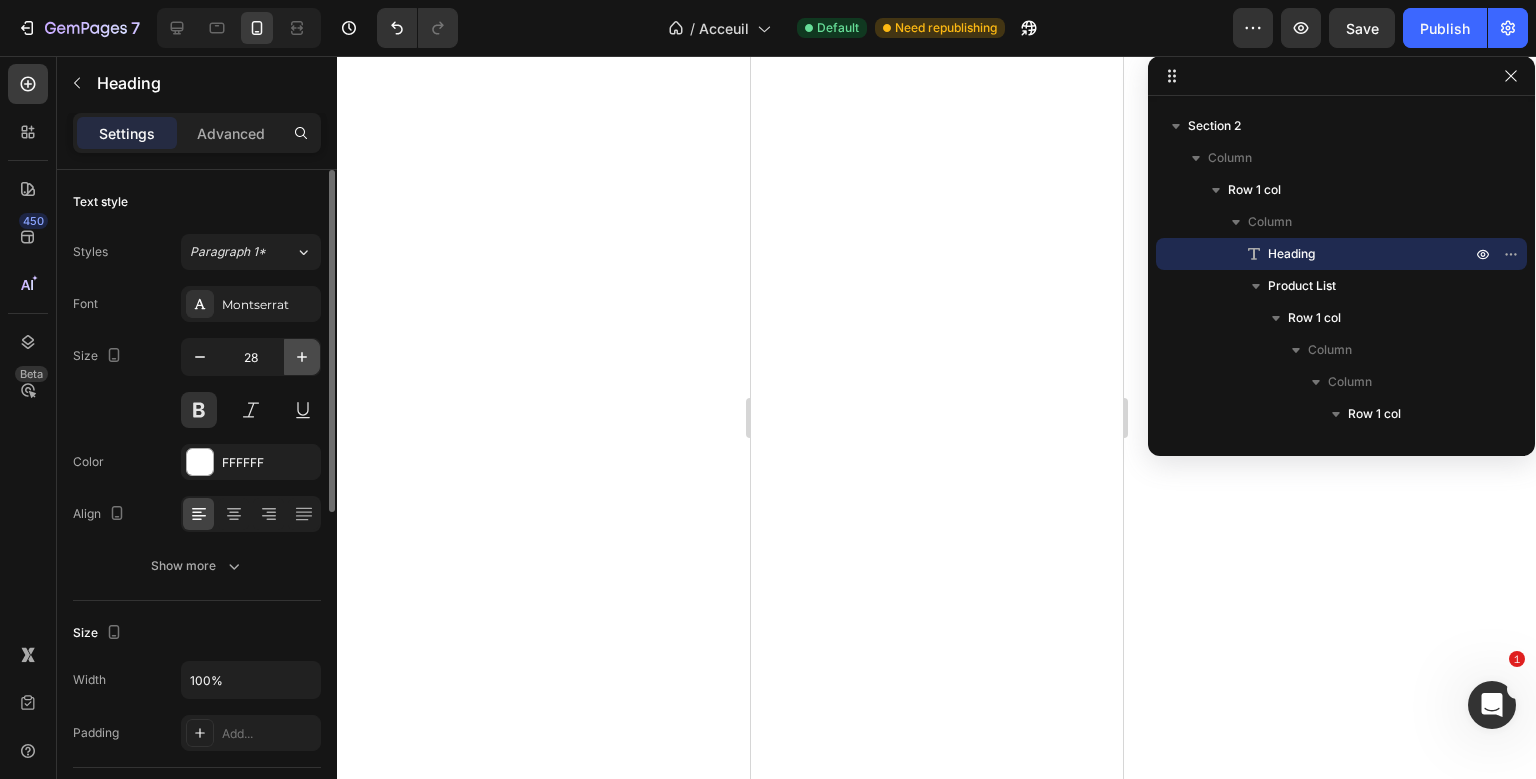 click 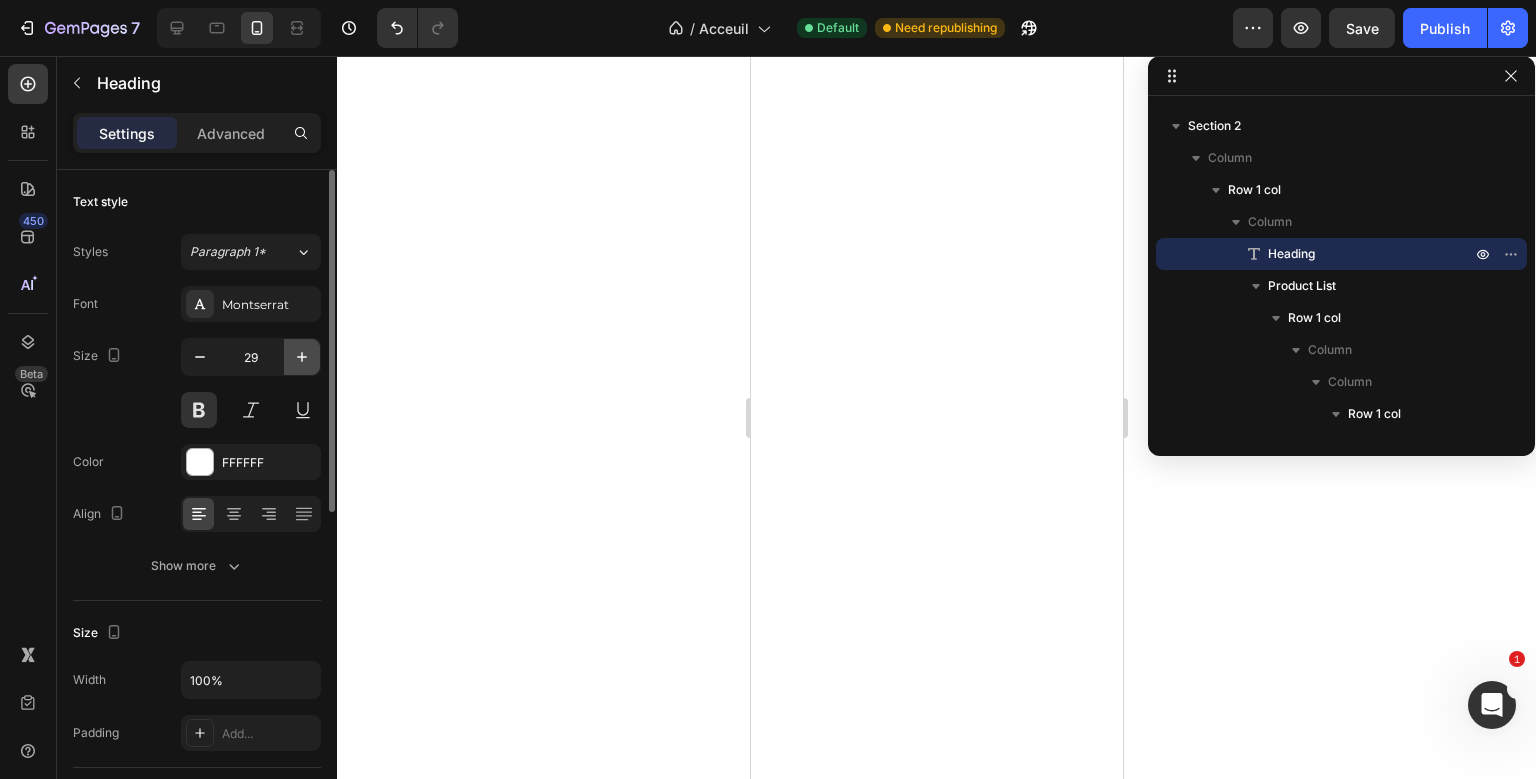 click 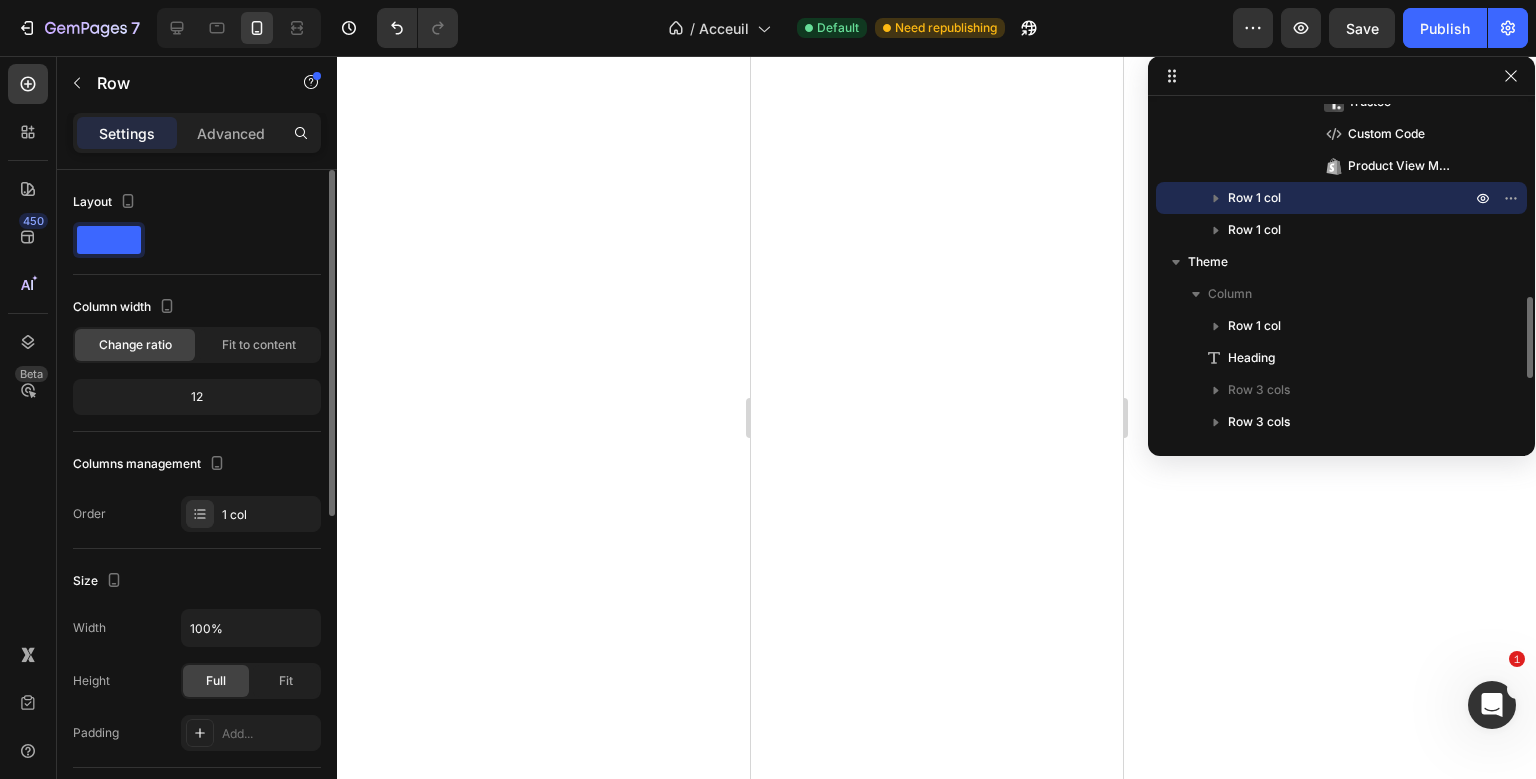 scroll, scrollTop: 789, scrollLeft: 0, axis: vertical 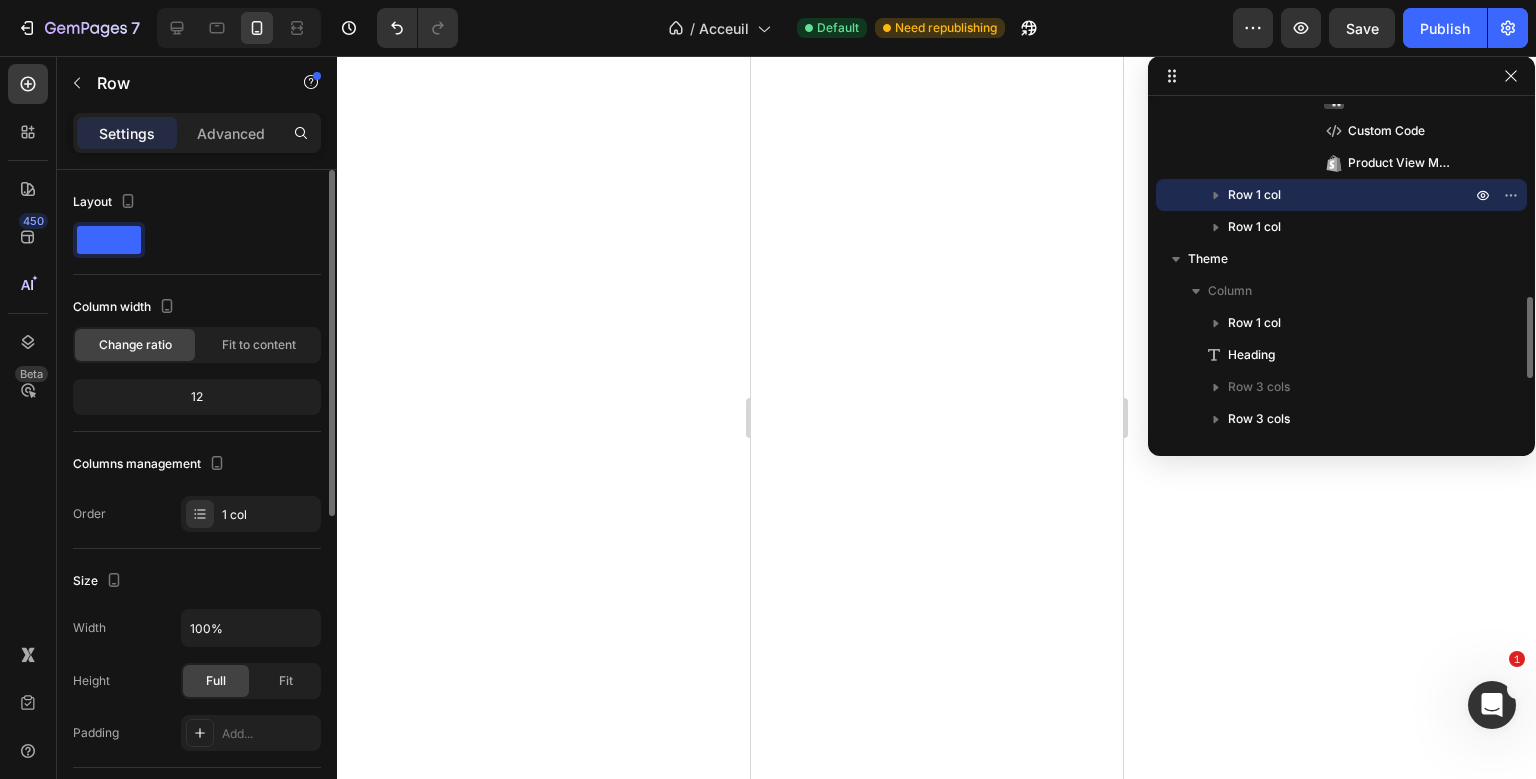 click 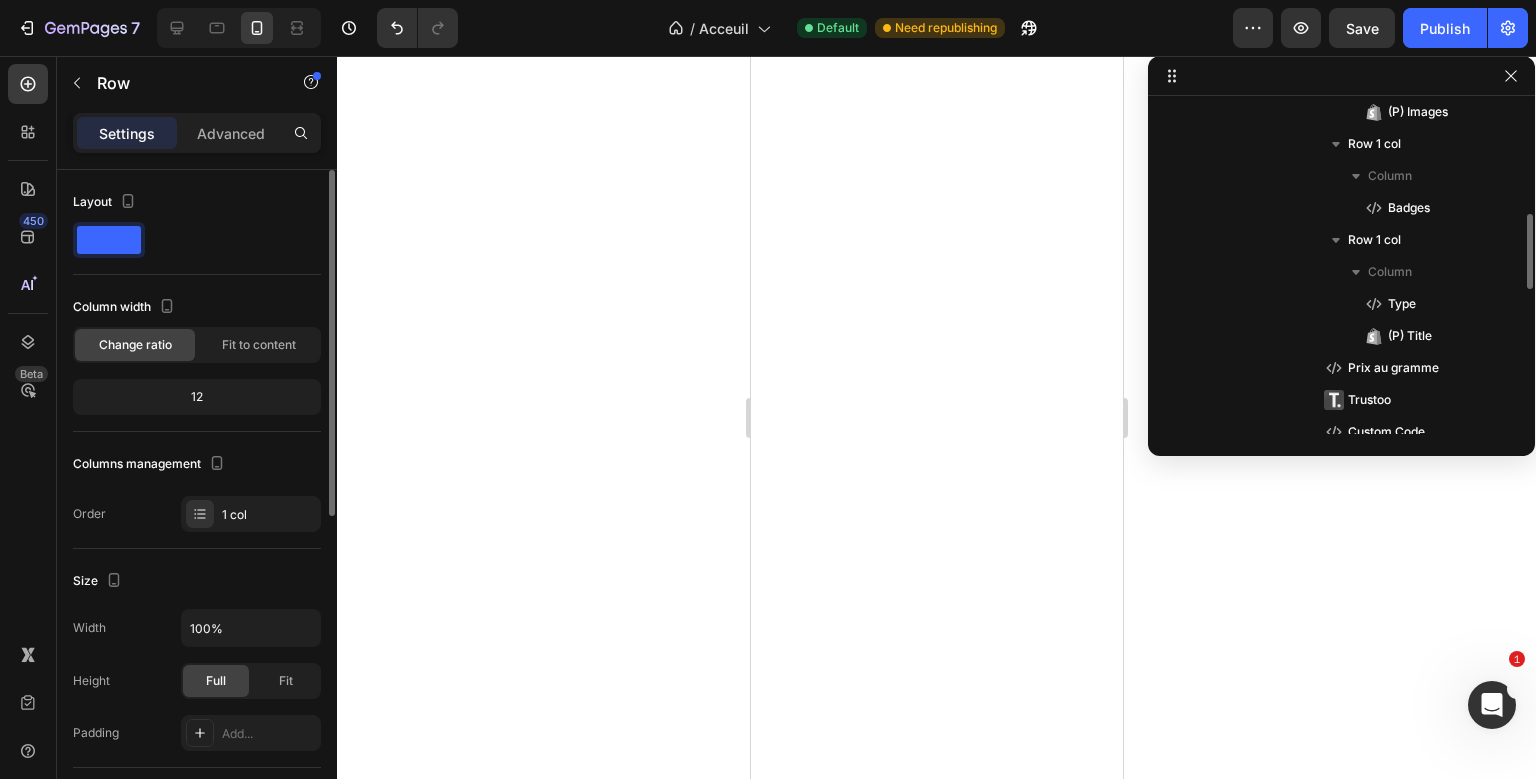 scroll, scrollTop: 487, scrollLeft: 0, axis: vertical 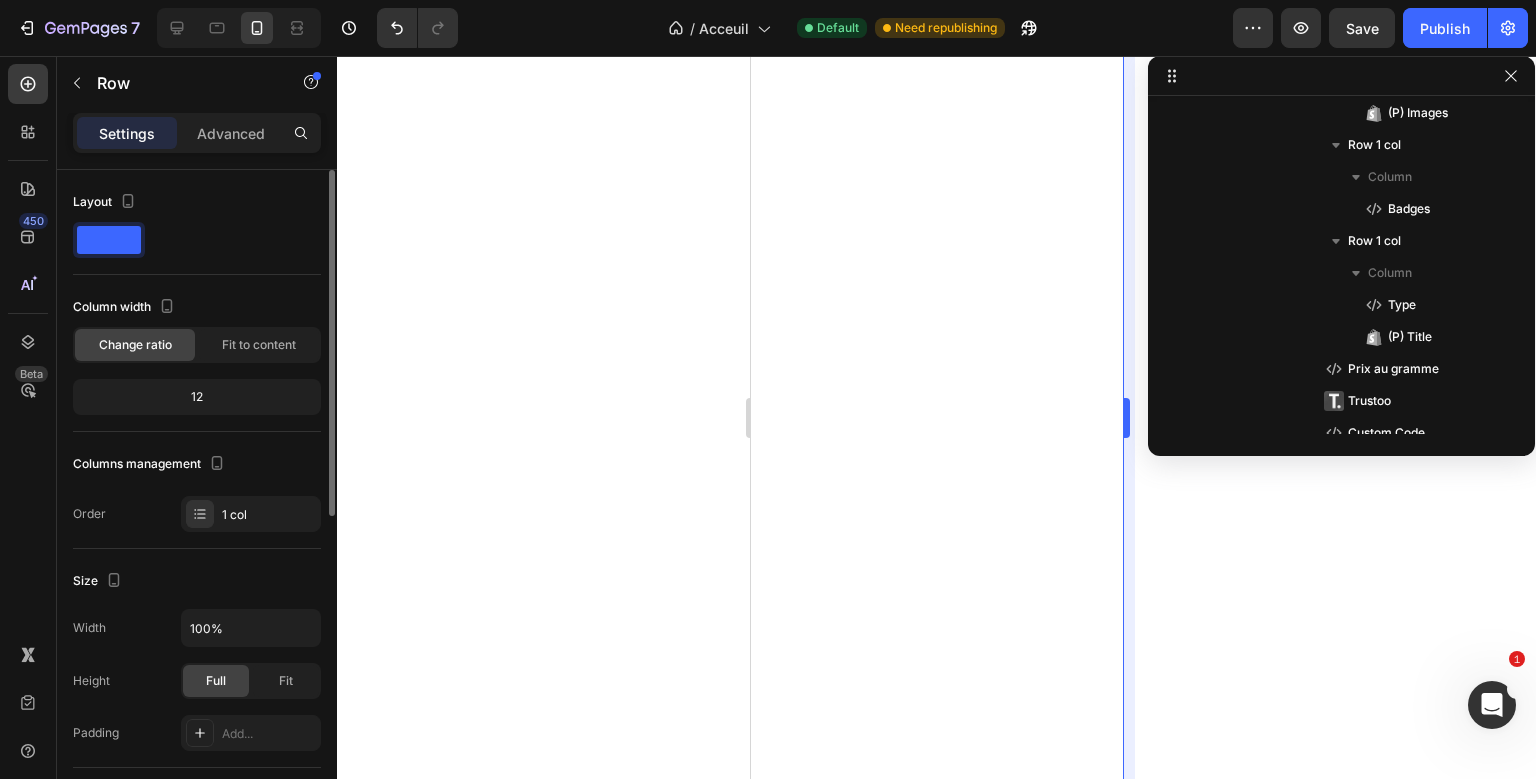 type 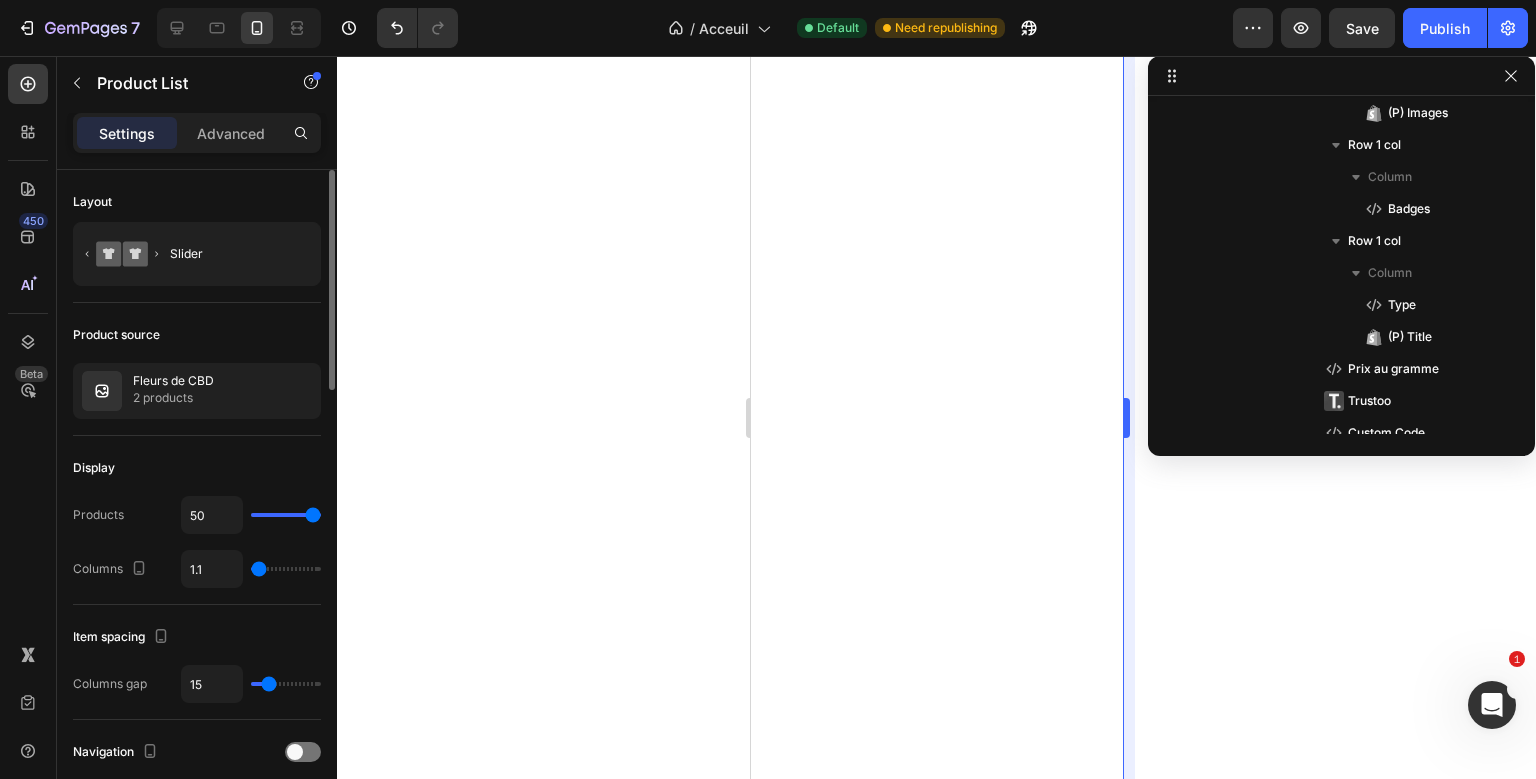 scroll, scrollTop: 826, scrollLeft: 0, axis: vertical 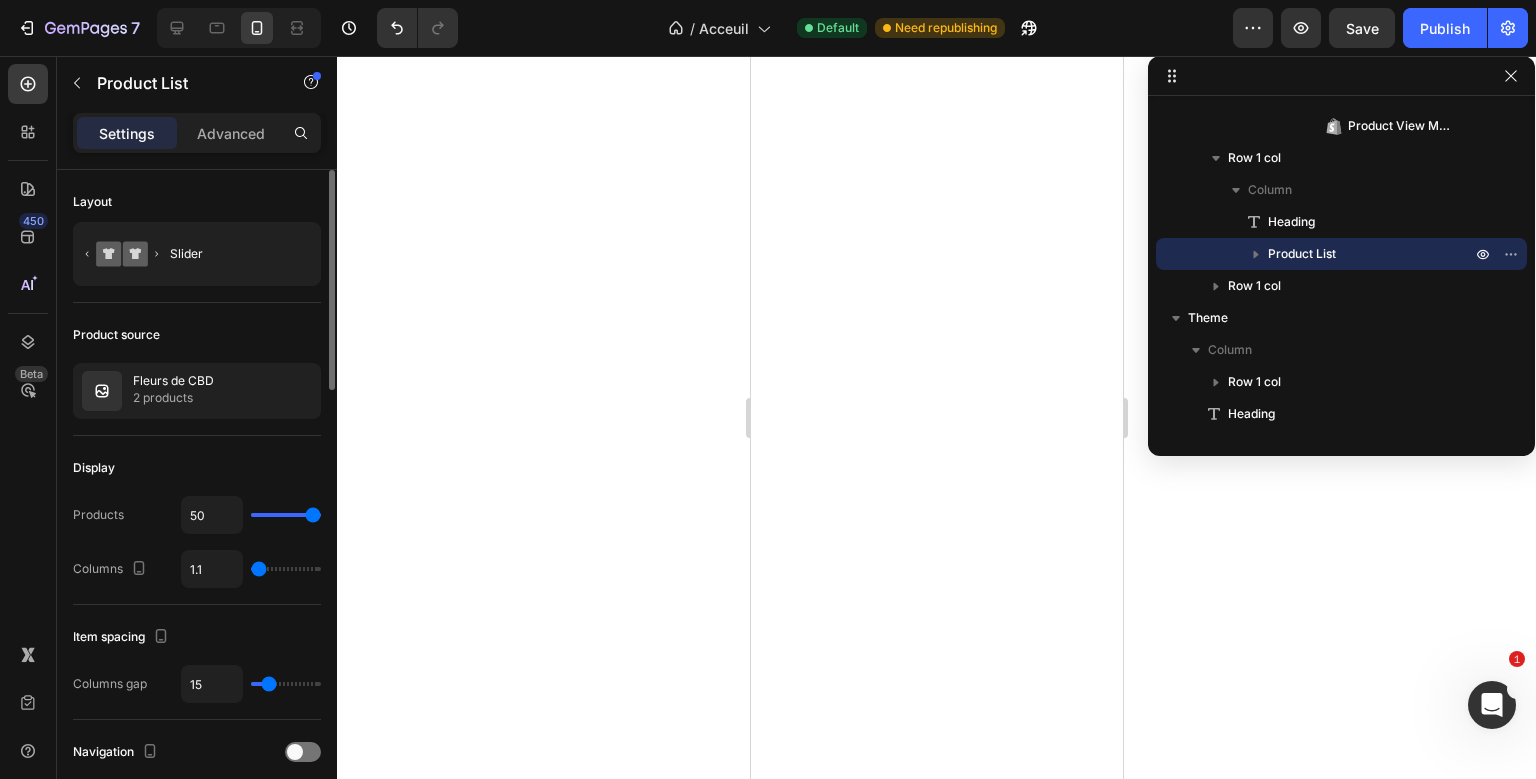 click on "Product source Fleurs de CBD 2 products" 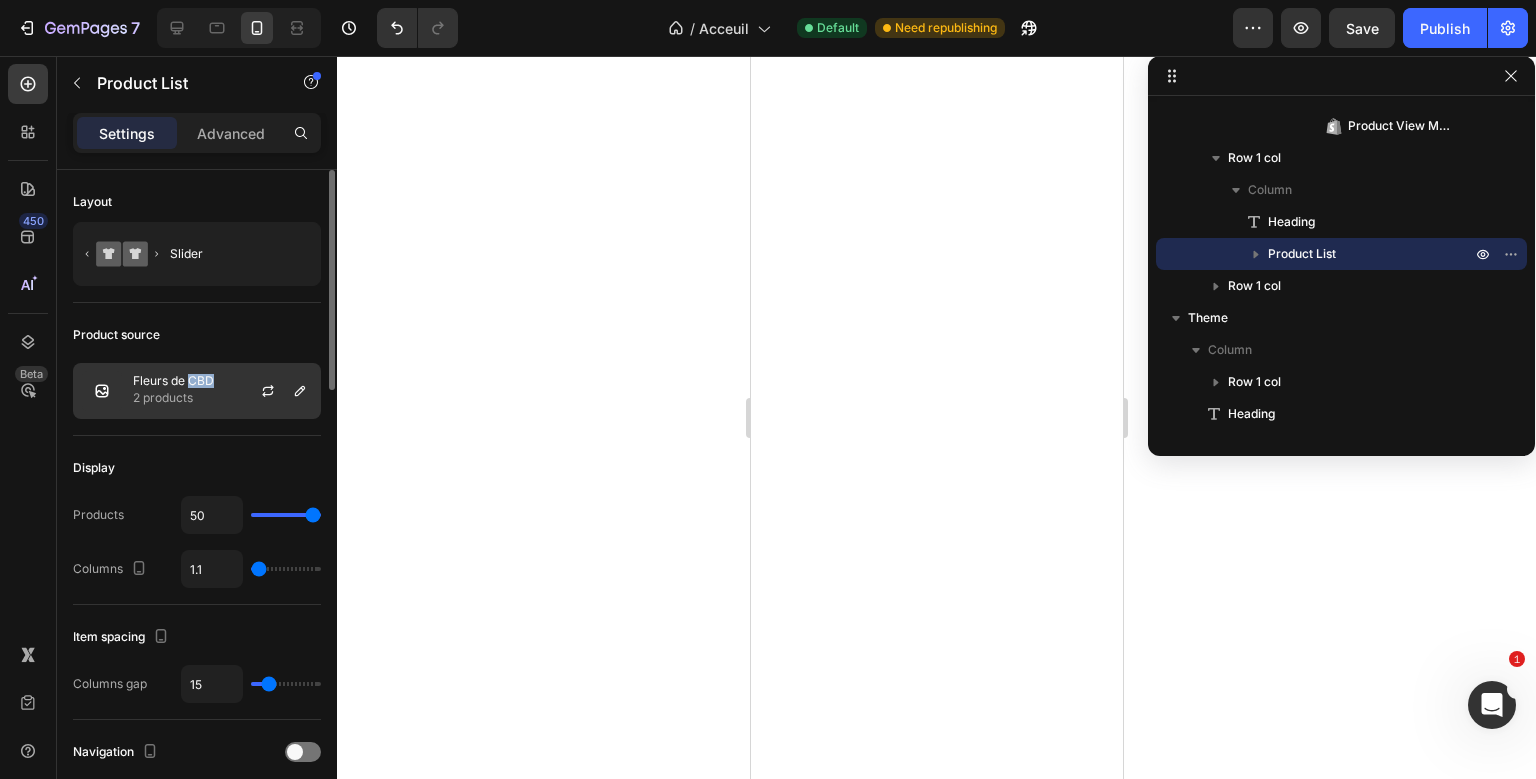 click on "Product source Fleurs de CBD 2 products" 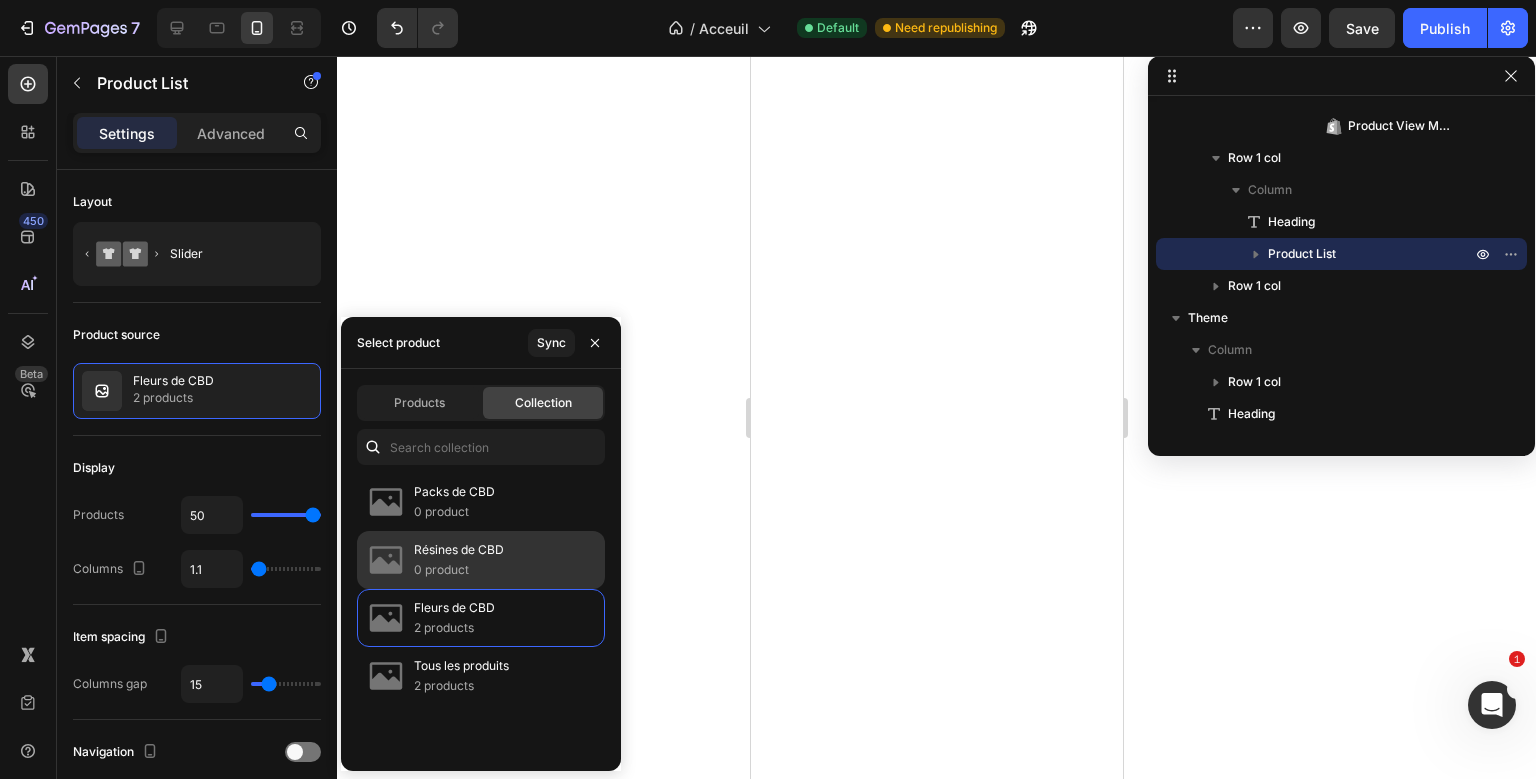 click on "Résines de CBD" at bounding box center (459, 550) 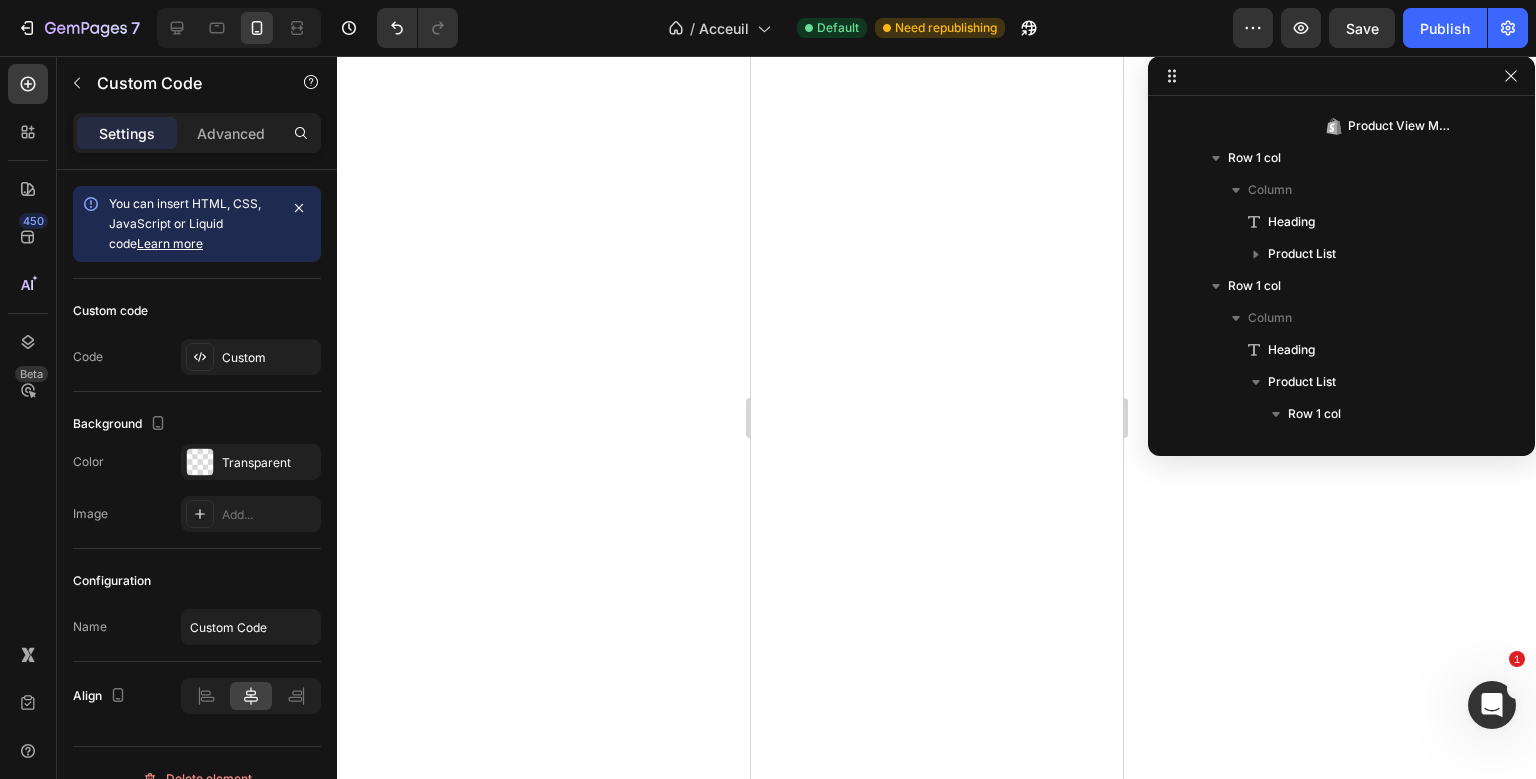 scroll, scrollTop: 1146, scrollLeft: 0, axis: vertical 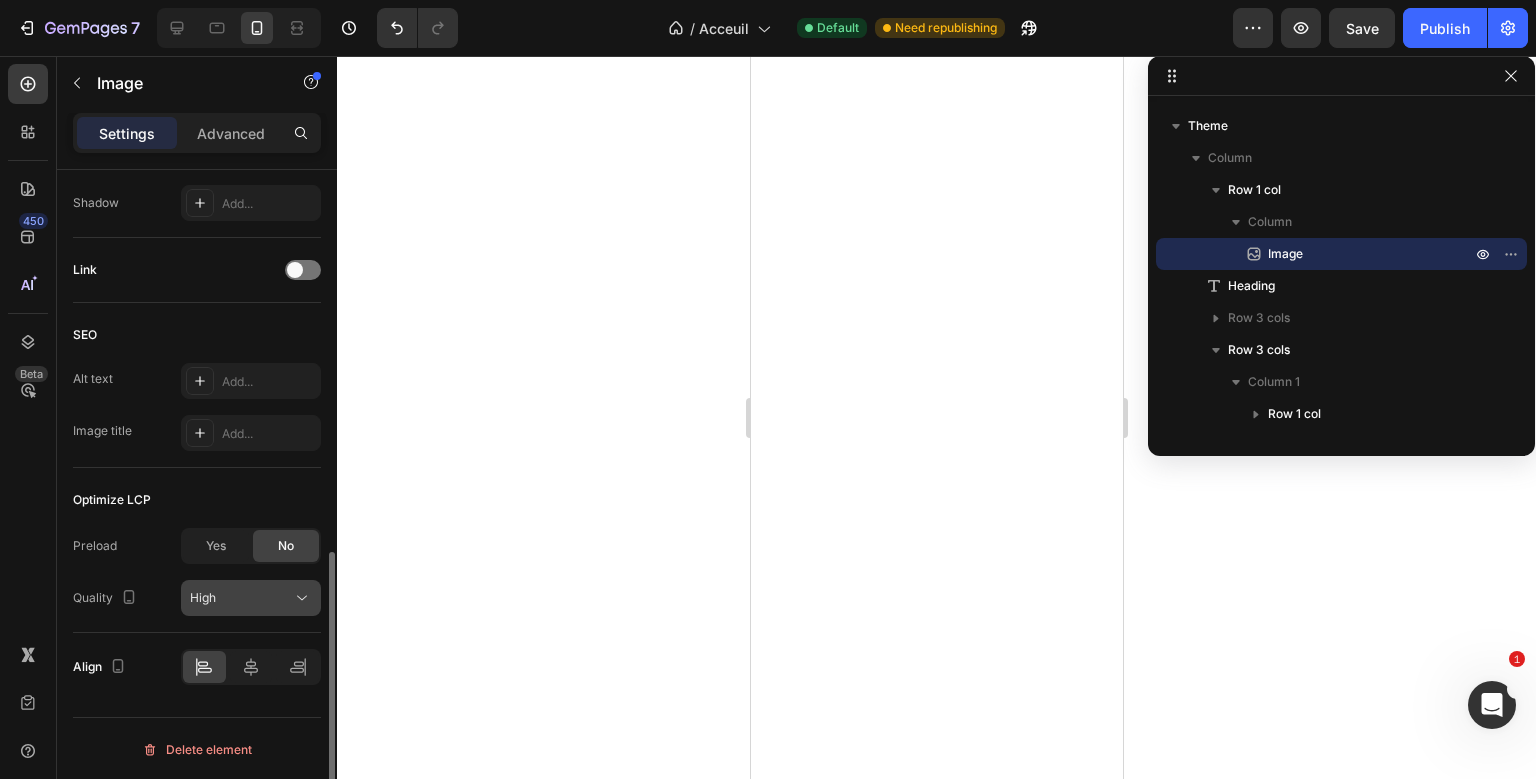 click on "High" at bounding box center (241, 598) 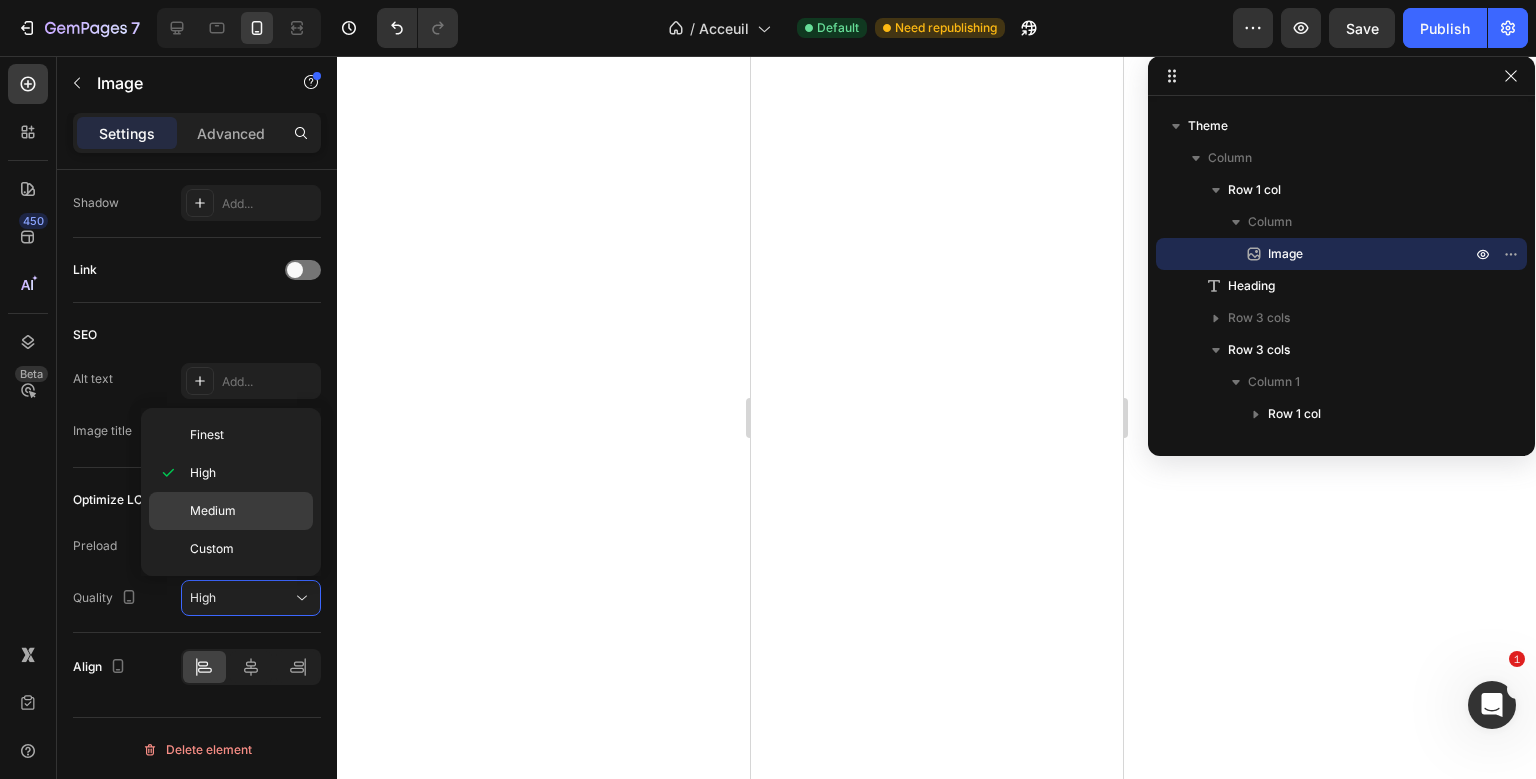 click on "Medium" at bounding box center (247, 511) 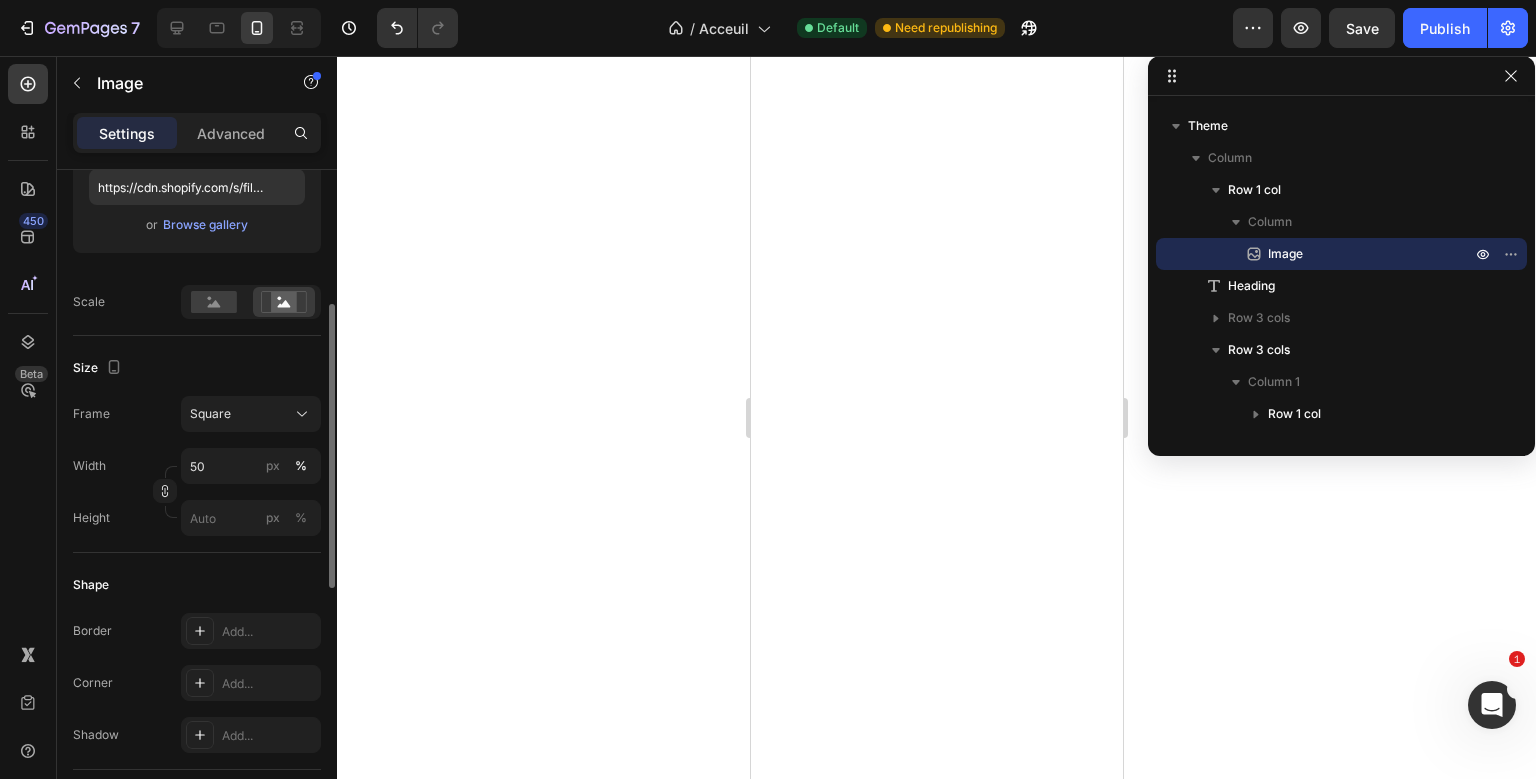 scroll, scrollTop: 339, scrollLeft: 0, axis: vertical 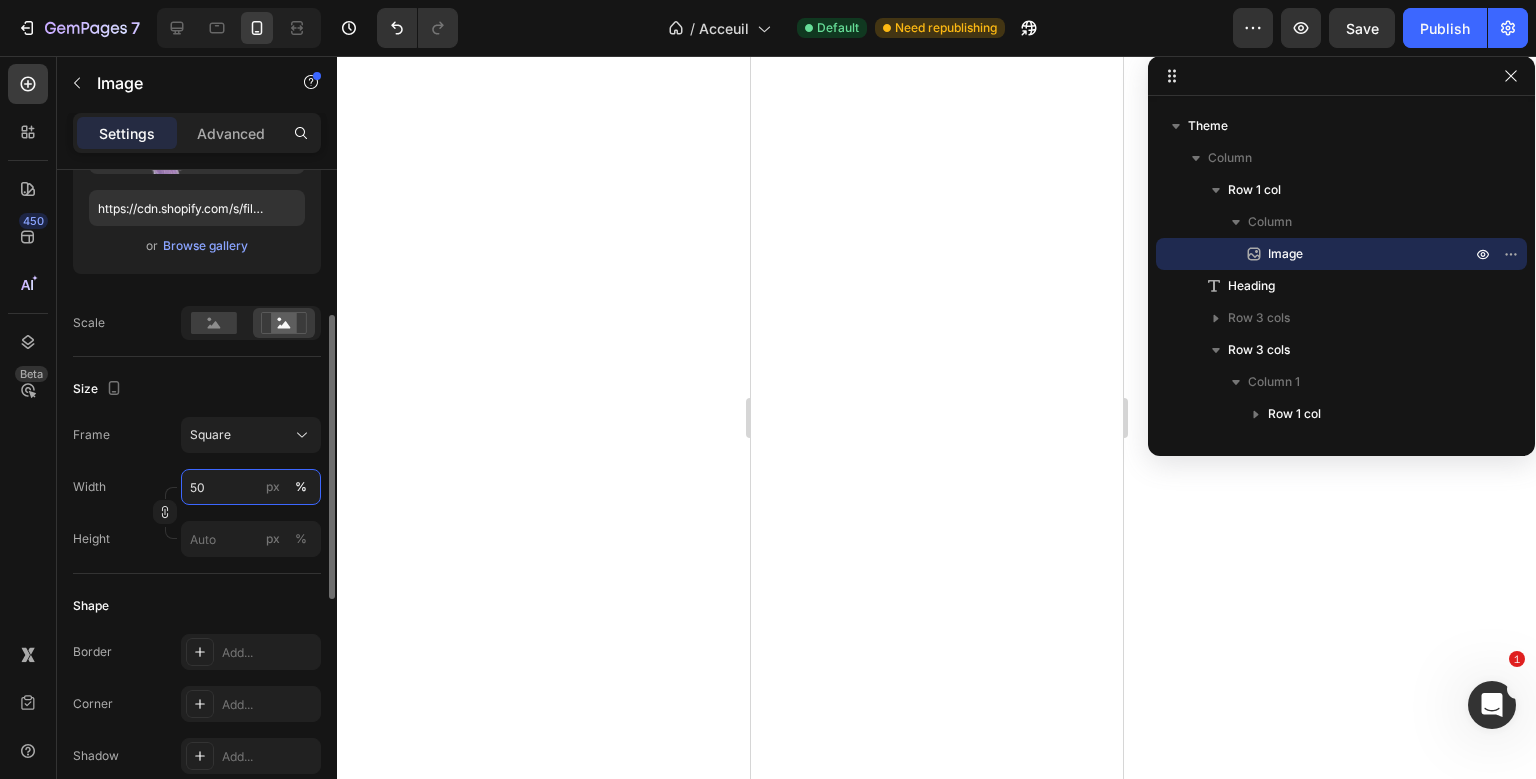 click on "50" at bounding box center [251, 487] 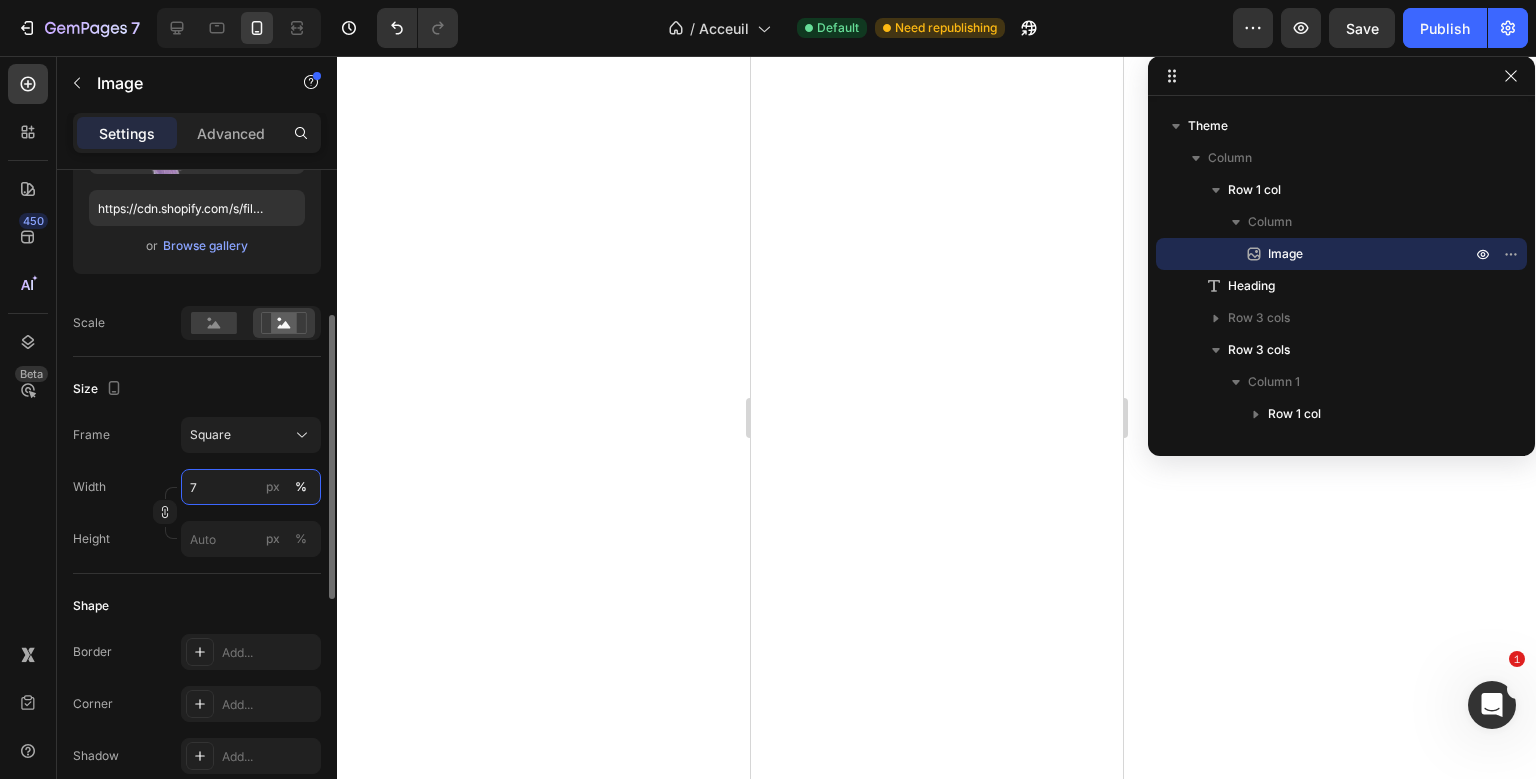 type on "70" 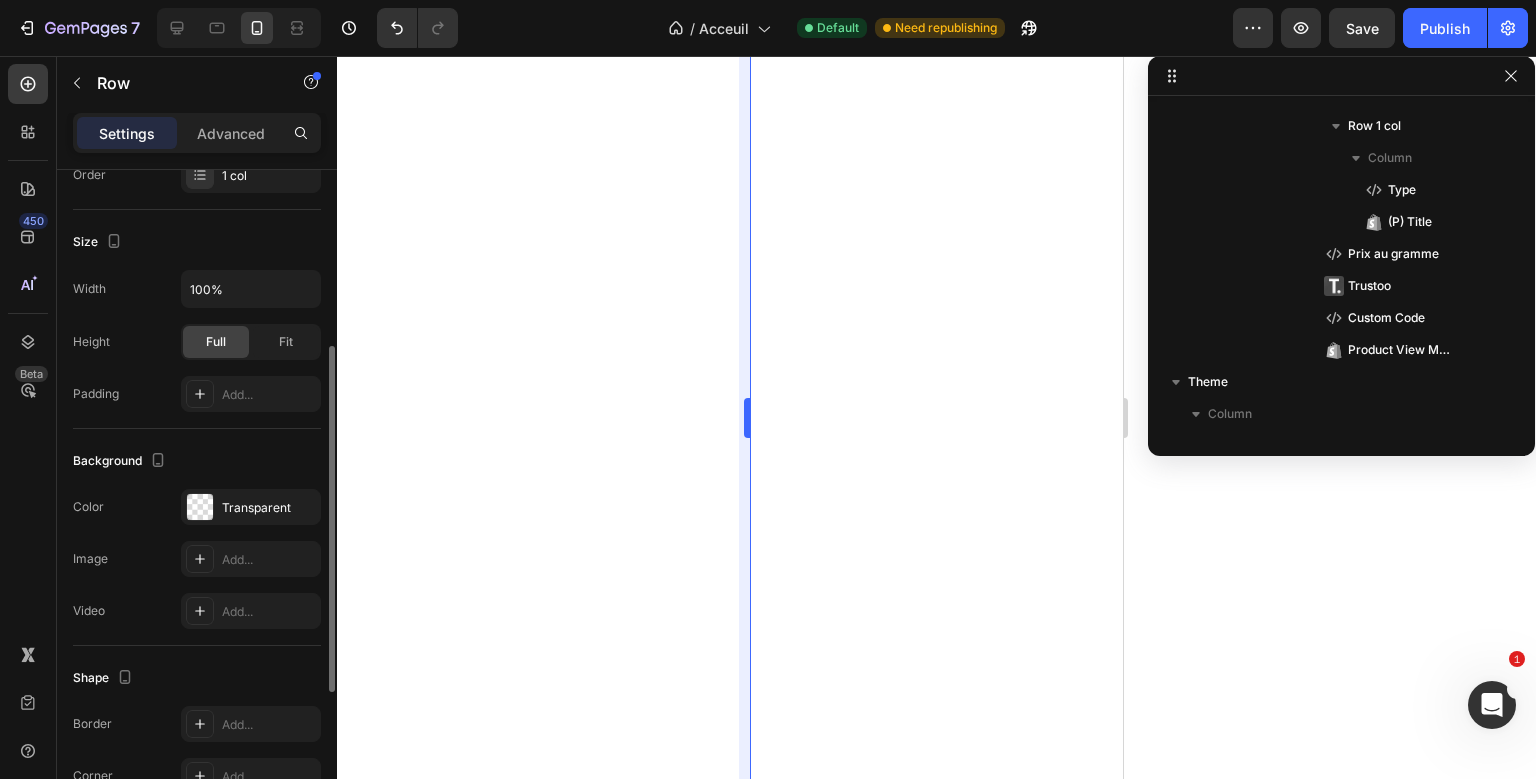 scroll, scrollTop: 890, scrollLeft: 0, axis: vertical 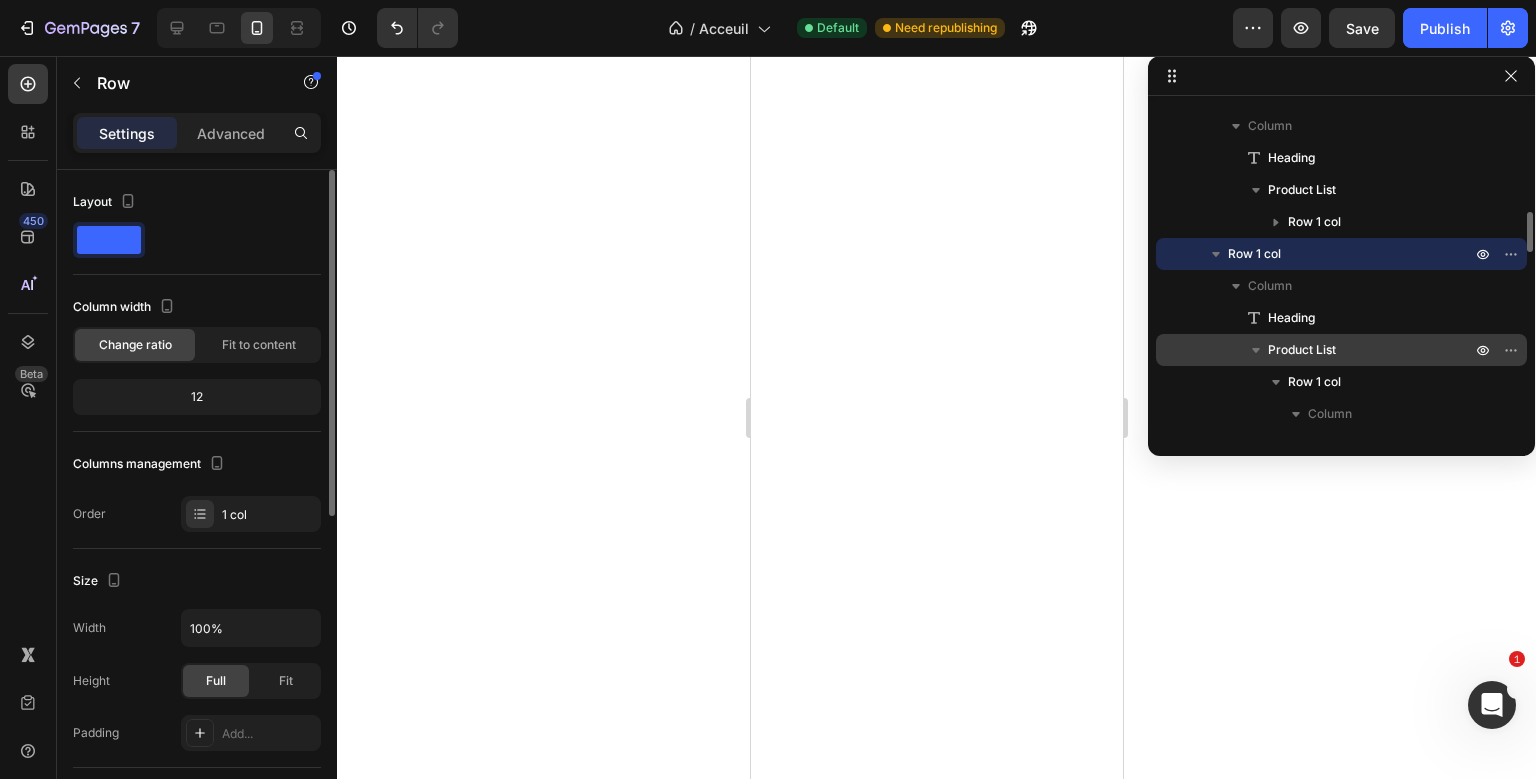 click on "Product List" at bounding box center (1302, 350) 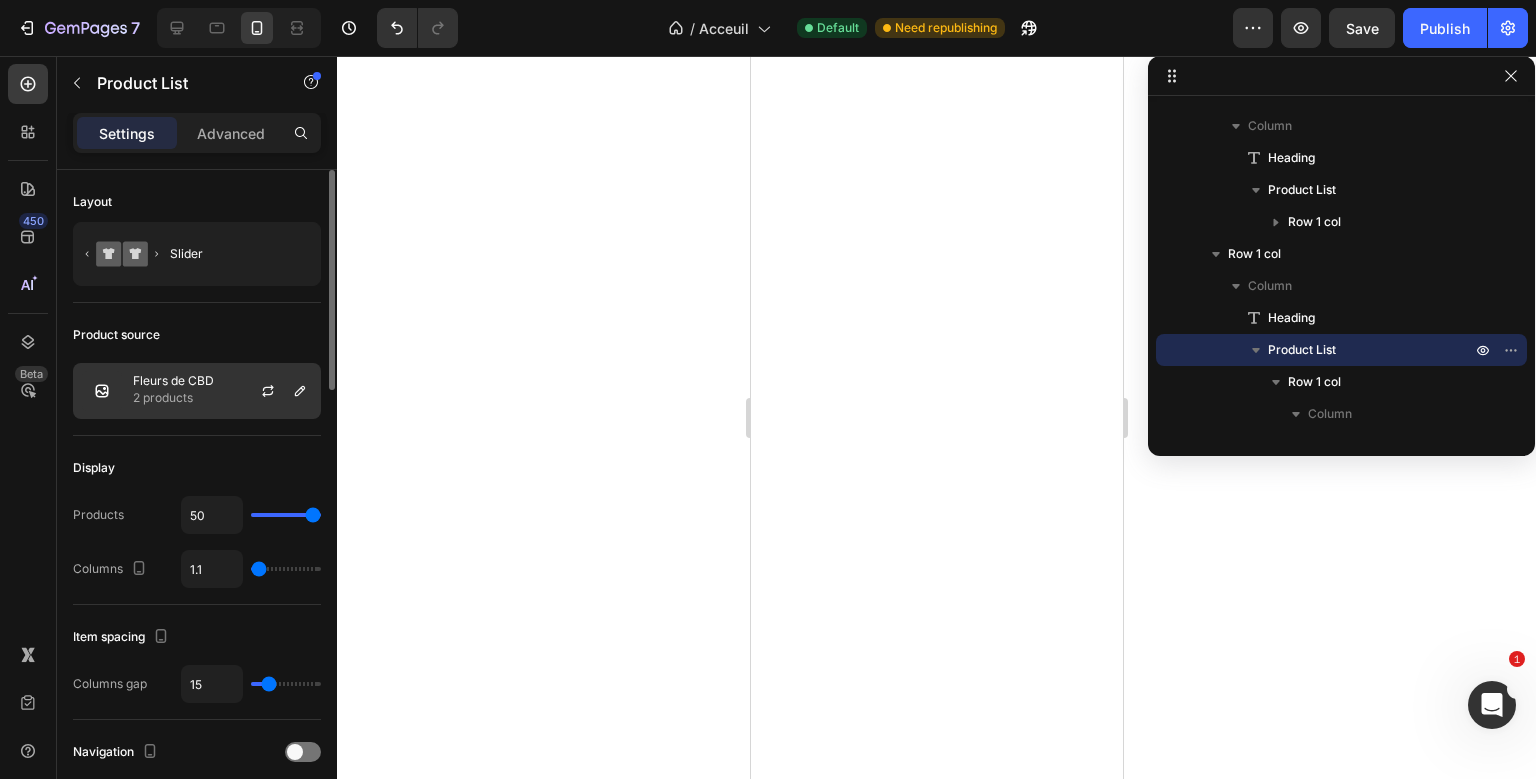 drag, startPoint x: 267, startPoint y: 390, endPoint x: 238, endPoint y: 392, distance: 29.068884 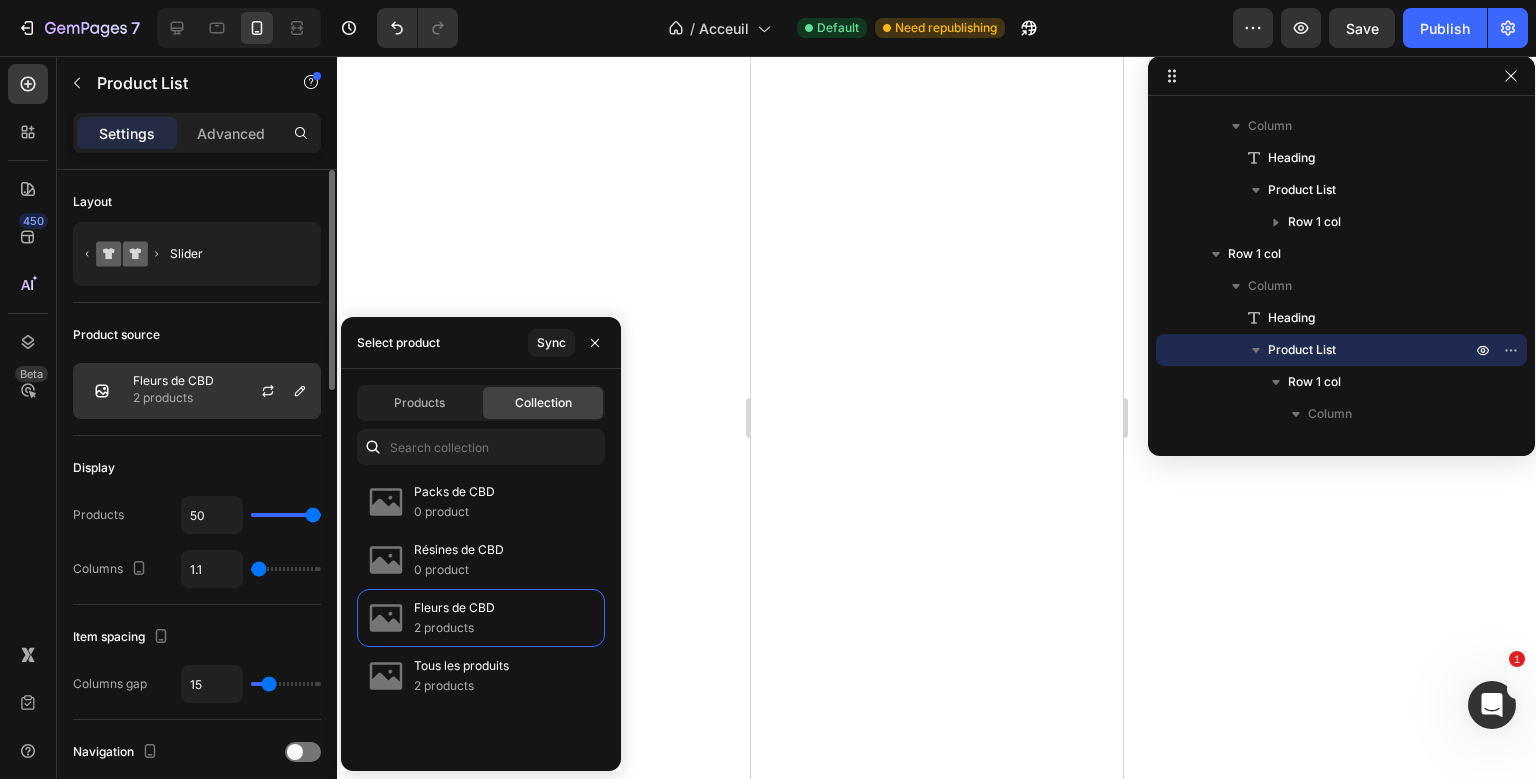 click at bounding box center [276, 391] 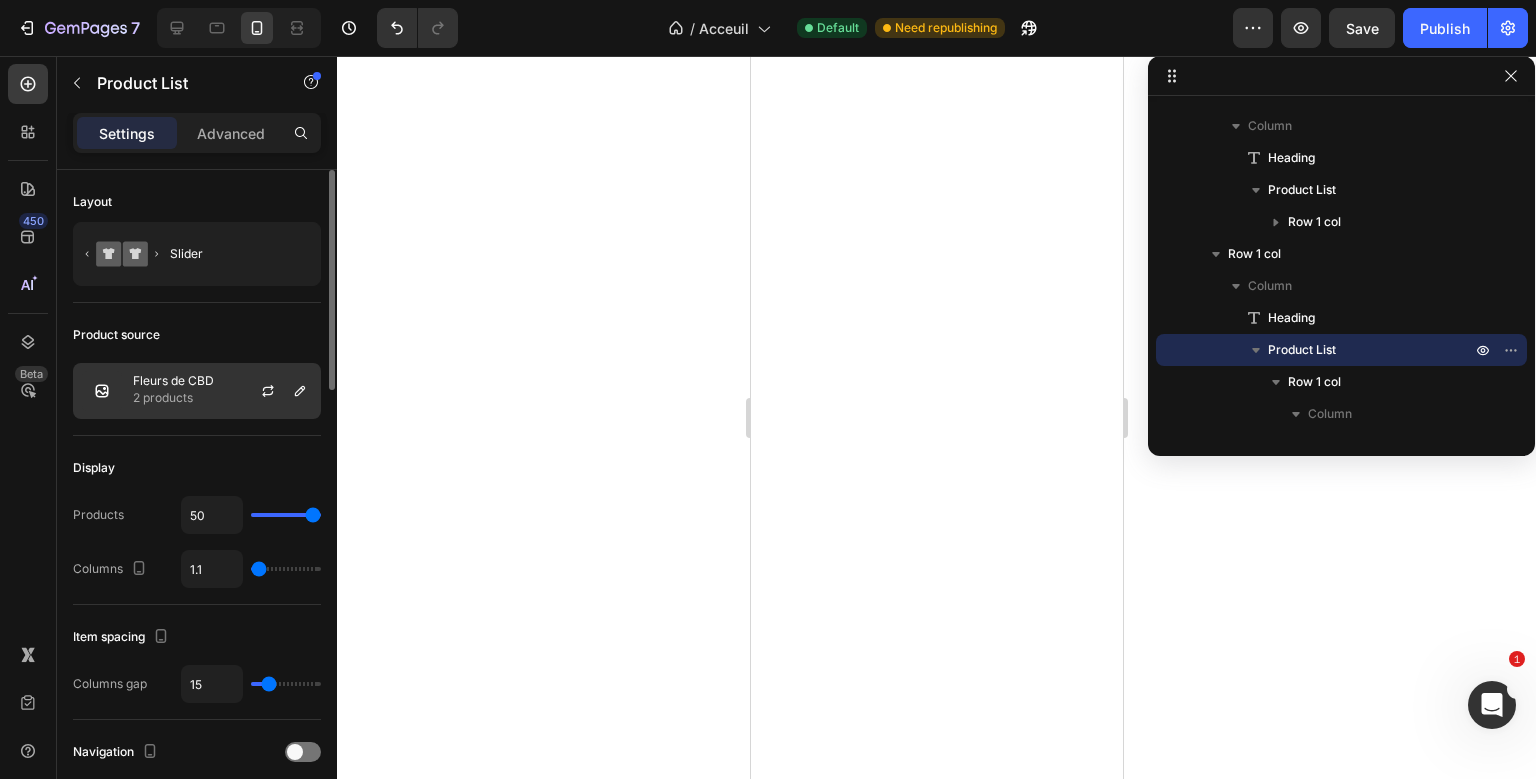 click at bounding box center (276, 391) 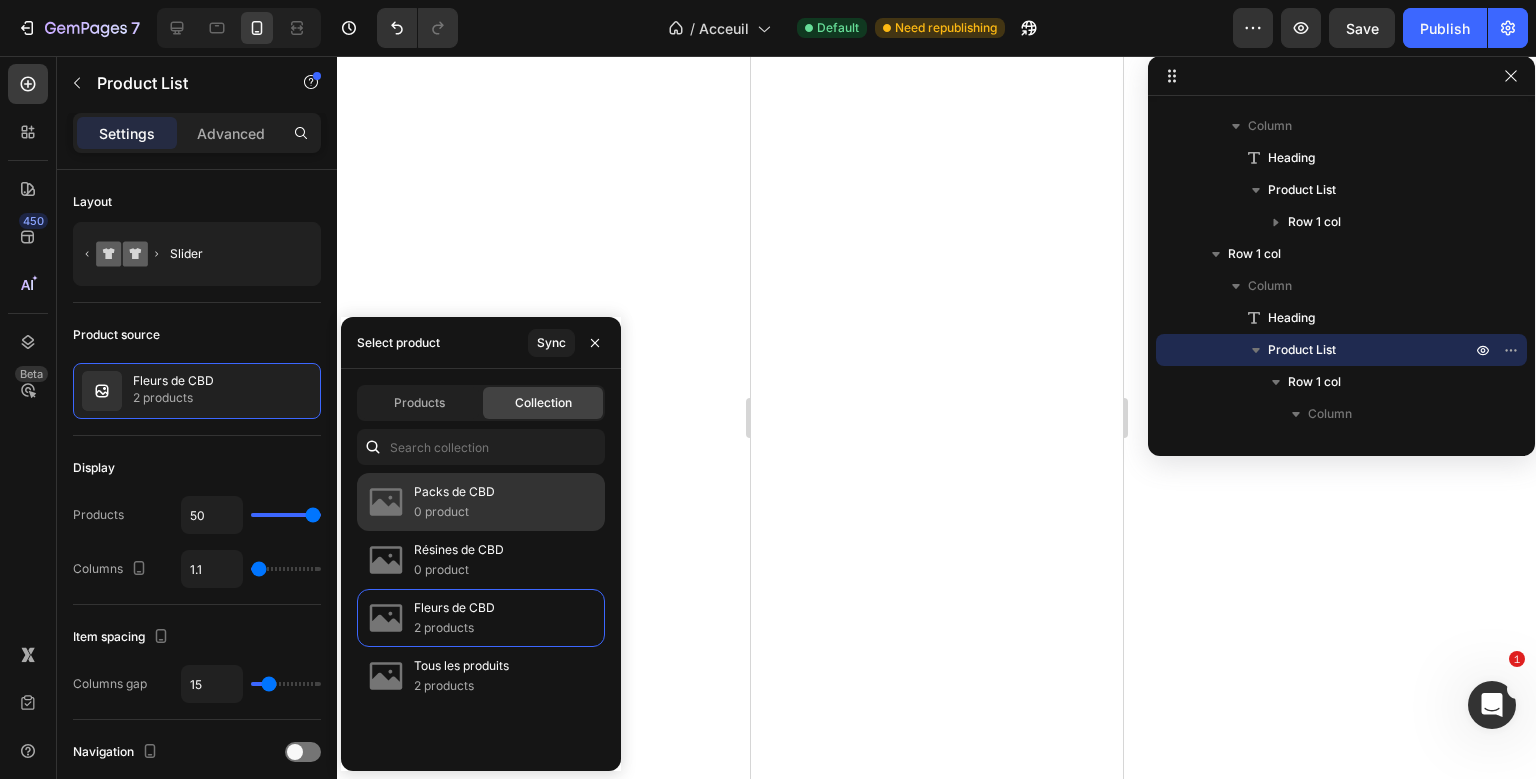 click on "Packs de CBD" at bounding box center (454, 492) 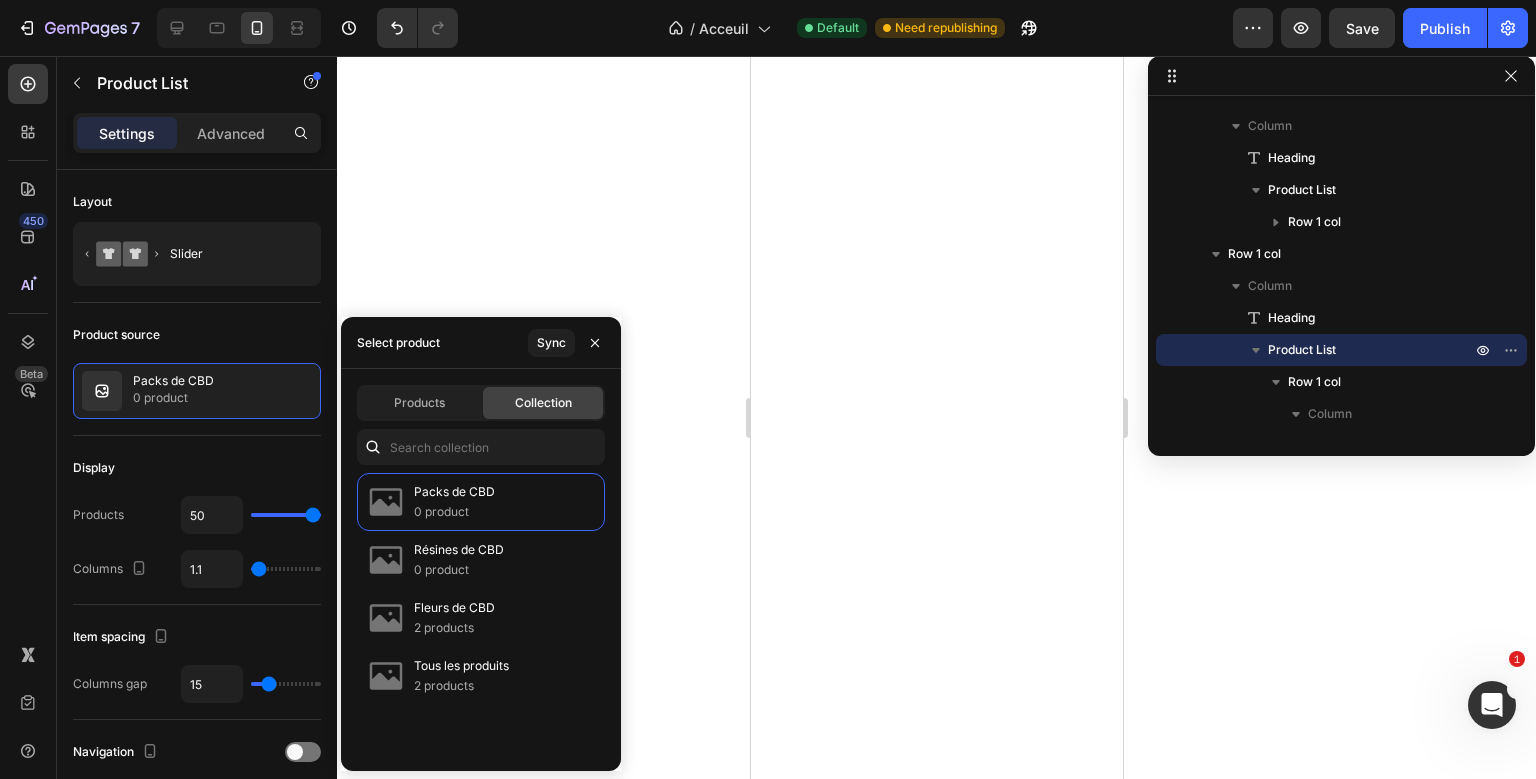scroll, scrollTop: 26, scrollLeft: 0, axis: vertical 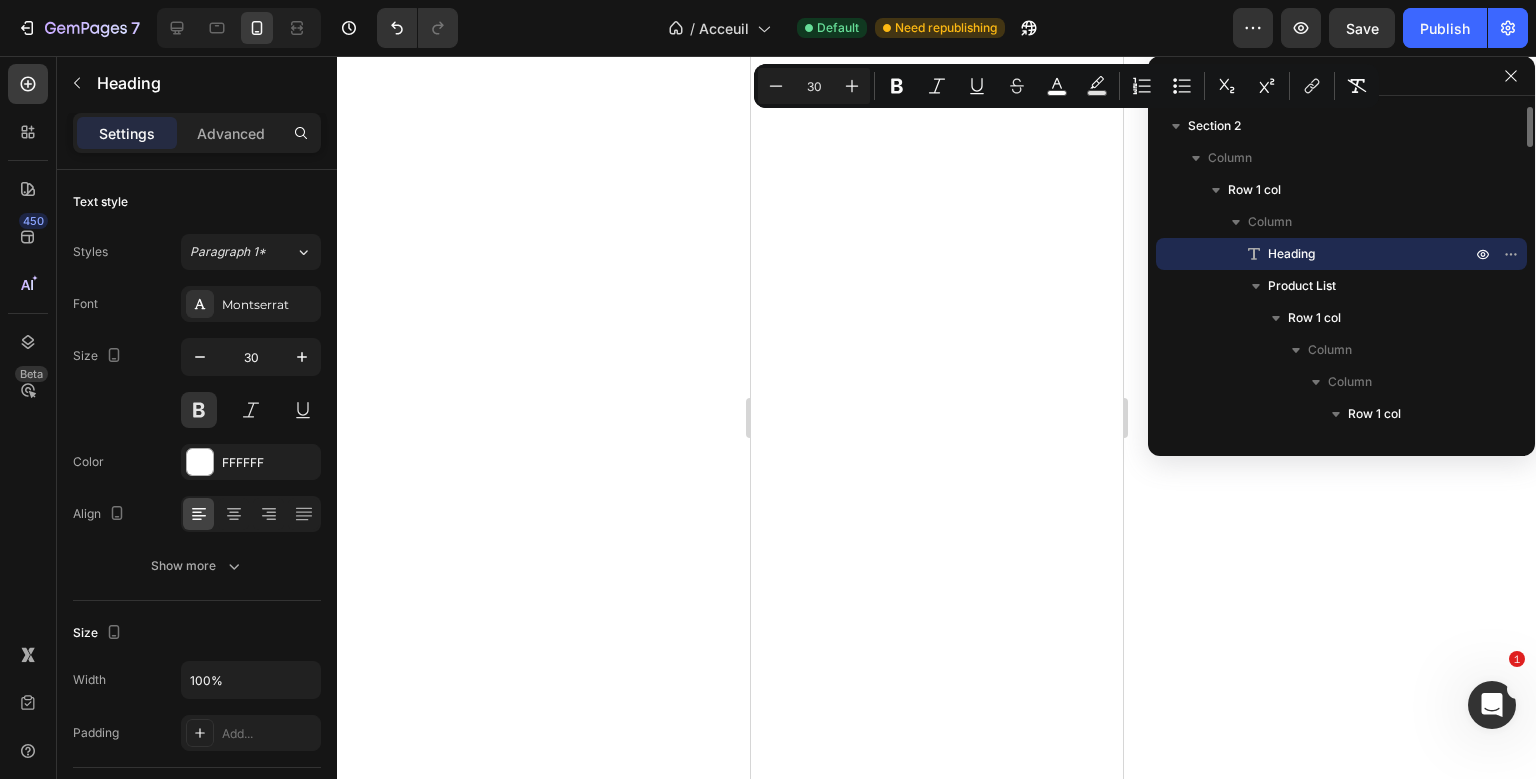 click on "Minus 30 Plus Bold Italic Underline       Strikethrough
color
Text Background Color Numbered List Bulleted List Subscript Superscript       link Remove Format" at bounding box center (1066, 86) 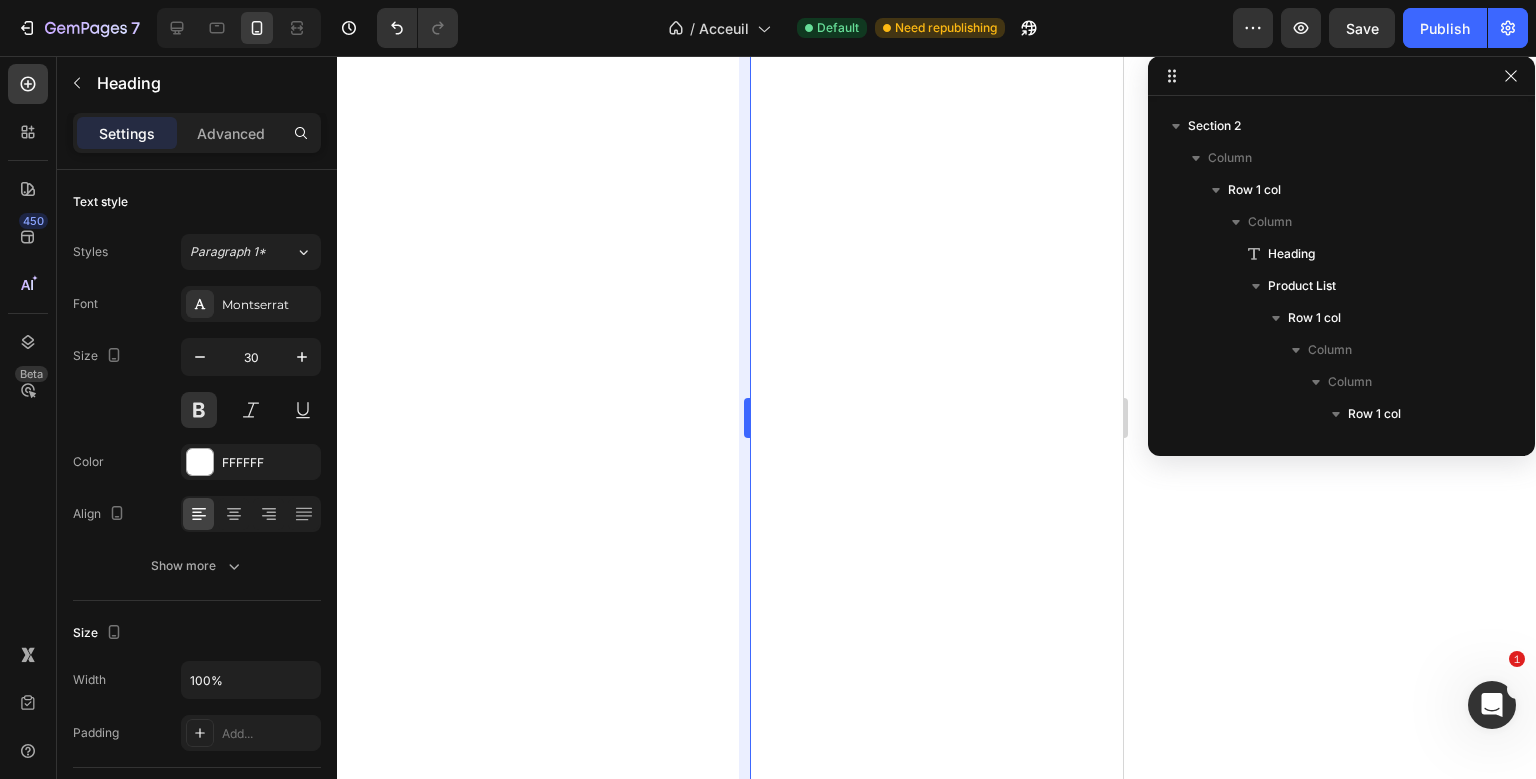 scroll, scrollTop: 794, scrollLeft: 0, axis: vertical 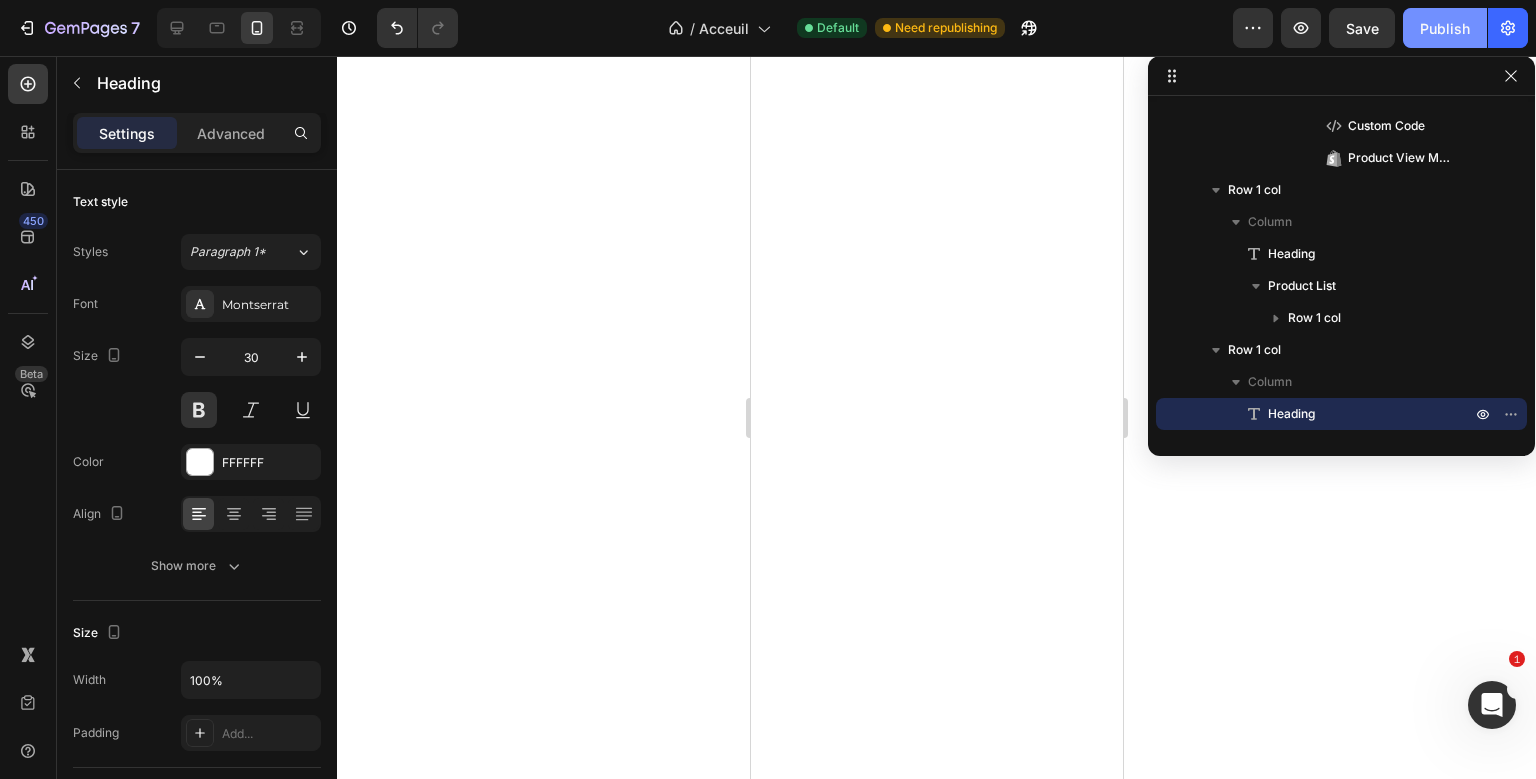 click on "Publish" 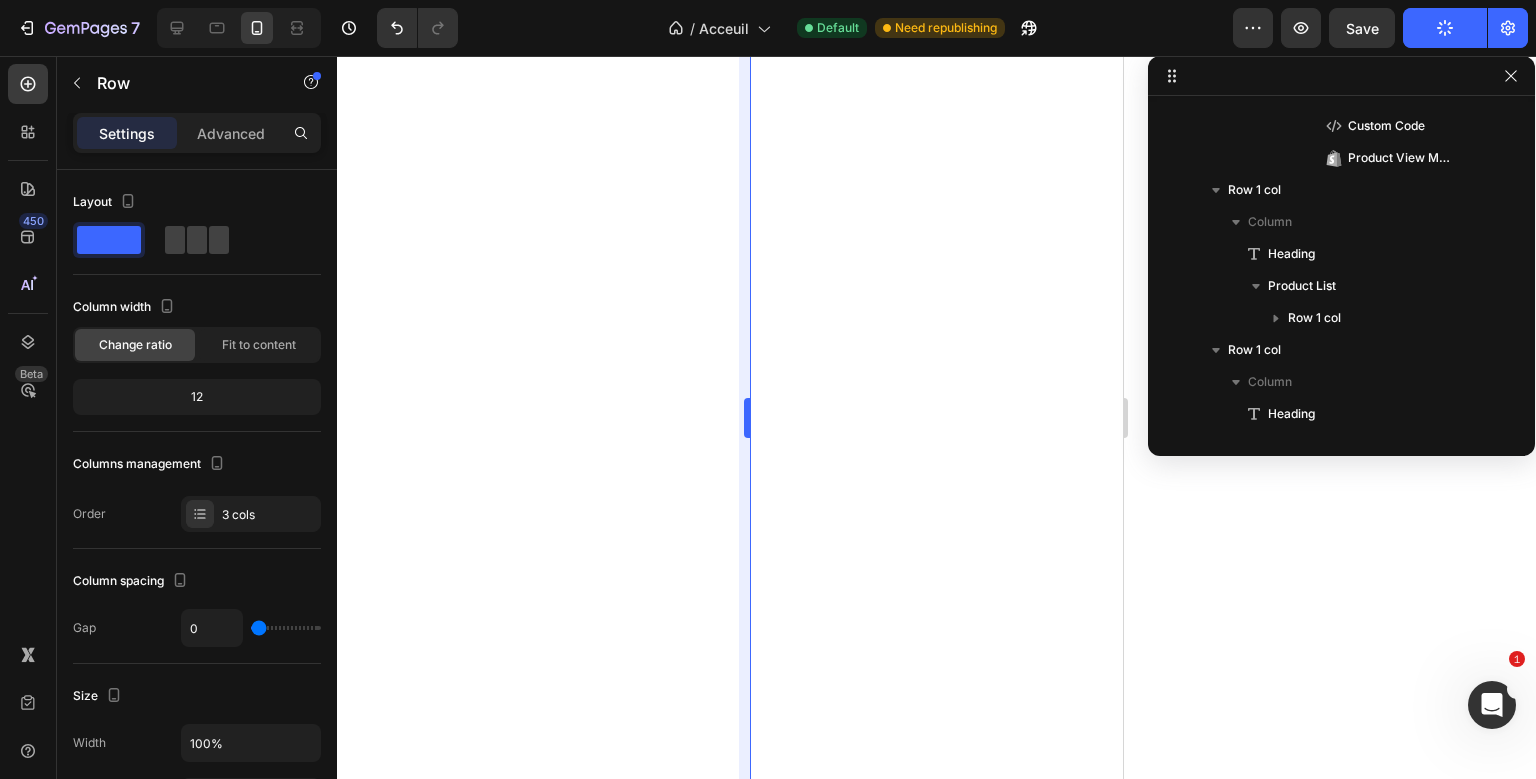 scroll, scrollTop: 2546, scrollLeft: 0, axis: vertical 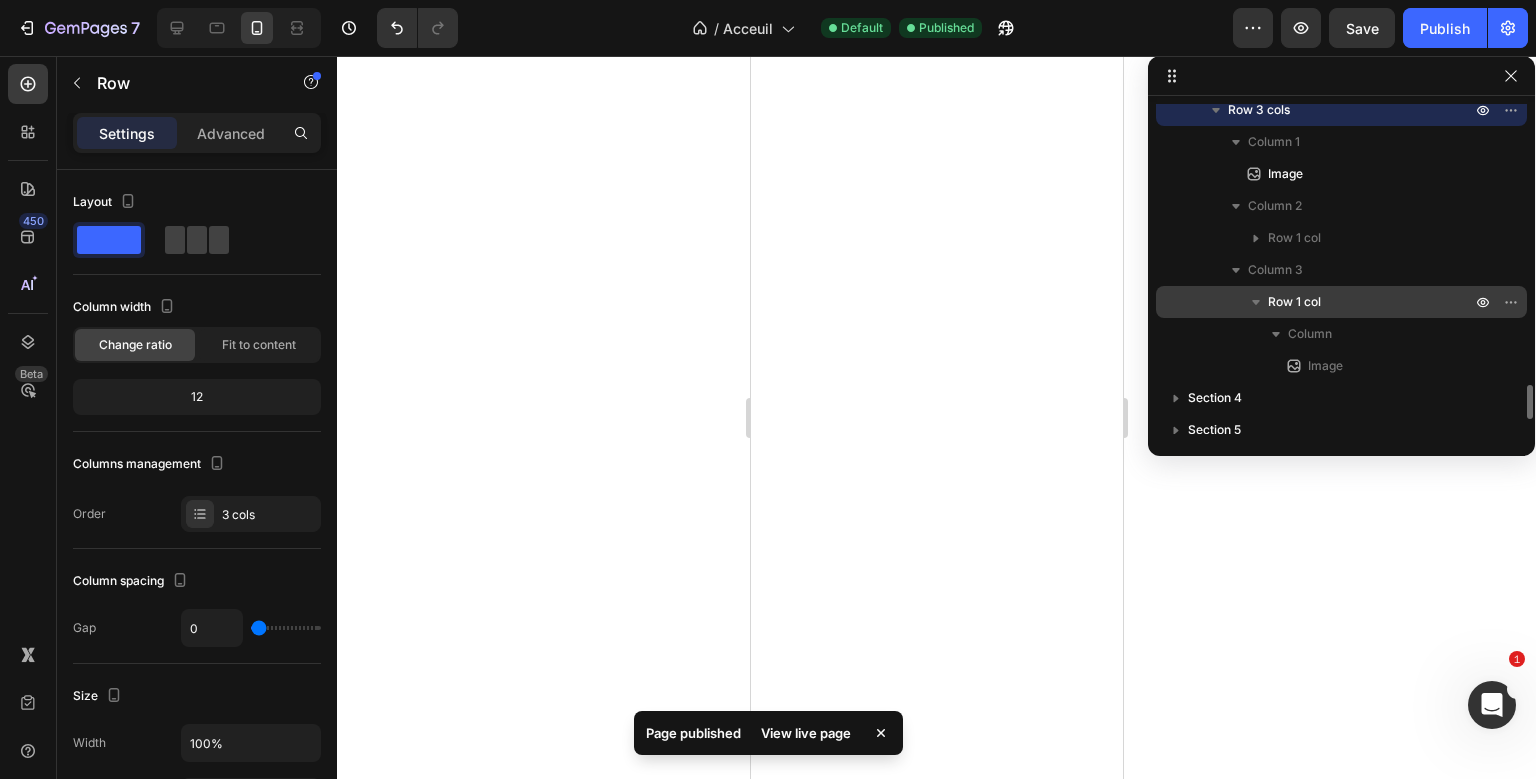click on "Row 1 col" at bounding box center (1294, 302) 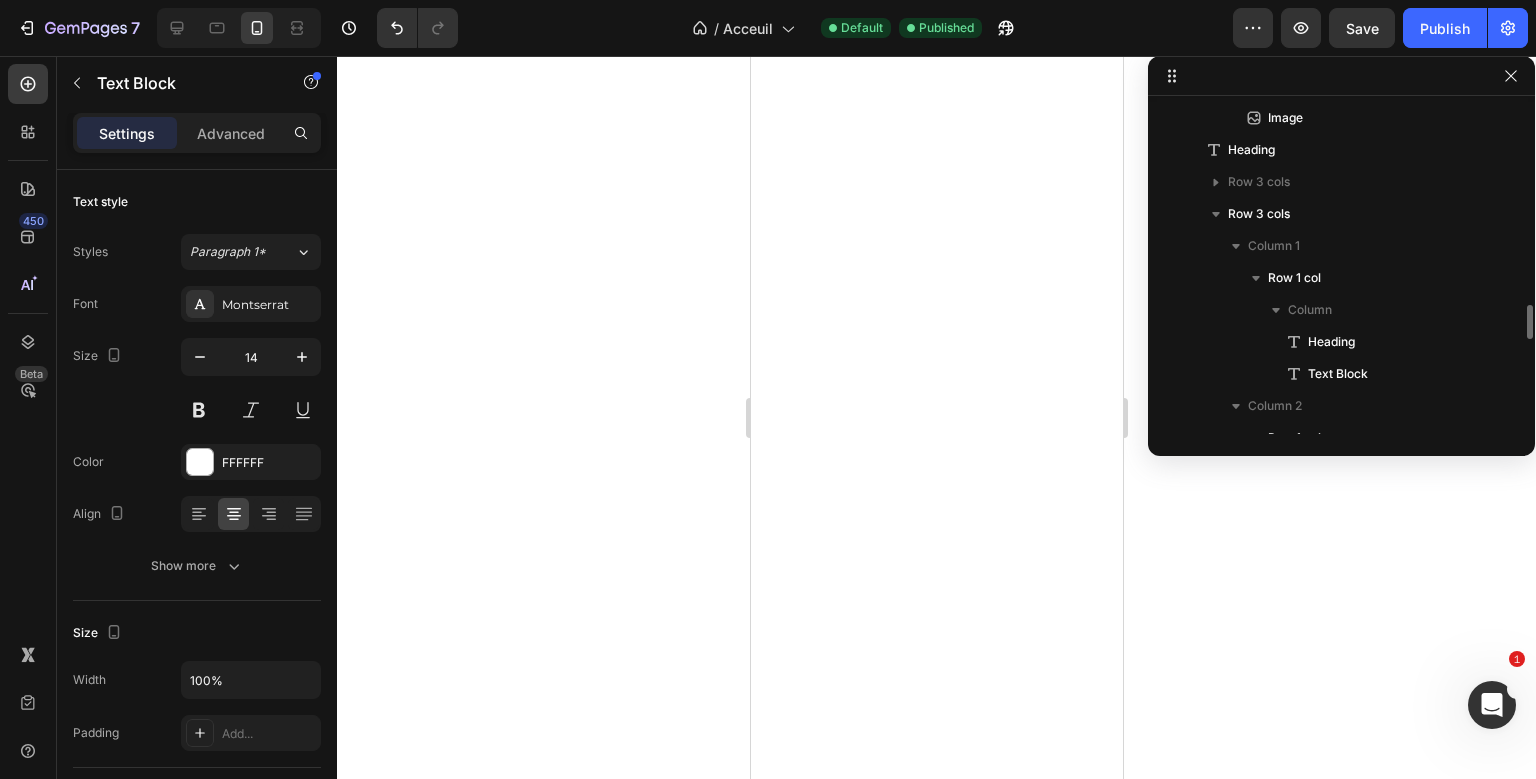 scroll, scrollTop: 1896, scrollLeft: 0, axis: vertical 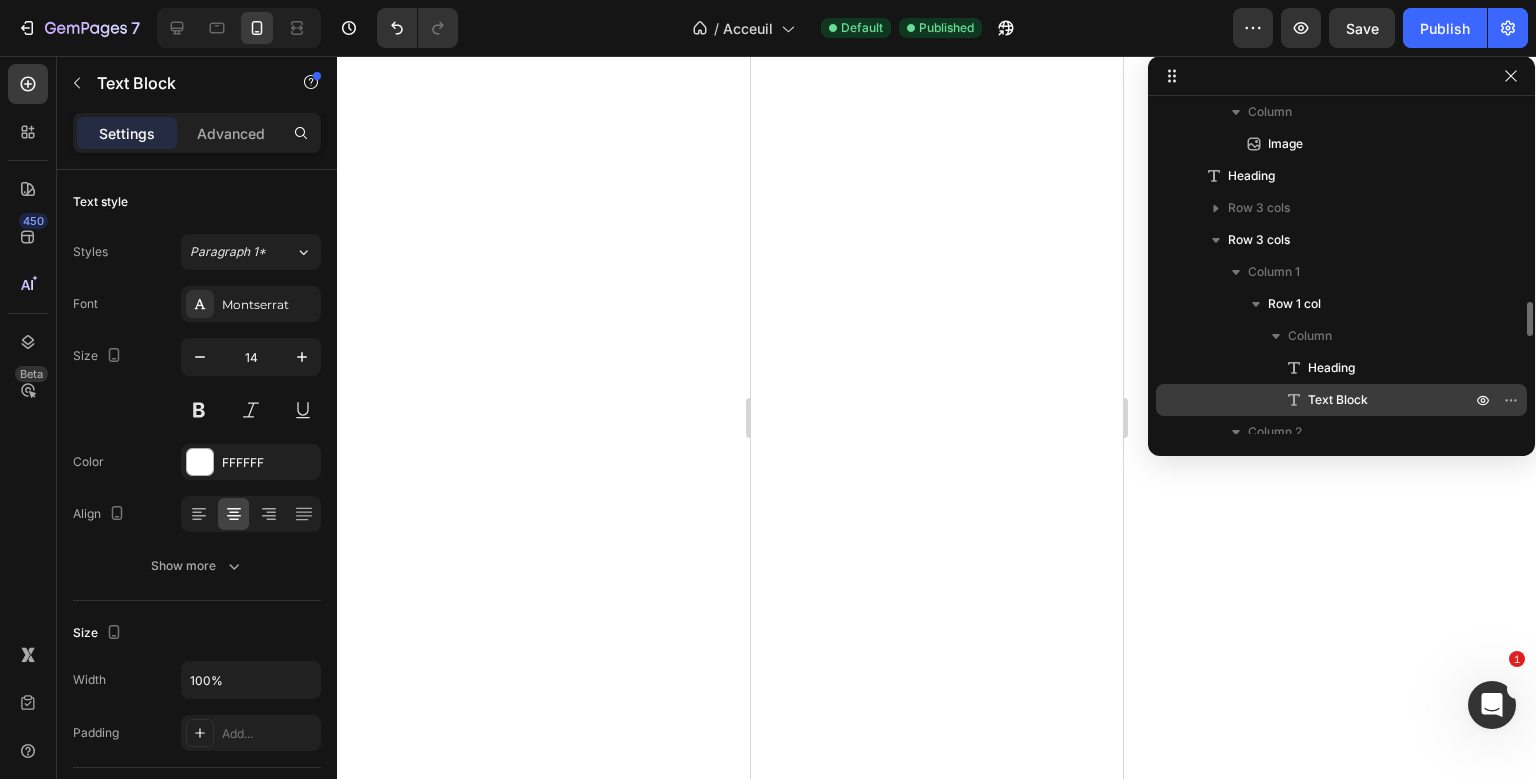 click on "Text Block" at bounding box center (1338, 400) 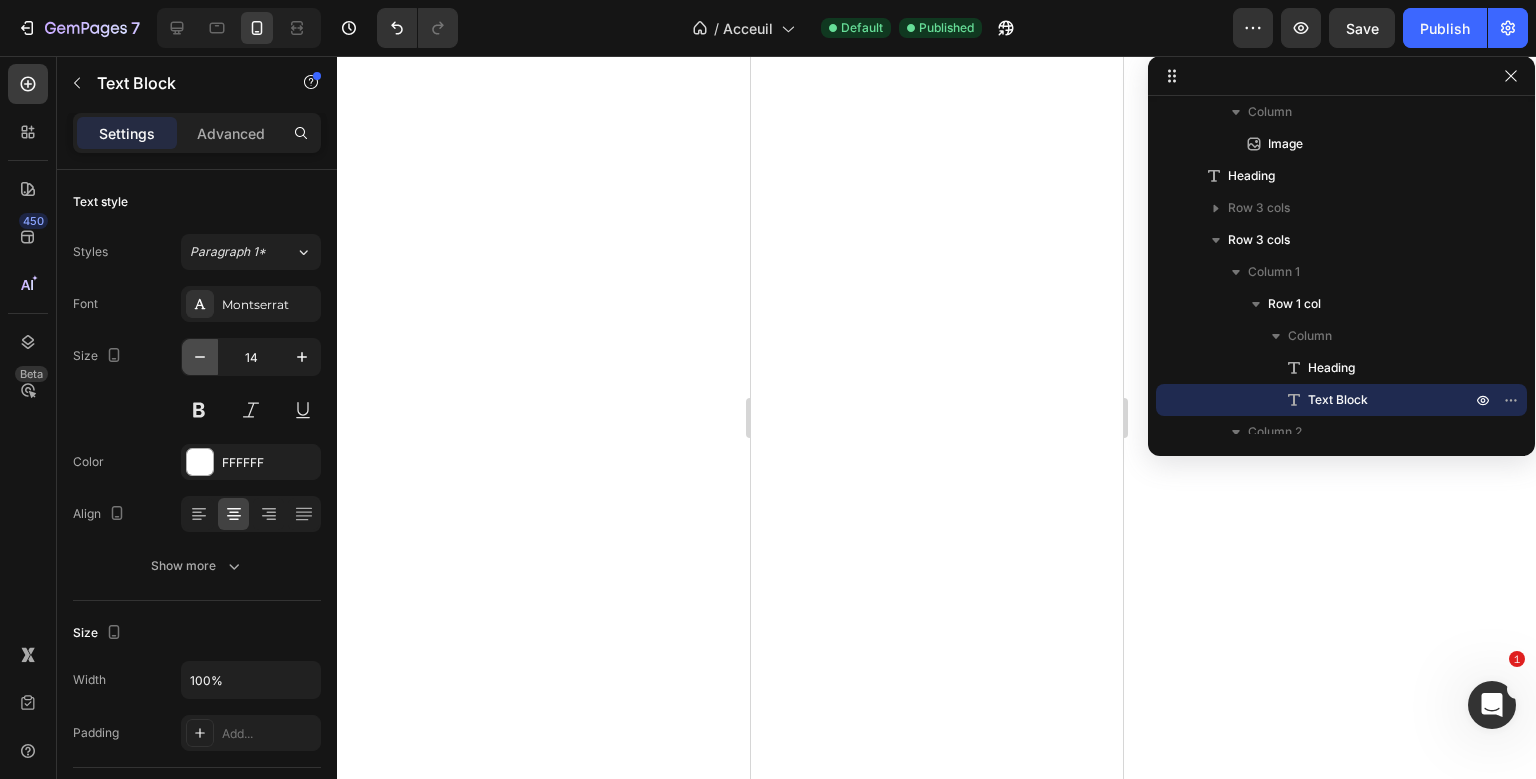 click at bounding box center [200, 357] 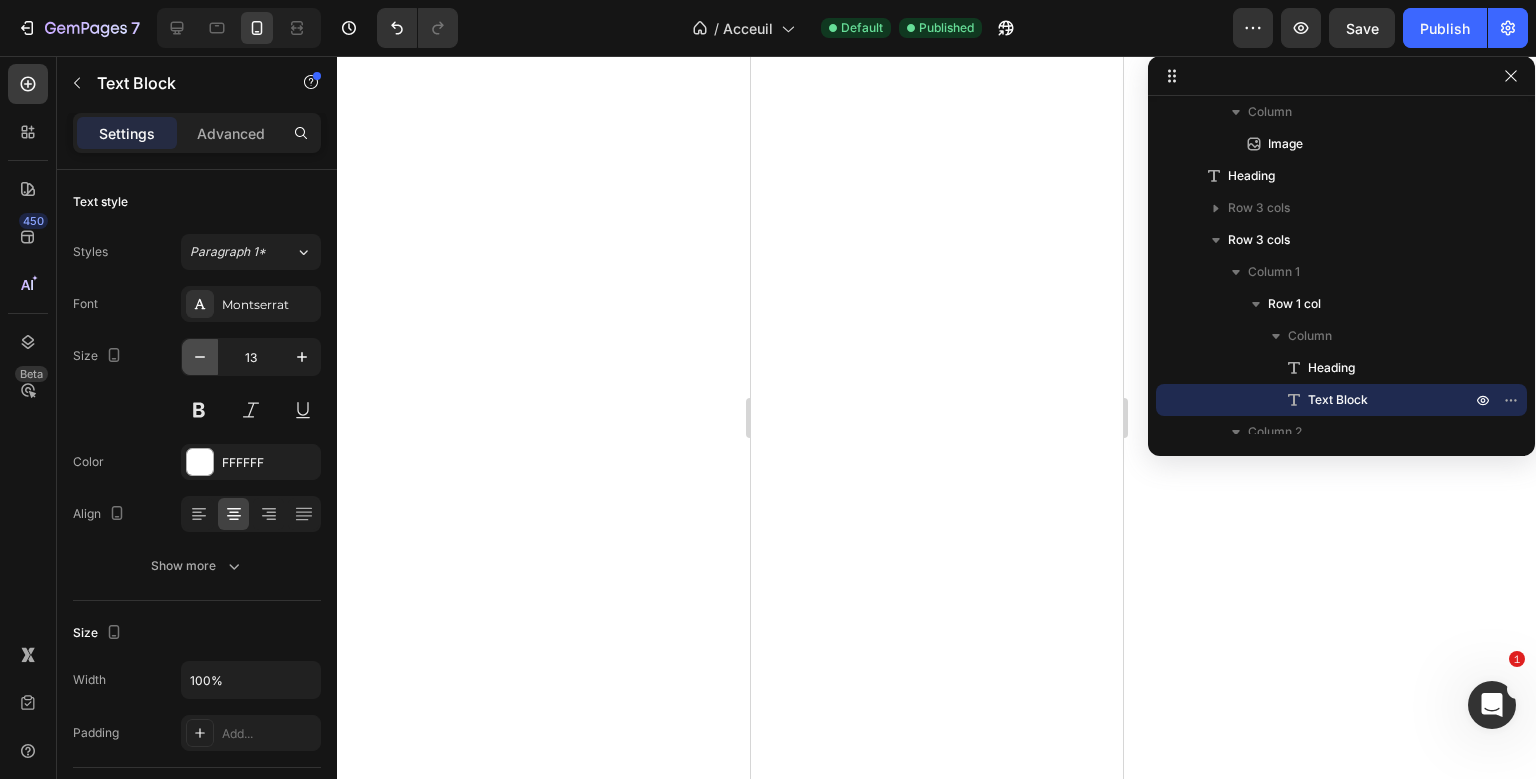 click at bounding box center [200, 357] 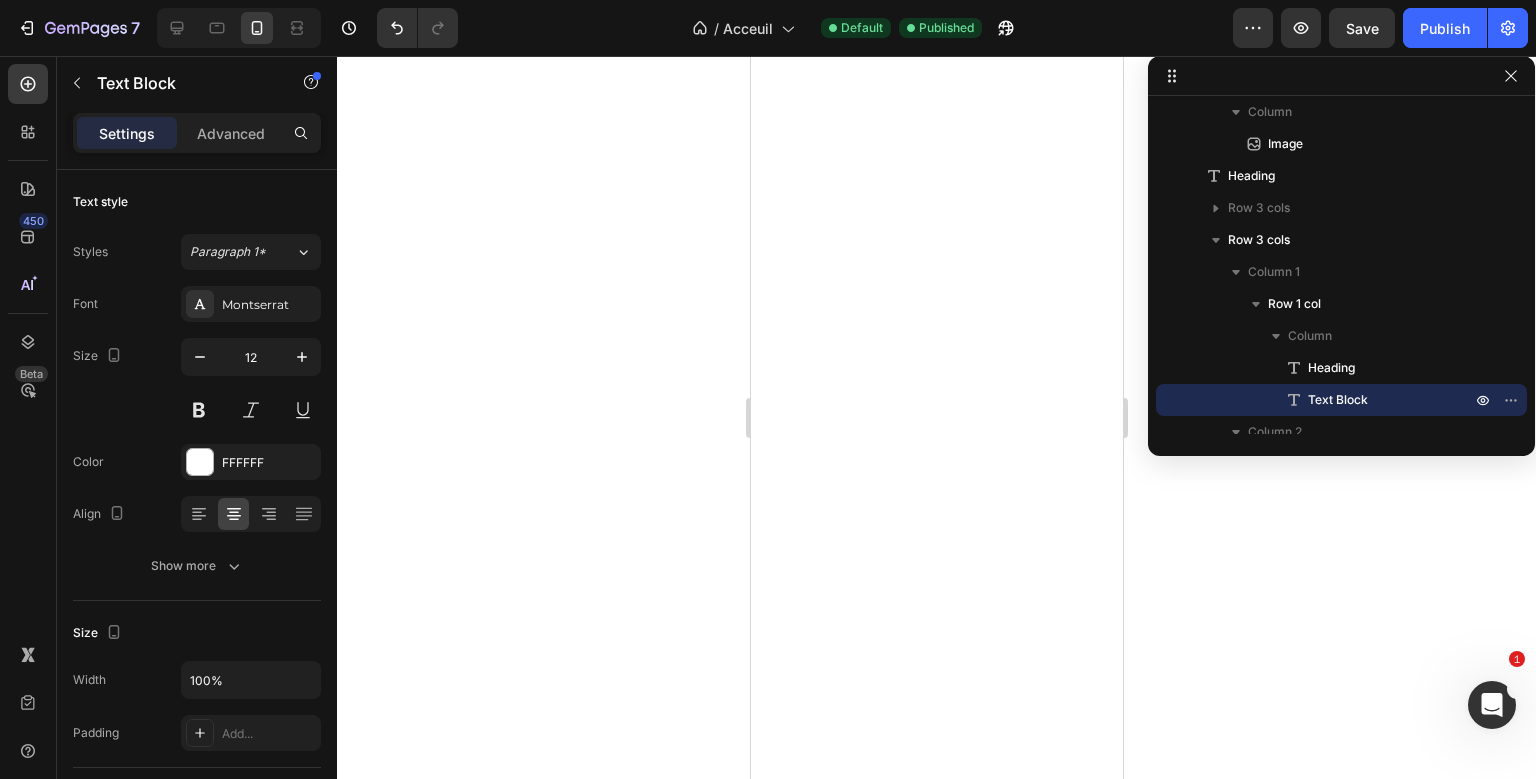 scroll, scrollTop: 2546, scrollLeft: 0, axis: vertical 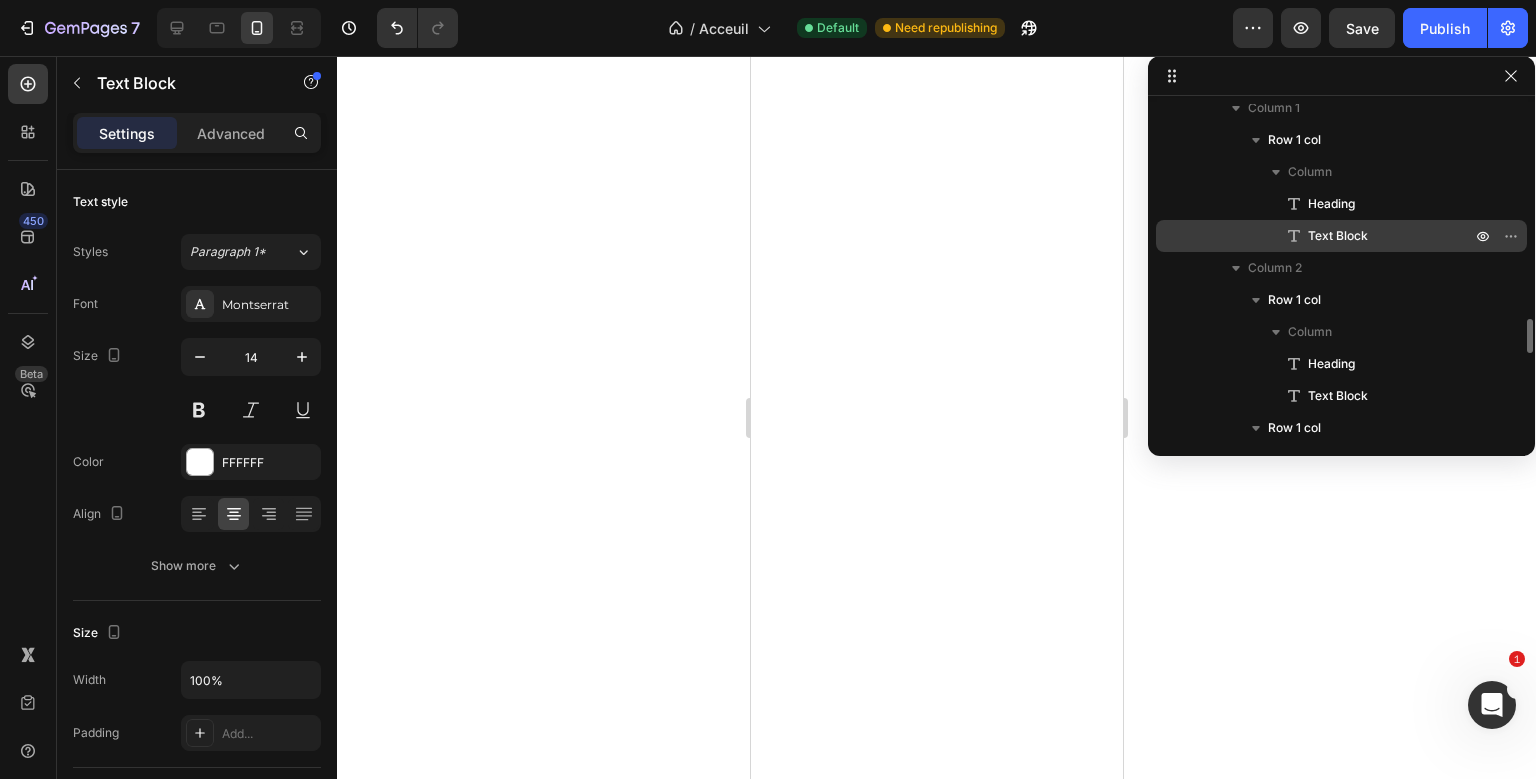 click on "Text Block" at bounding box center [1338, 236] 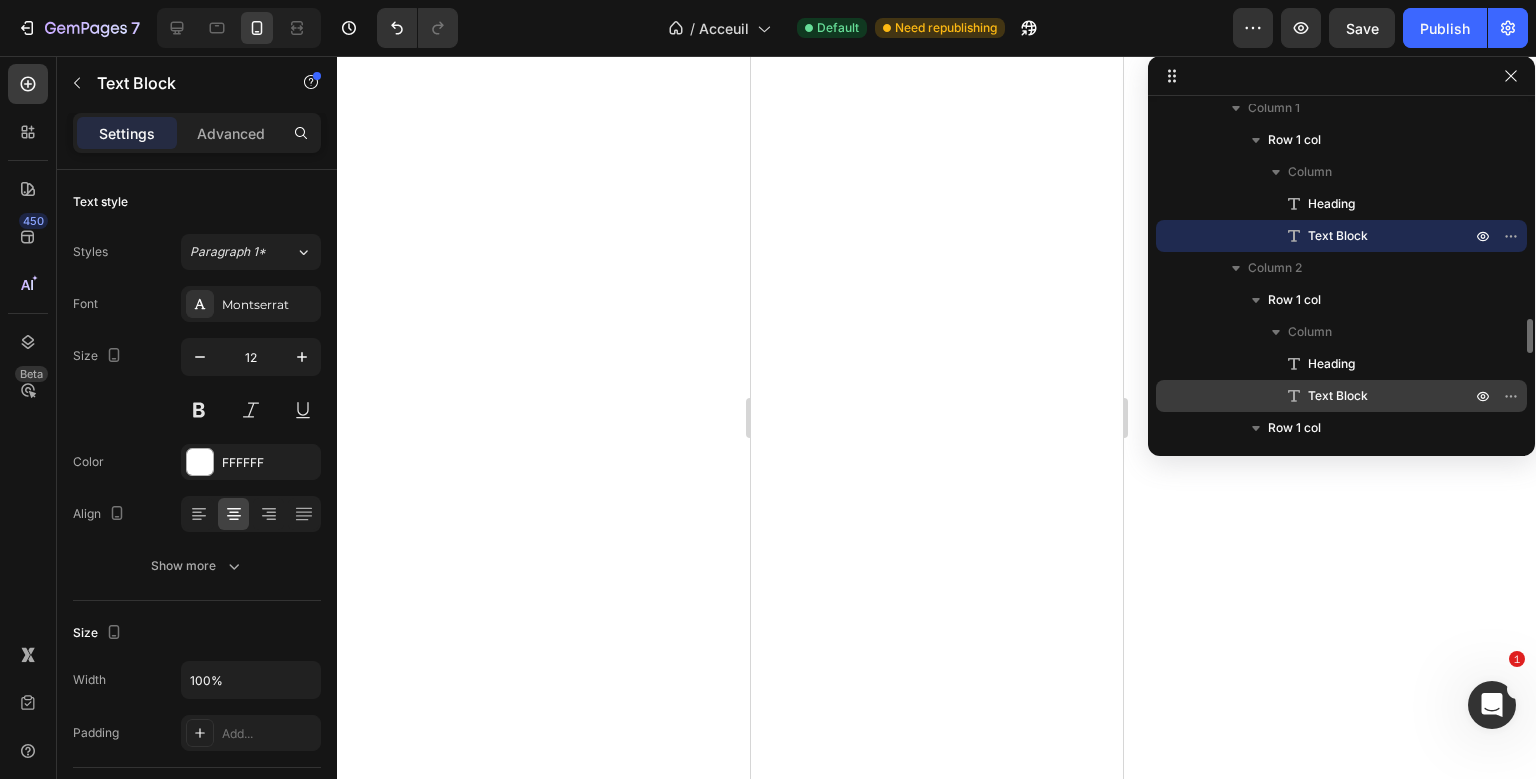 click on "Text Block" at bounding box center (1341, 396) 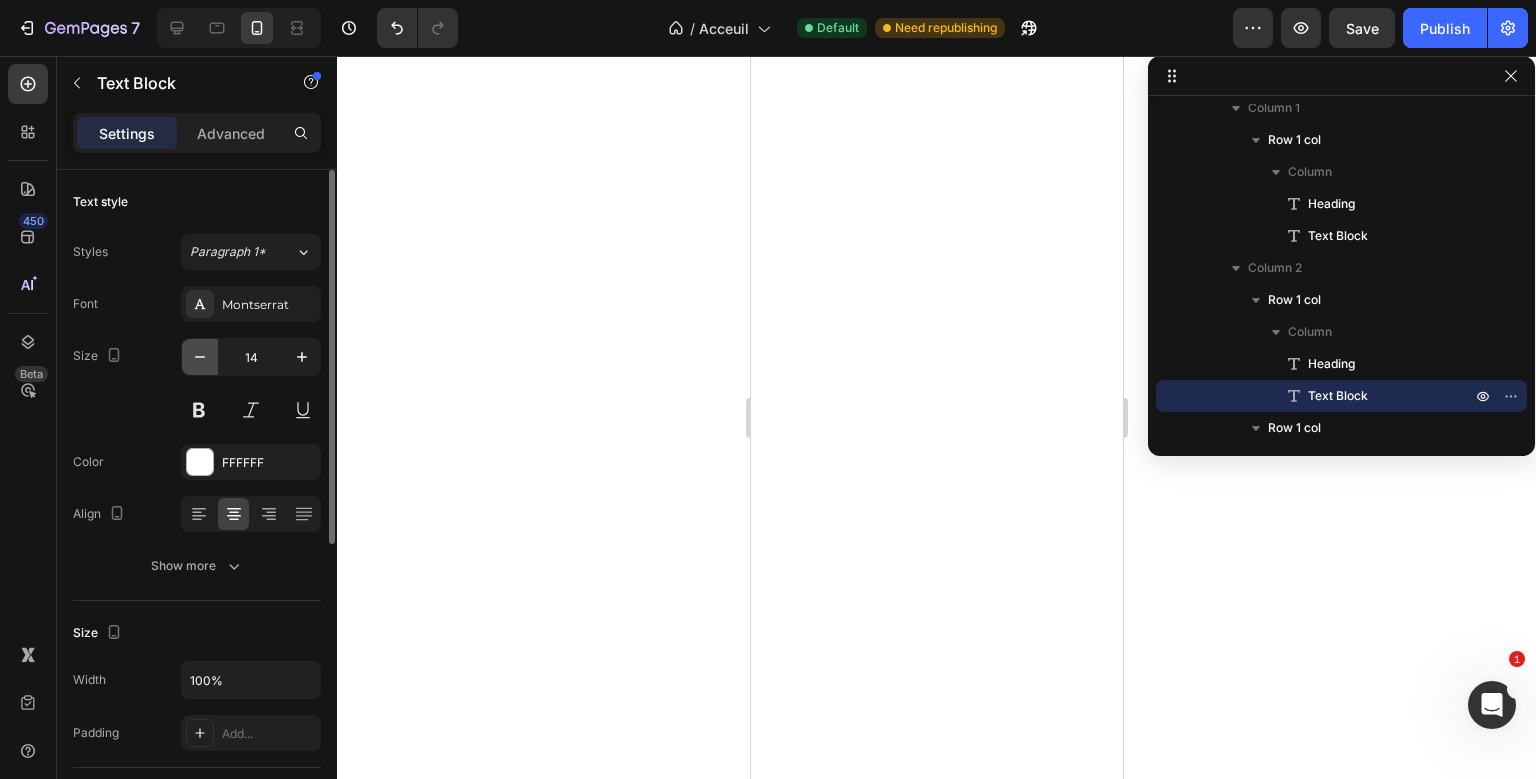 click 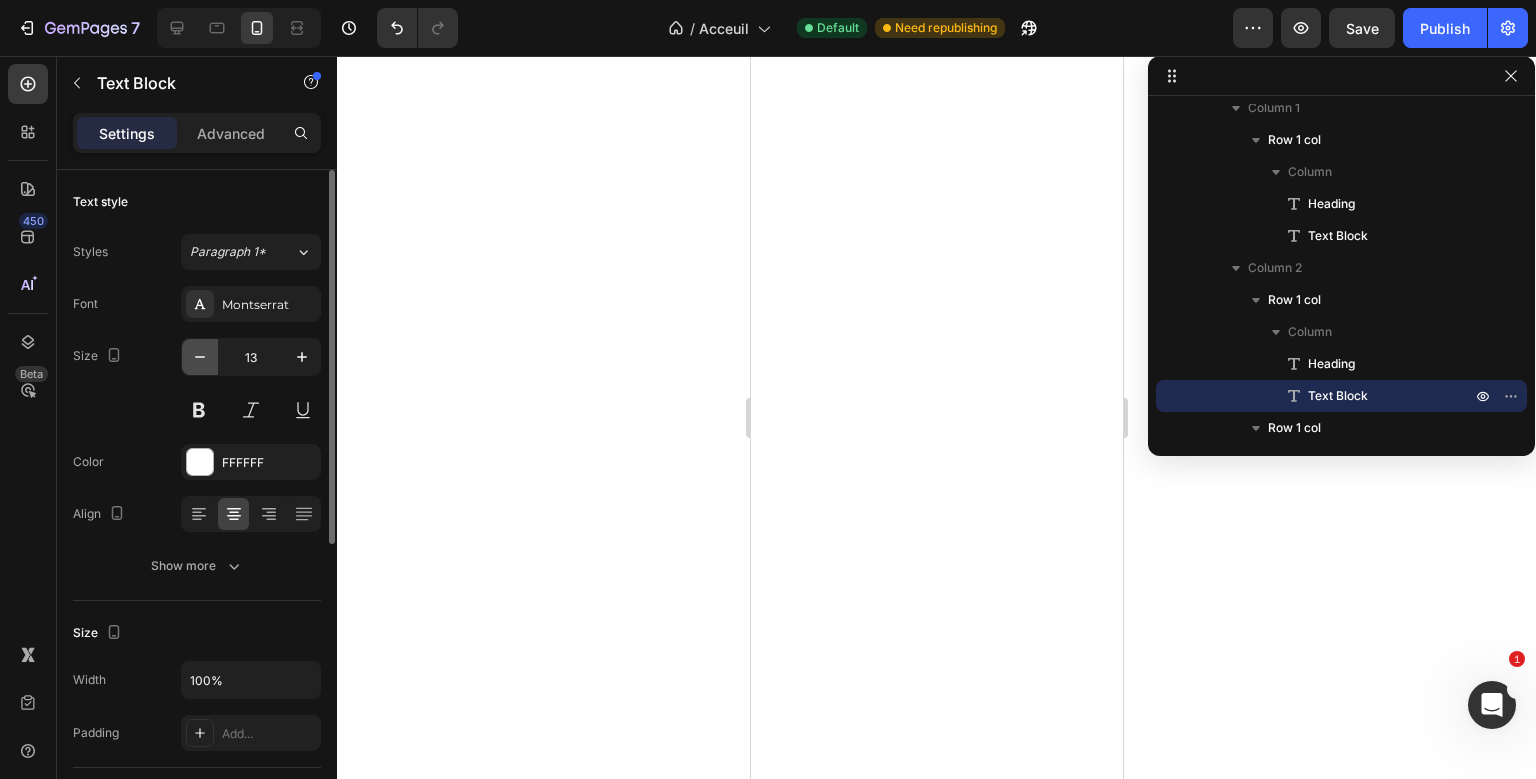 click 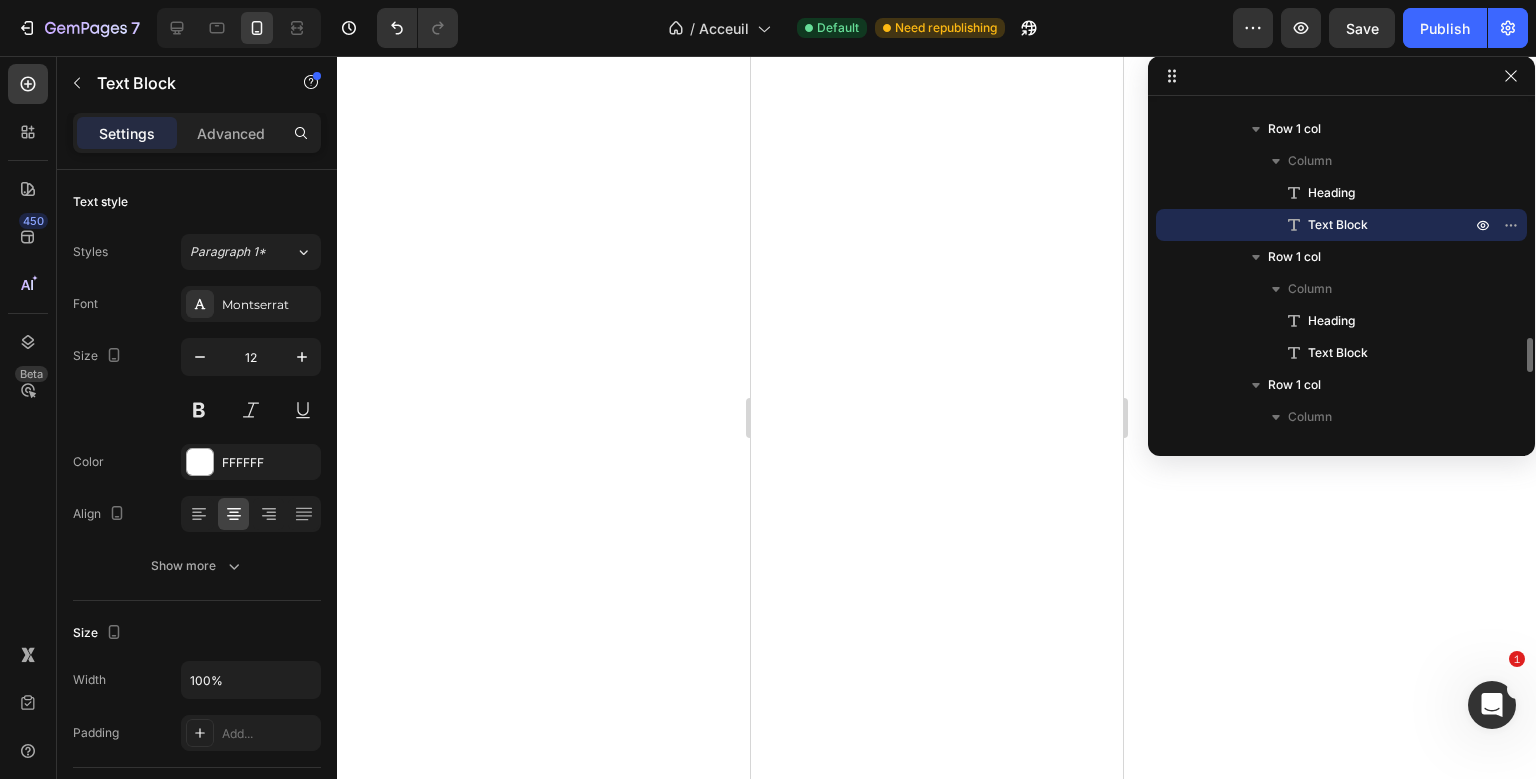 scroll, scrollTop: 2232, scrollLeft: 0, axis: vertical 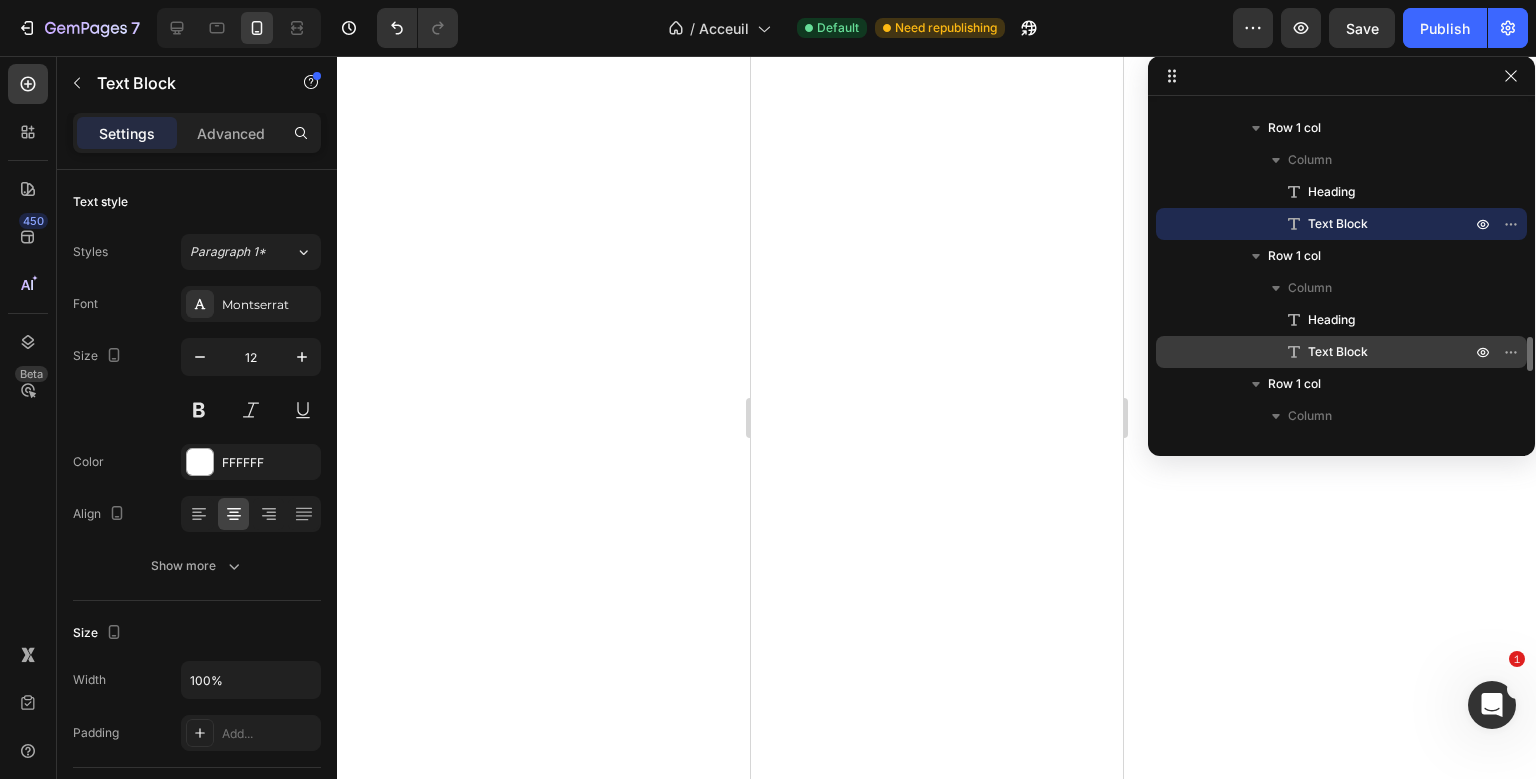 click on "Text Block" at bounding box center [1341, 352] 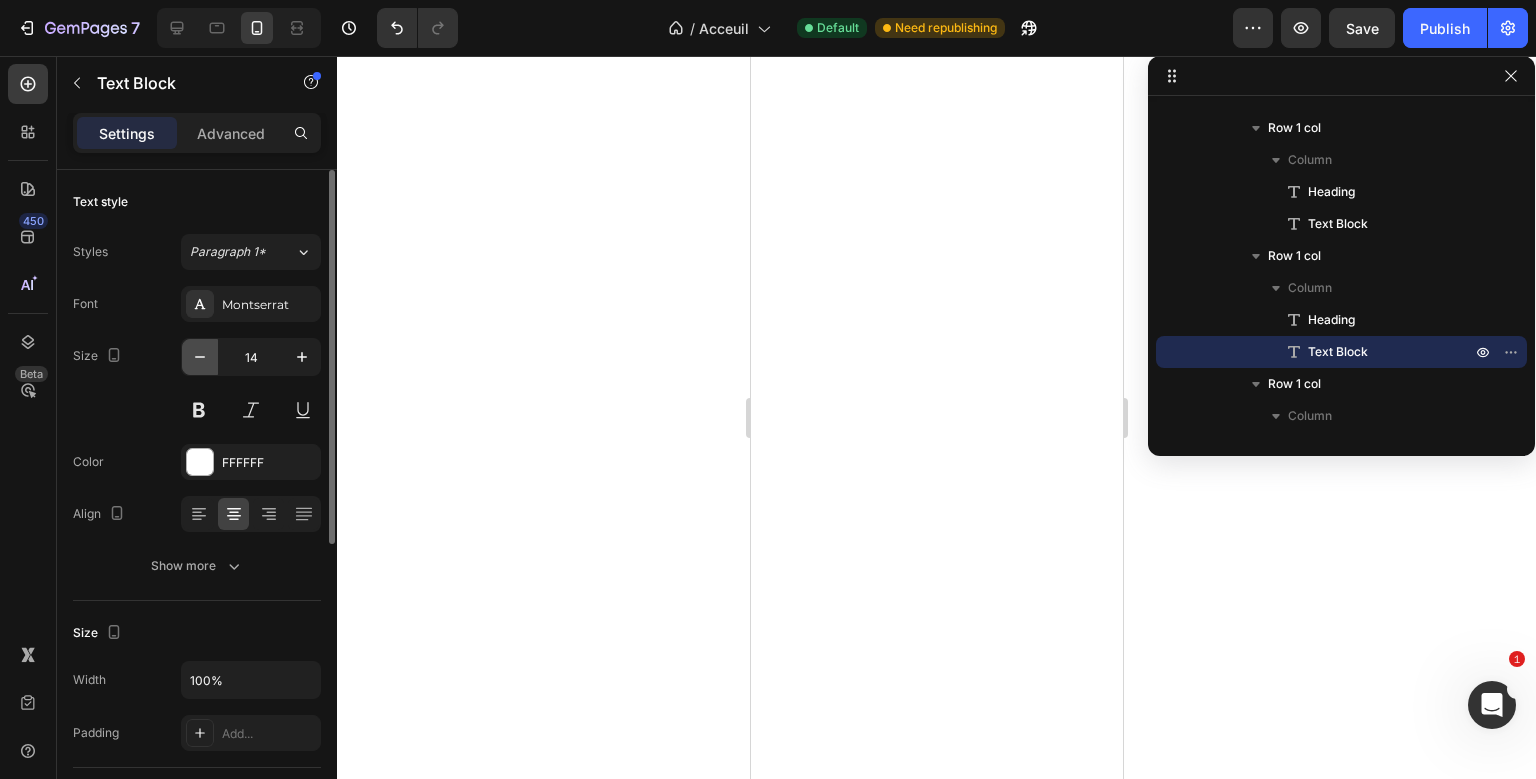 click at bounding box center [200, 357] 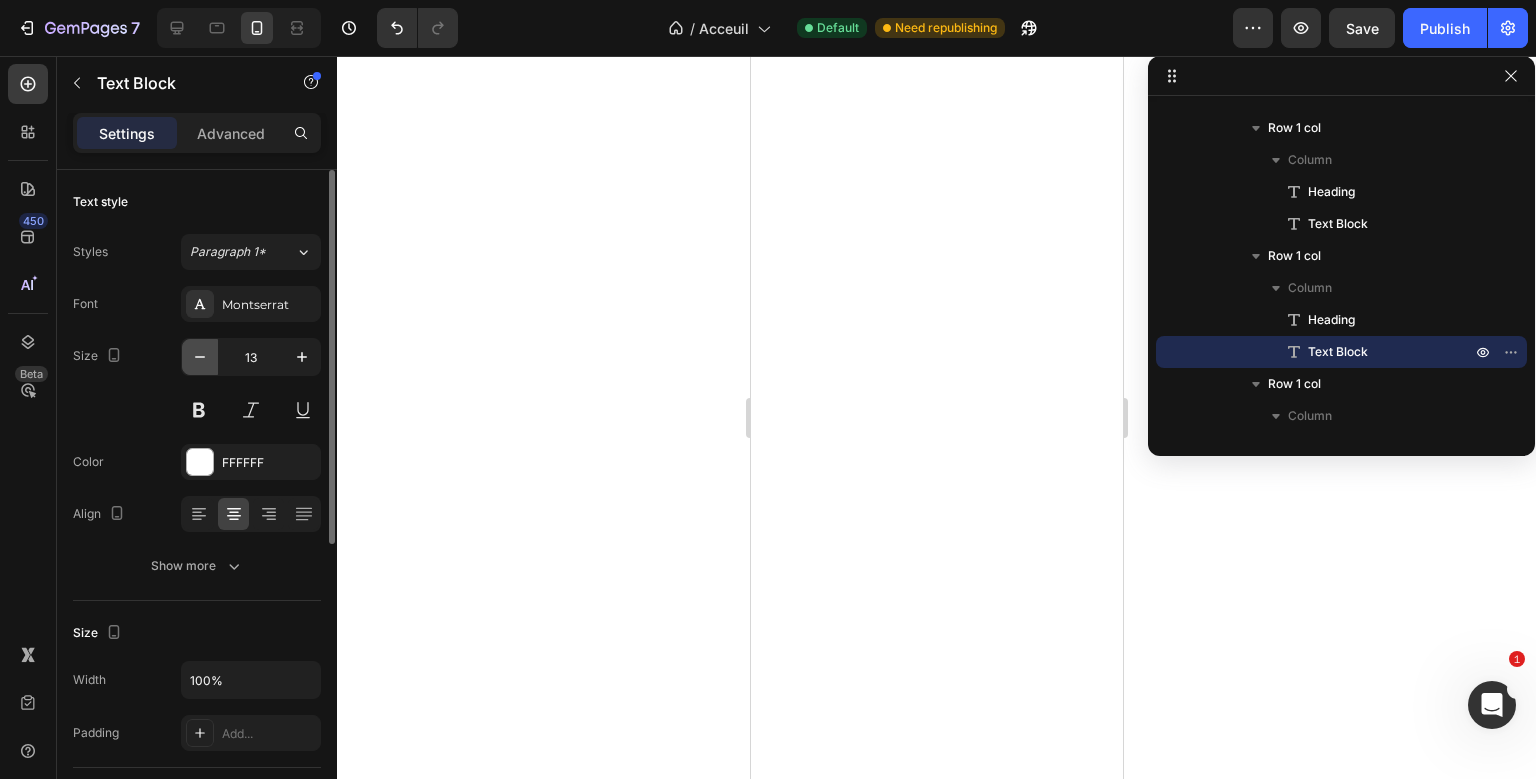 click at bounding box center (200, 357) 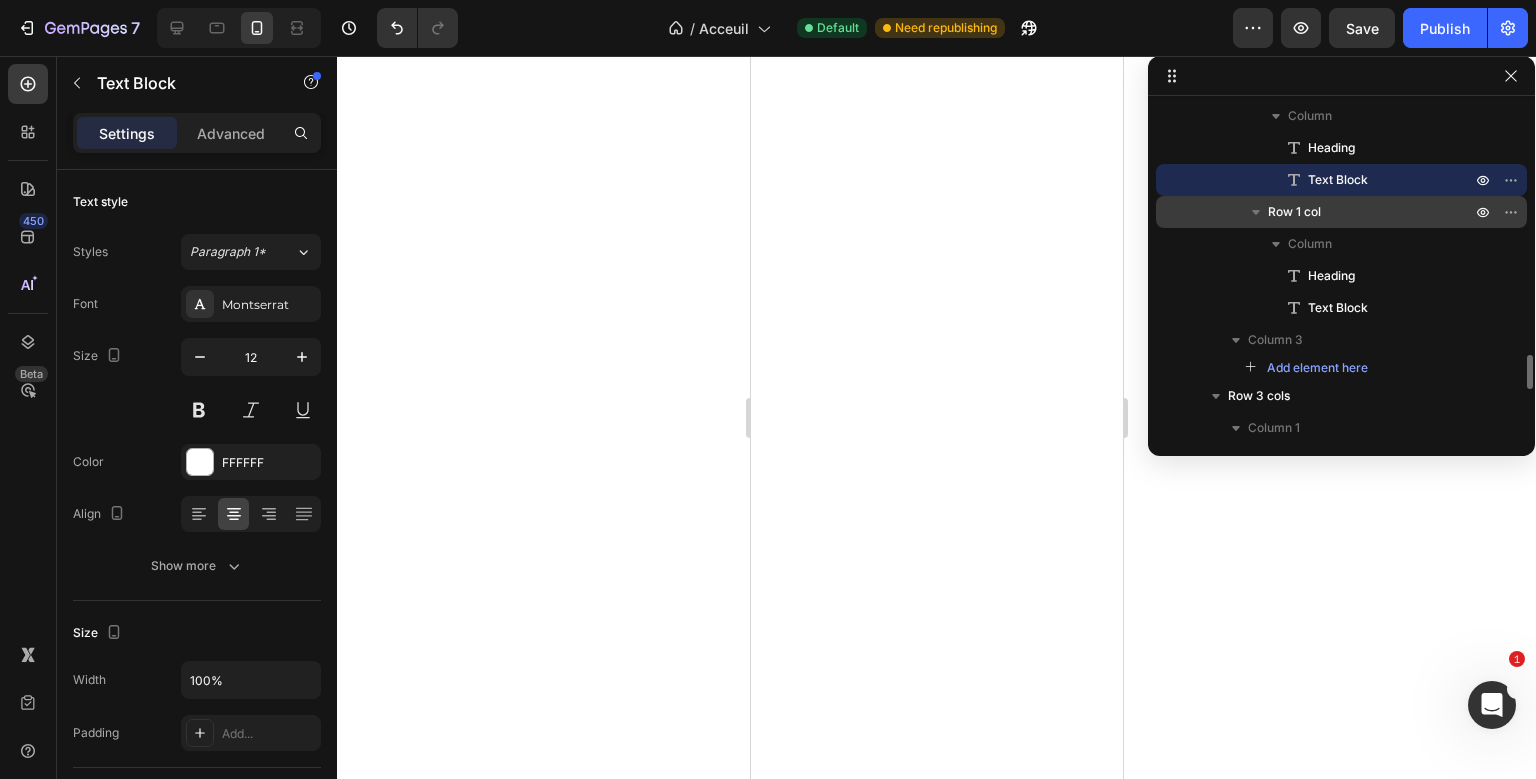 scroll, scrollTop: 2404, scrollLeft: 0, axis: vertical 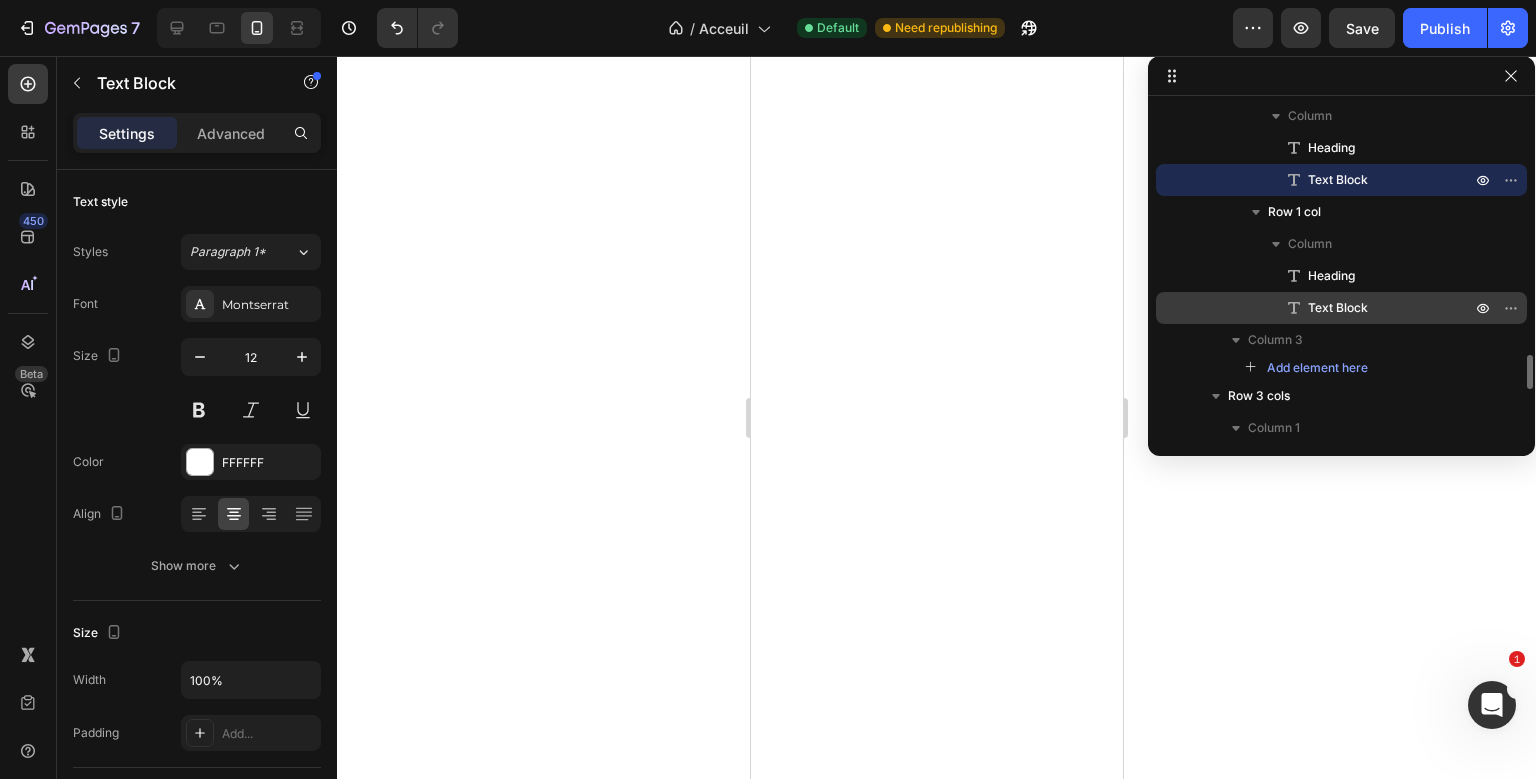 click on "Text Block" at bounding box center [1338, 308] 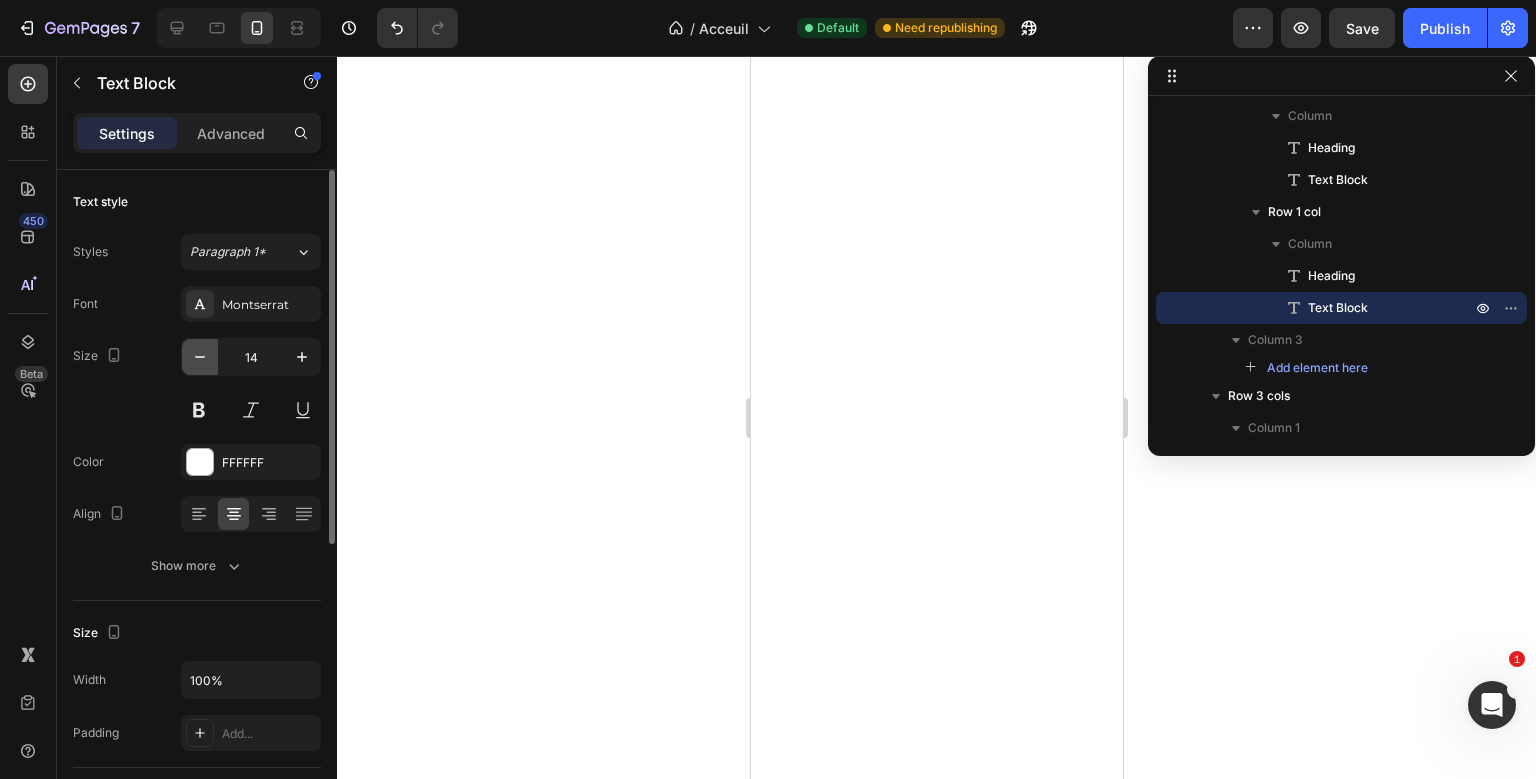 click at bounding box center (200, 357) 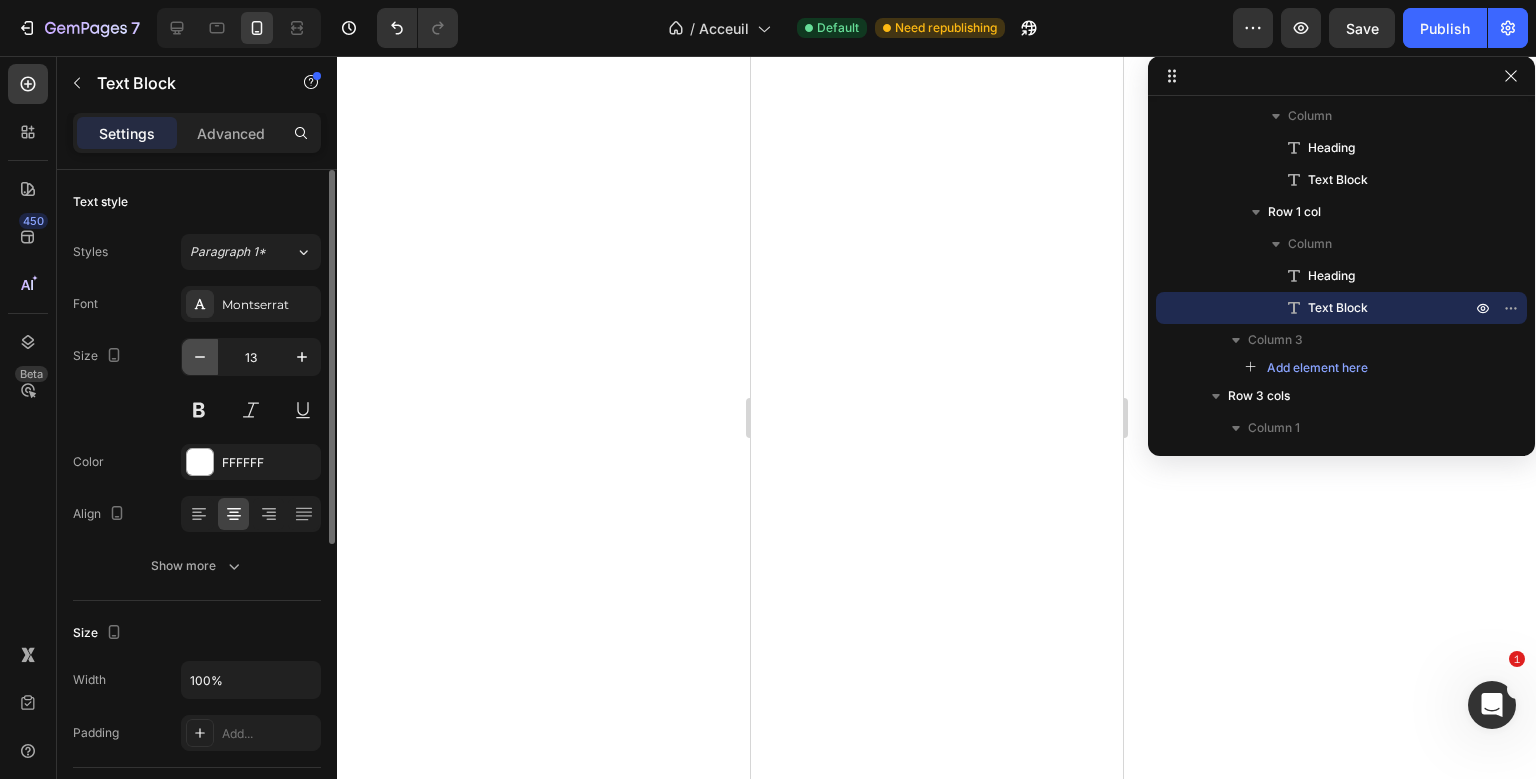 click at bounding box center (200, 357) 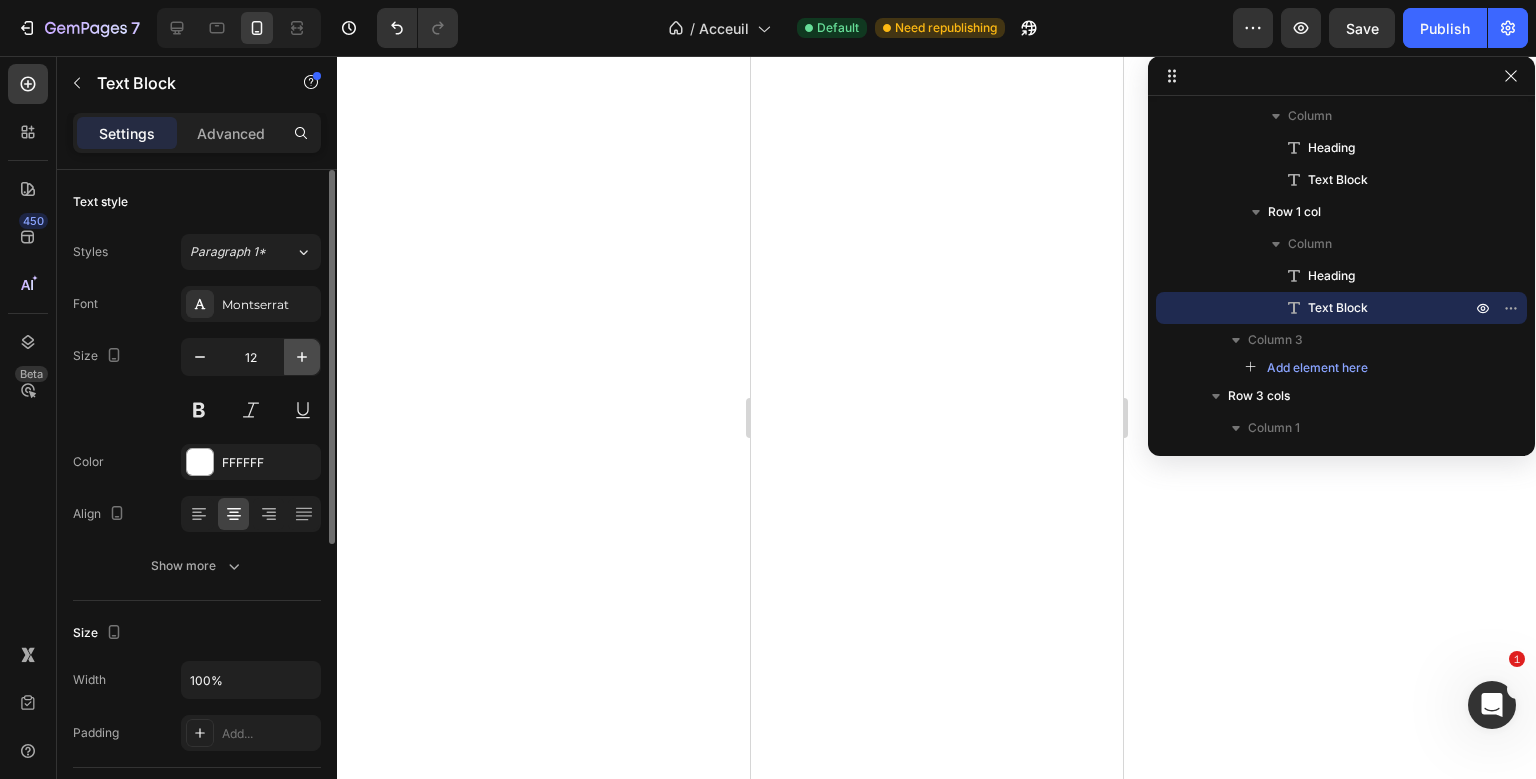 click 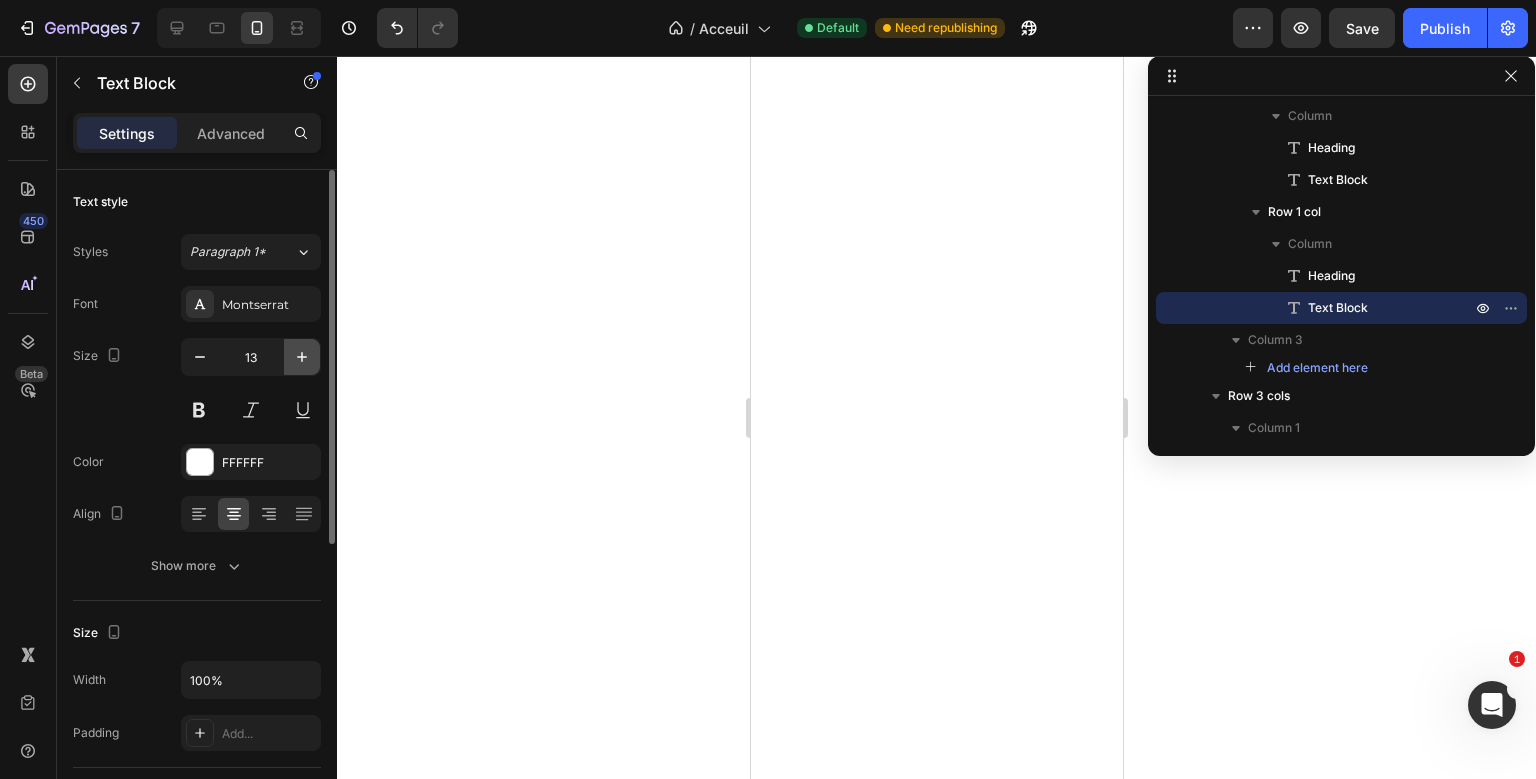 click 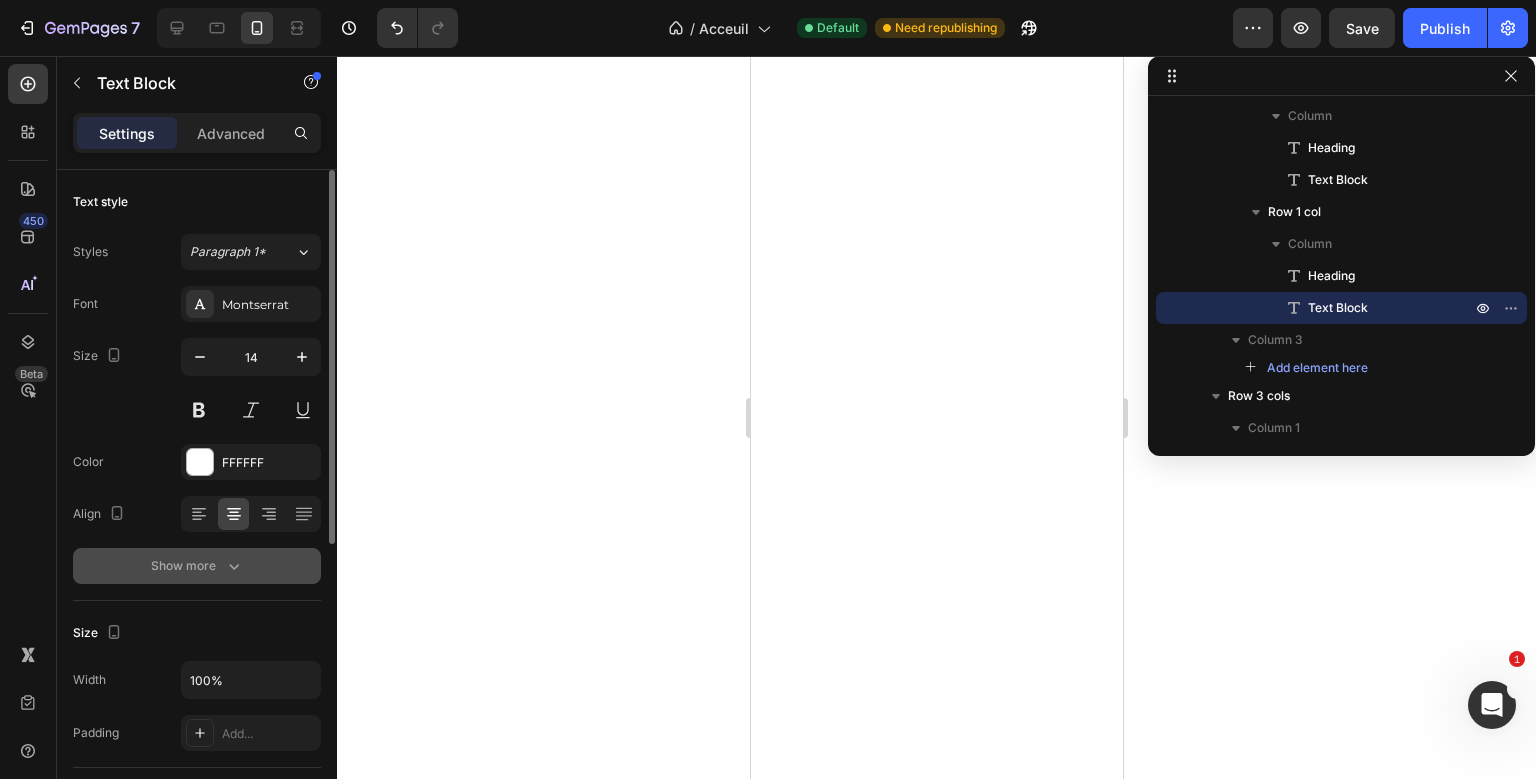 click 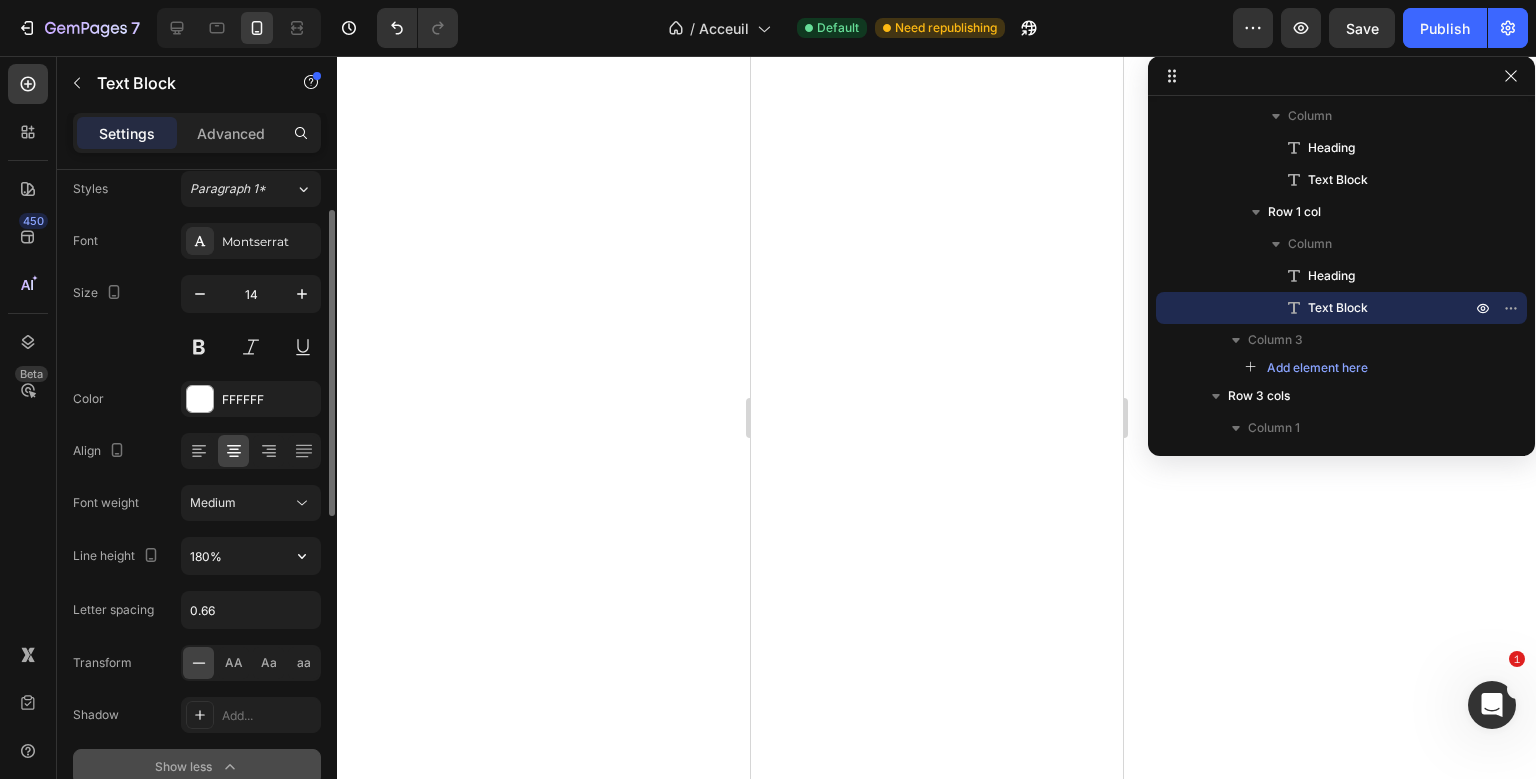 scroll, scrollTop: 80, scrollLeft: 0, axis: vertical 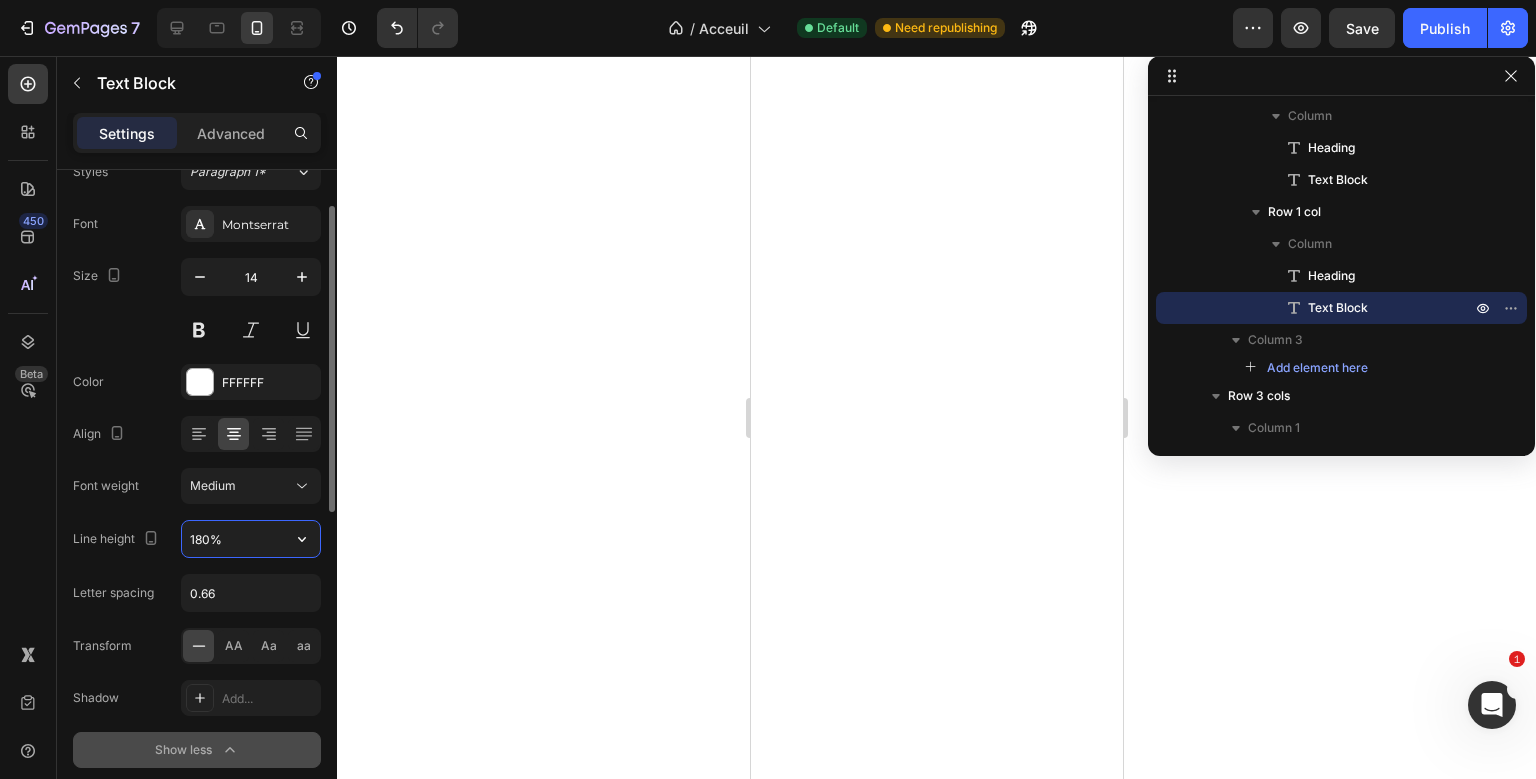 click on "180%" at bounding box center [251, 539] 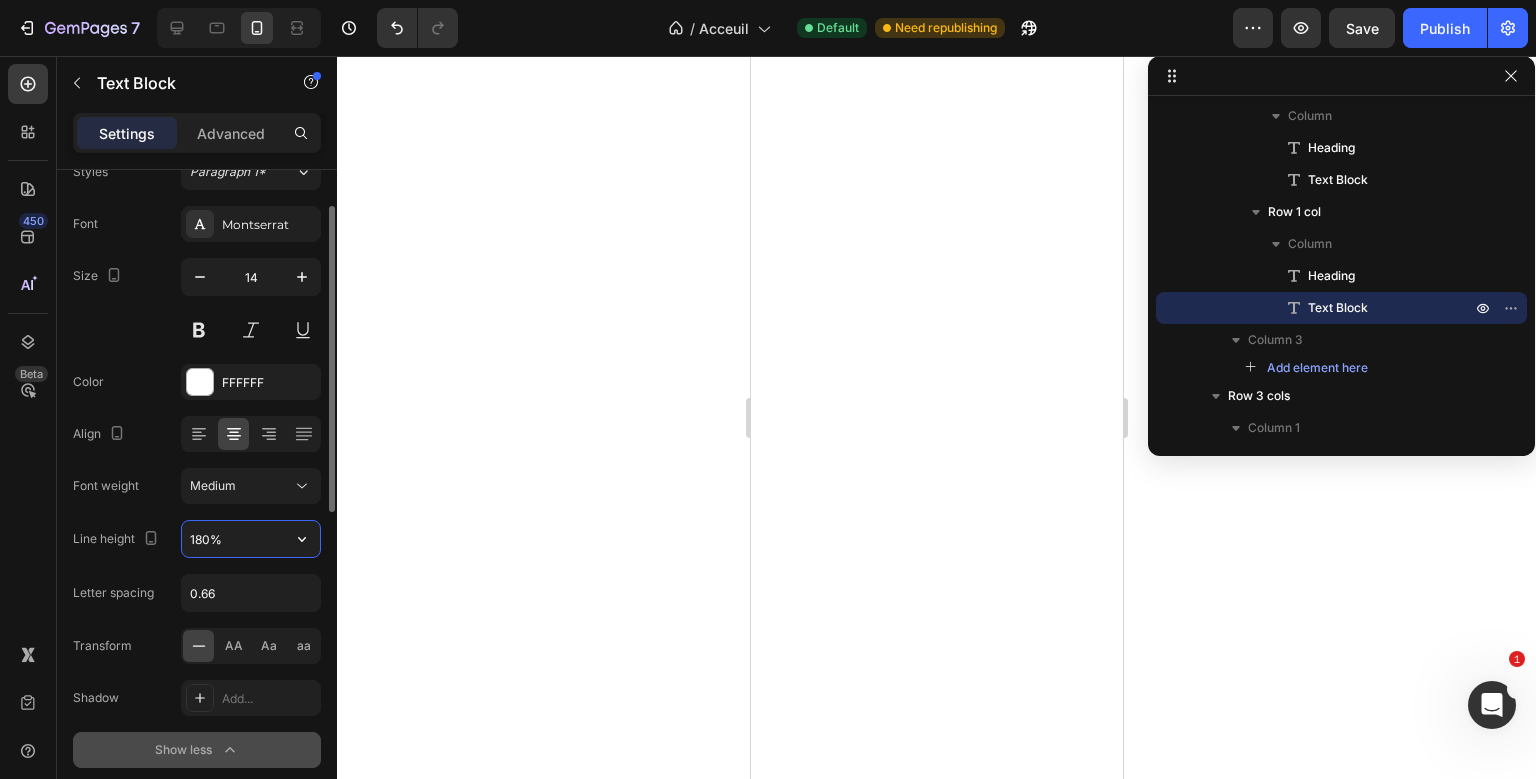 click on "180%" at bounding box center [251, 539] 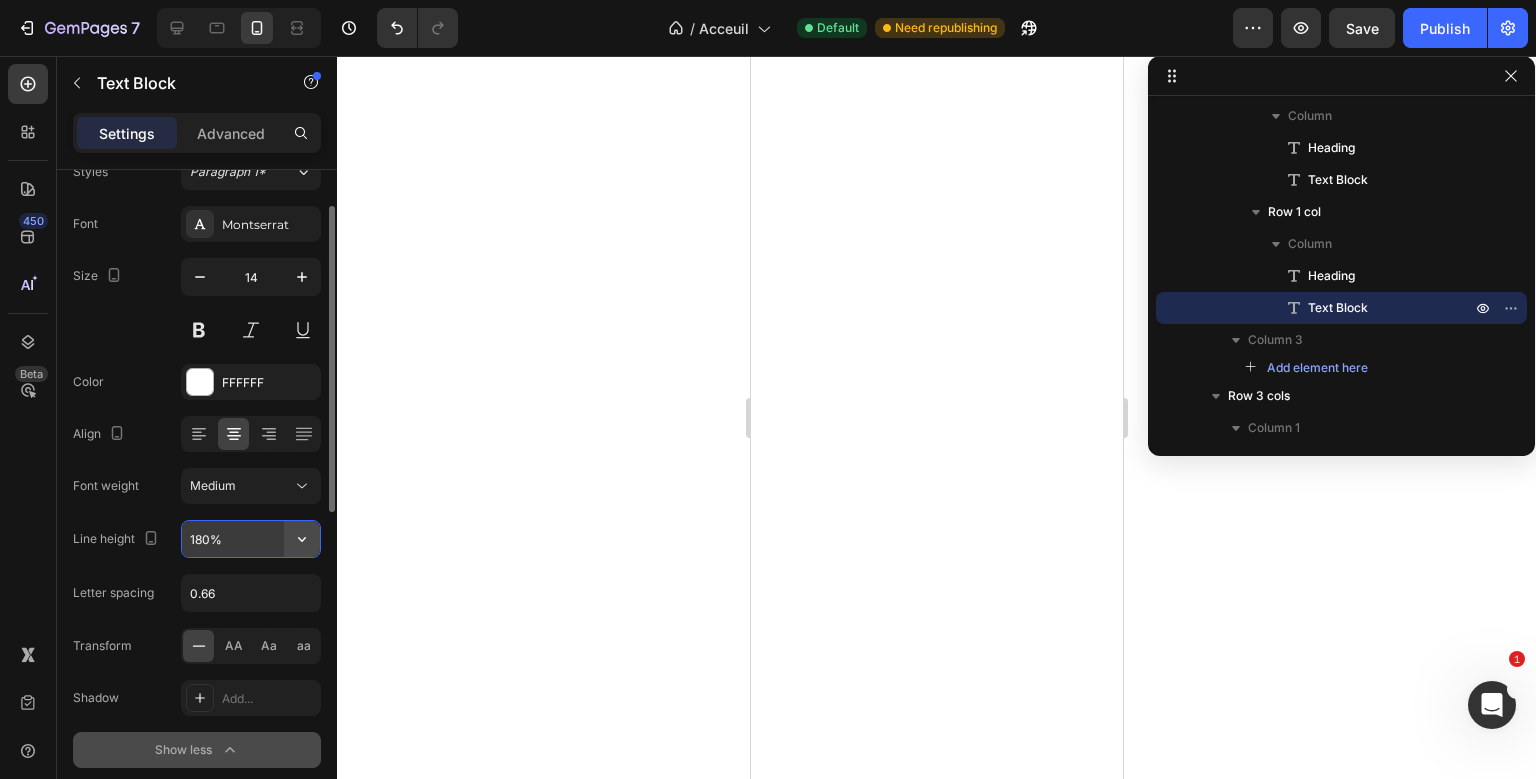 click 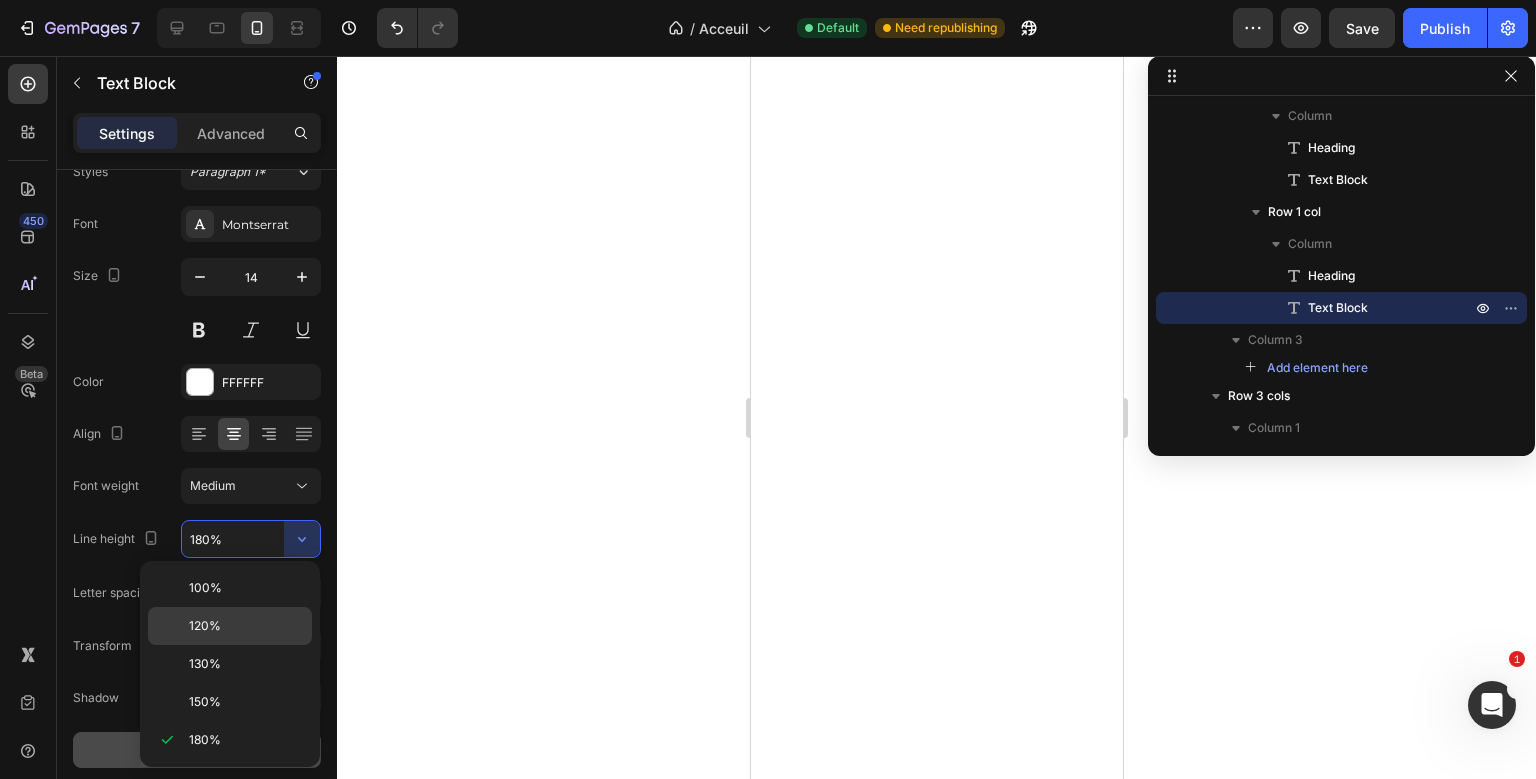 click on "120%" at bounding box center (246, 626) 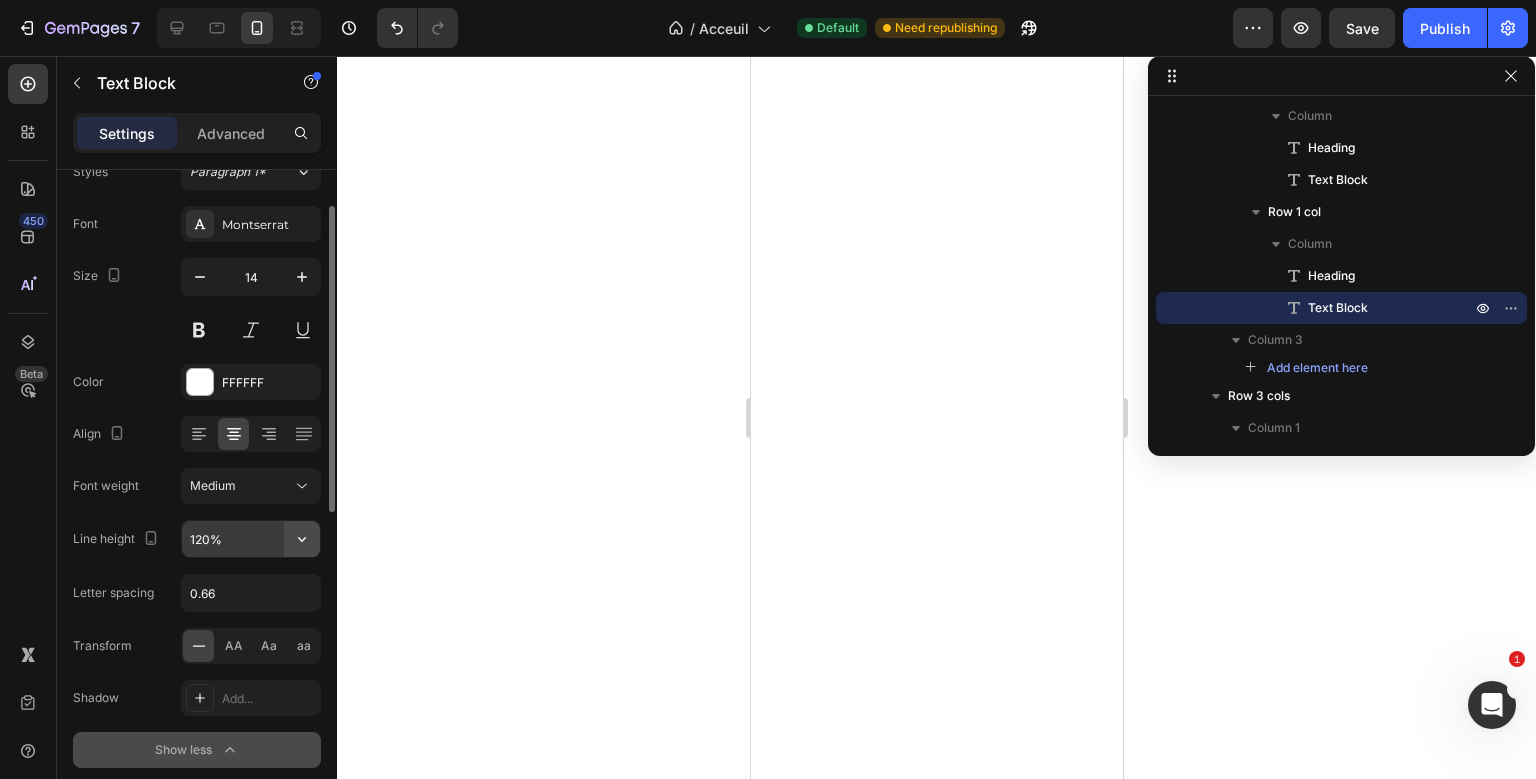 click 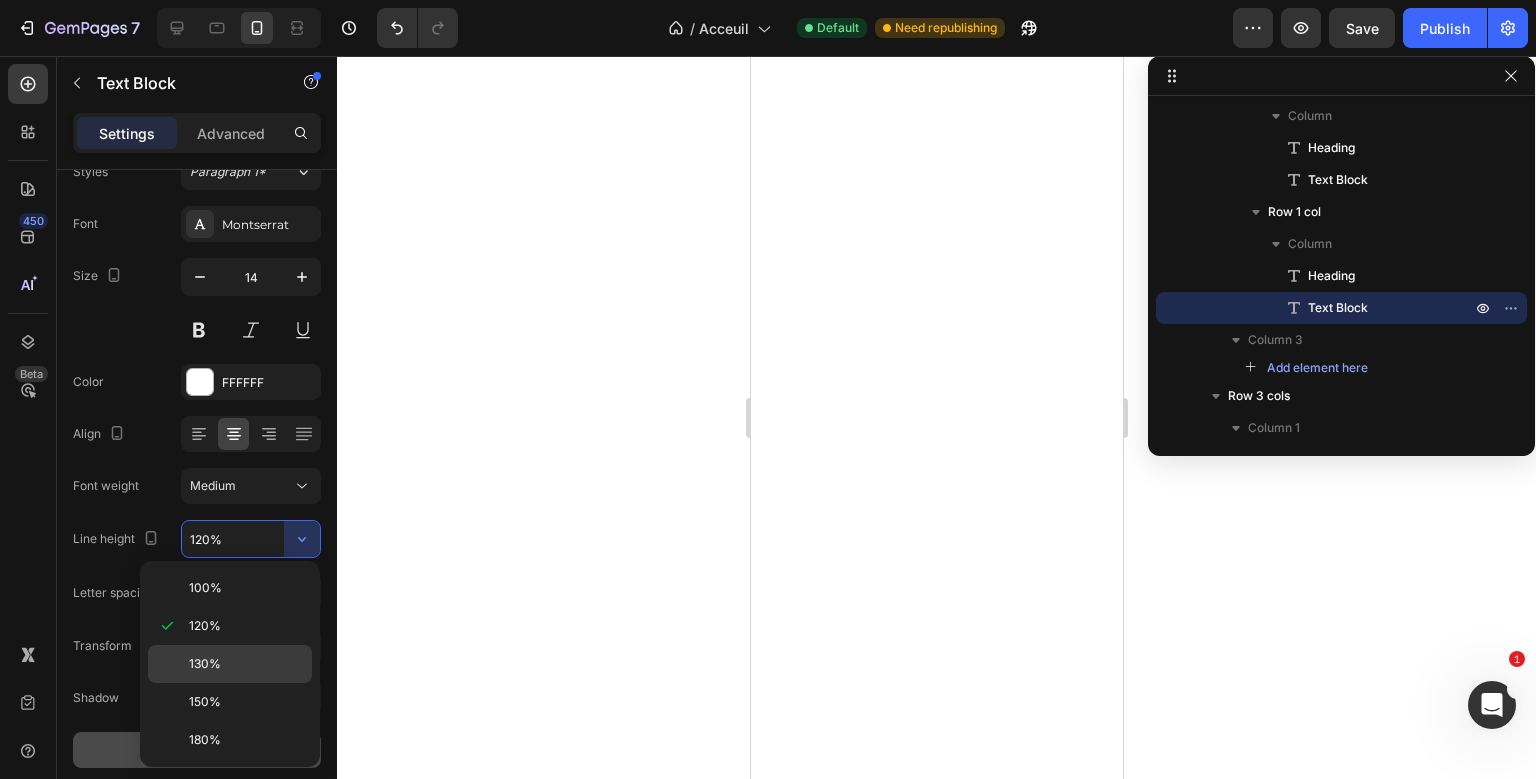 click on "130%" at bounding box center (246, 664) 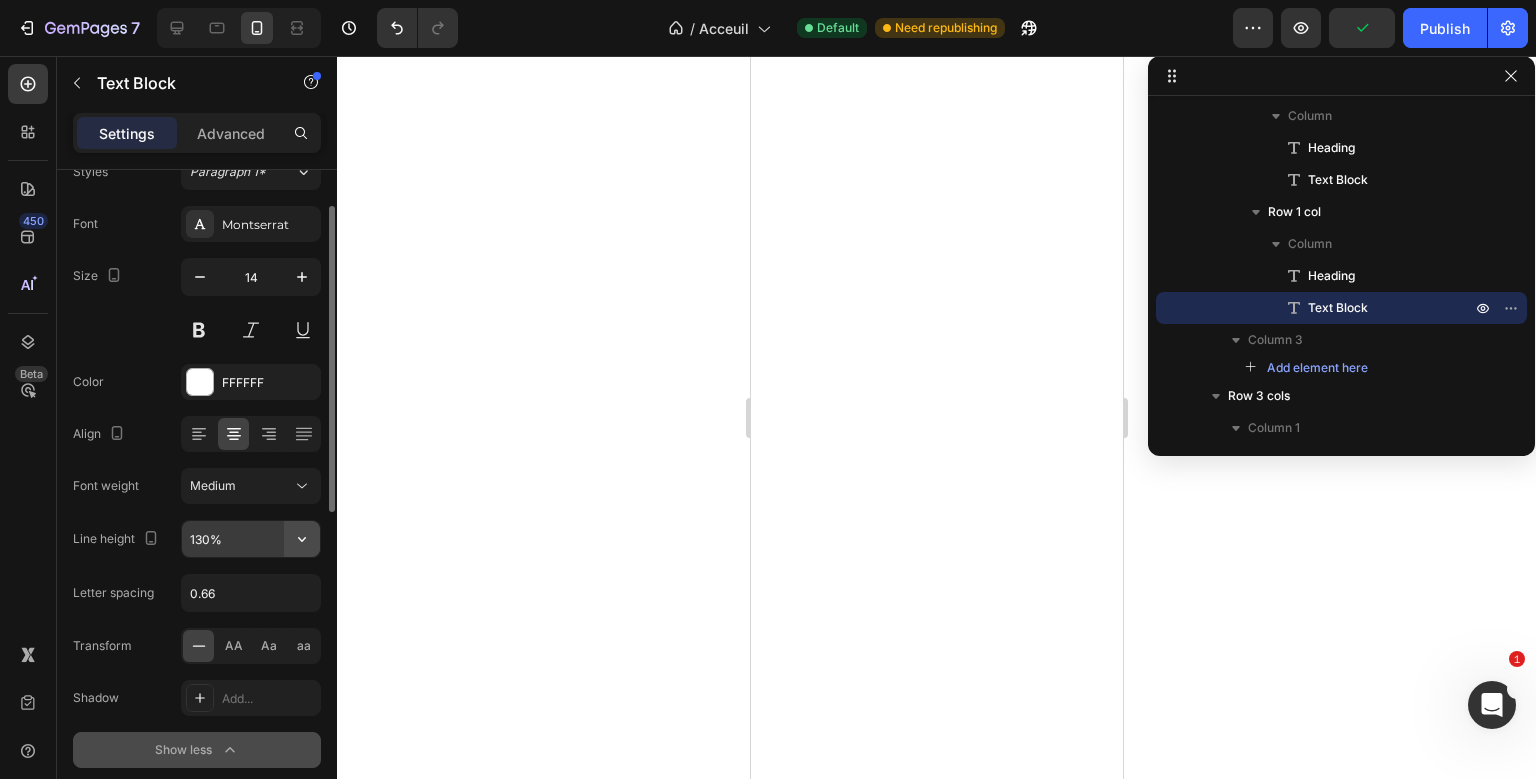 click 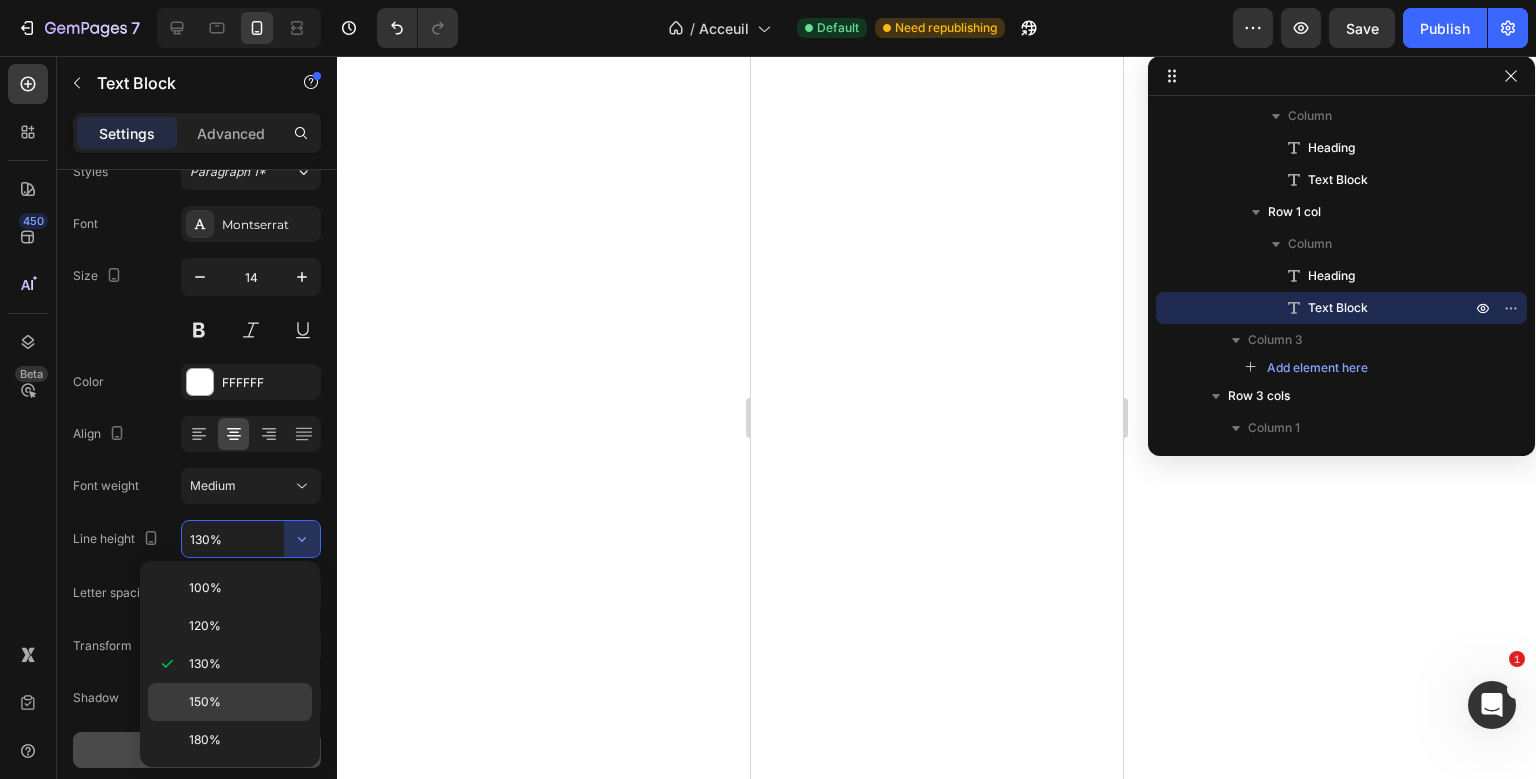 click on "150%" at bounding box center (246, 702) 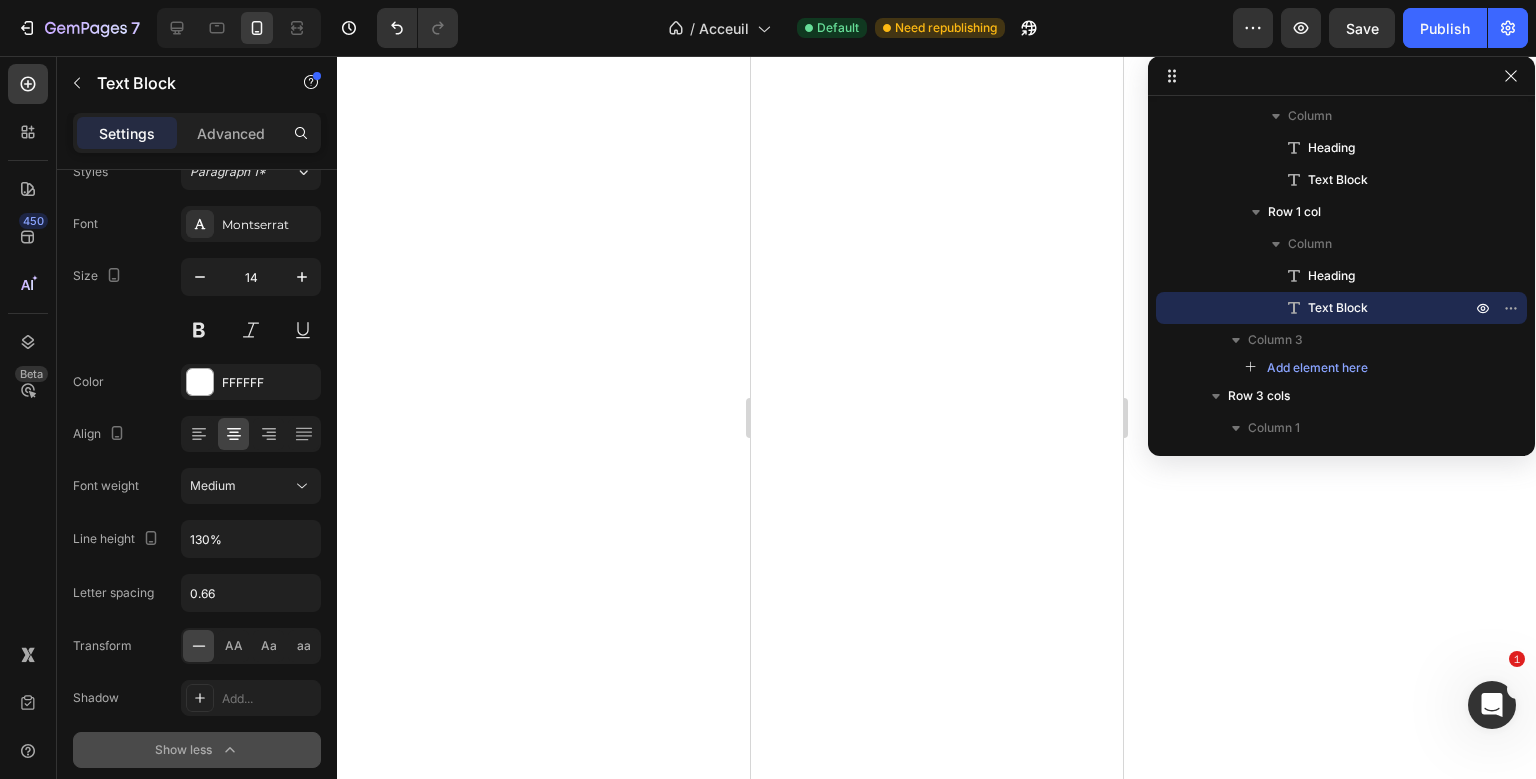 type on "150%" 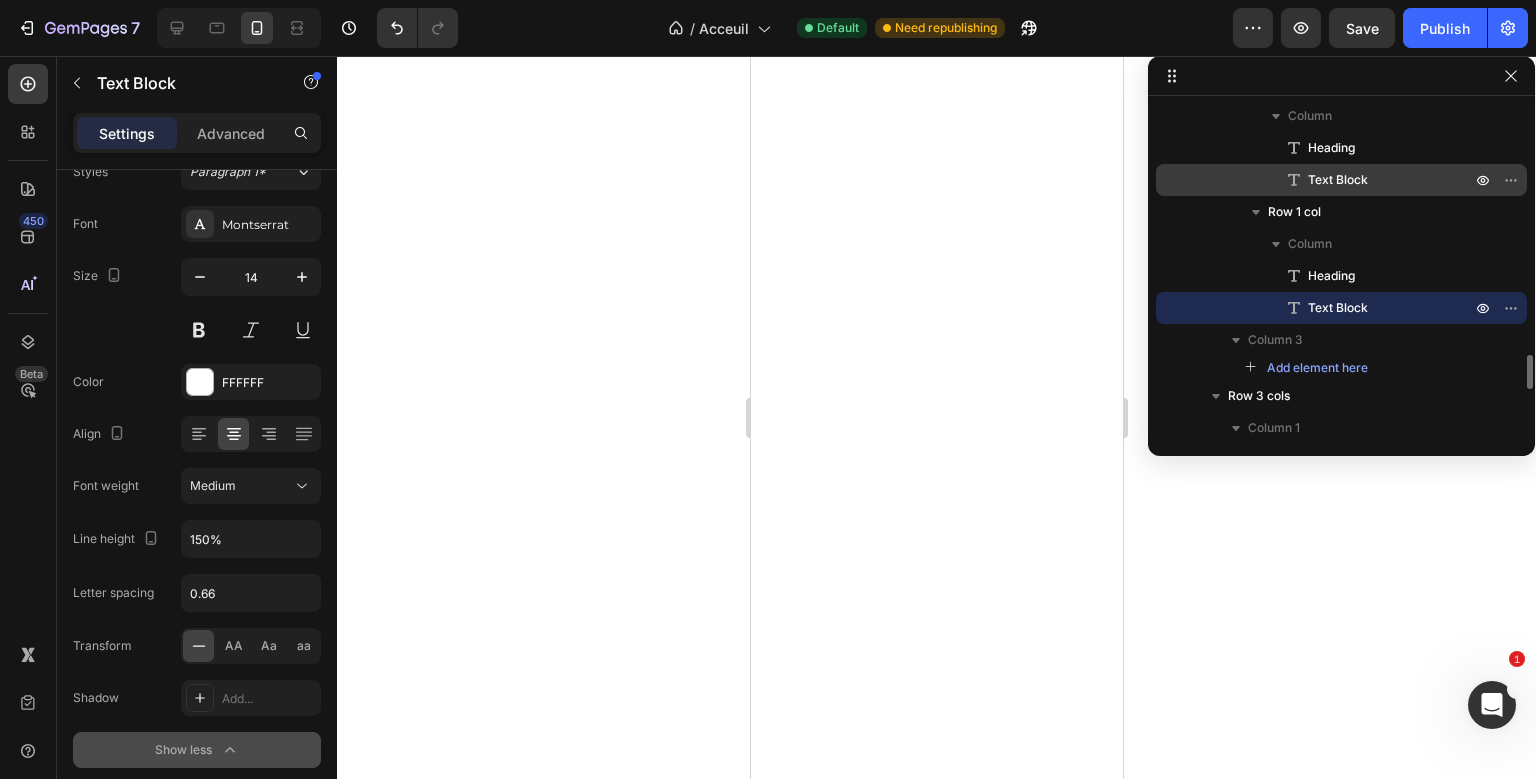 click on "Text Block" at bounding box center [1367, 180] 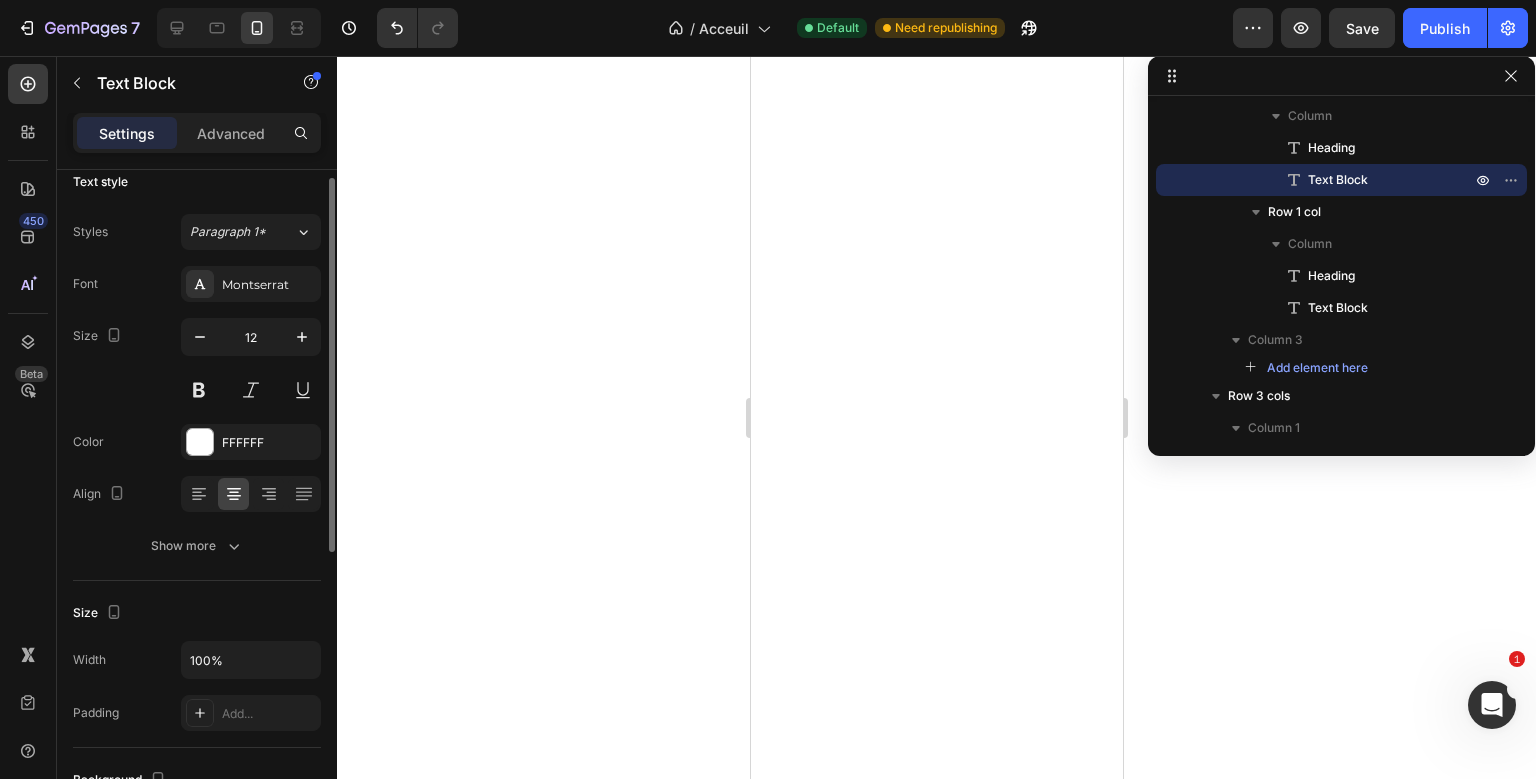 scroll, scrollTop: 18, scrollLeft: 0, axis: vertical 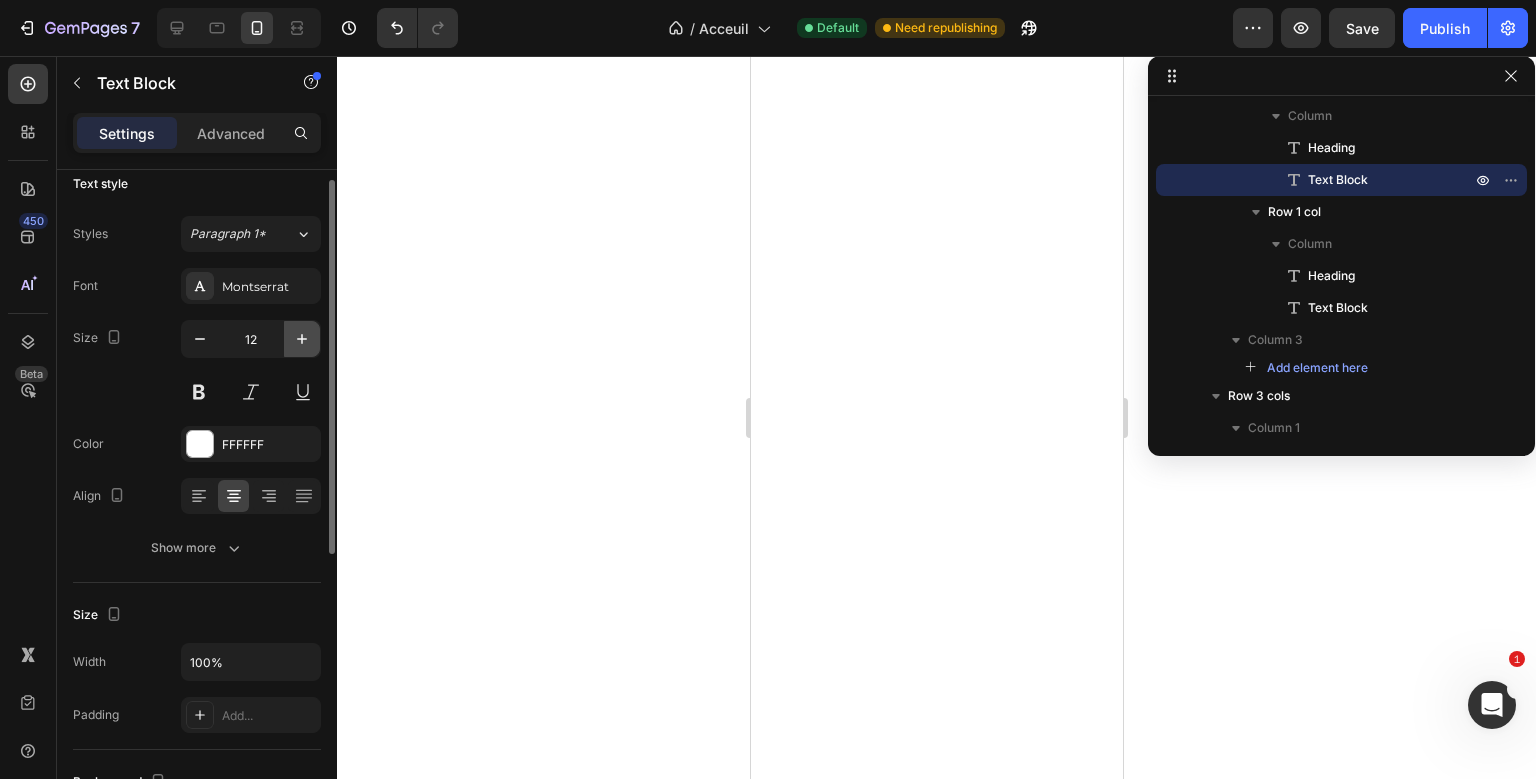 click at bounding box center [302, 339] 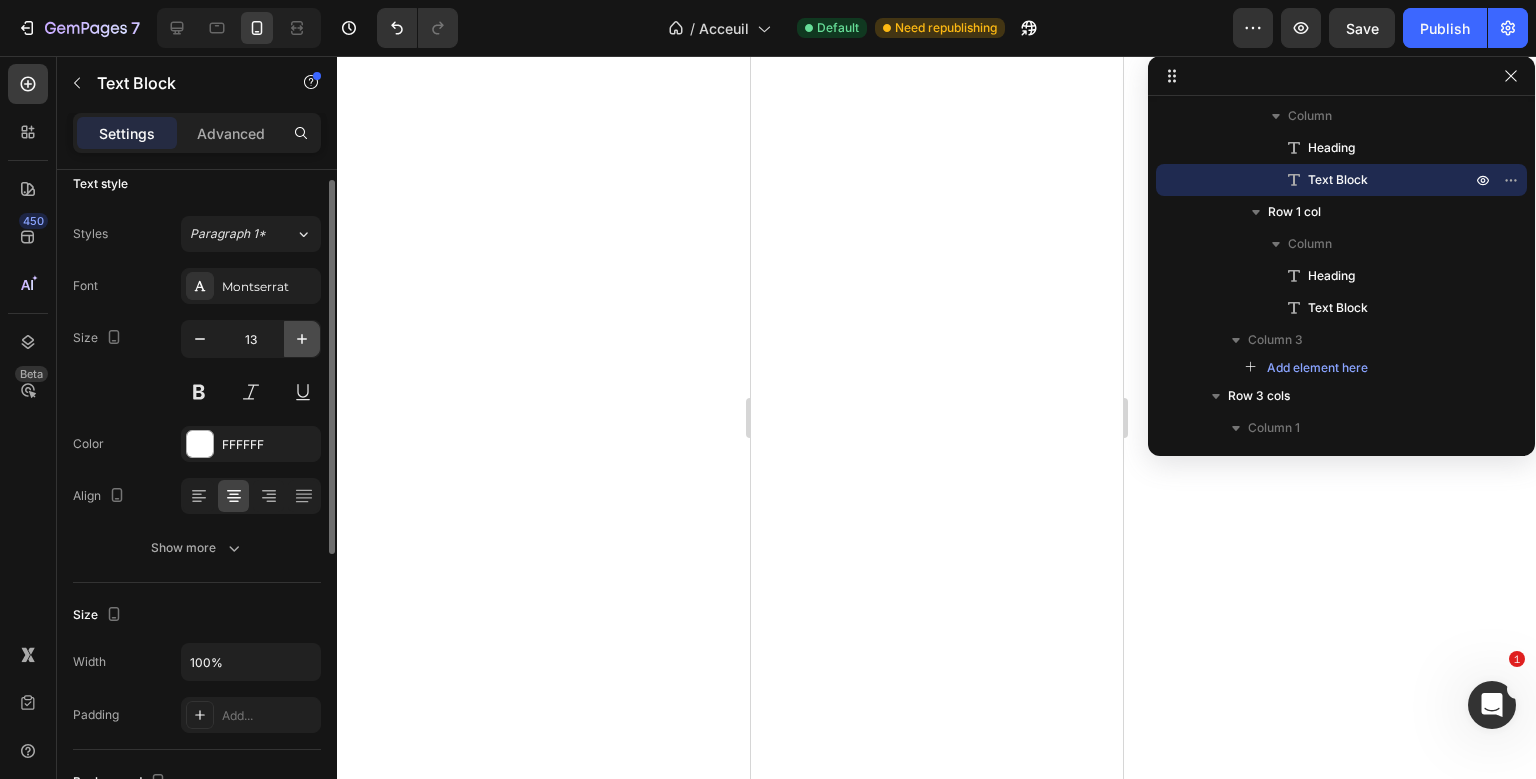 click at bounding box center (302, 339) 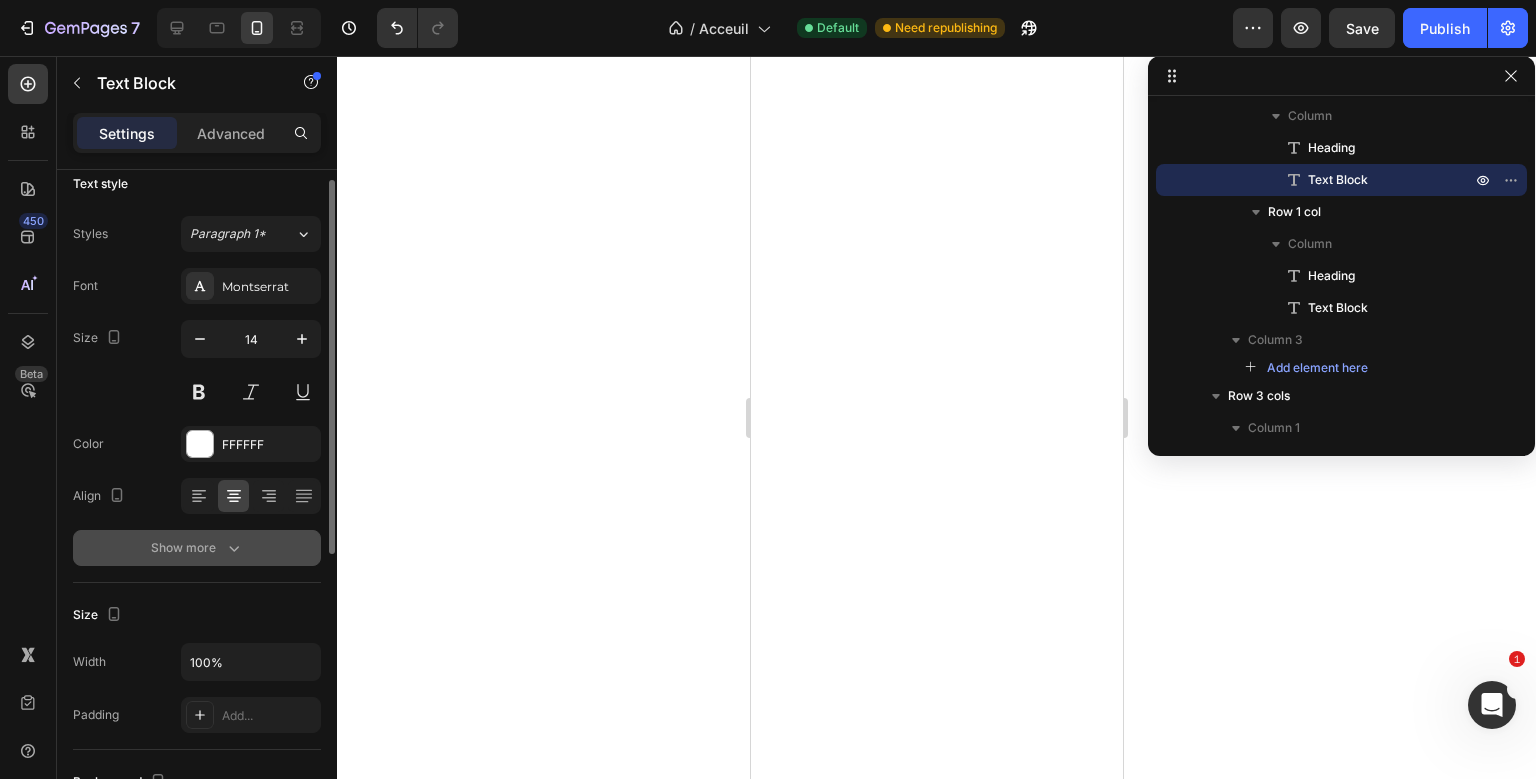 click on "Show more" at bounding box center (197, 548) 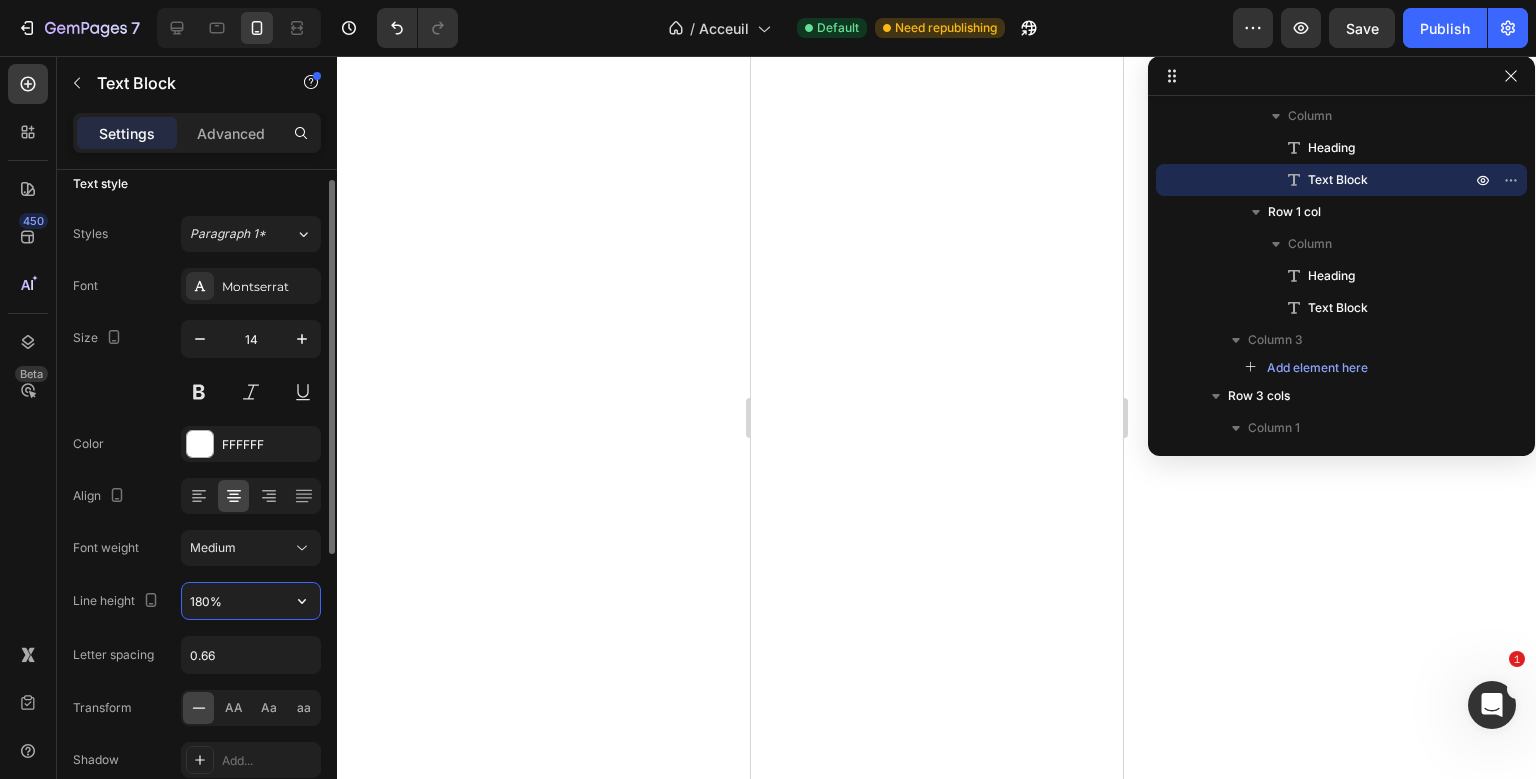 click on "180%" at bounding box center (251, 601) 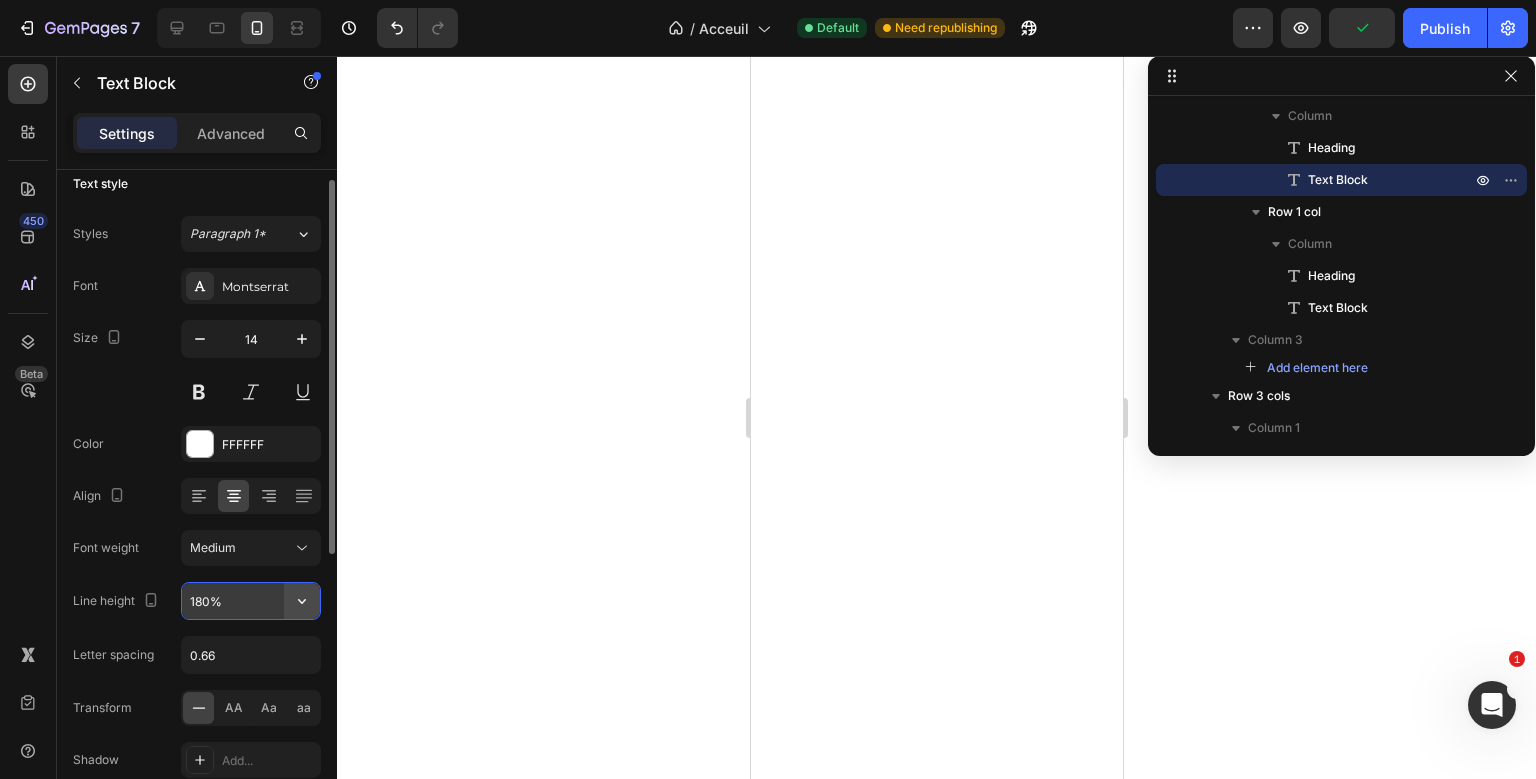 click 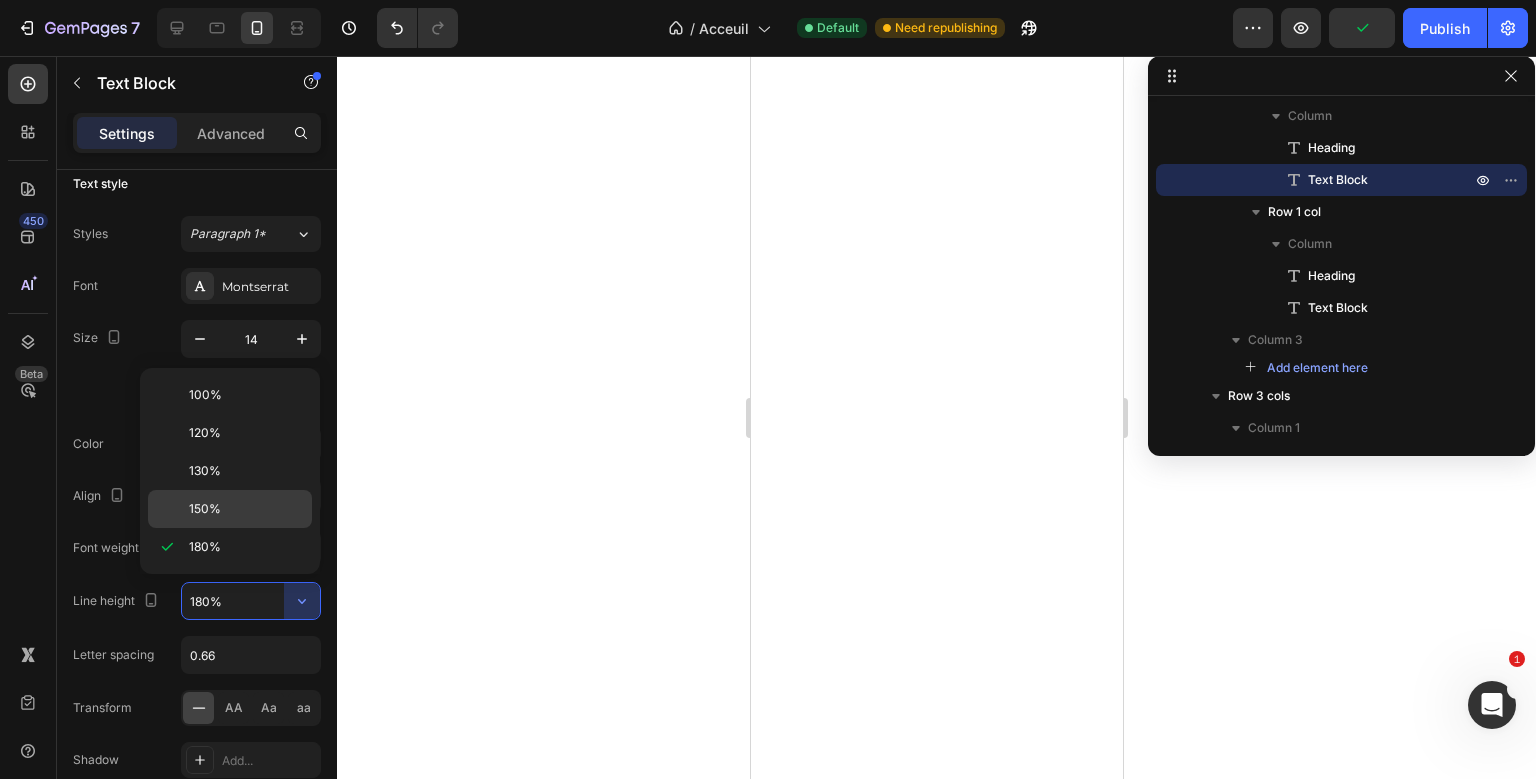 click on "150%" 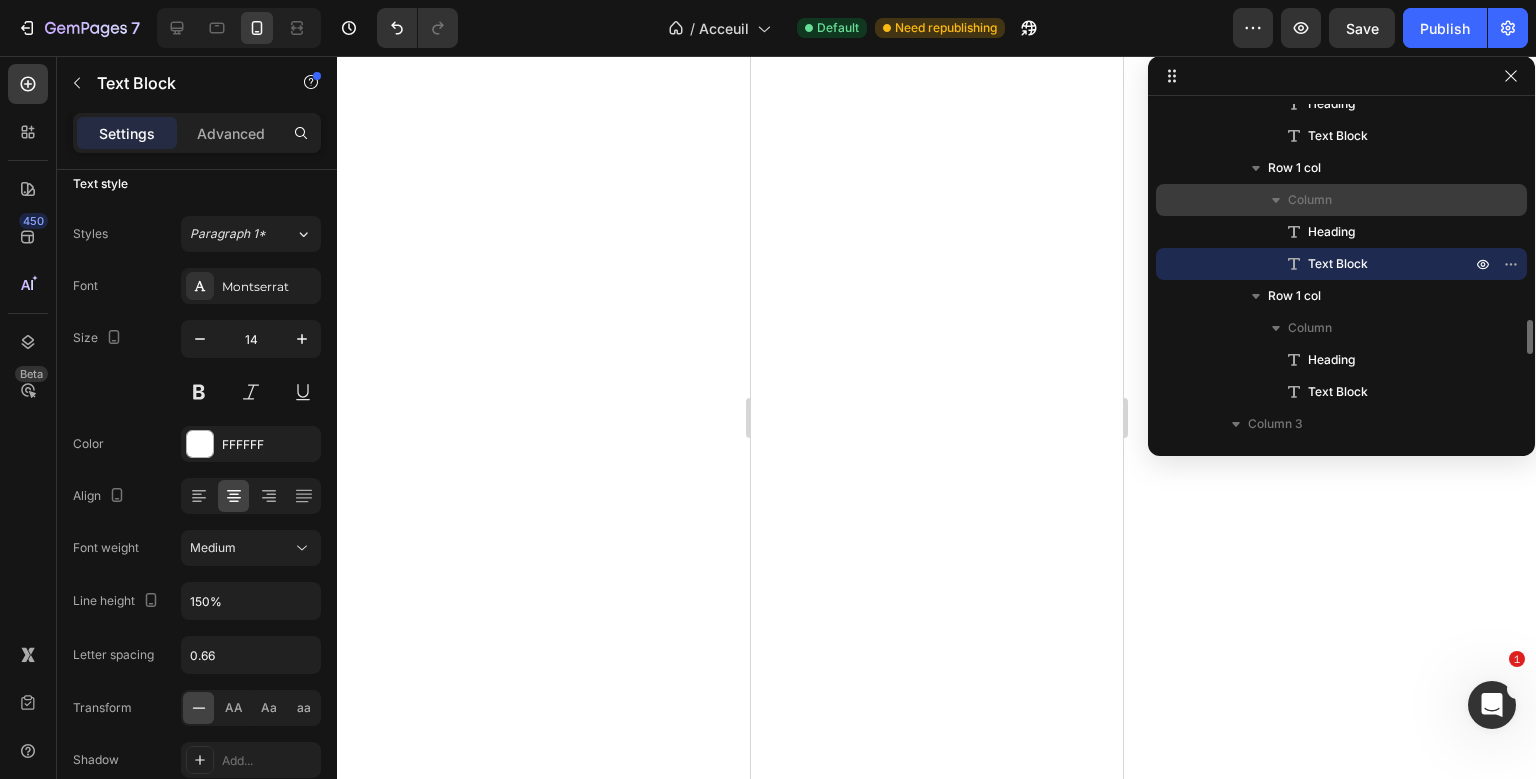 scroll, scrollTop: 2291, scrollLeft: 0, axis: vertical 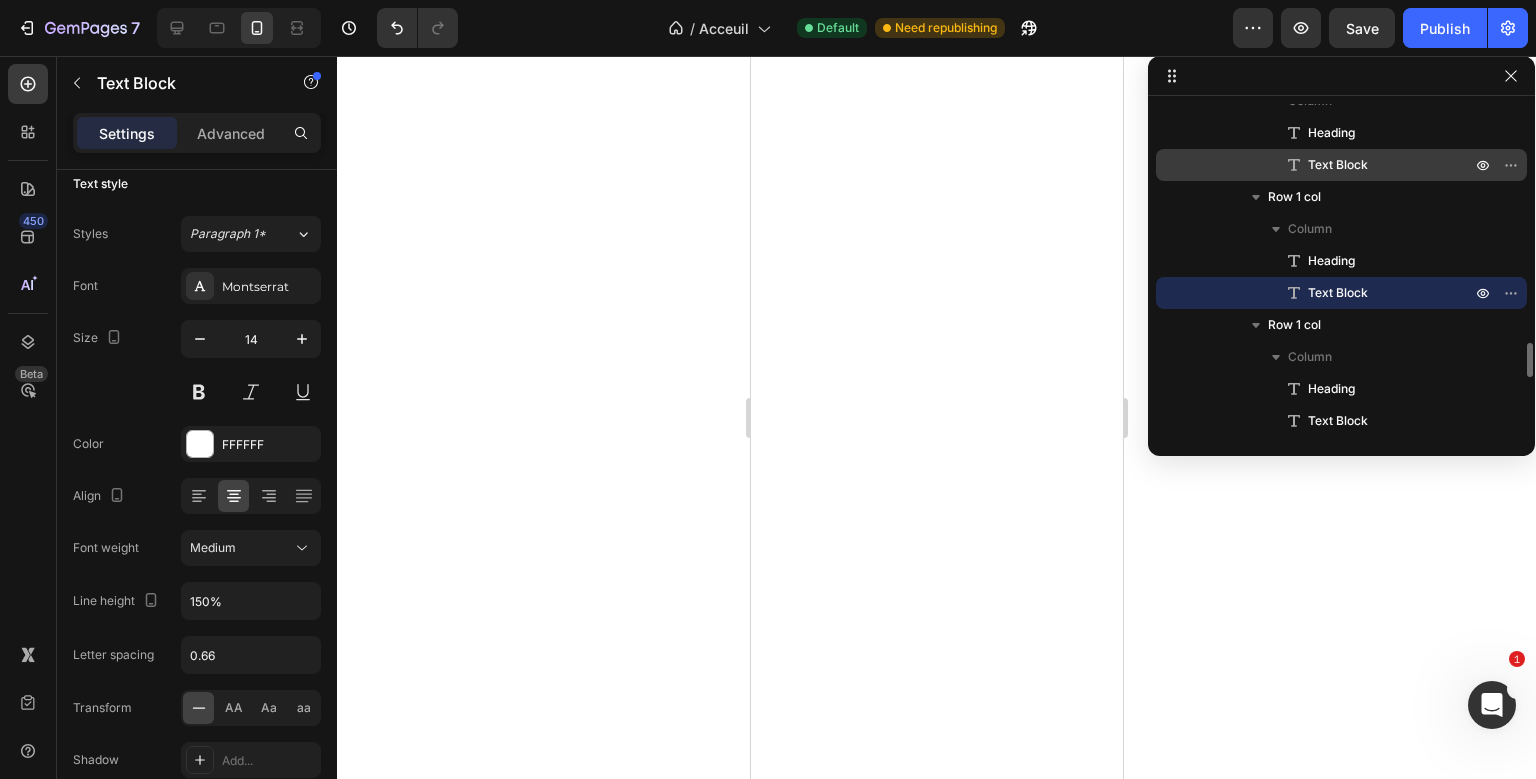 click on "Text Block" at bounding box center (1338, 165) 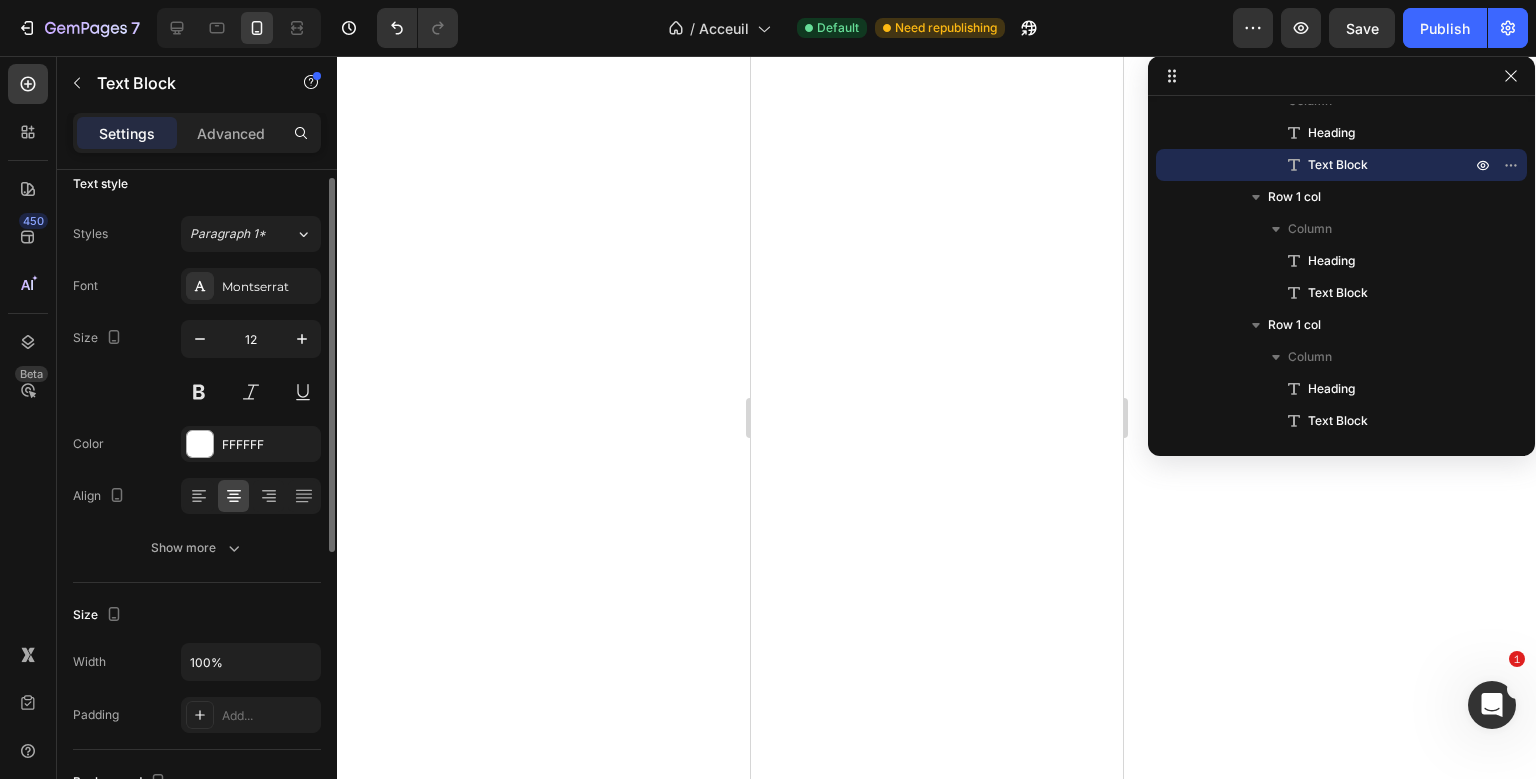scroll, scrollTop: 17, scrollLeft: 0, axis: vertical 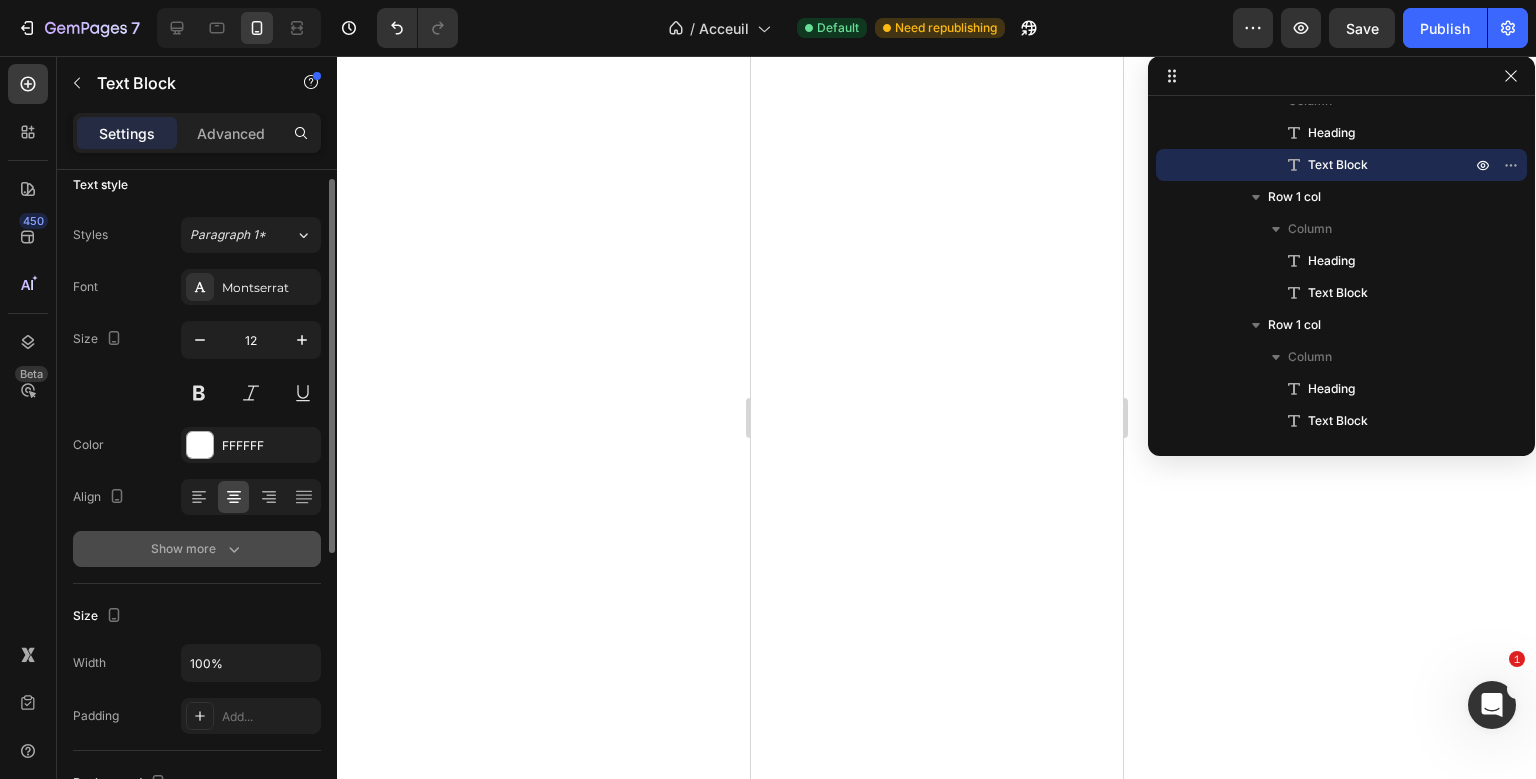 click 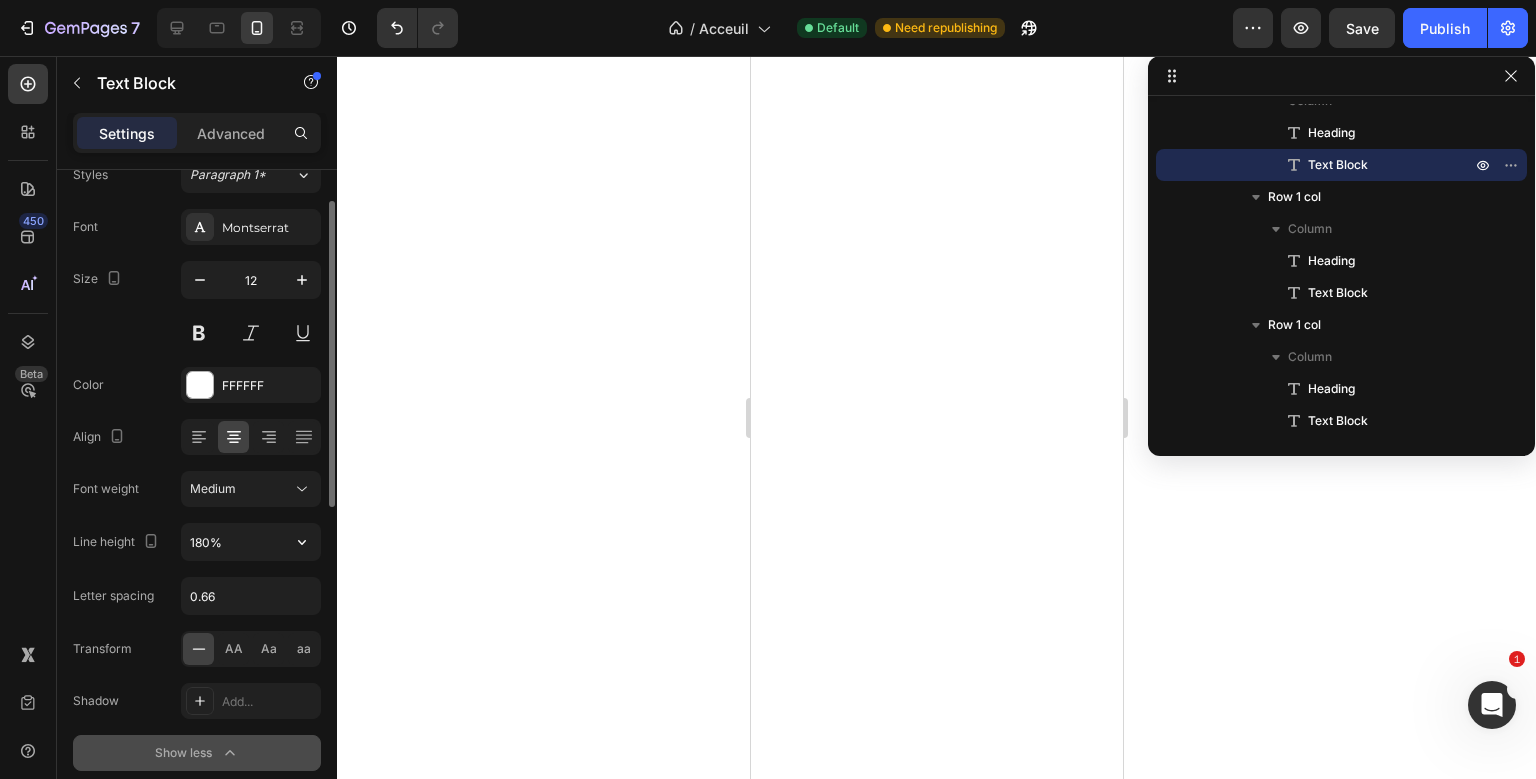 scroll, scrollTop: 79, scrollLeft: 0, axis: vertical 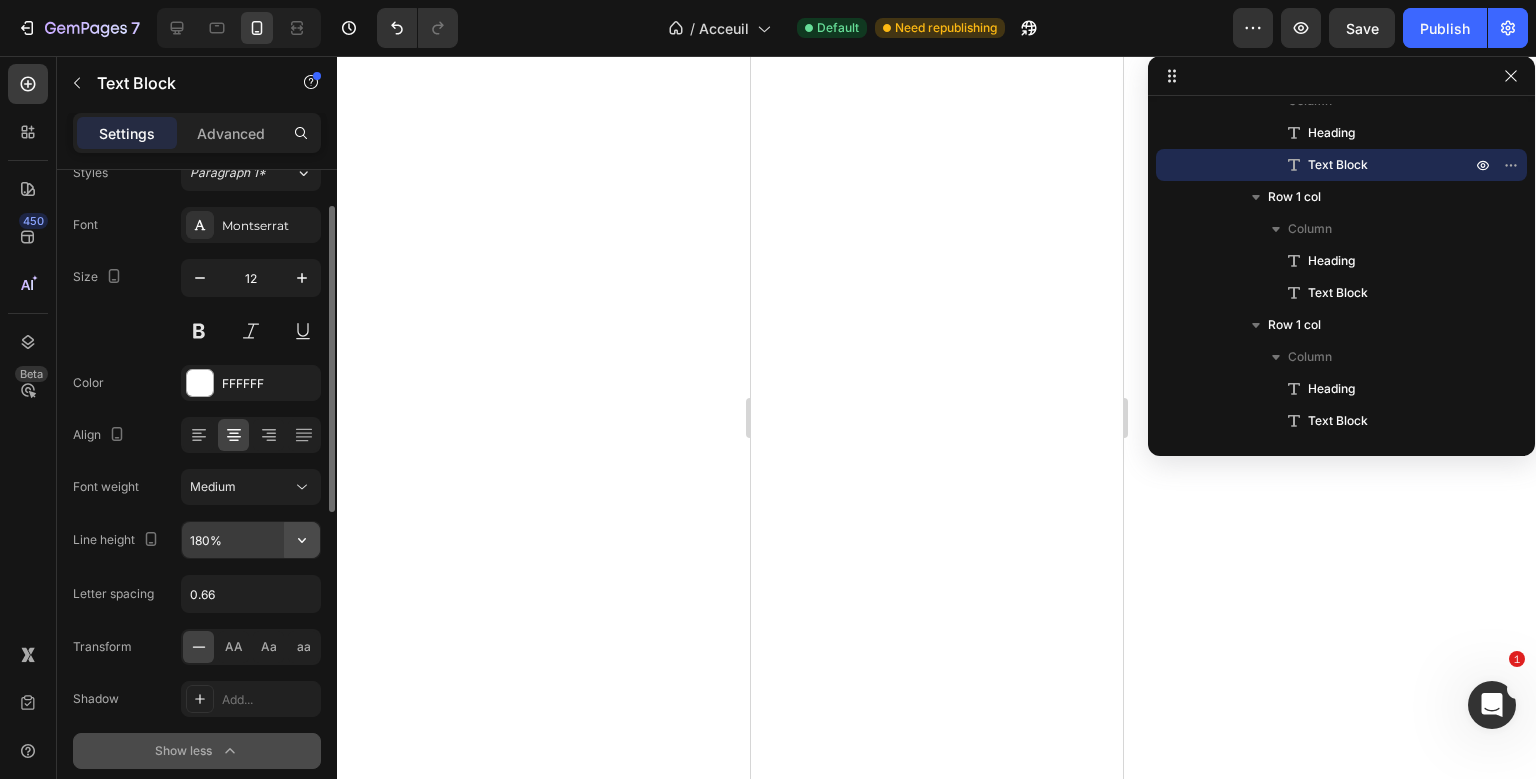 click 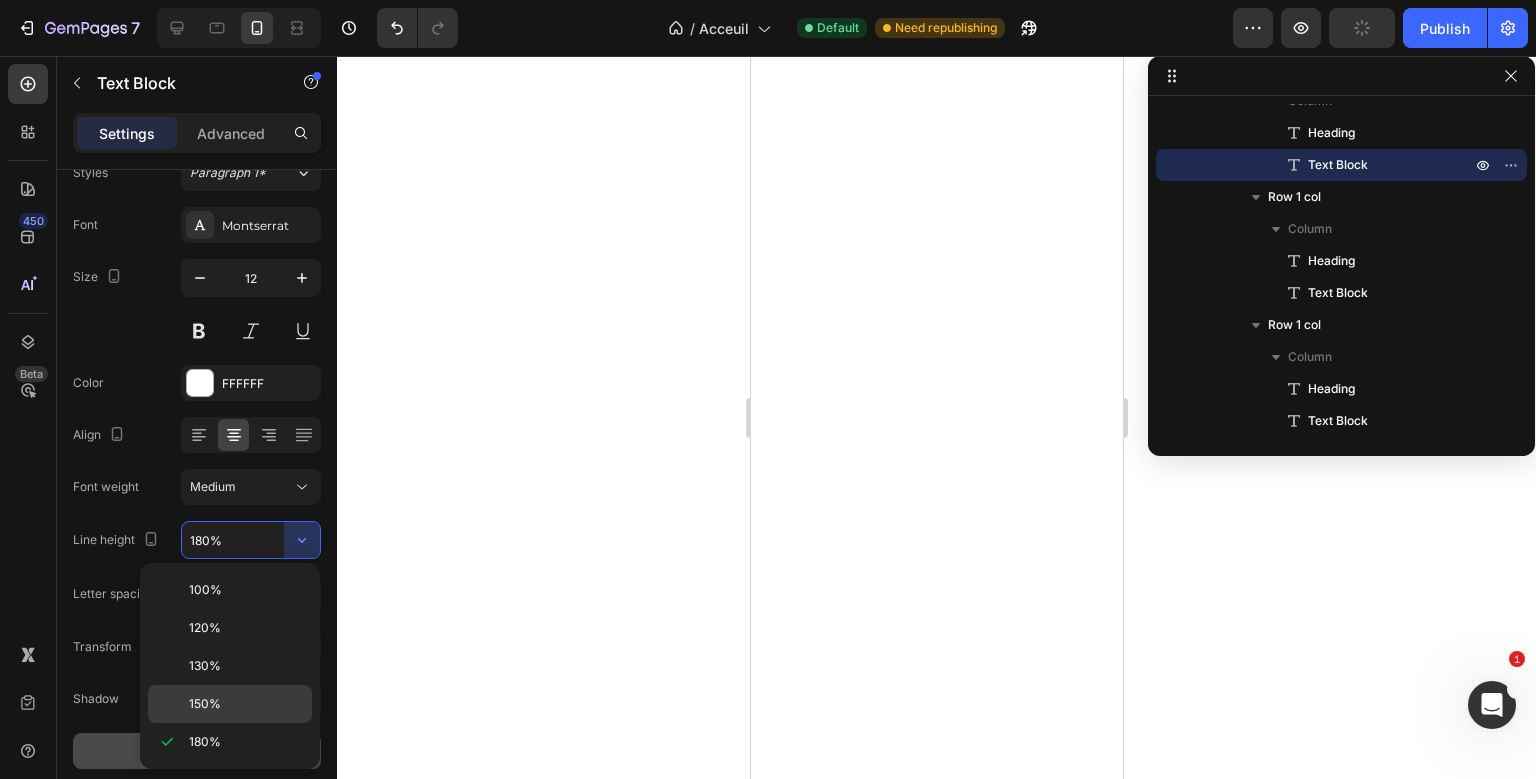 click on "150%" at bounding box center [246, 704] 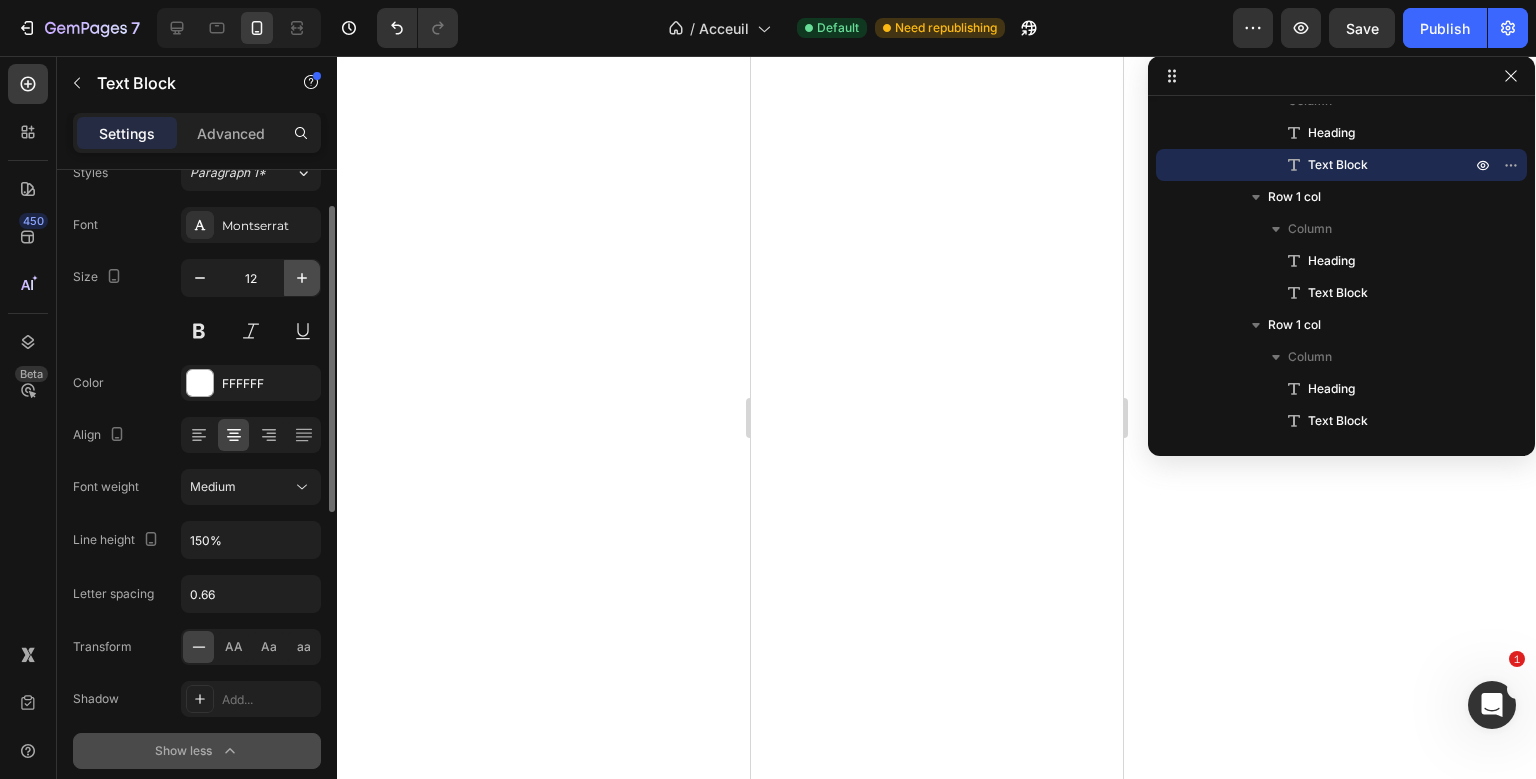click 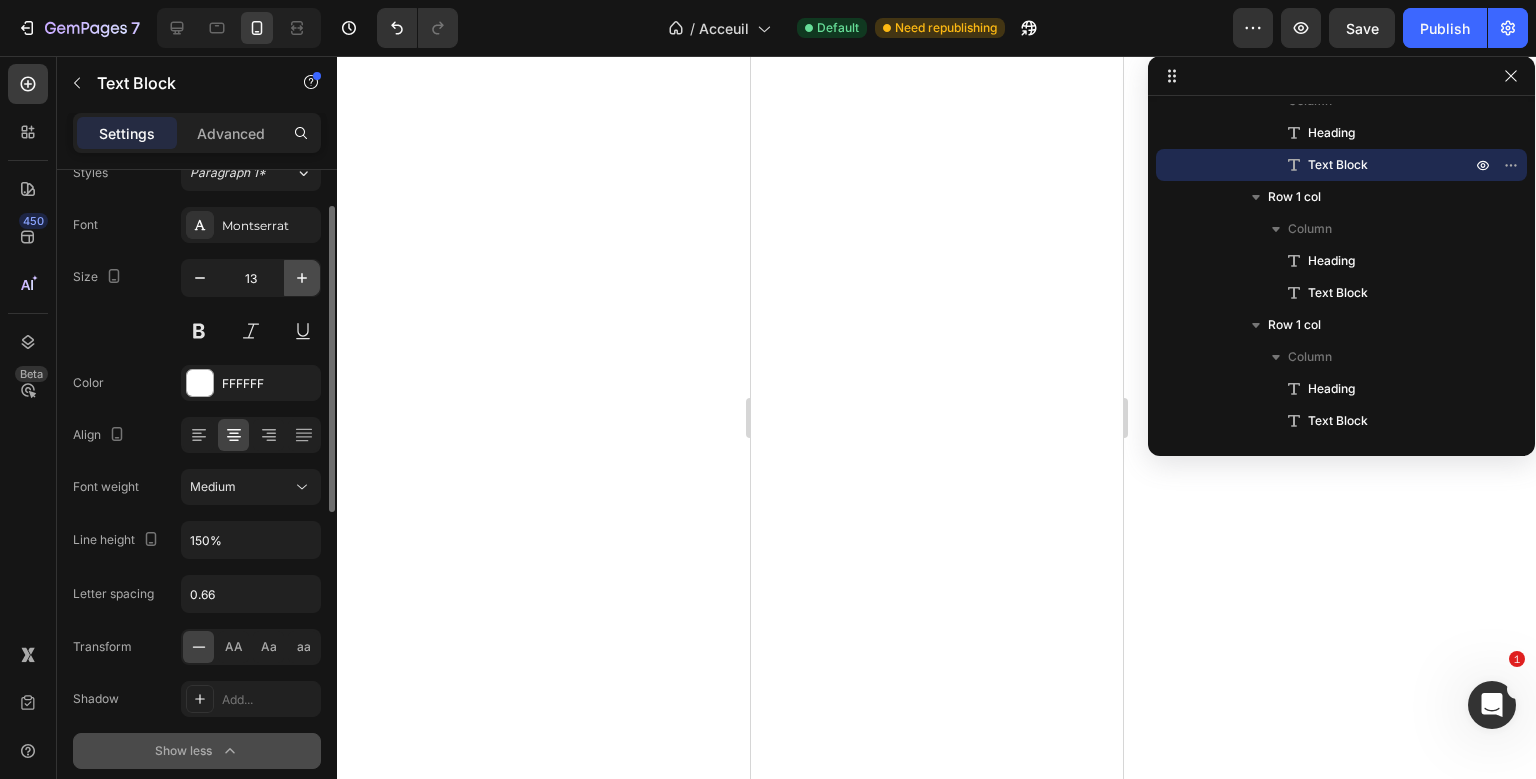click 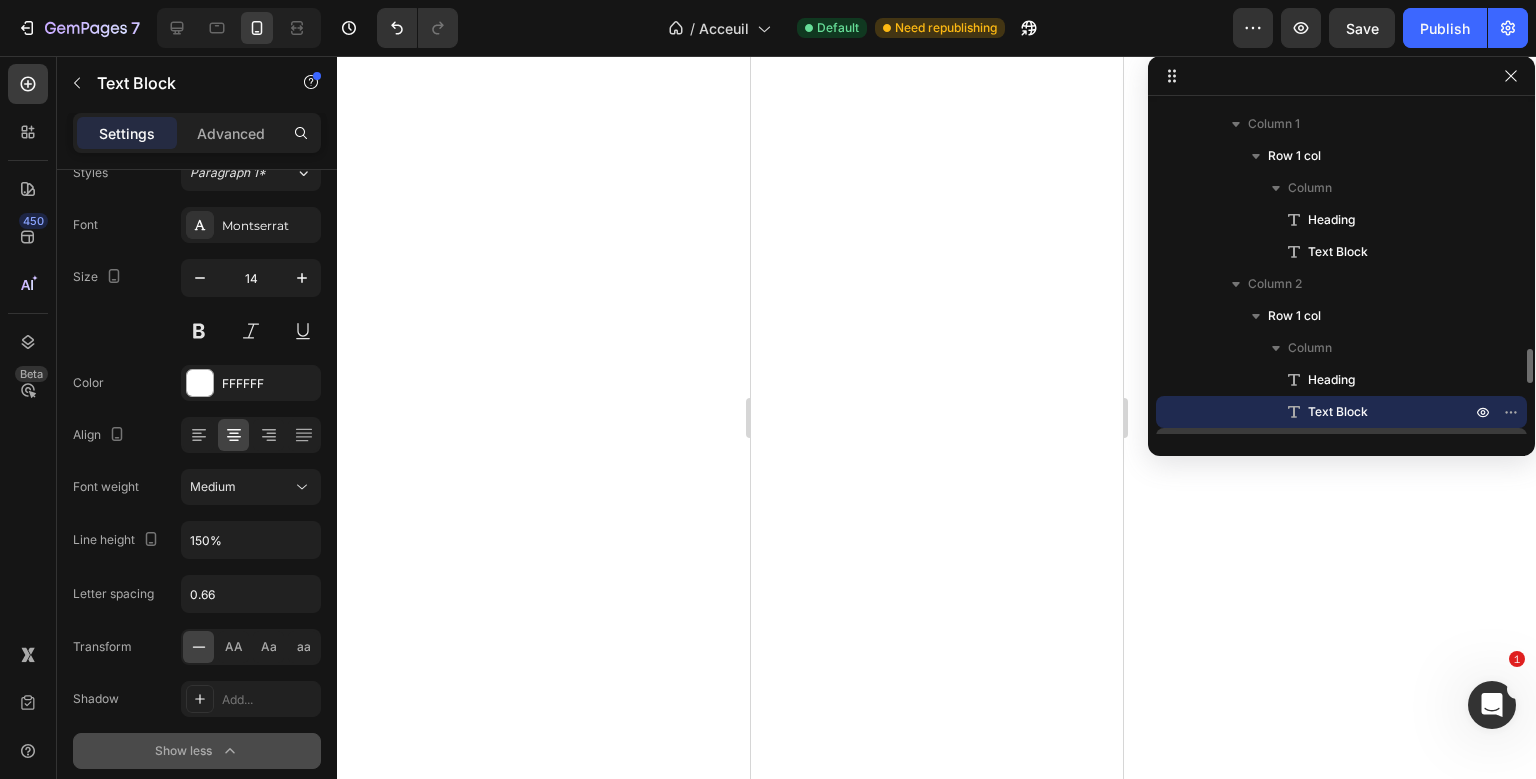 scroll, scrollTop: 2045, scrollLeft: 0, axis: vertical 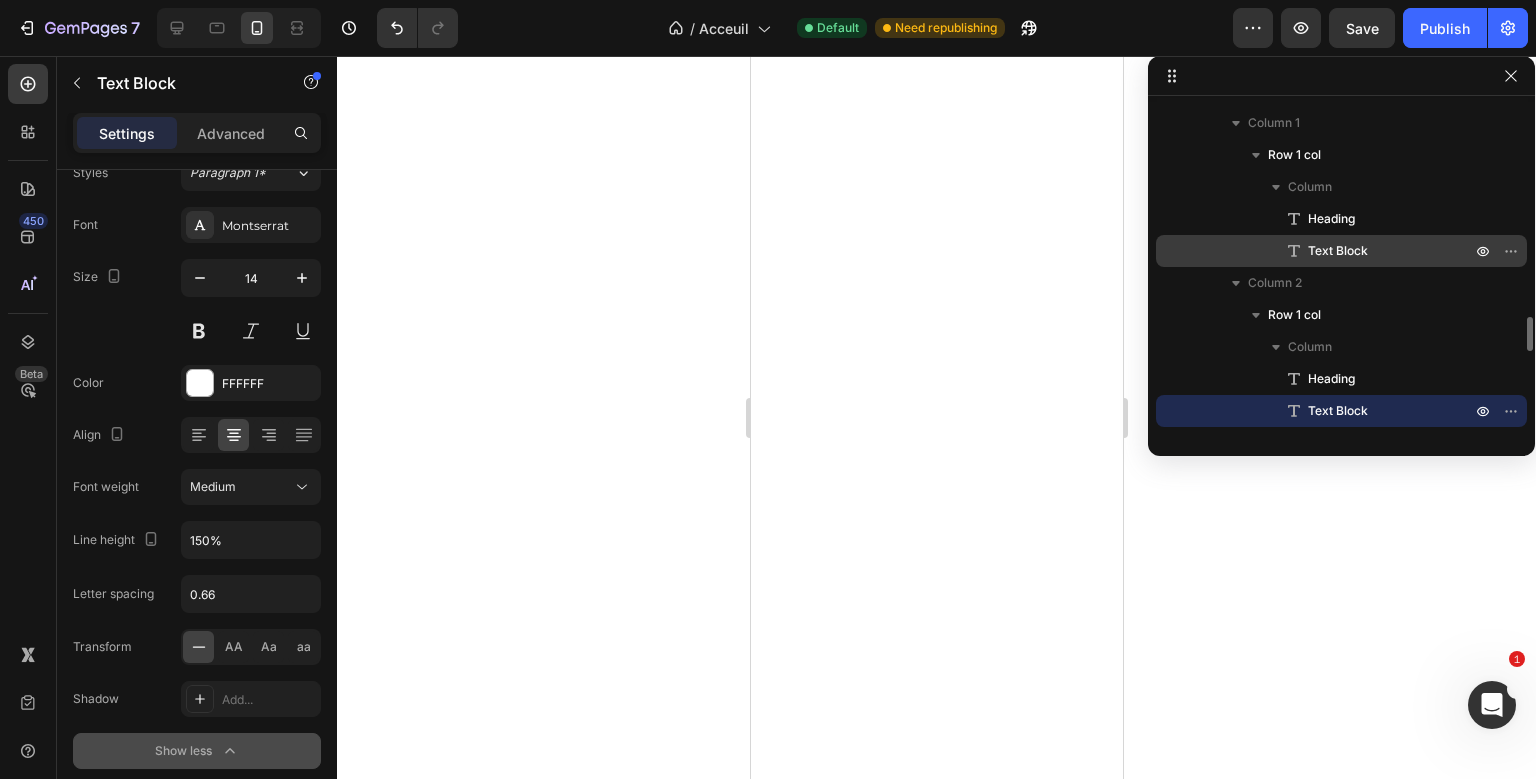 click on "Text Block" at bounding box center [1367, 251] 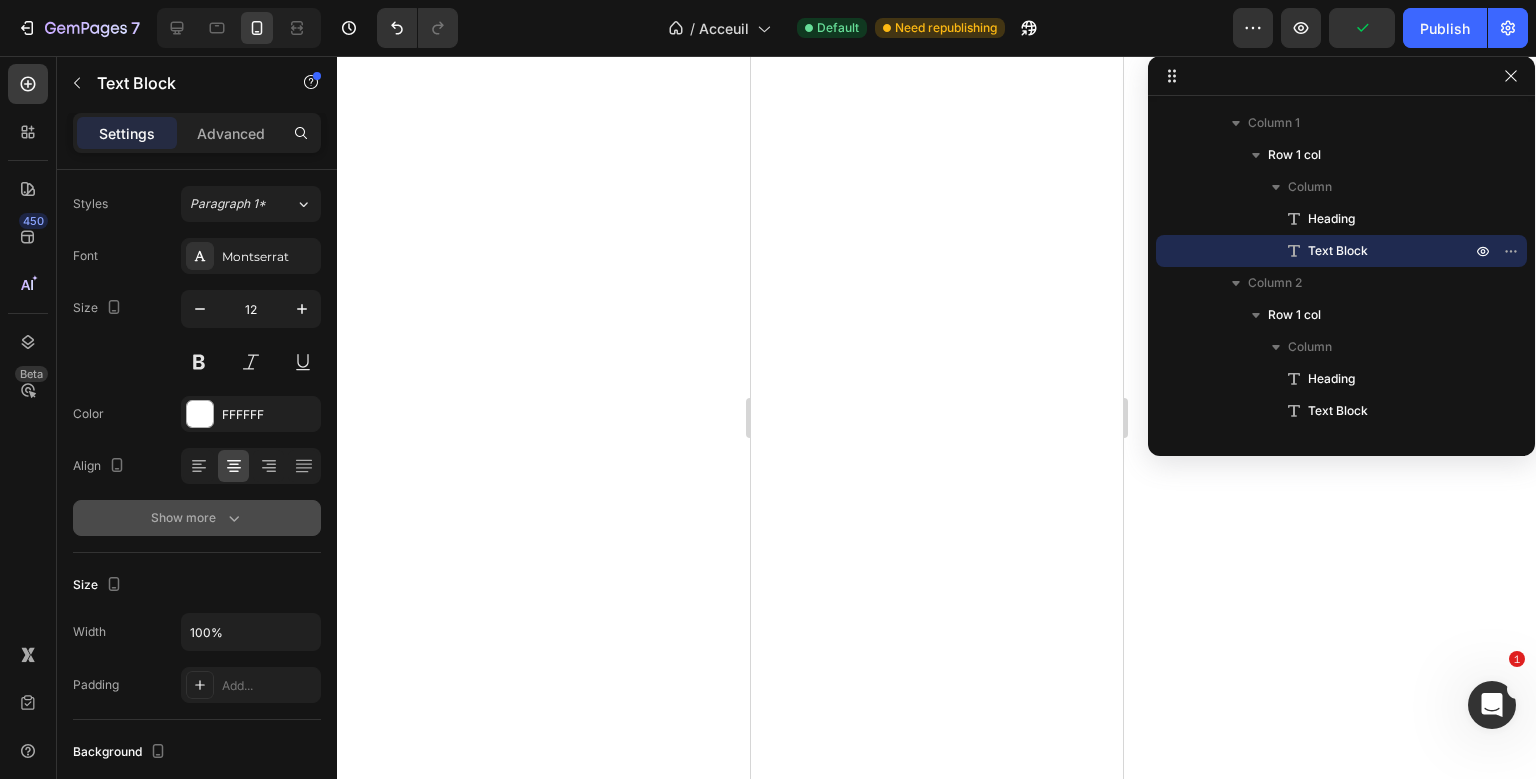 scroll, scrollTop: 0, scrollLeft: 0, axis: both 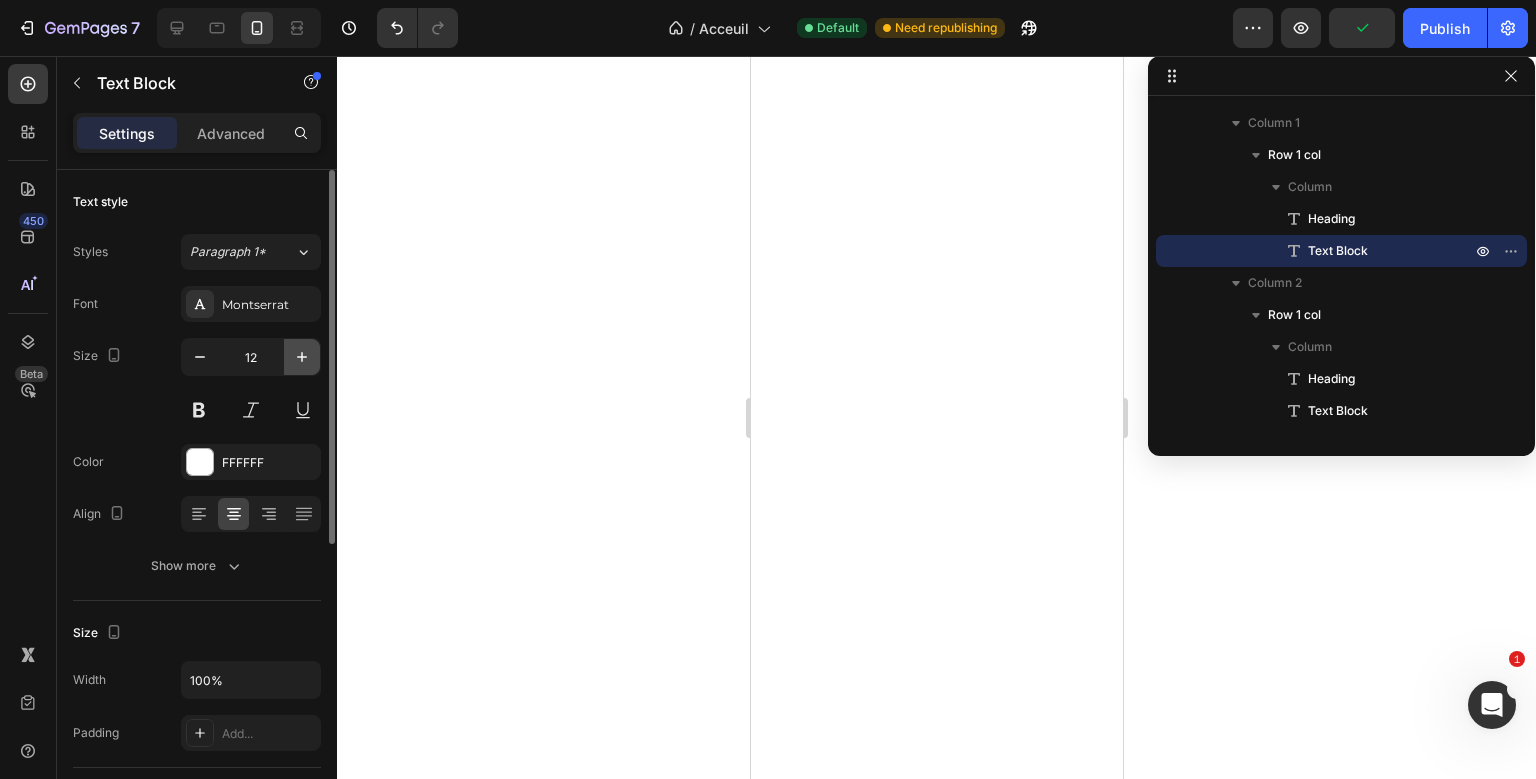 click 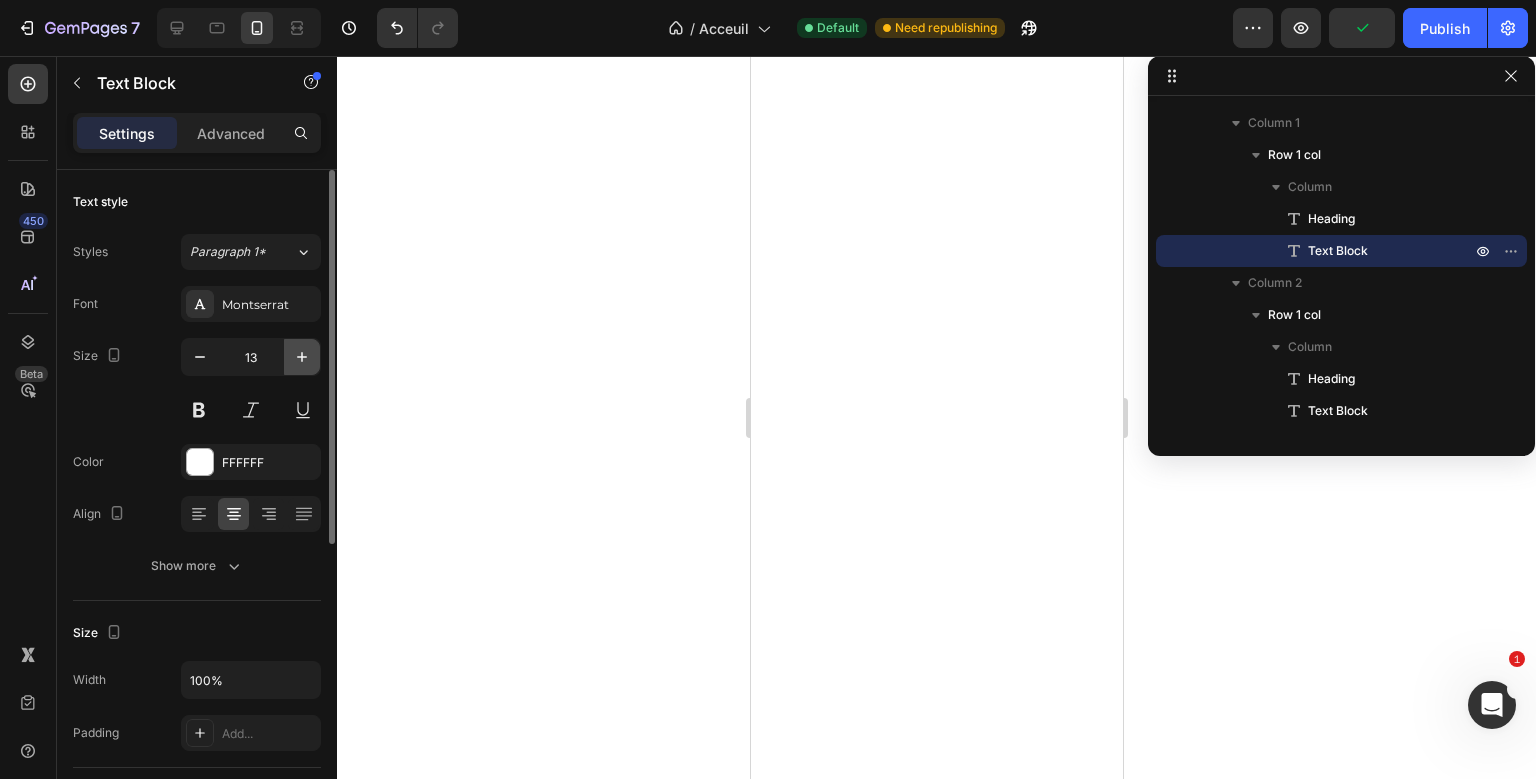 click 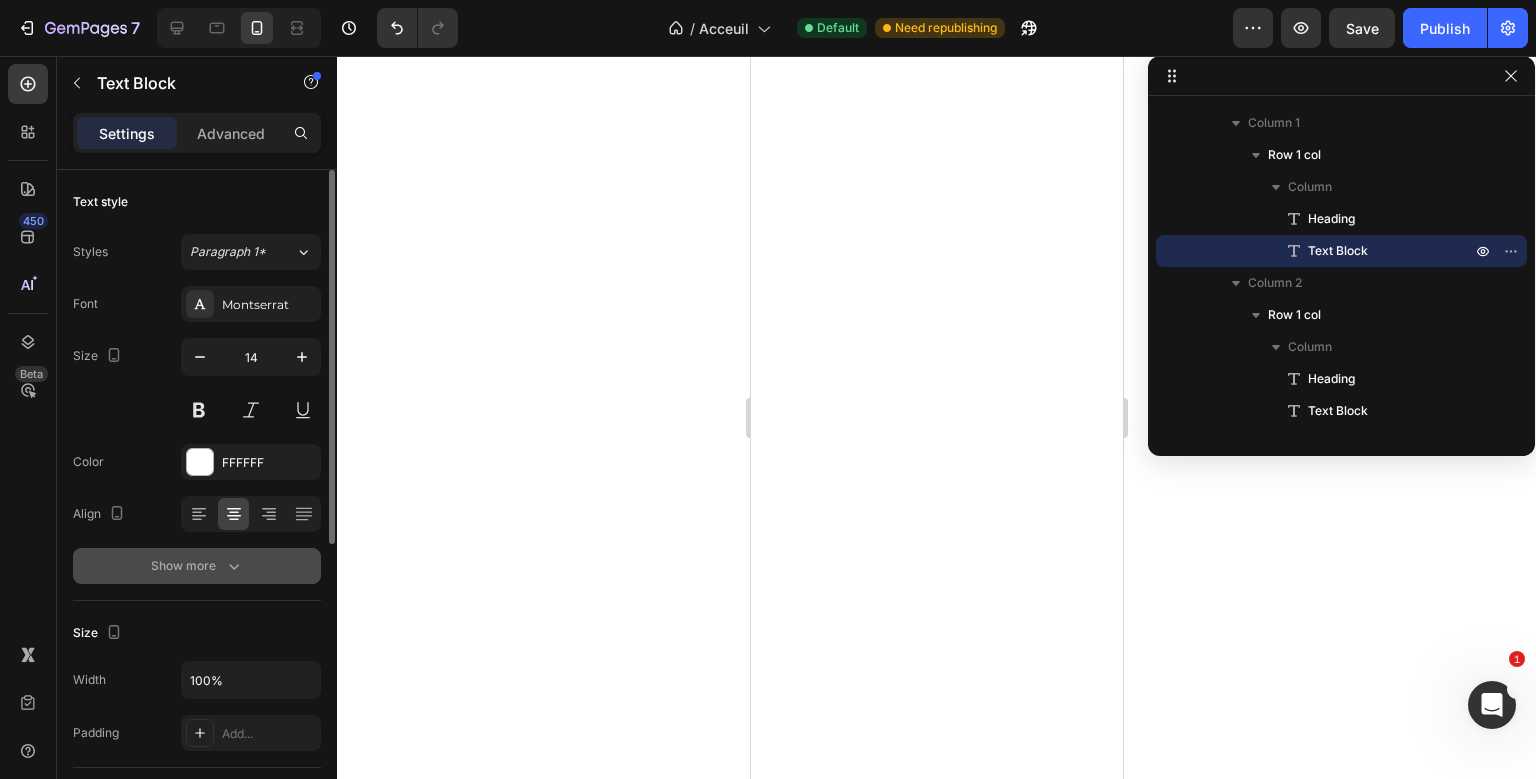 click on "Show more" at bounding box center [197, 566] 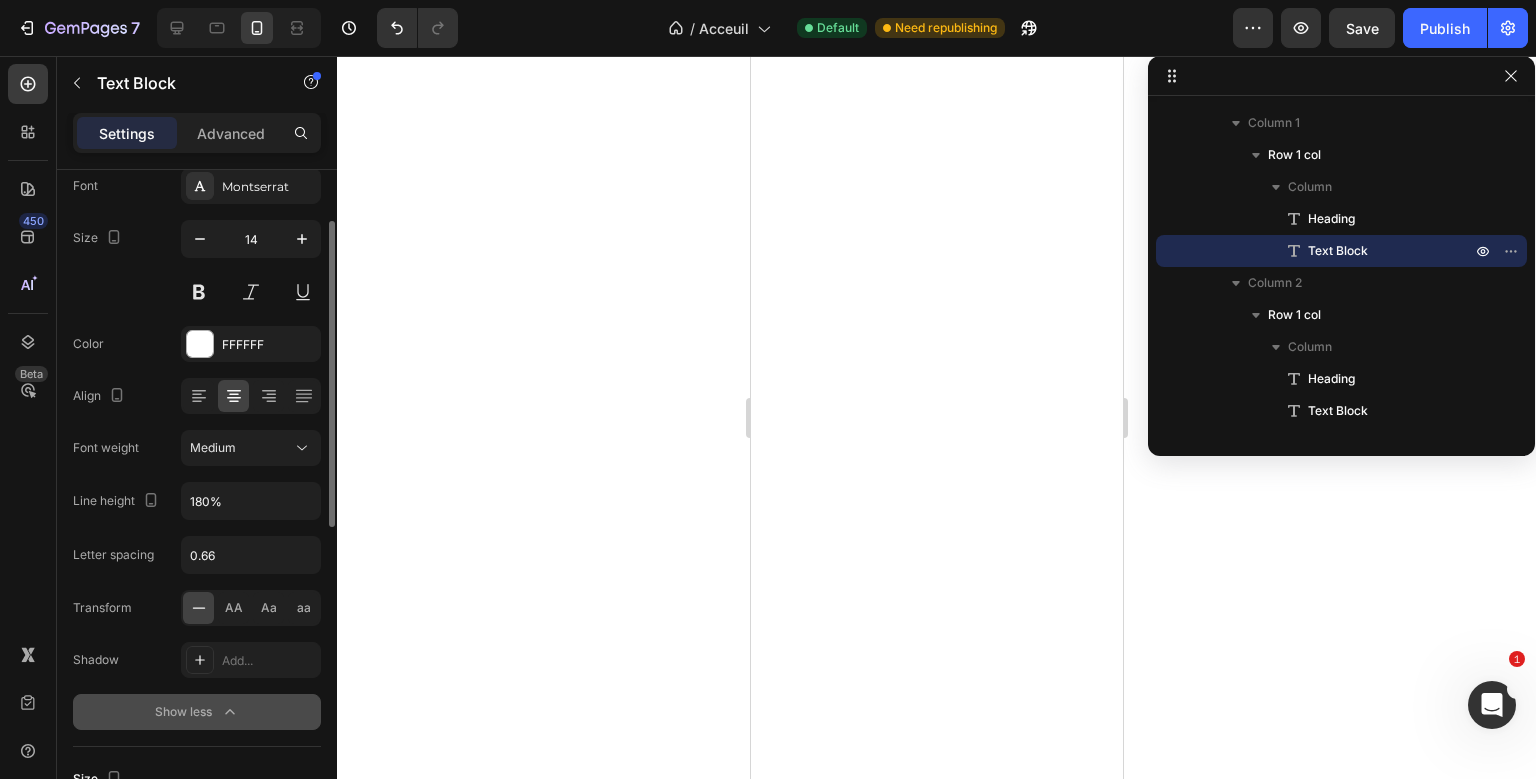 scroll, scrollTop: 124, scrollLeft: 0, axis: vertical 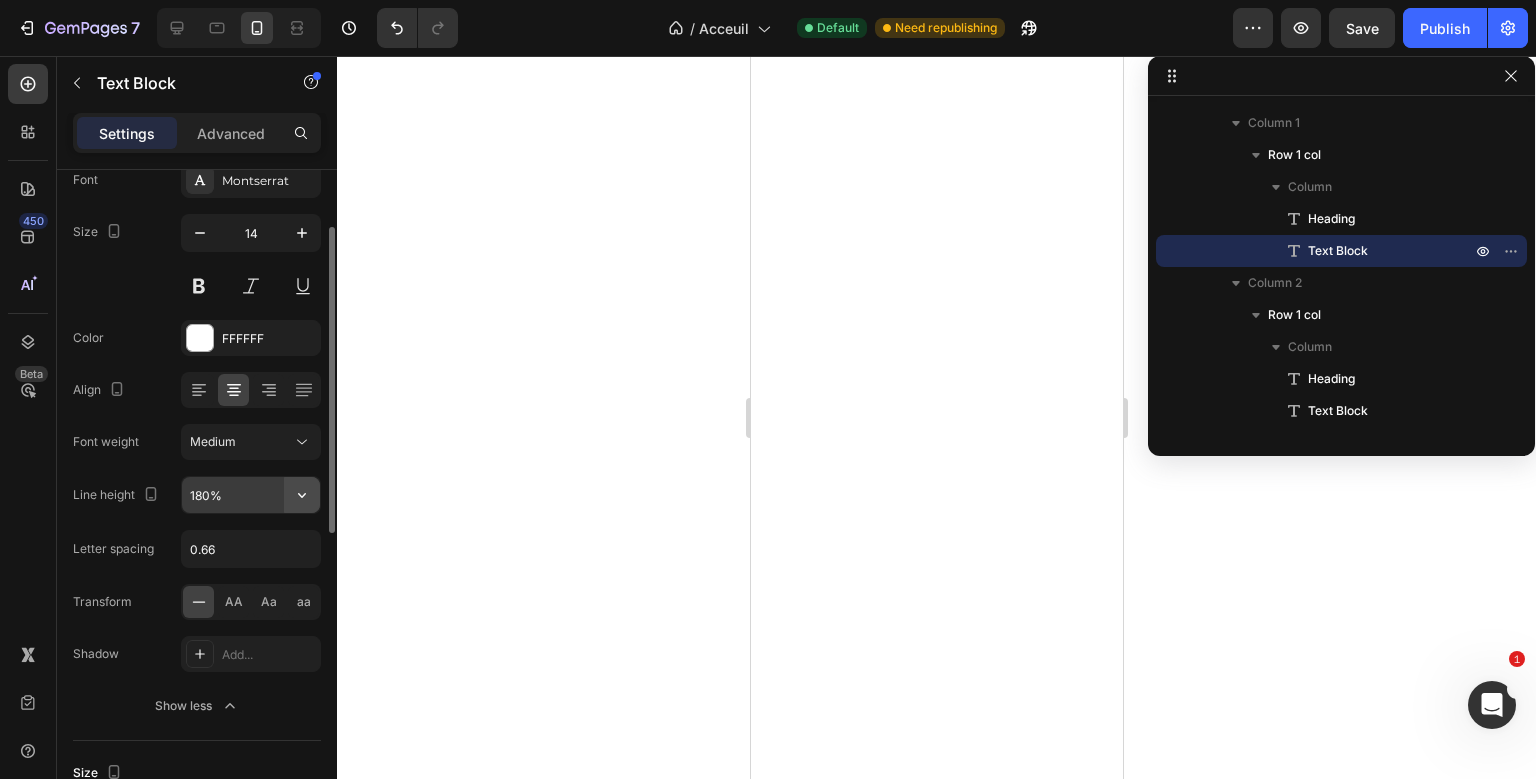 click 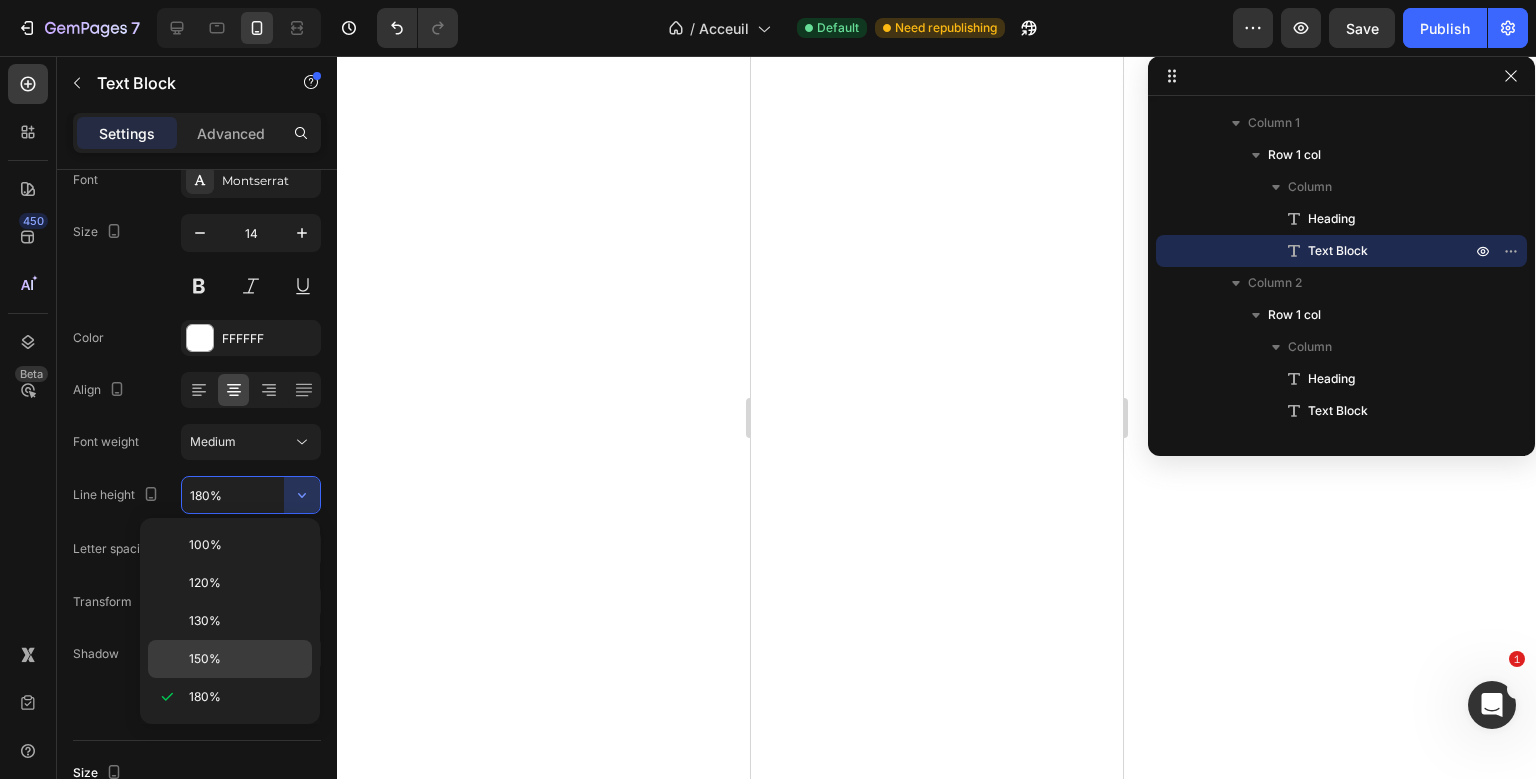 click on "150%" at bounding box center [246, 659] 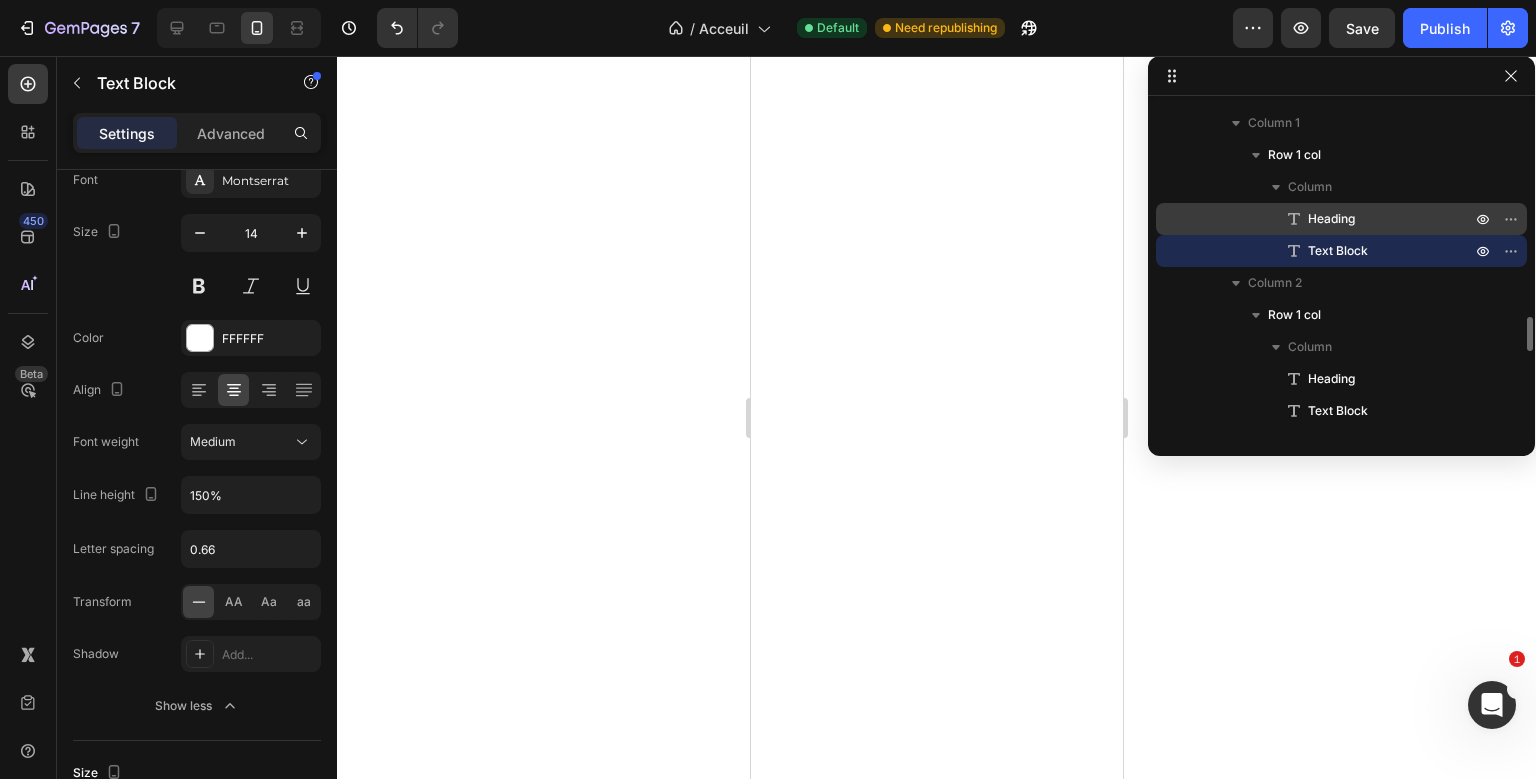 click on "Heading" at bounding box center (1367, 219) 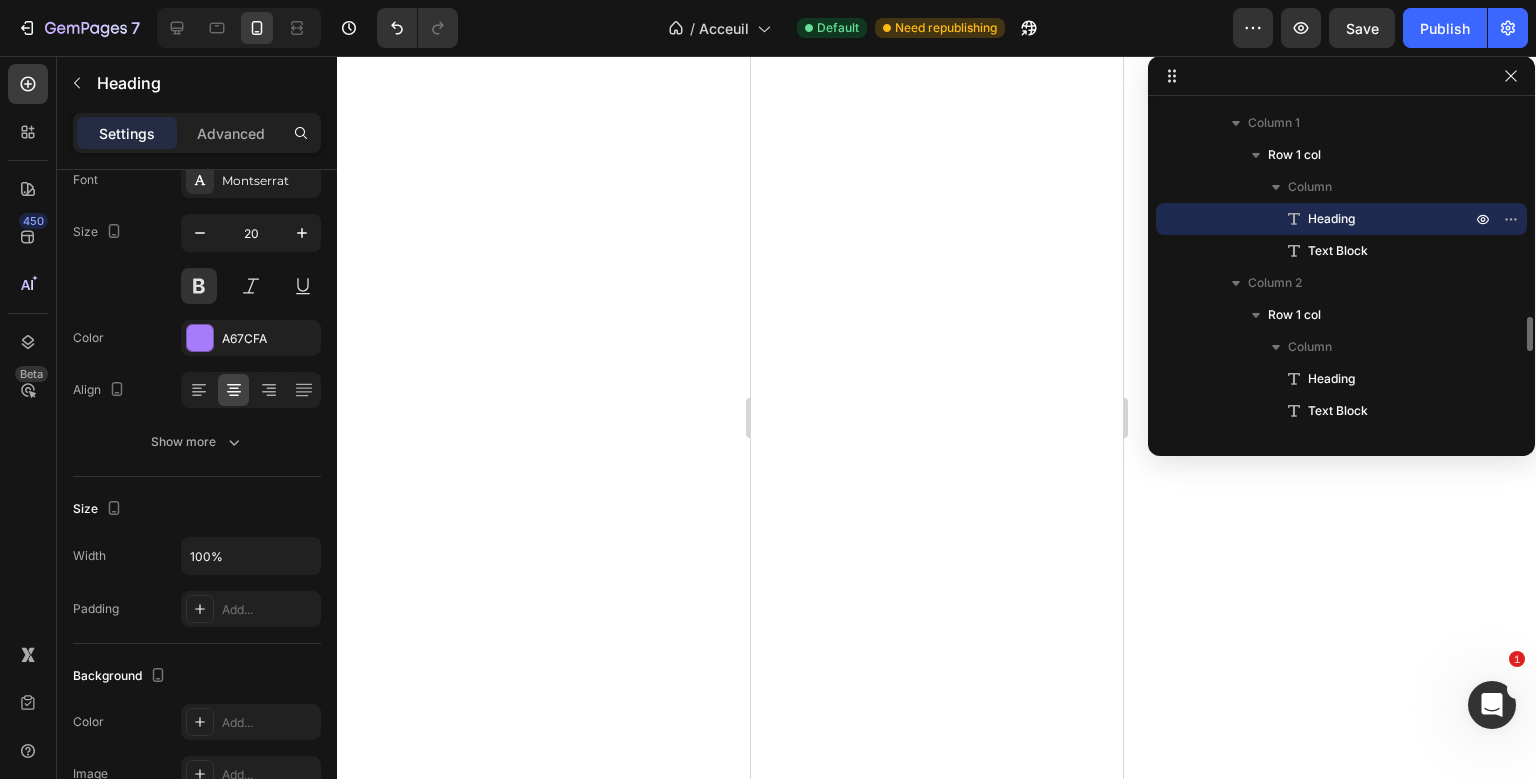 scroll, scrollTop: 0, scrollLeft: 0, axis: both 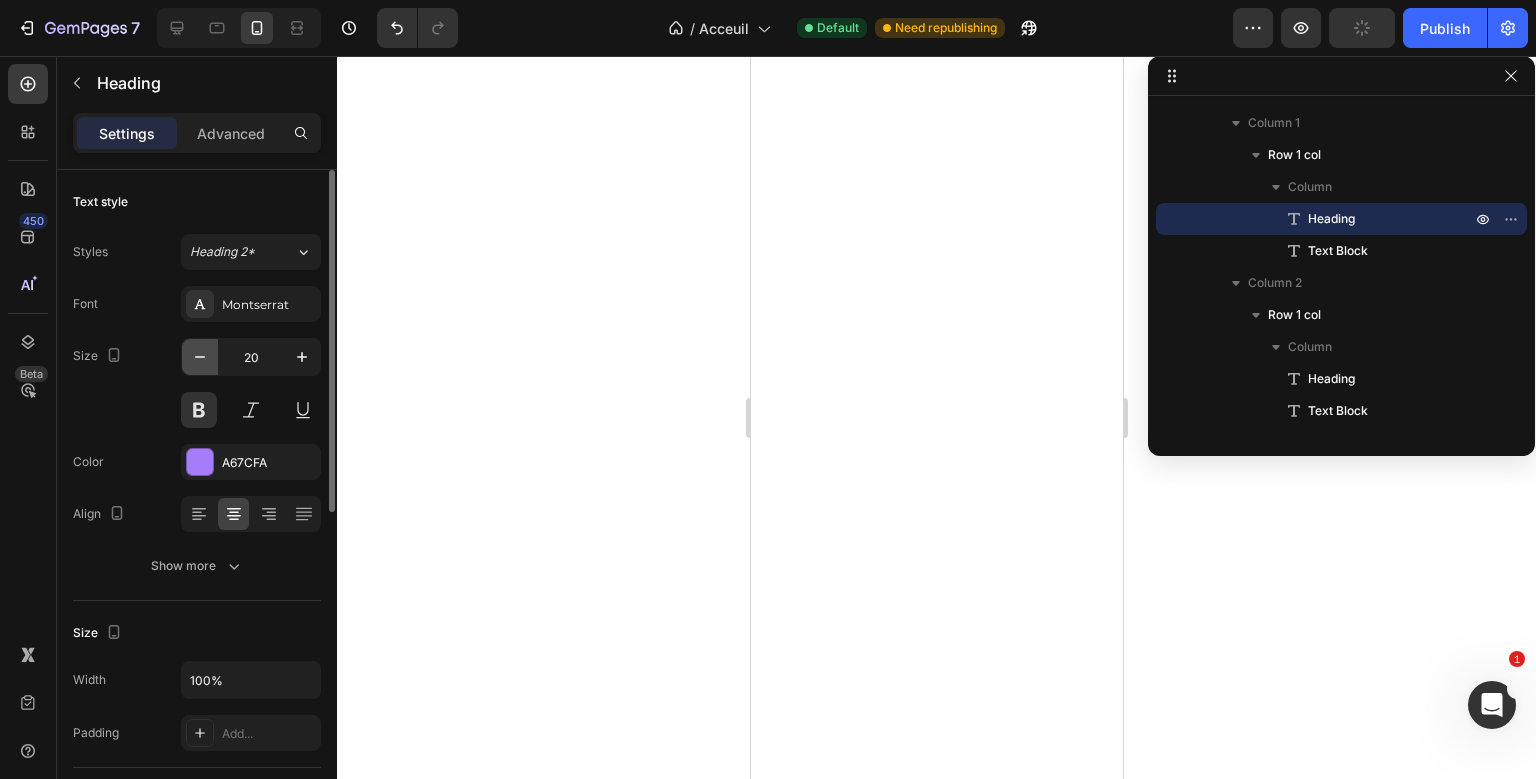 click 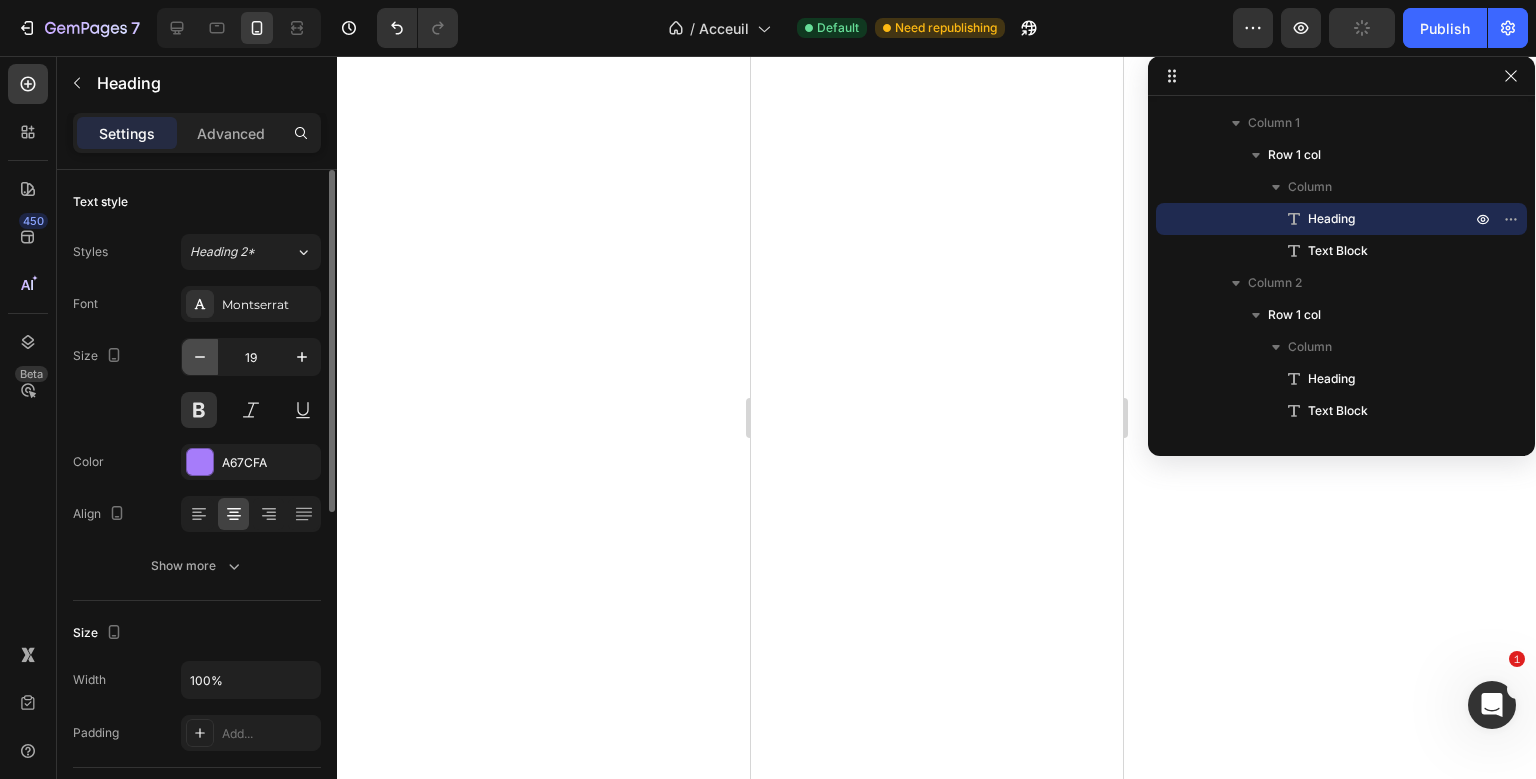 click 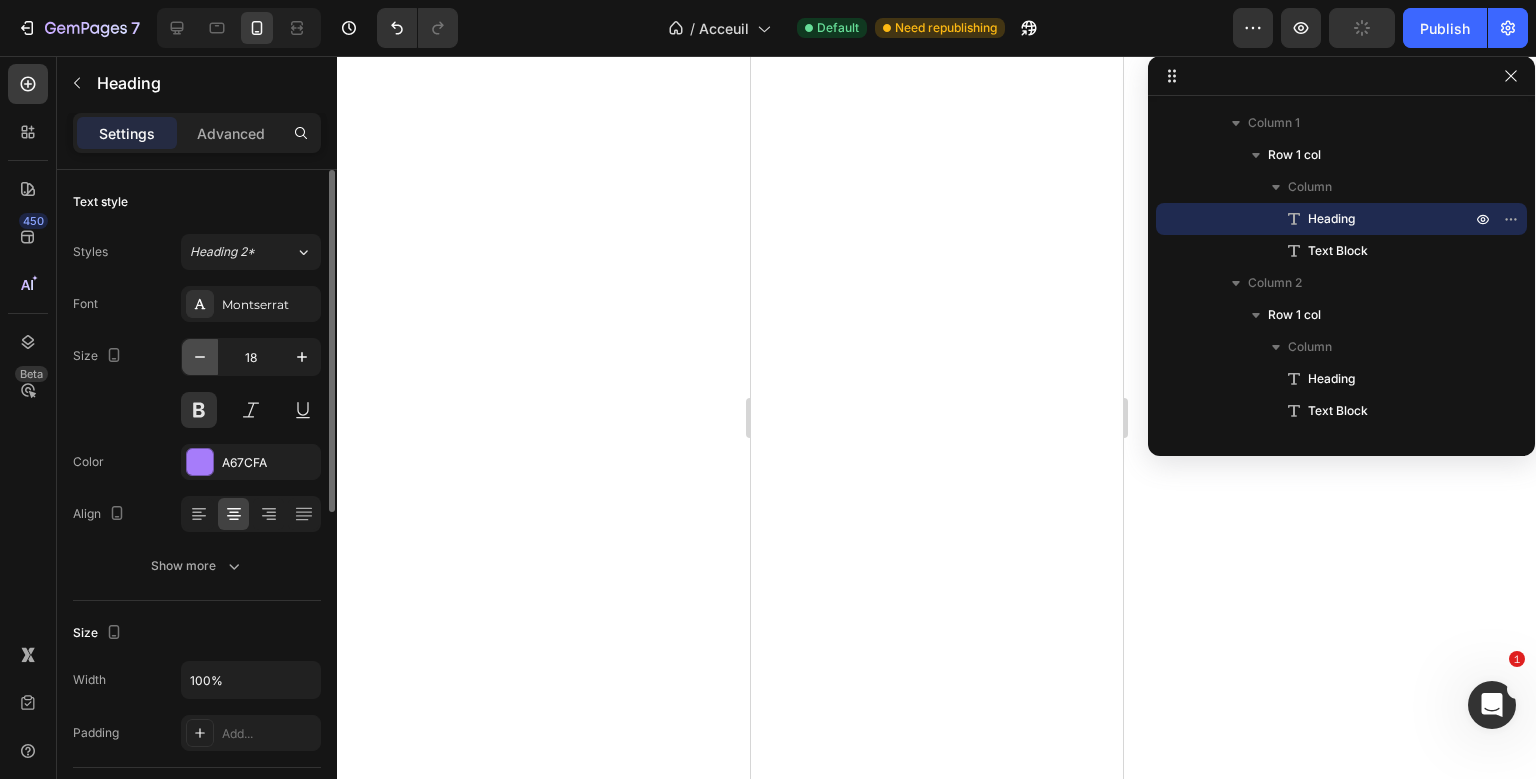 click 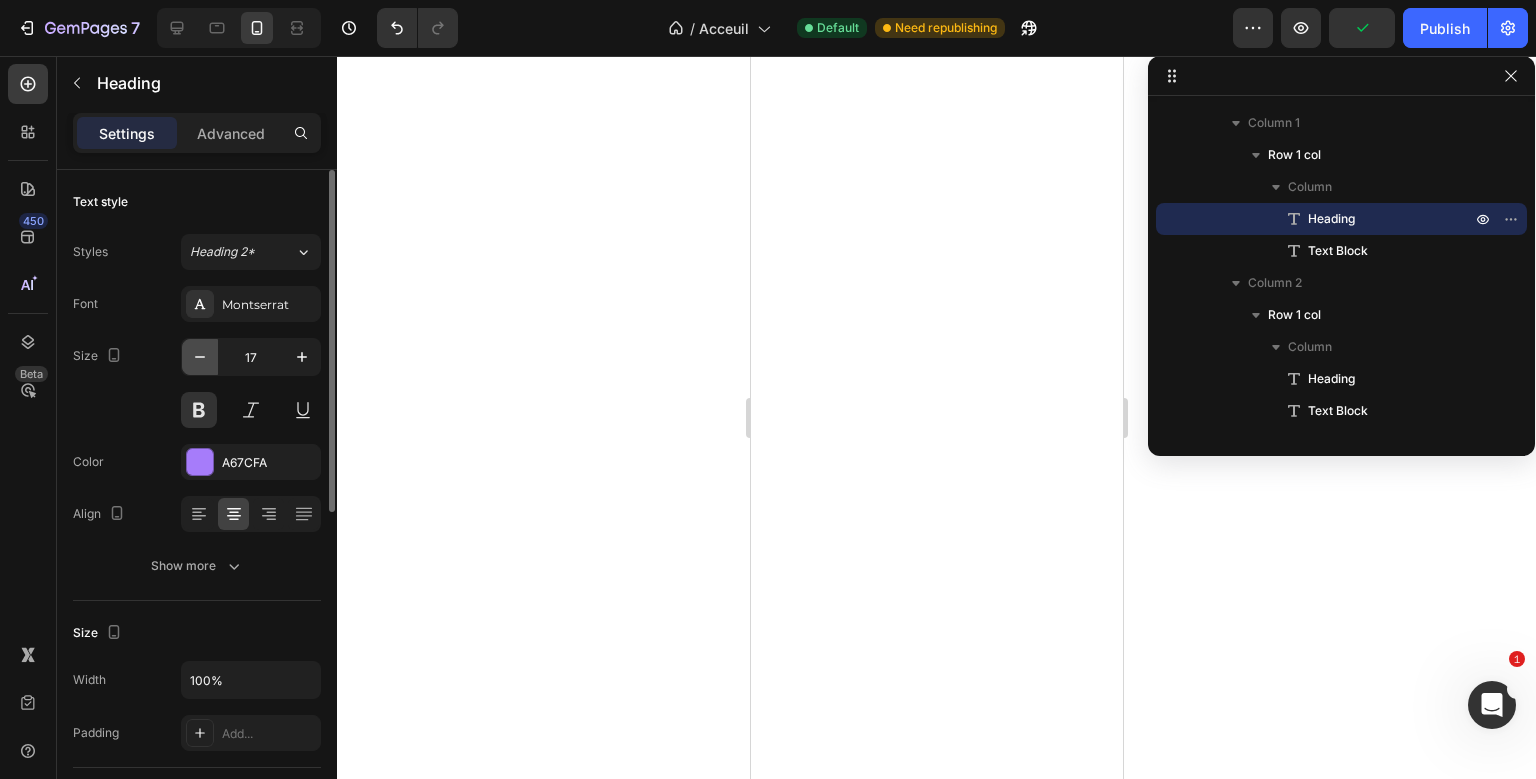 click 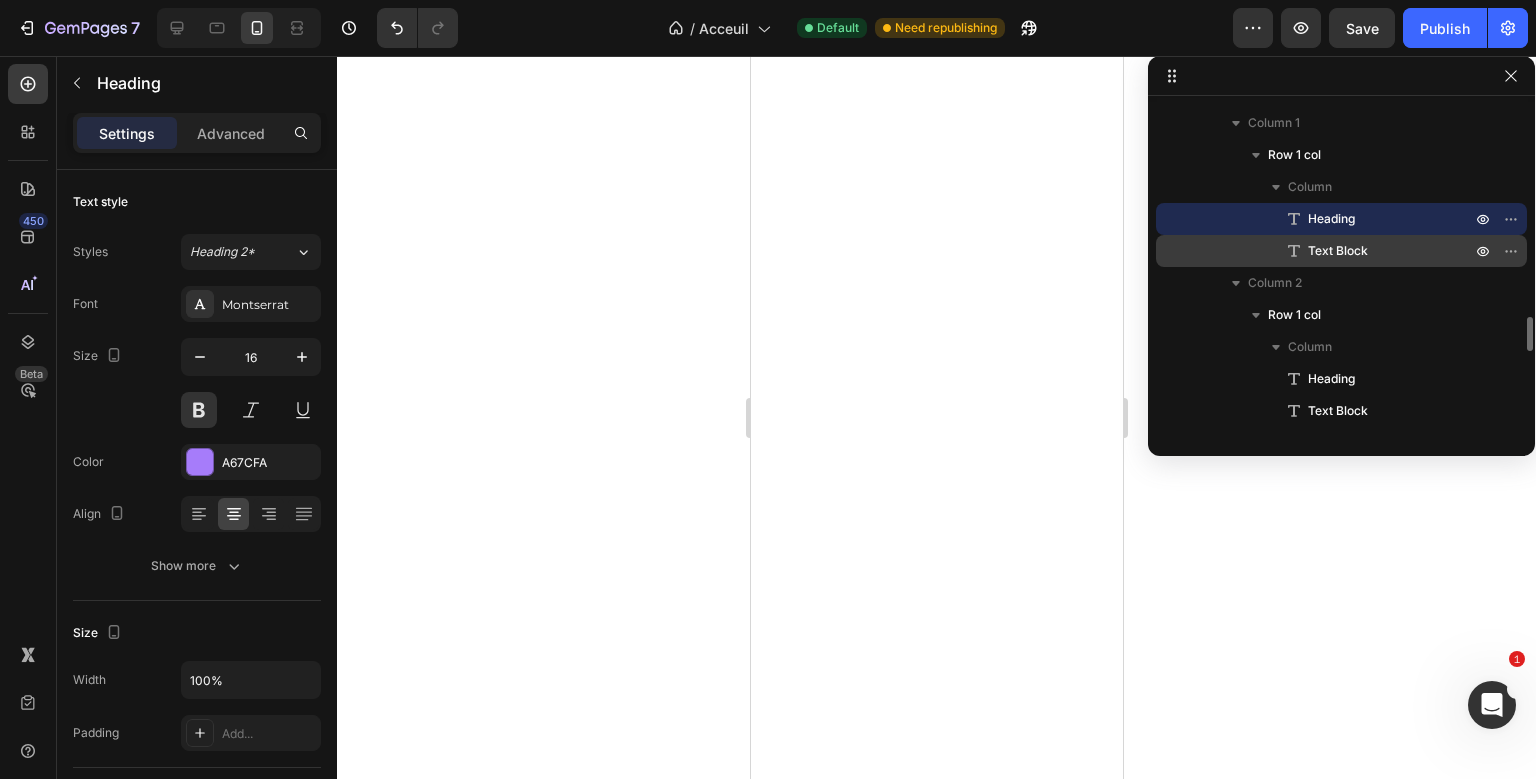 click 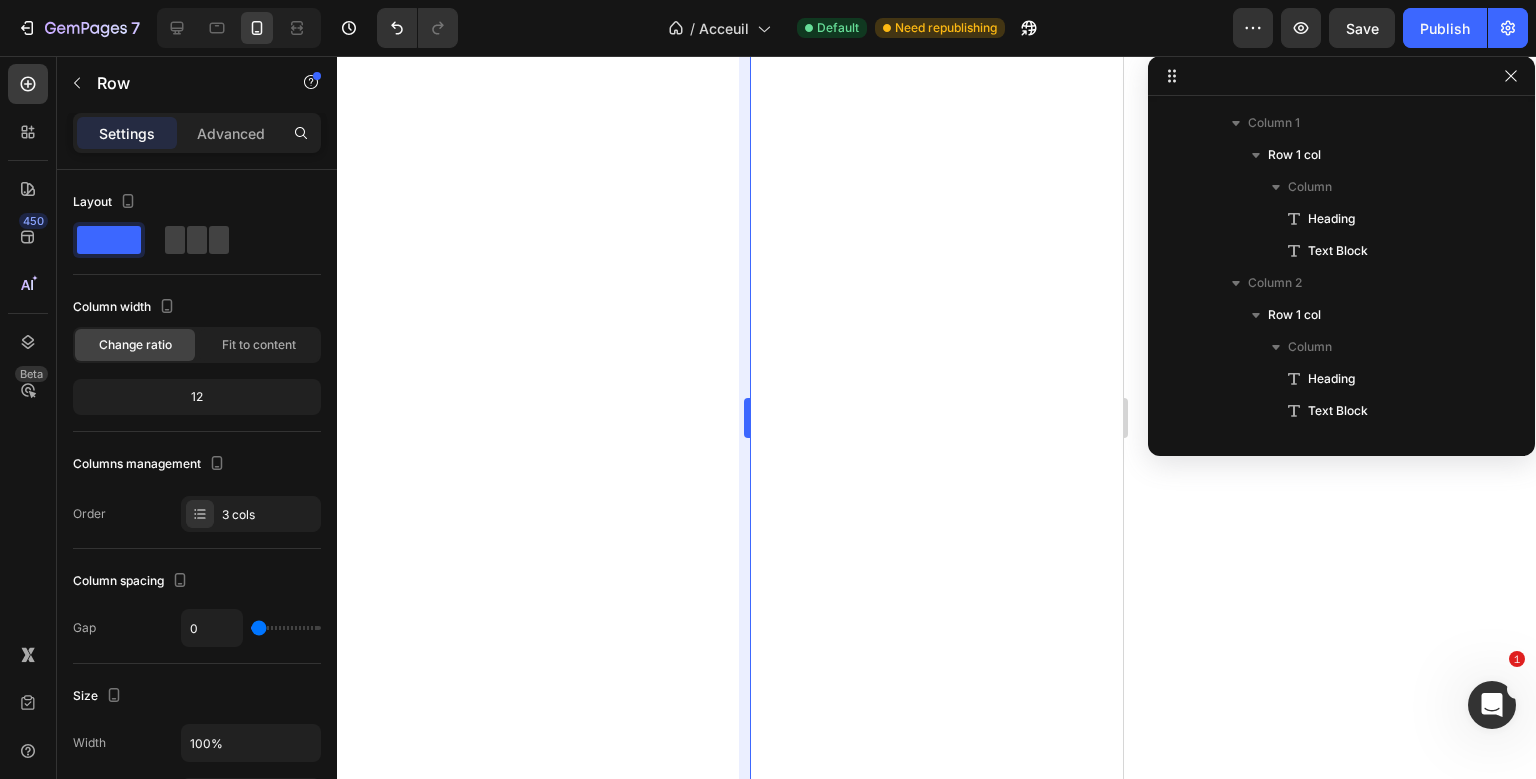 scroll, scrollTop: 2546, scrollLeft: 0, axis: vertical 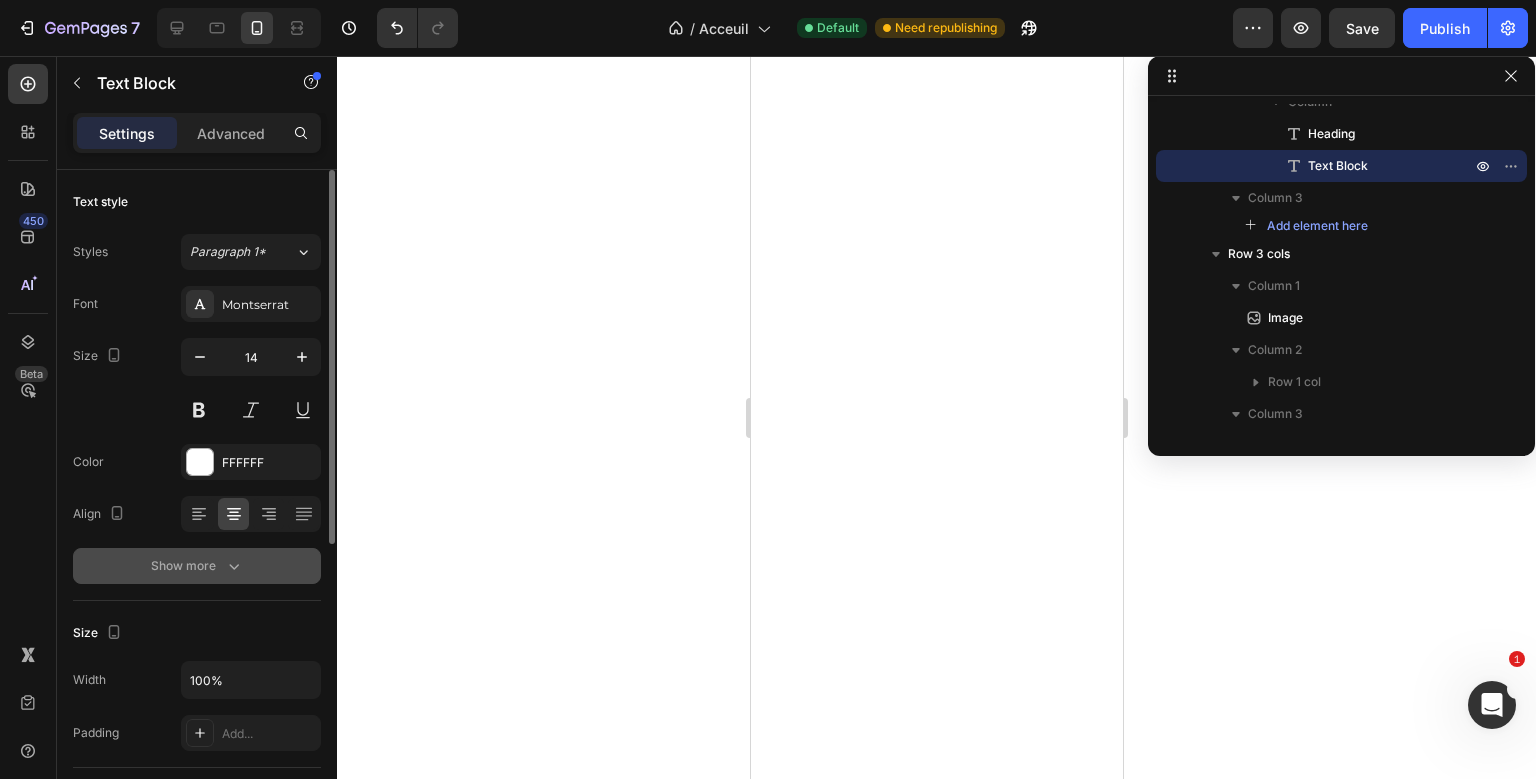 click on "Show more" at bounding box center [197, 566] 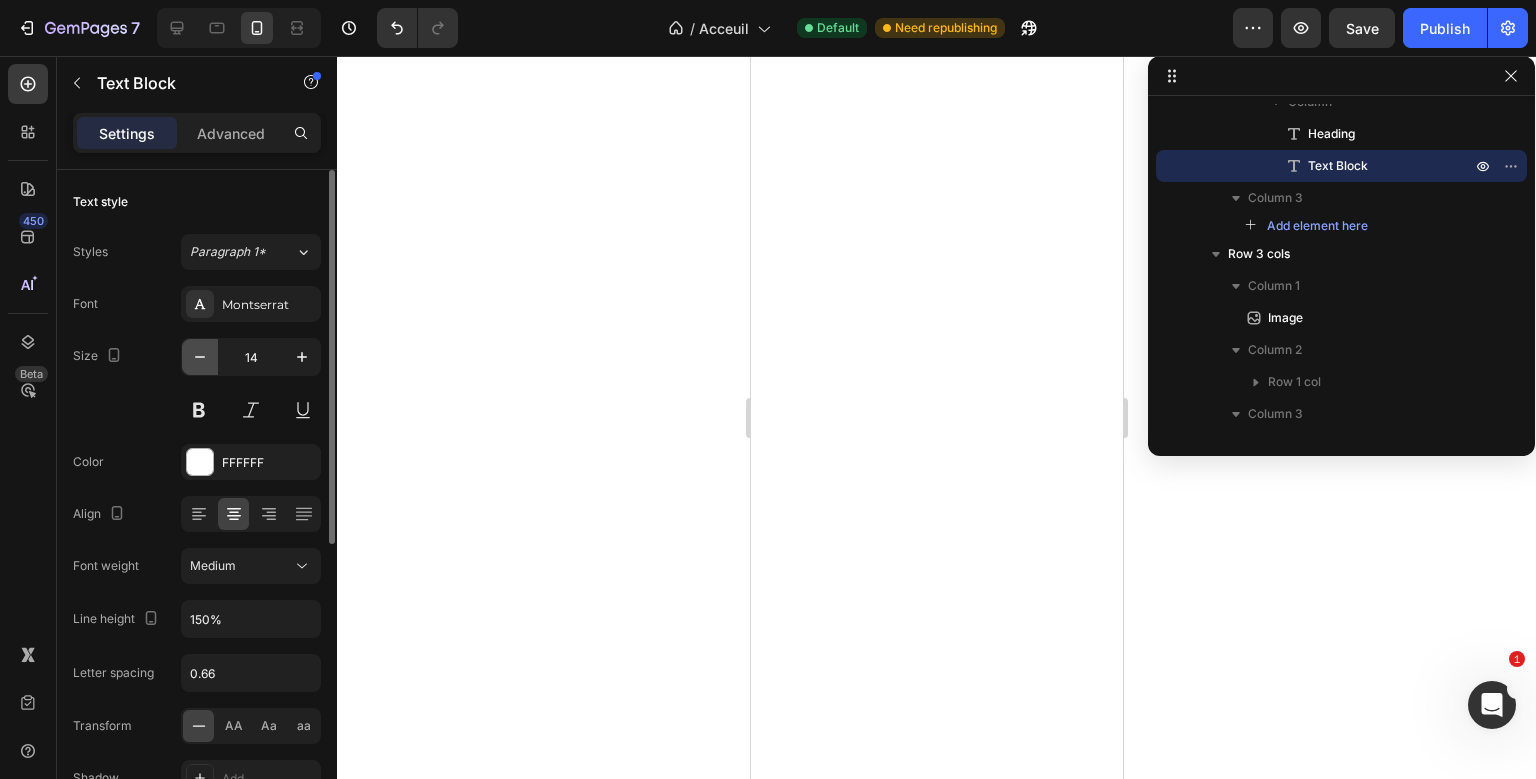 click at bounding box center (200, 357) 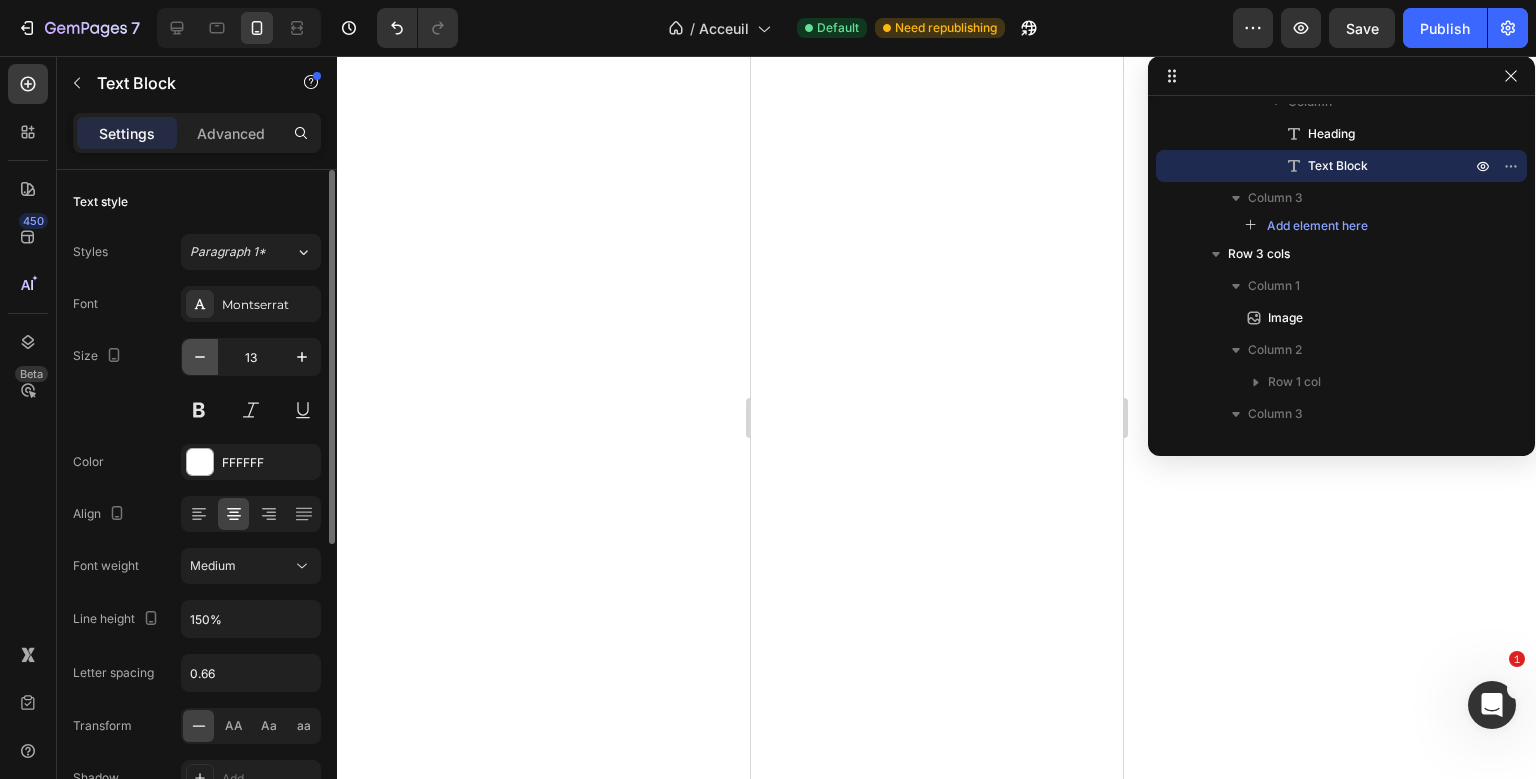 click at bounding box center [200, 357] 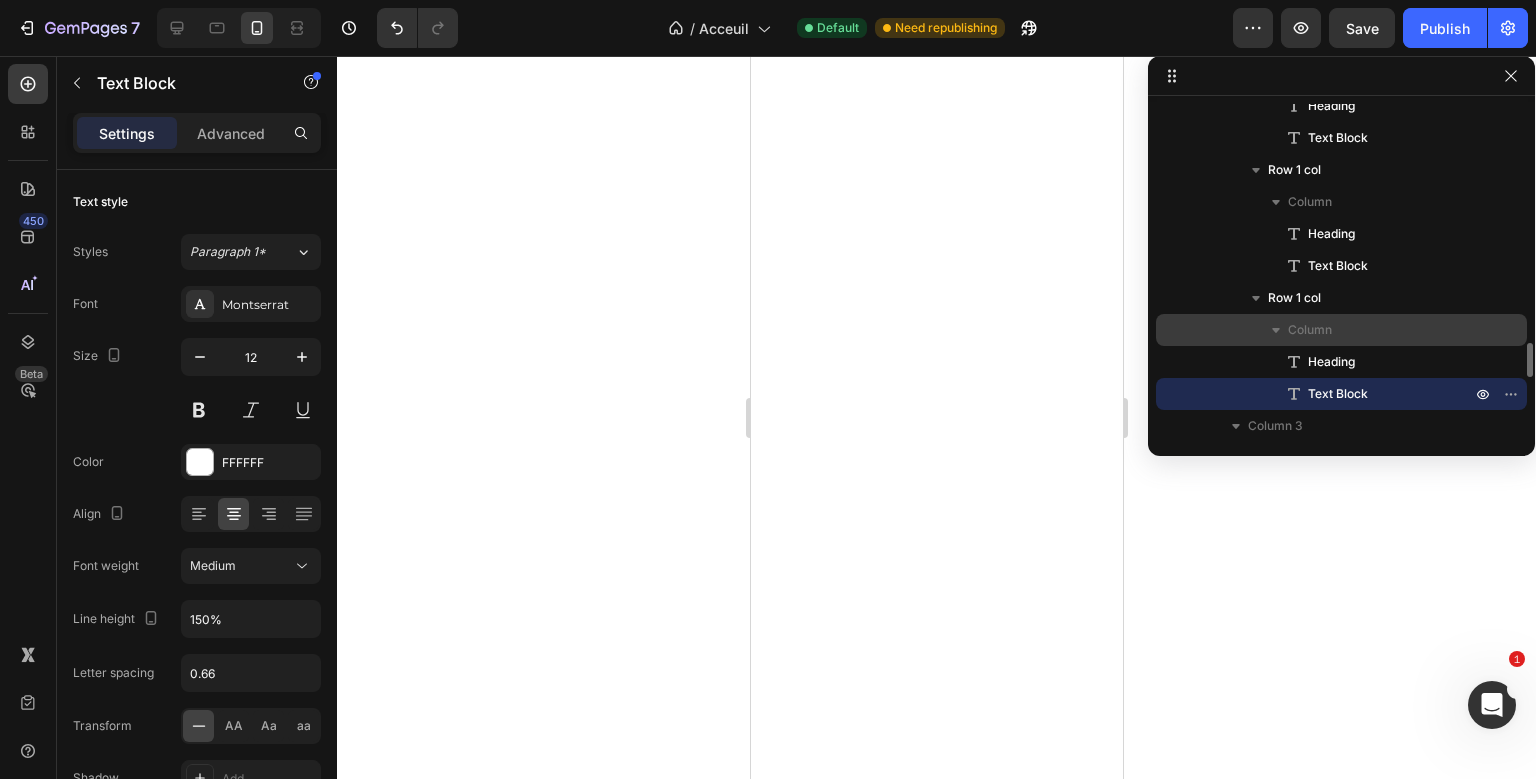 scroll, scrollTop: 2304, scrollLeft: 0, axis: vertical 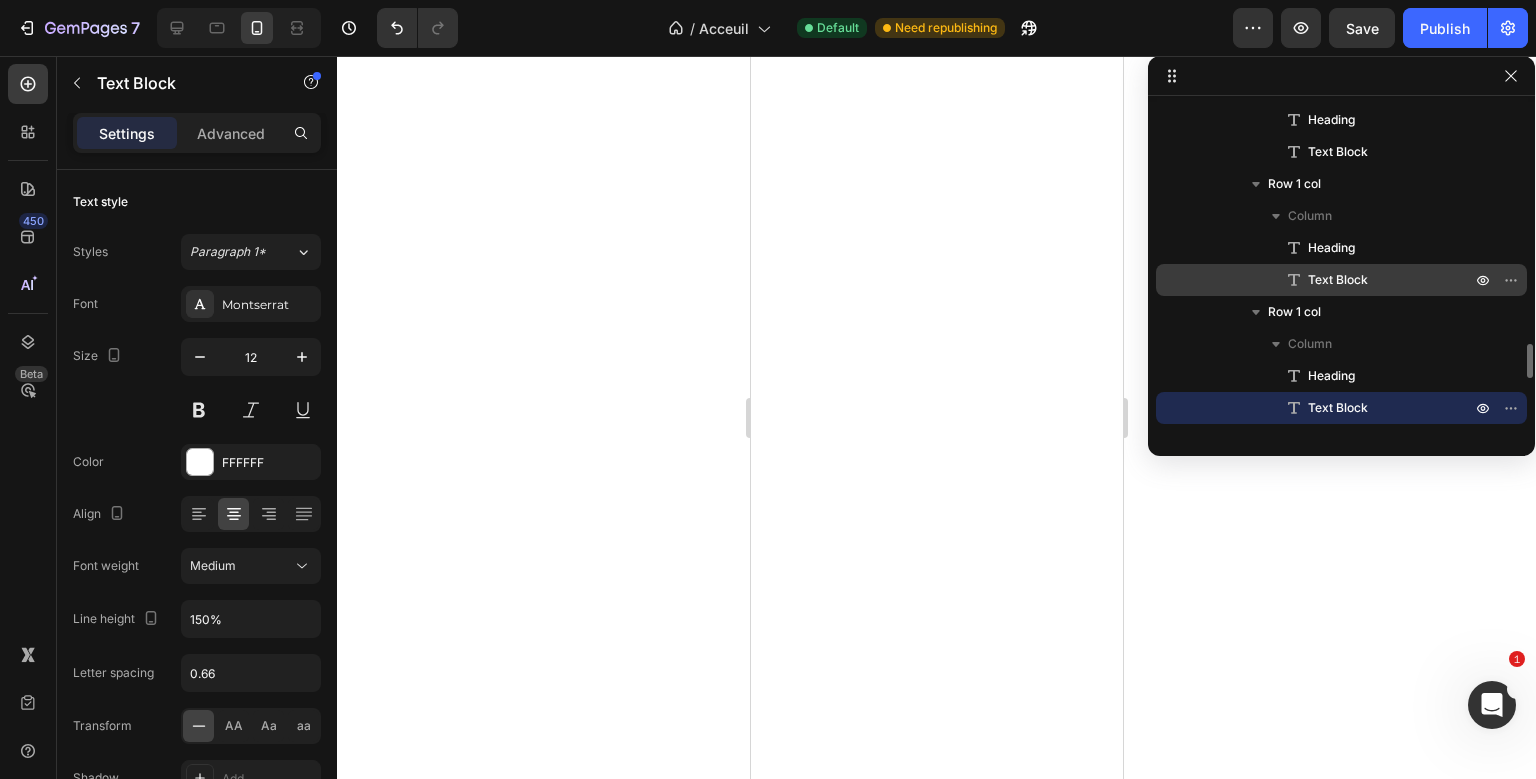 click on "Text Block" at bounding box center (1338, 280) 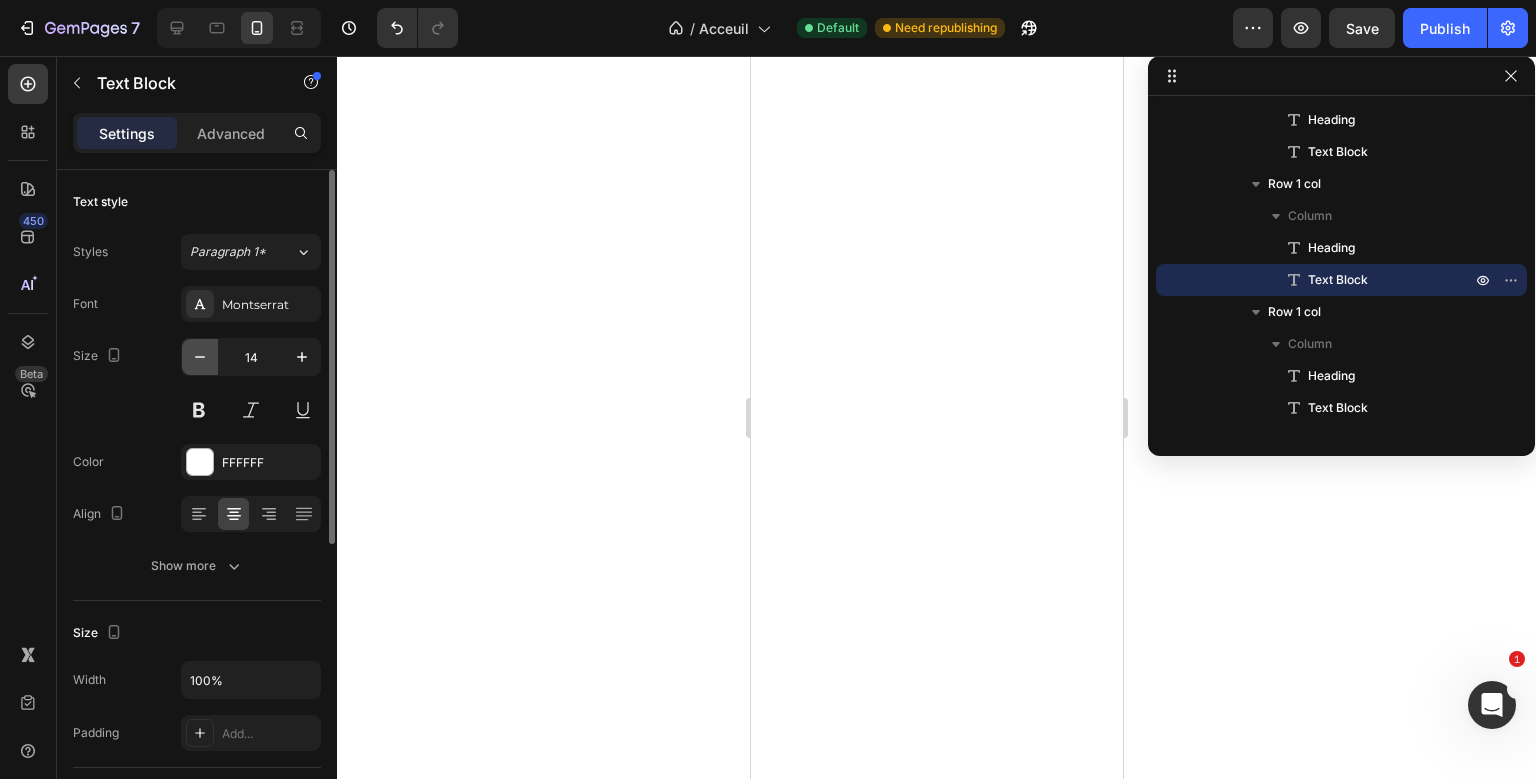 click 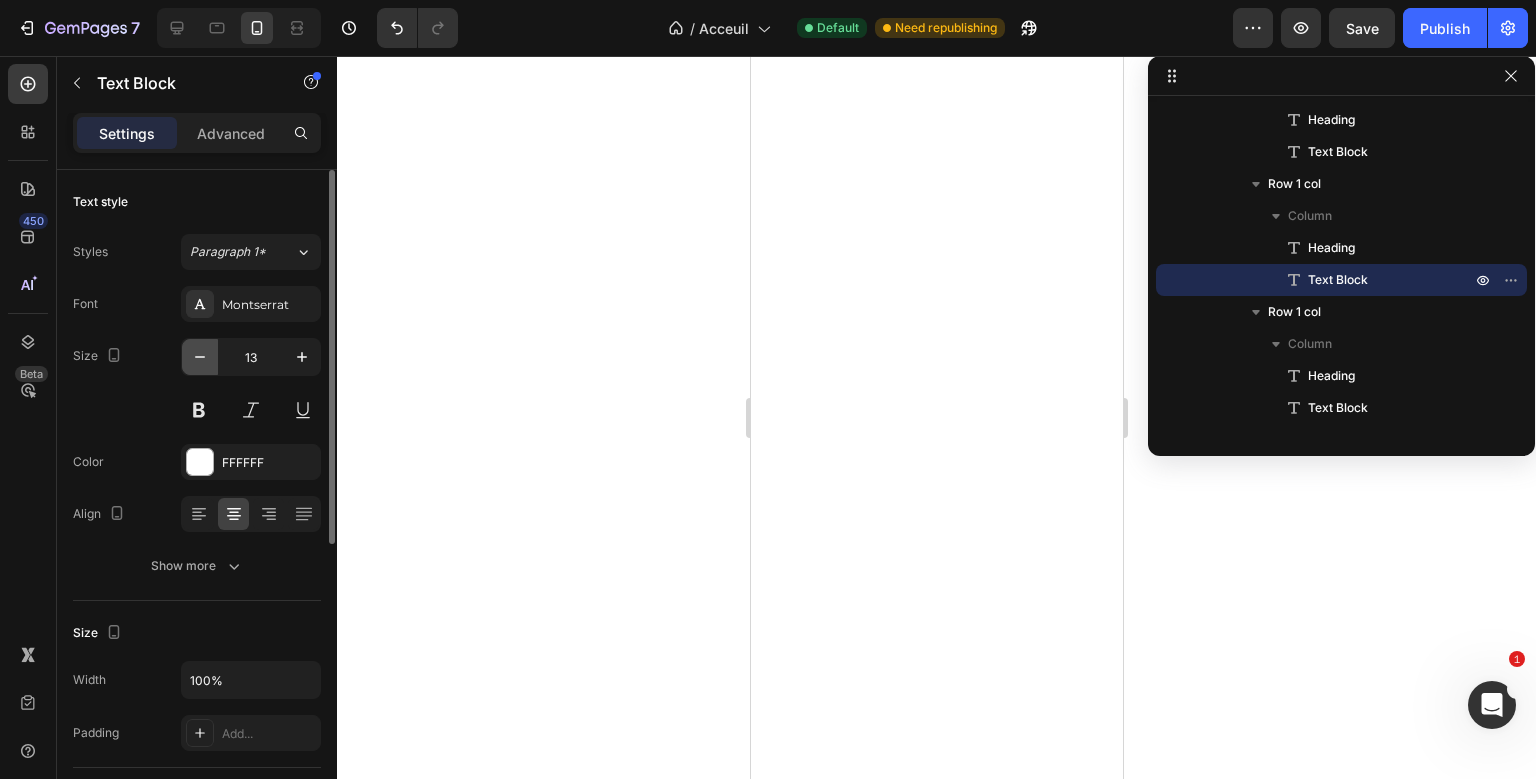 click 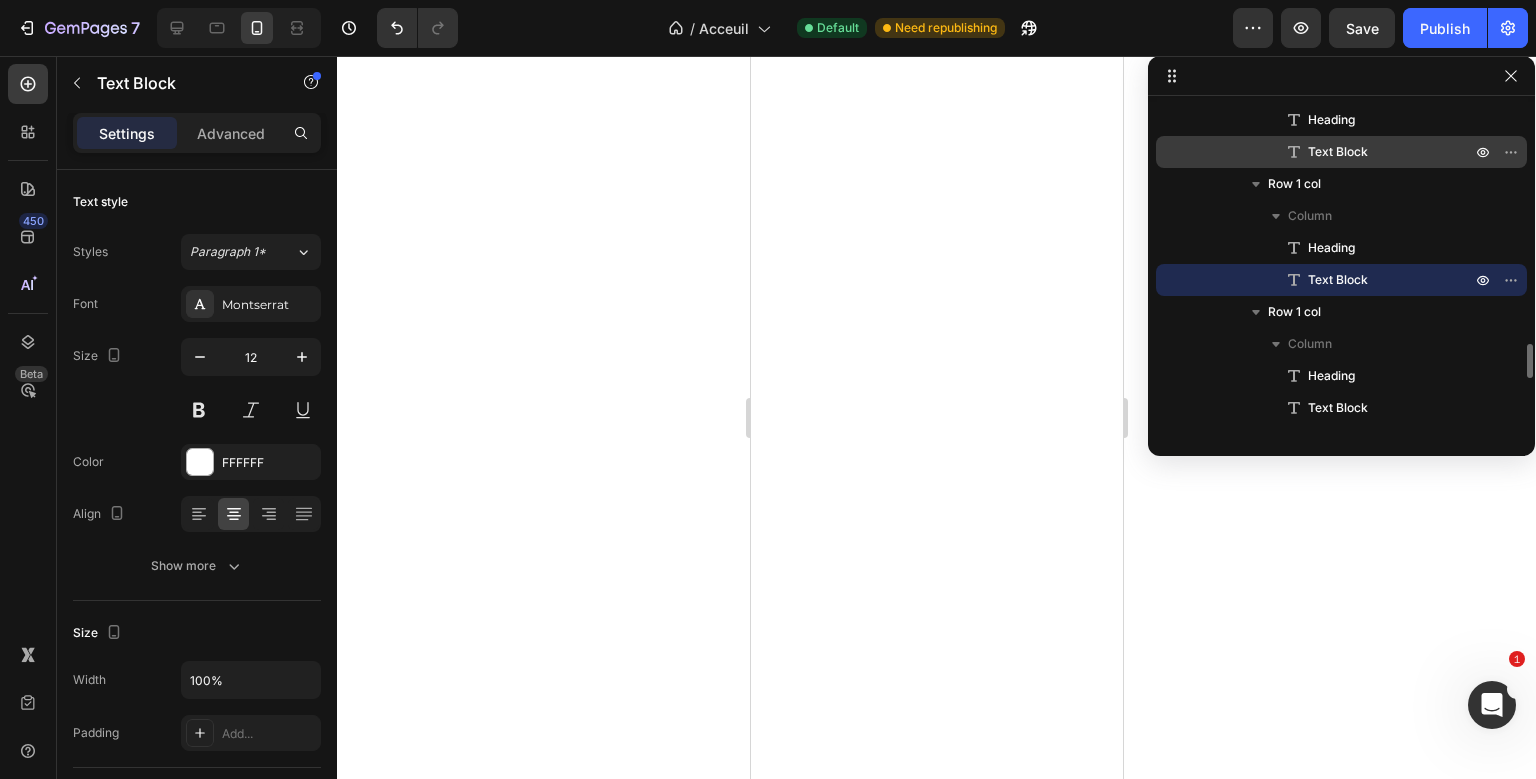click on "Text Block" at bounding box center [1338, 152] 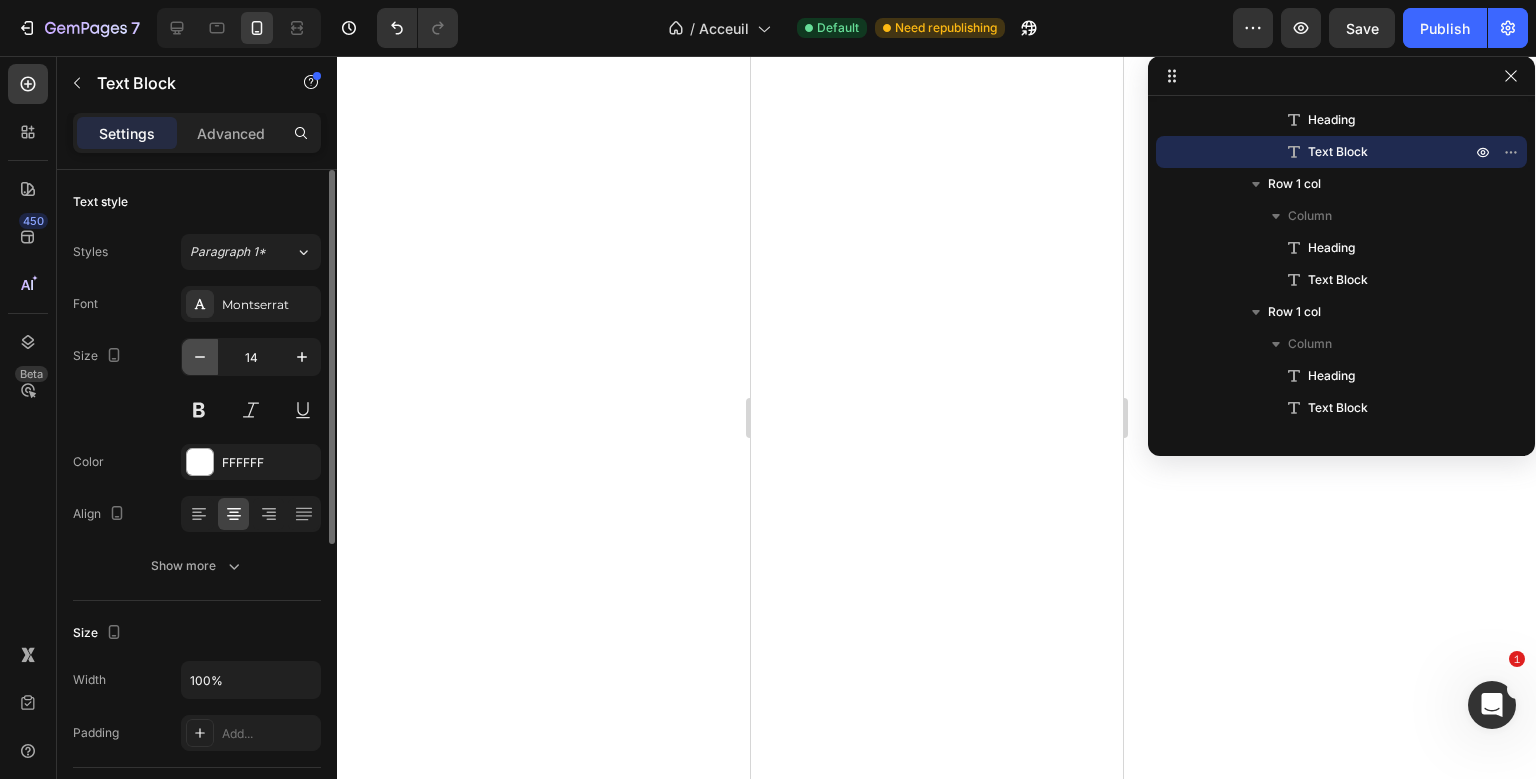 click at bounding box center [200, 357] 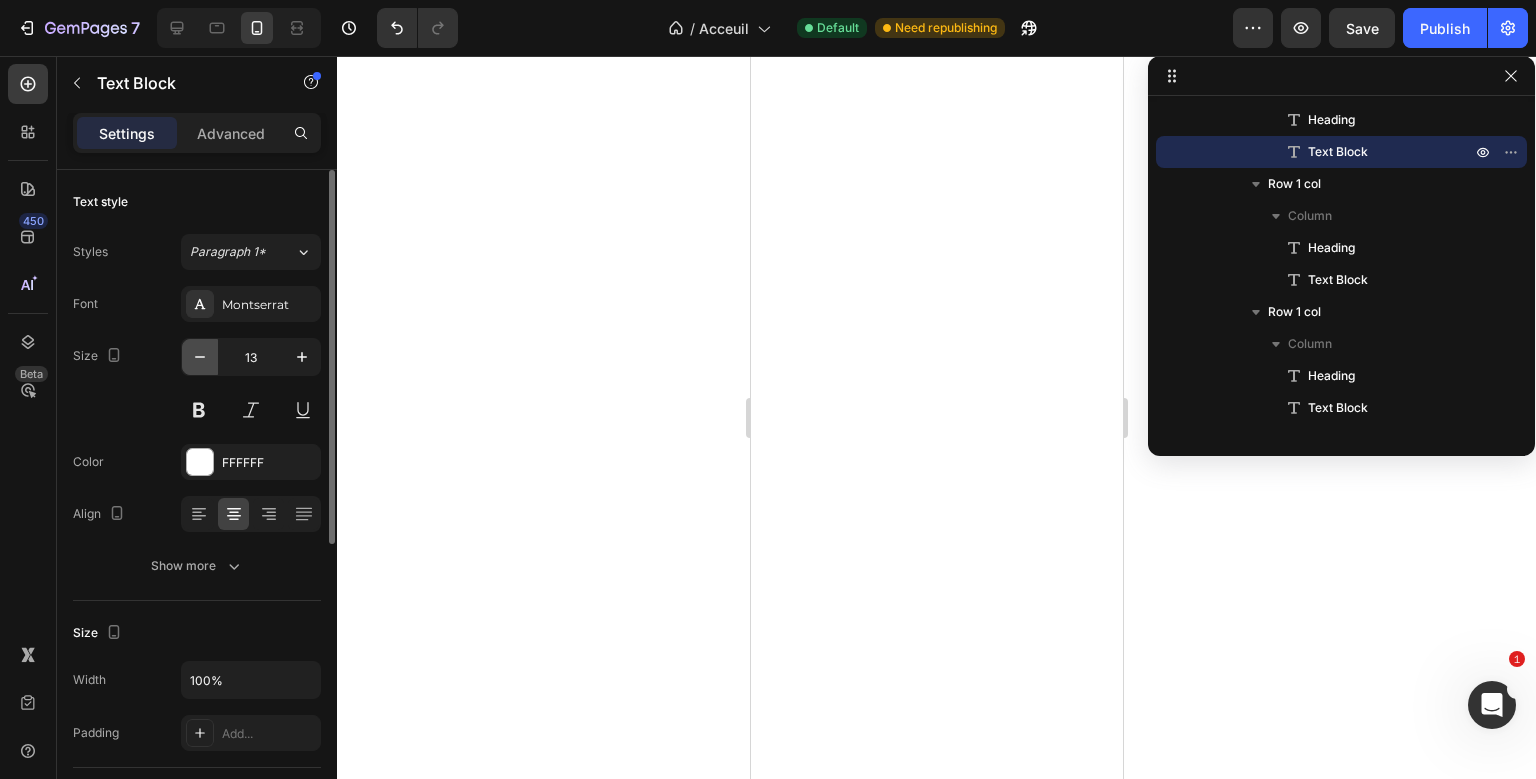 click at bounding box center (200, 357) 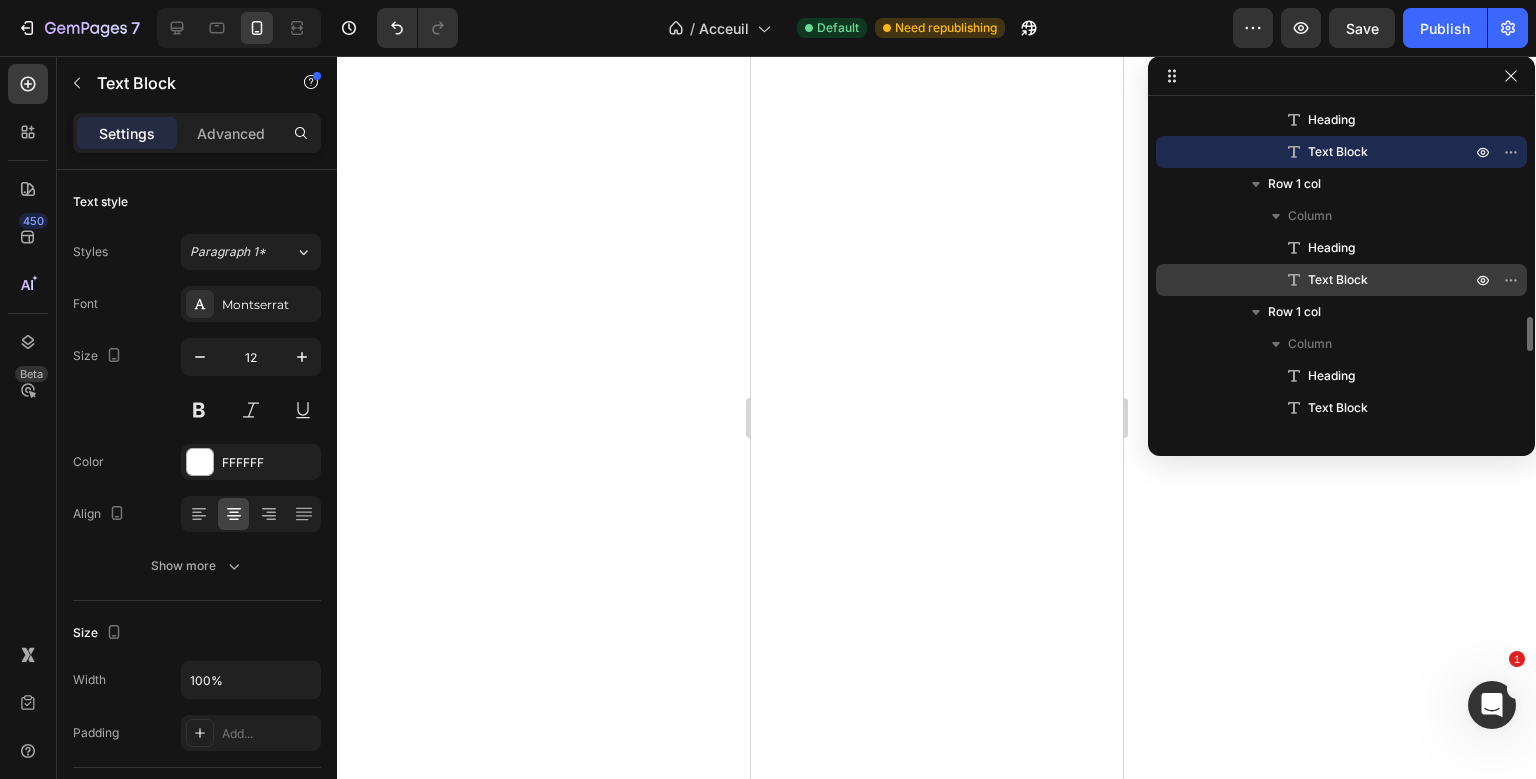 scroll, scrollTop: 2172, scrollLeft: 0, axis: vertical 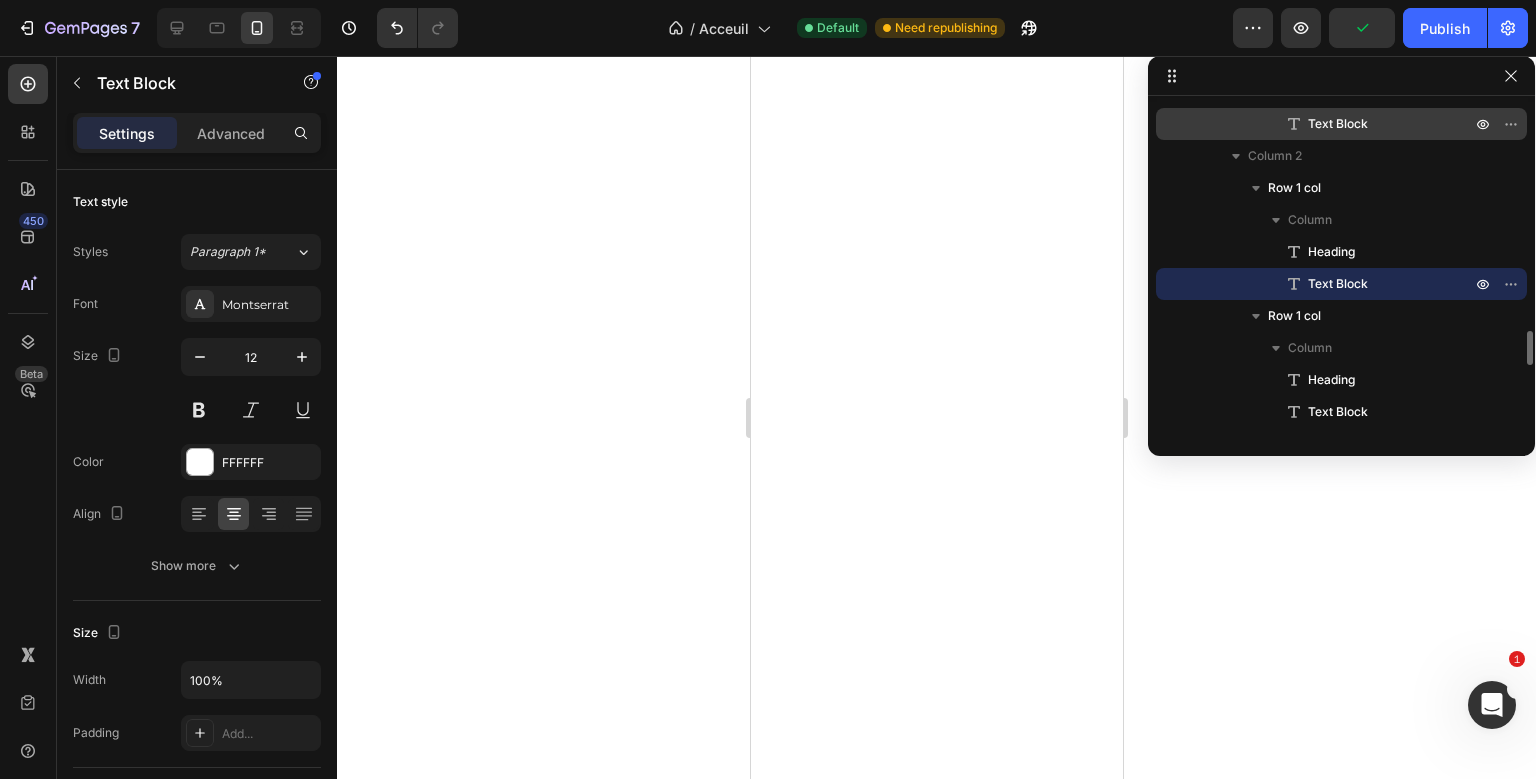 click on "Text Block" at bounding box center (1338, 124) 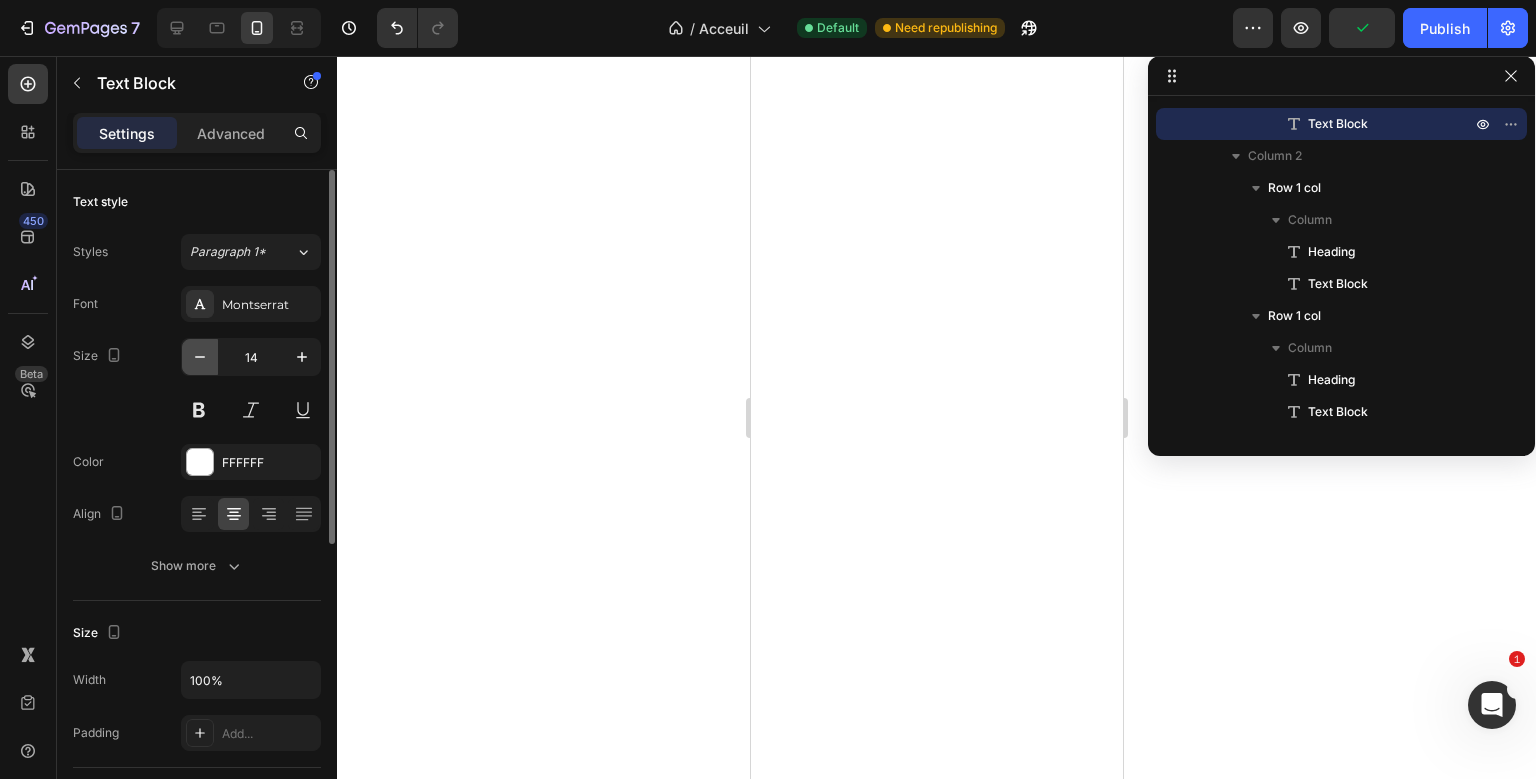 click 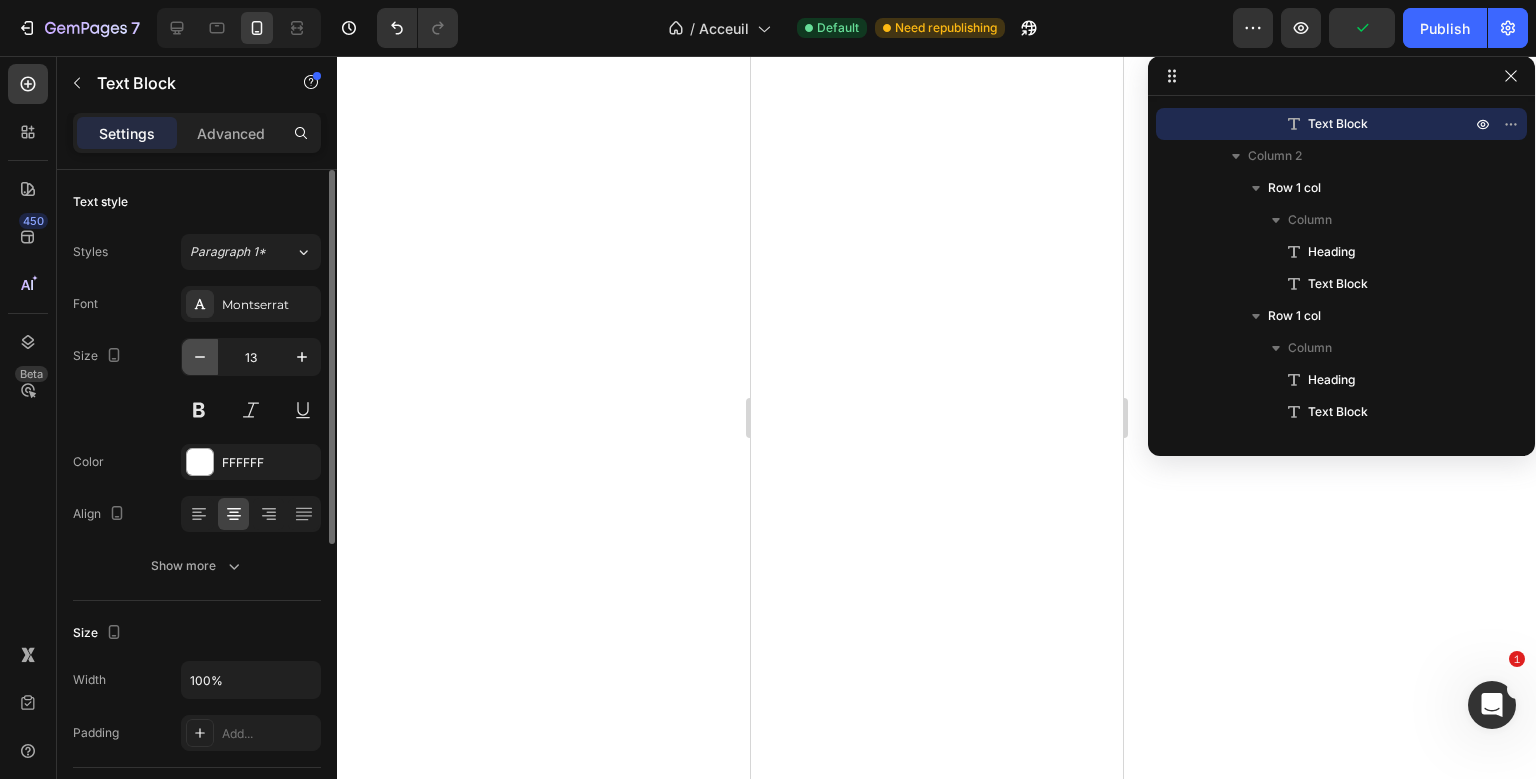 click 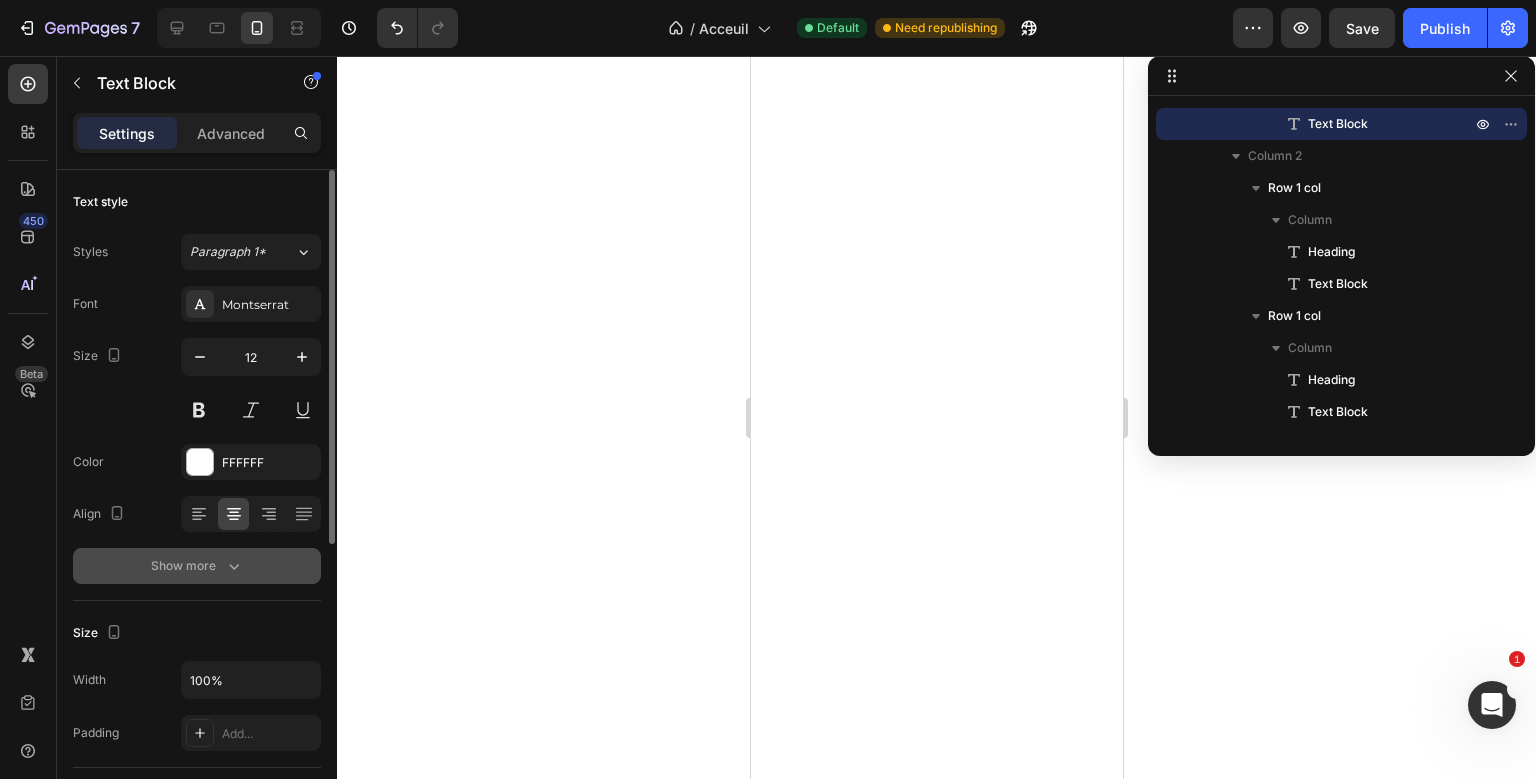 click on "Show more" at bounding box center [197, 566] 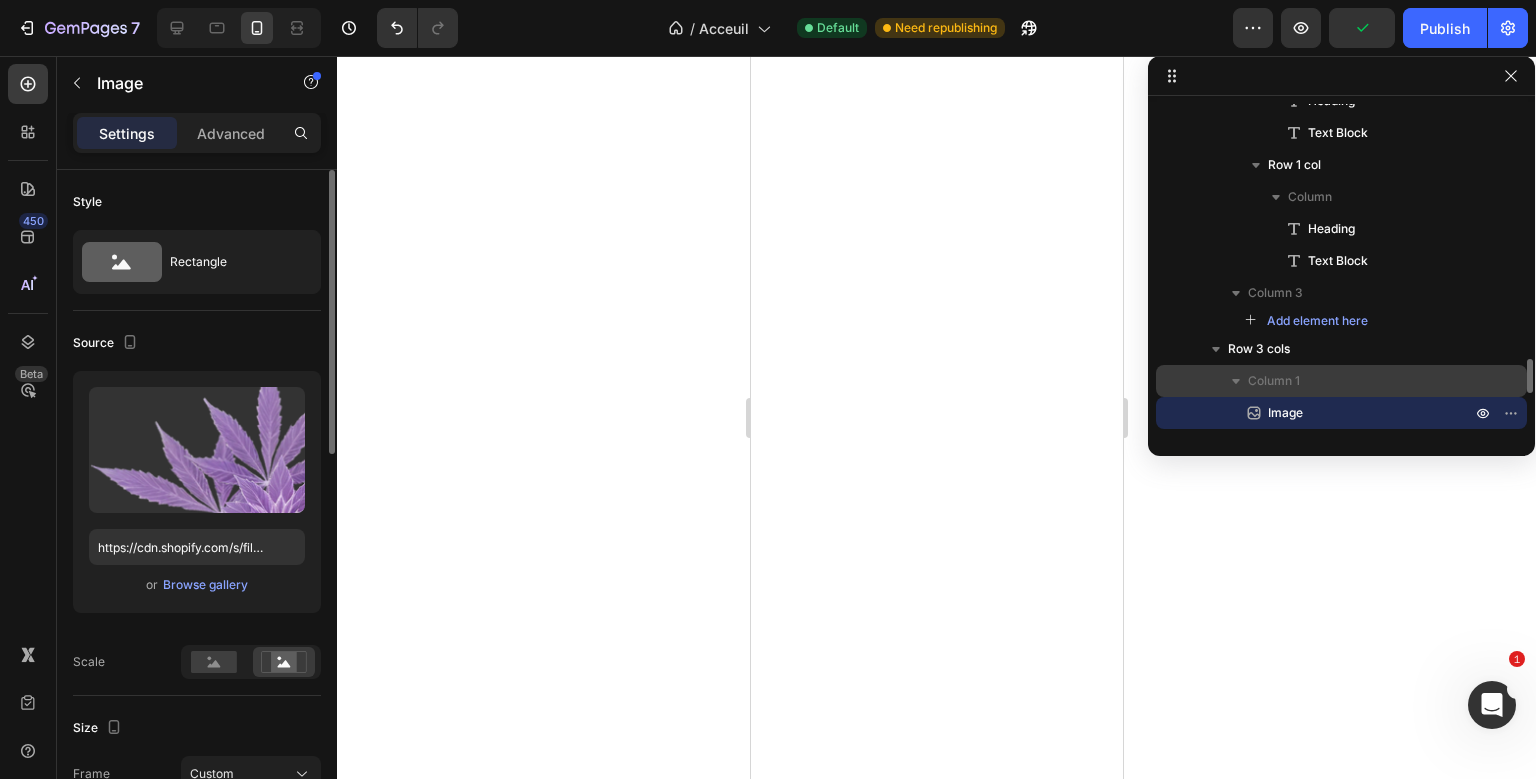 scroll, scrollTop: 2450, scrollLeft: 0, axis: vertical 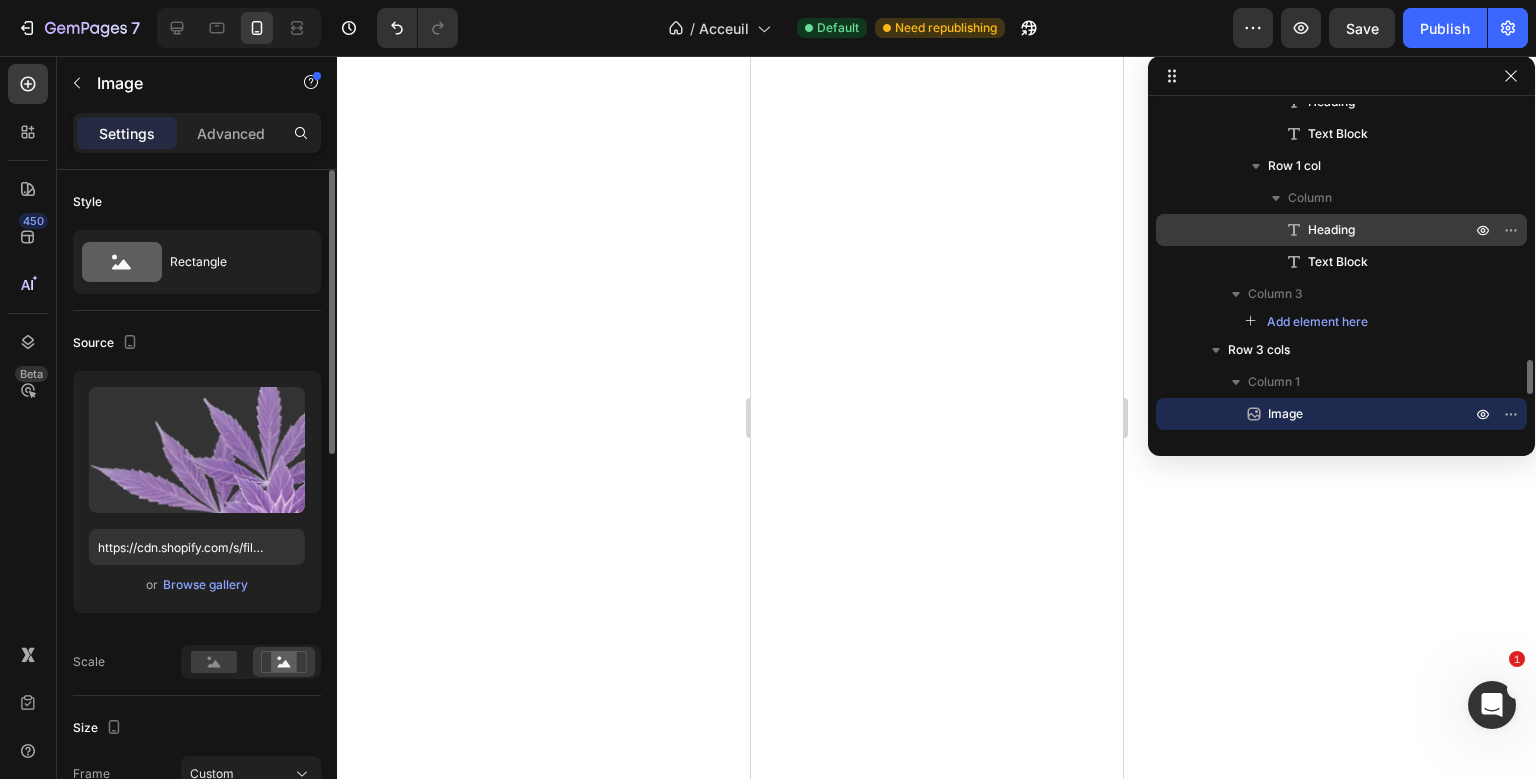 click on "Heading" at bounding box center [1367, 230] 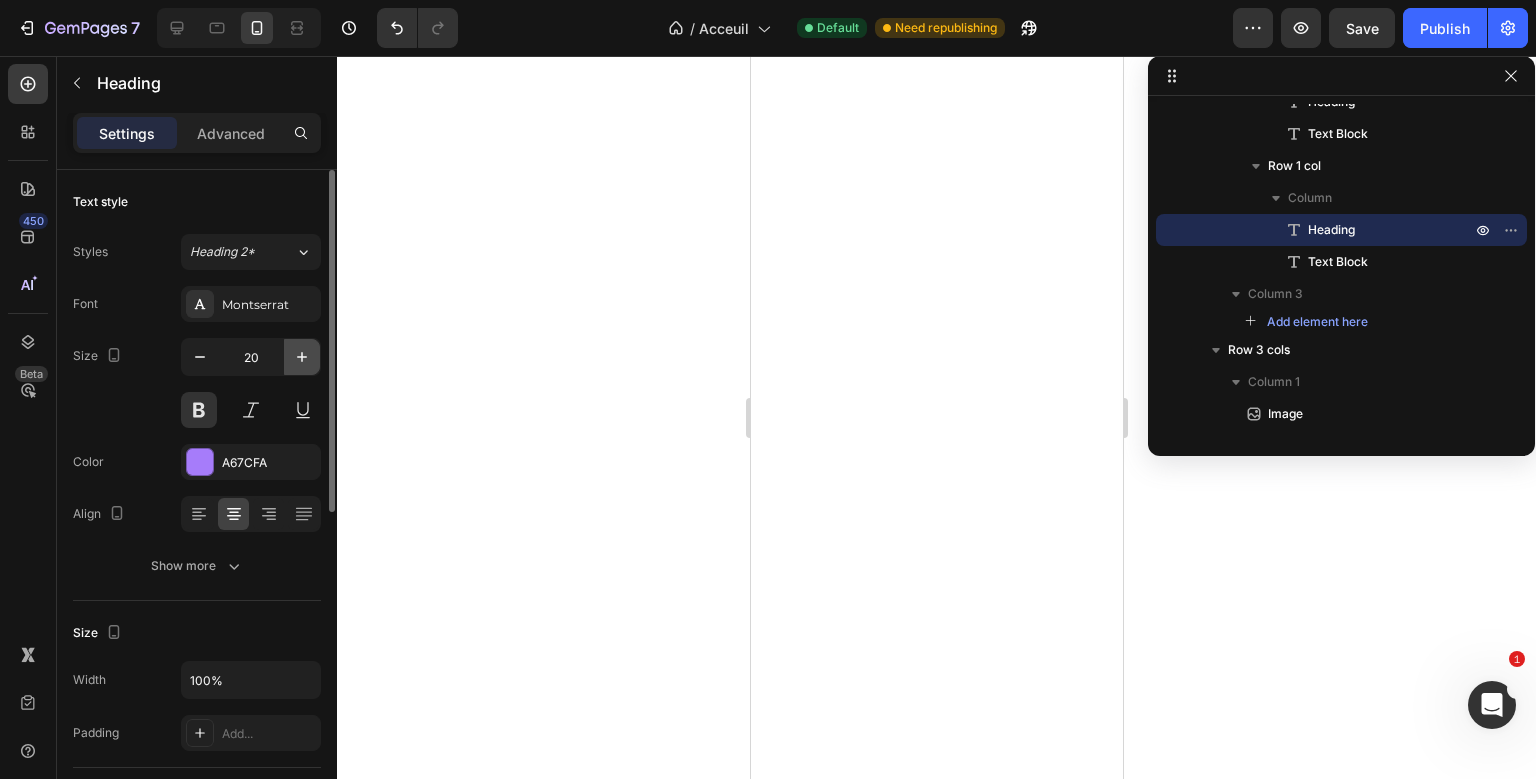click 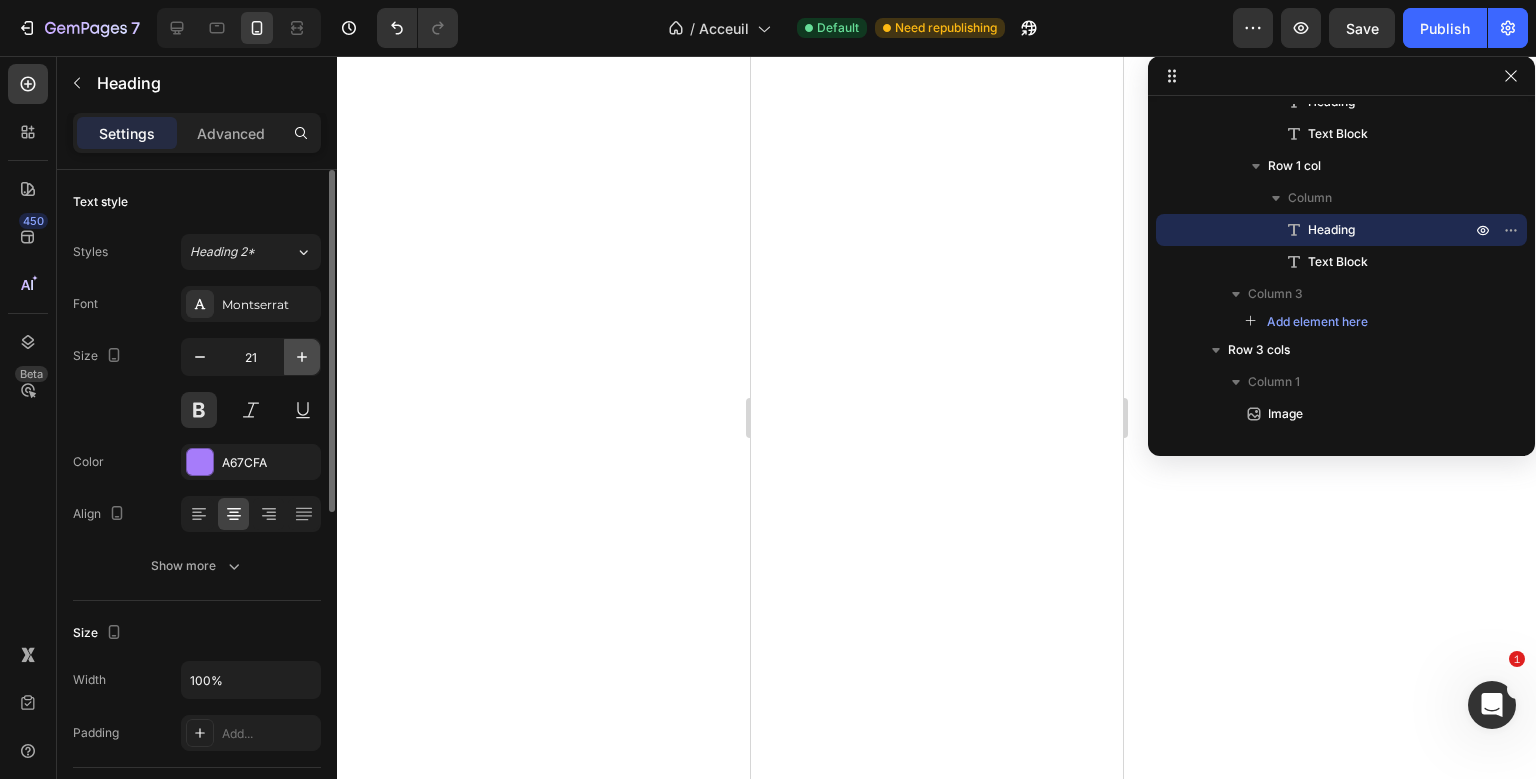 click 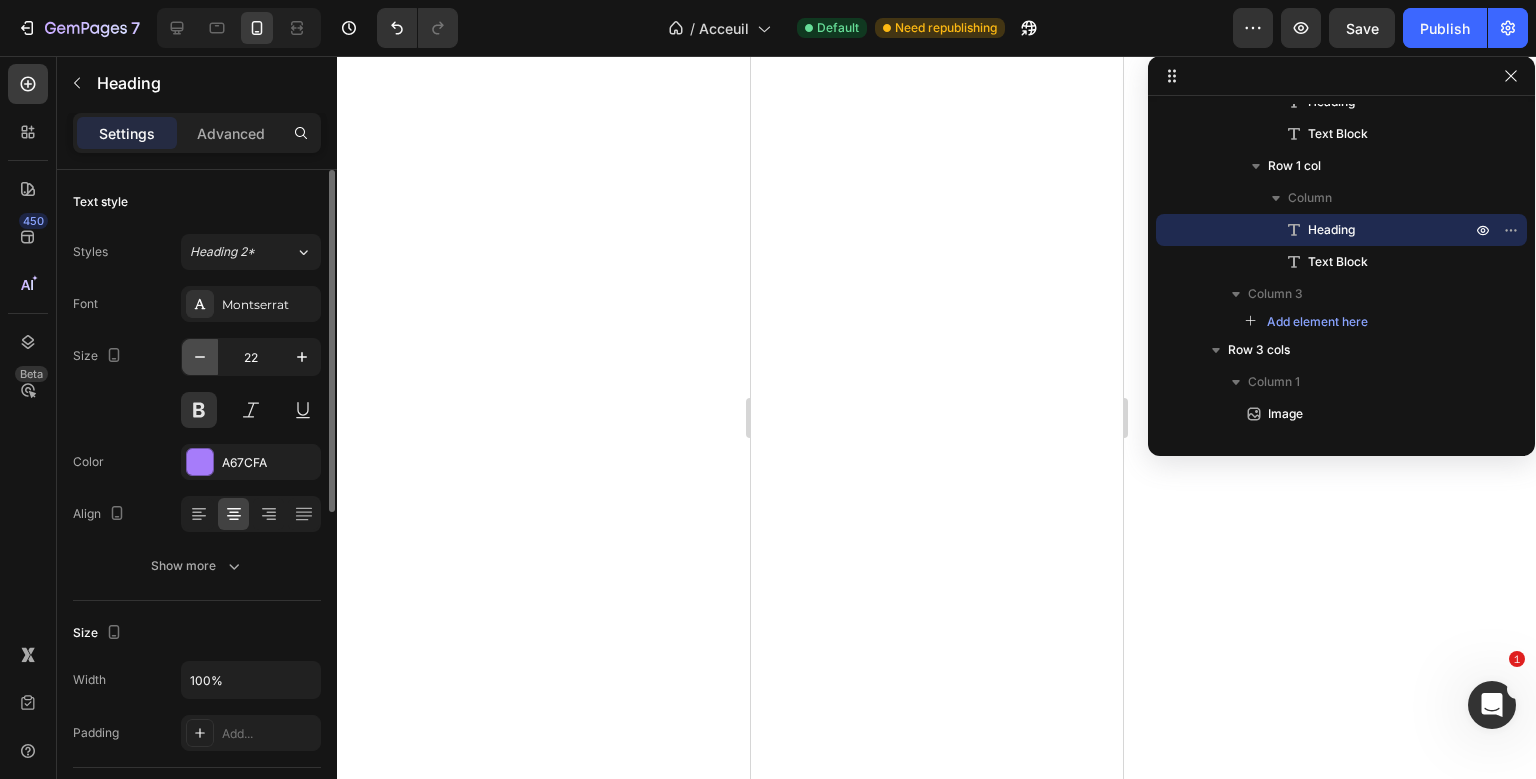 click 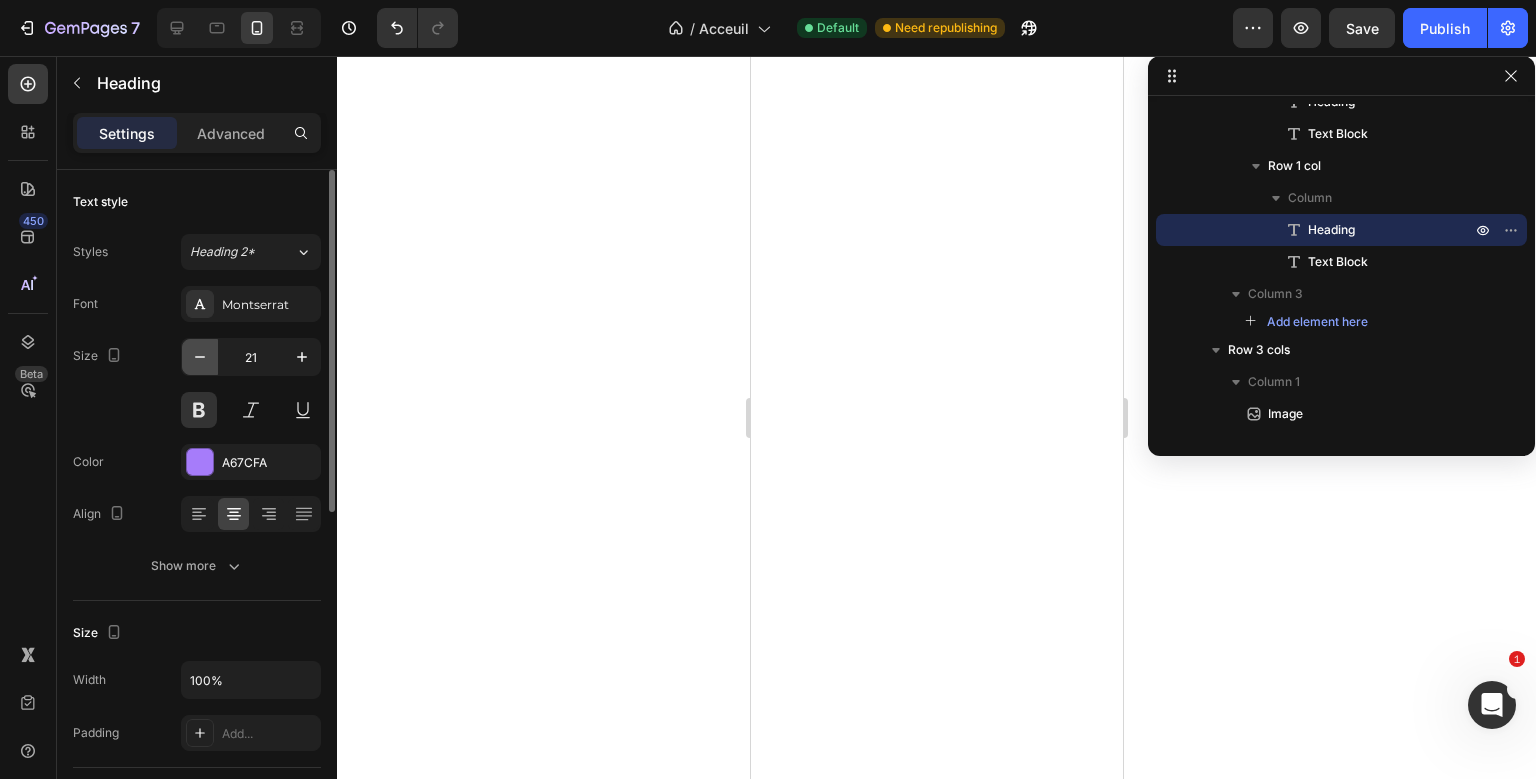 click 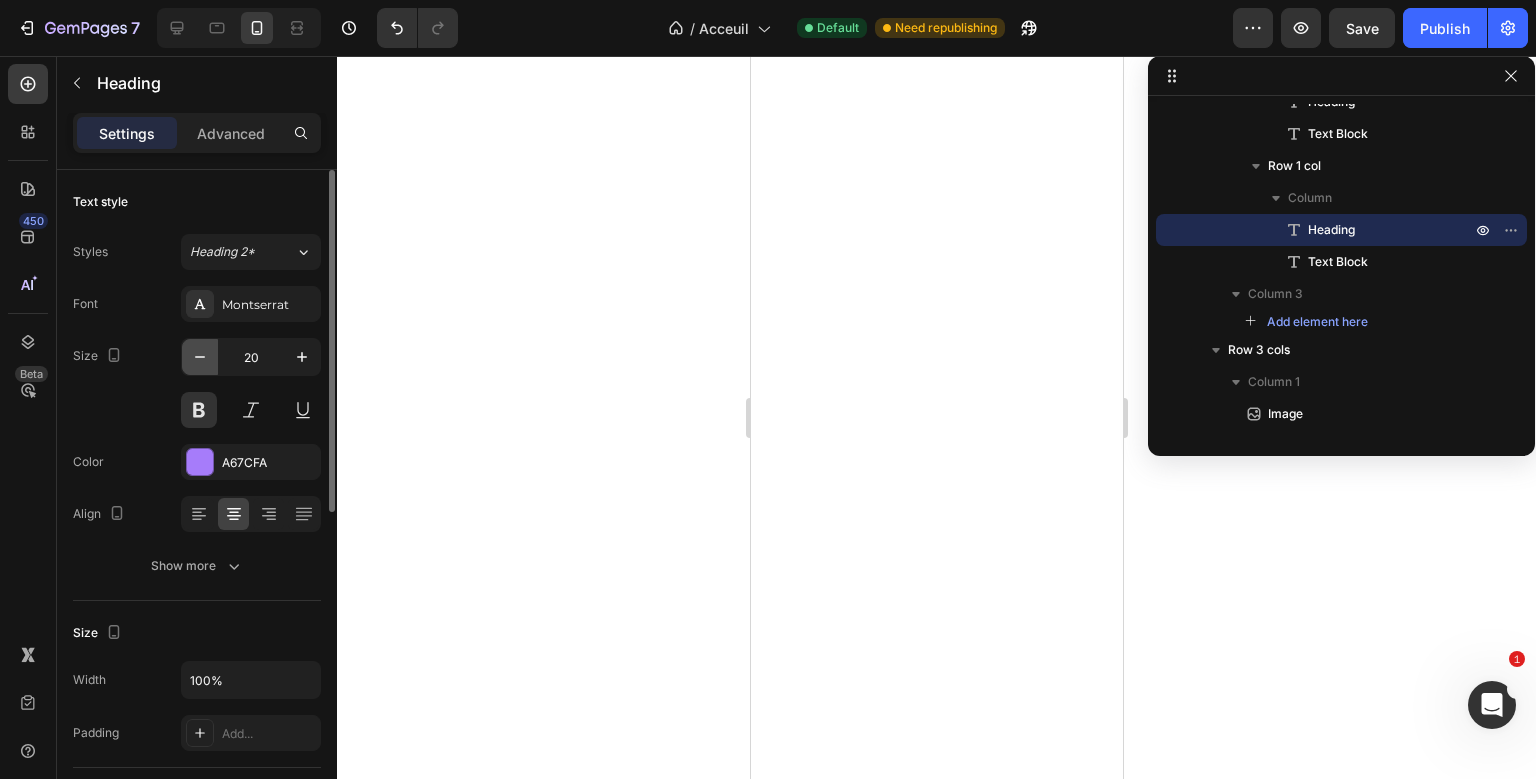 click 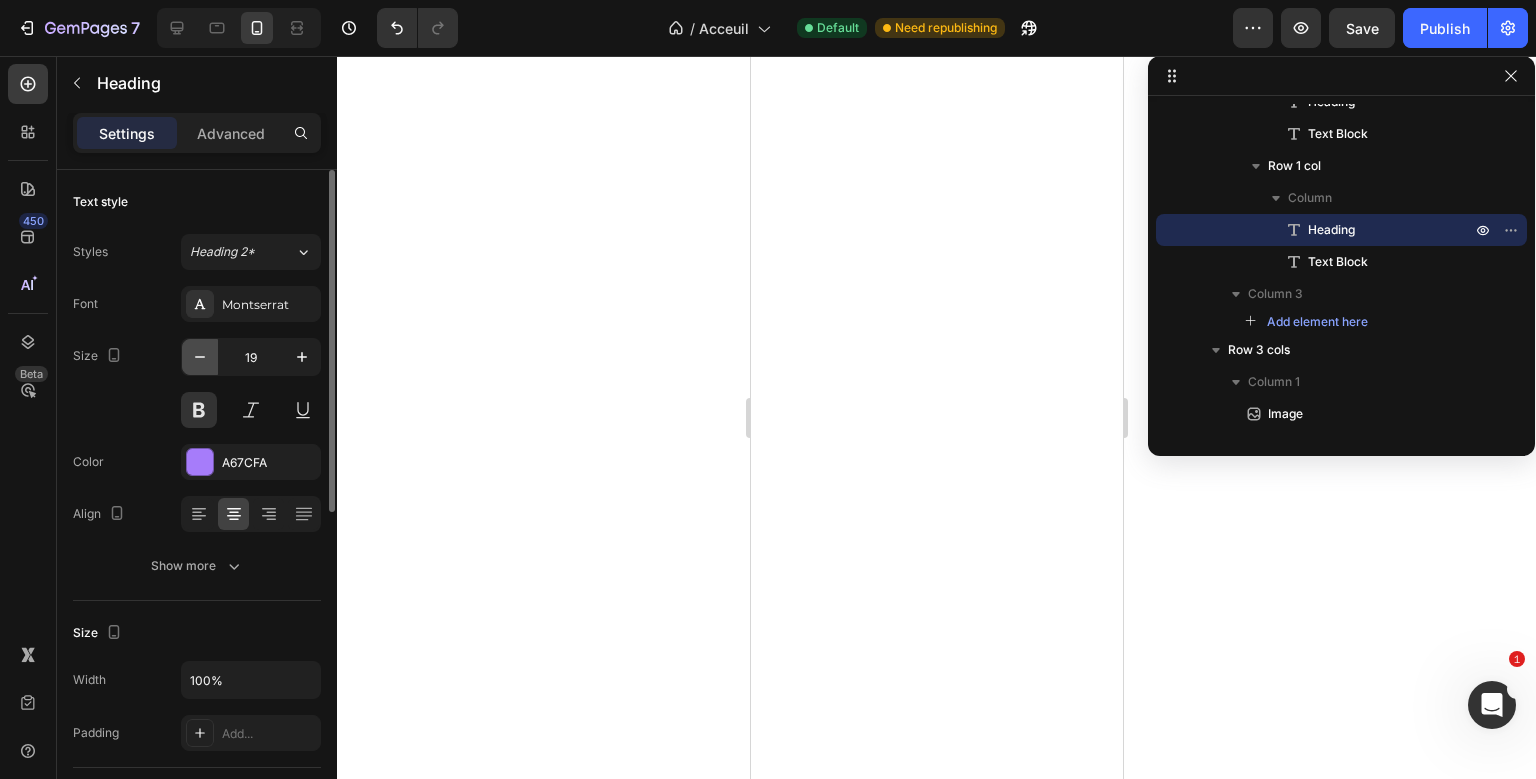click 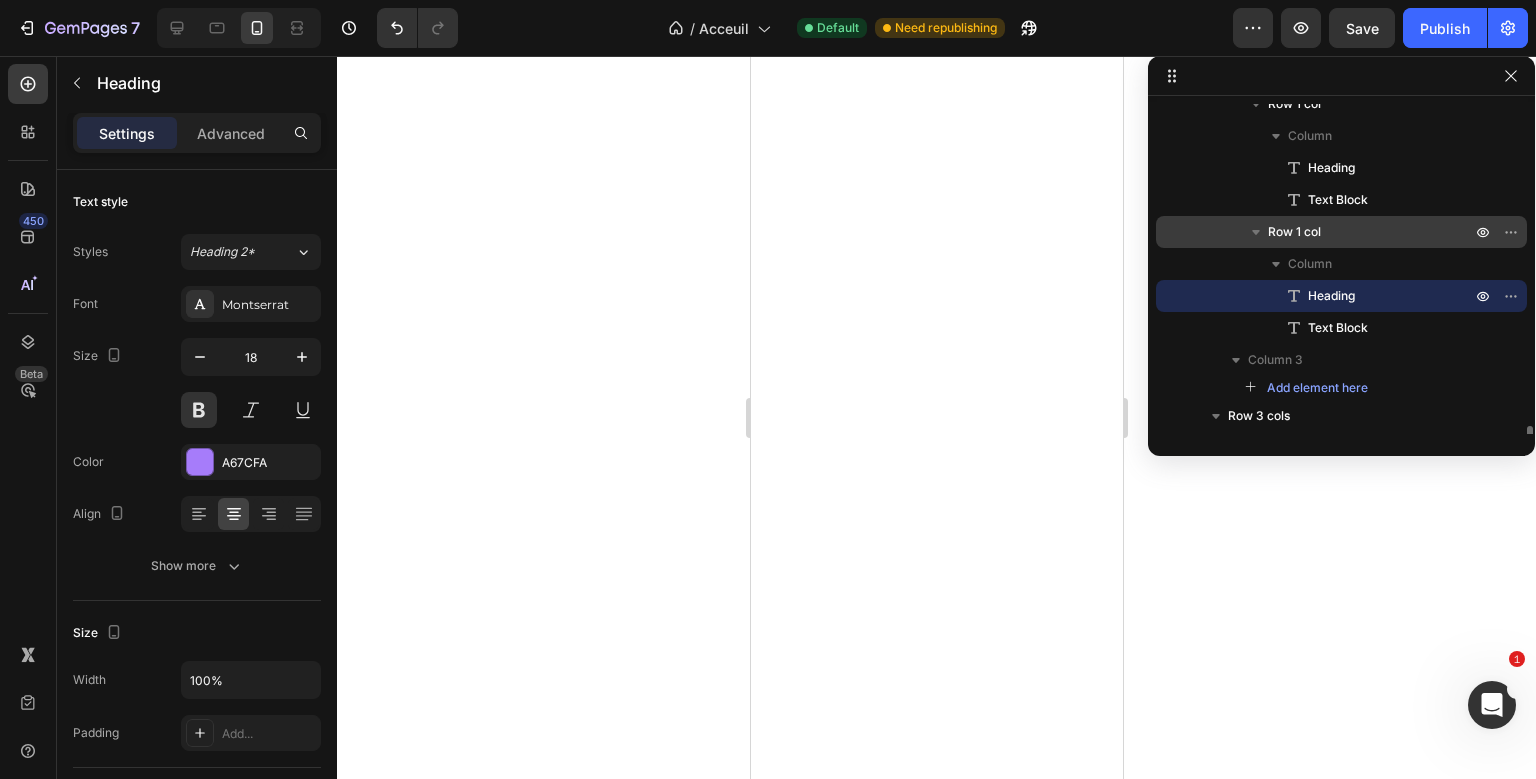 scroll, scrollTop: 2383, scrollLeft: 0, axis: vertical 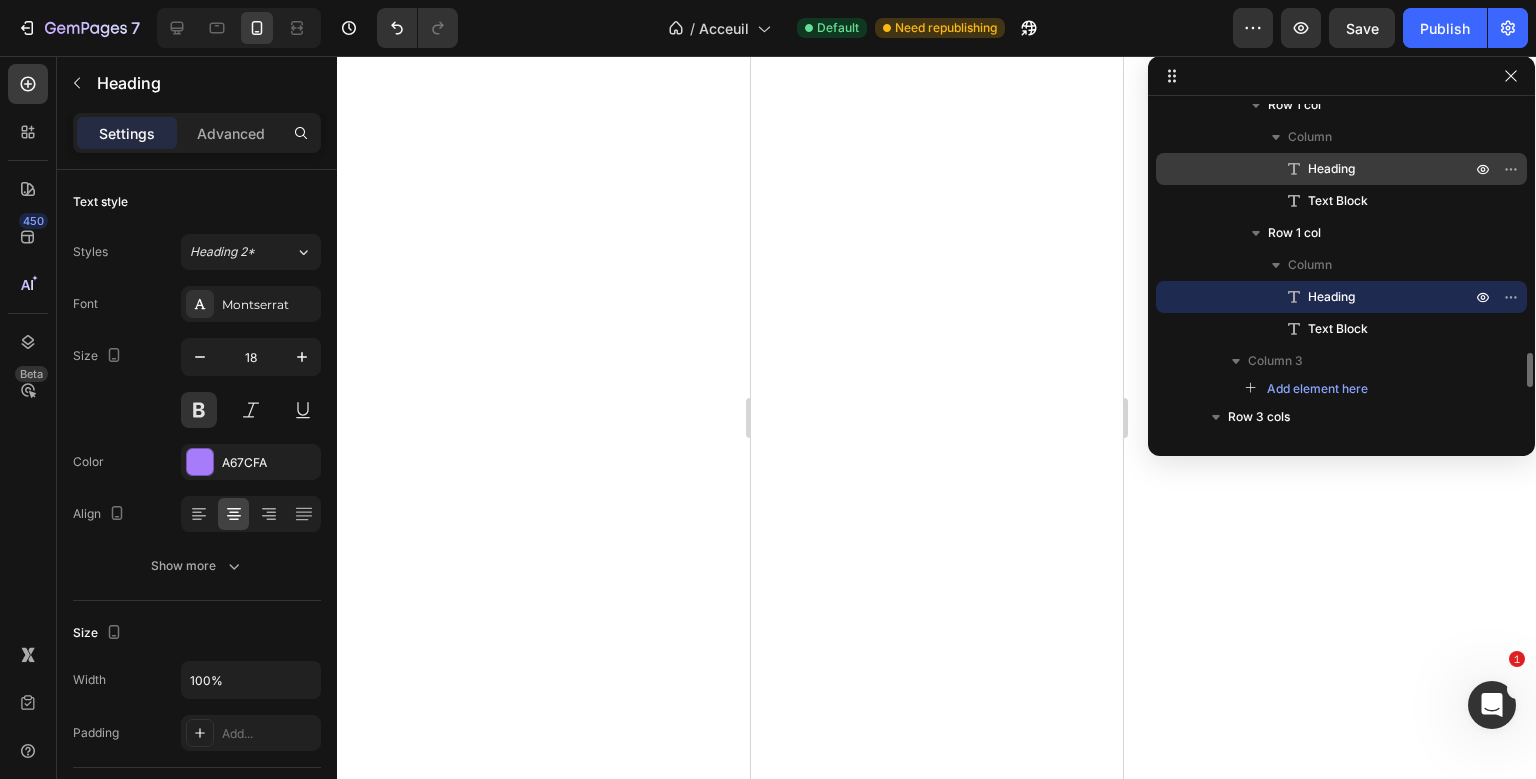 click on "Heading" at bounding box center [1367, 169] 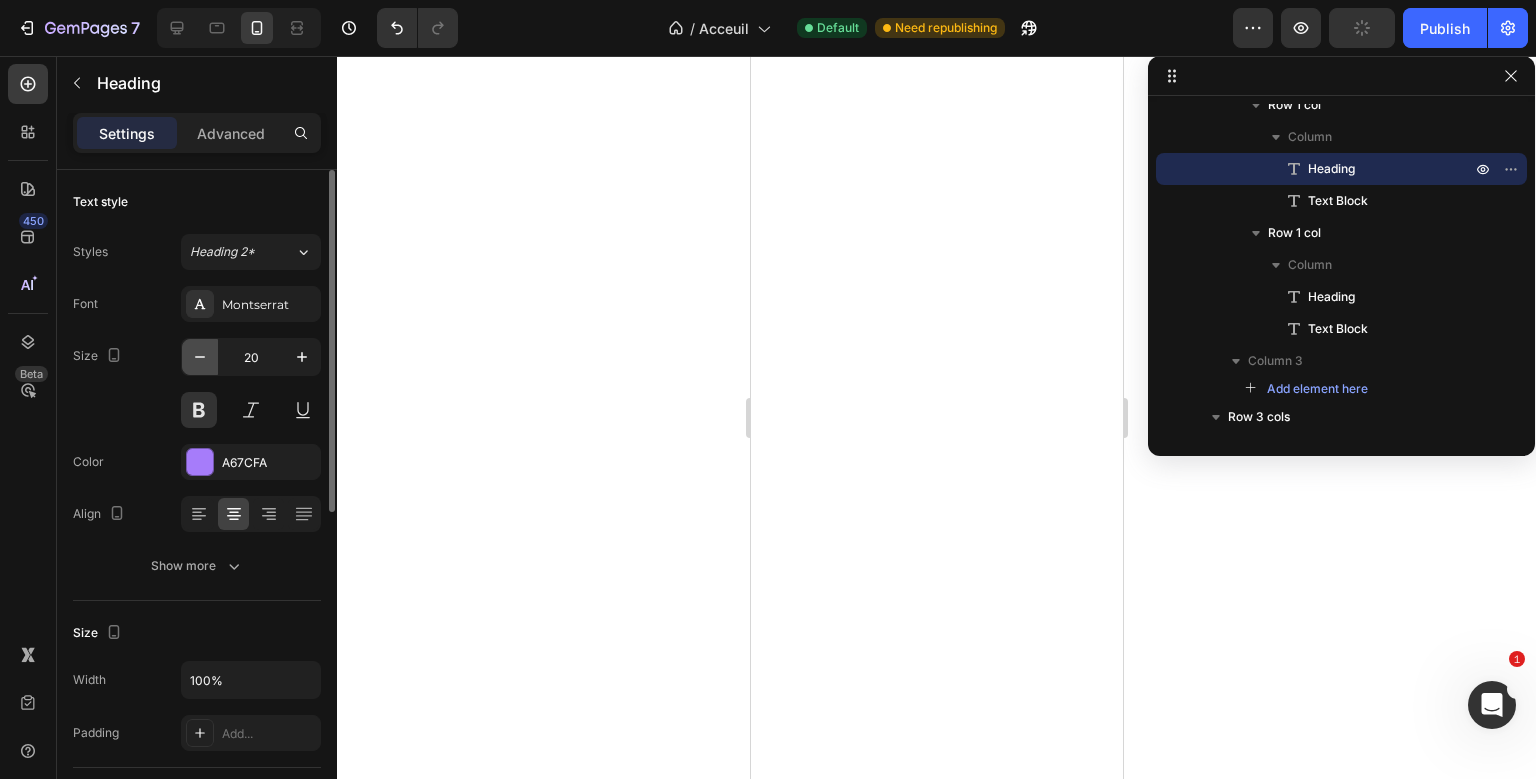 click 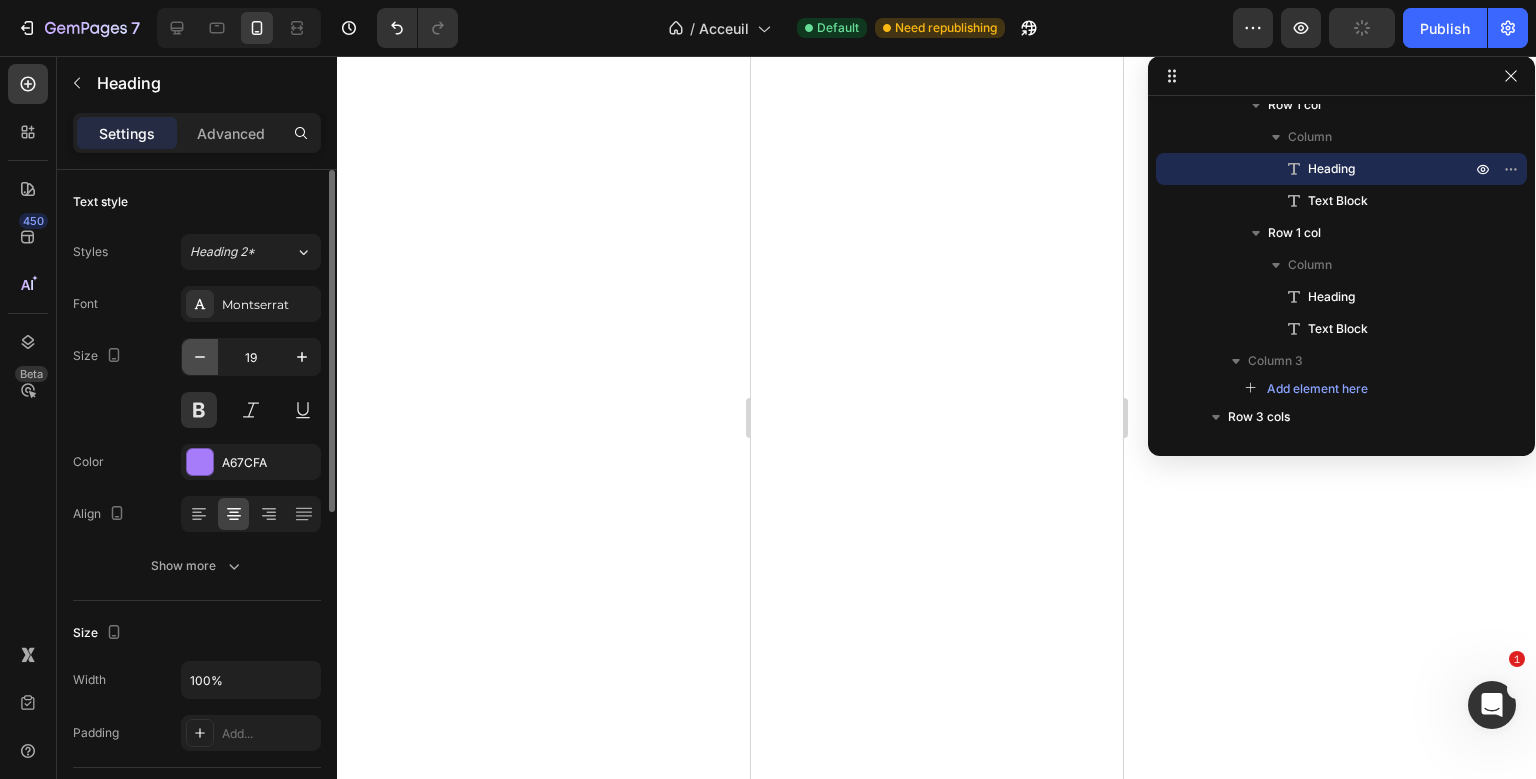 click 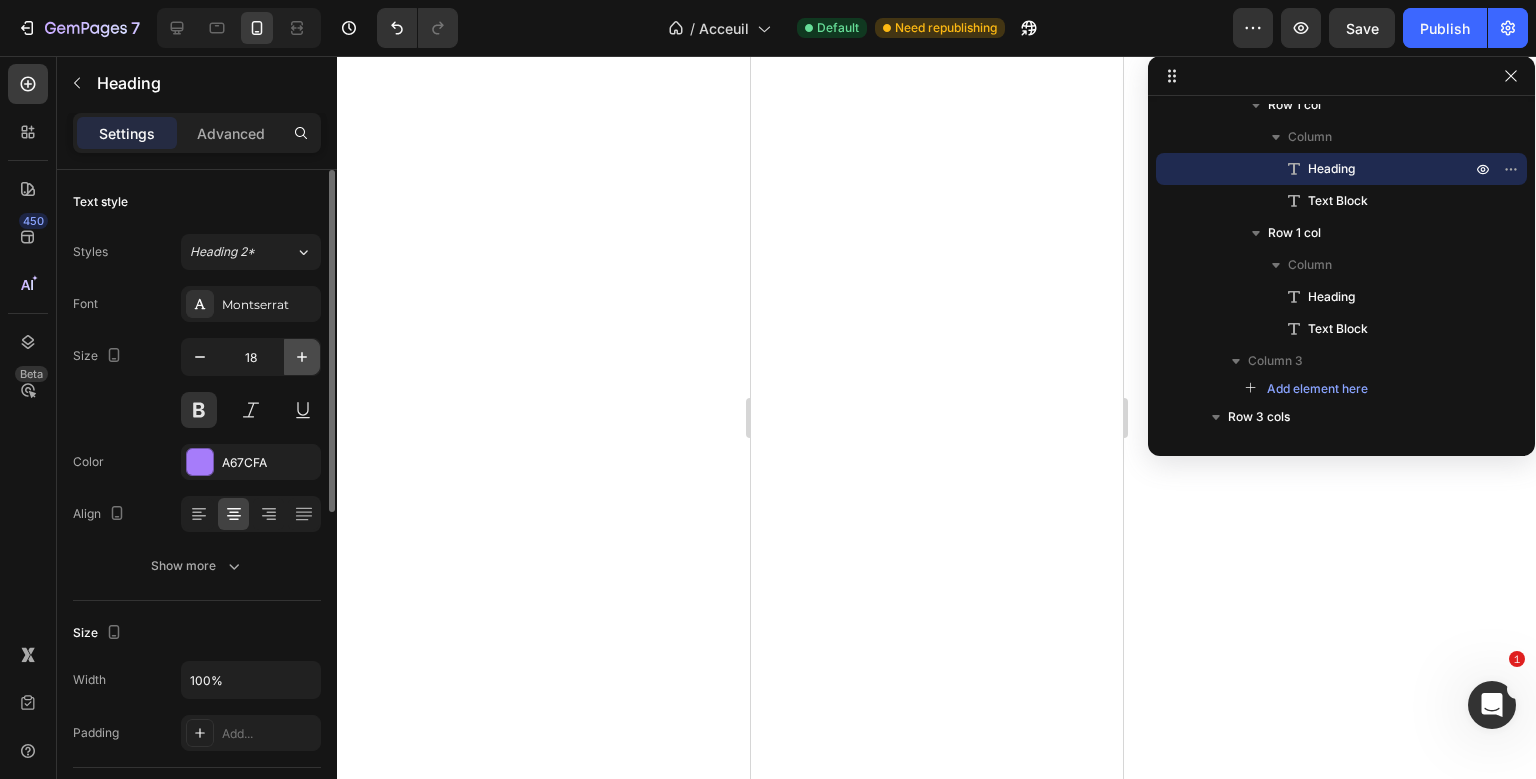 click at bounding box center [302, 357] 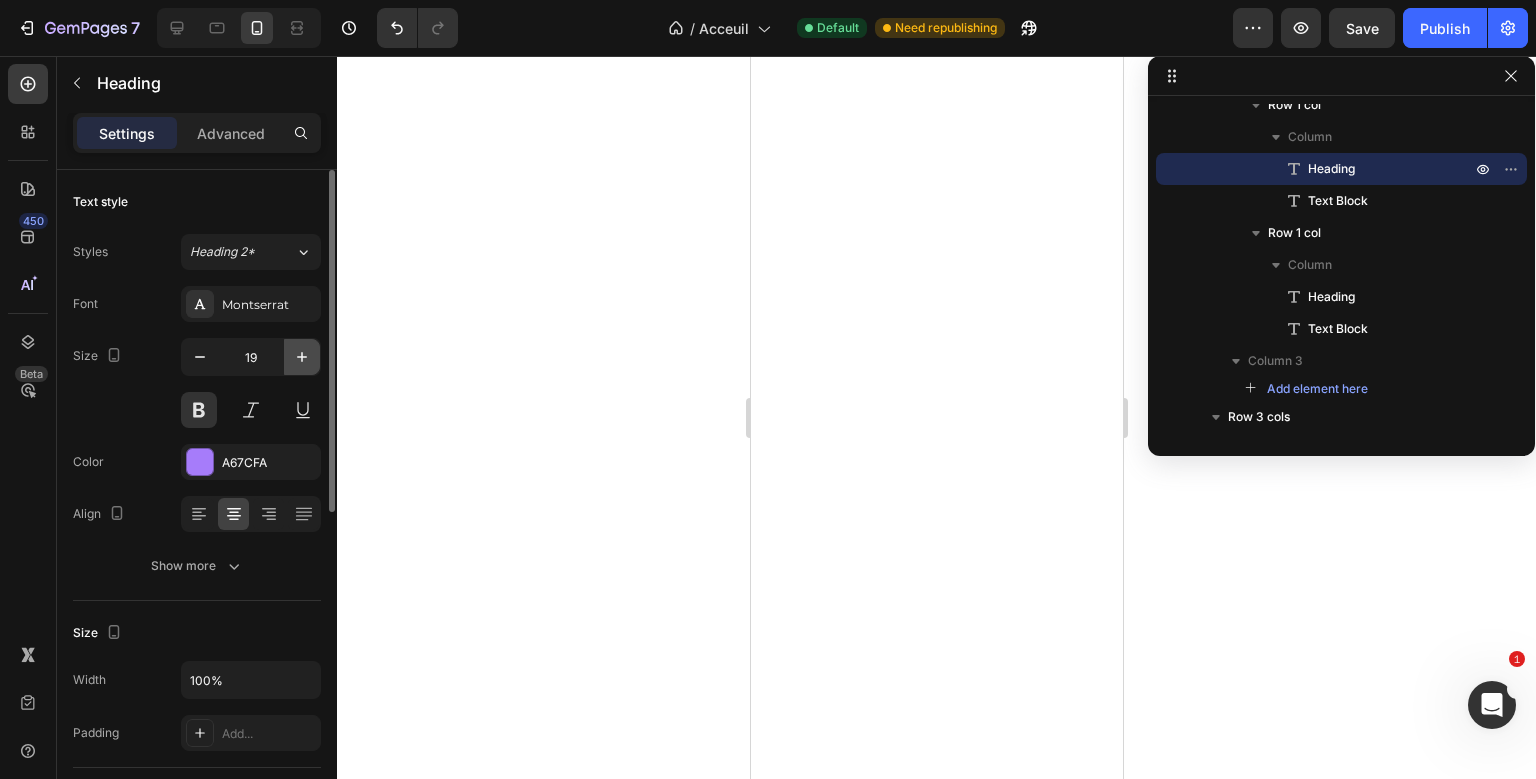 click at bounding box center [302, 357] 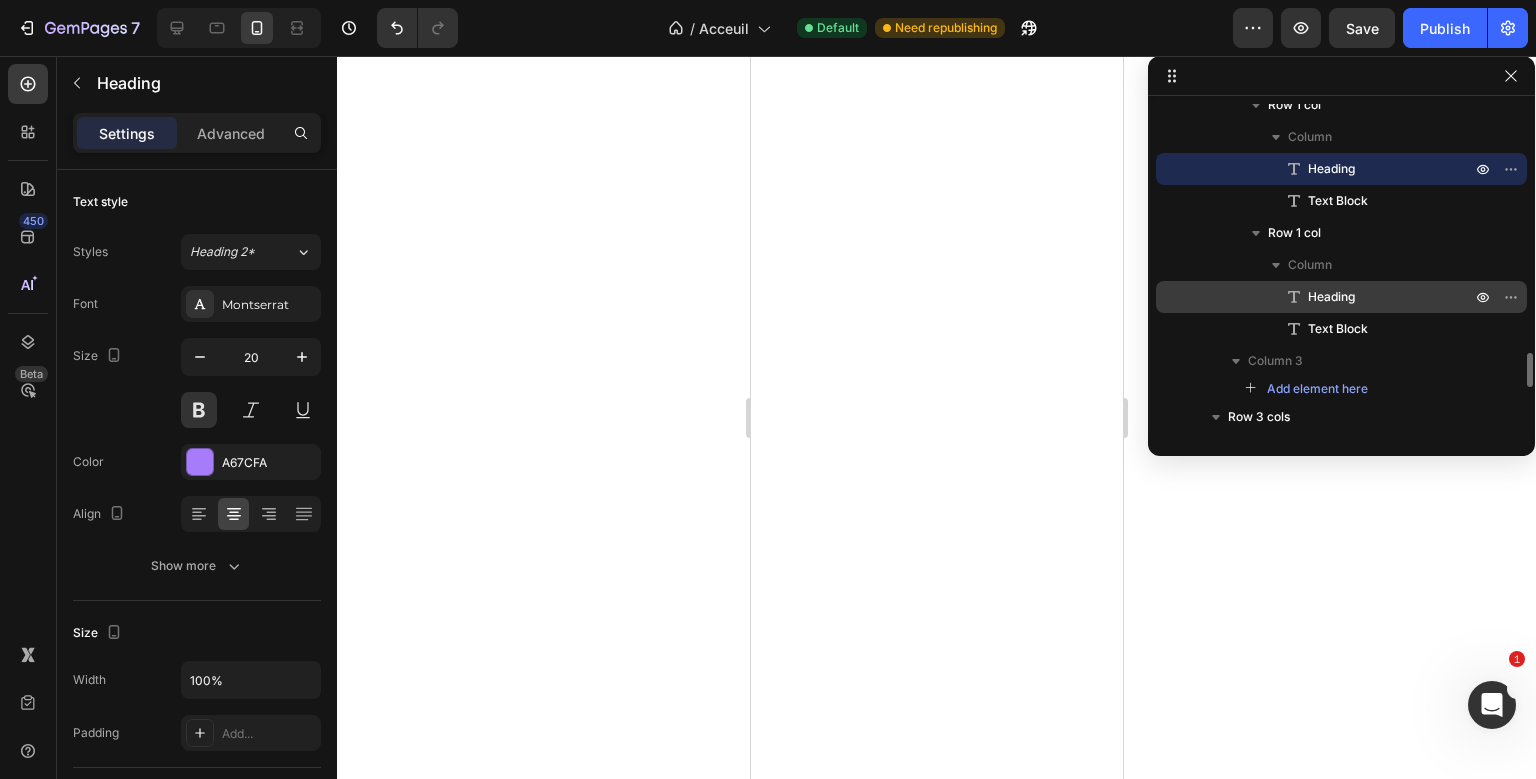 click on "Heading" at bounding box center (1331, 297) 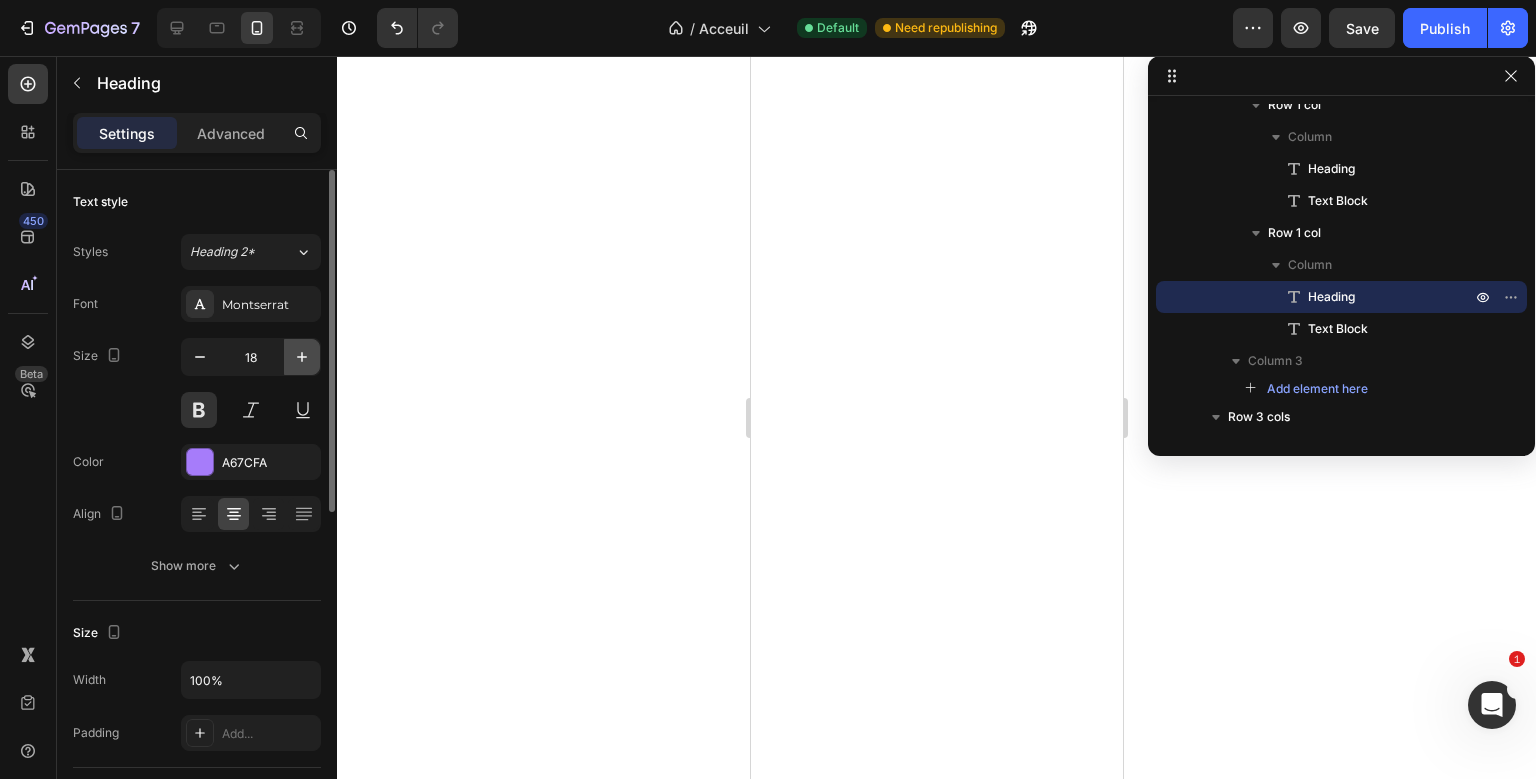 click at bounding box center [302, 357] 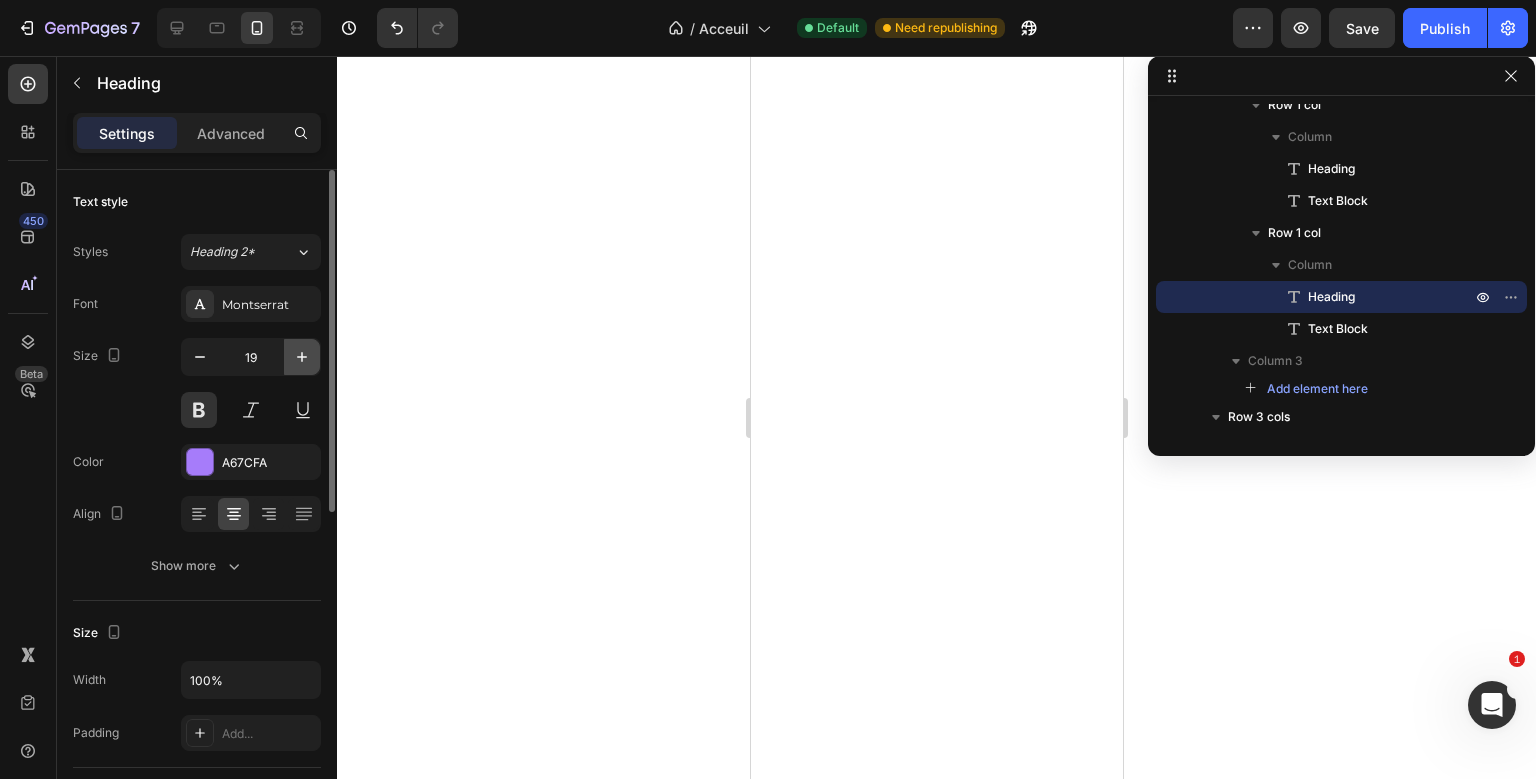 click at bounding box center [302, 357] 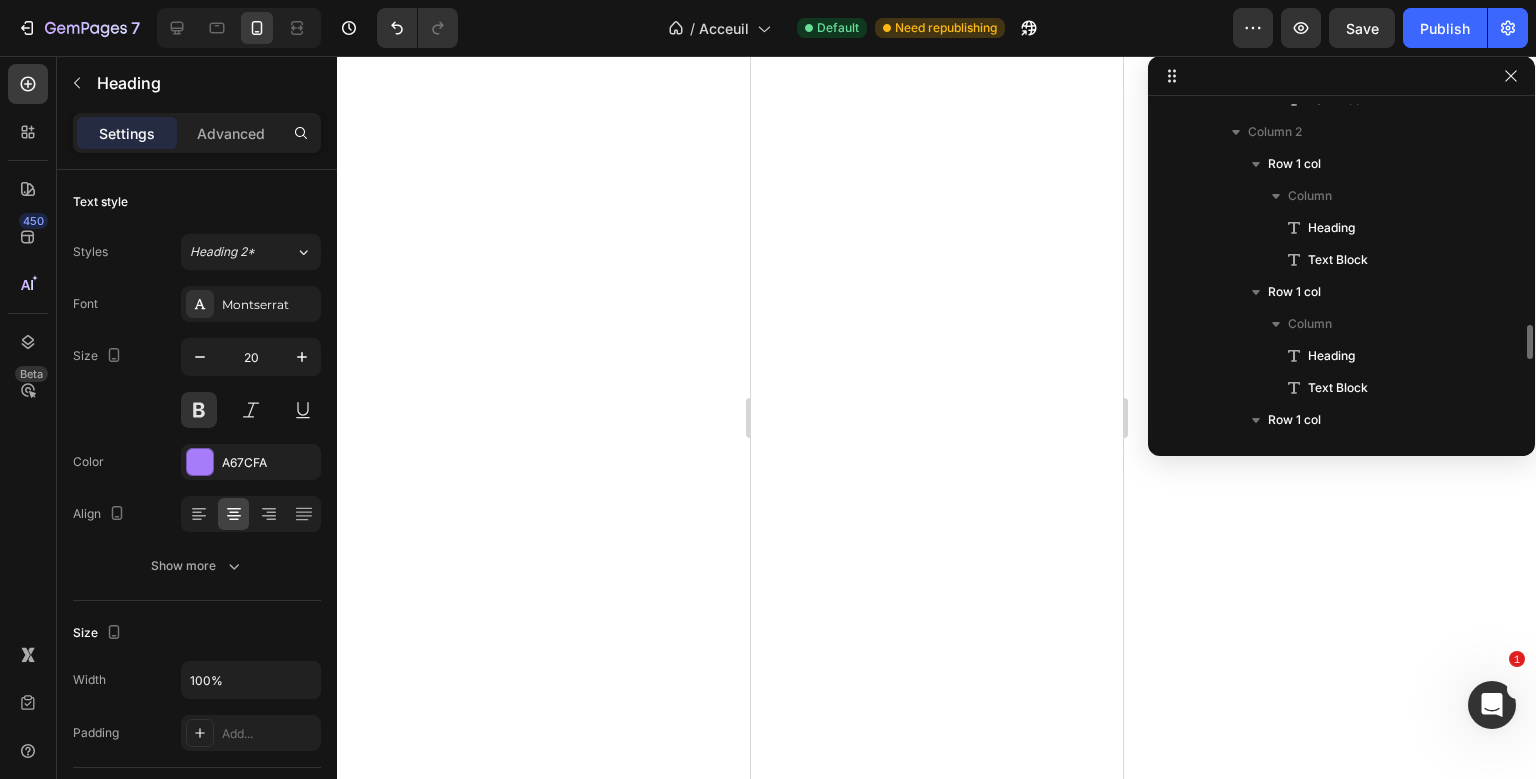 scroll, scrollTop: 2189, scrollLeft: 0, axis: vertical 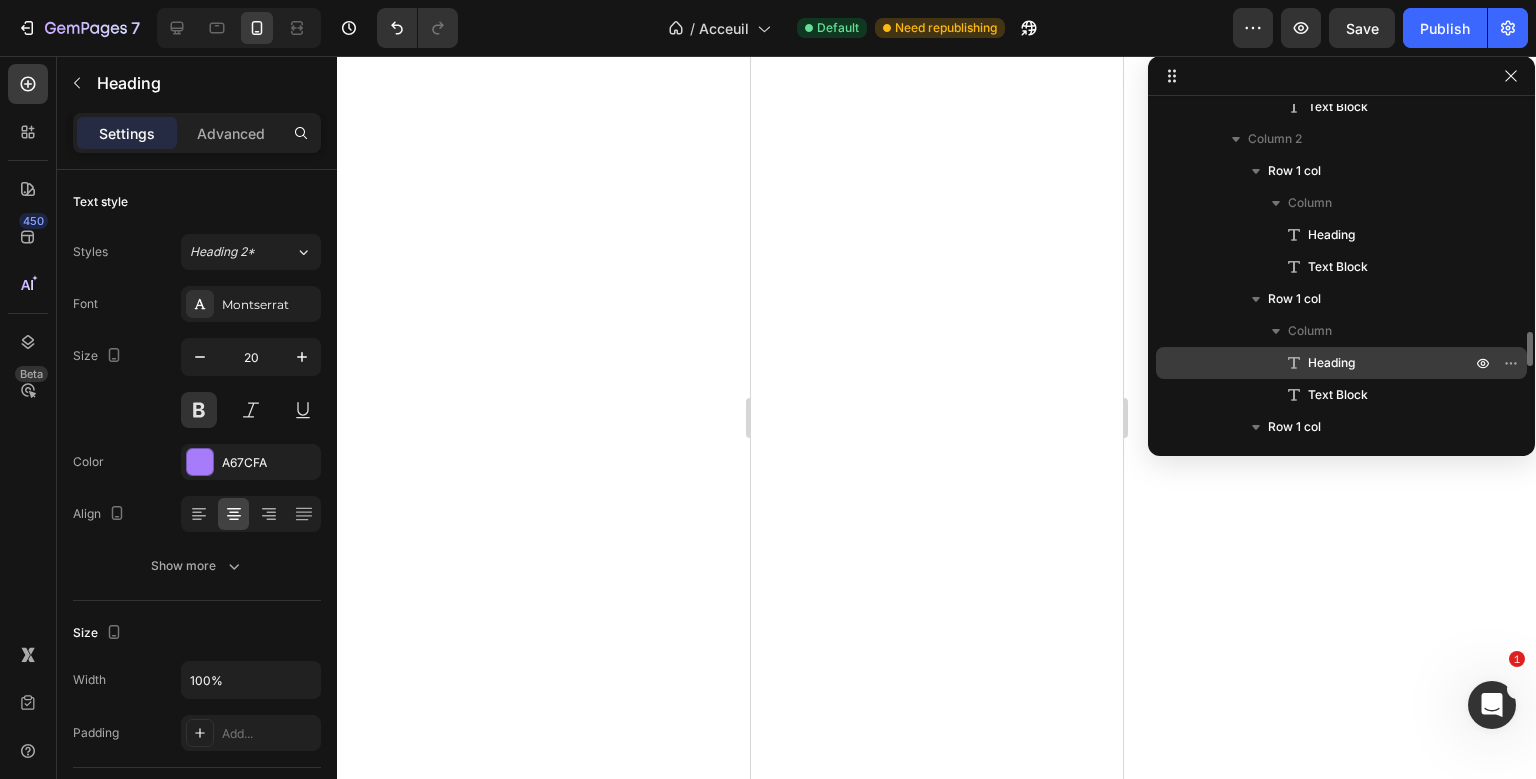 click on "Heading" at bounding box center [1341, 363] 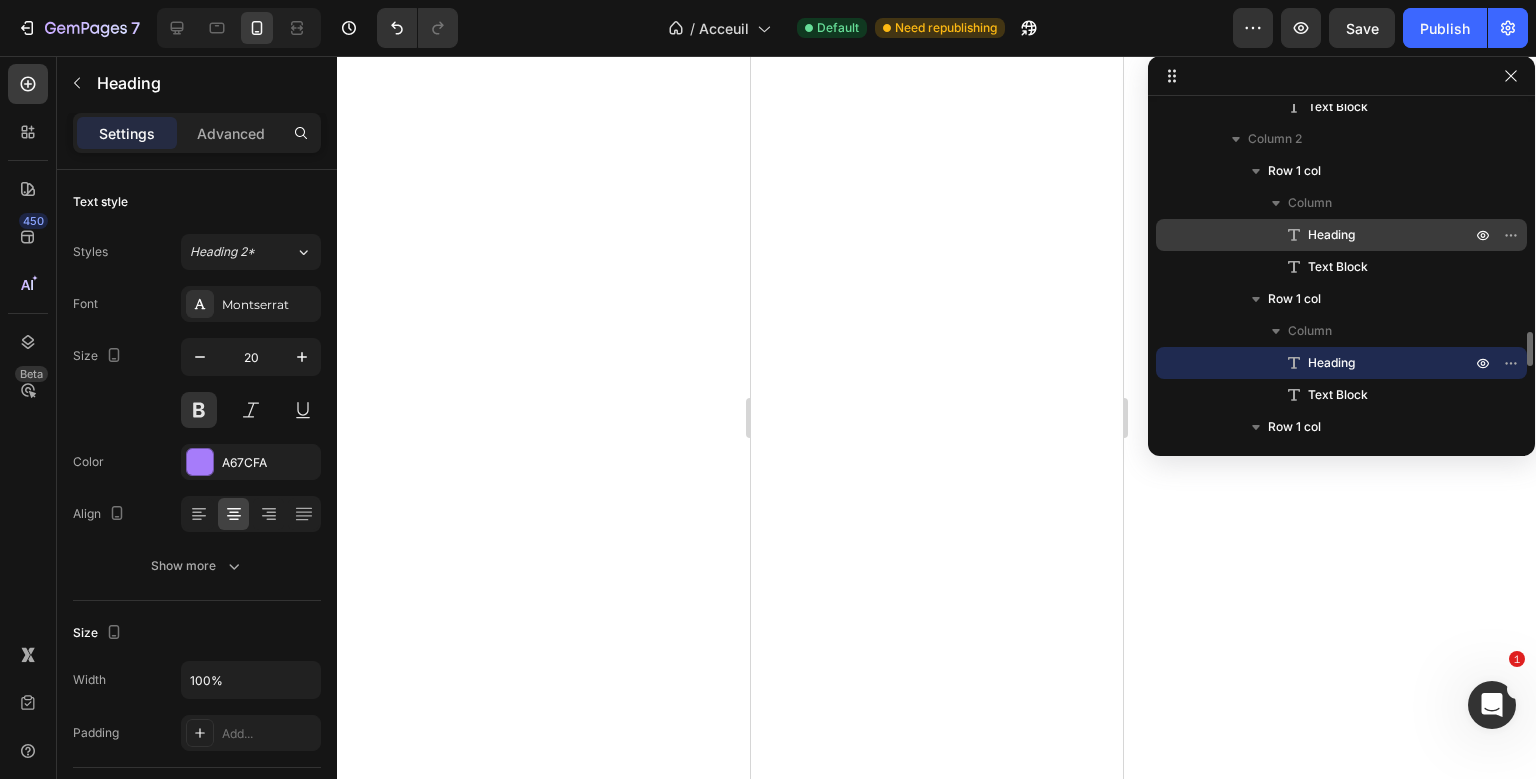 click on "Heading" at bounding box center (1331, 235) 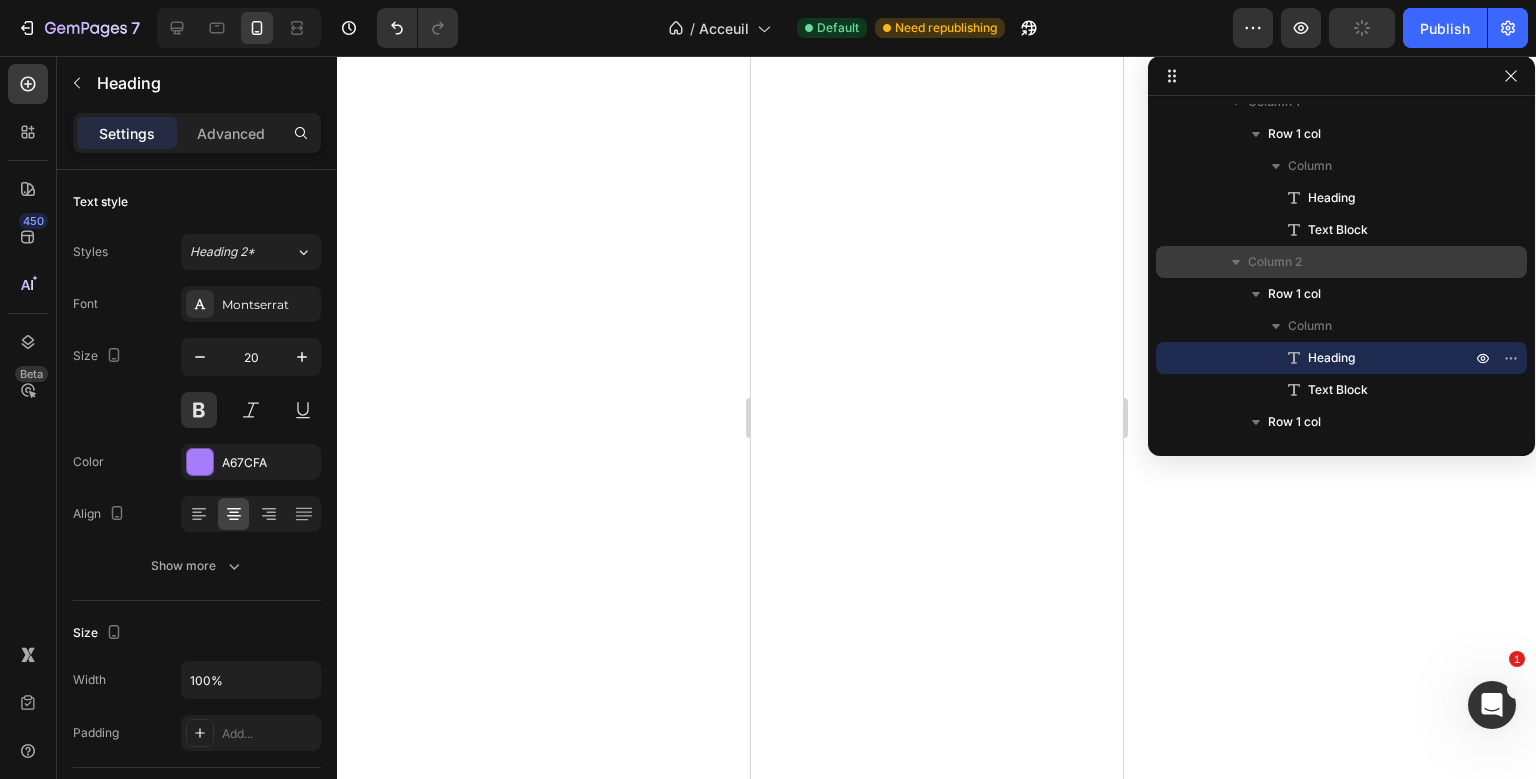 scroll, scrollTop: 2065, scrollLeft: 0, axis: vertical 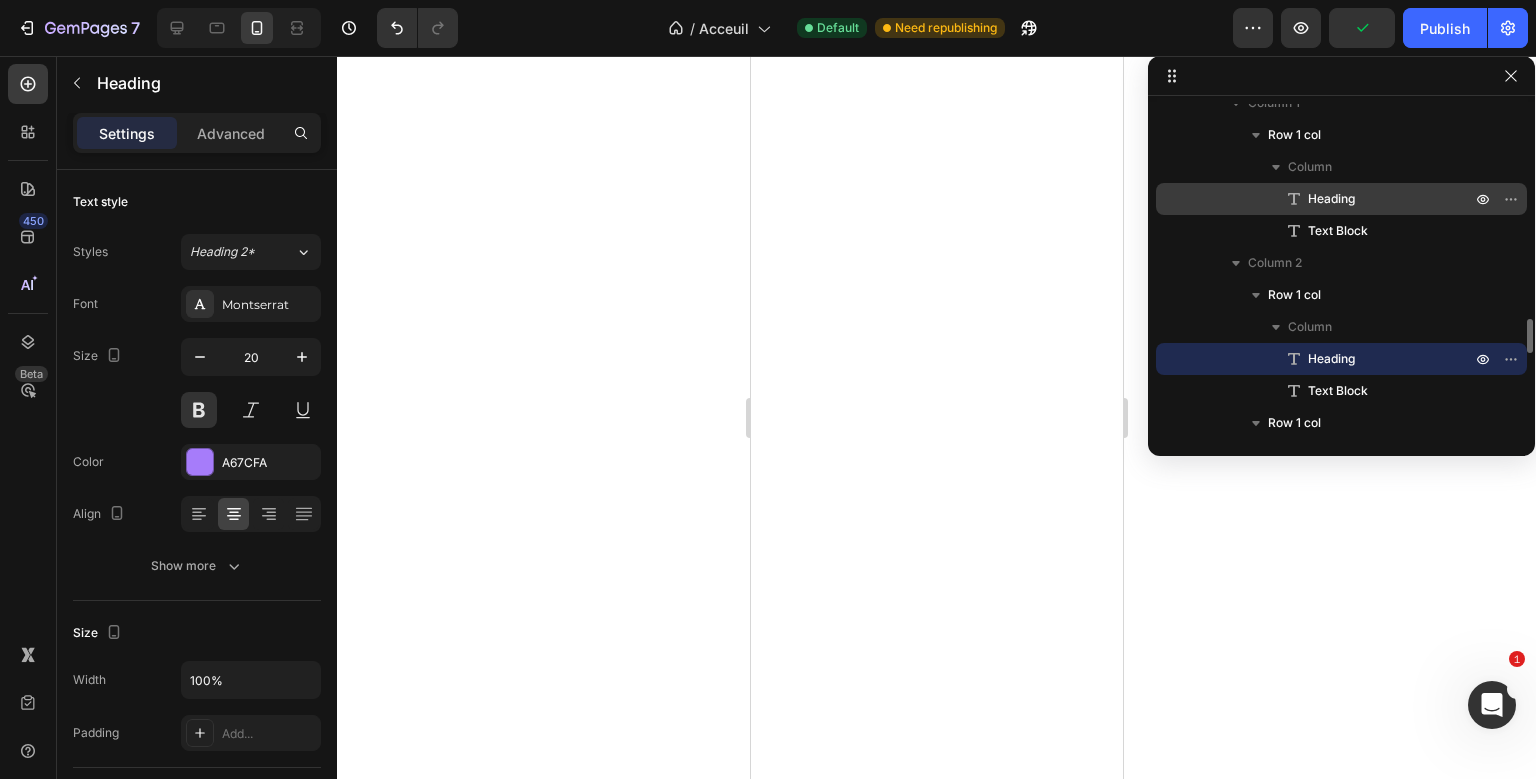click on "Heading" at bounding box center (1341, 199) 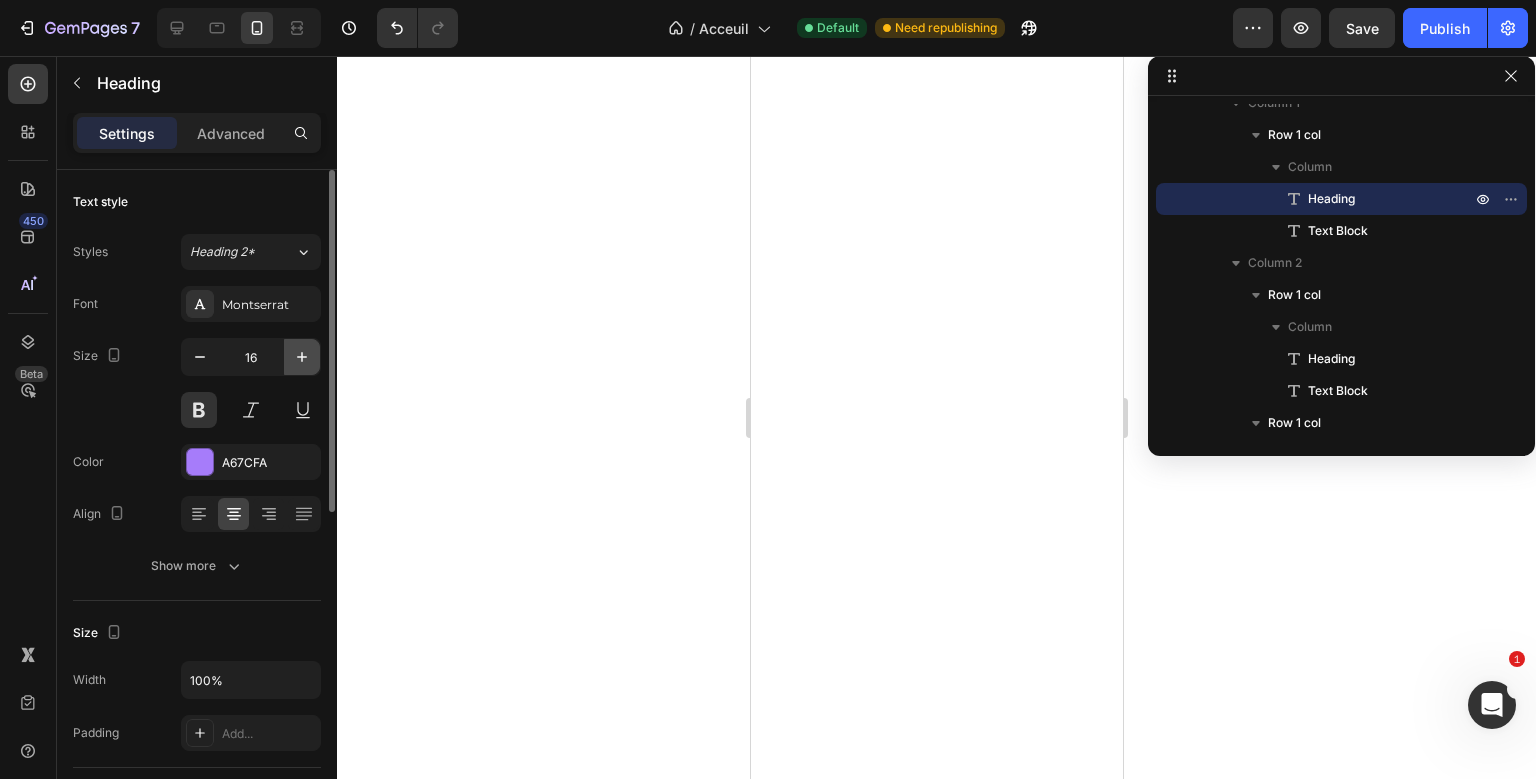 click at bounding box center [302, 357] 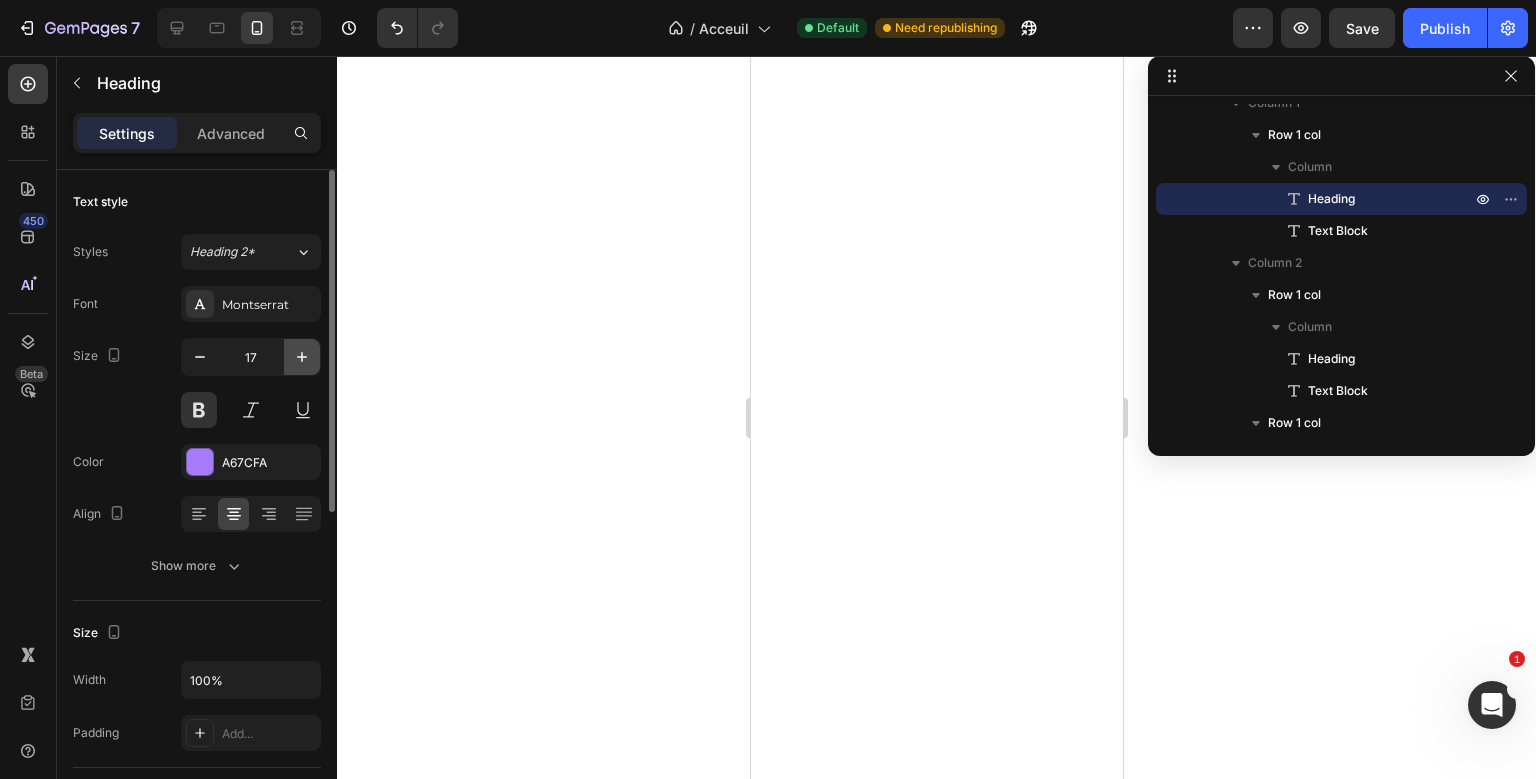 click at bounding box center (302, 357) 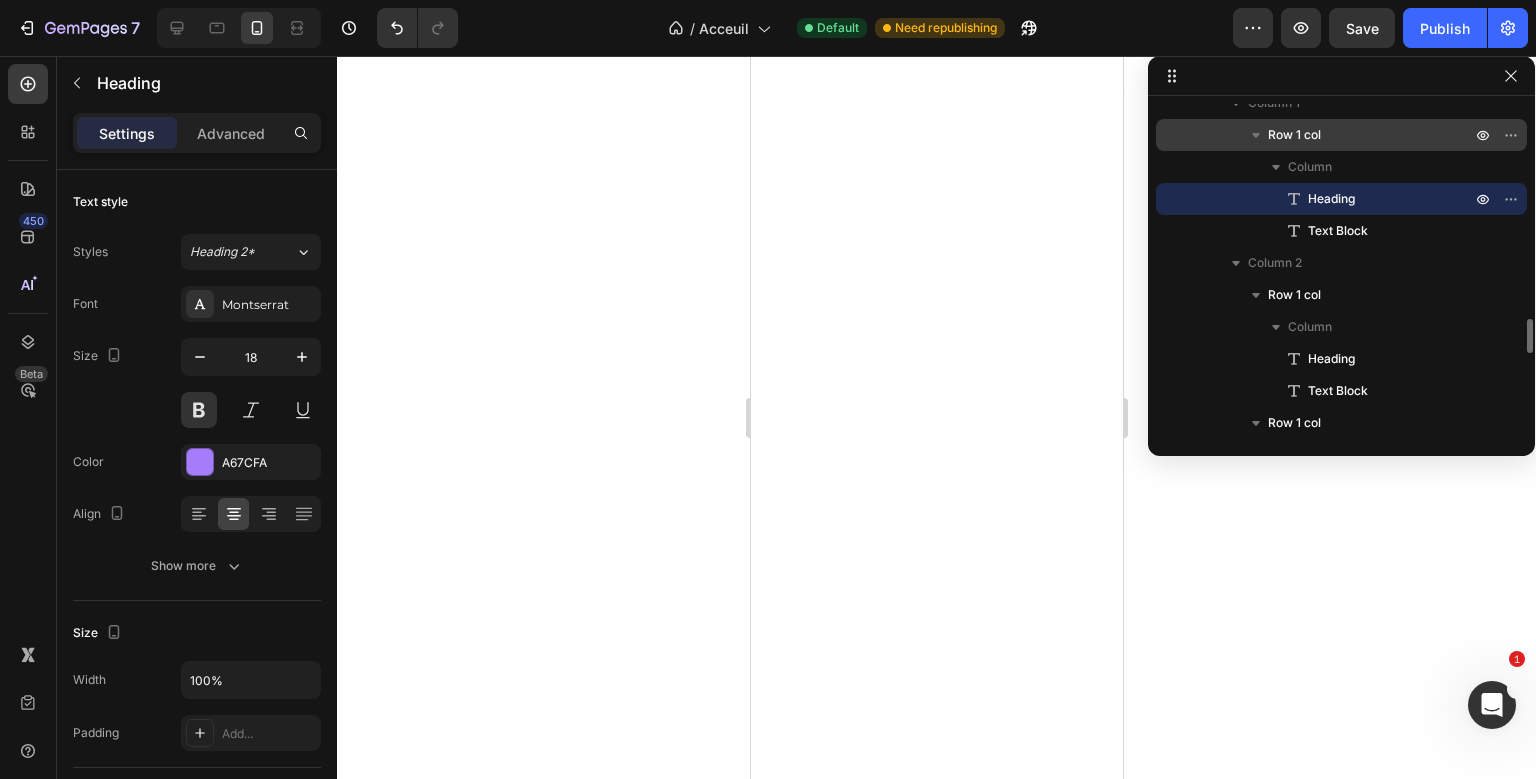 click on "Row 1 col" at bounding box center [1294, 135] 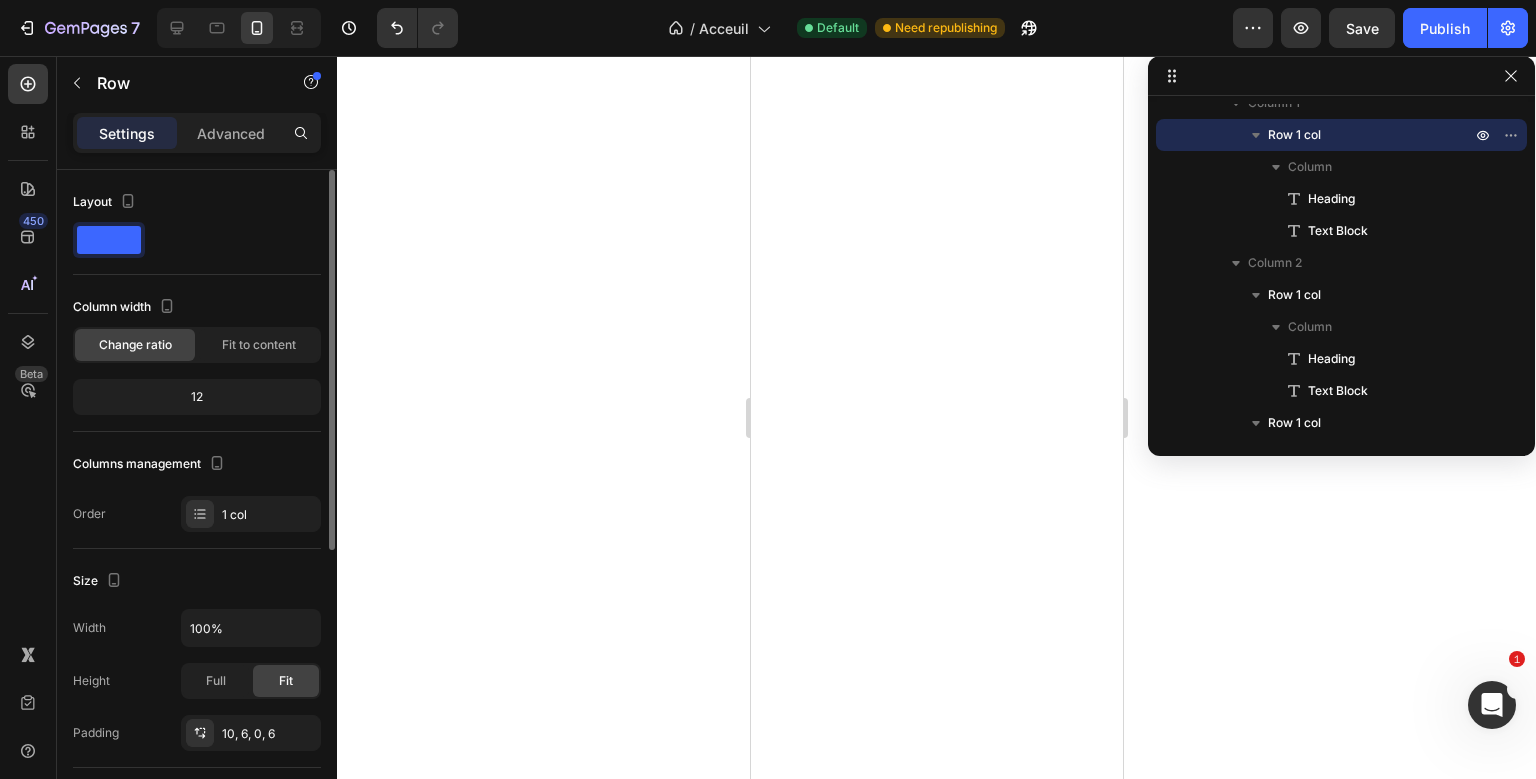 scroll, scrollTop: 500, scrollLeft: 0, axis: vertical 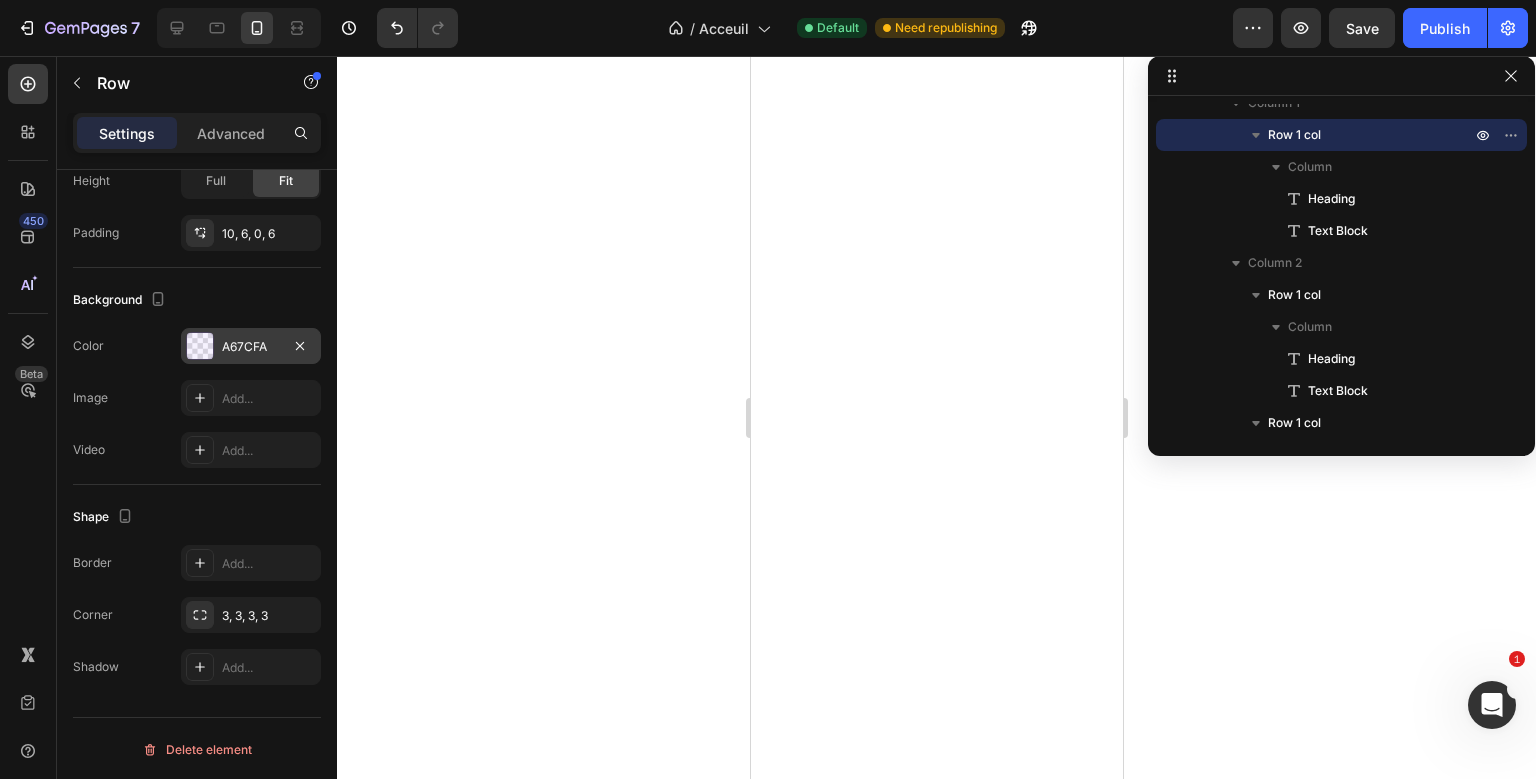 click on "A67CFA" at bounding box center [251, 347] 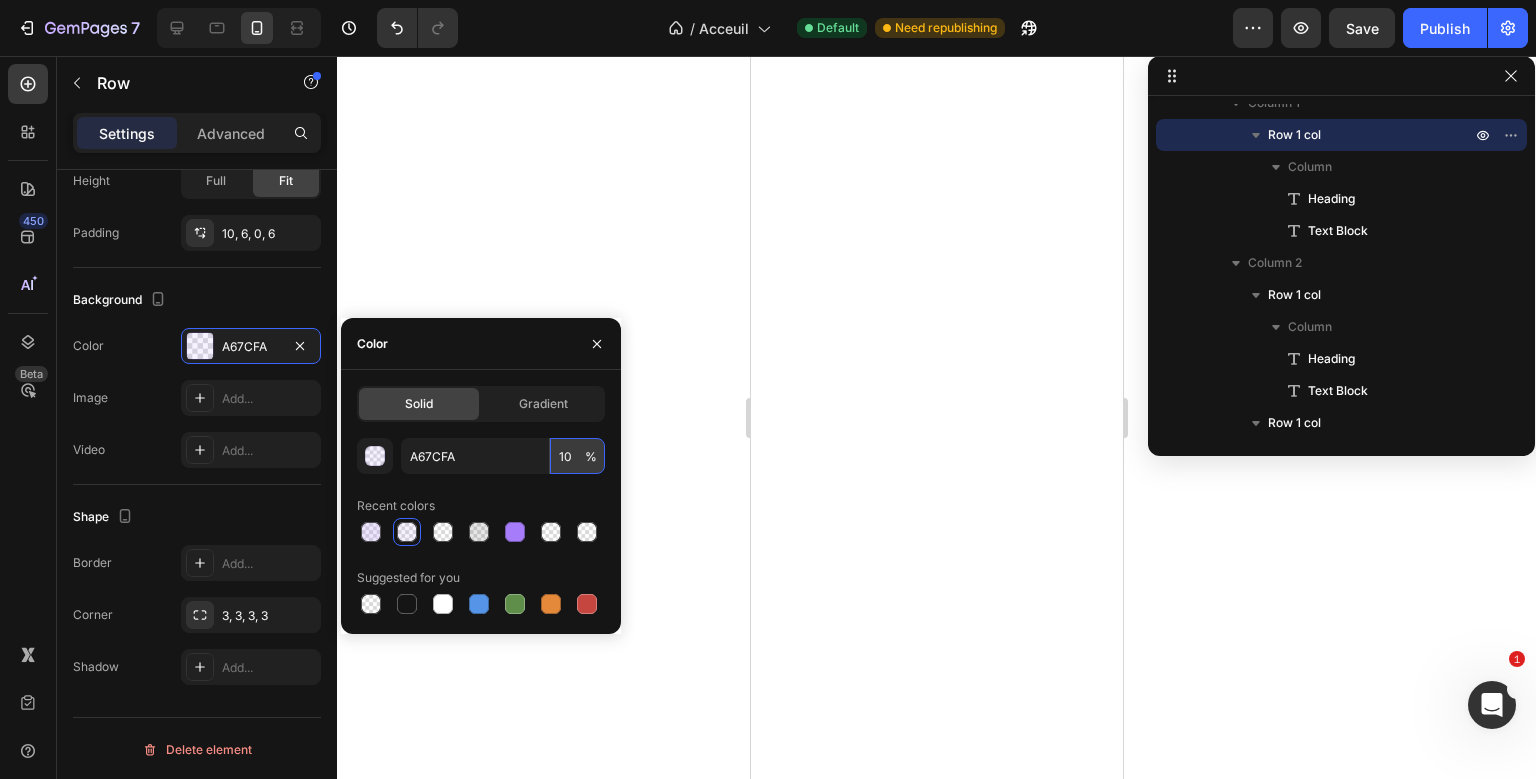 click on "10" at bounding box center (577, 456) 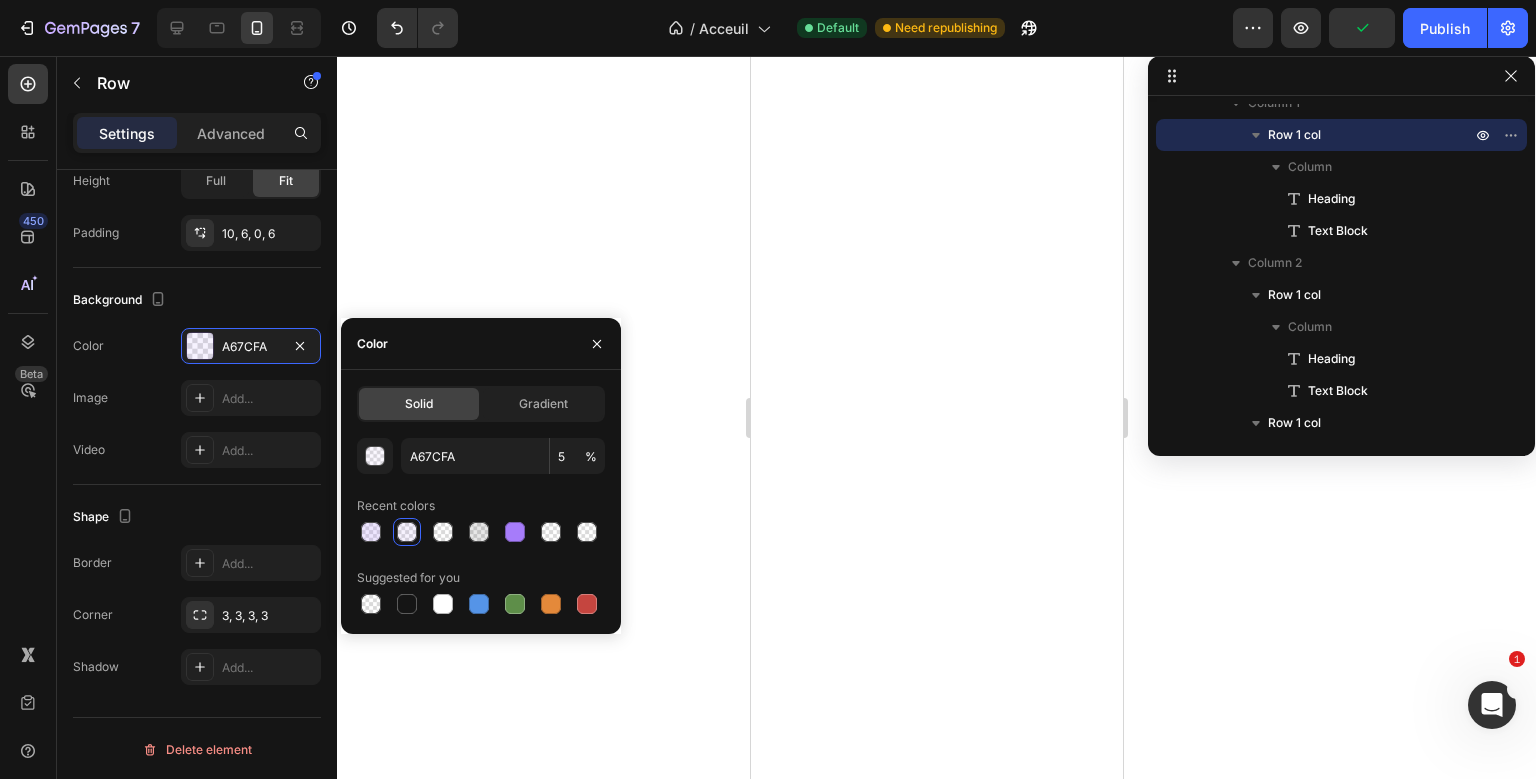 click 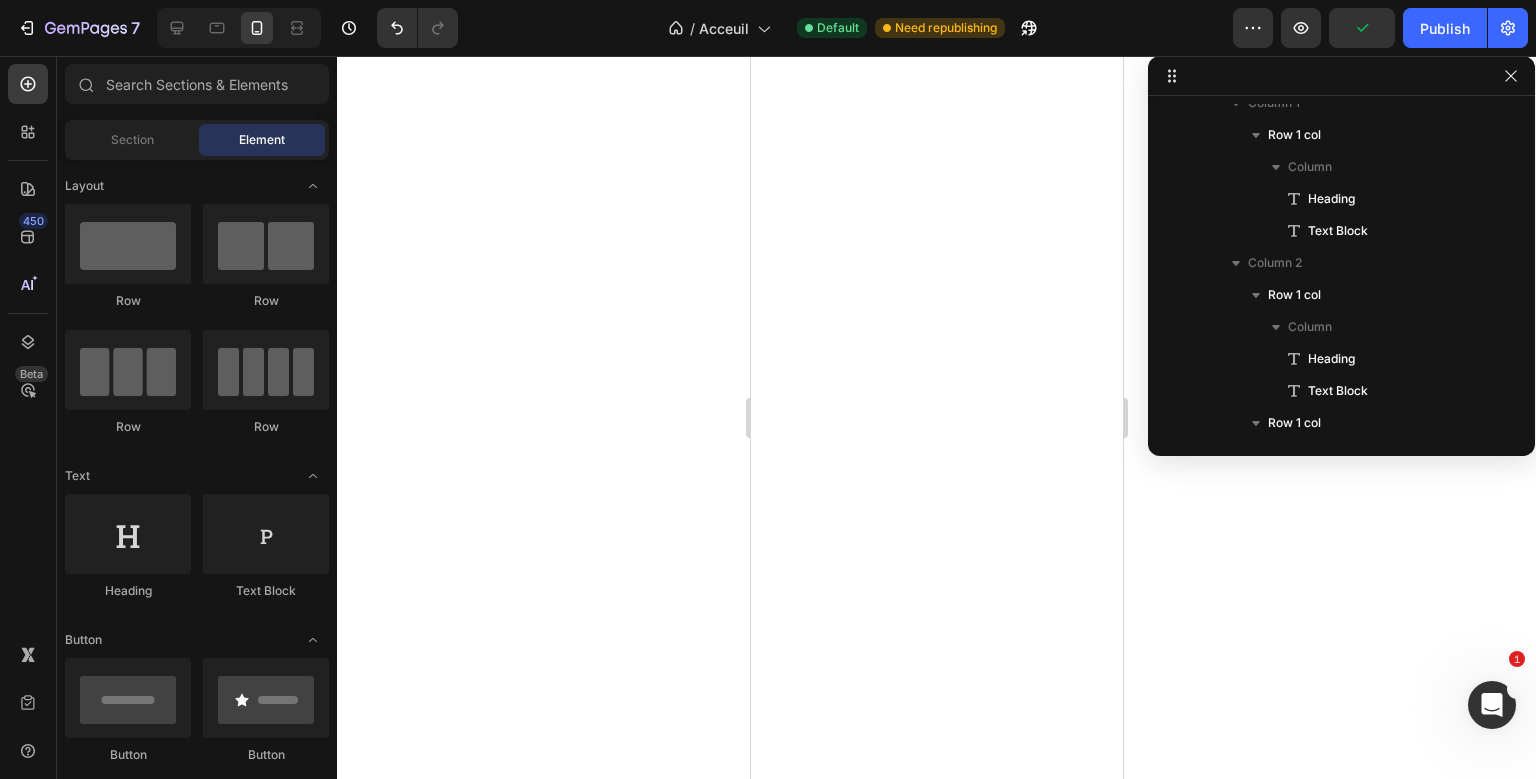 click 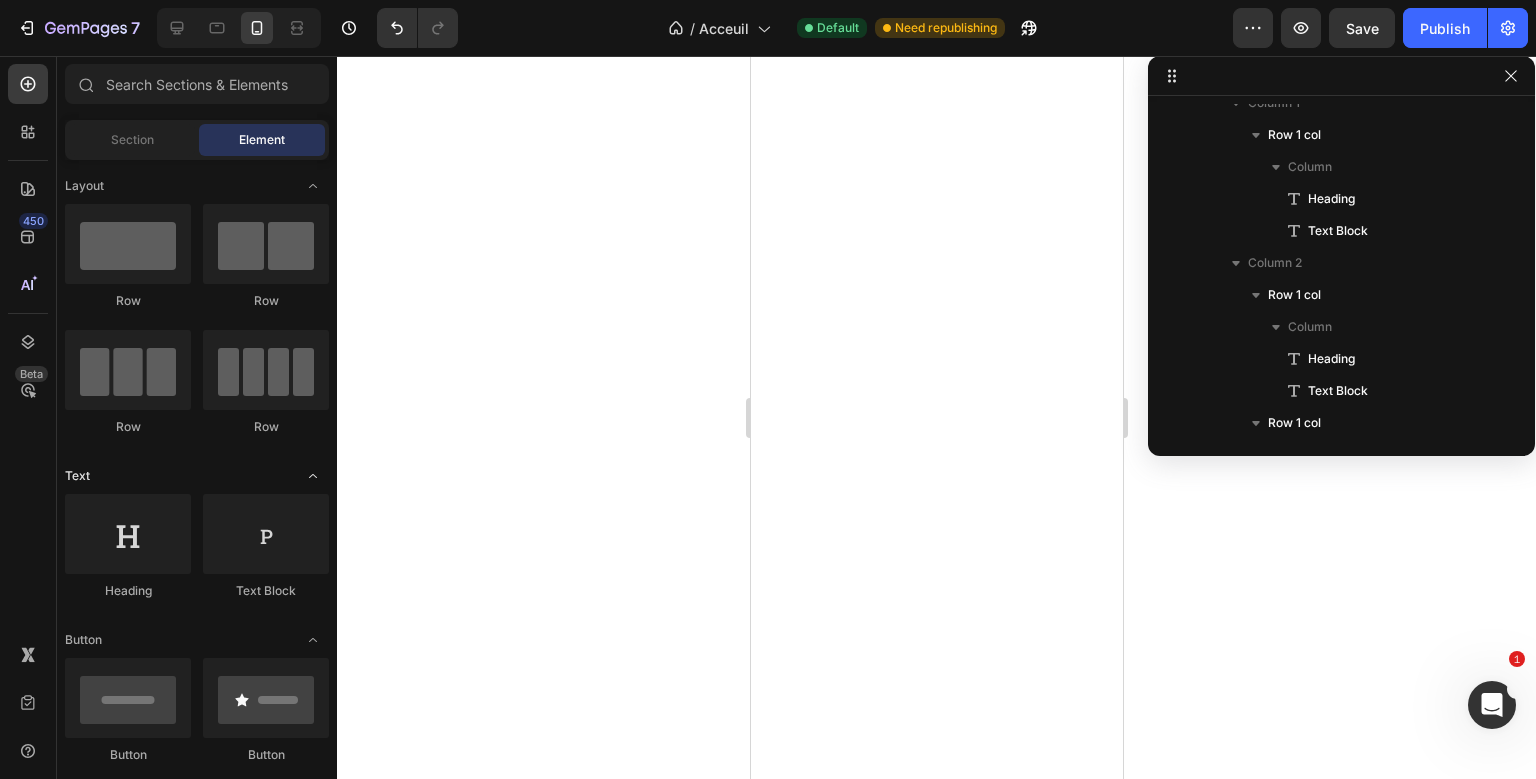 click on "Text" 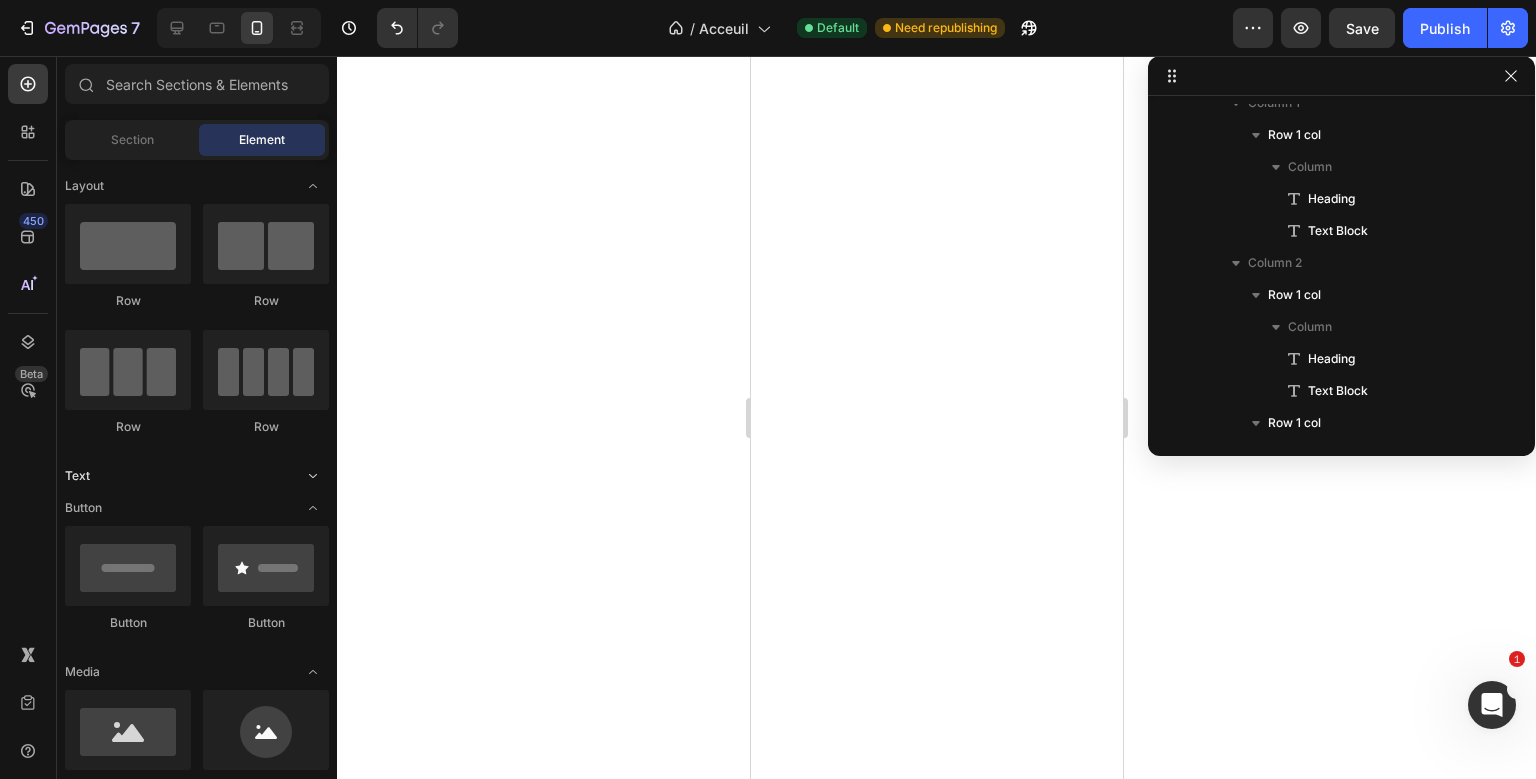 click on "Text" 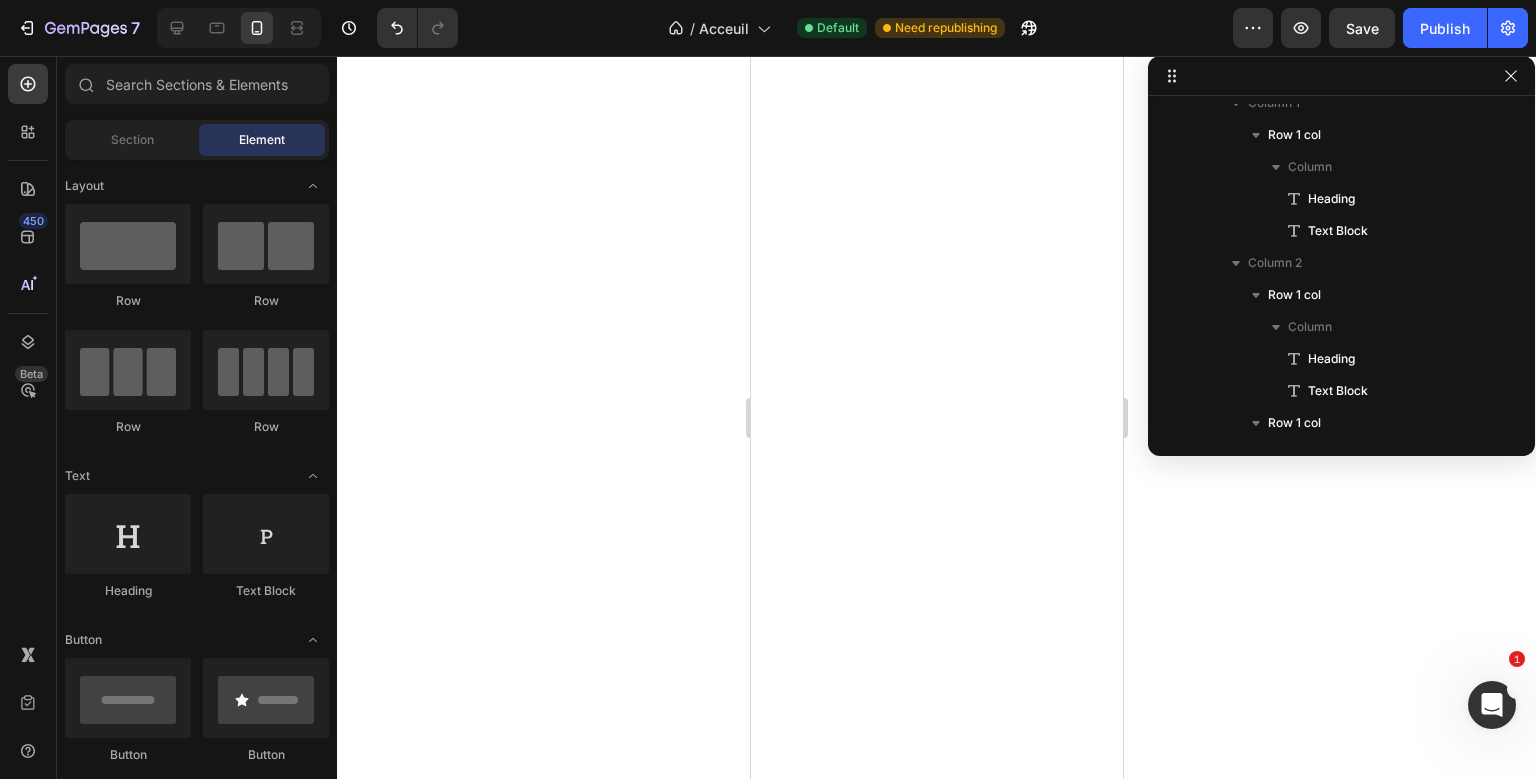 click on "Row
Row
Row
Row" 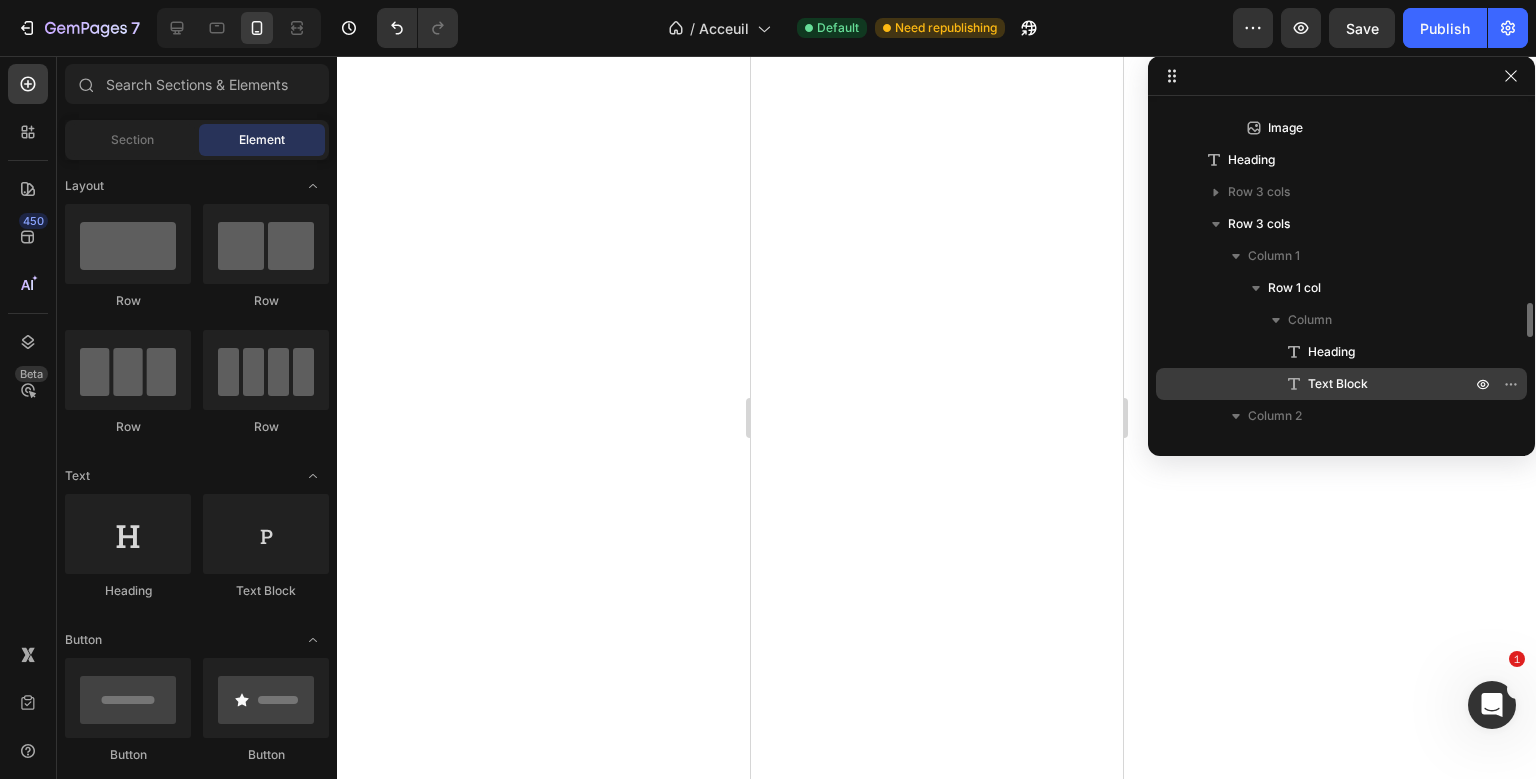 scroll, scrollTop: 1896, scrollLeft: 0, axis: vertical 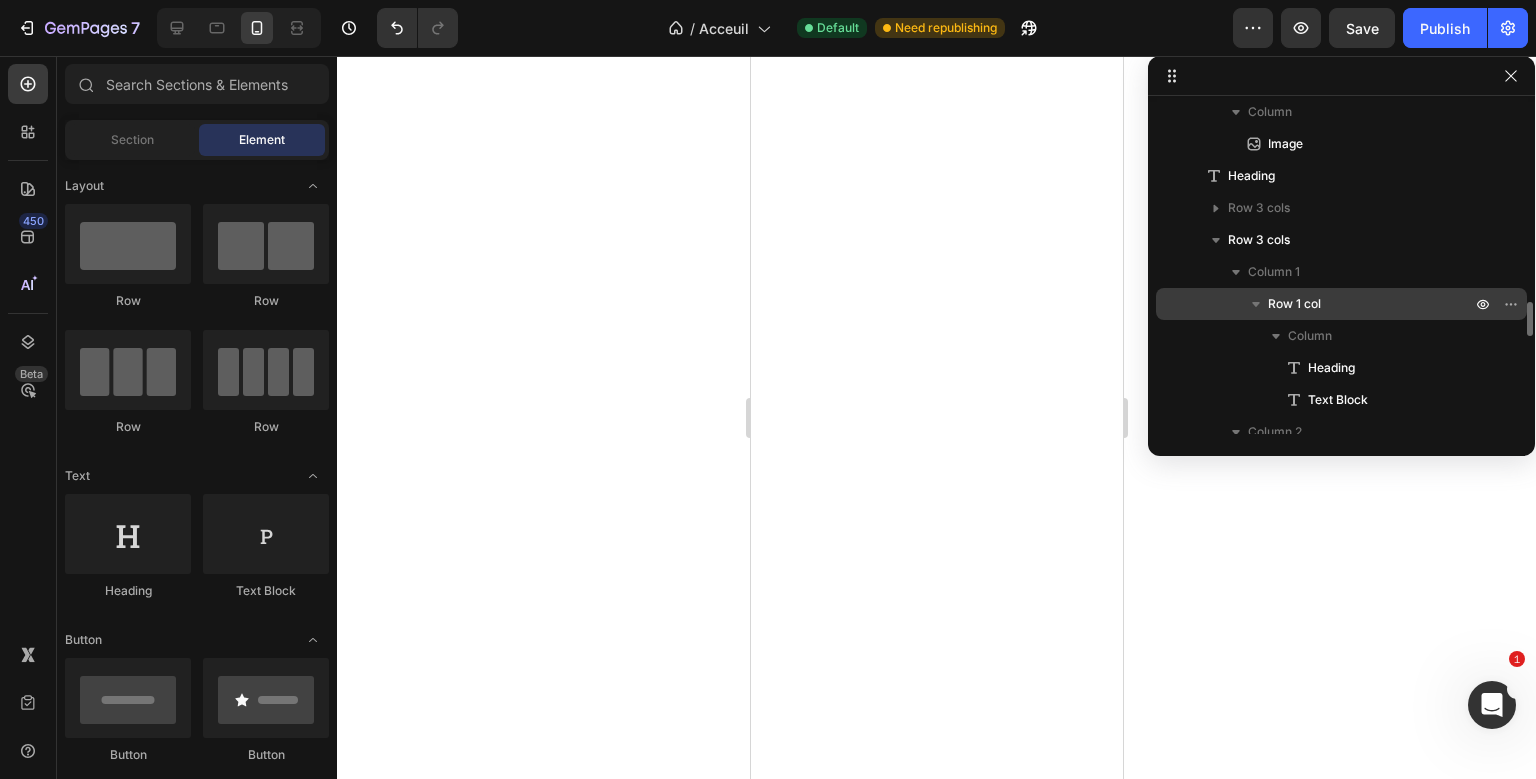 click on "Row 1 col" at bounding box center [1371, 304] 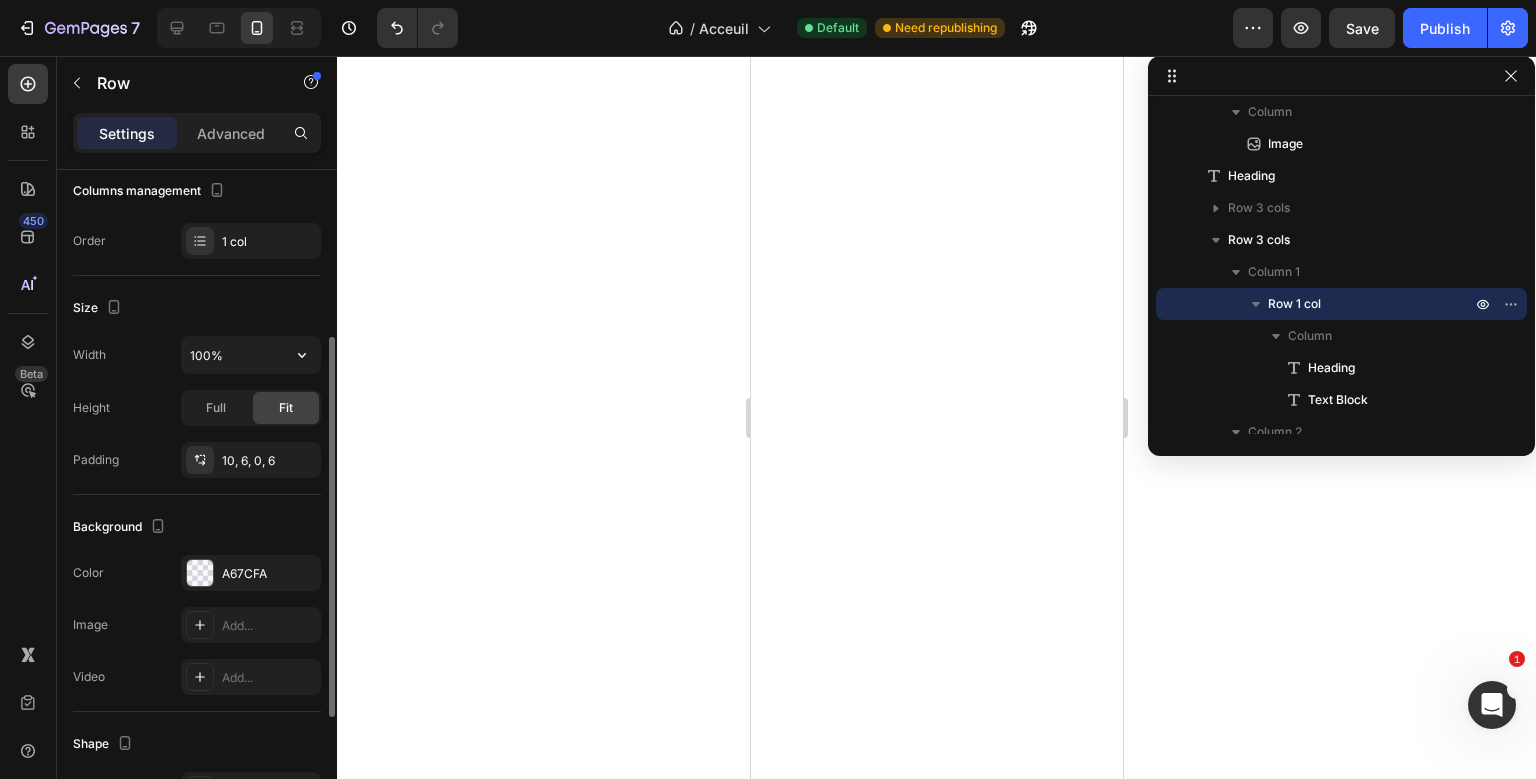 scroll, scrollTop: 307, scrollLeft: 0, axis: vertical 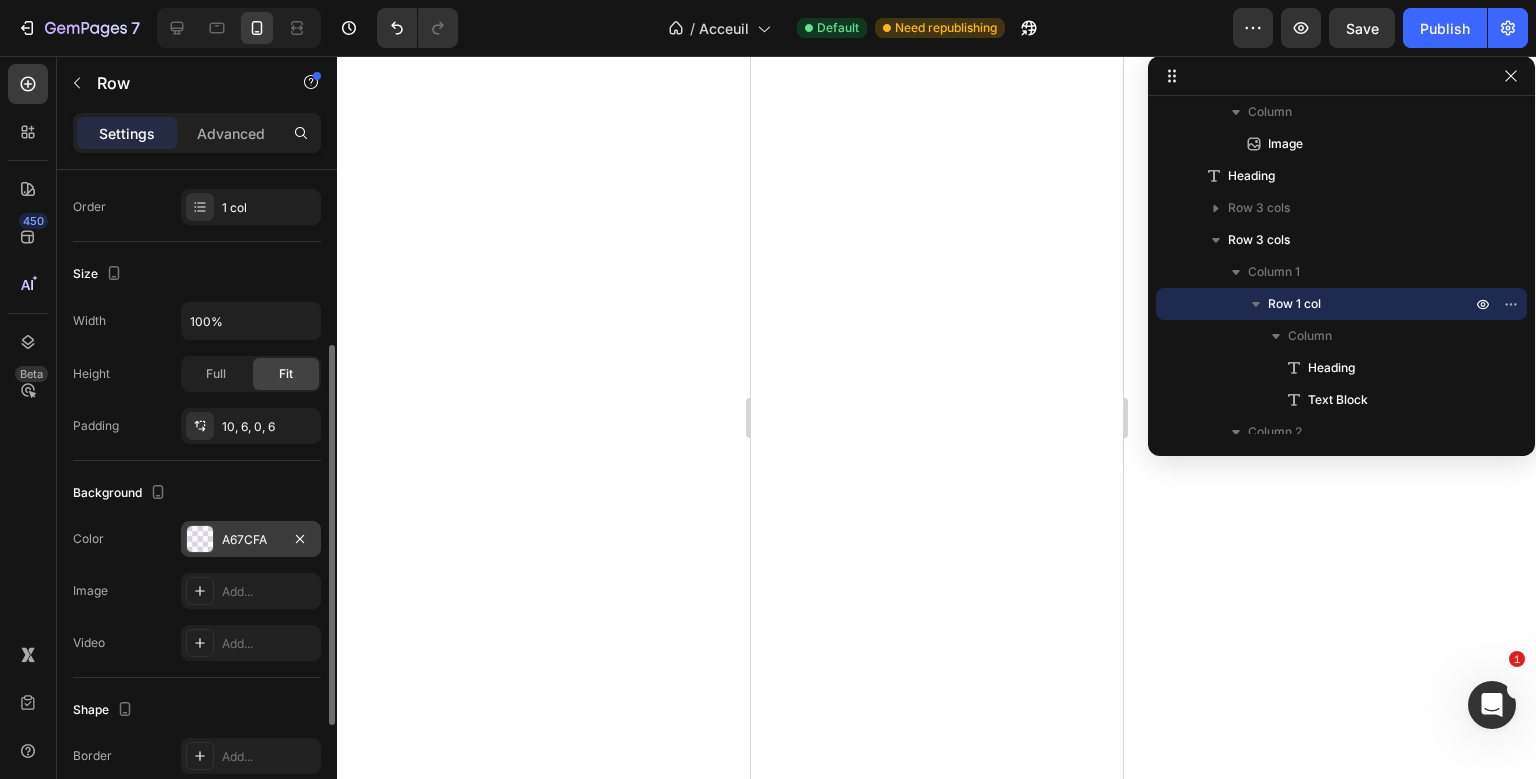 click on "A67CFA" at bounding box center (251, 540) 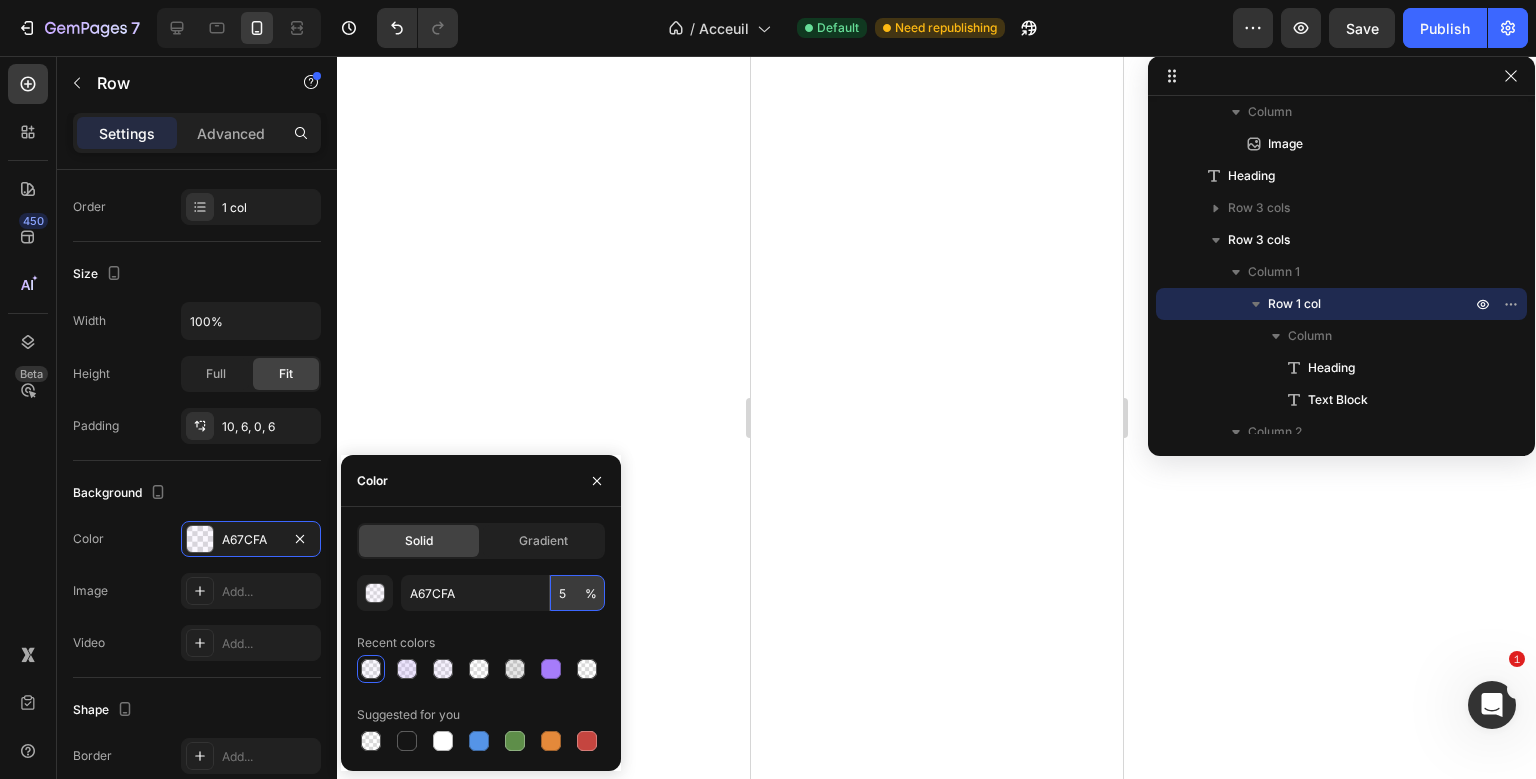 click on "5" at bounding box center (577, 593) 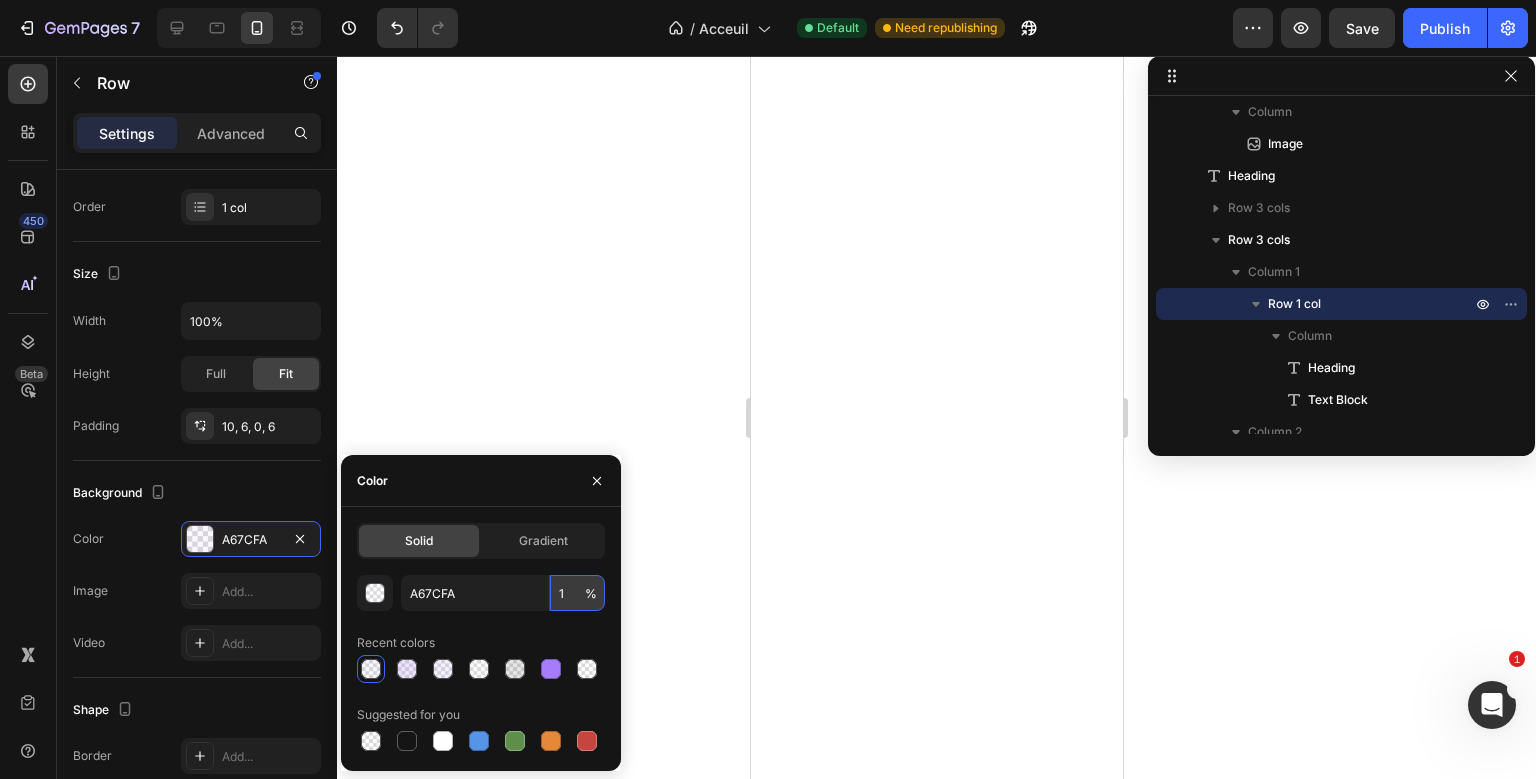 type on "10" 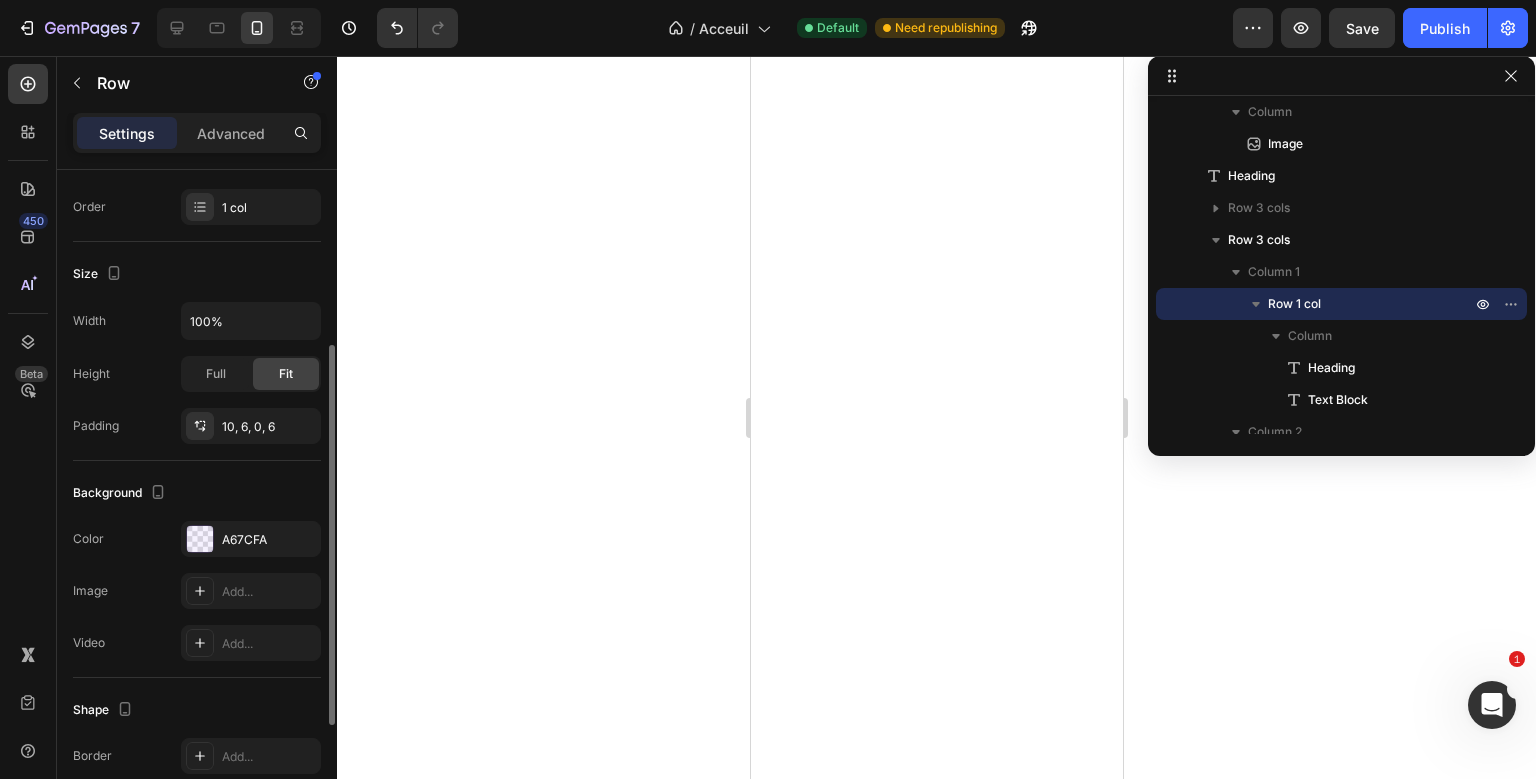 click on "Background" at bounding box center [197, 493] 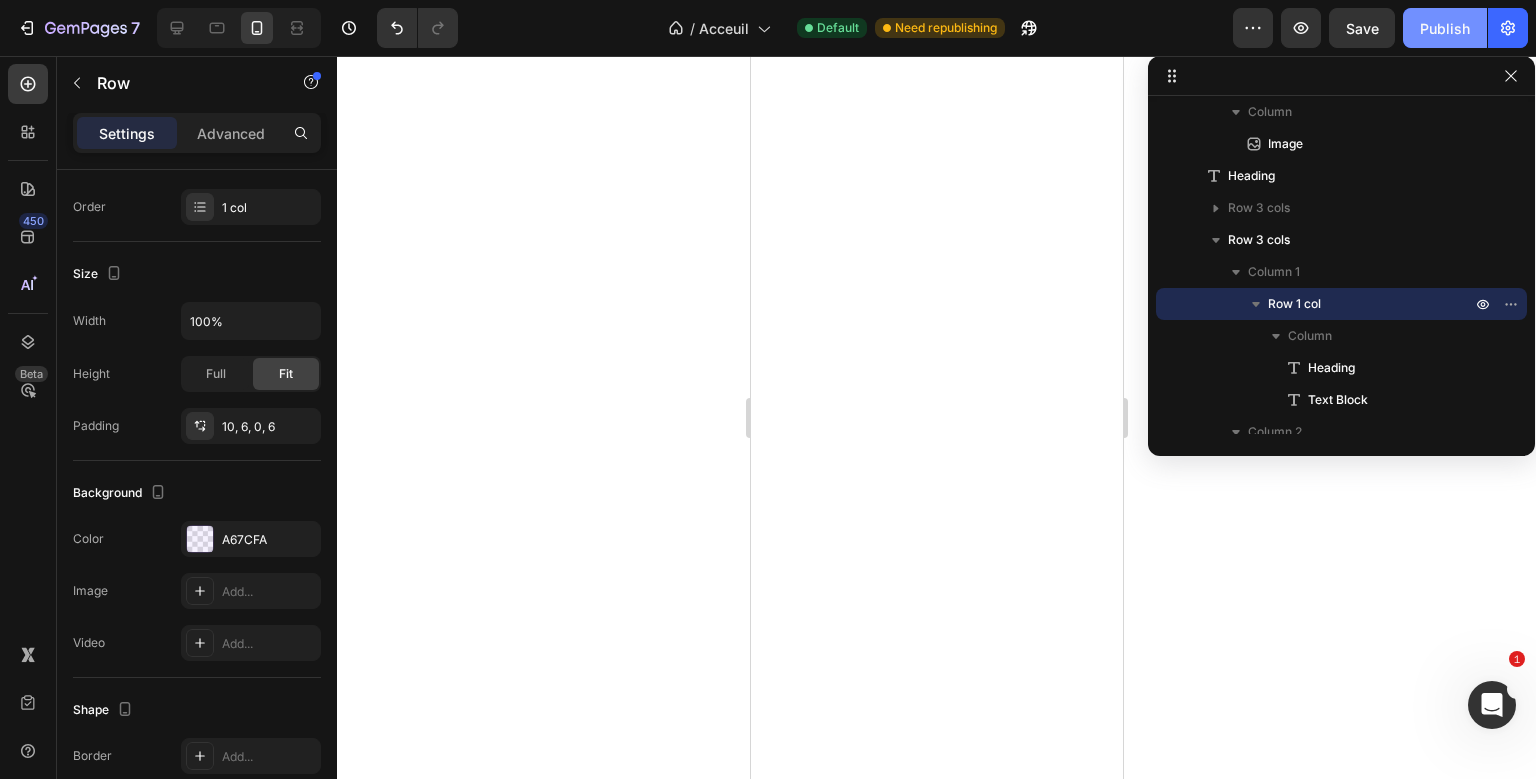 click on "Publish" at bounding box center [1445, 28] 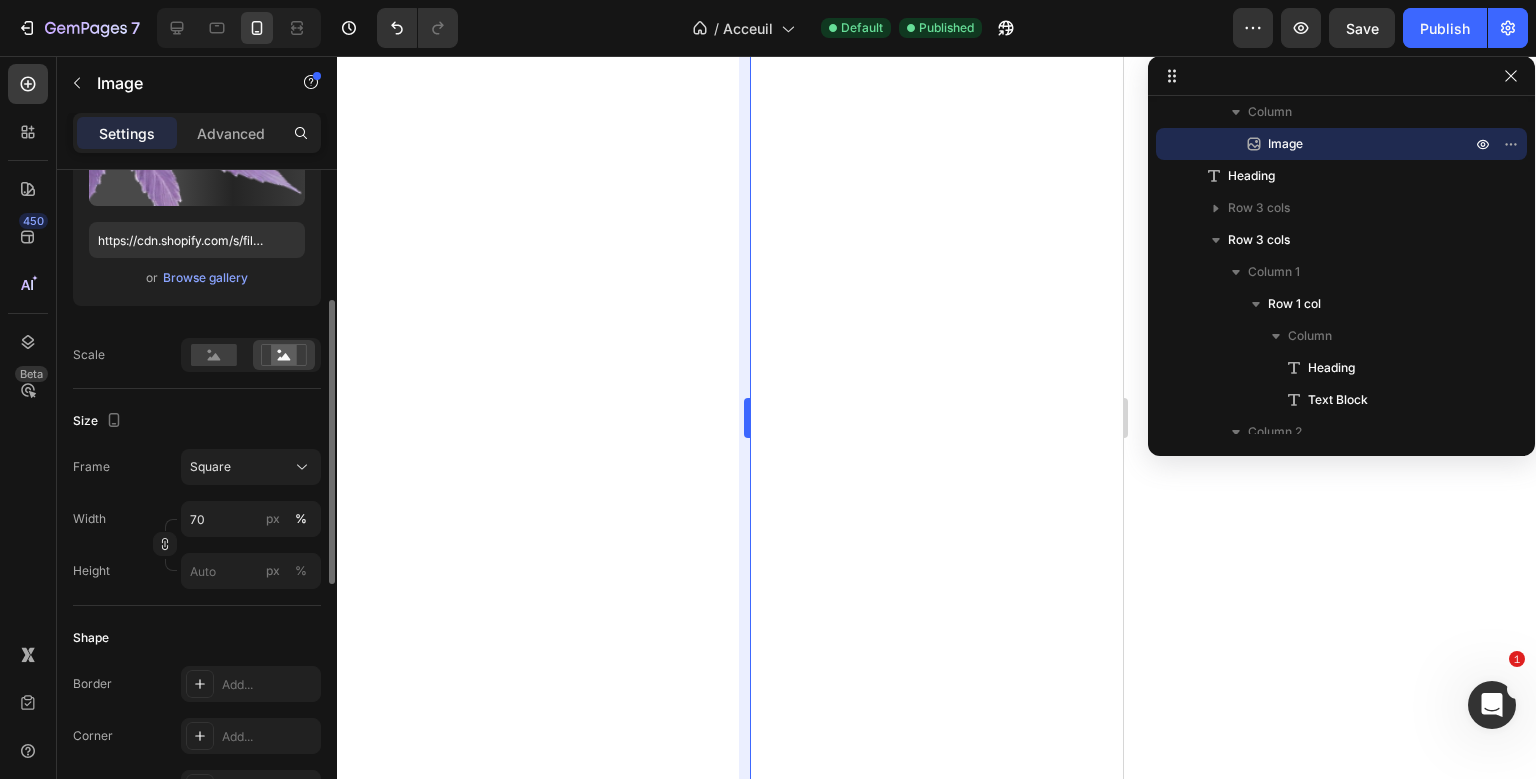 scroll, scrollTop: 0, scrollLeft: 0, axis: both 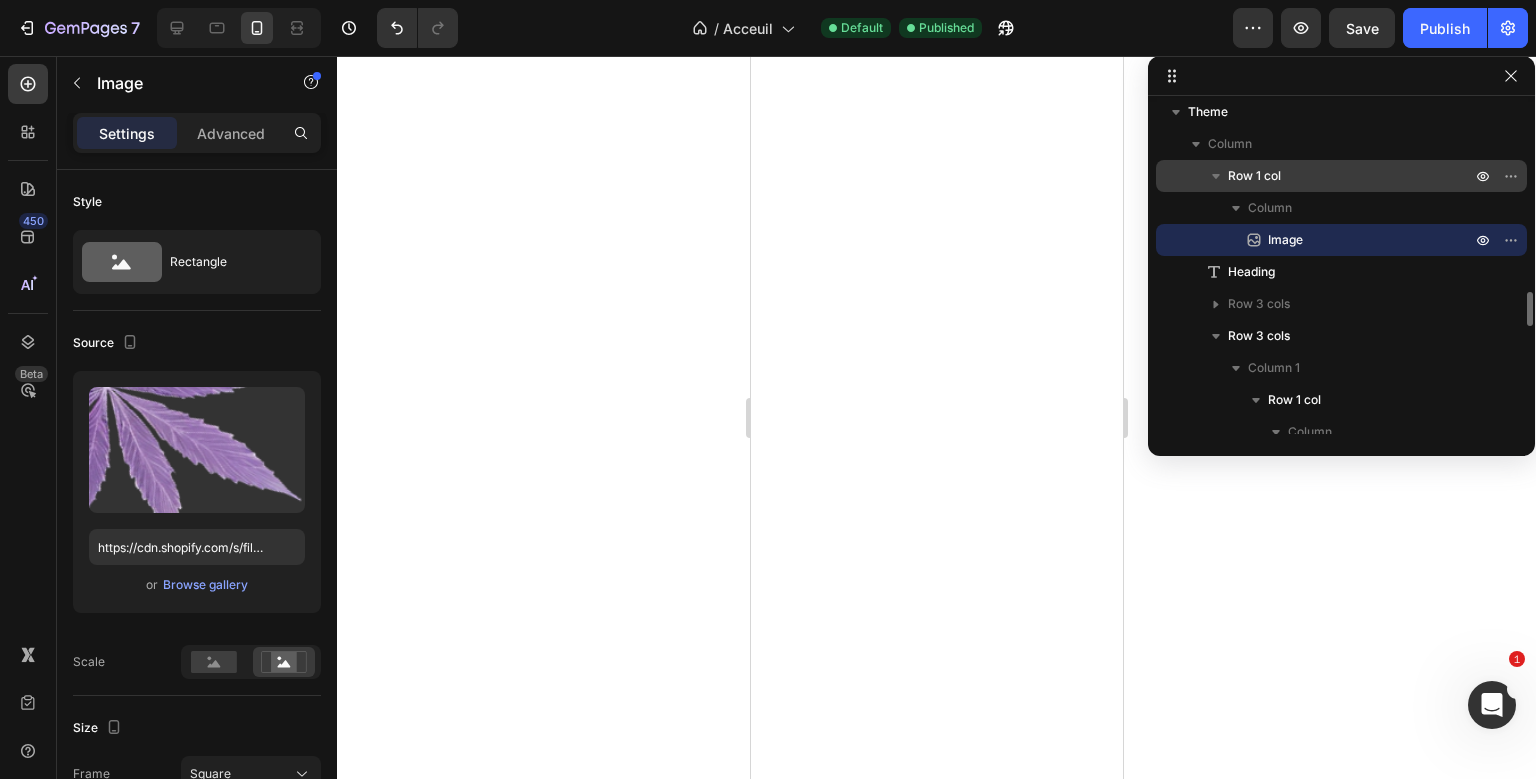 click on "Row 1 col" at bounding box center (1351, 176) 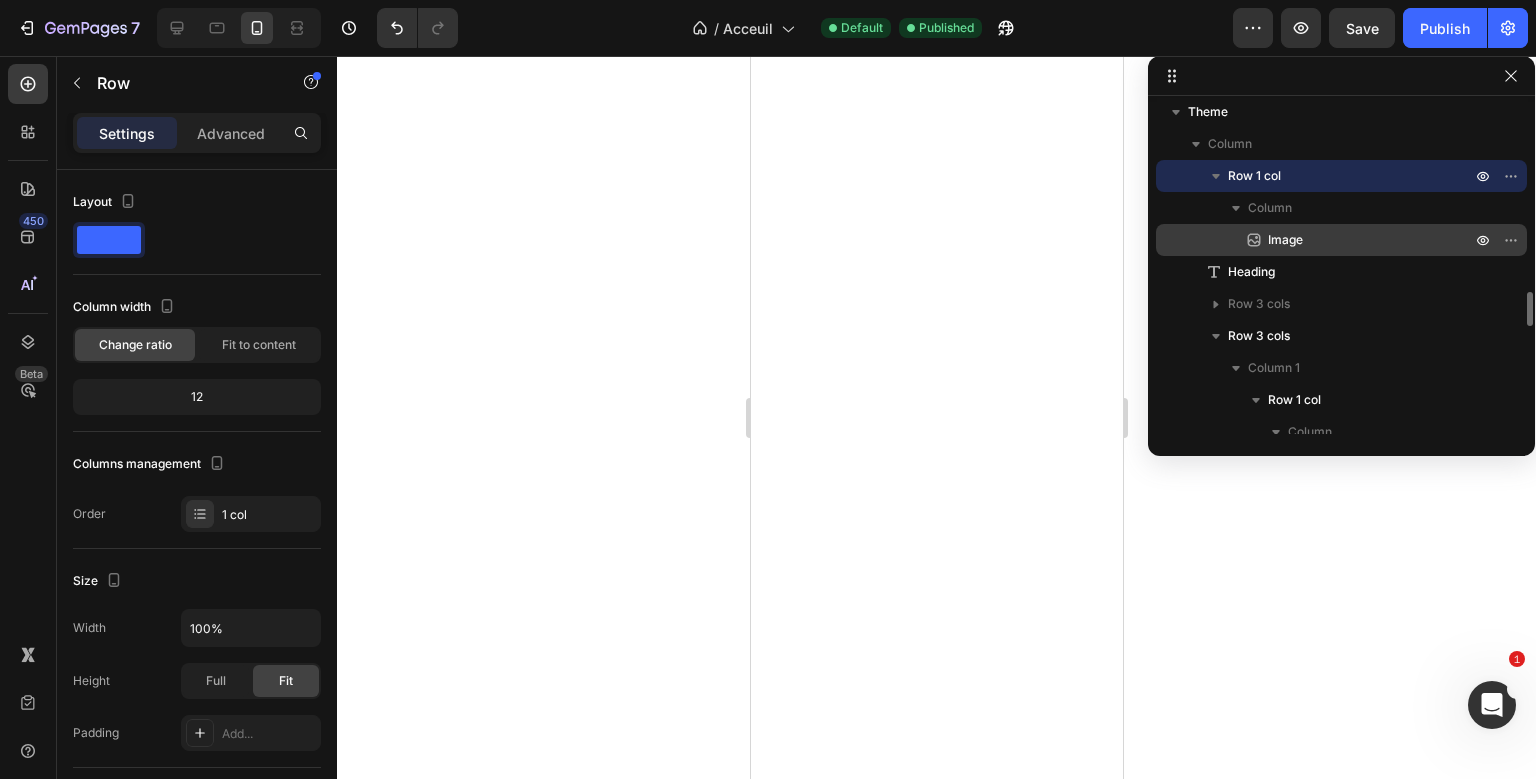 click on "Image" at bounding box center (1347, 240) 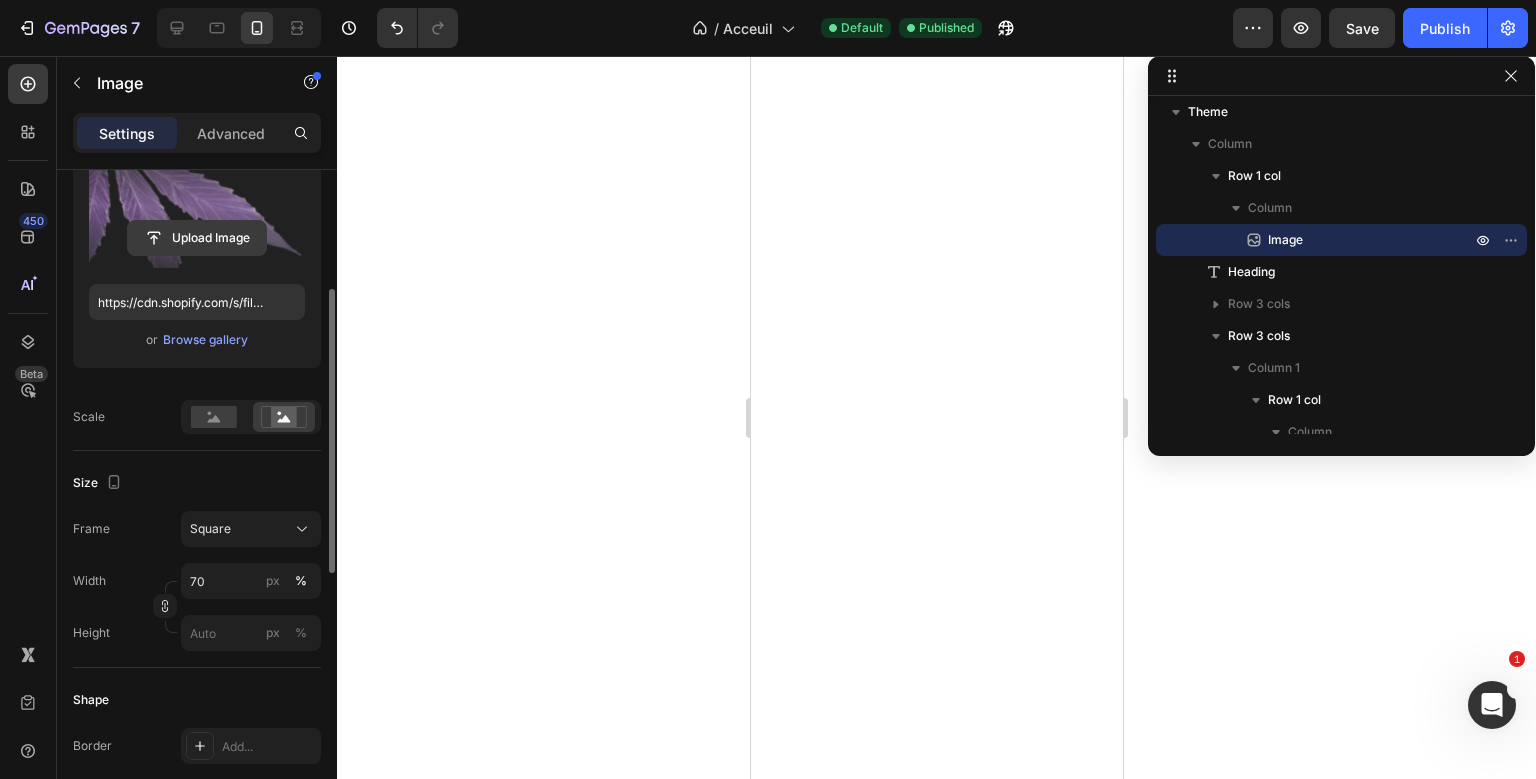 scroll, scrollTop: 275, scrollLeft: 0, axis: vertical 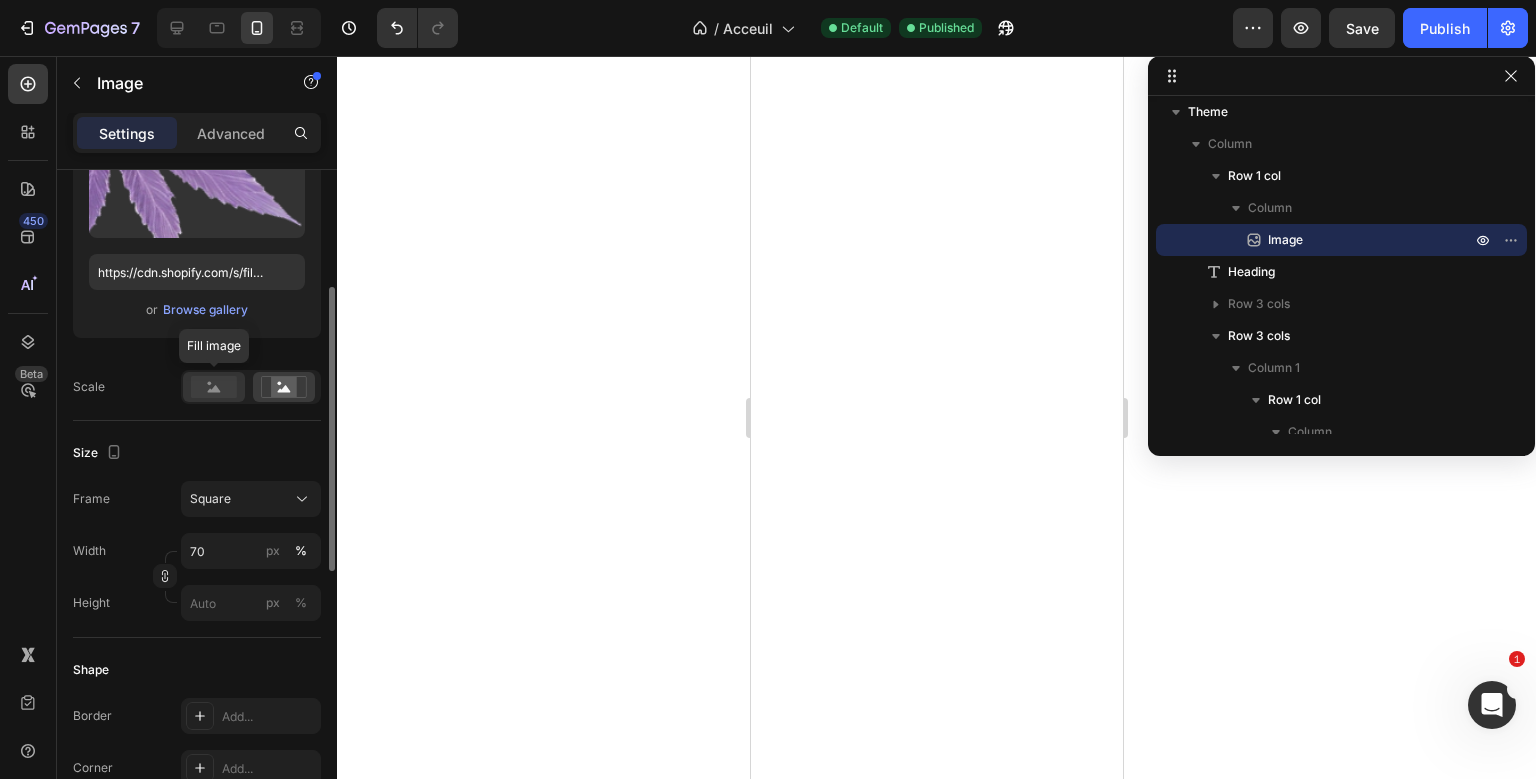 click 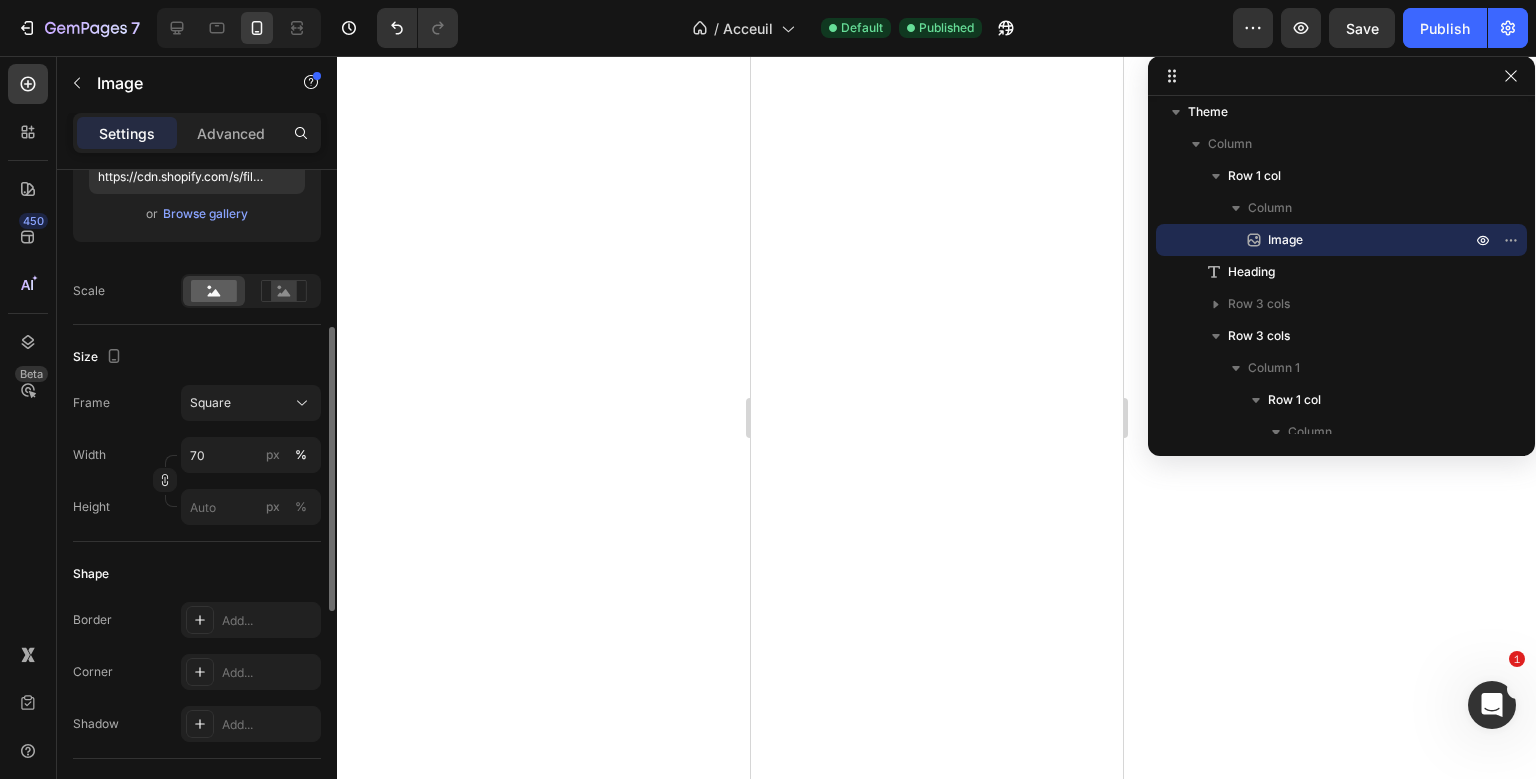 scroll, scrollTop: 372, scrollLeft: 0, axis: vertical 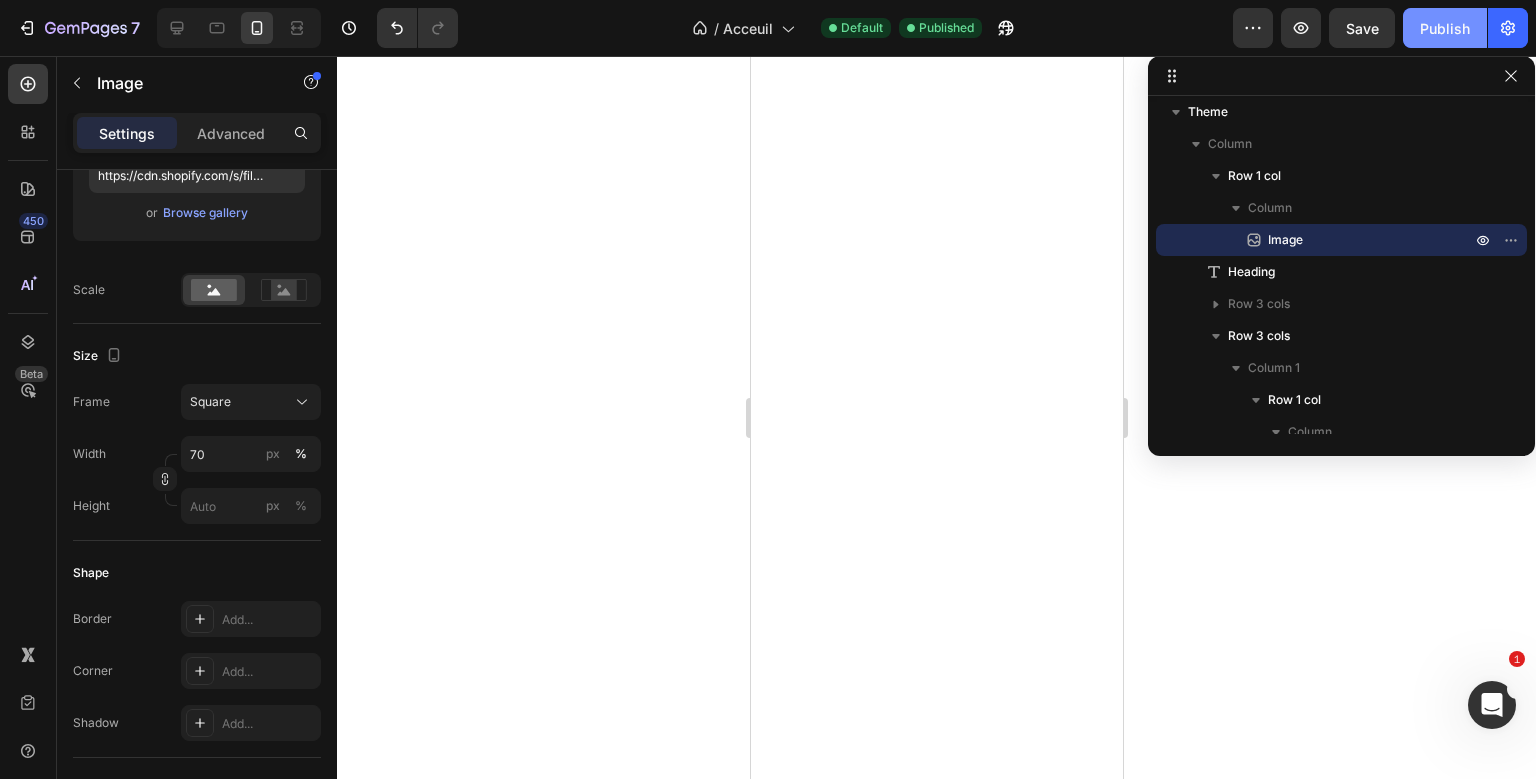 click on "Publish" 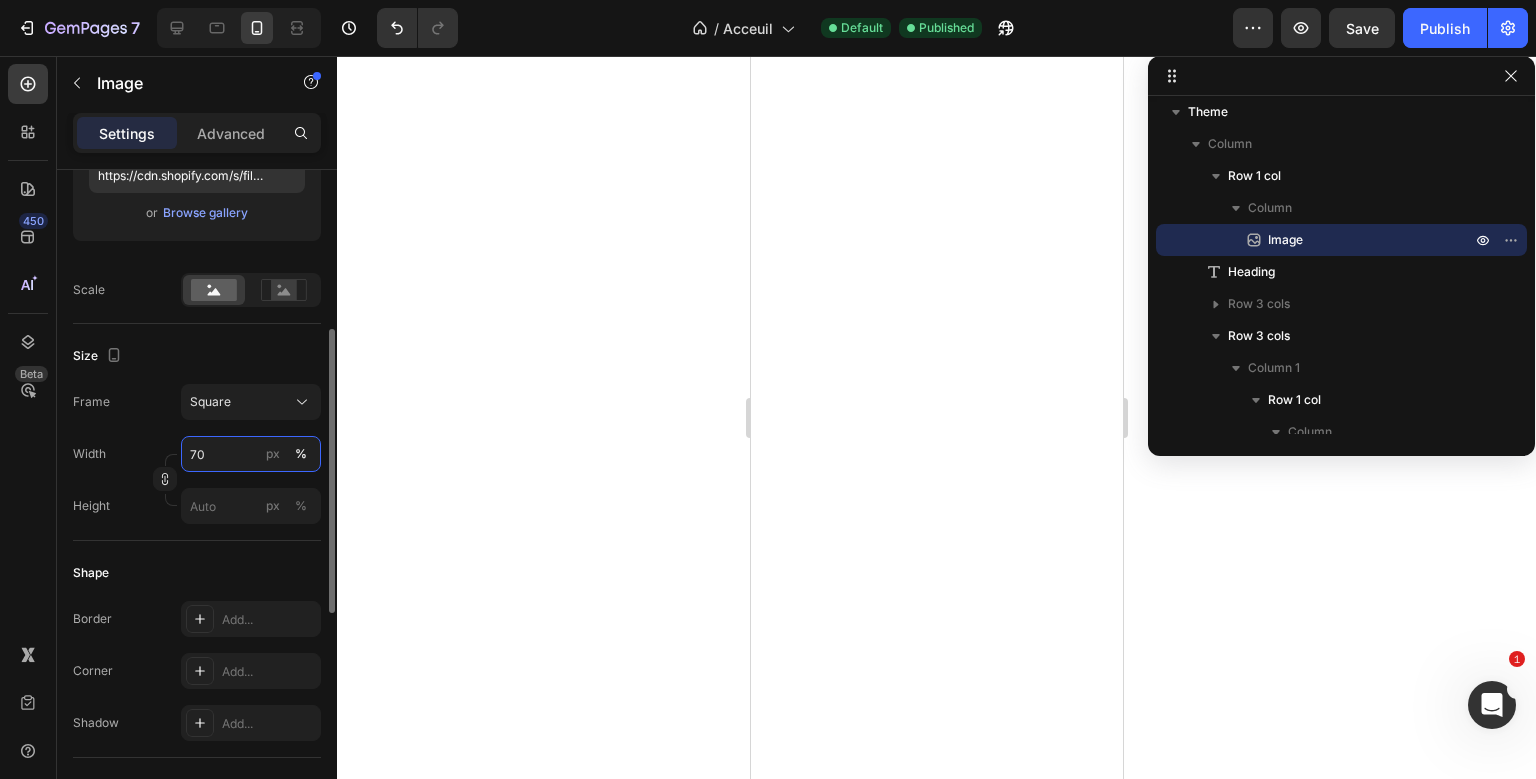 click on "70" at bounding box center (251, 454) 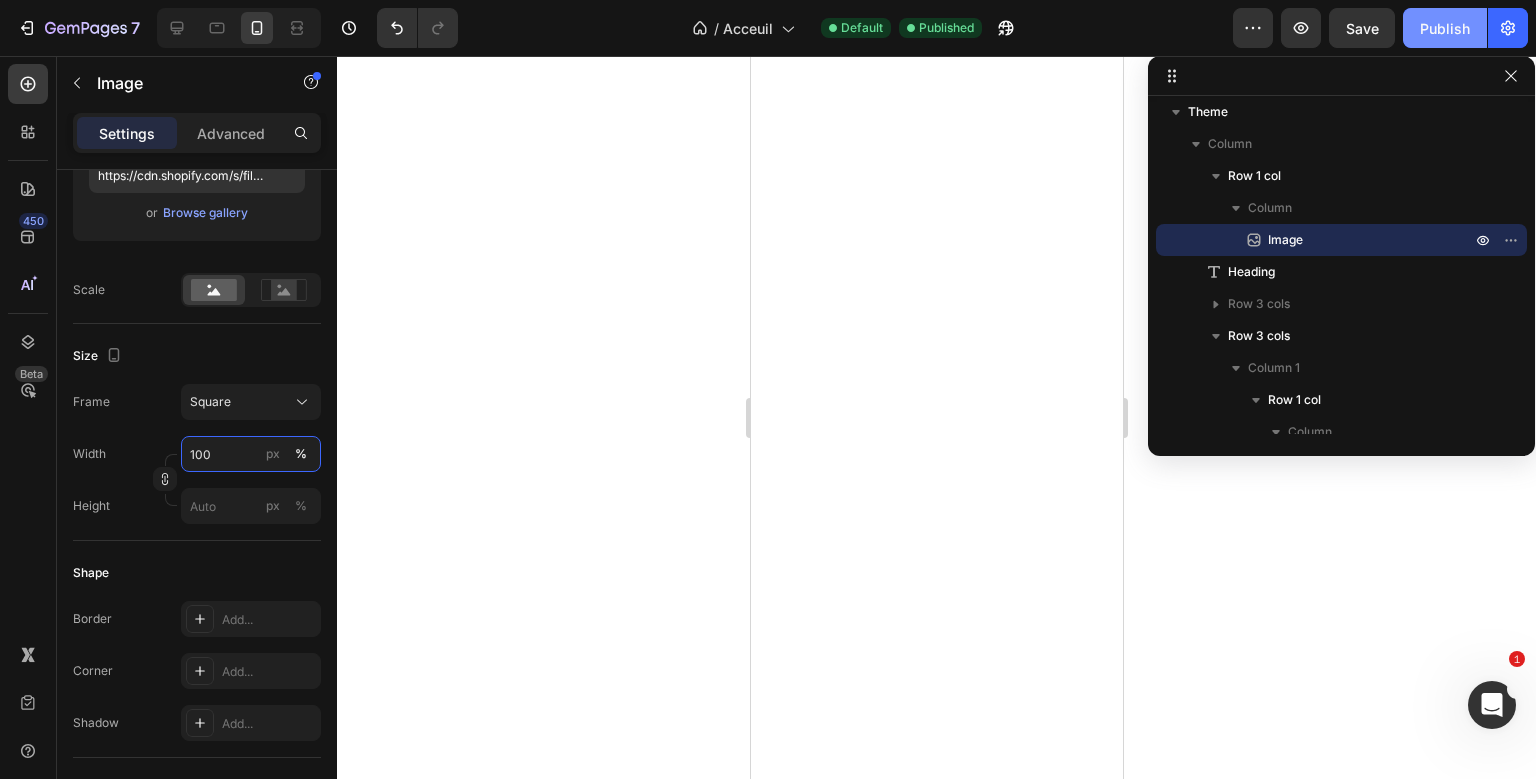 type on "100" 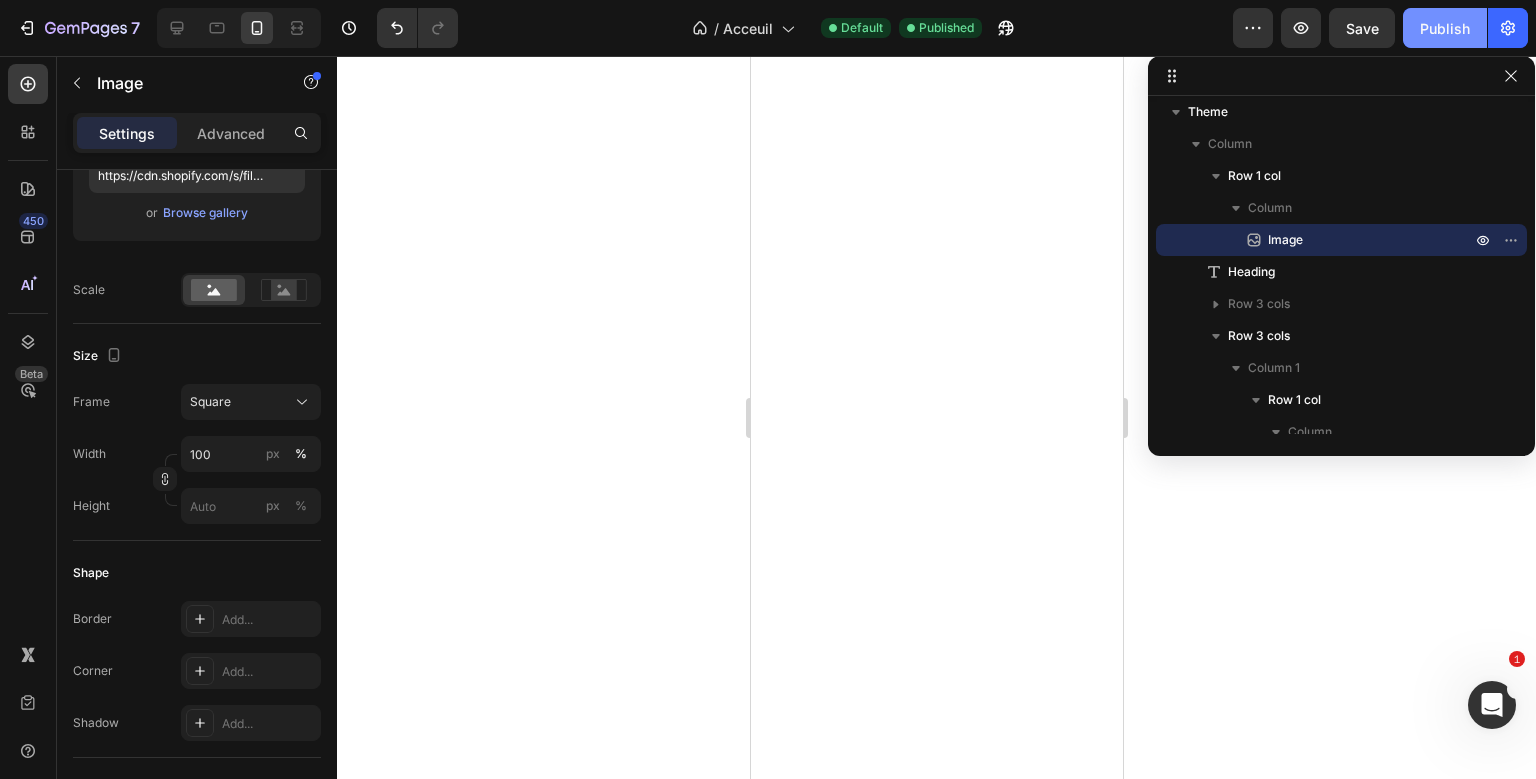 click on "Publish" at bounding box center (1445, 28) 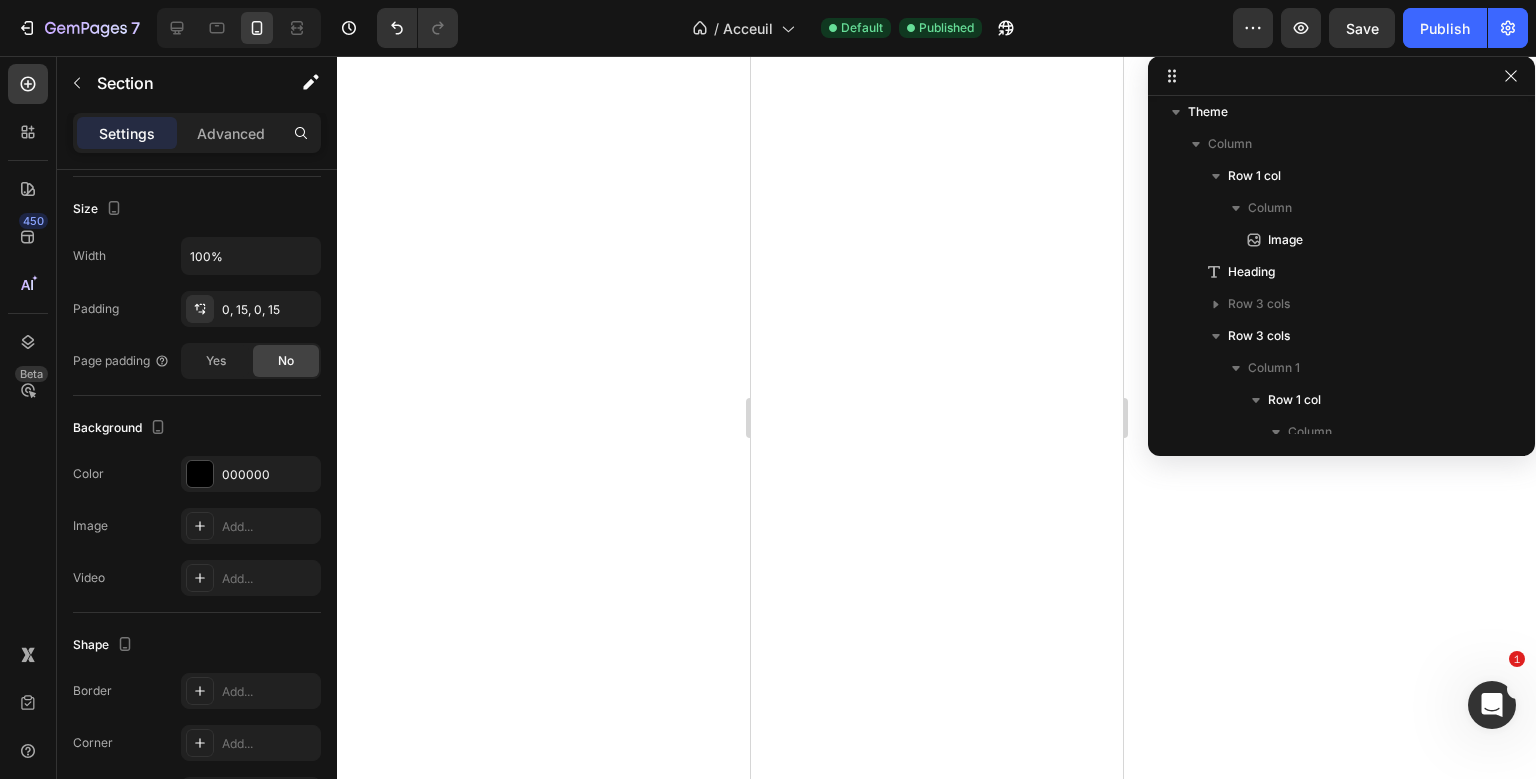 scroll, scrollTop: 2866, scrollLeft: 0, axis: vertical 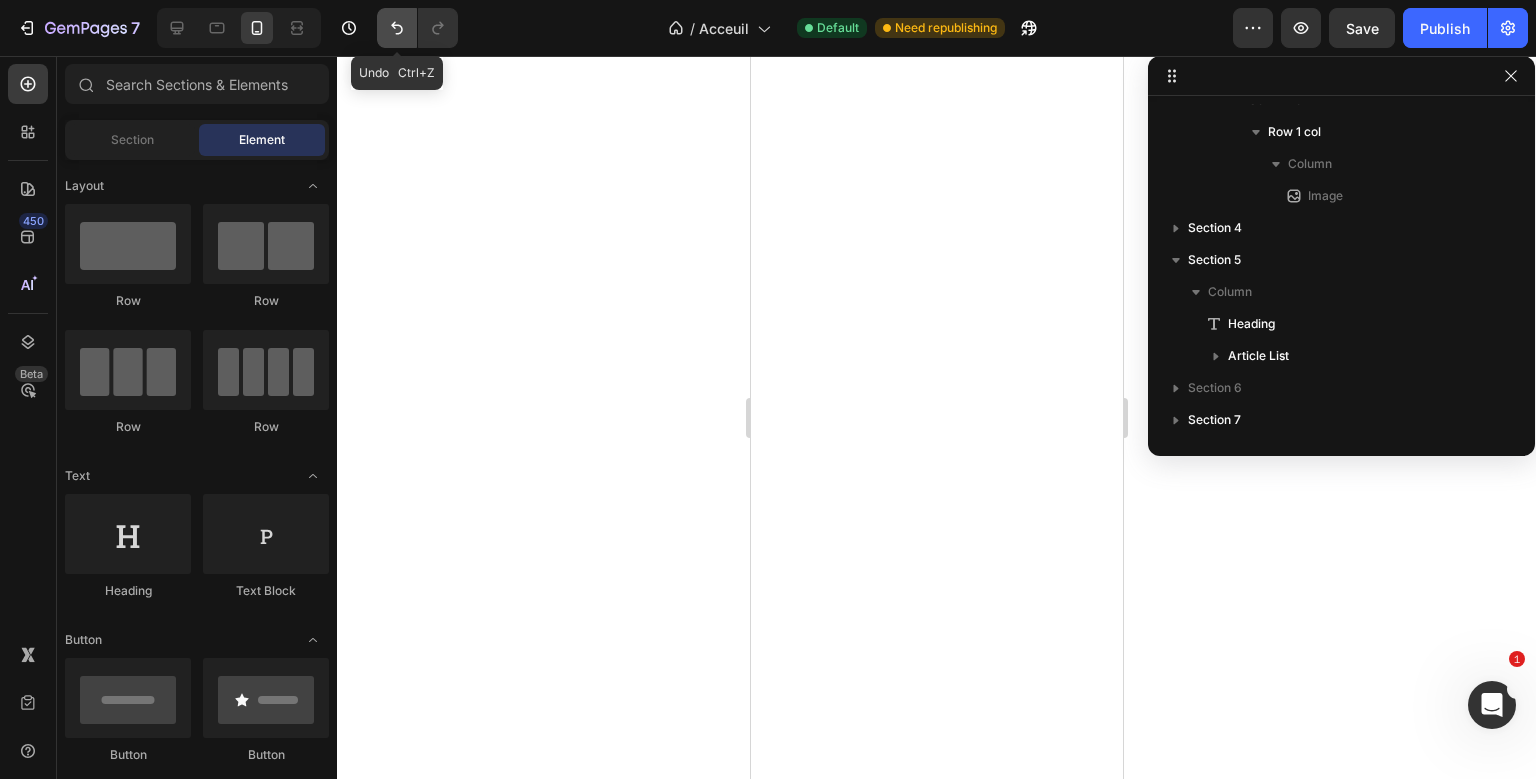 click 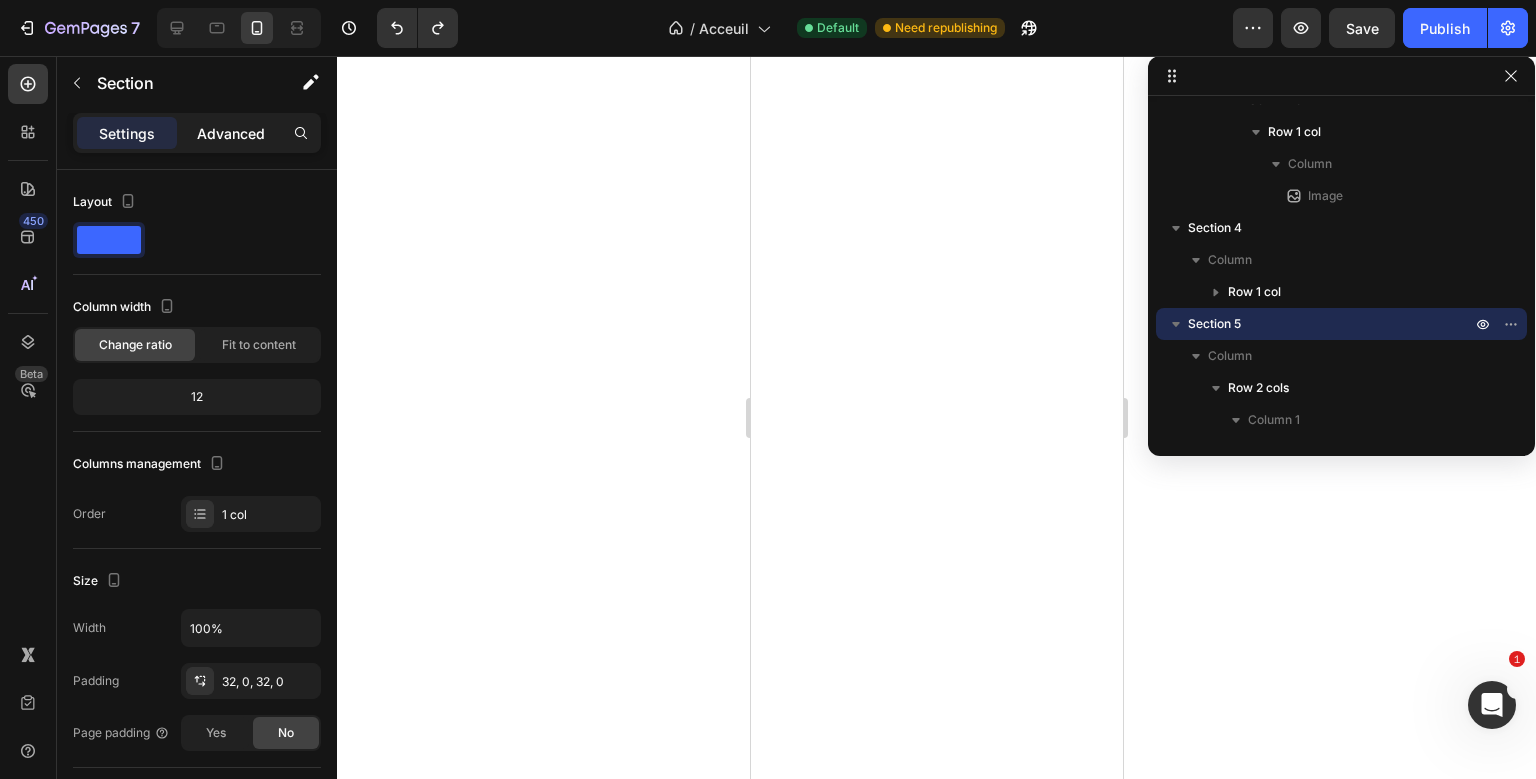 click on "Advanced" at bounding box center (231, 133) 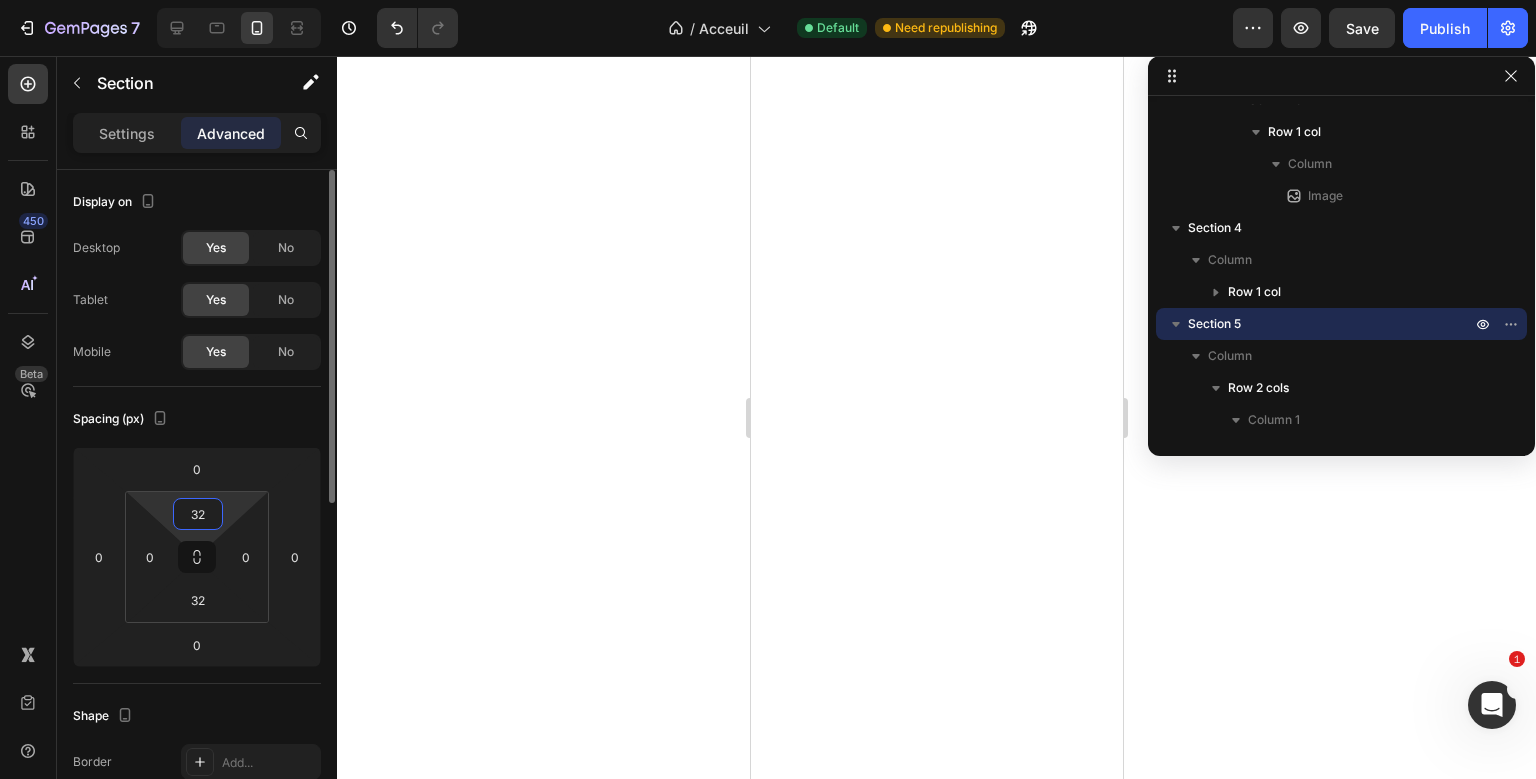click on "32" at bounding box center [198, 514] 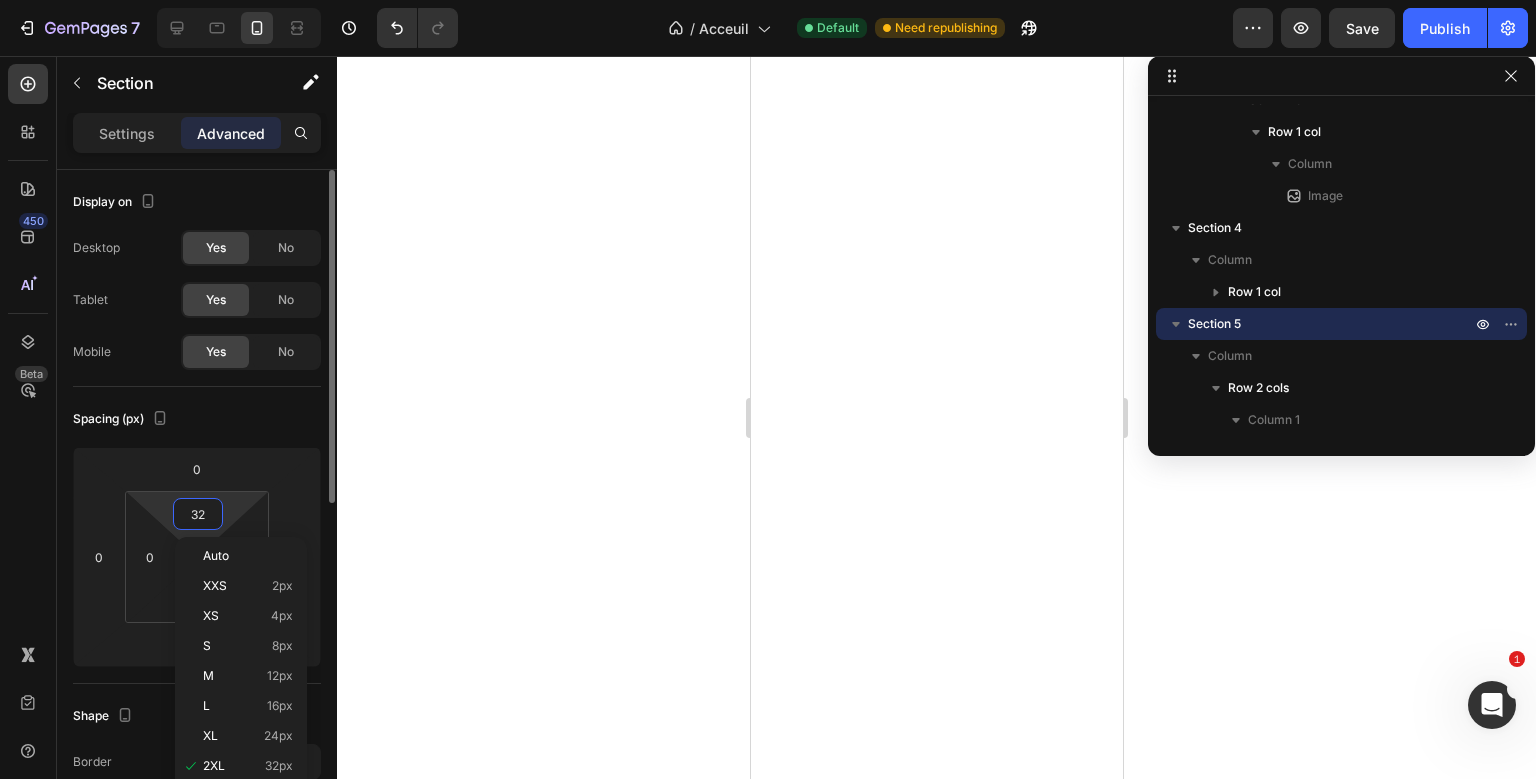 type on "0" 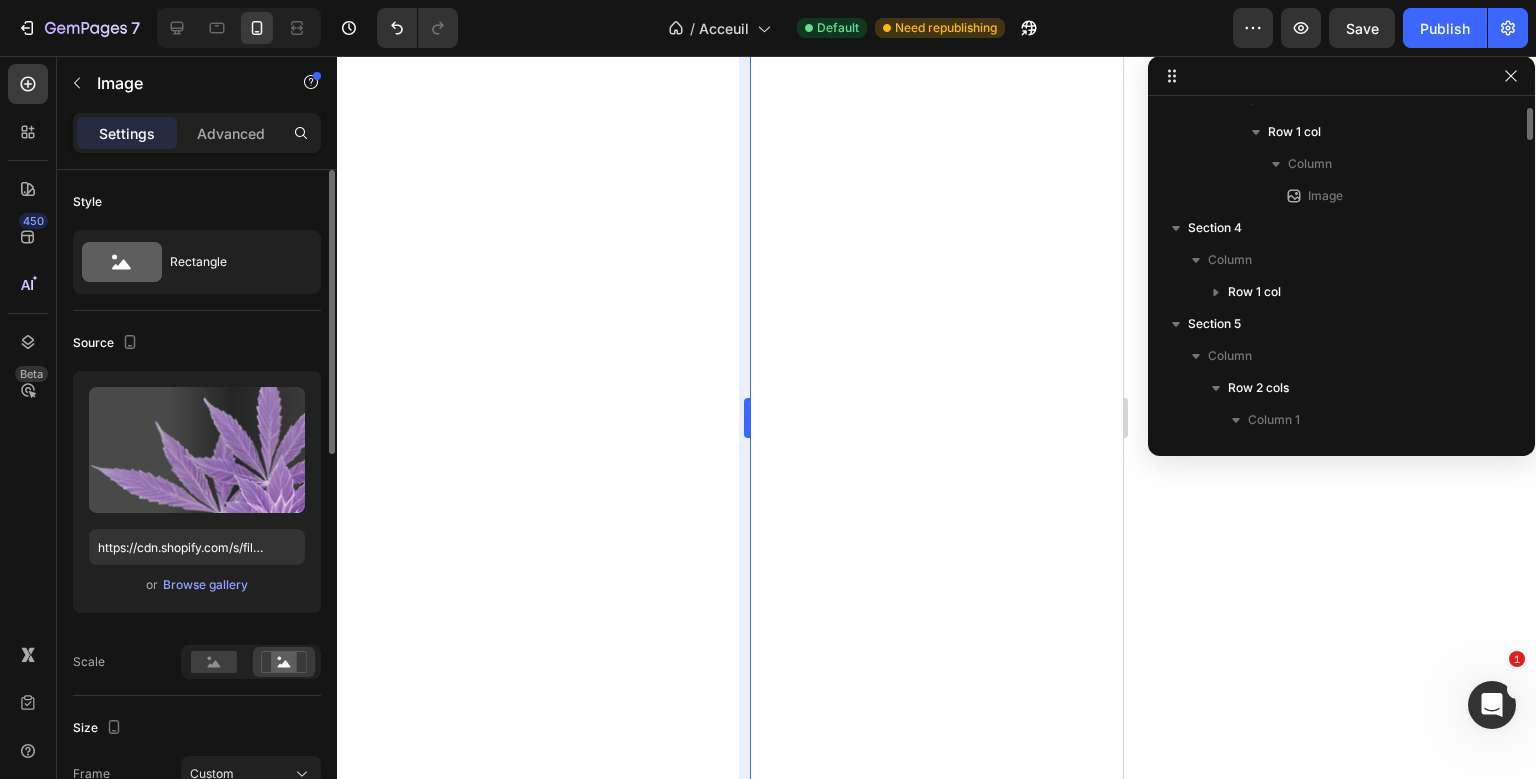 scroll, scrollTop: 2610, scrollLeft: 0, axis: vertical 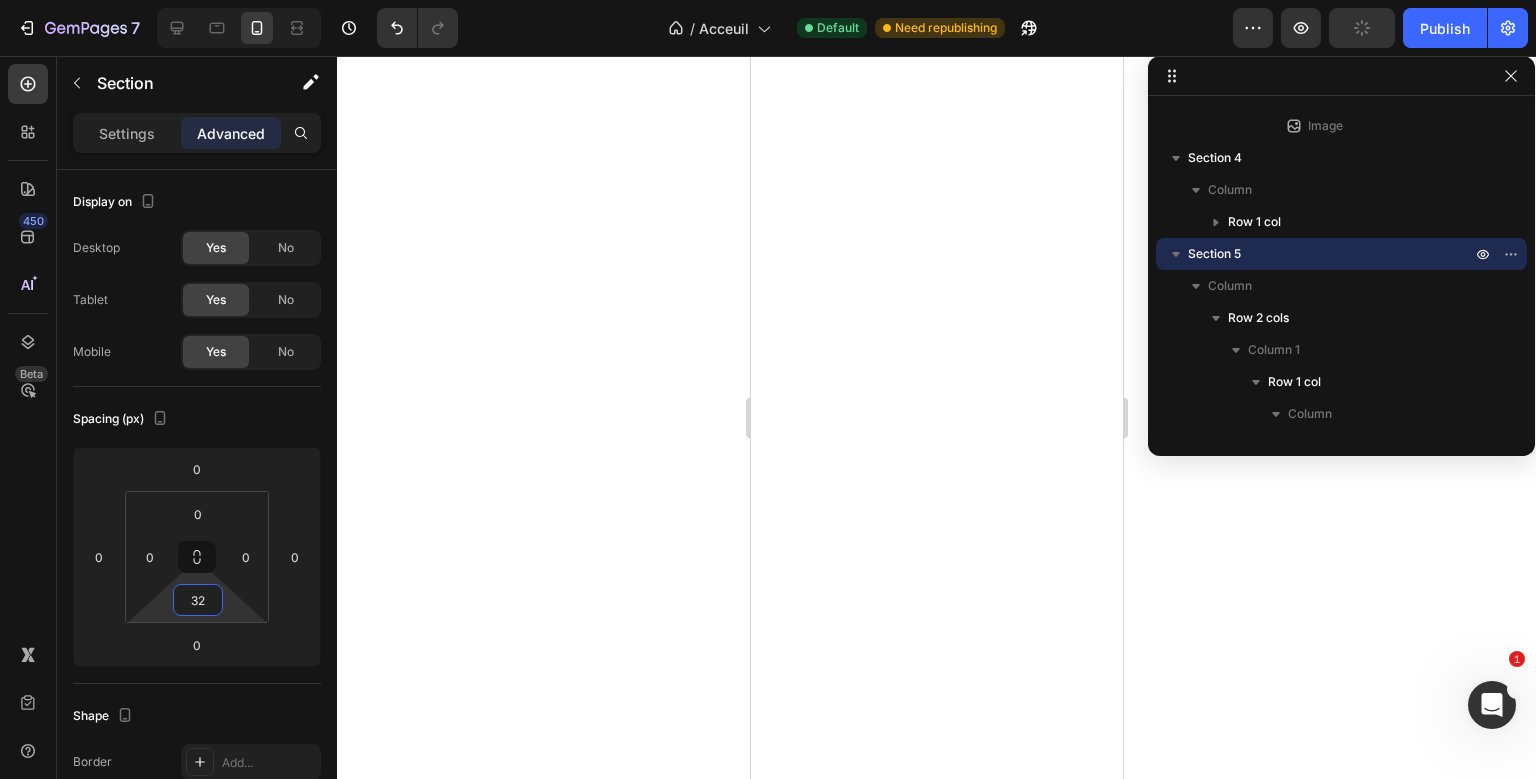 click on "32" at bounding box center [198, 600] 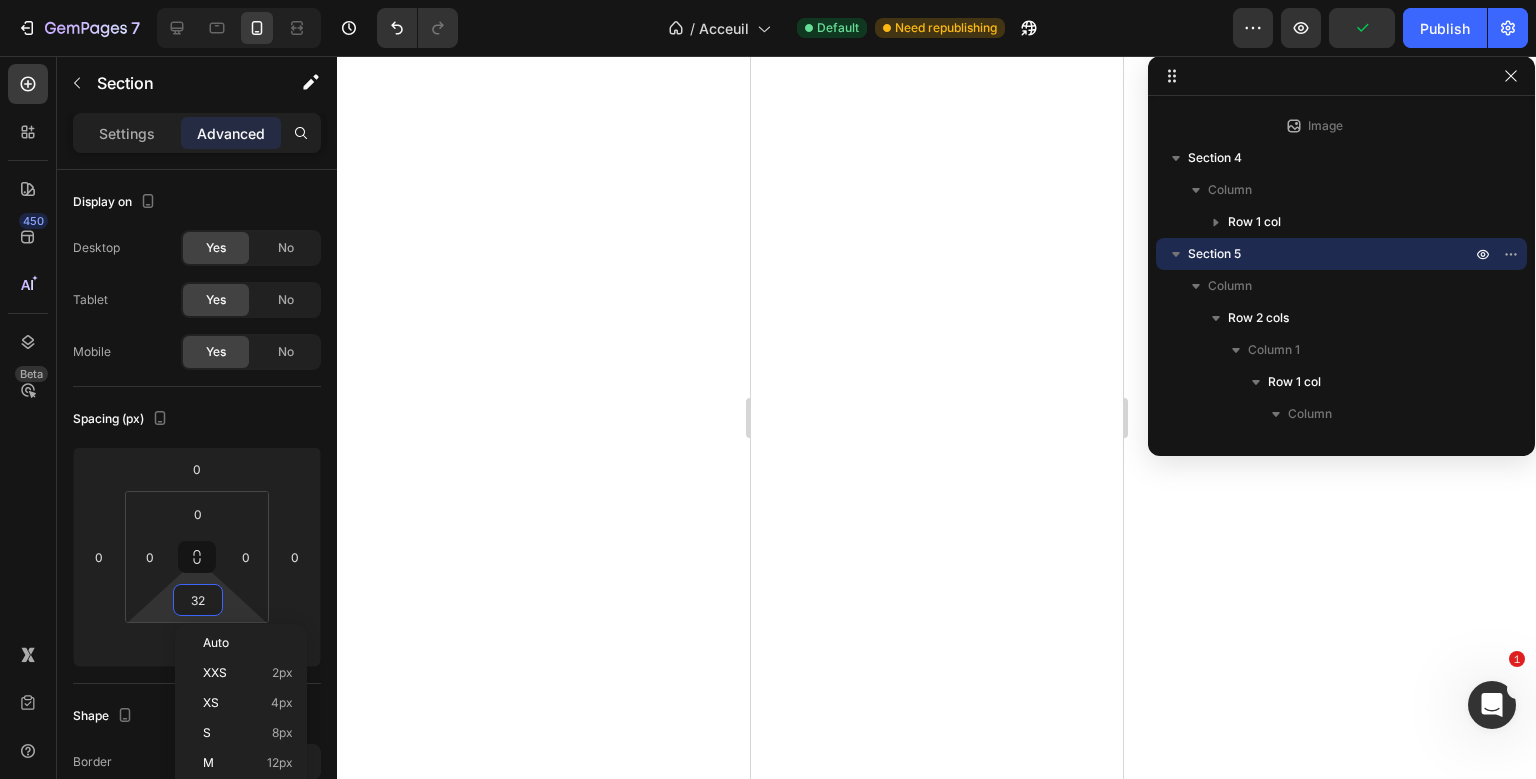 type on "0" 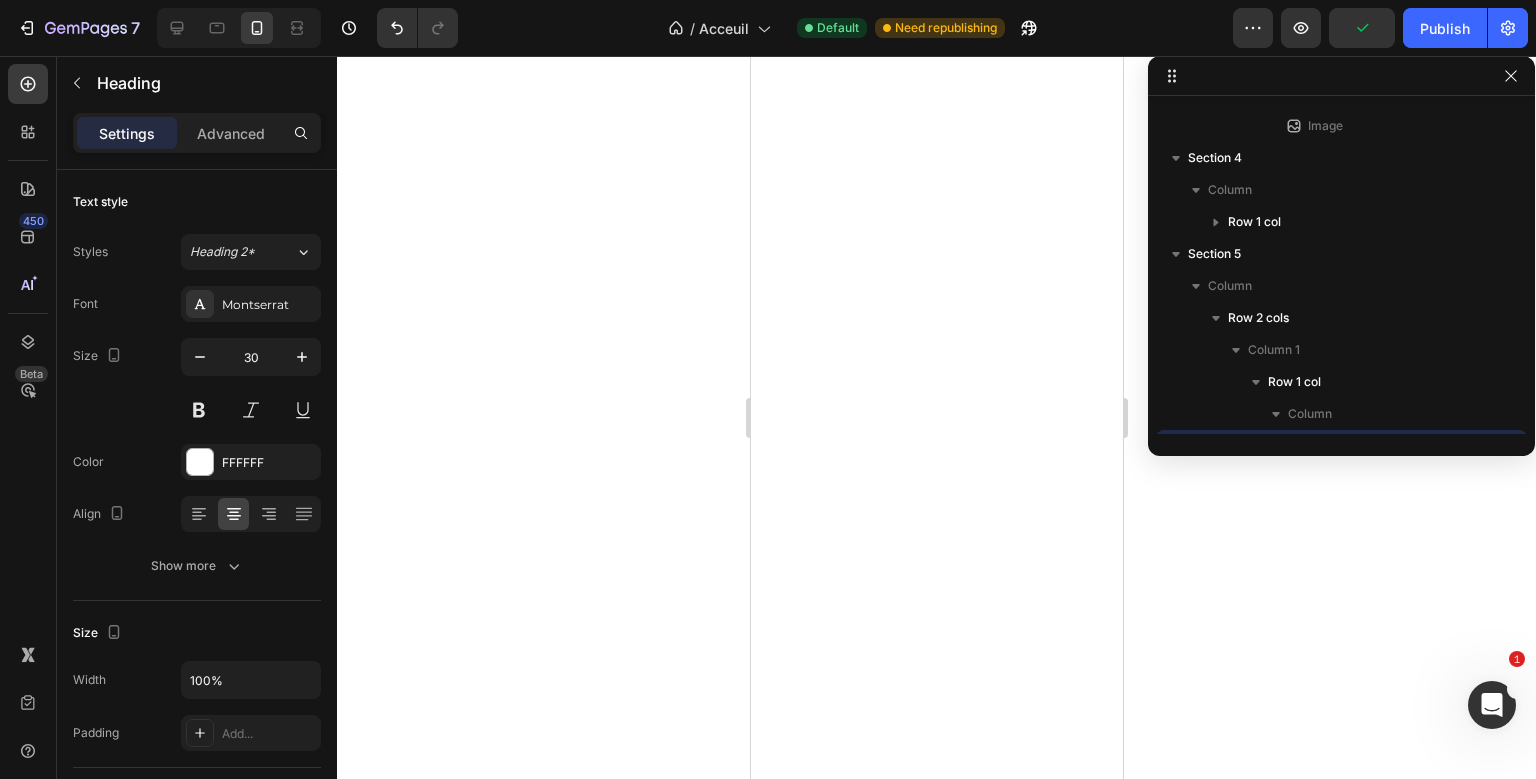 scroll, scrollTop: 3122, scrollLeft: 0, axis: vertical 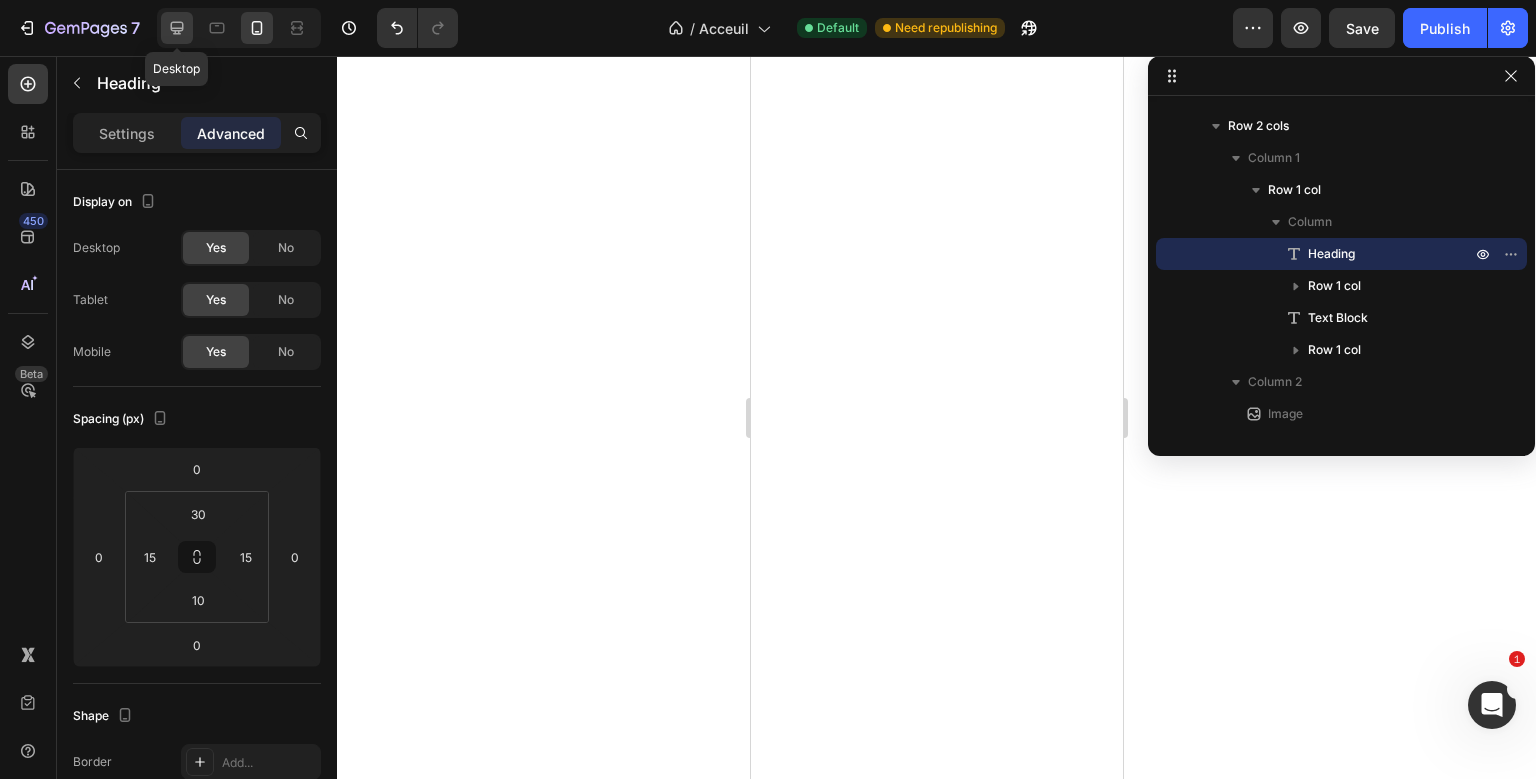 click 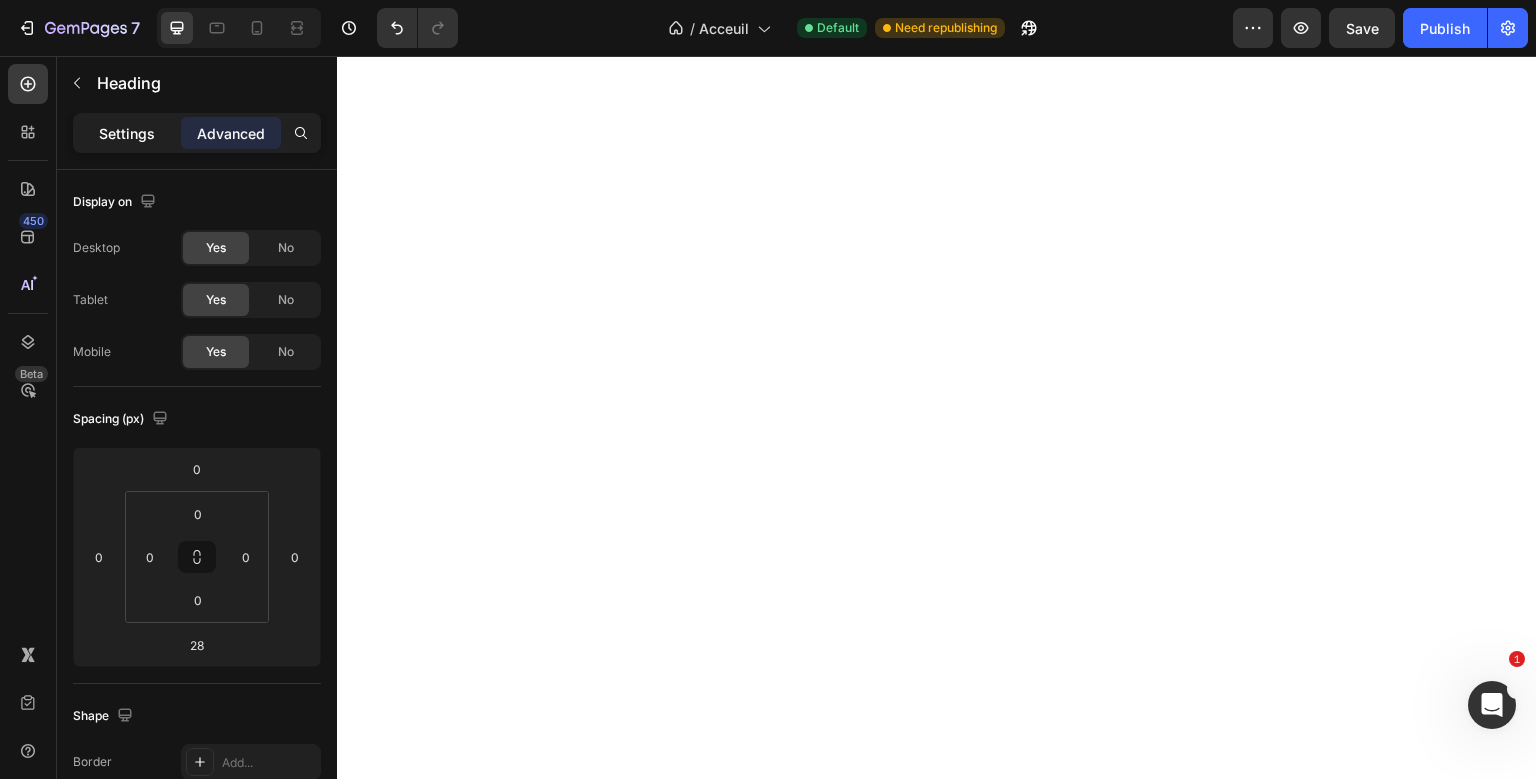 click on "Settings" 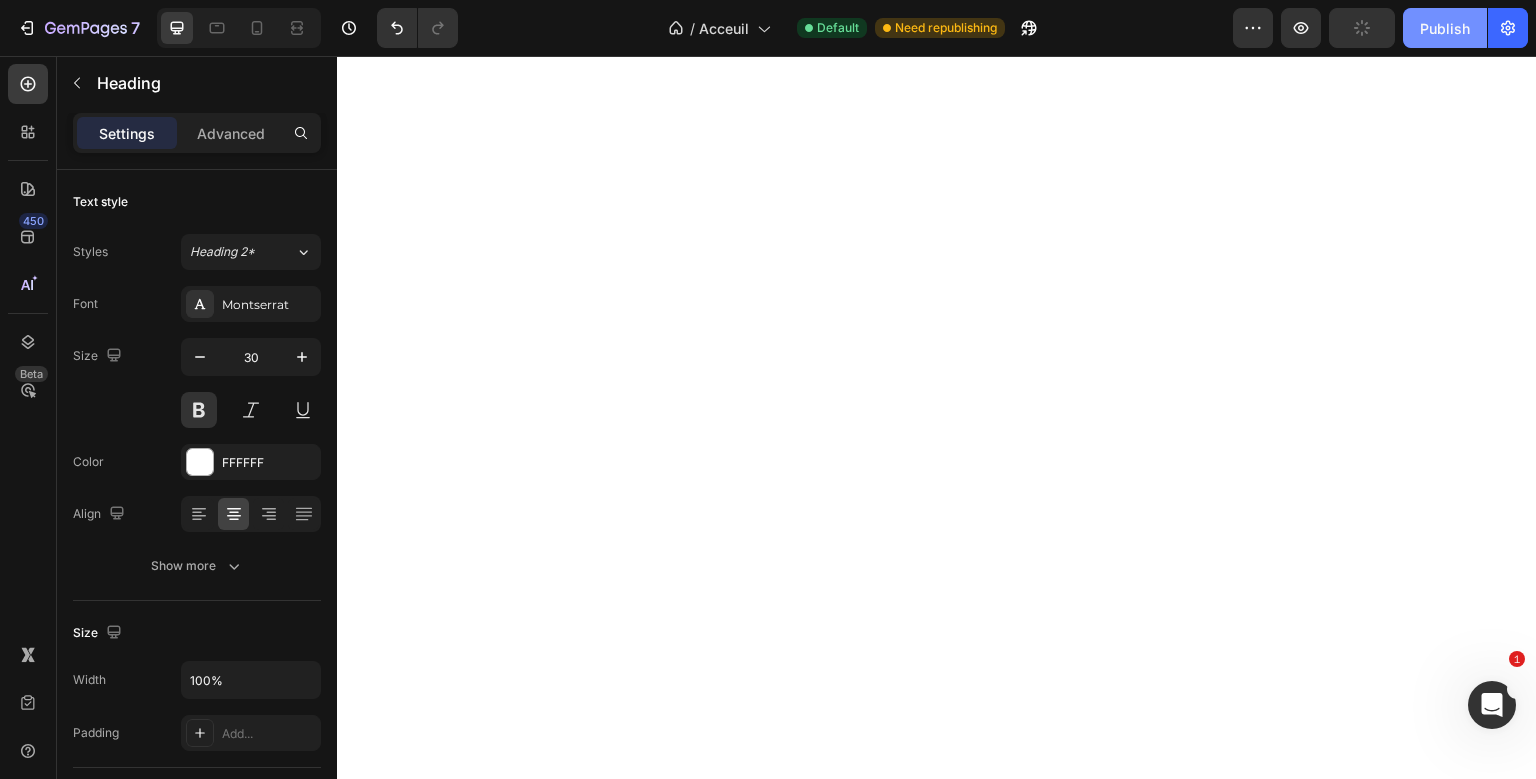 click on "Publish" at bounding box center [1445, 28] 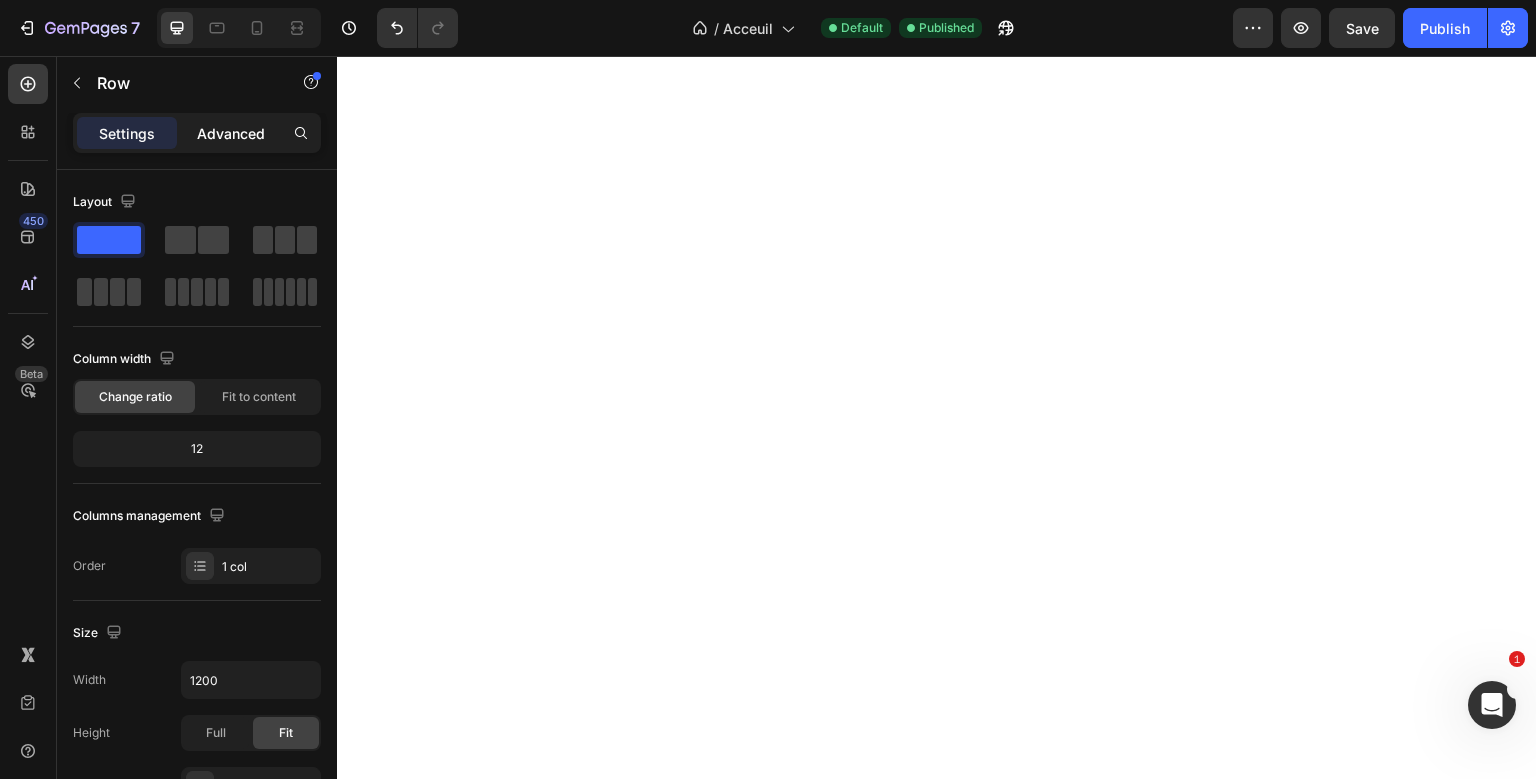 click on "Advanced" at bounding box center (231, 133) 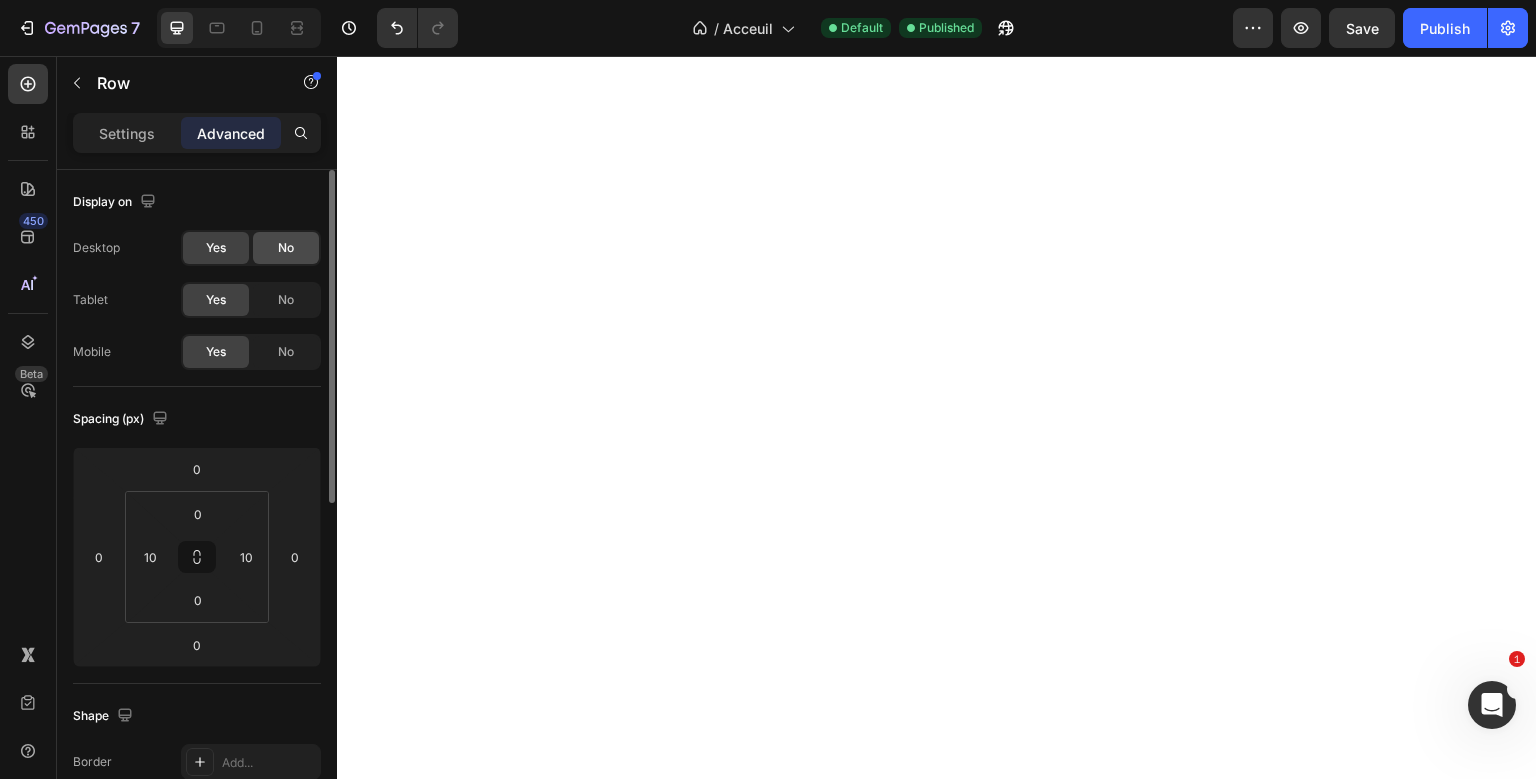 click on "No" 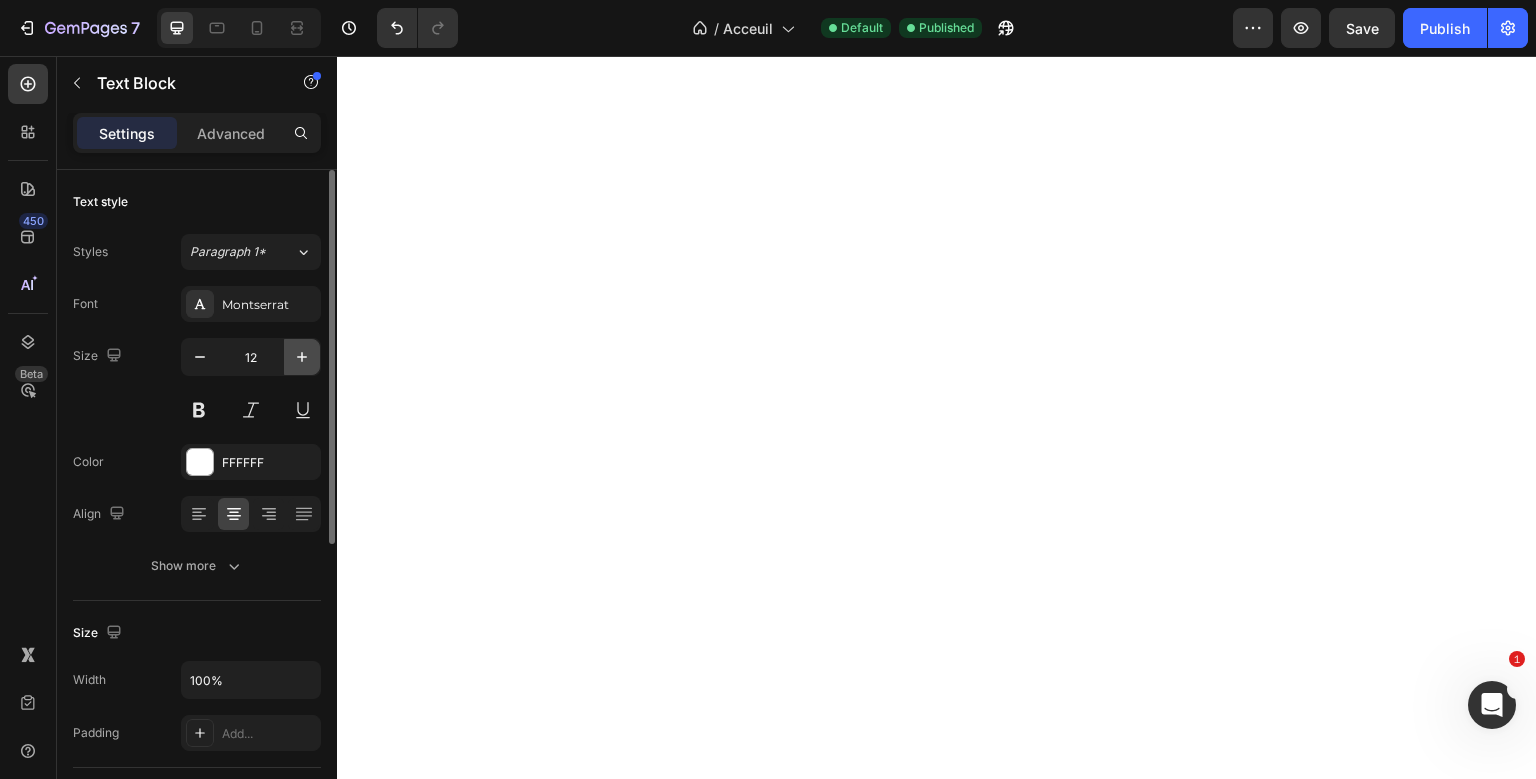 click at bounding box center (302, 357) 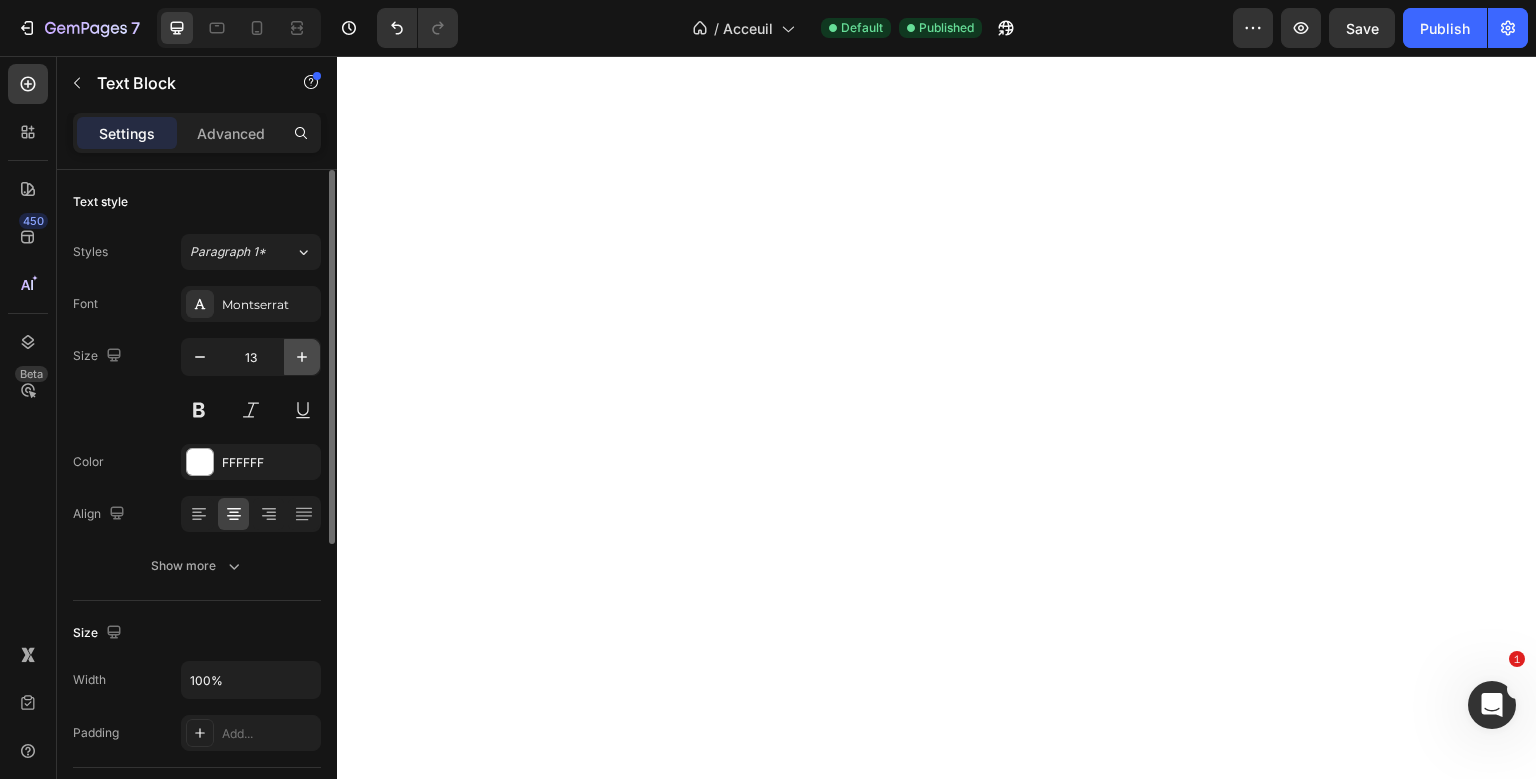 click at bounding box center [302, 357] 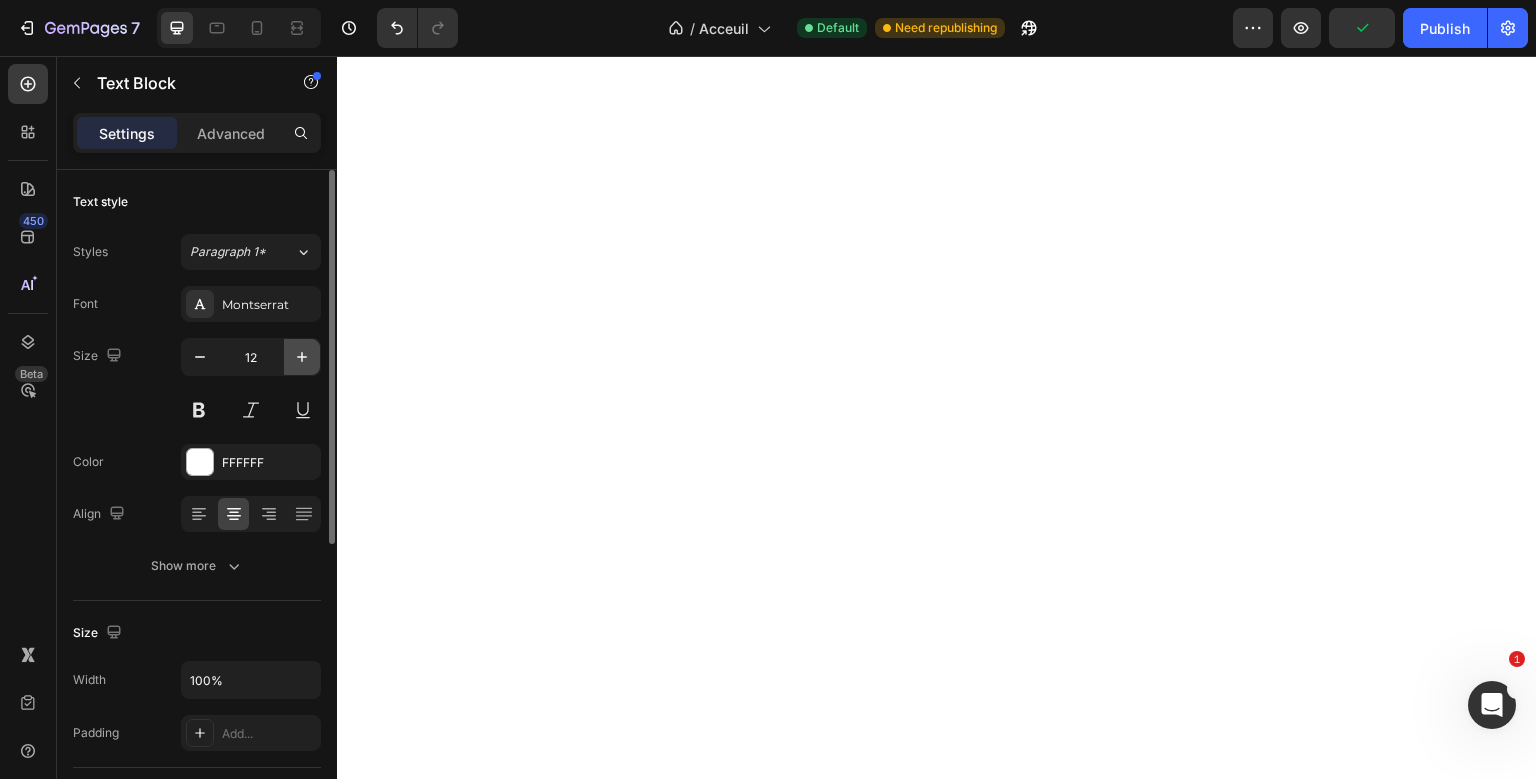 click 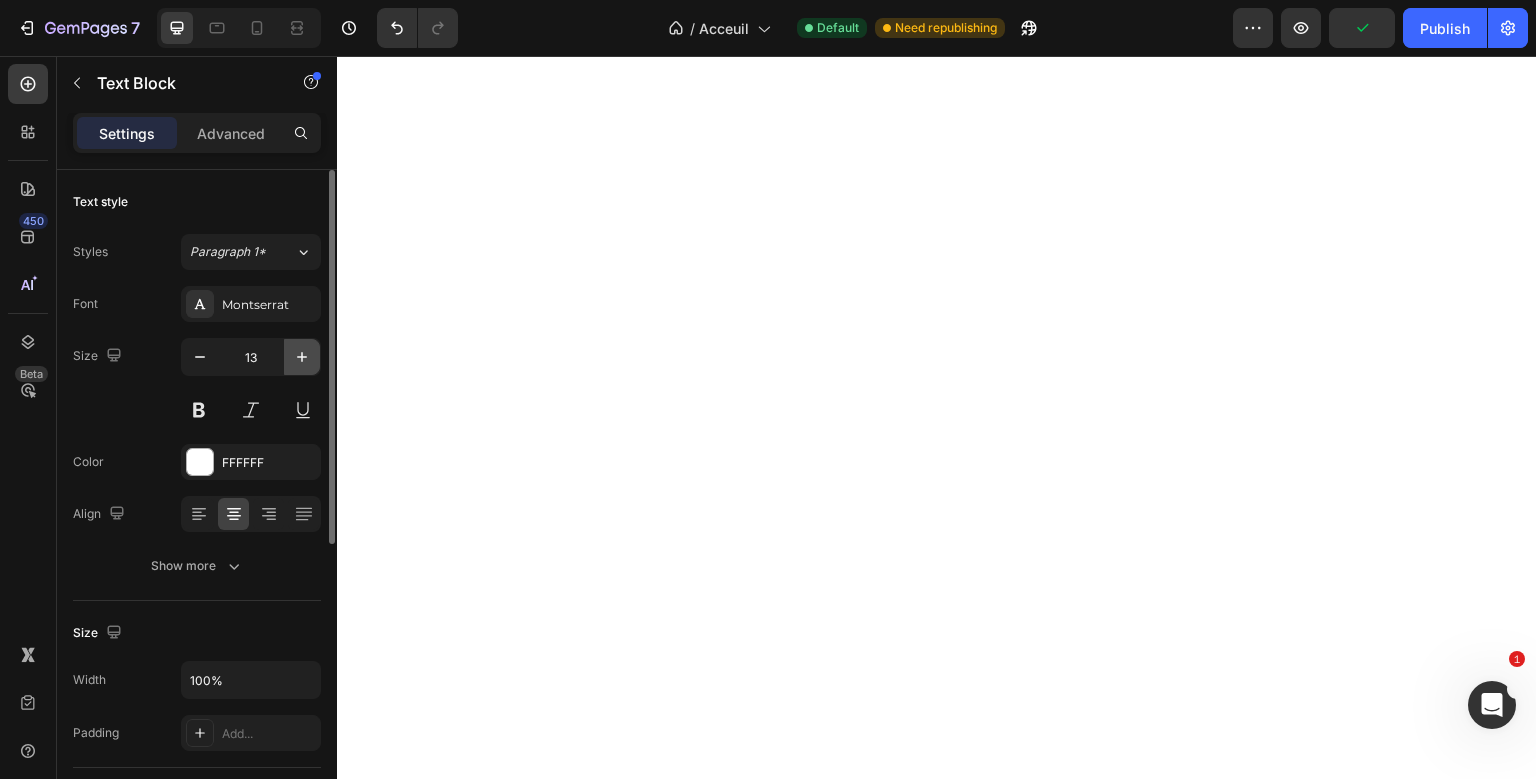 click 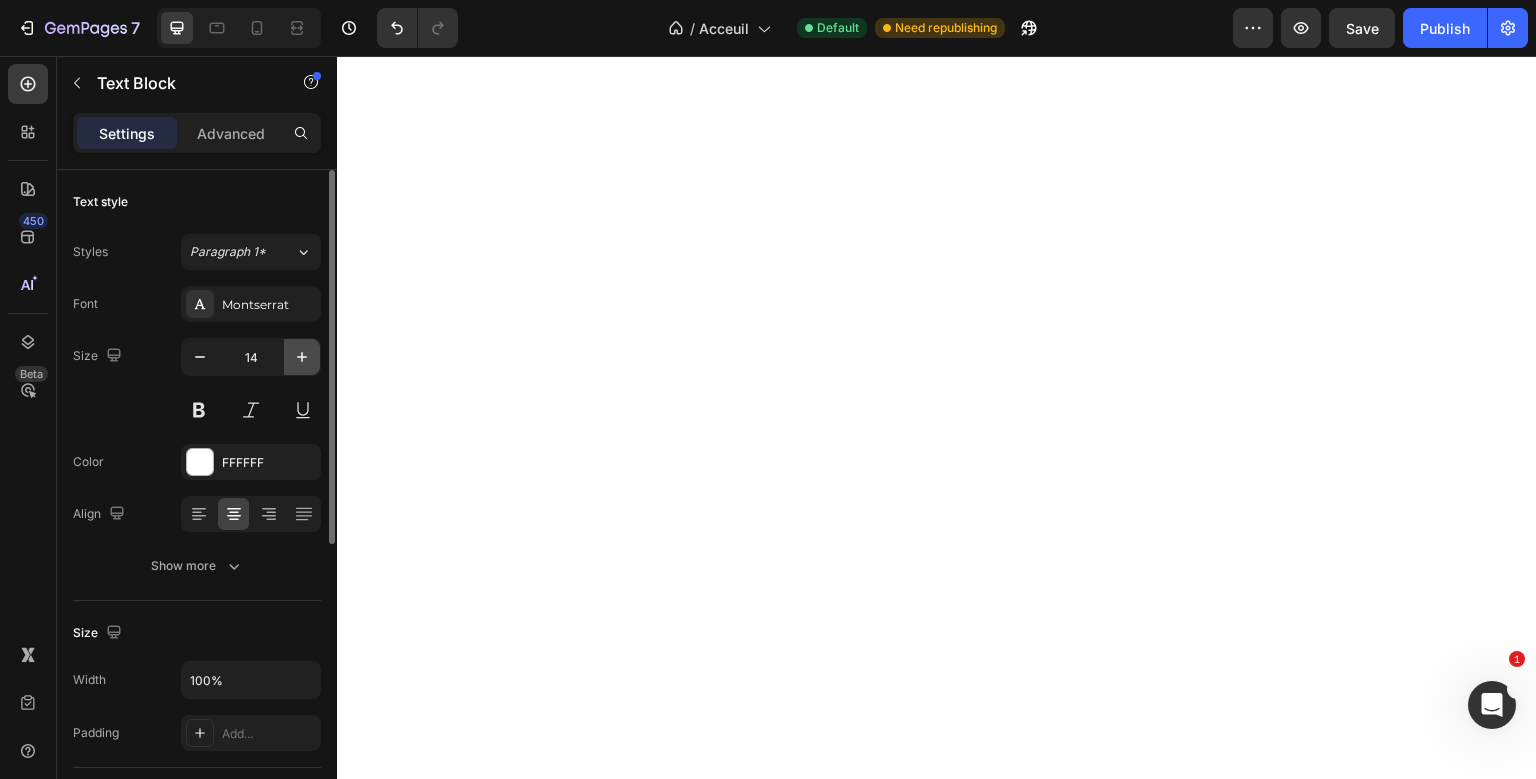 click 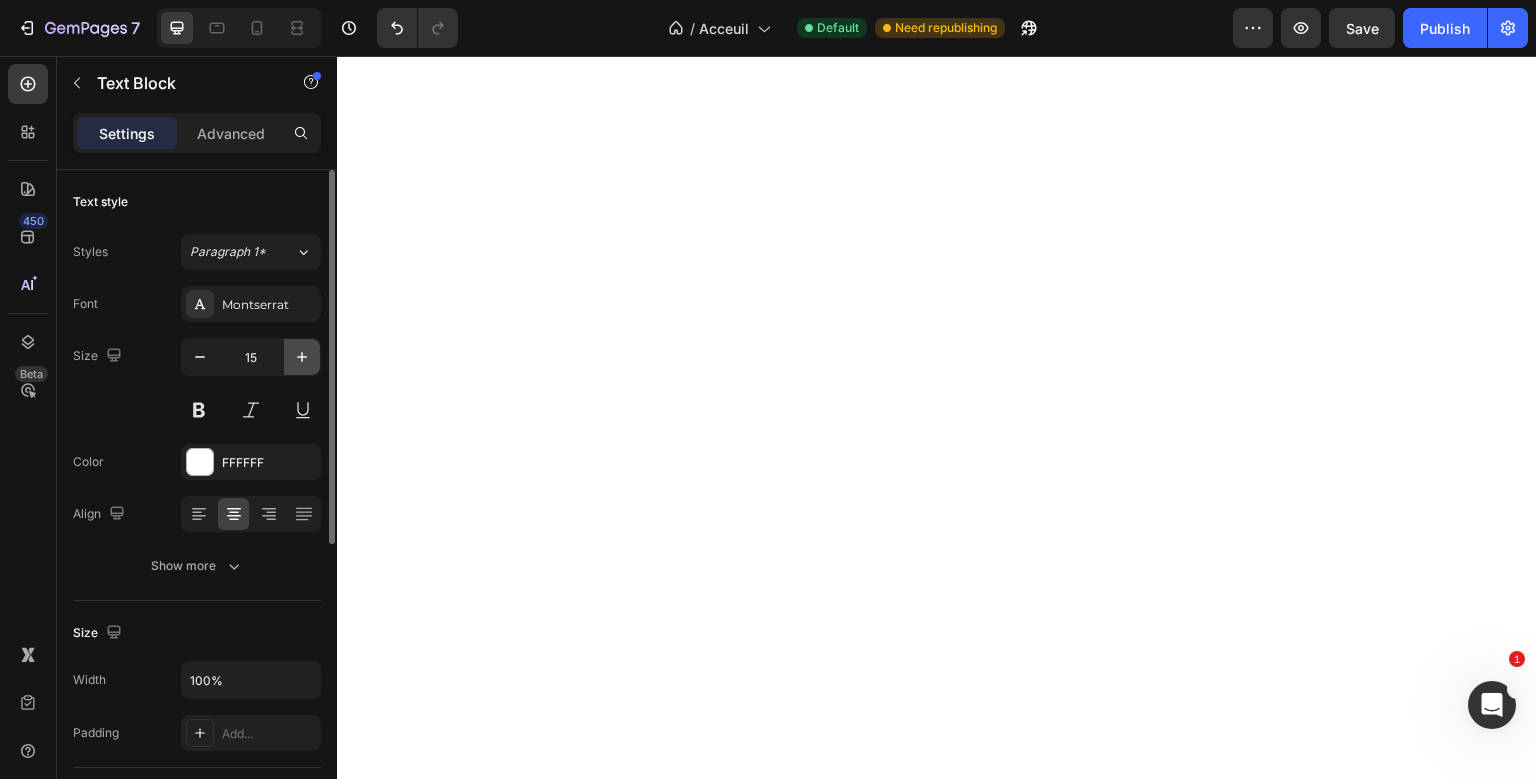 click 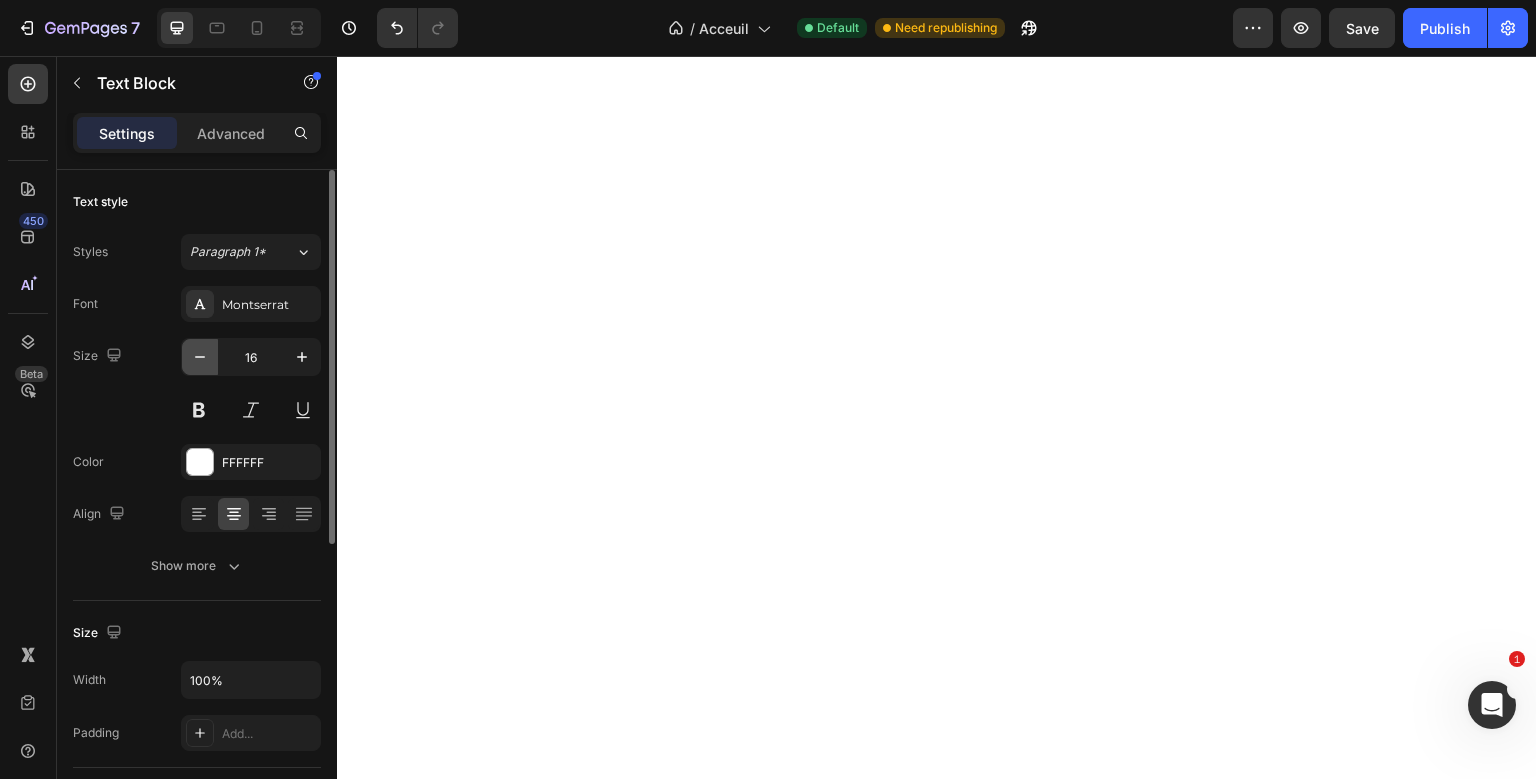 click 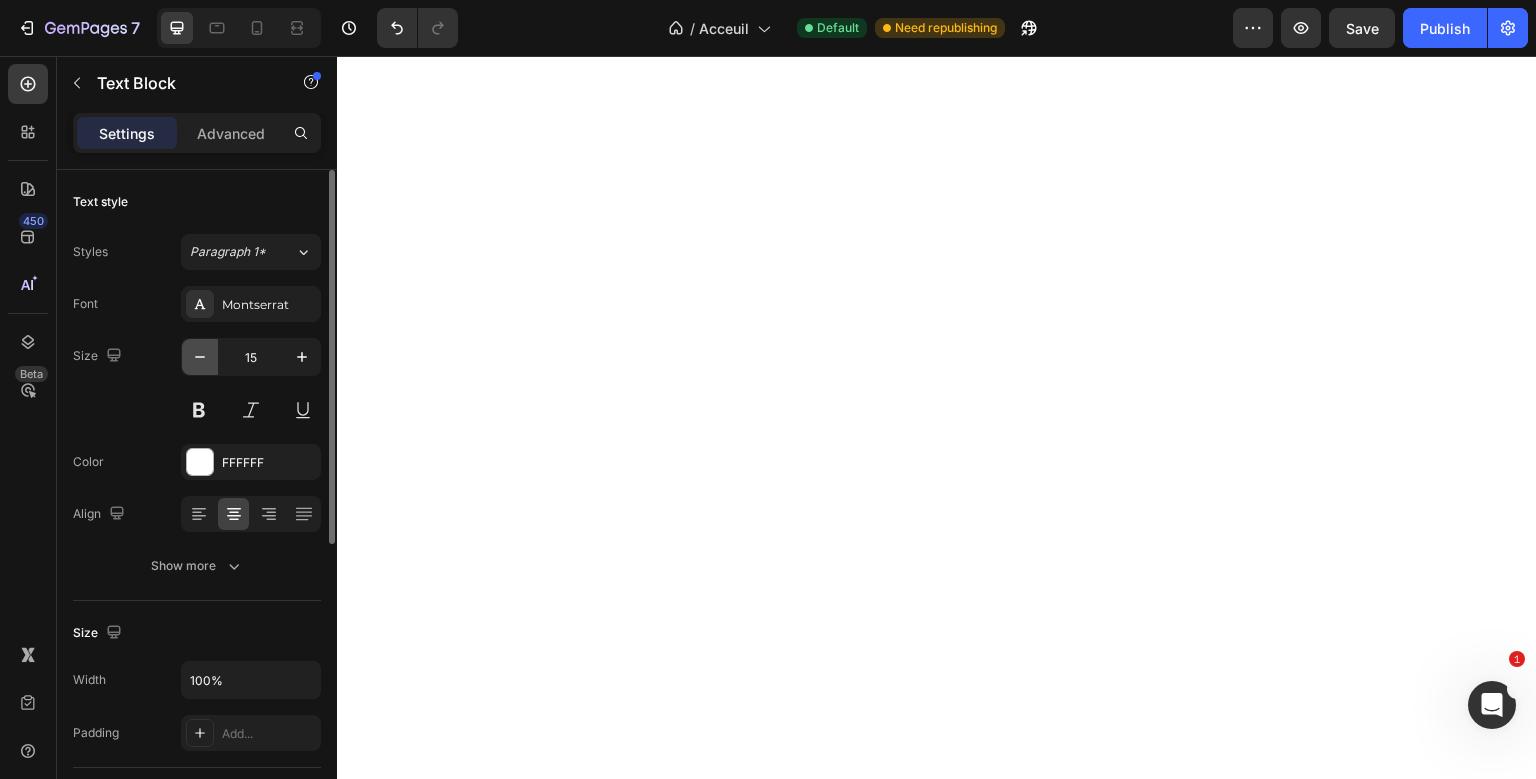 click 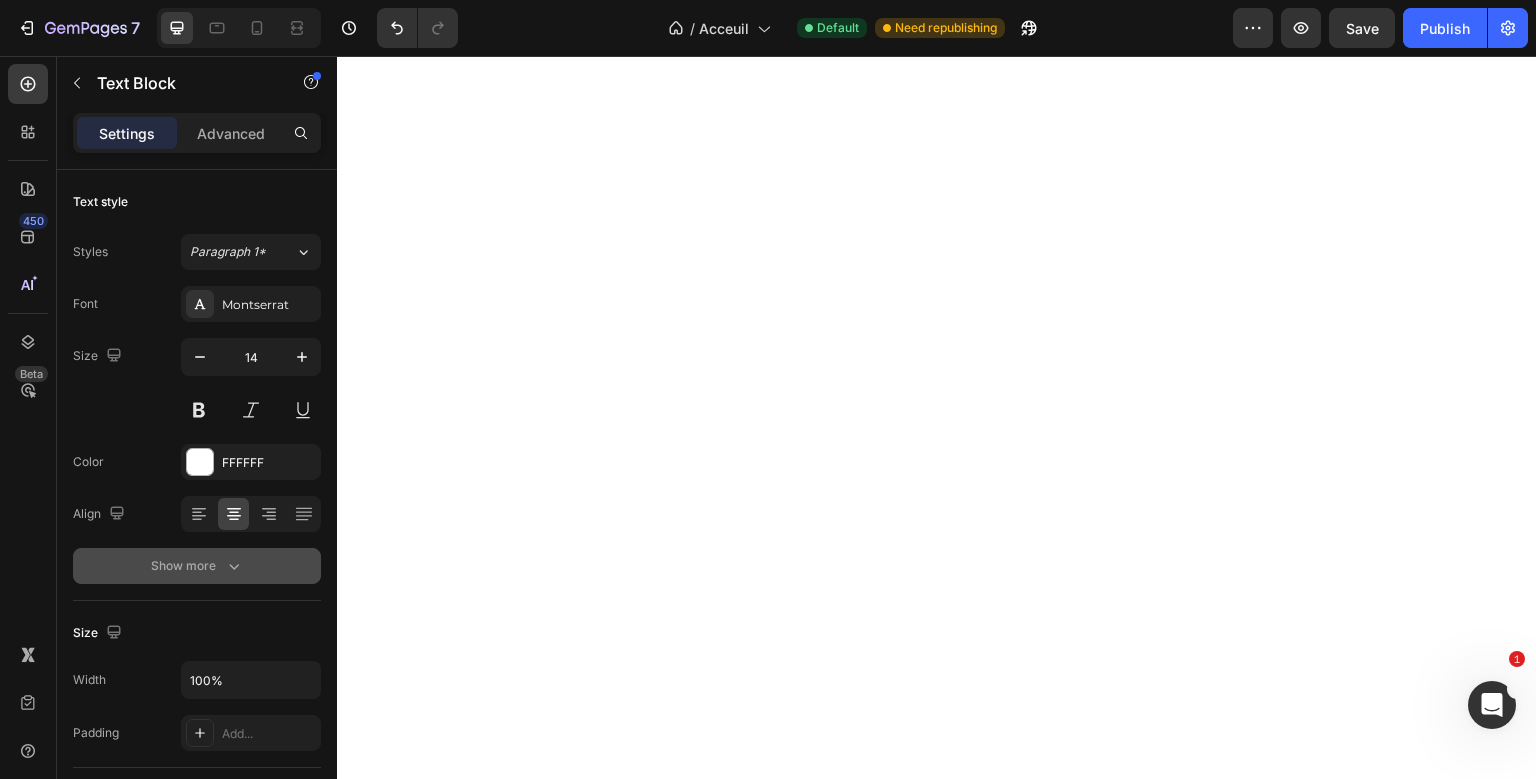 click 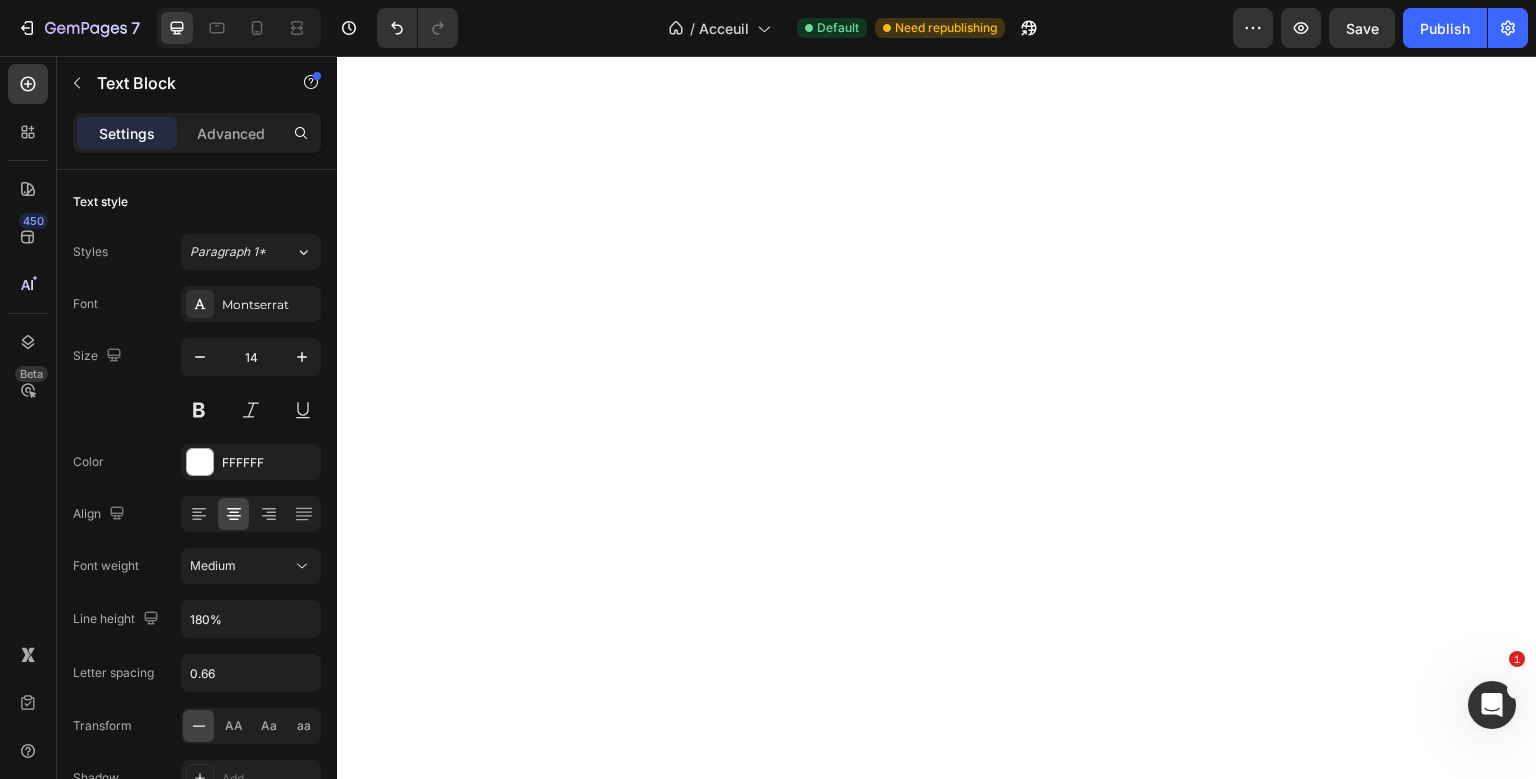 scroll, scrollTop: 92, scrollLeft: 0, axis: vertical 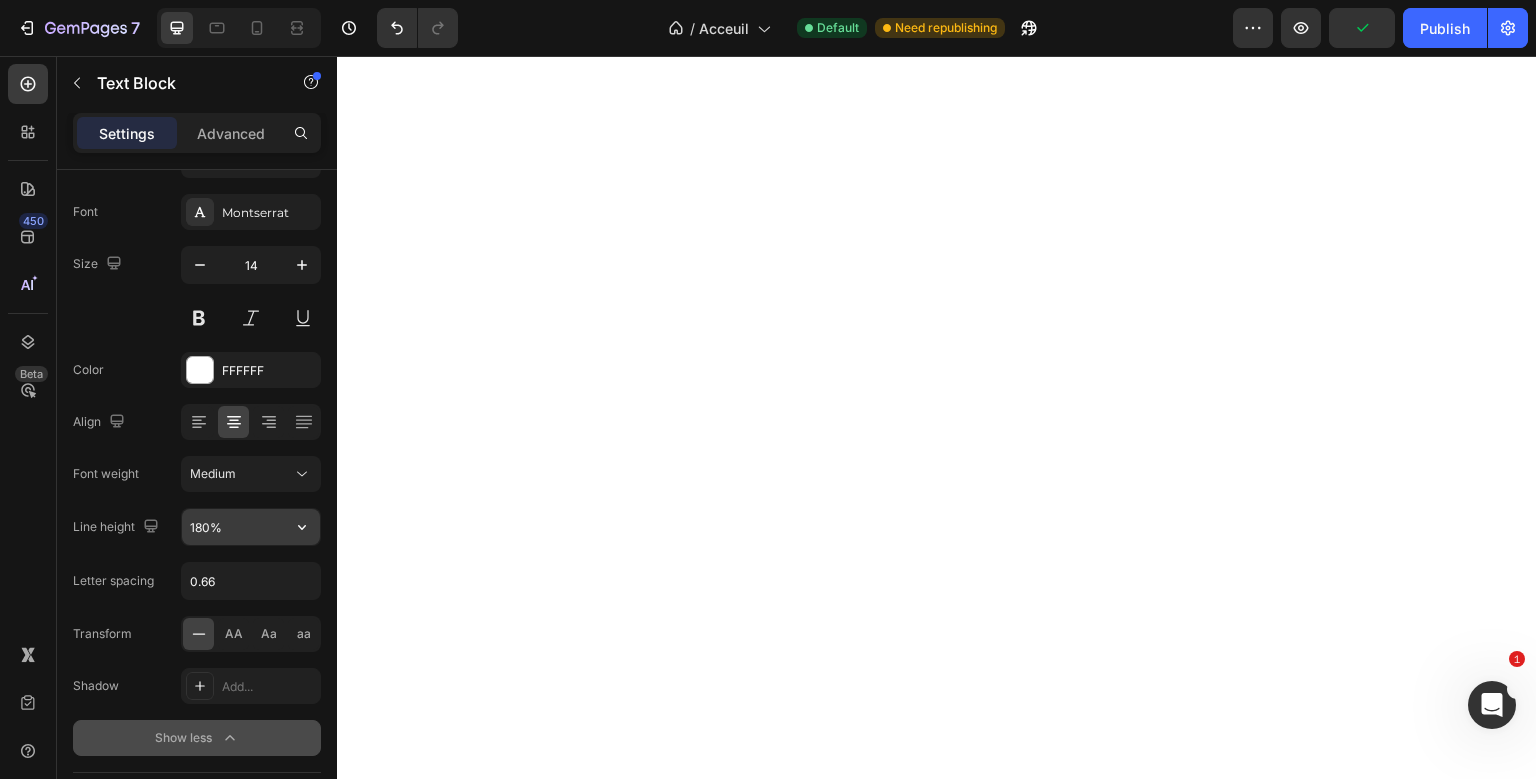 click 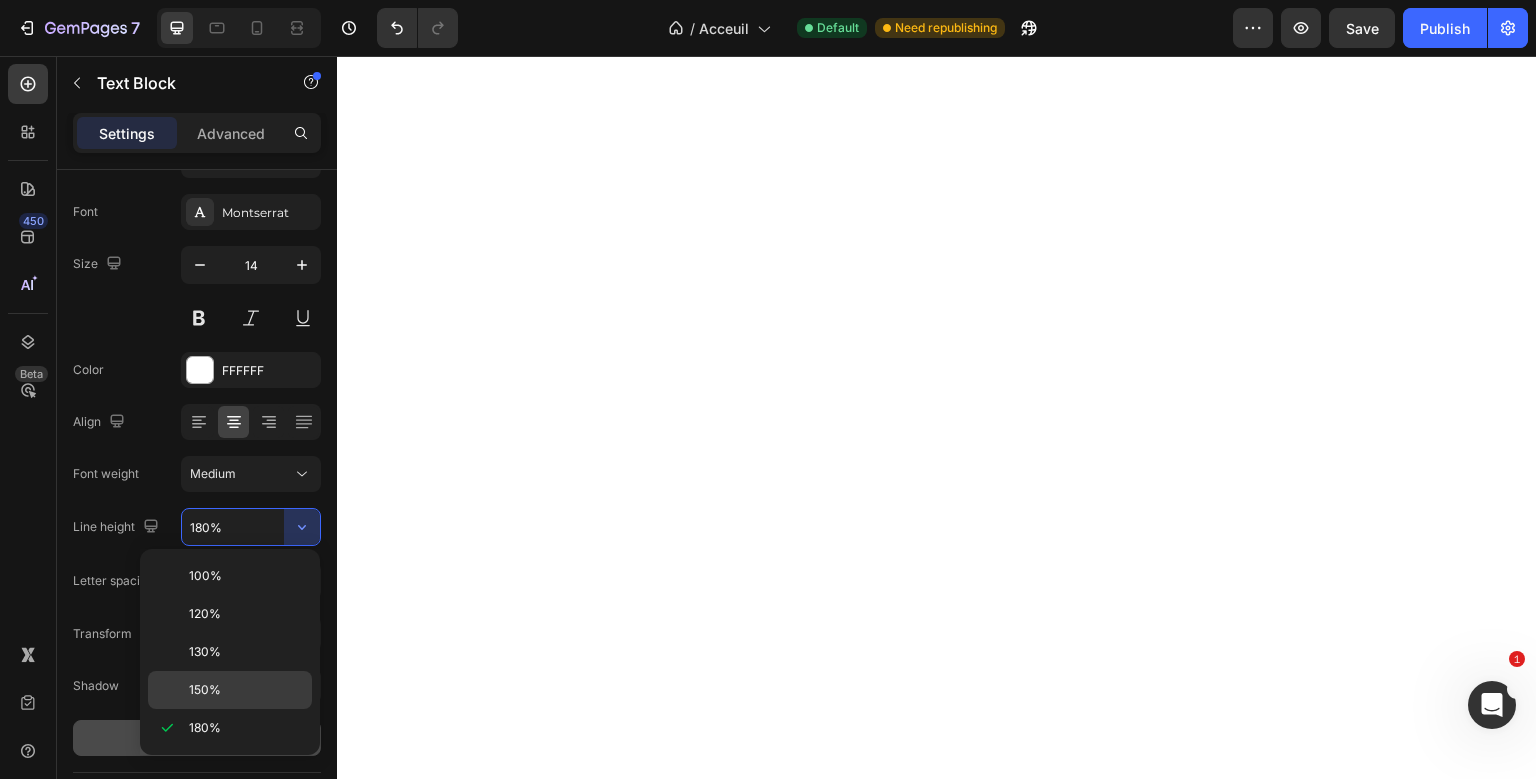 click on "150%" at bounding box center [246, 690] 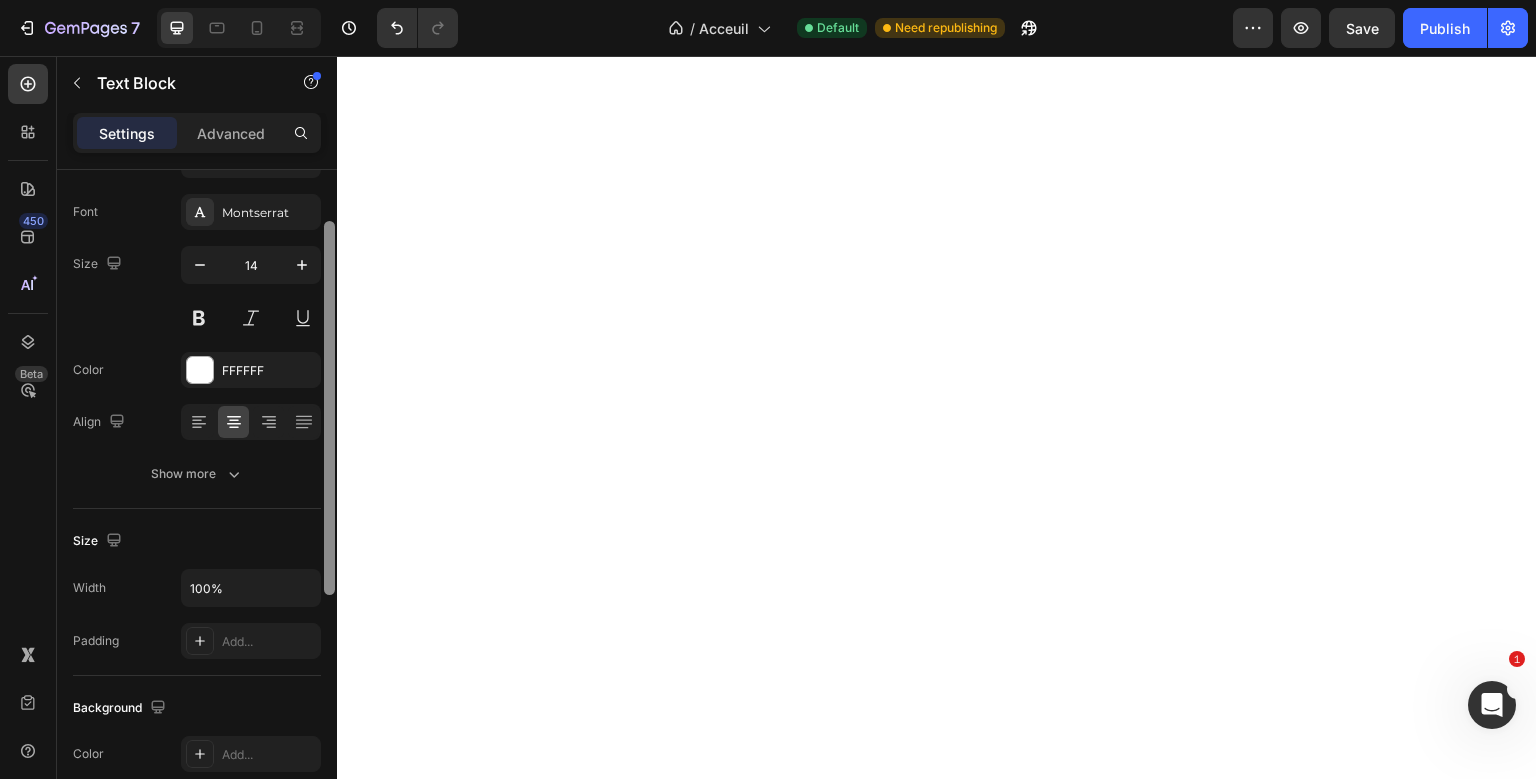 scroll, scrollTop: 92, scrollLeft: 0, axis: vertical 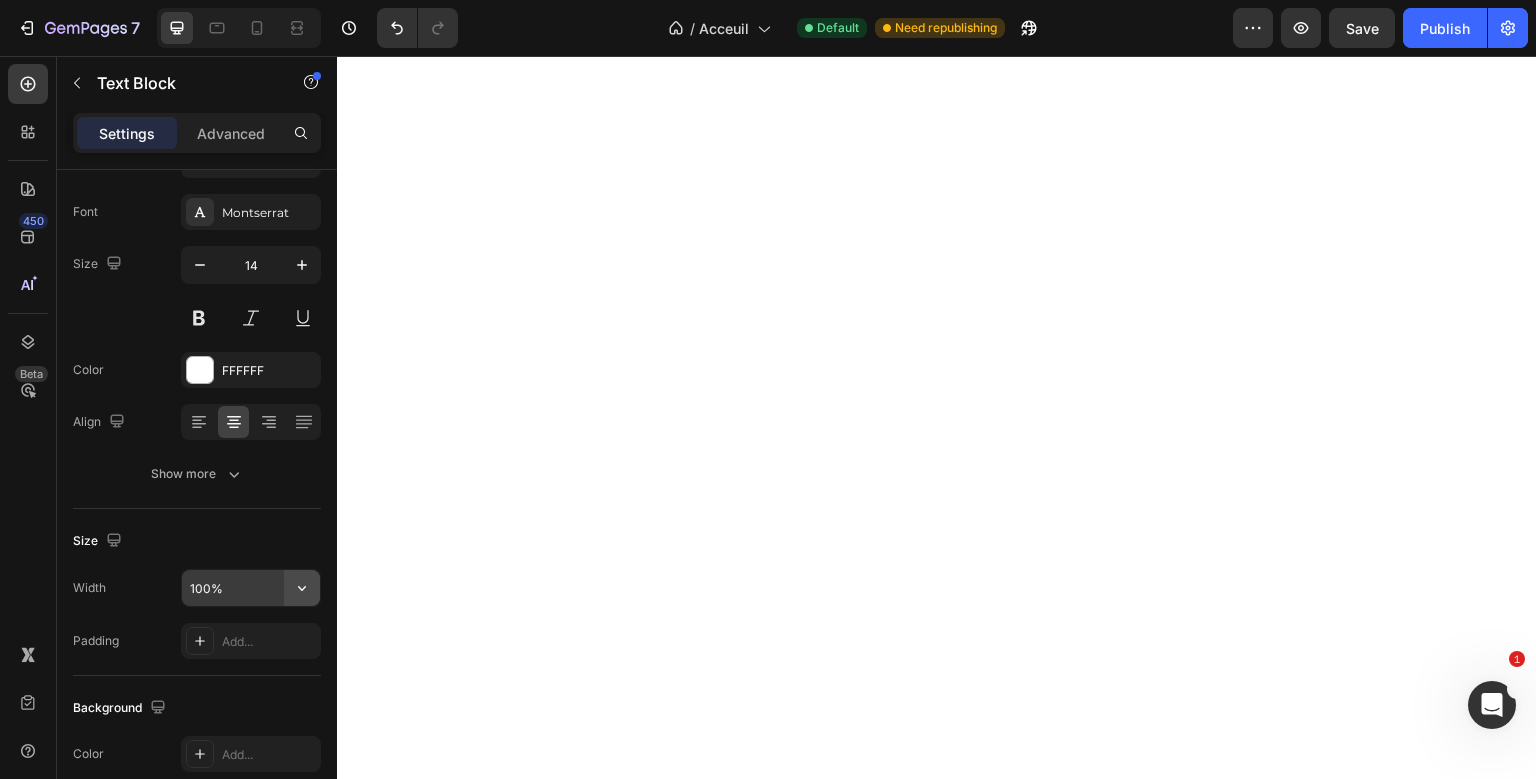 click 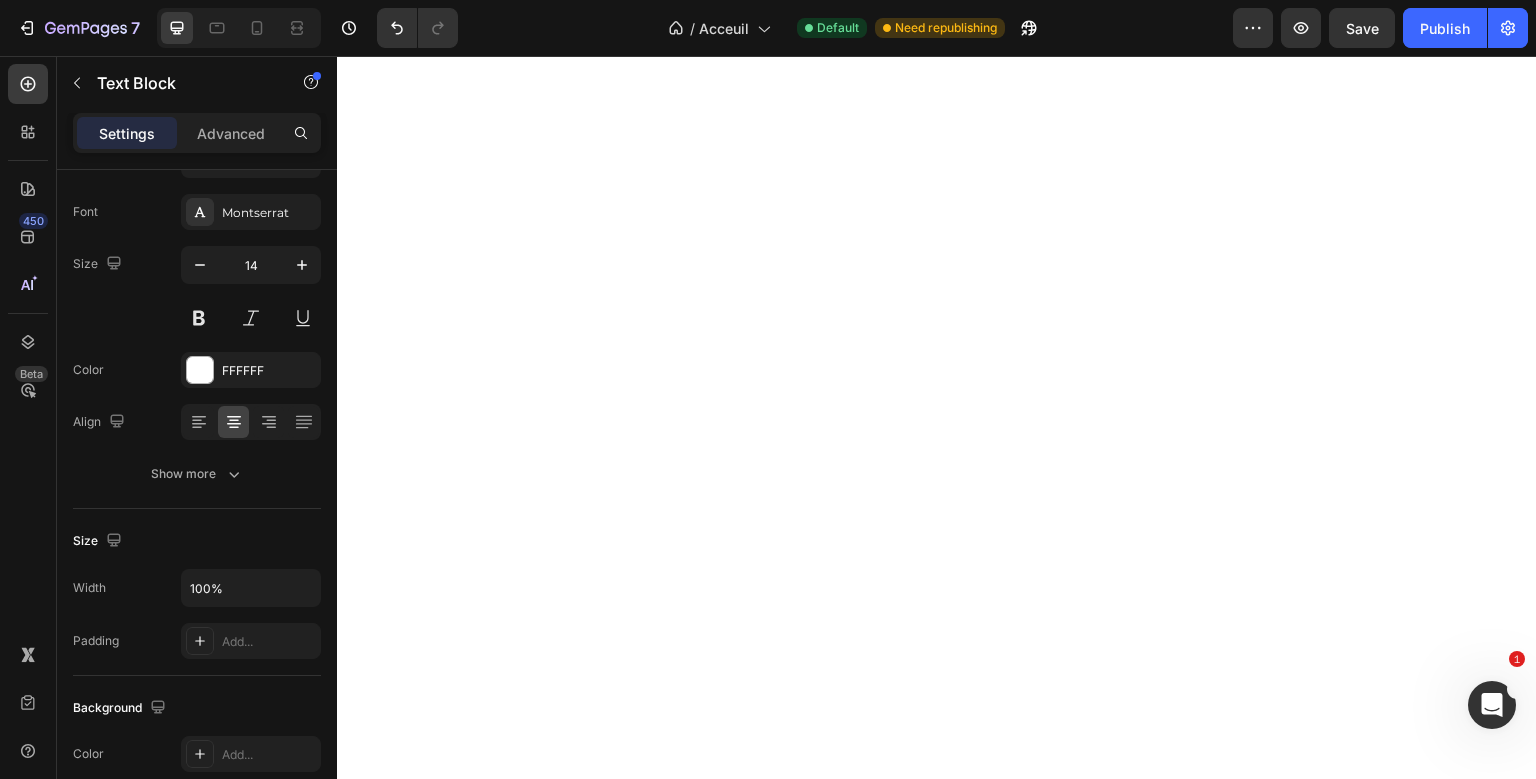 click on "Size Width 100% Padding Add..." 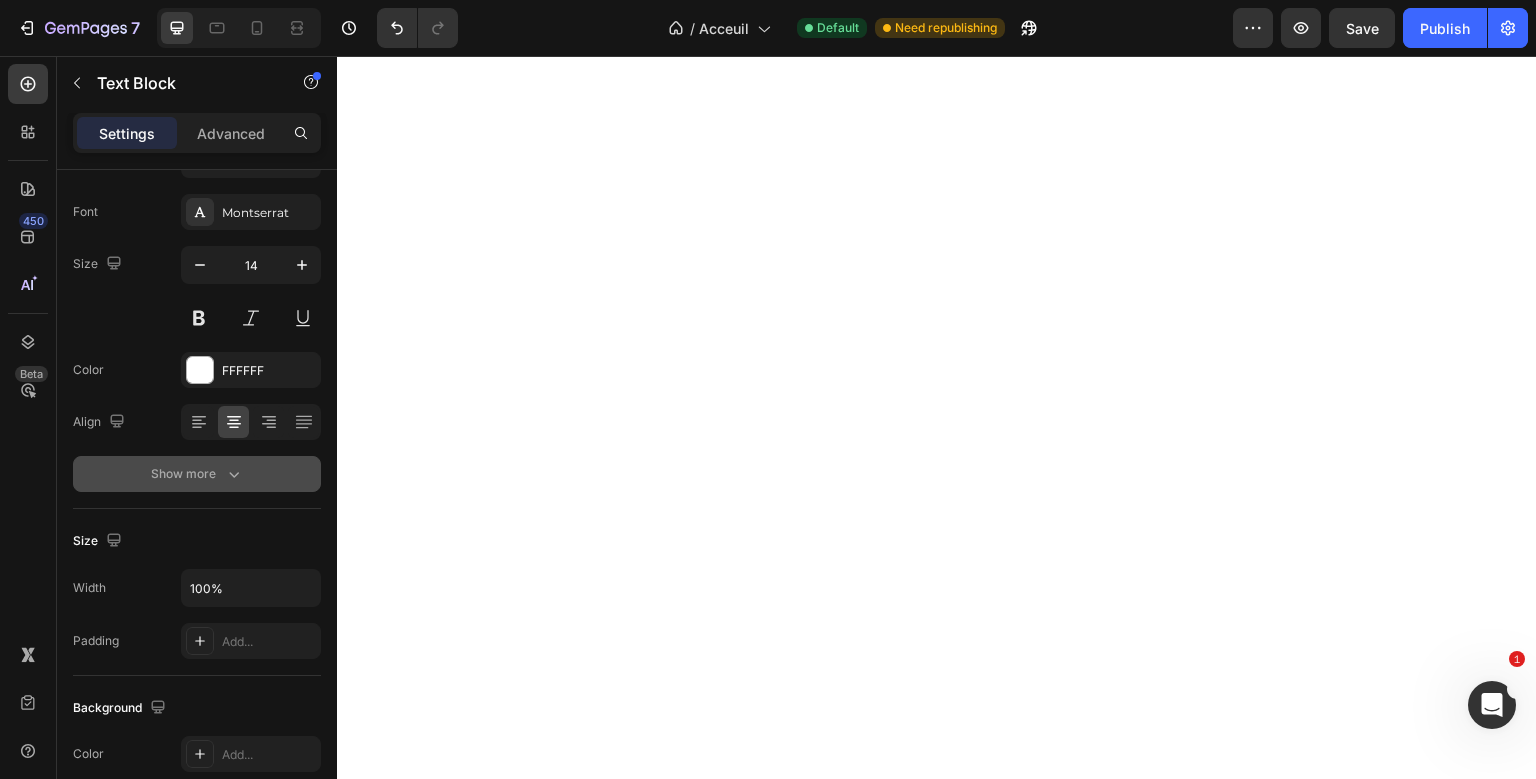 click on "Show more" at bounding box center (197, 474) 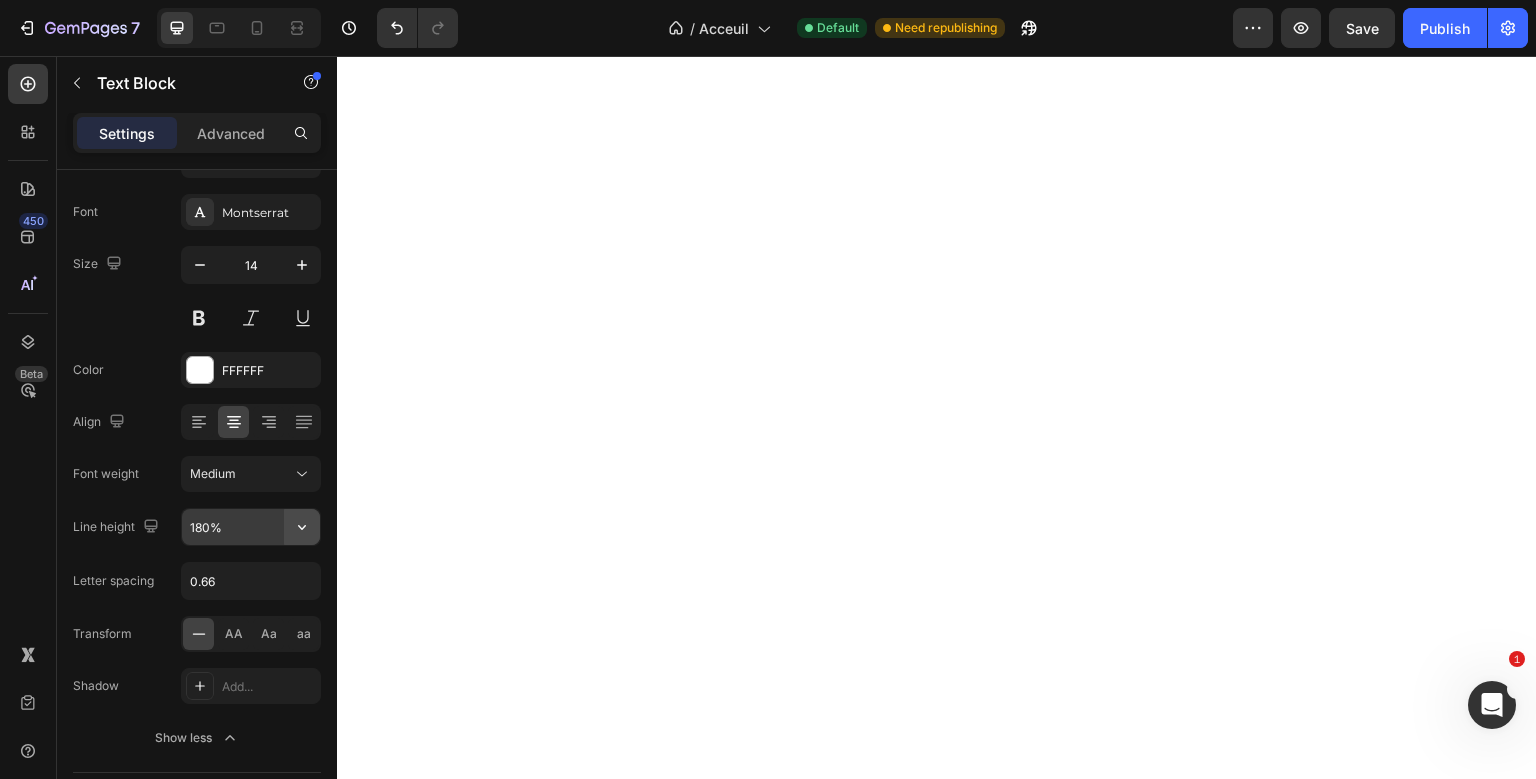 click 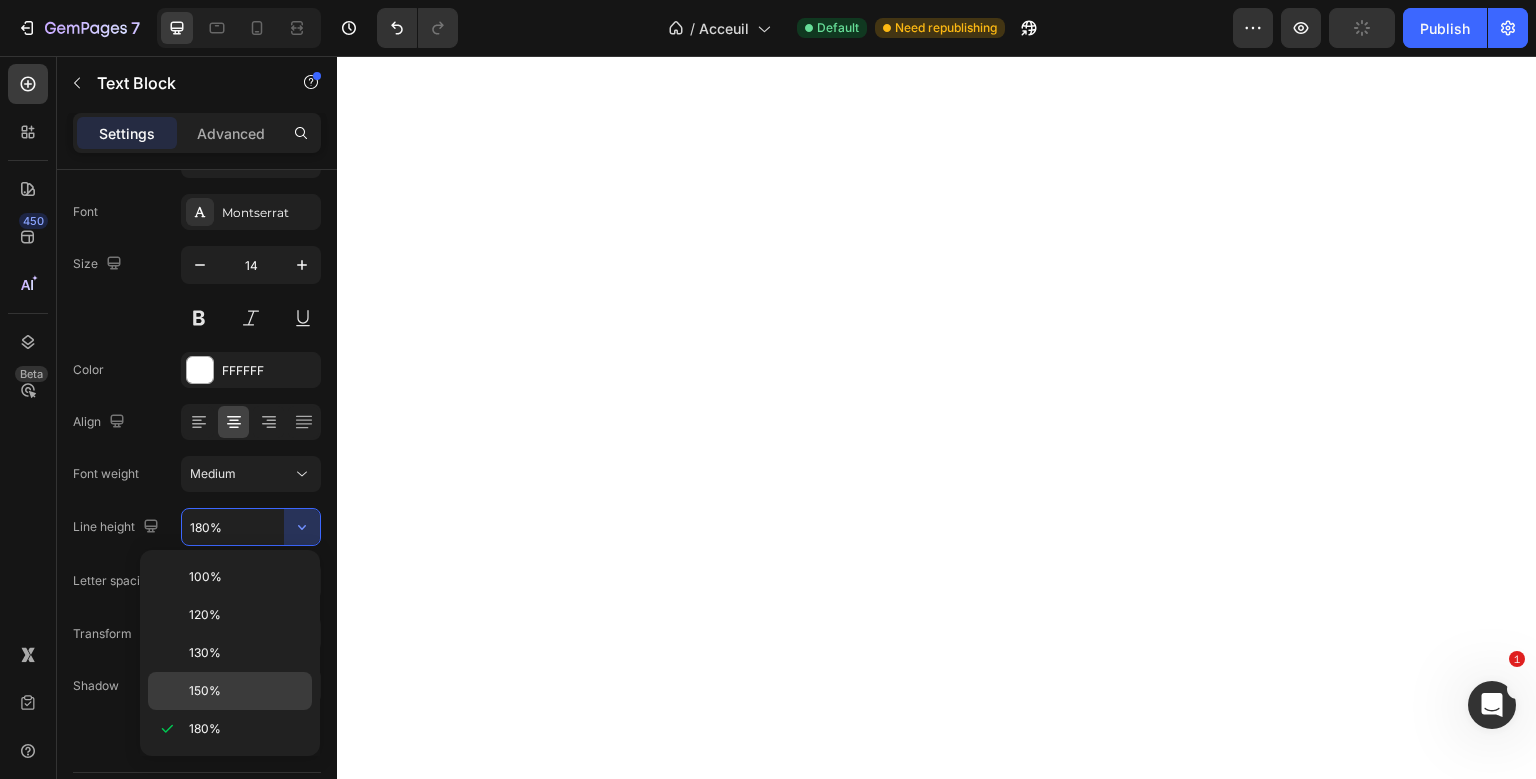 click on "150%" at bounding box center [246, 691] 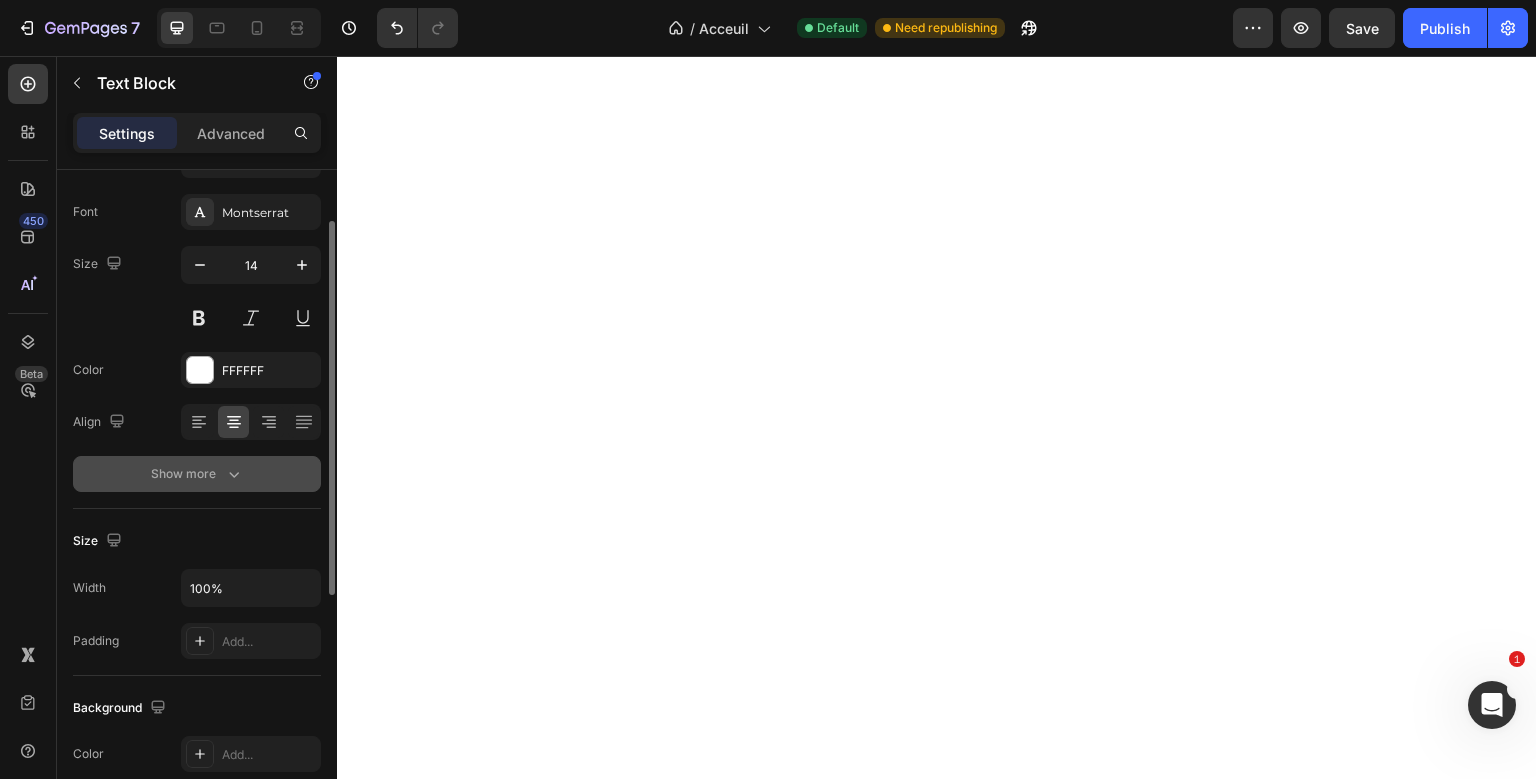 click on "Show more" at bounding box center [197, 474] 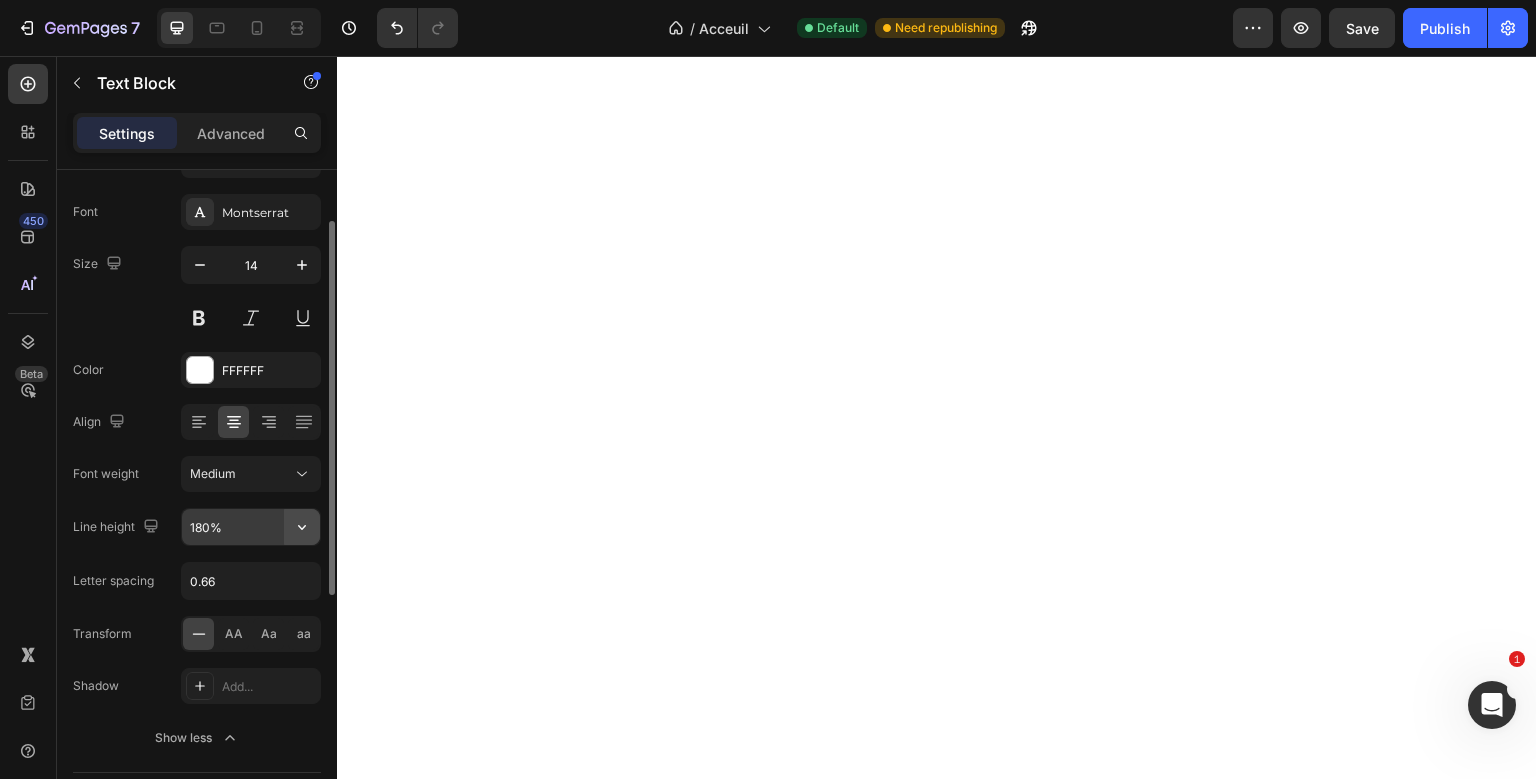 click 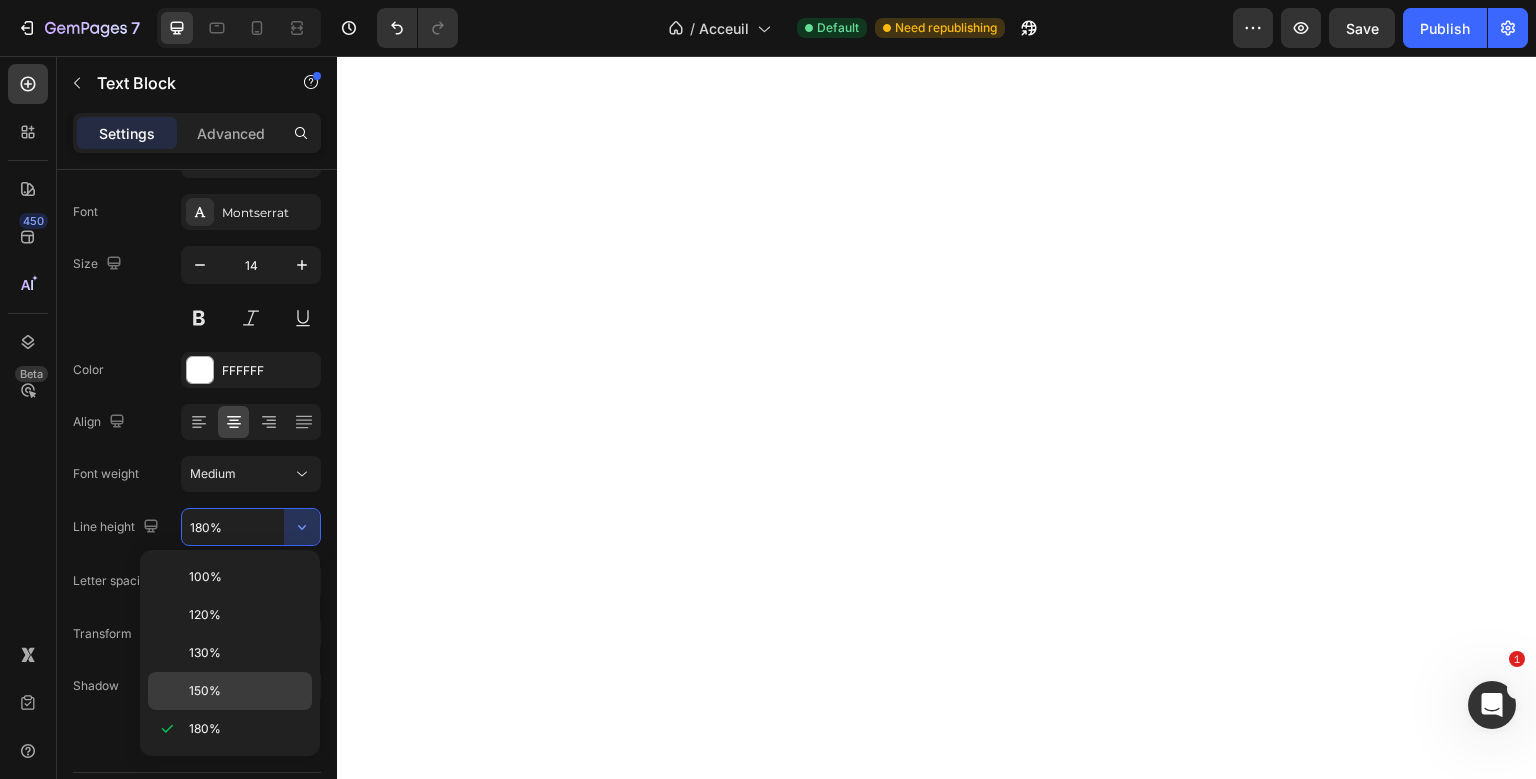 click on "150%" at bounding box center (246, 691) 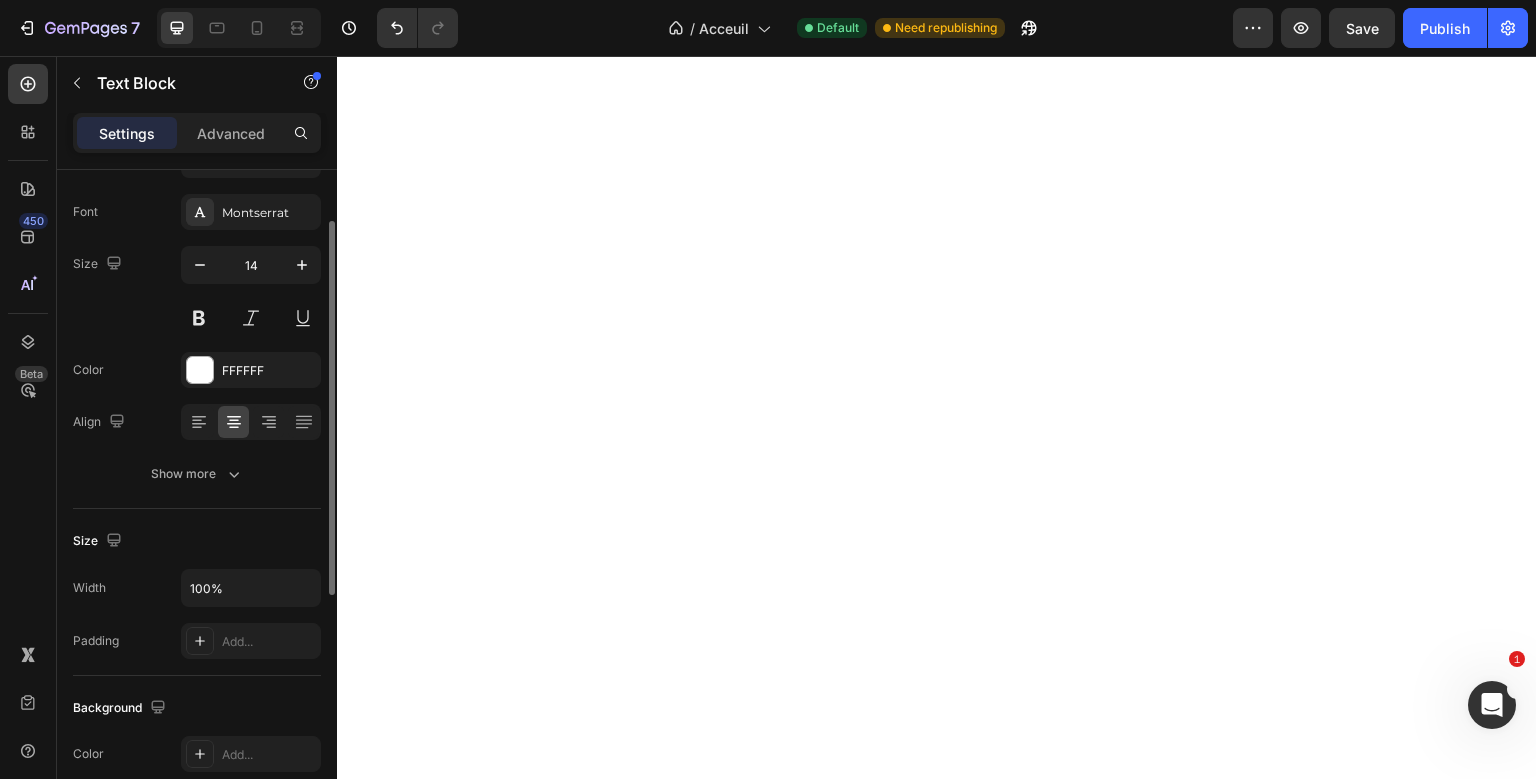 scroll, scrollTop: 33, scrollLeft: 0, axis: vertical 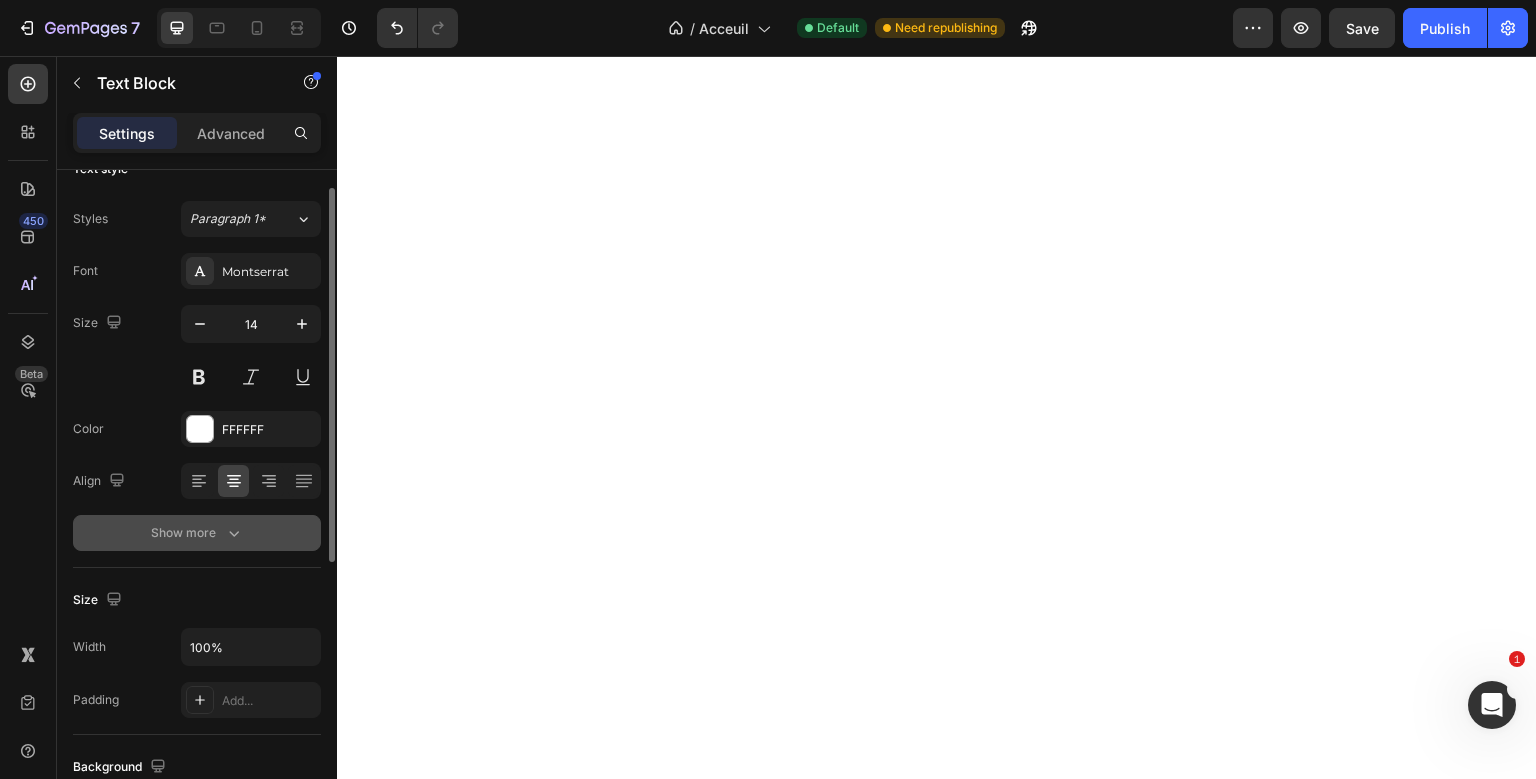 click on "Show more" at bounding box center (197, 533) 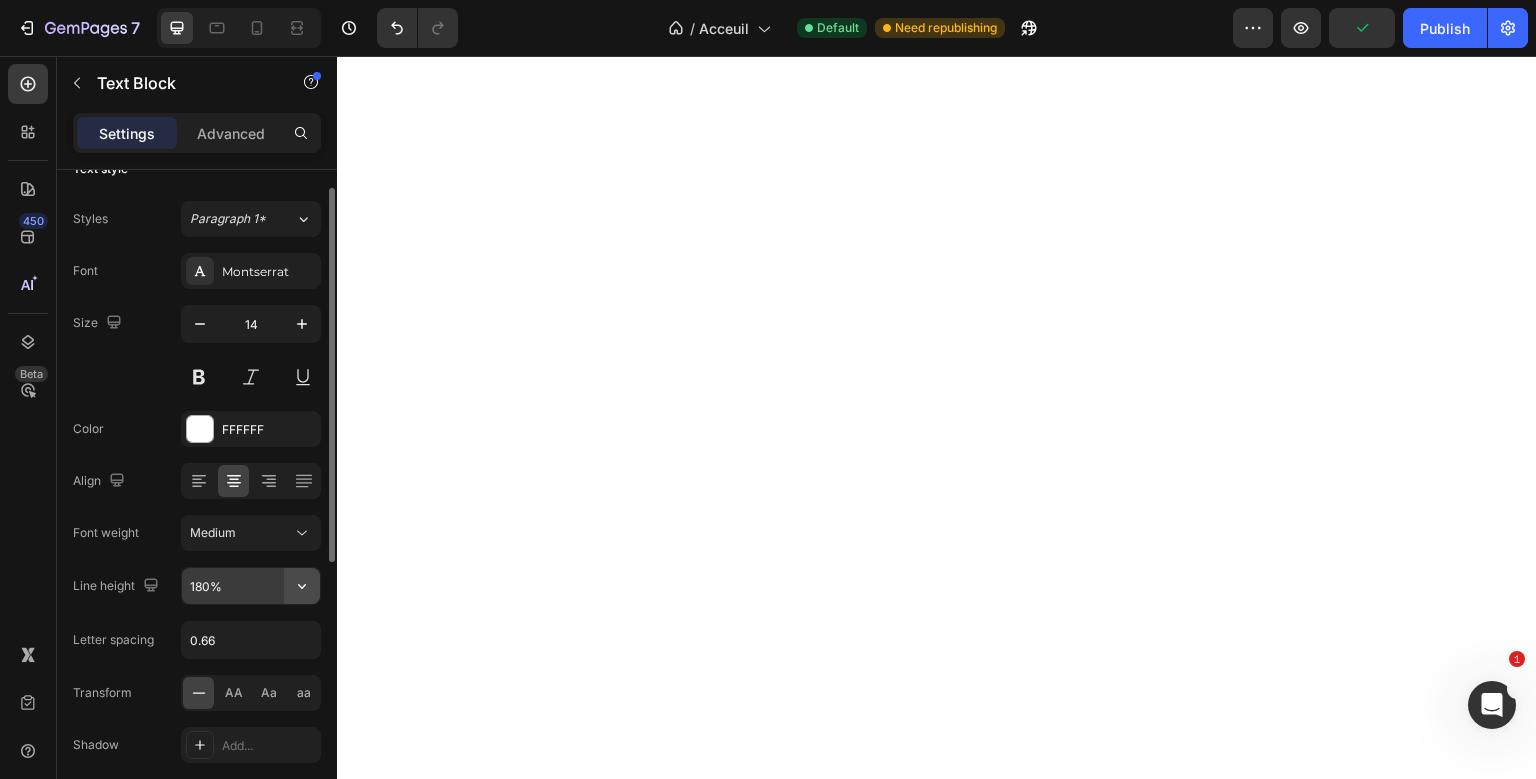 click 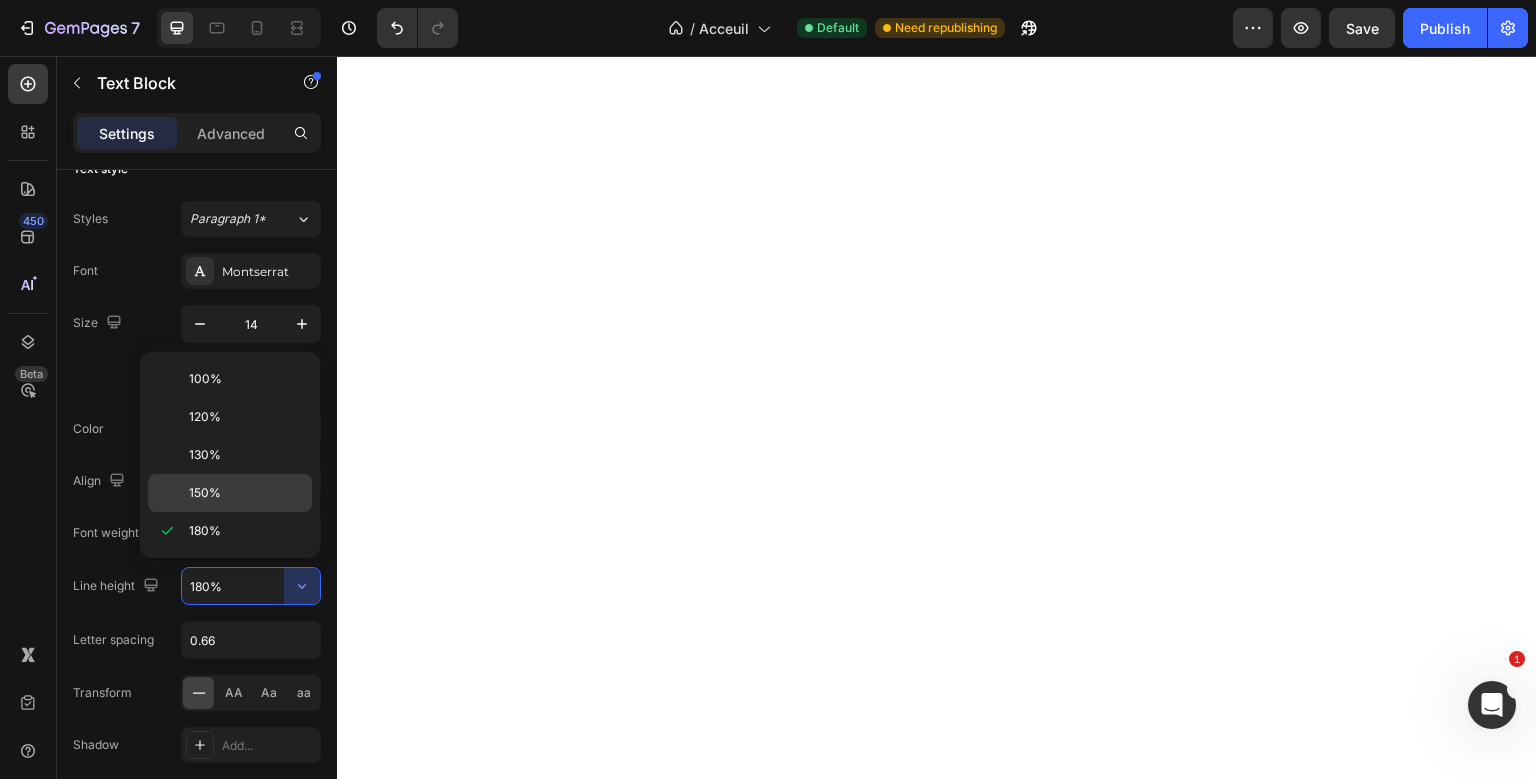 click on "150%" at bounding box center (246, 493) 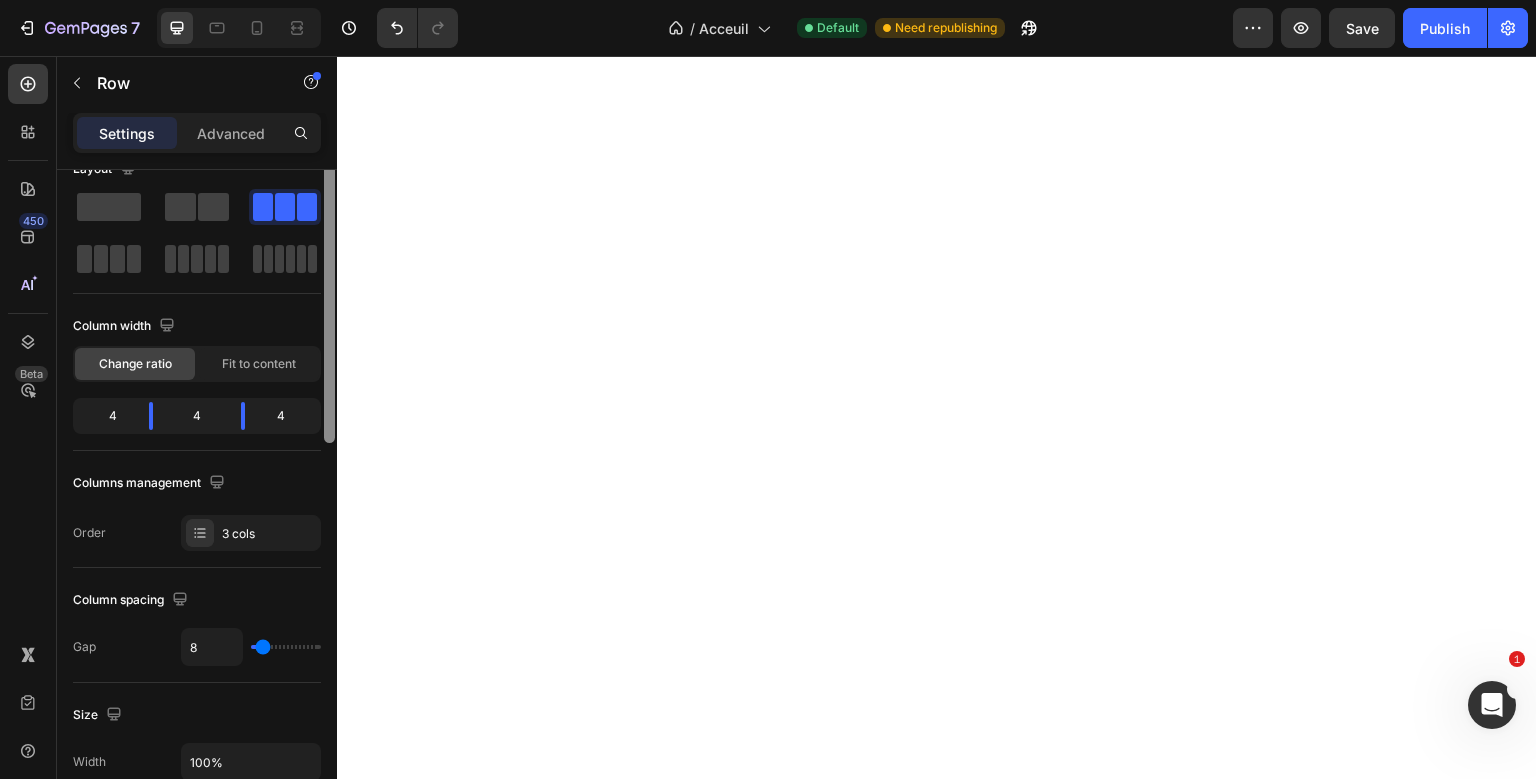 scroll, scrollTop: 0, scrollLeft: 0, axis: both 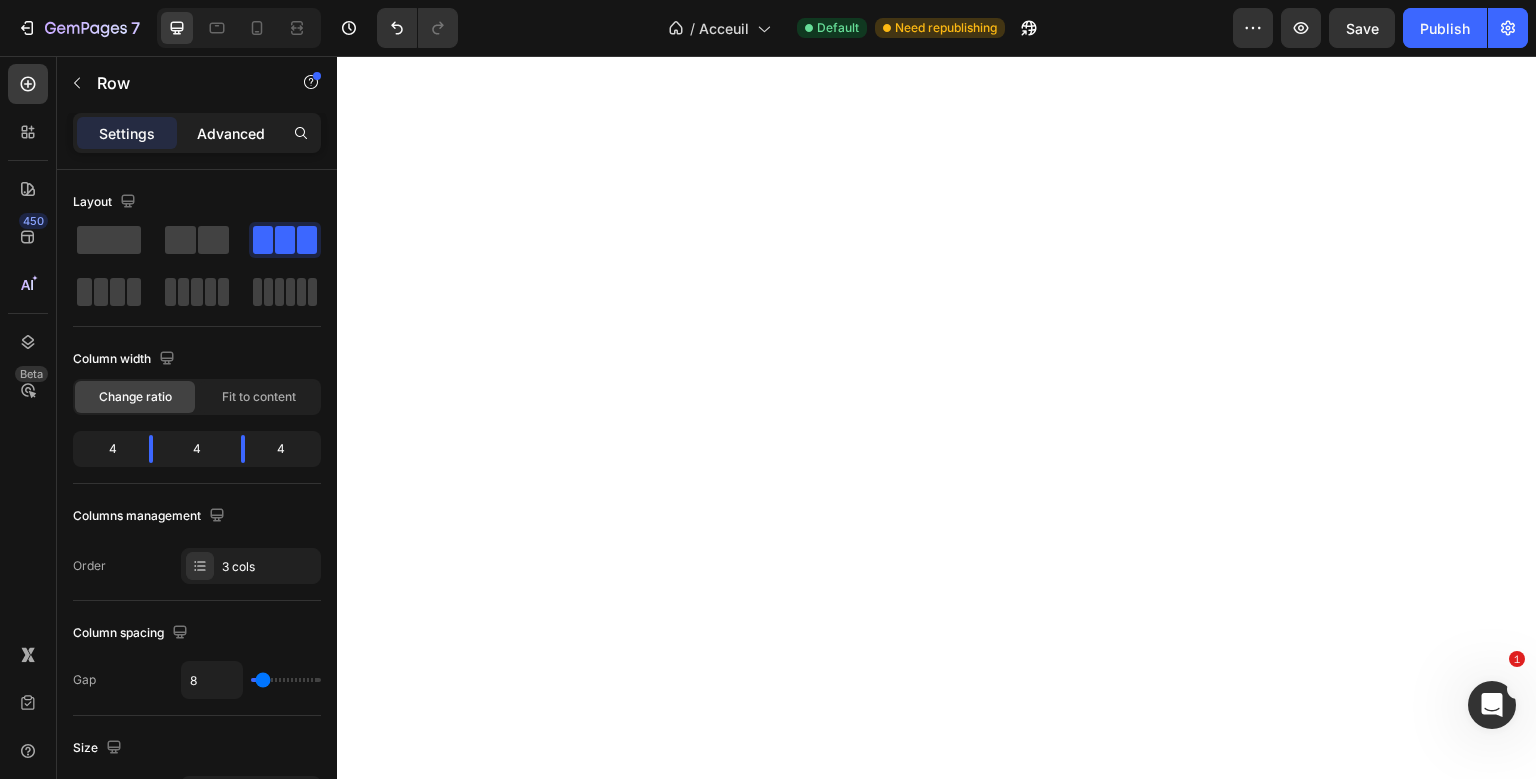 click on "Advanced" at bounding box center (231, 133) 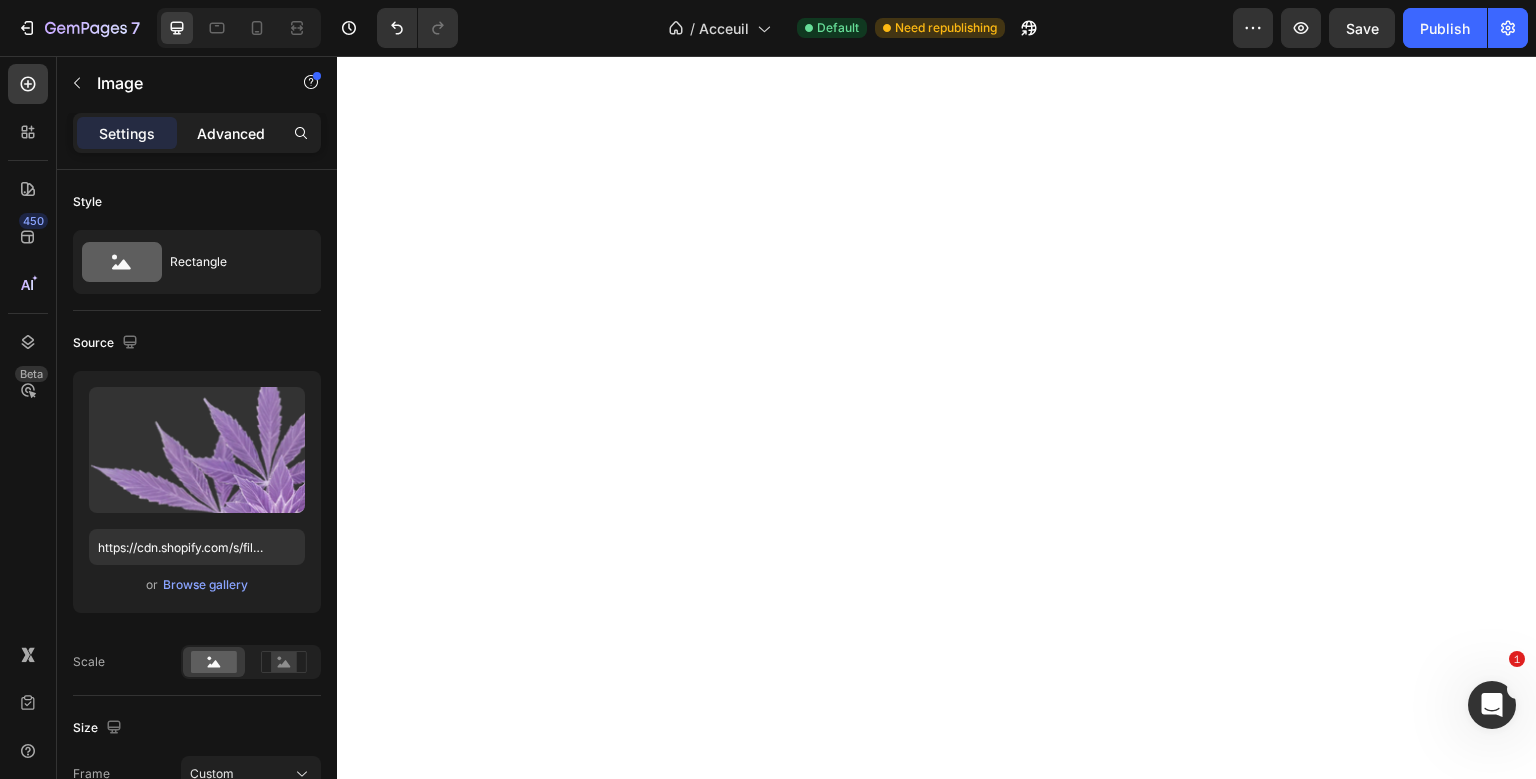 click on "Advanced" at bounding box center (231, 133) 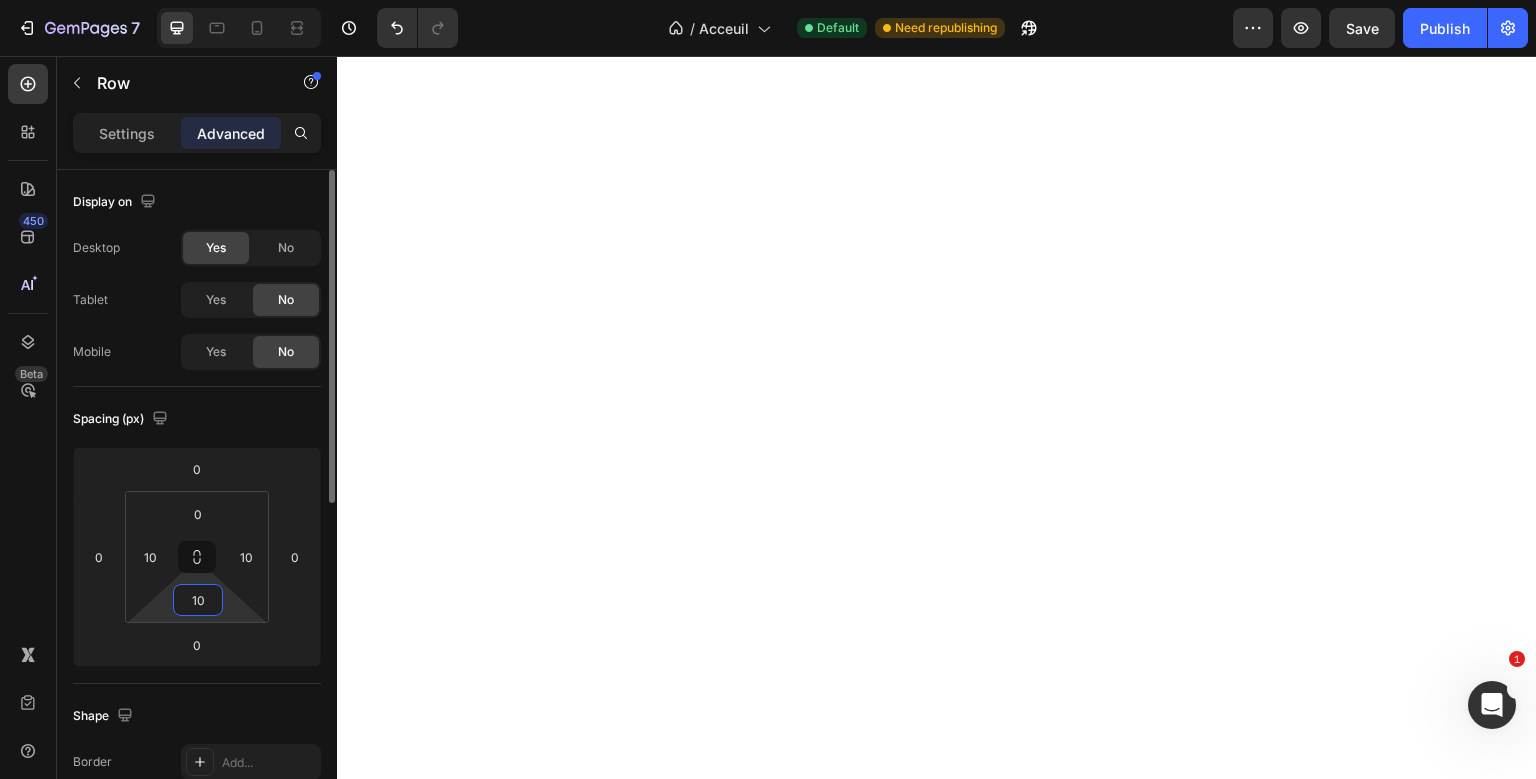 click on "10" at bounding box center [198, 600] 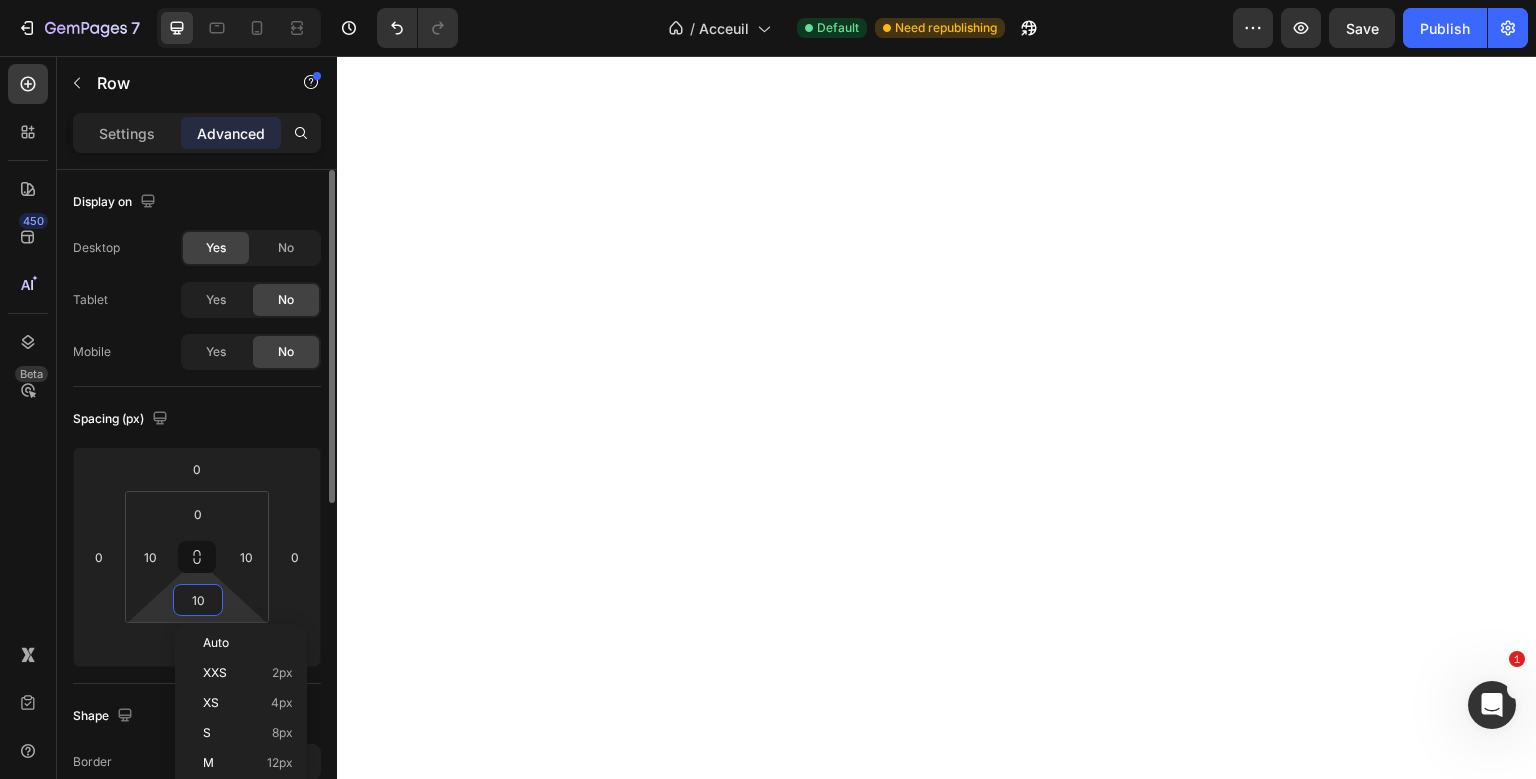 type on "0" 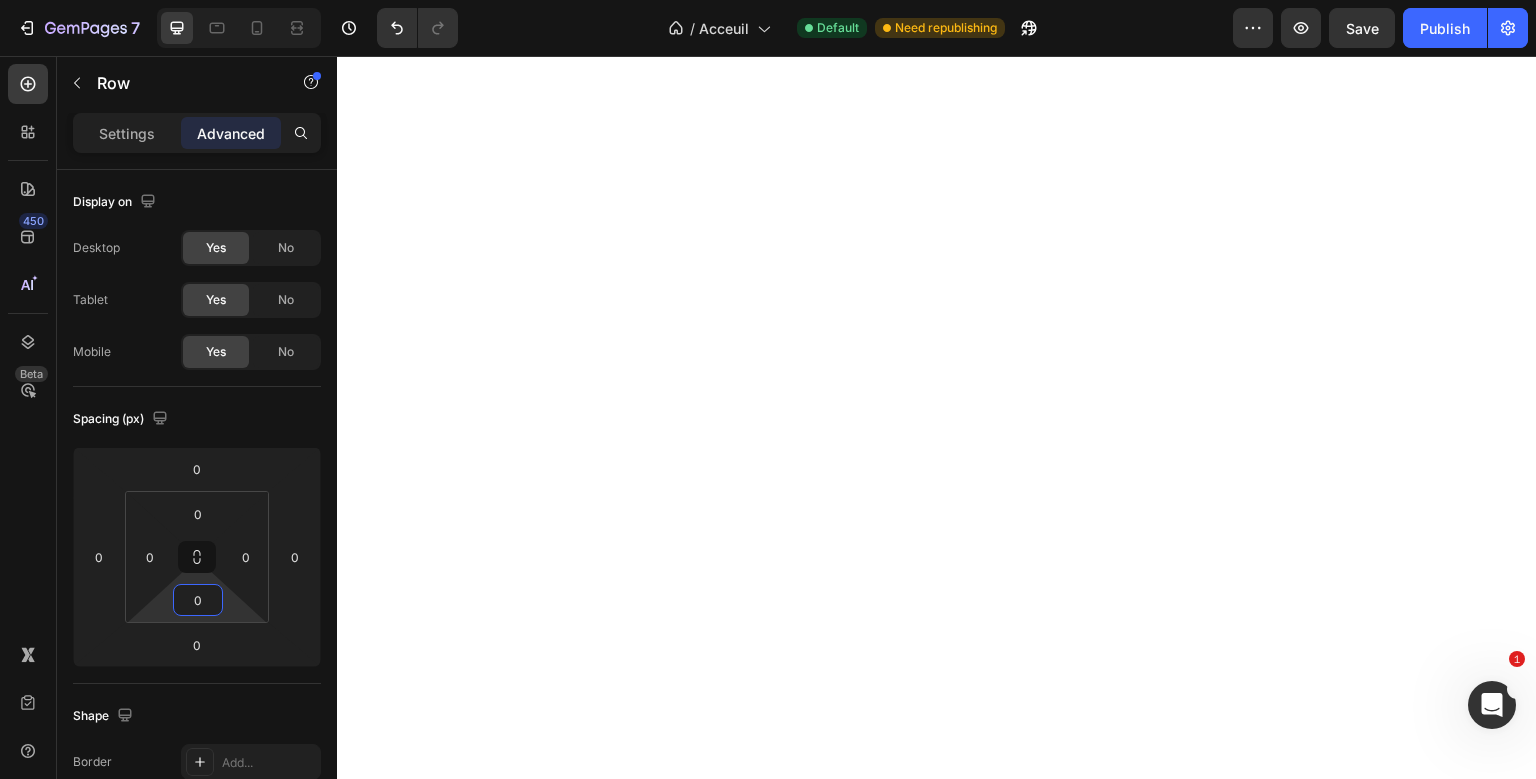 click on "0" at bounding box center [198, 600] 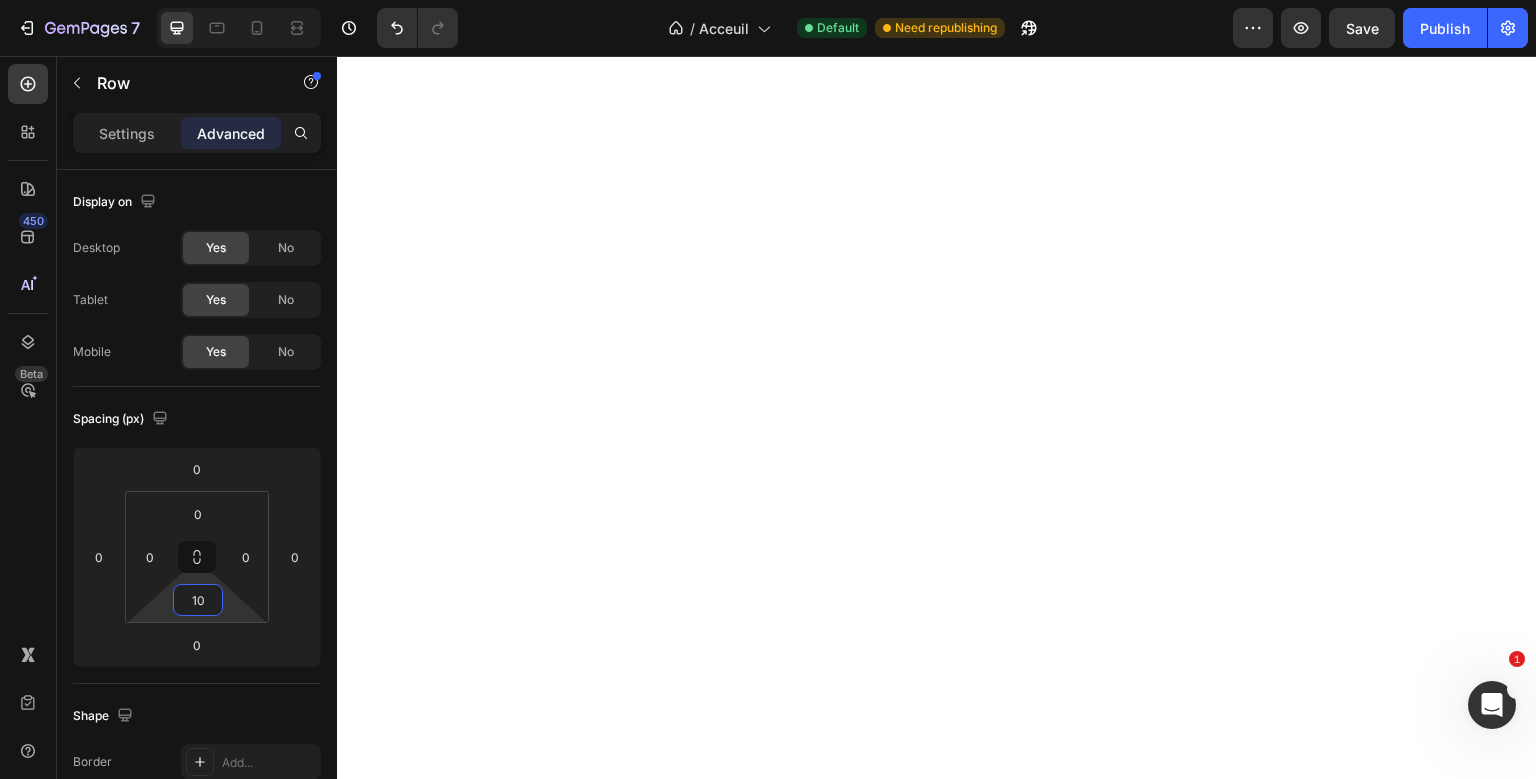 type on "1" 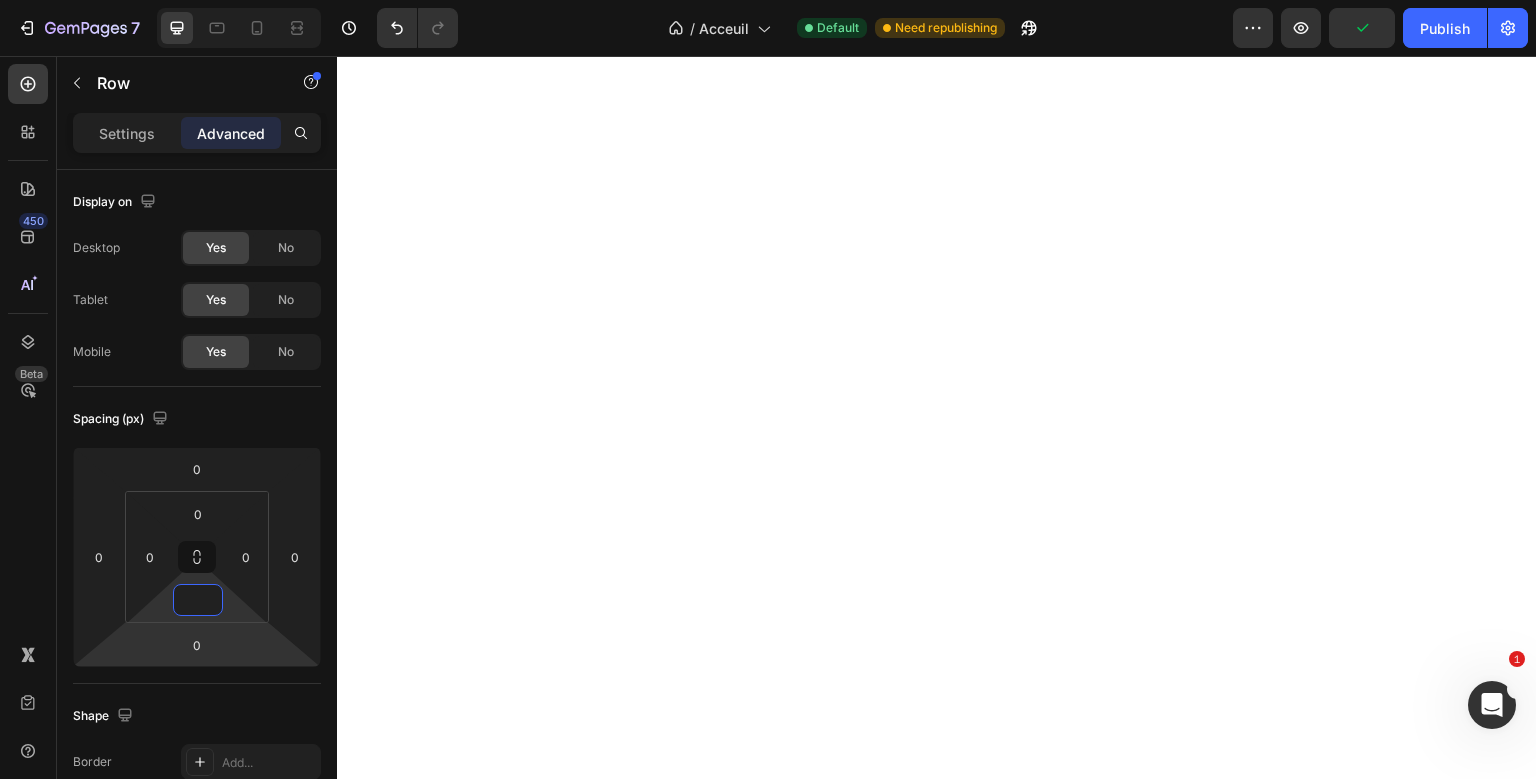 type on "0" 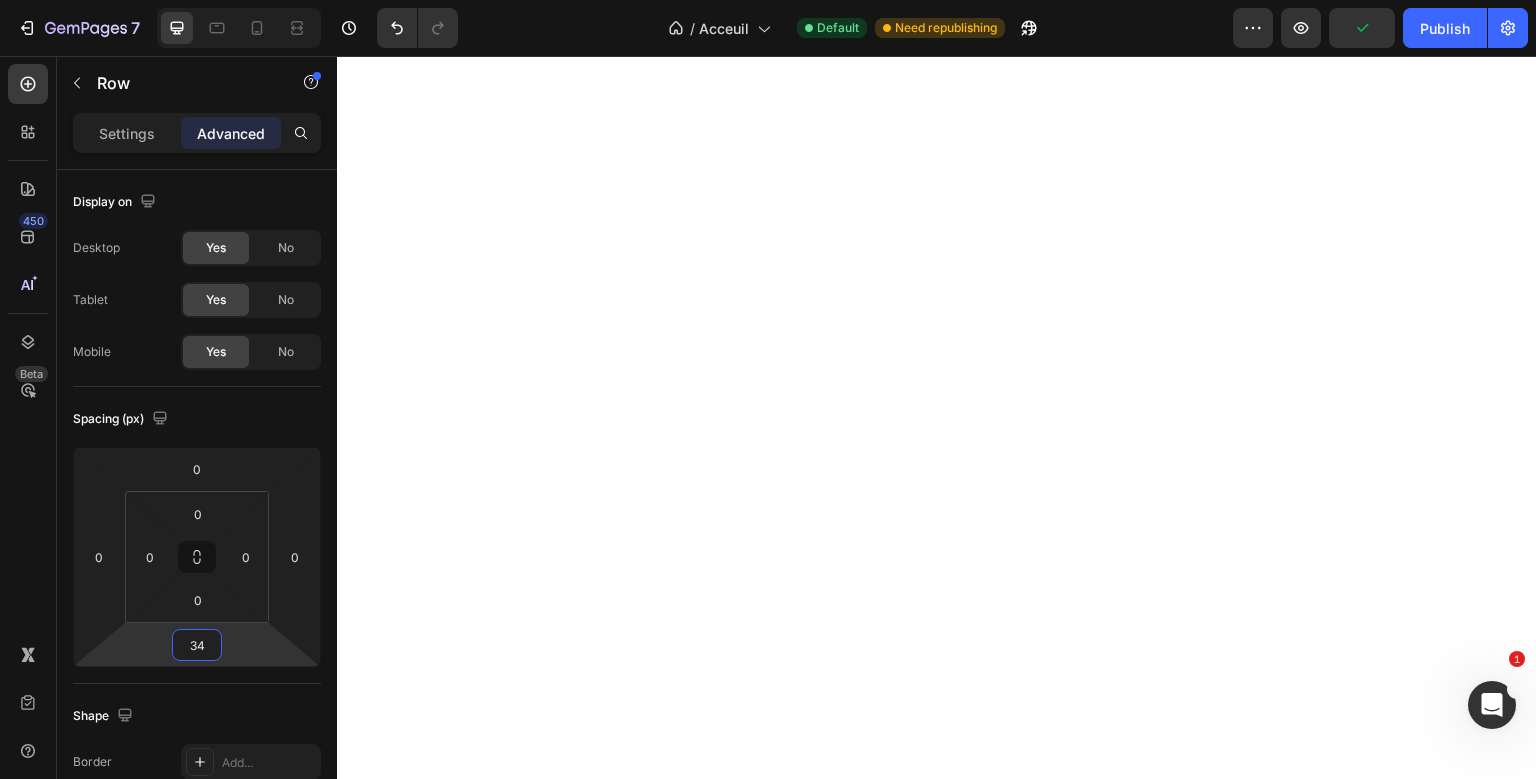 type on "36" 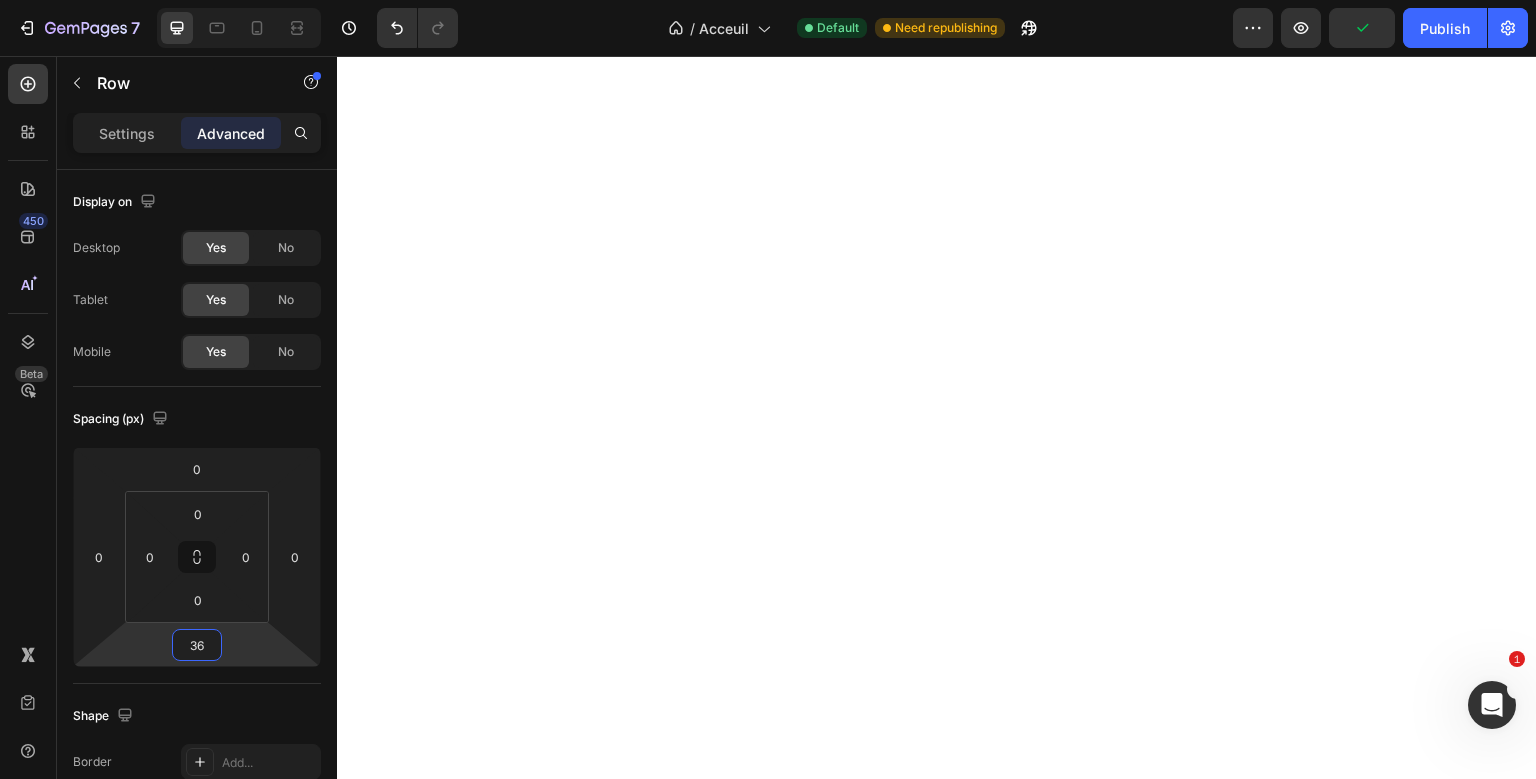 drag, startPoint x: 196, startPoint y: 662, endPoint x: 202, endPoint y: 644, distance: 18.973665 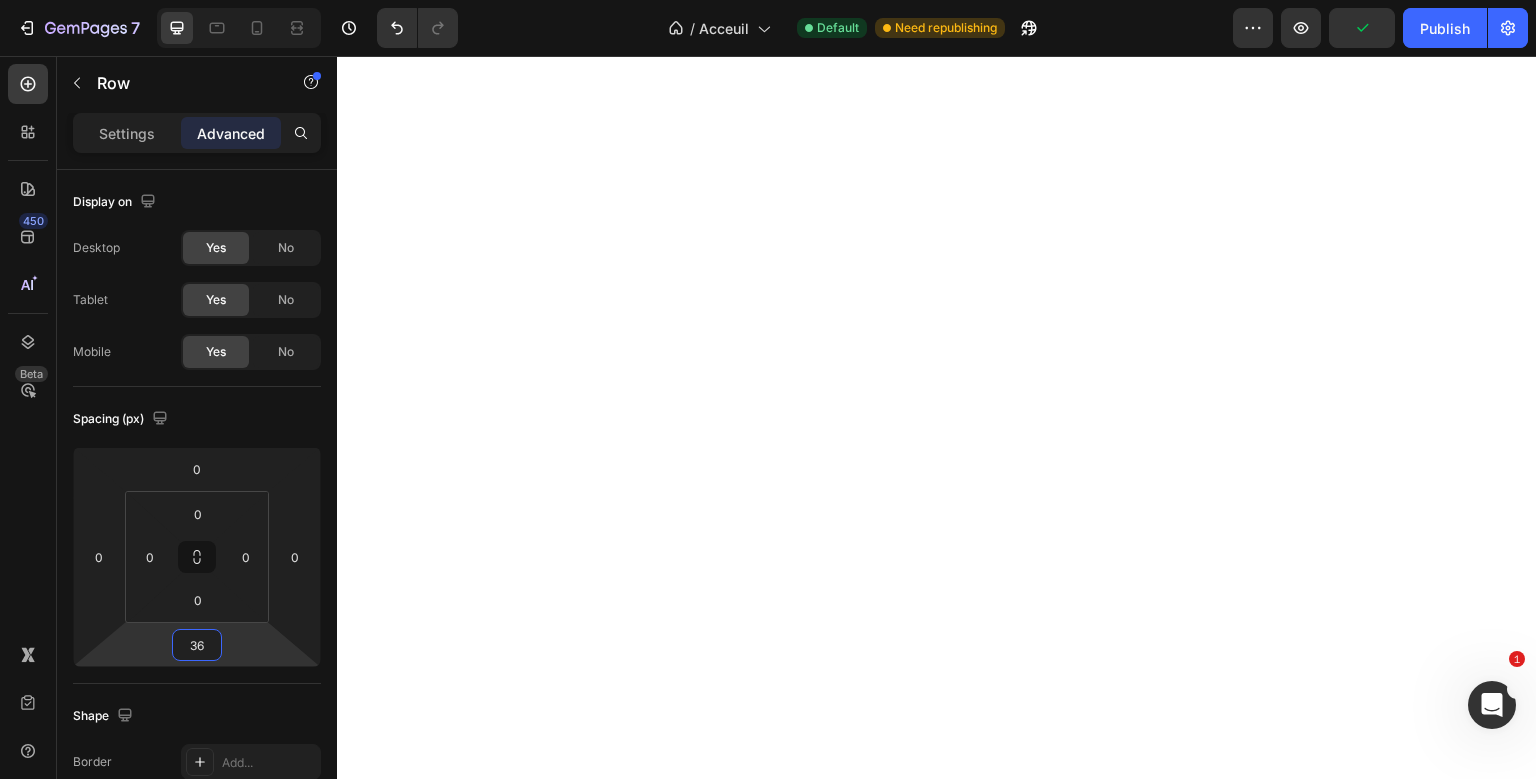 click on "36" at bounding box center [197, 645] 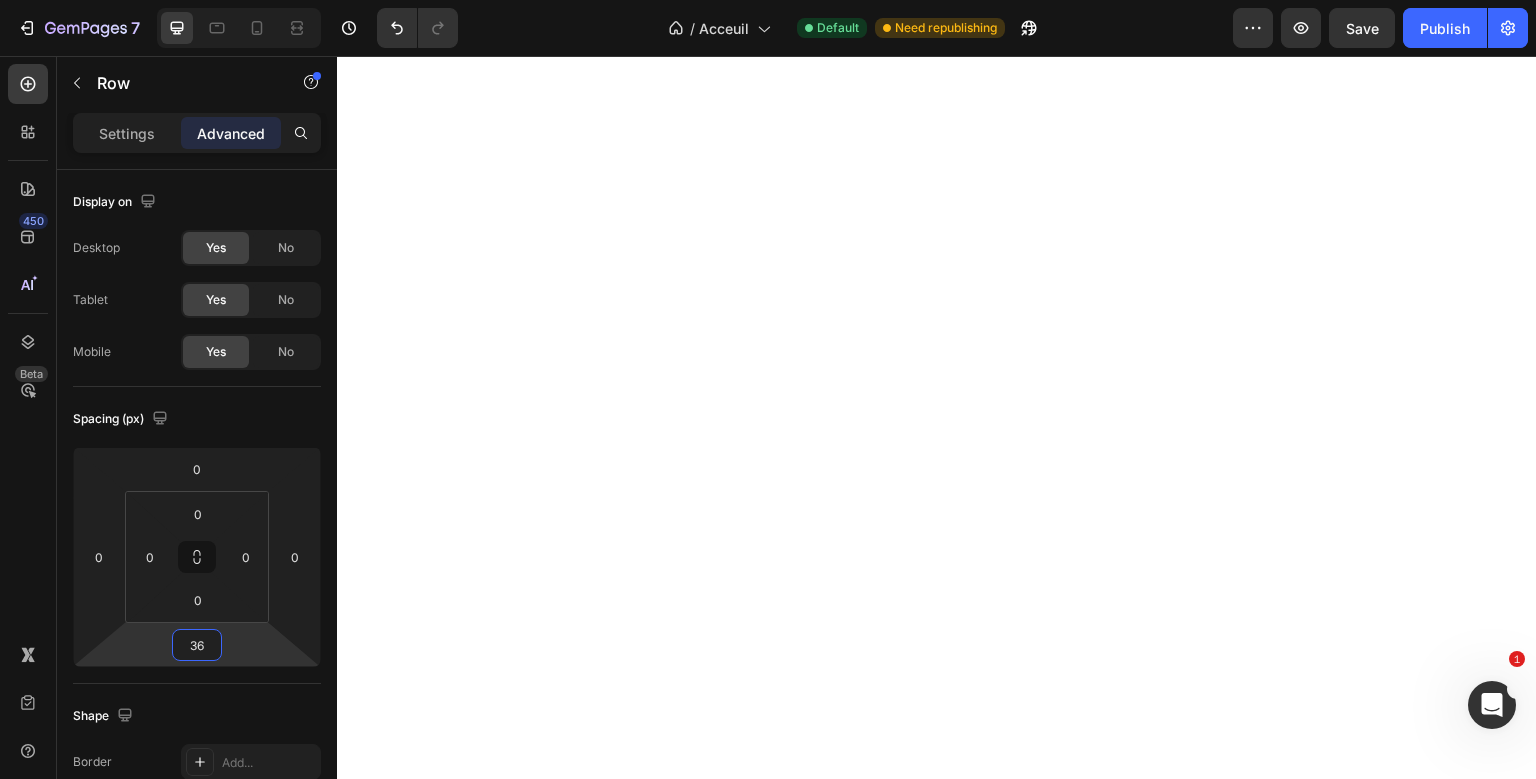 click on "36" at bounding box center [197, 645] 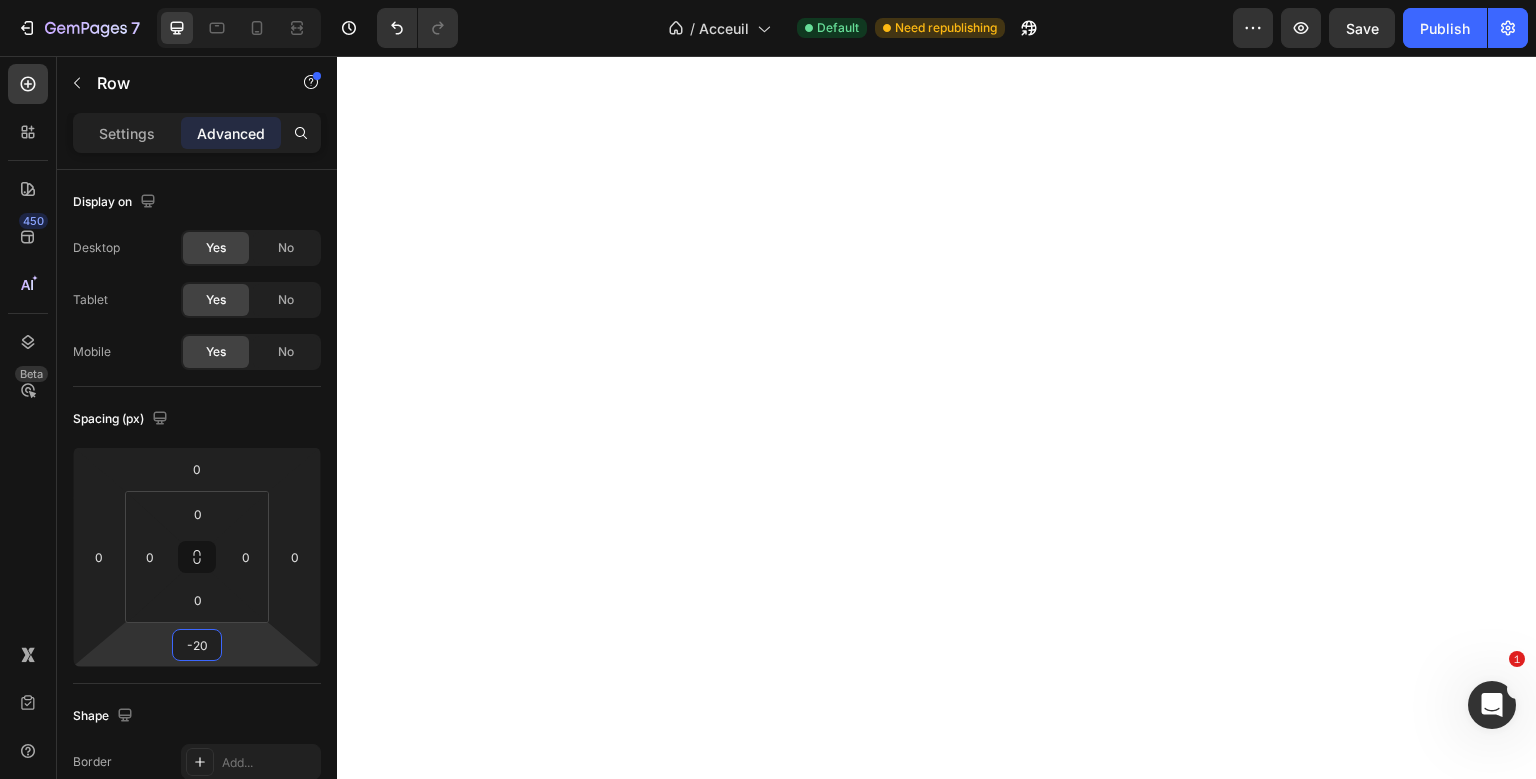 type on "-2" 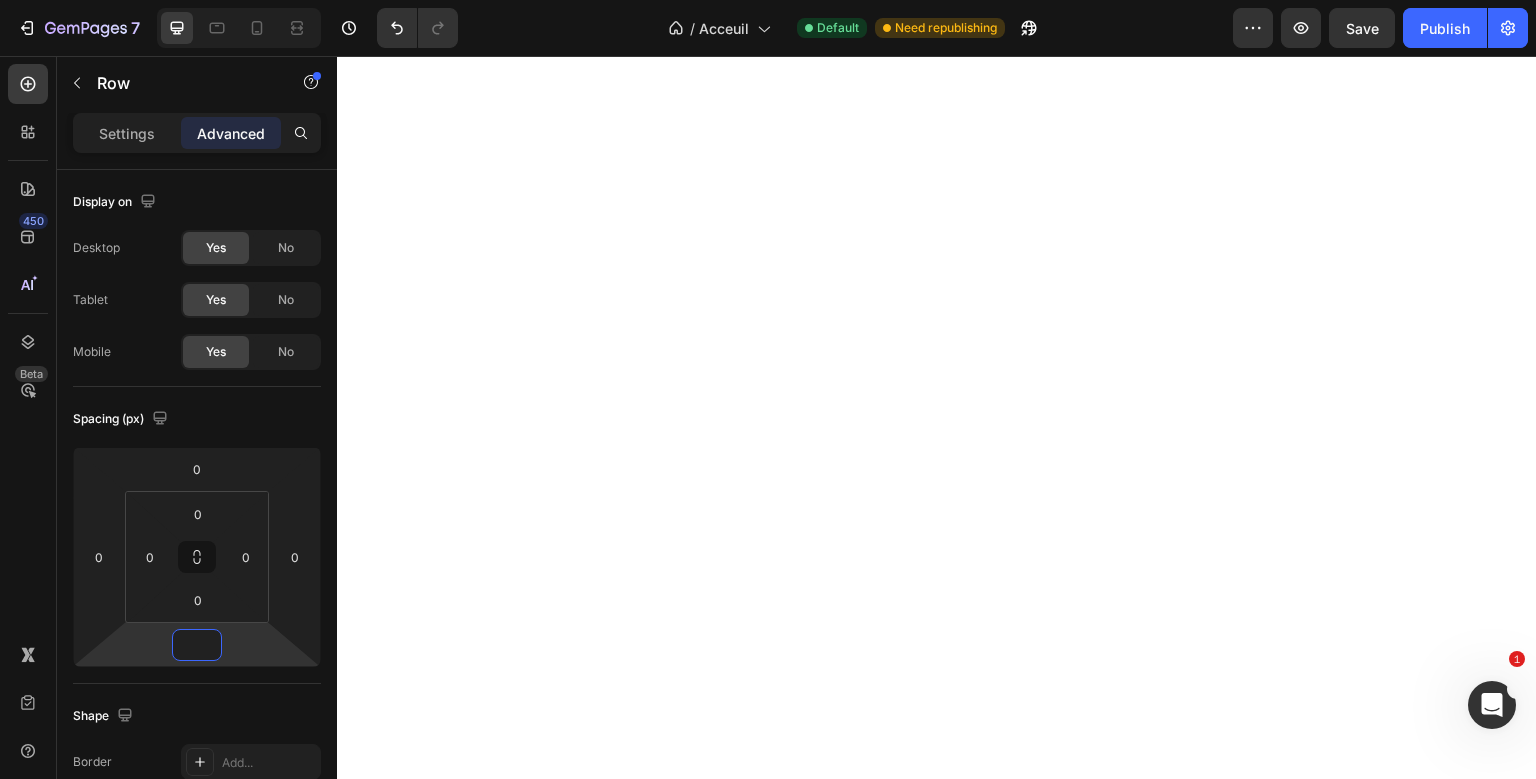 type on "0" 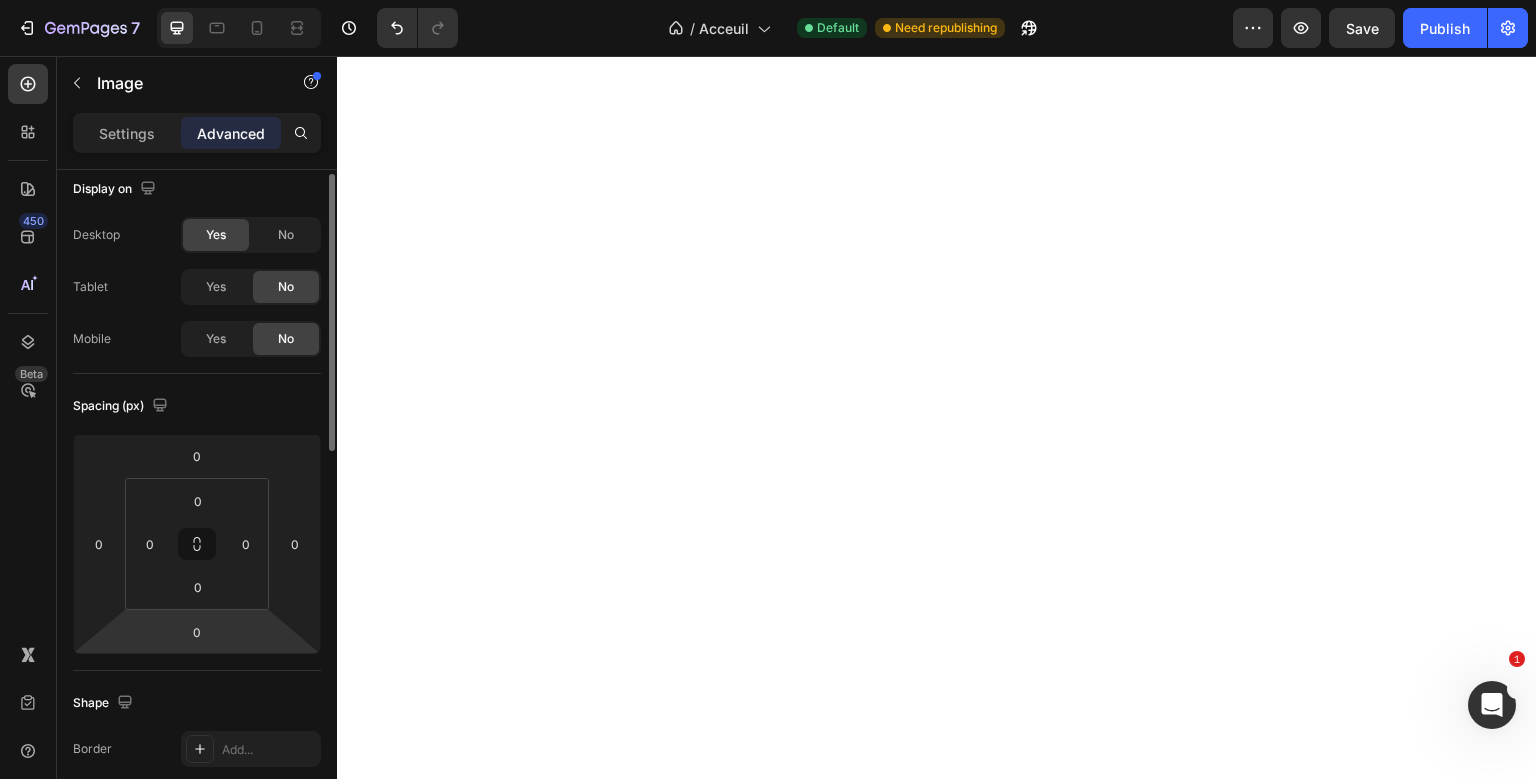 scroll, scrollTop: 12, scrollLeft: 0, axis: vertical 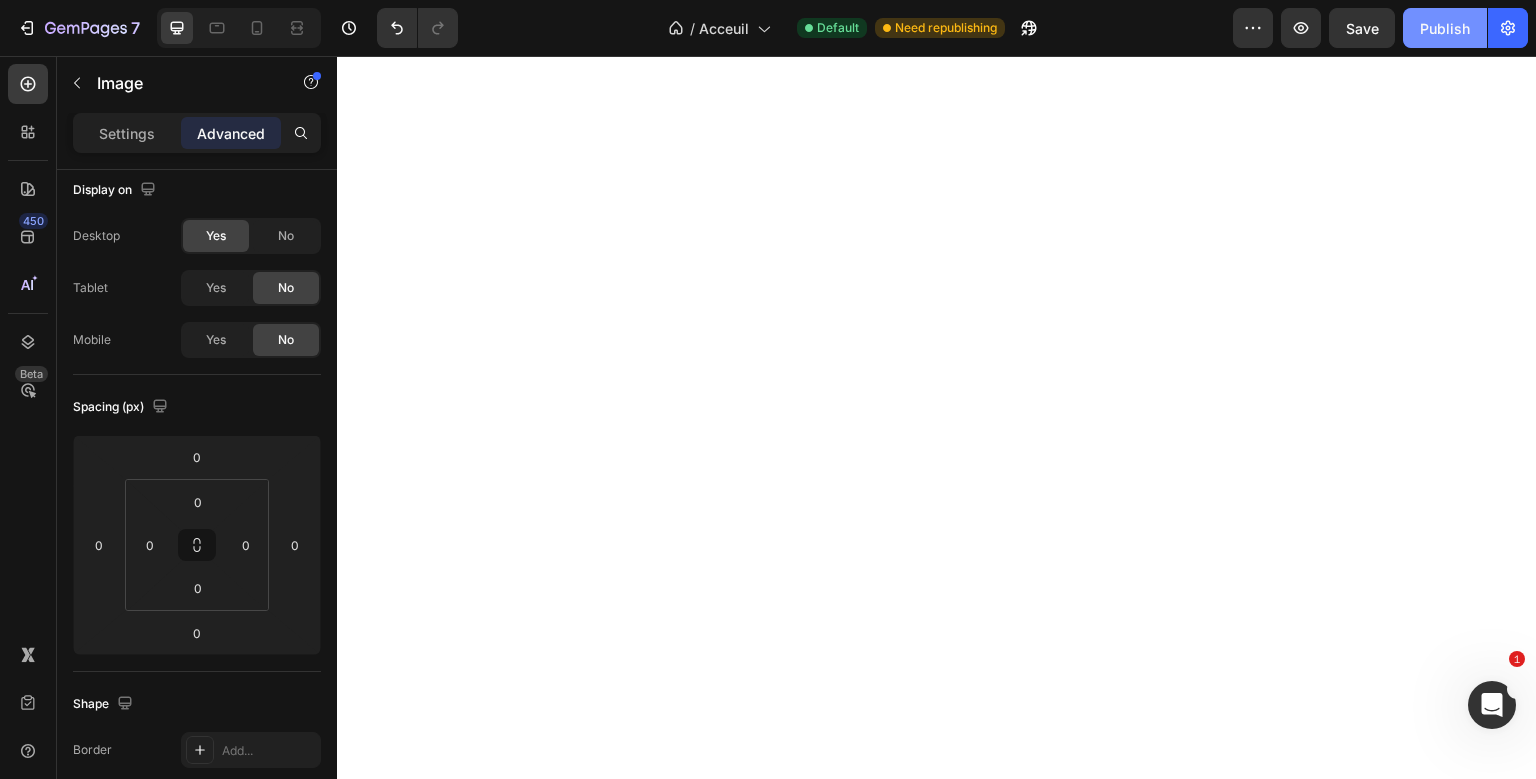 click on "Publish" 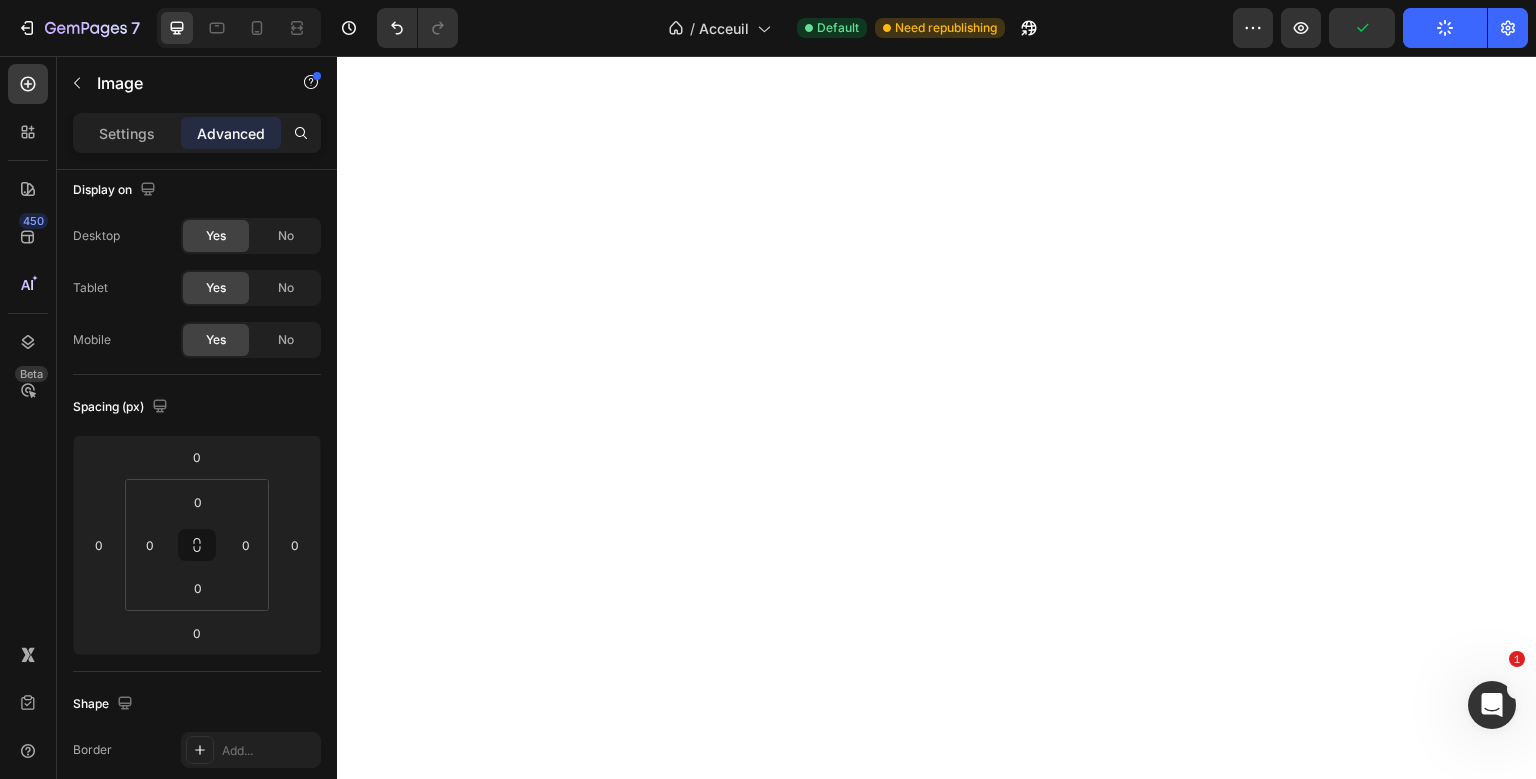 scroll, scrollTop: 12, scrollLeft: 0, axis: vertical 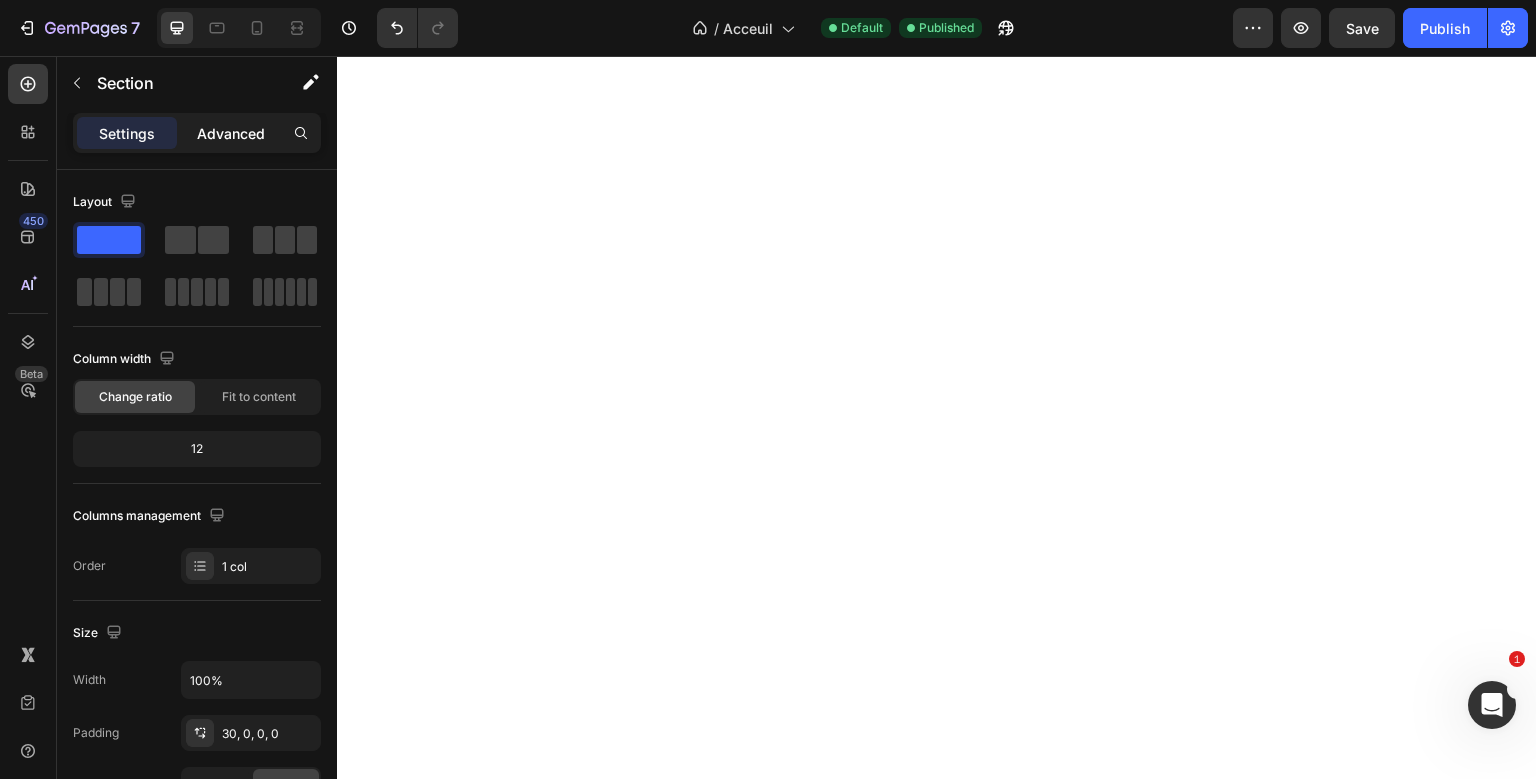 click on "Advanced" at bounding box center [231, 133] 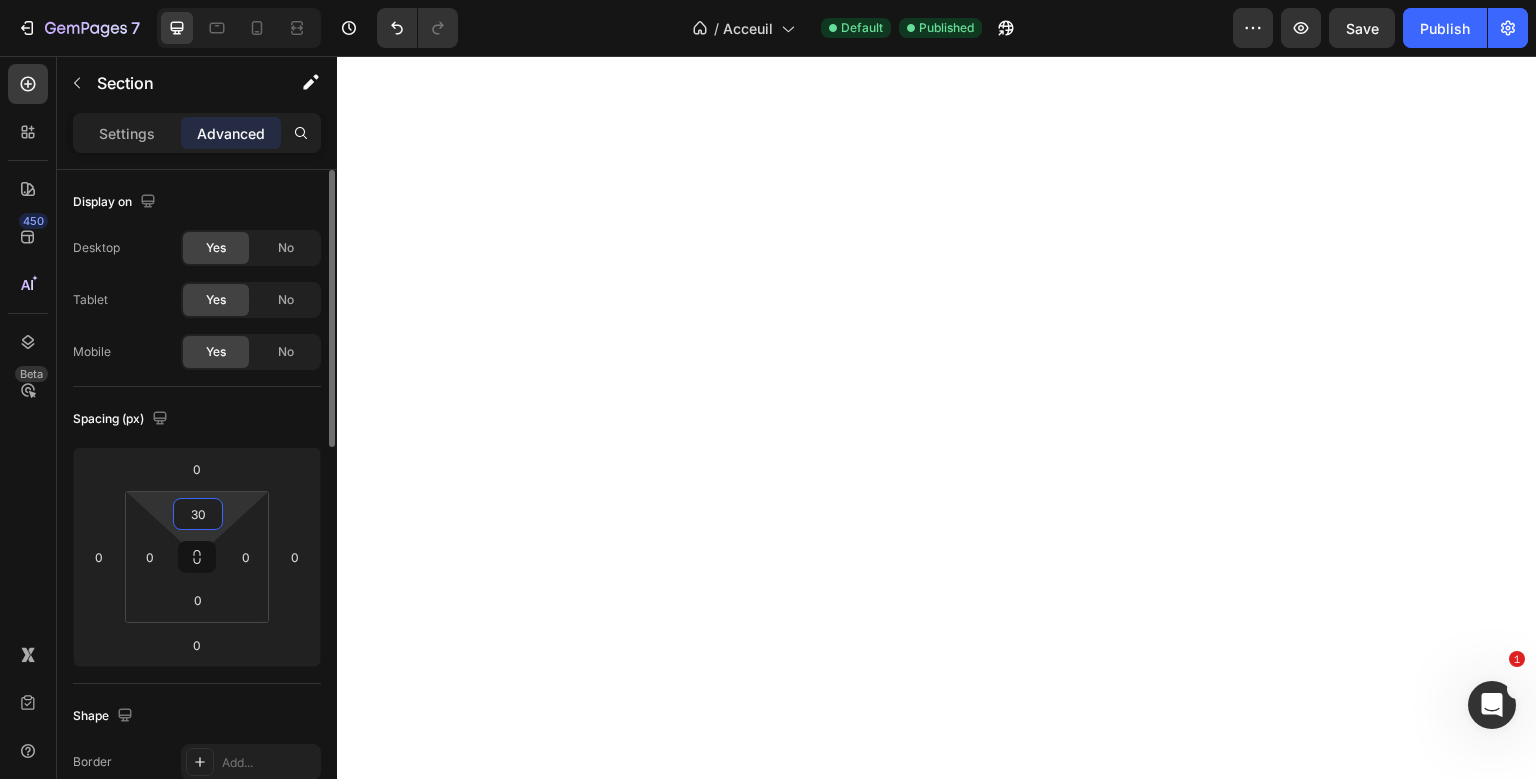 click on "30" at bounding box center [198, 514] 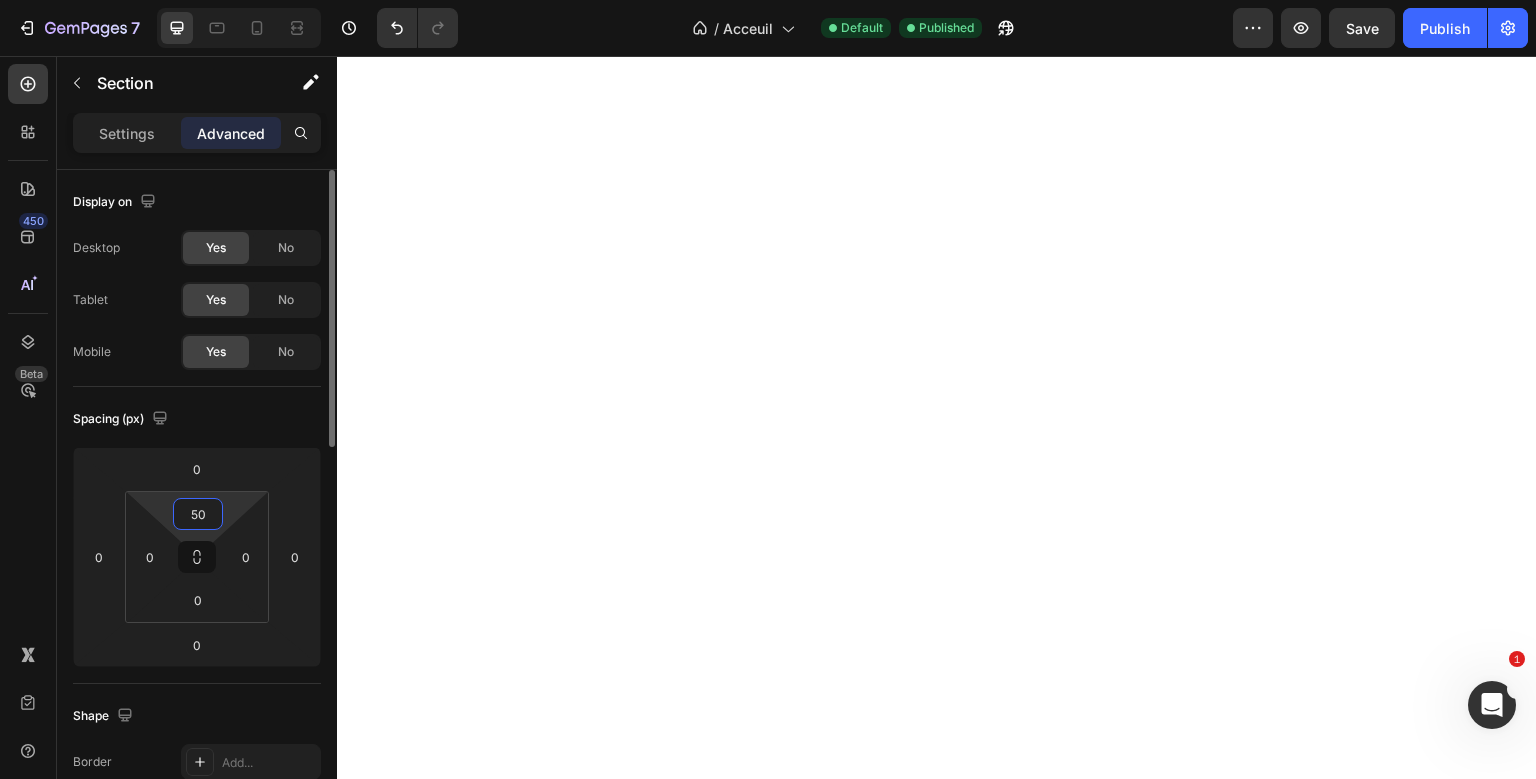 type on "5" 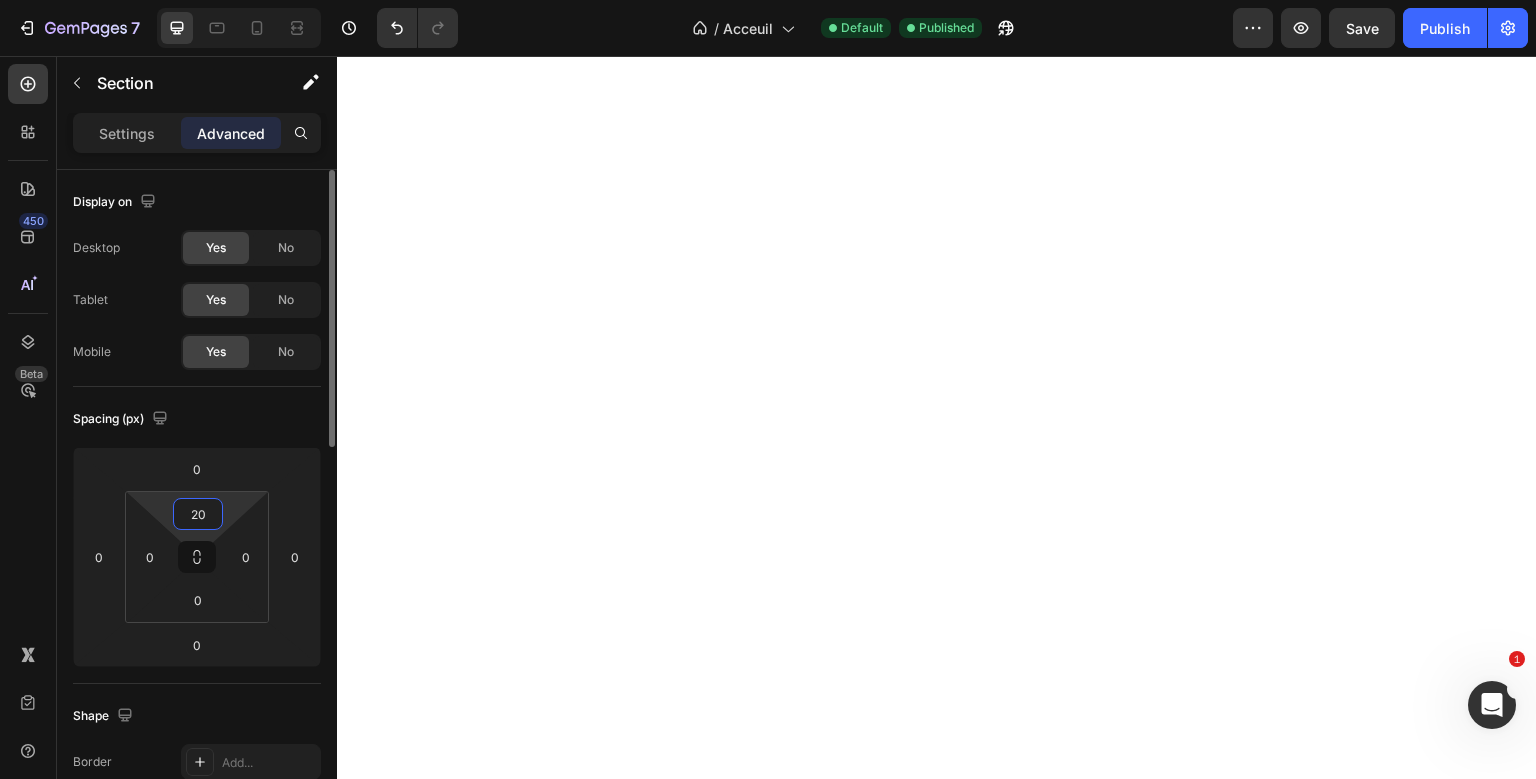 type on "2" 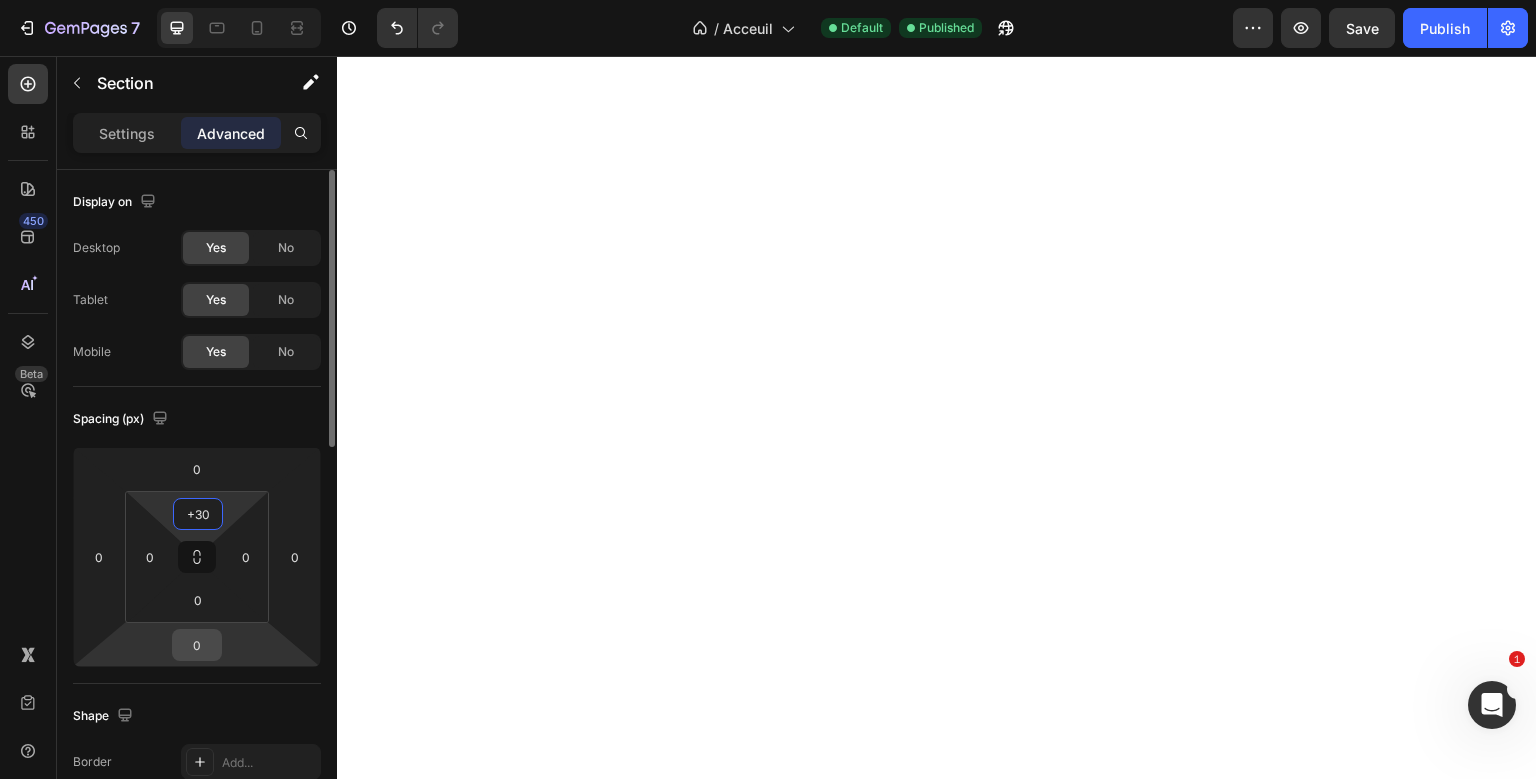 type on "+30" 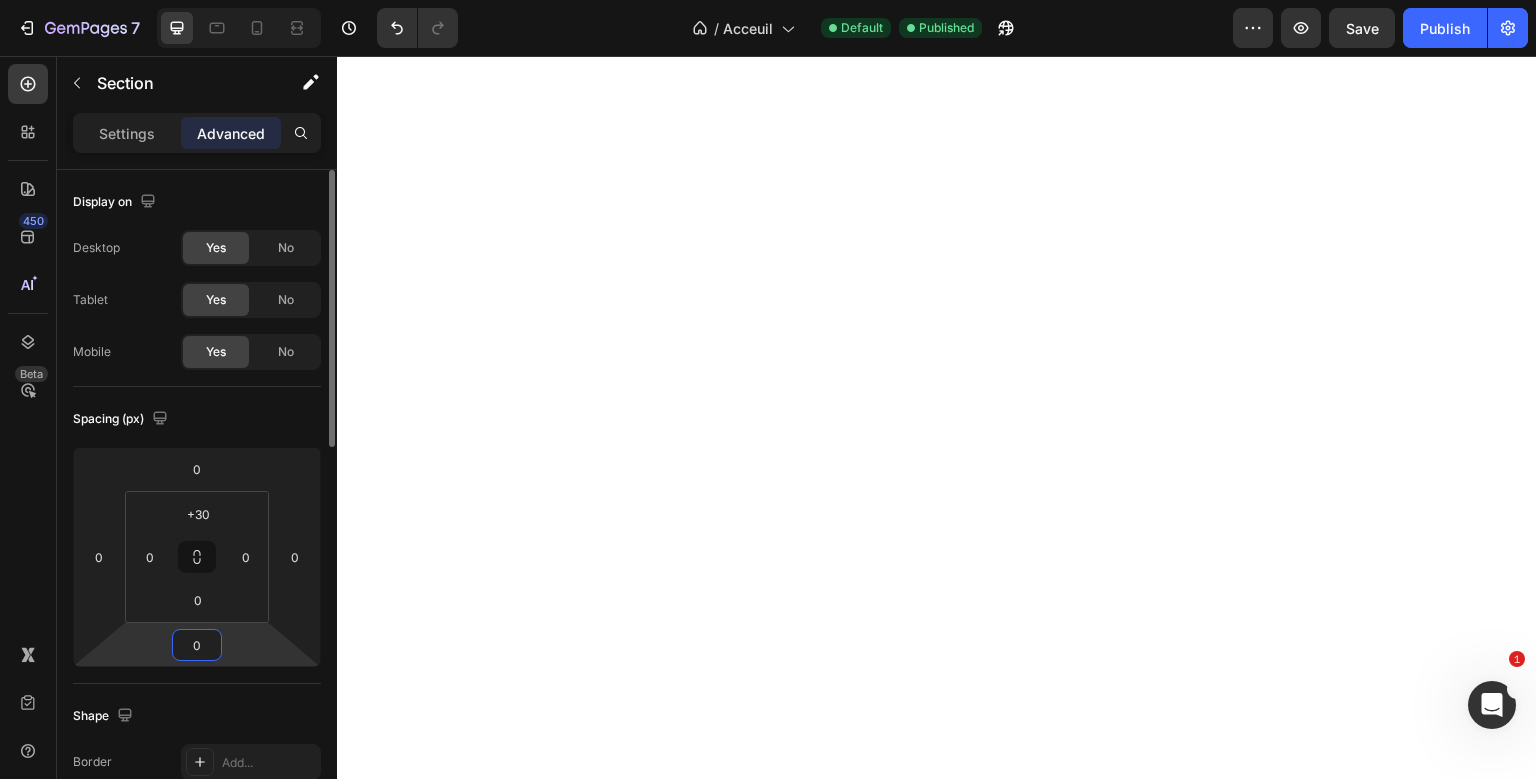 type on "+3" 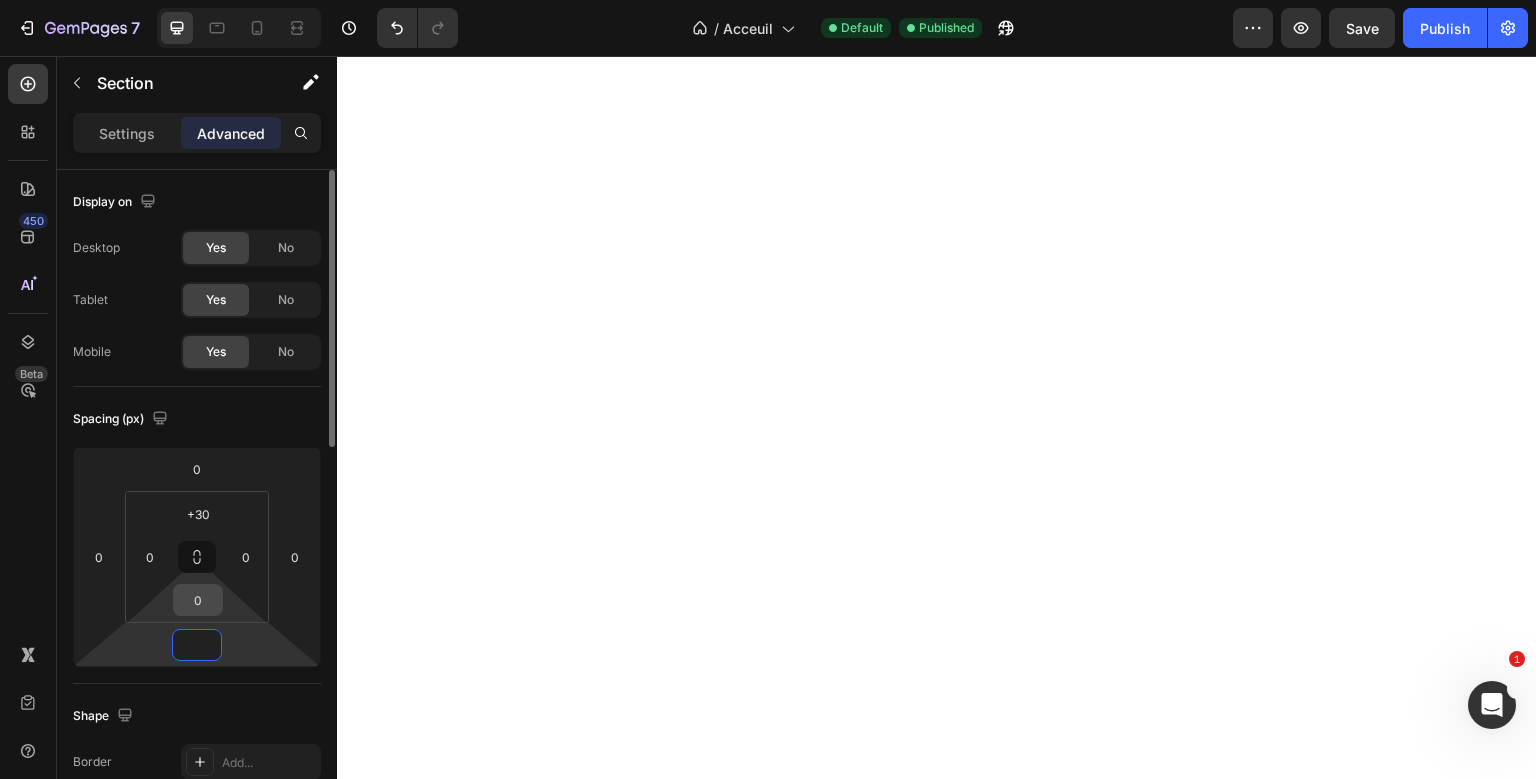 type on "0" 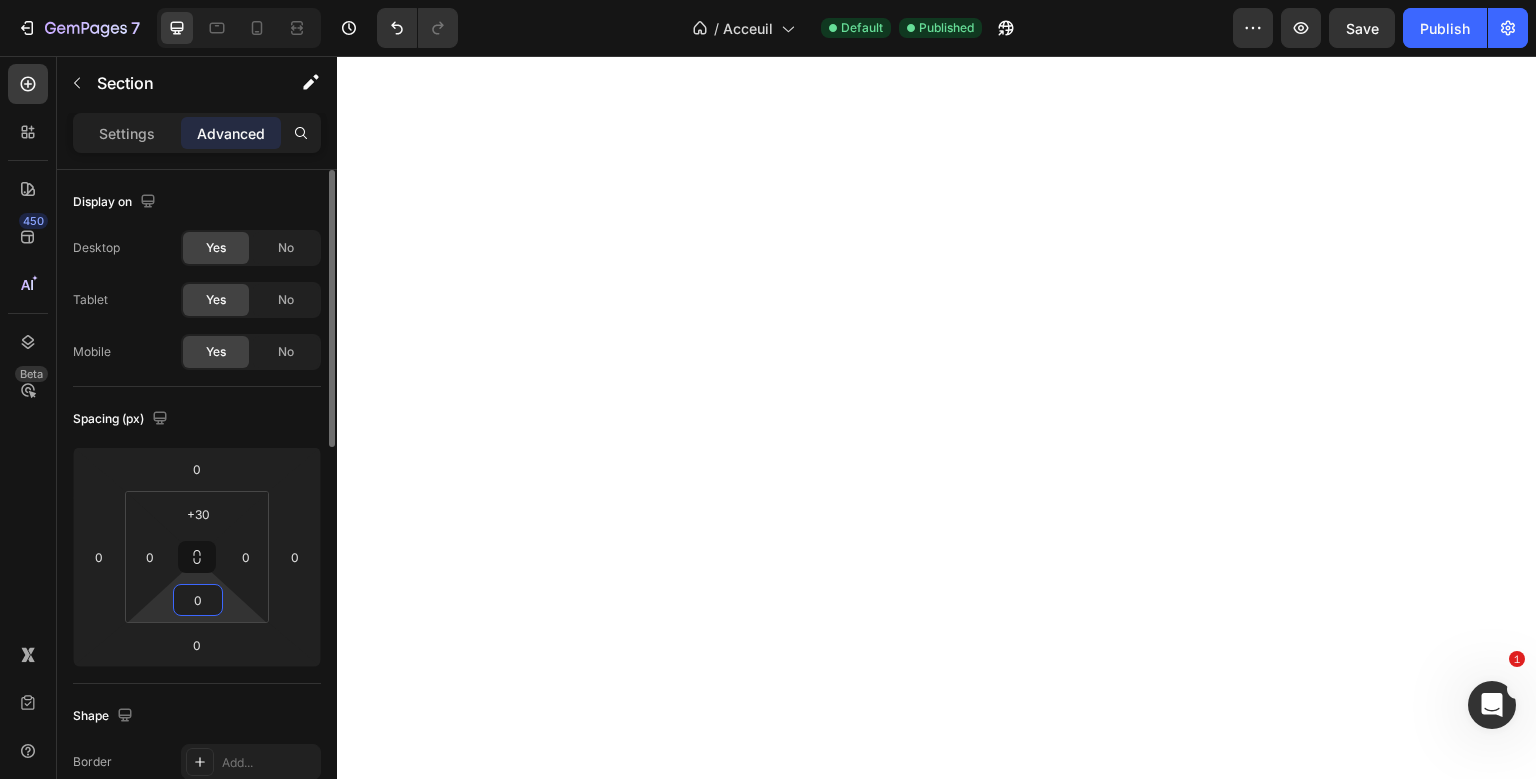 click on "0" at bounding box center (198, 600) 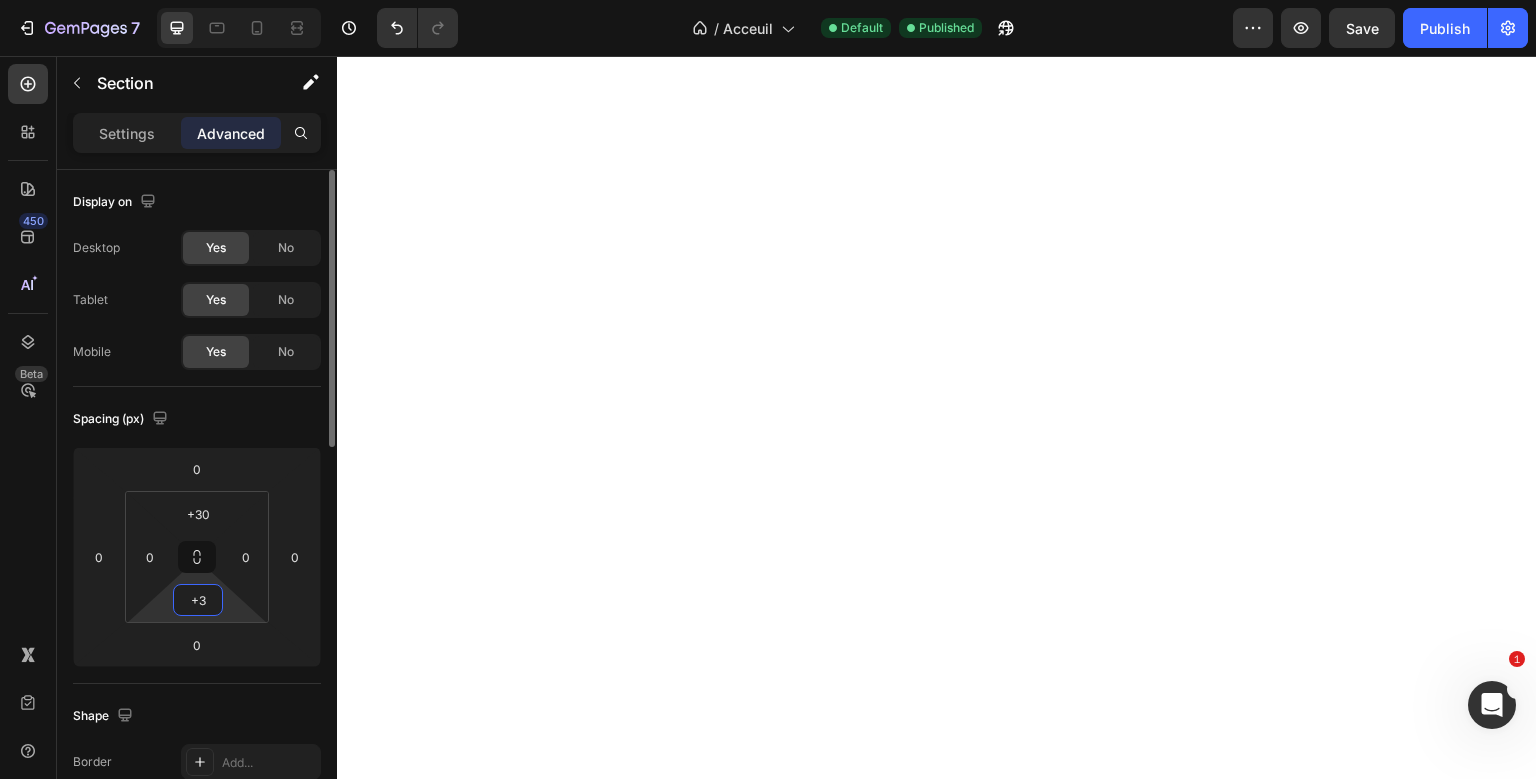 type on "+" 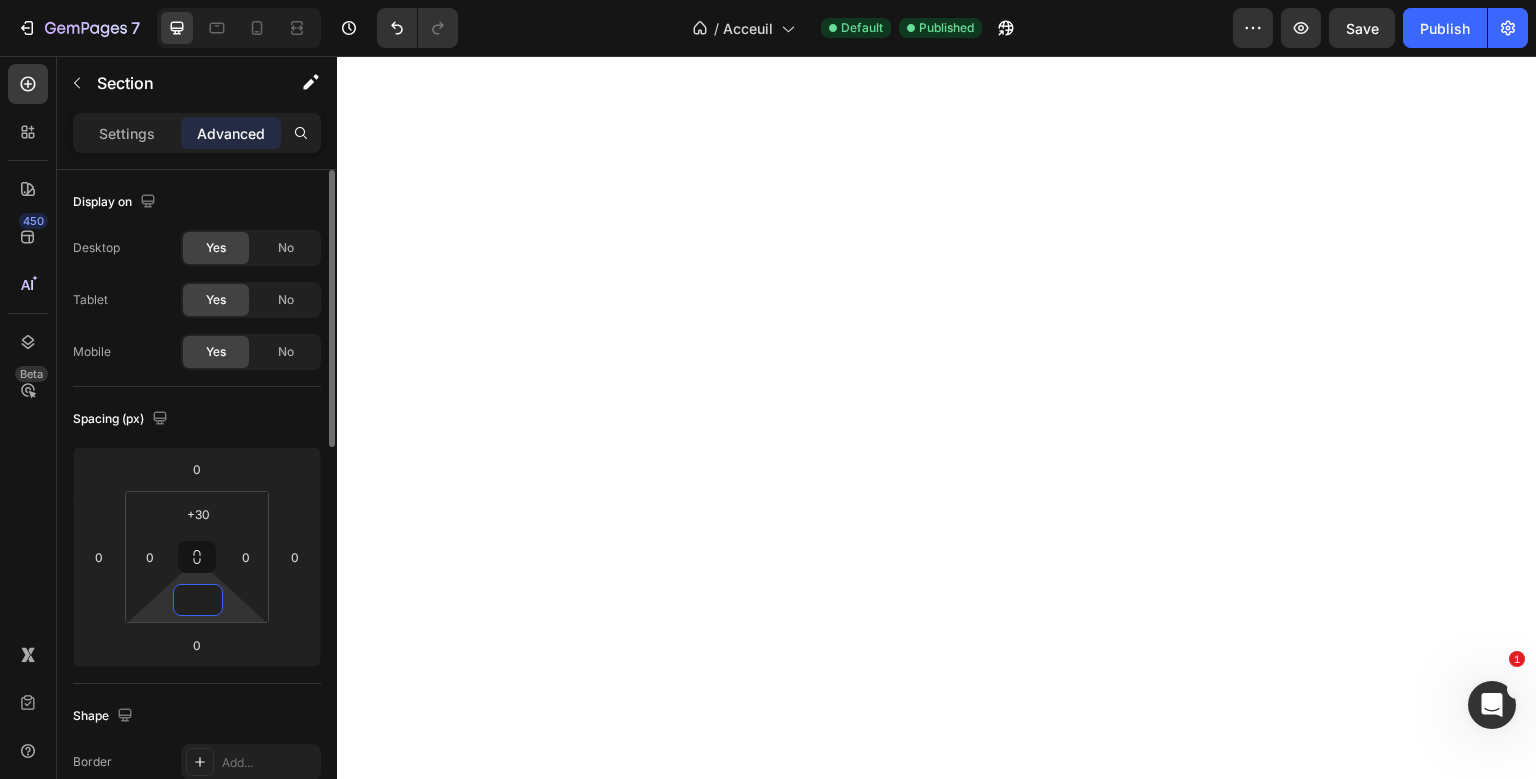 type on "0" 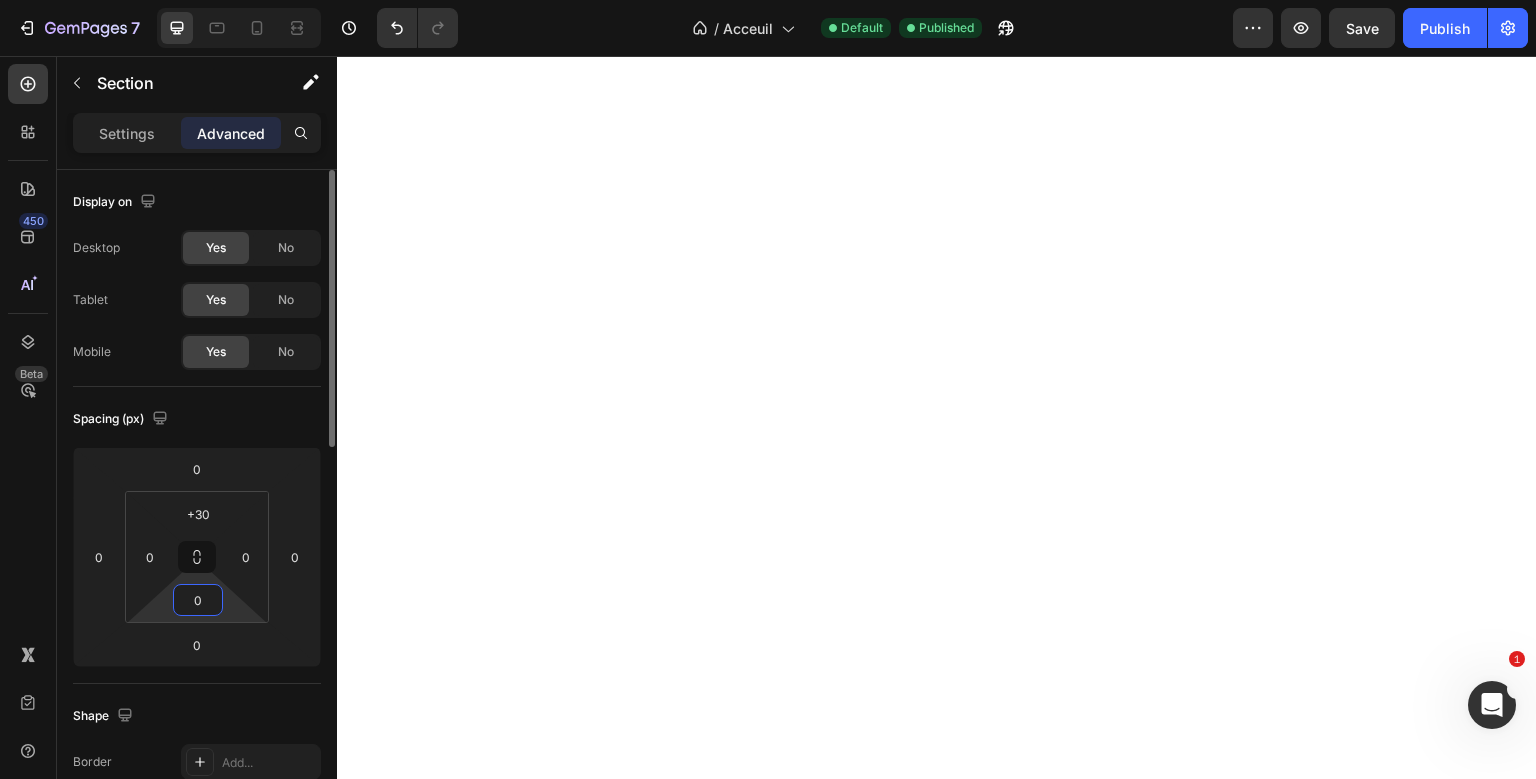click on "Spacing (px)" at bounding box center [197, 419] 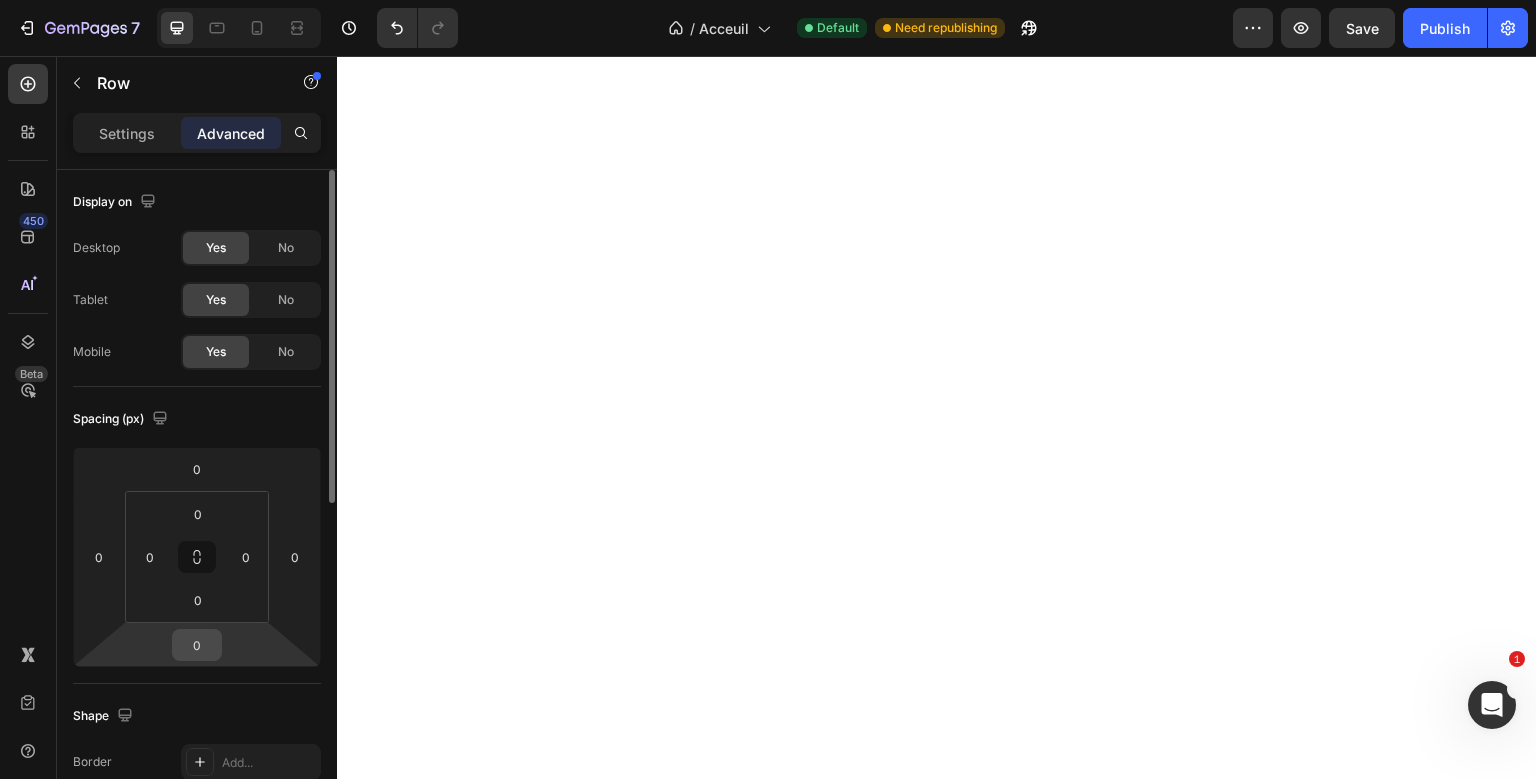 click on "0" at bounding box center (197, 645) 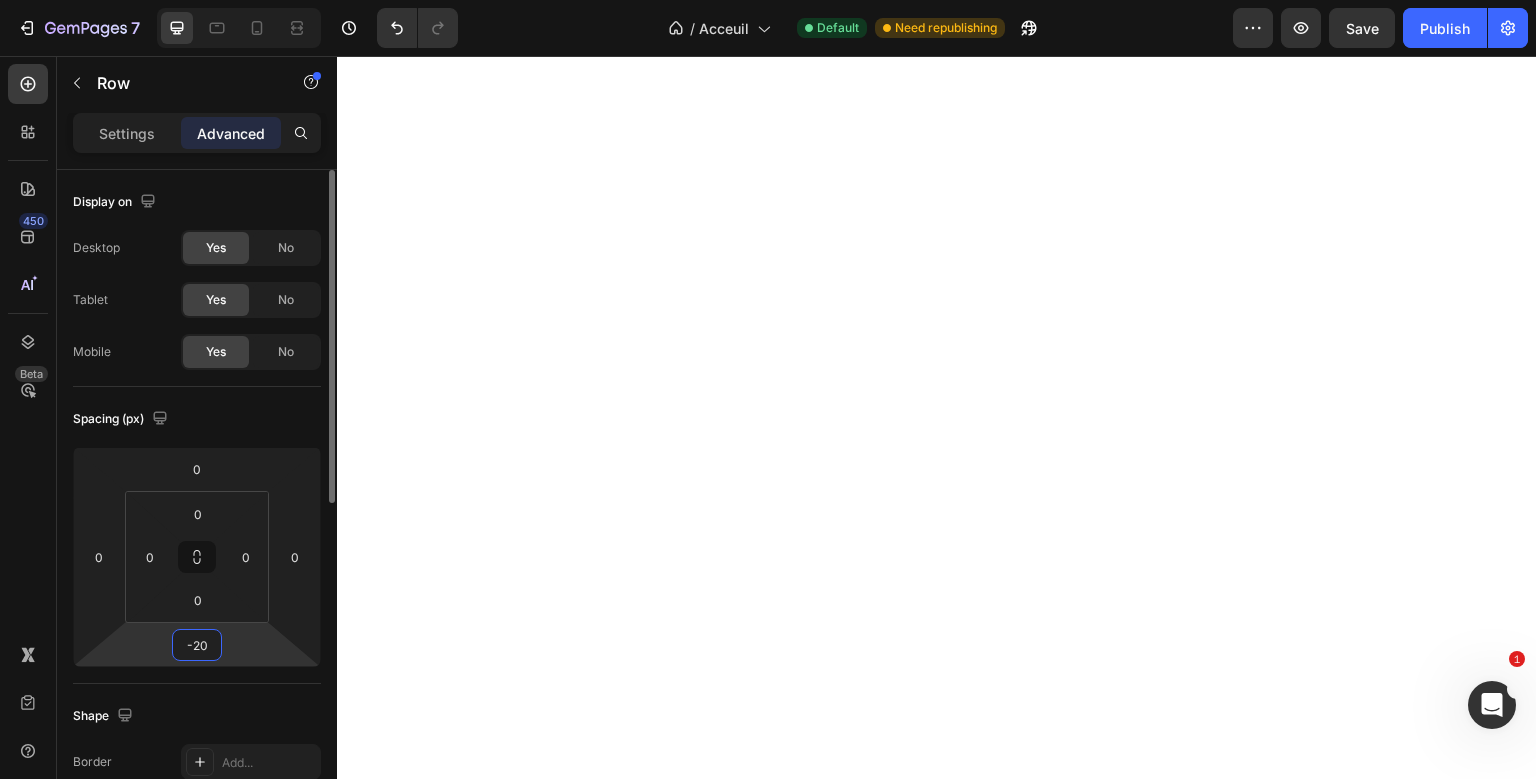 type on "-2" 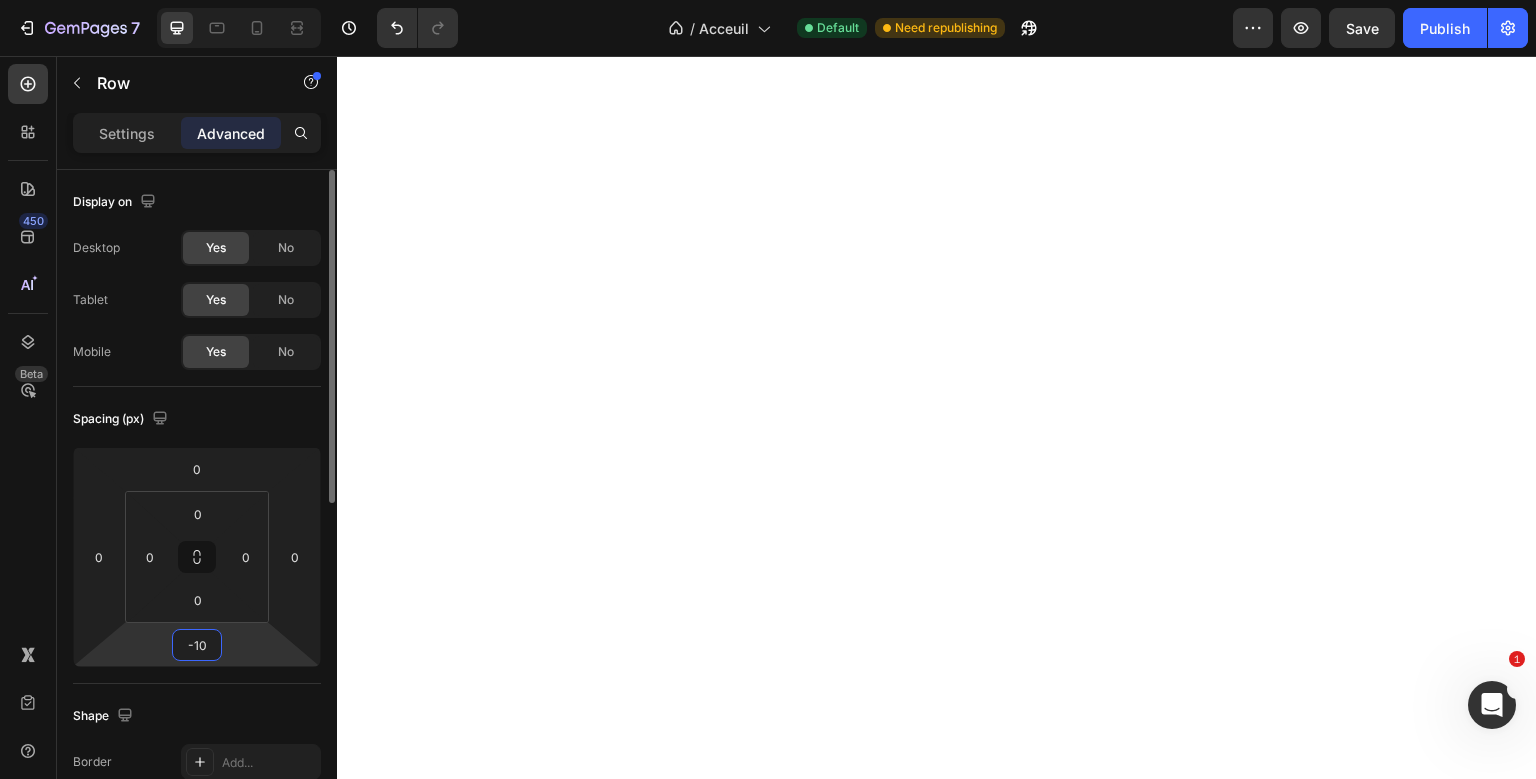 type on "-1" 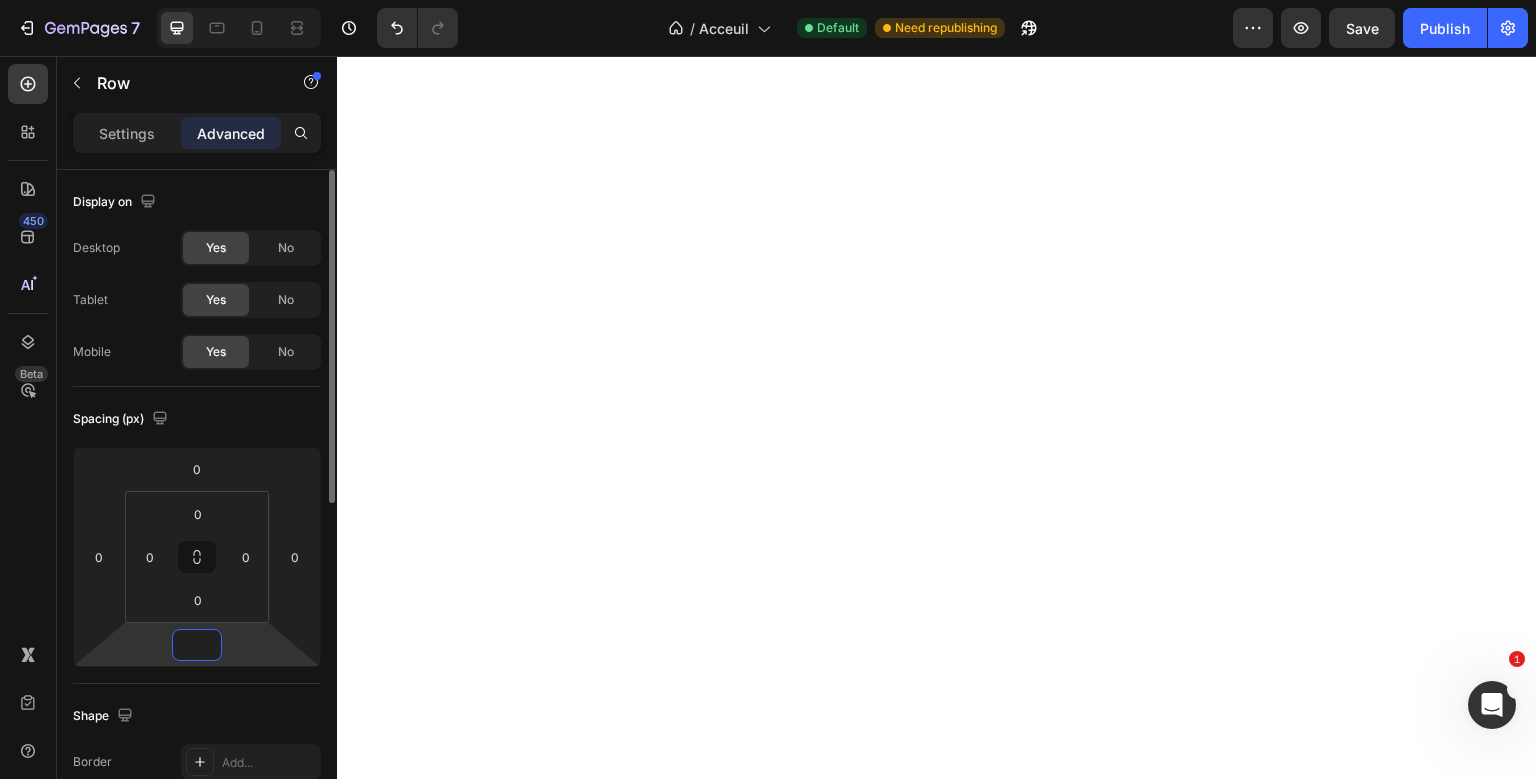 type on "-30" 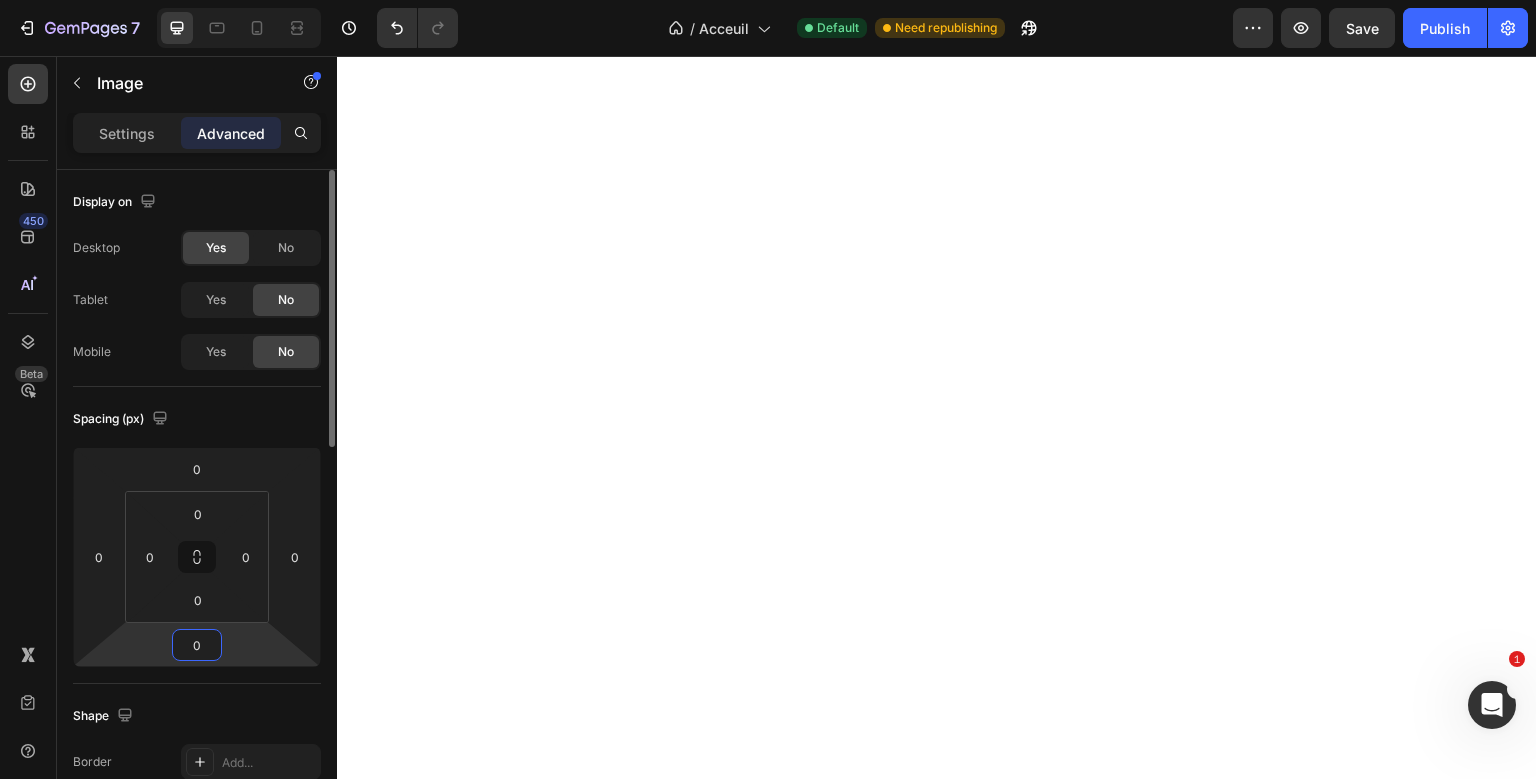 click on "0" at bounding box center [197, 645] 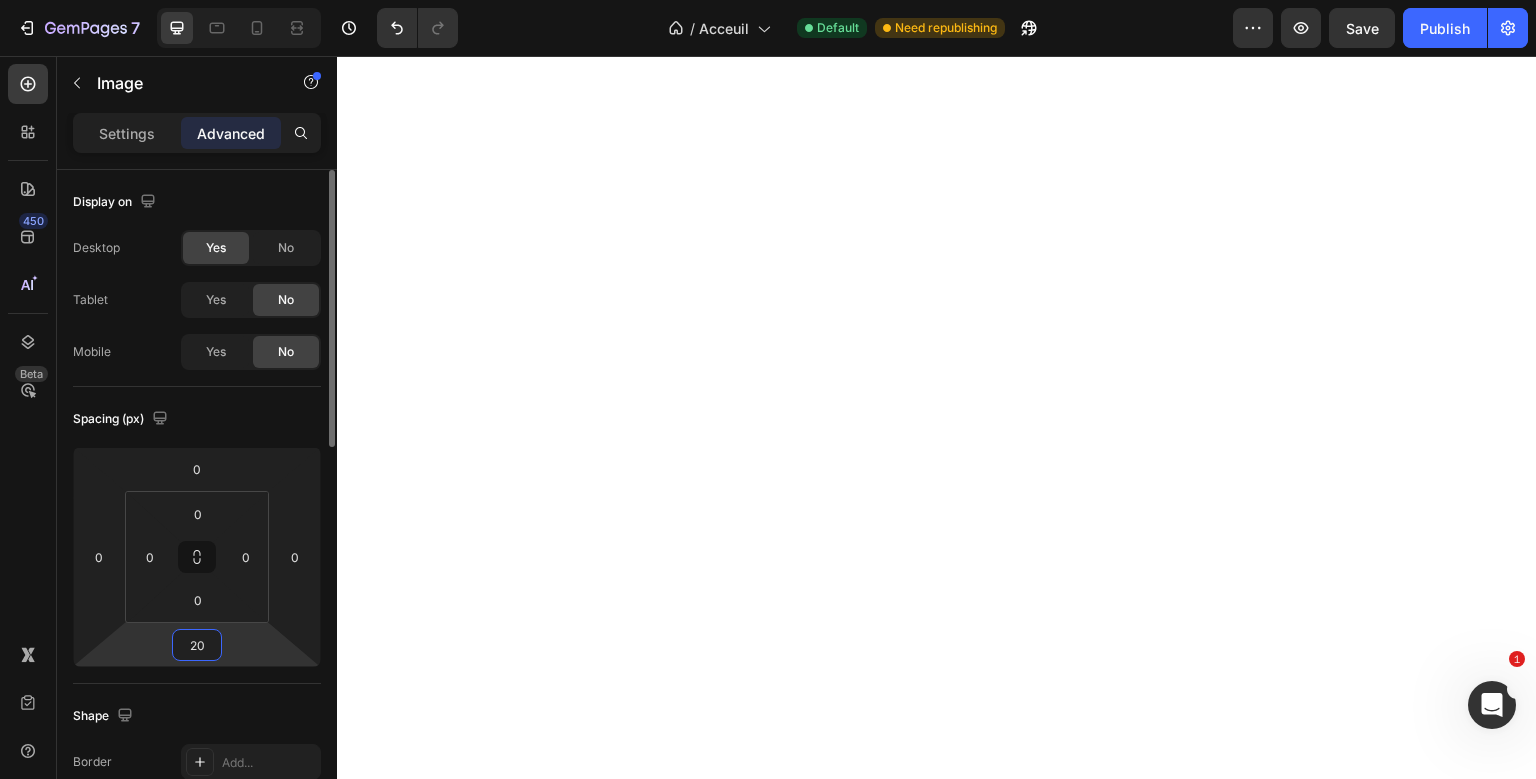 type on "2" 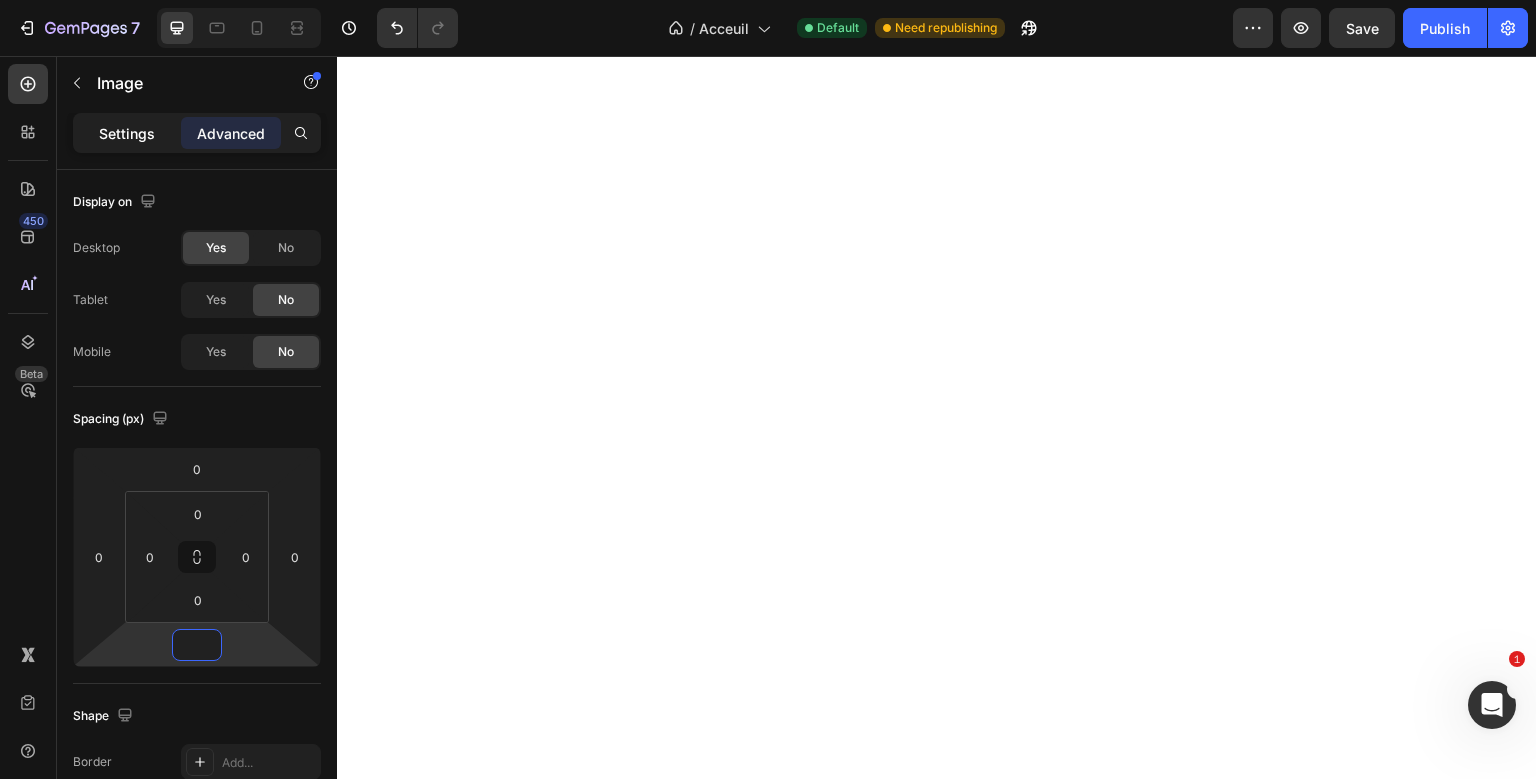 type on "0" 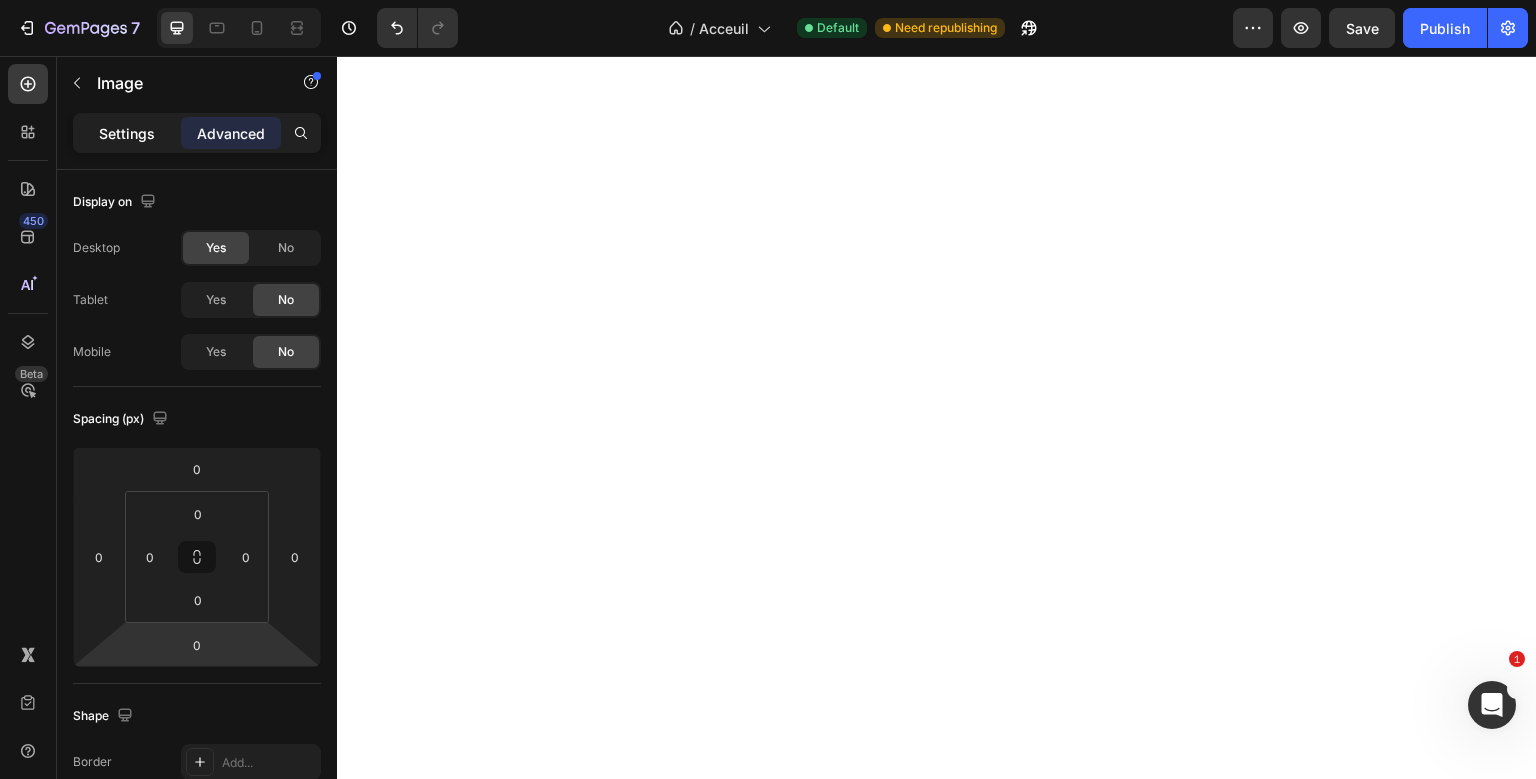 click on "Settings" 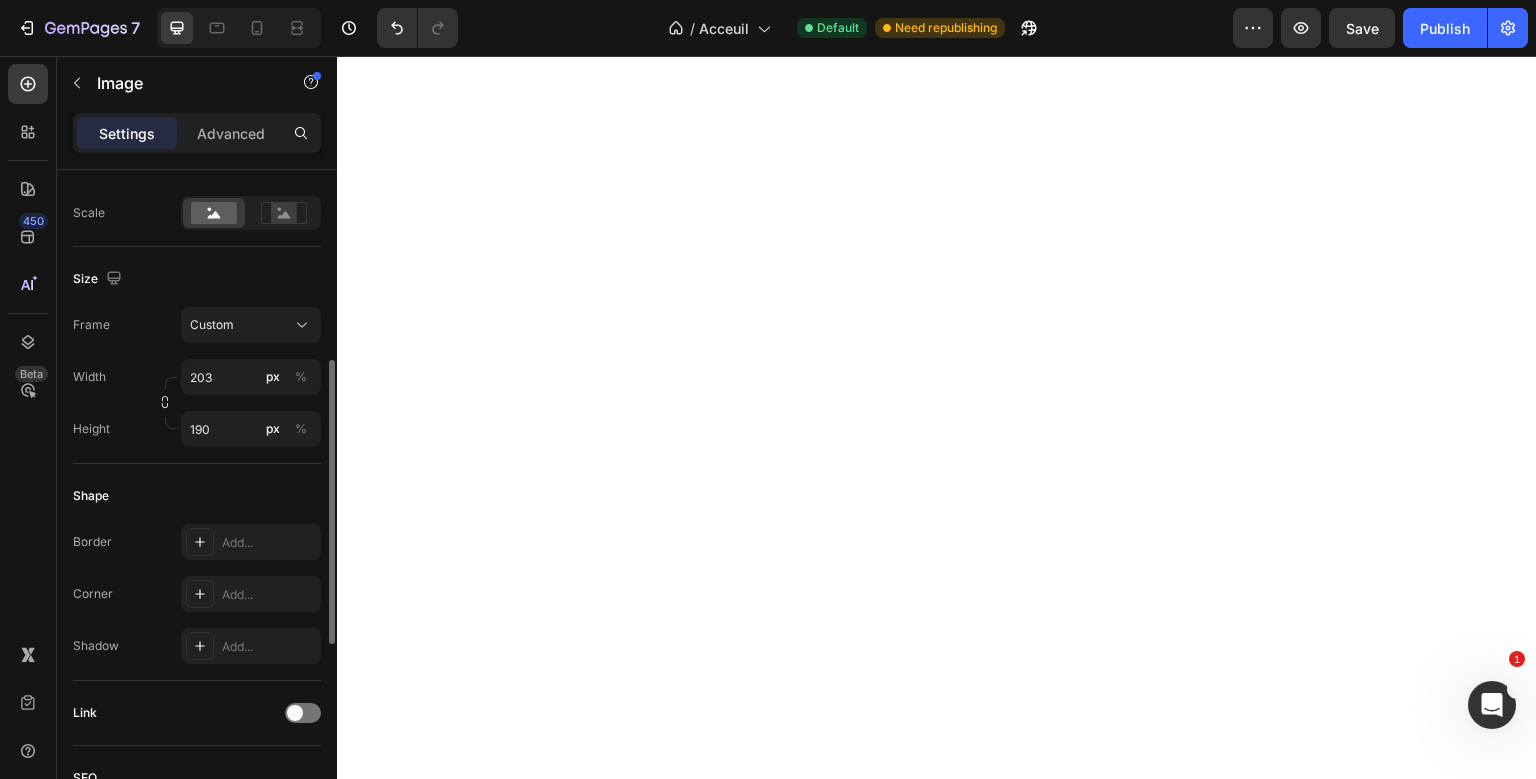 scroll, scrollTop: 447, scrollLeft: 0, axis: vertical 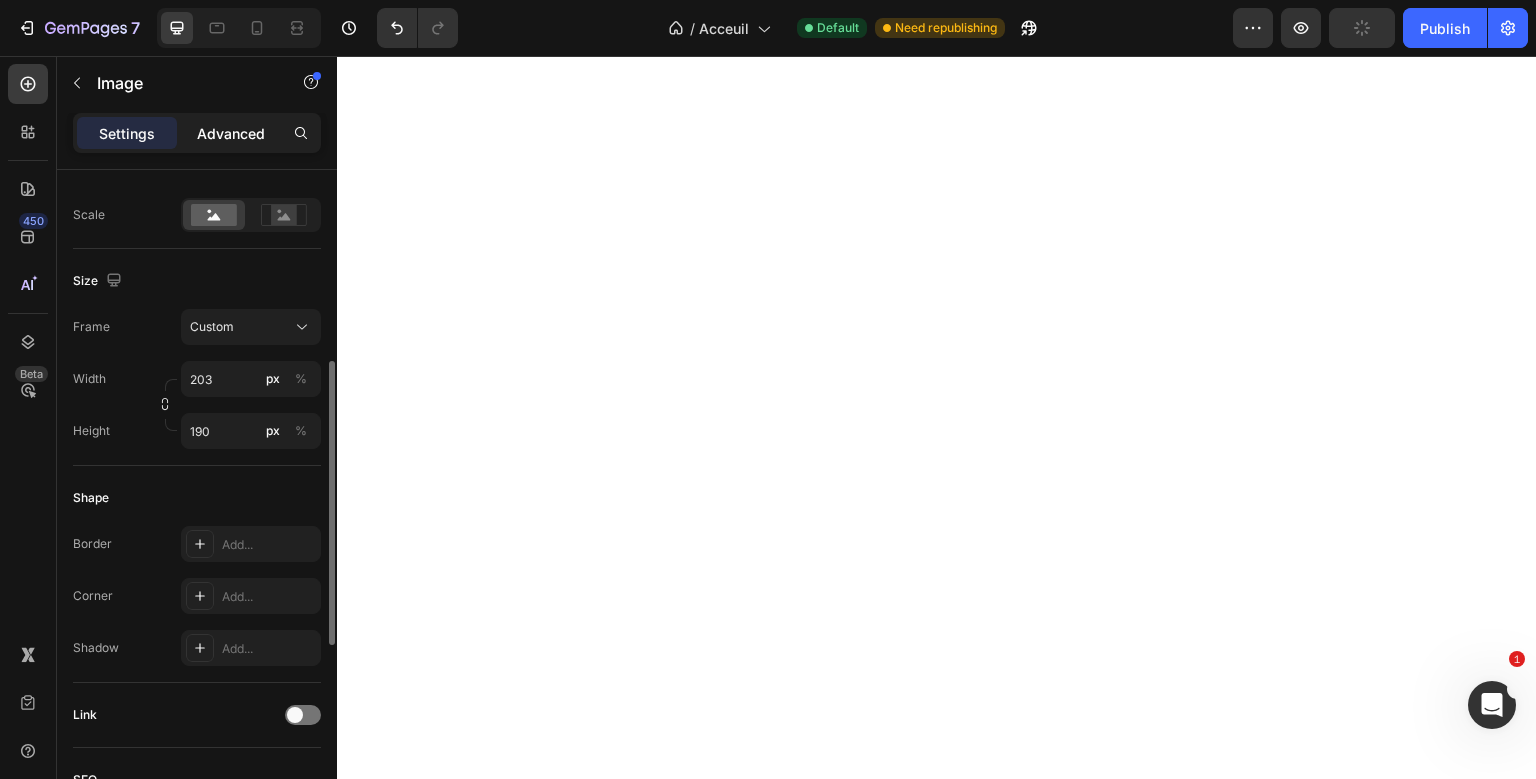 click on "Advanced" at bounding box center (231, 133) 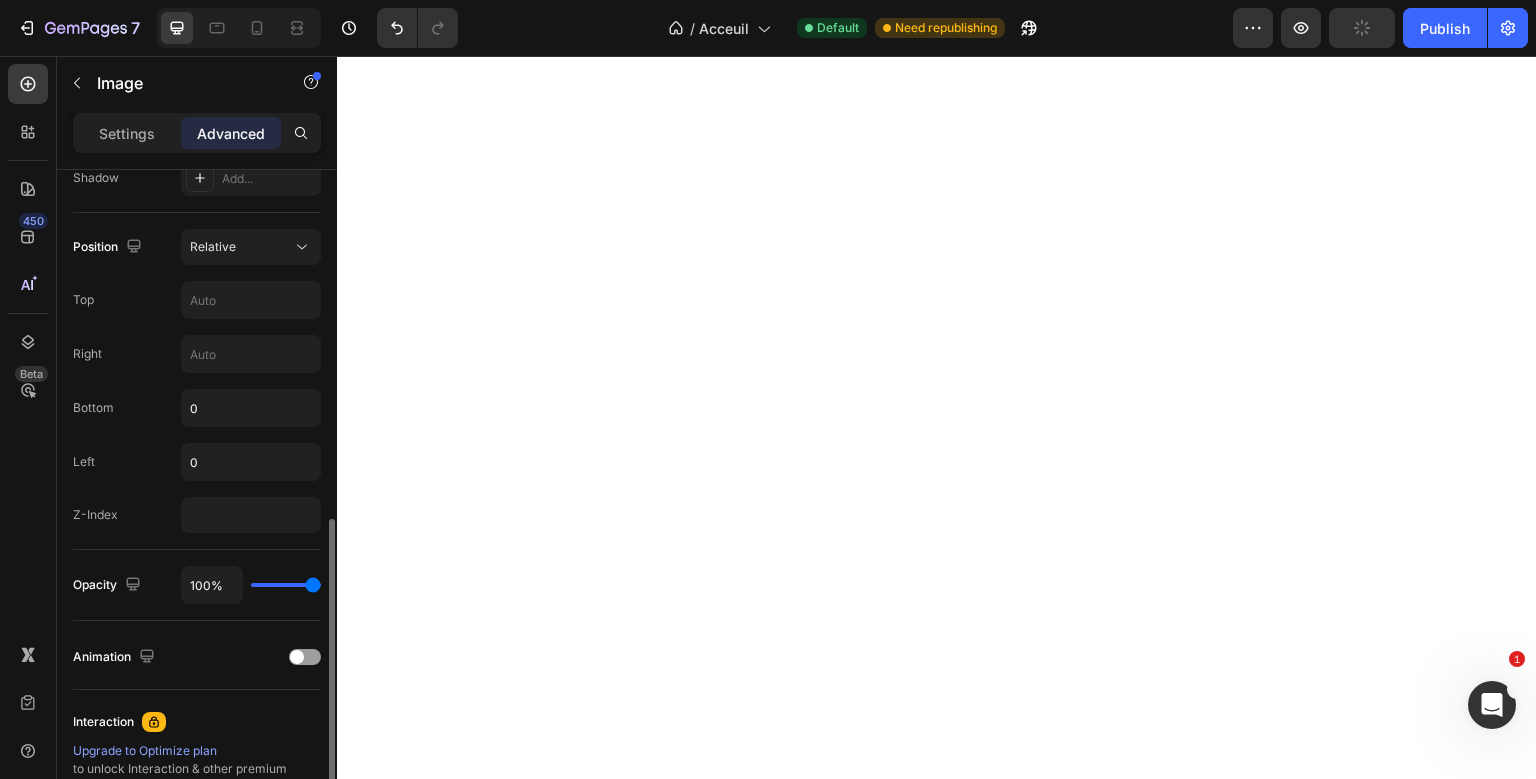 scroll, scrollTop: 687, scrollLeft: 0, axis: vertical 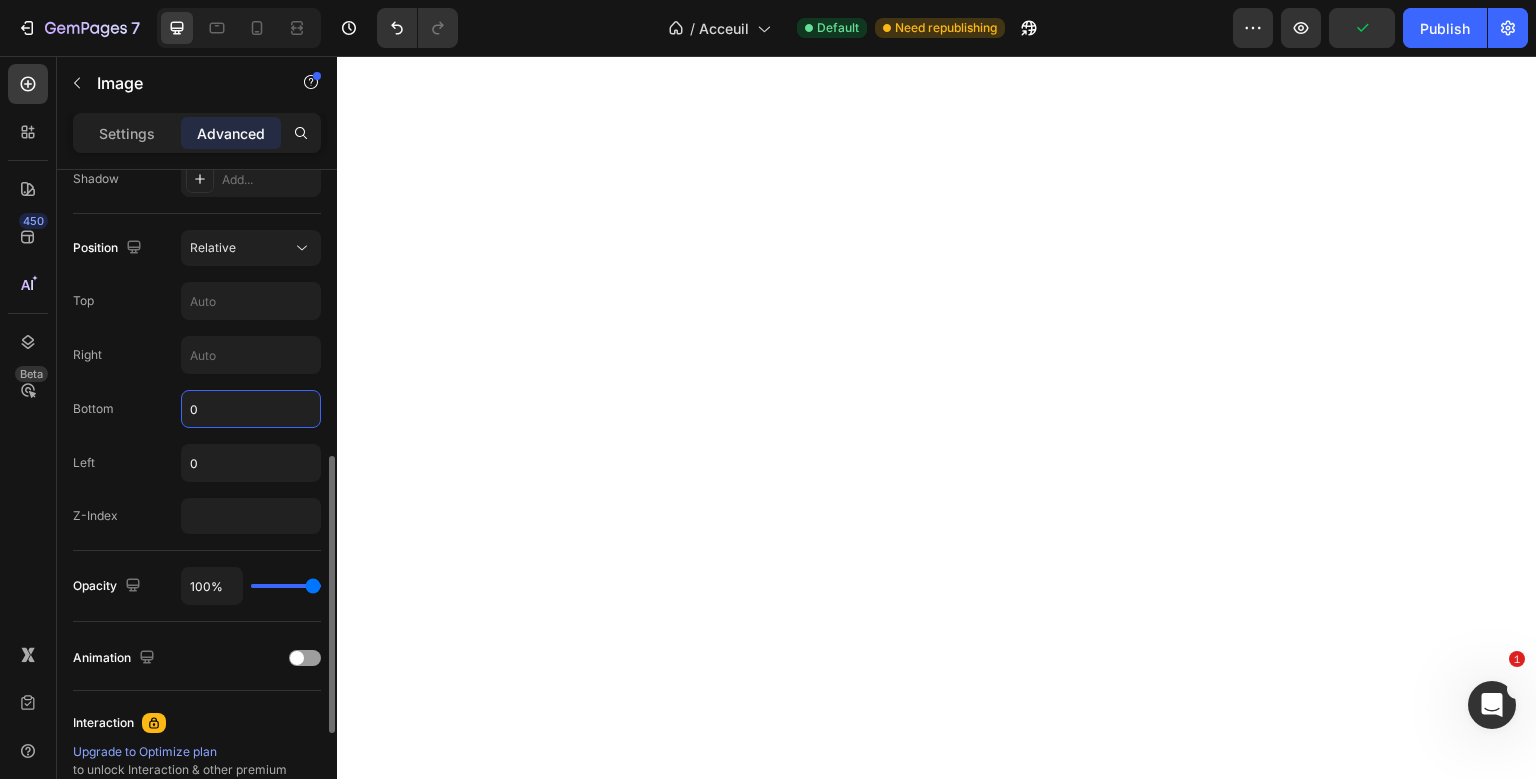 click on "0" at bounding box center [251, 409] 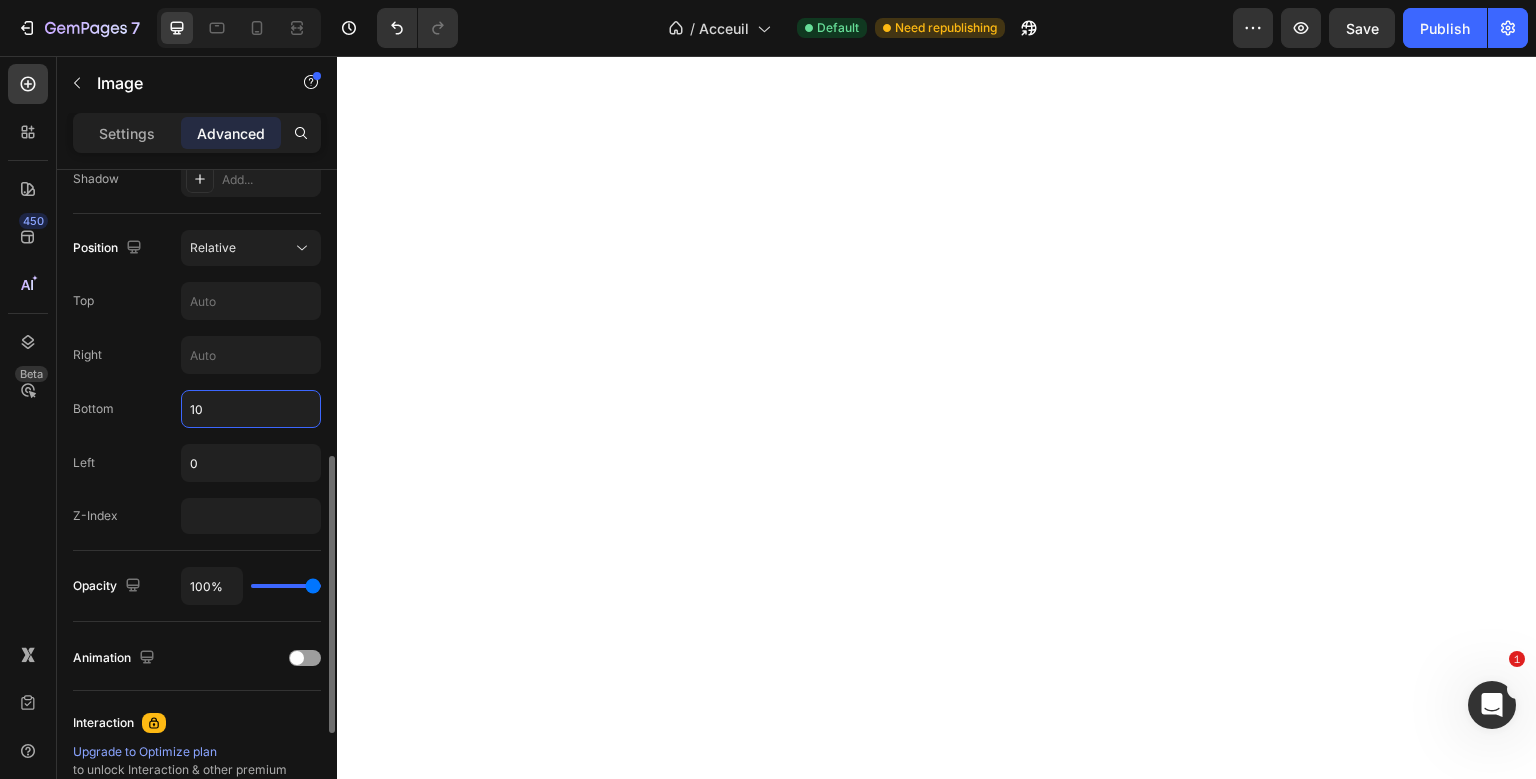 type on "1" 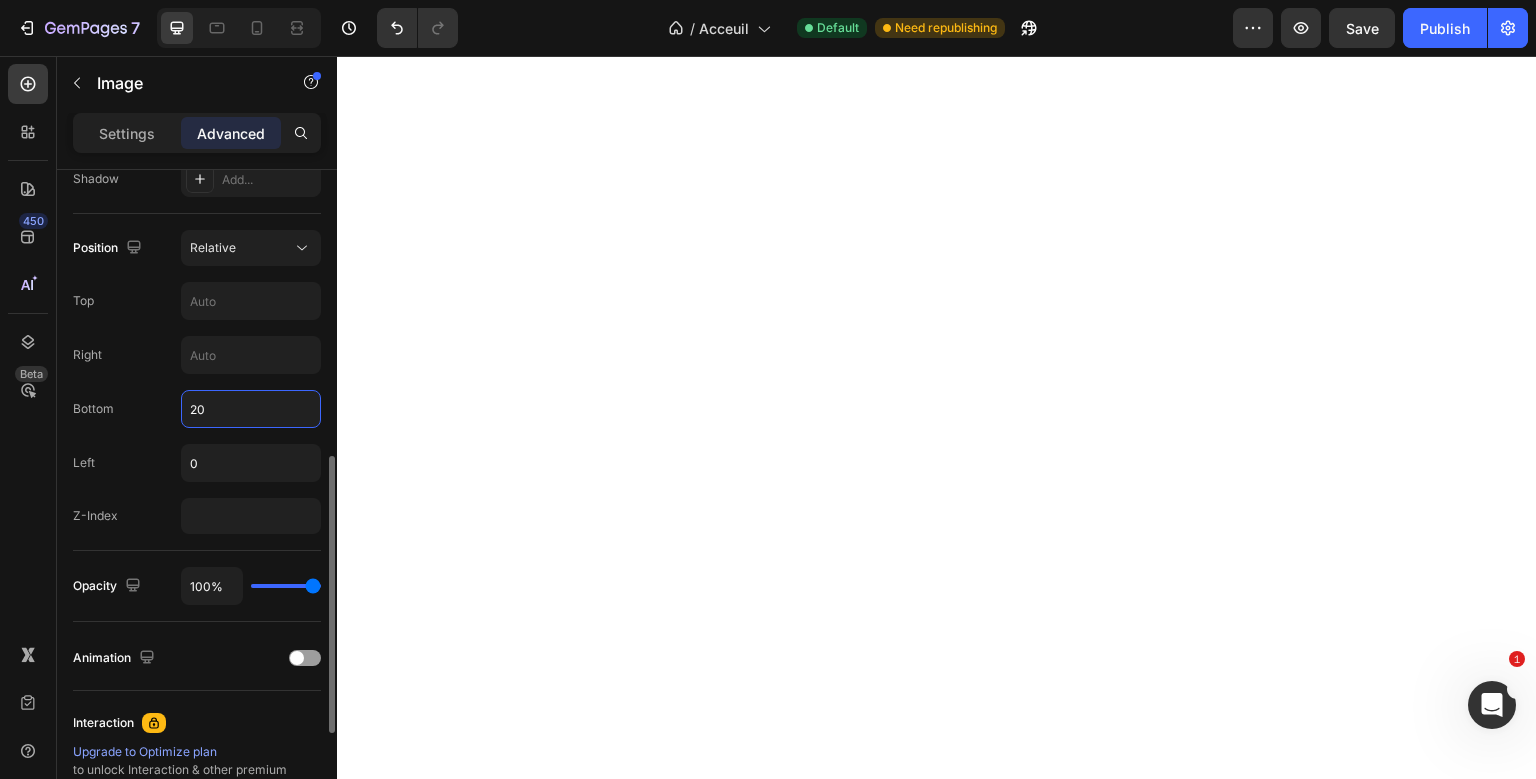 type on "2" 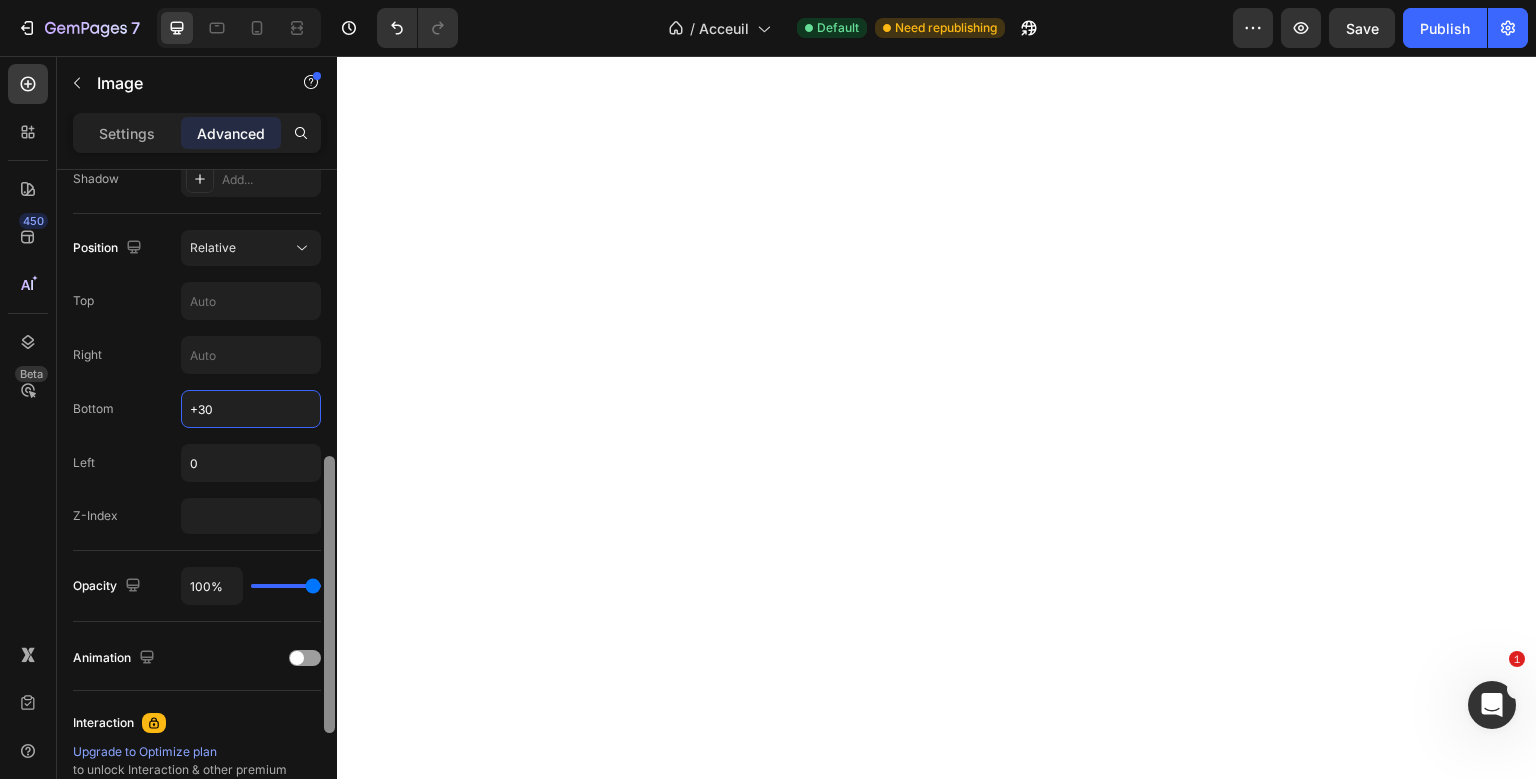 type on "30" 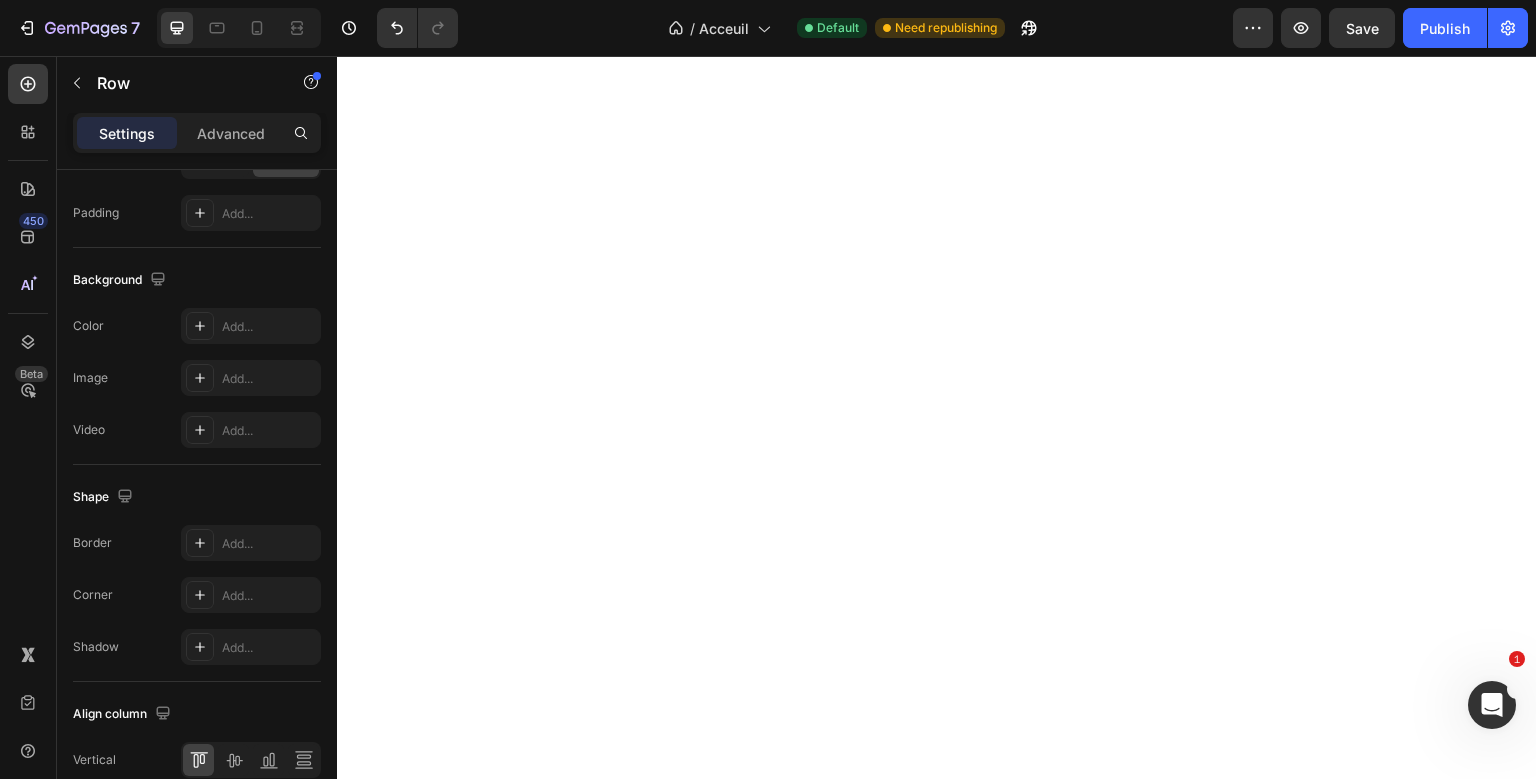 scroll, scrollTop: 0, scrollLeft: 0, axis: both 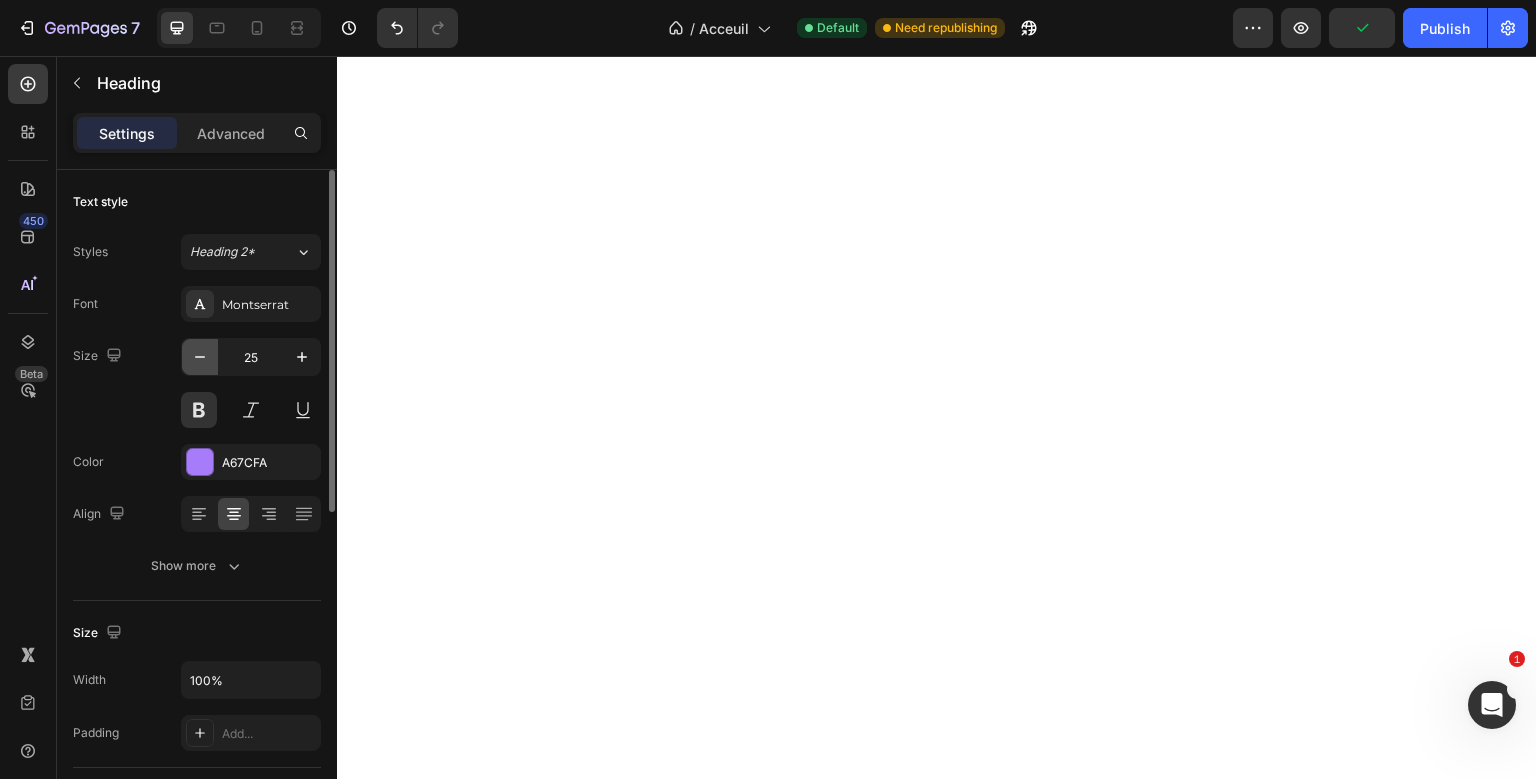 click 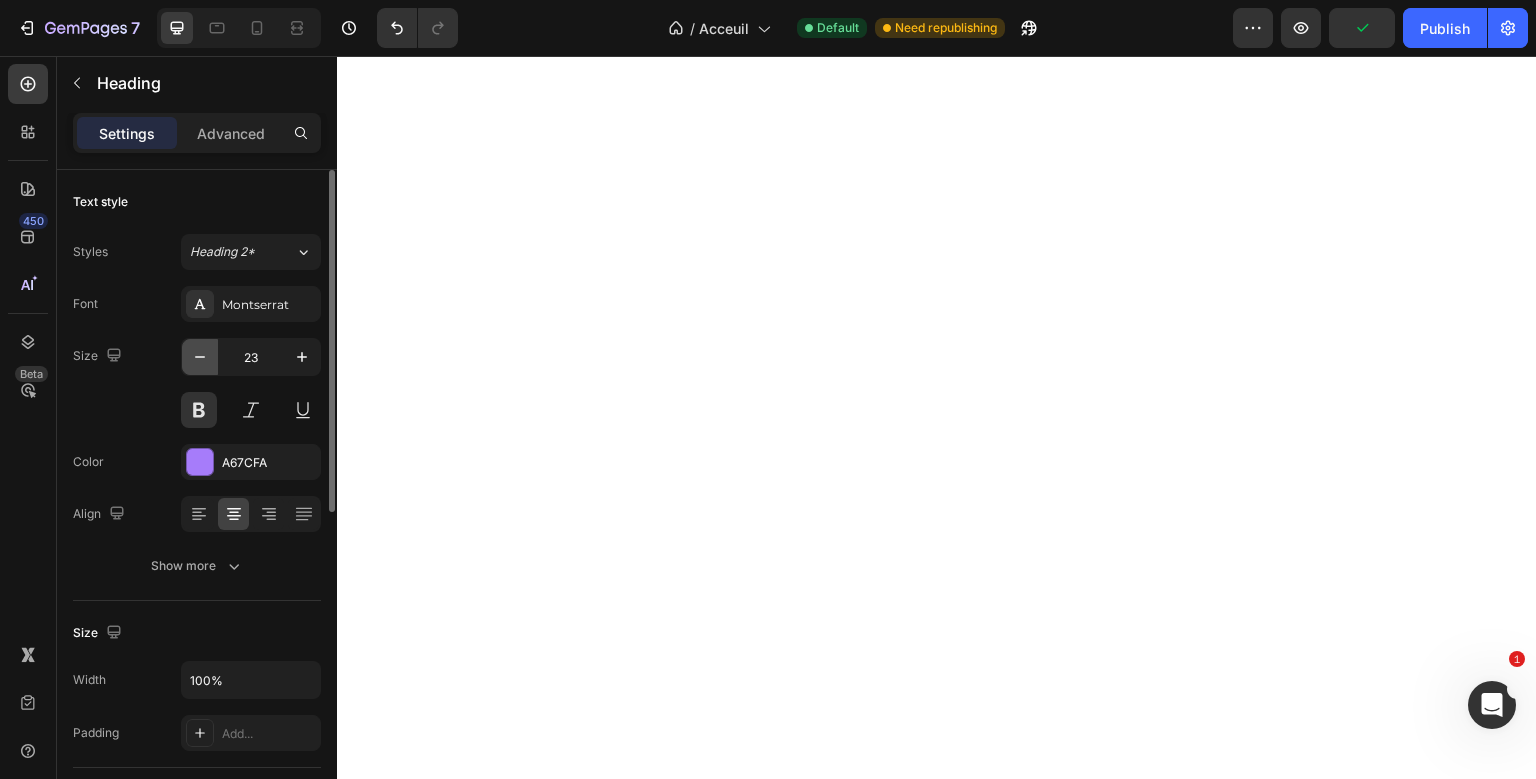 click 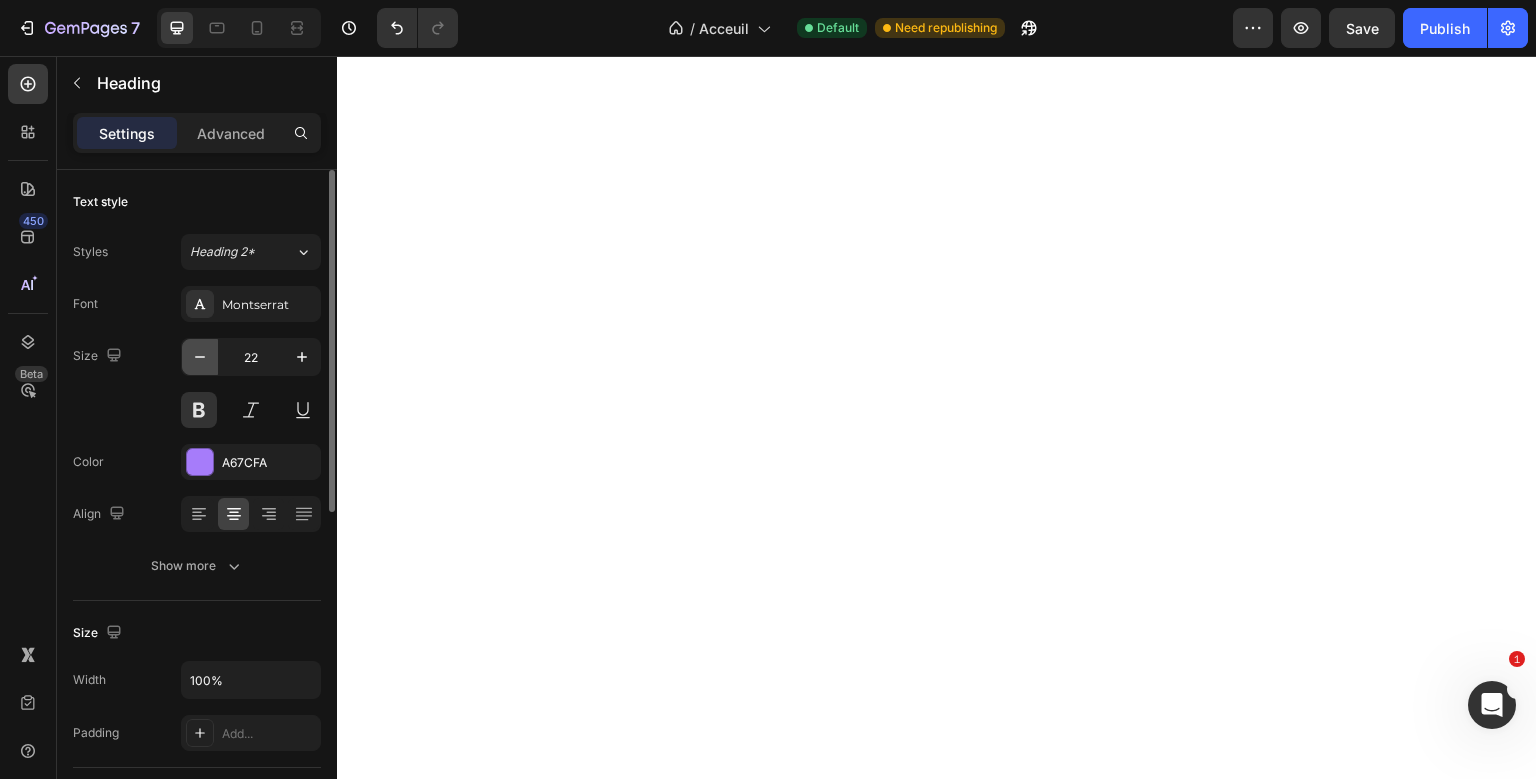 click 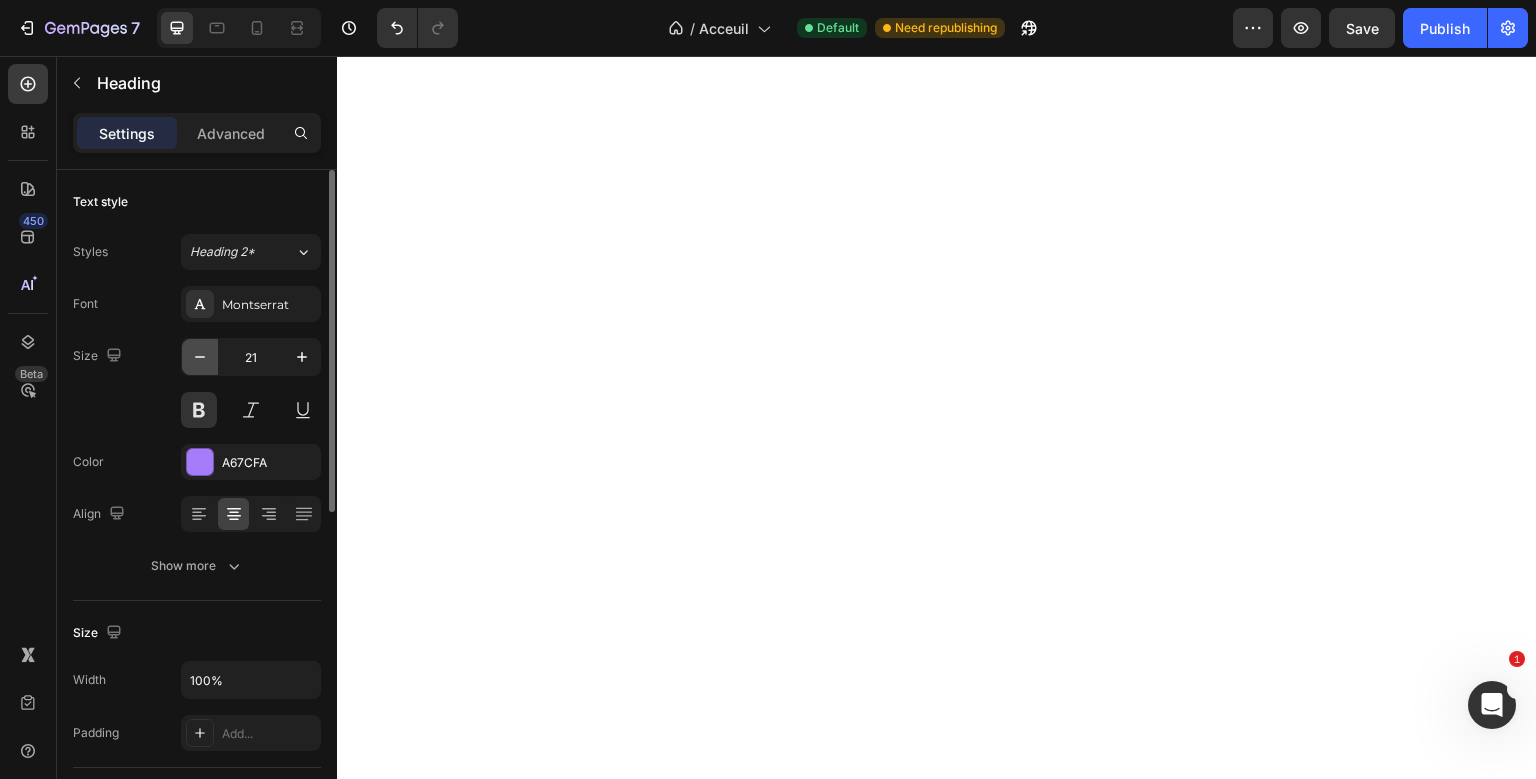 click 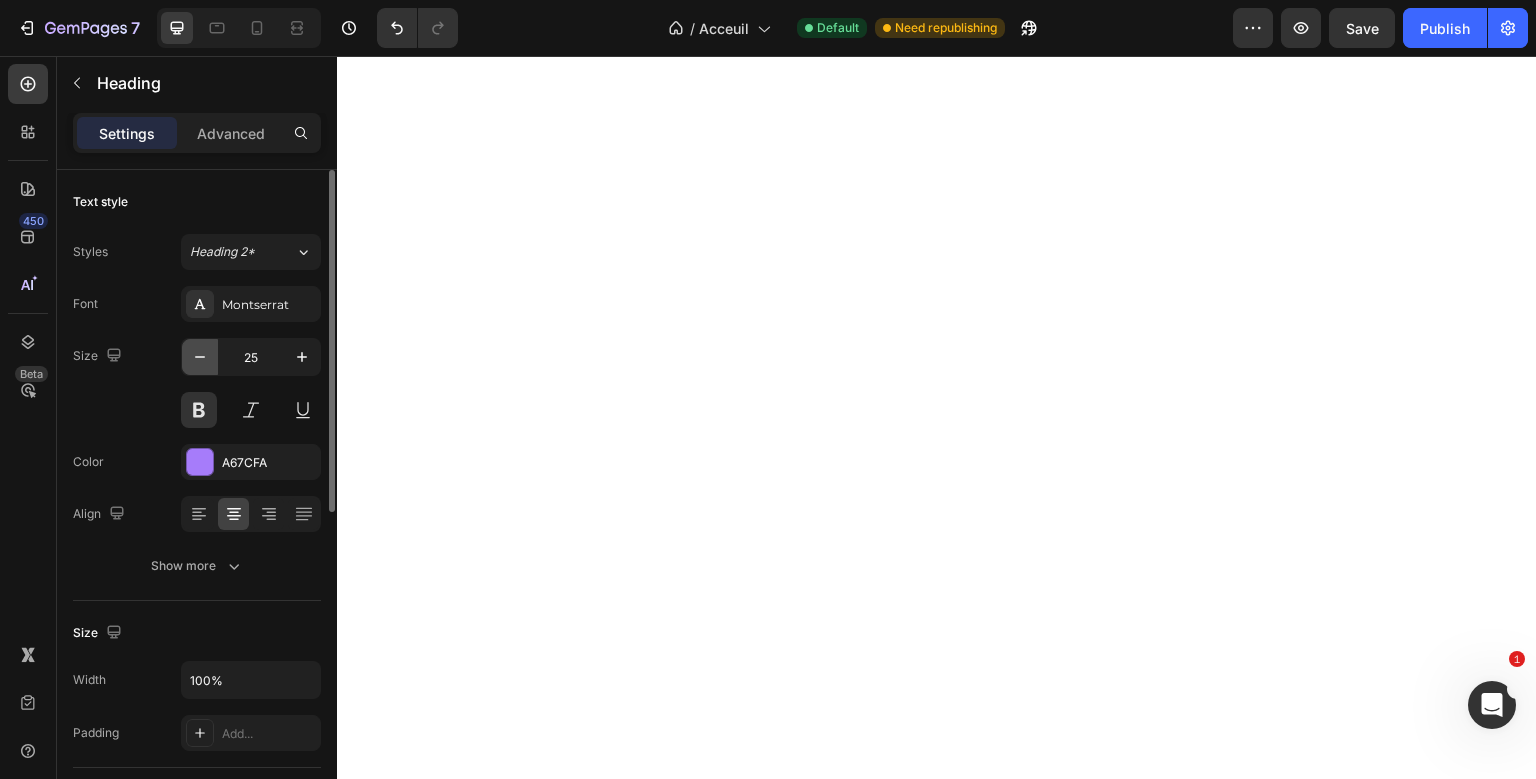 click 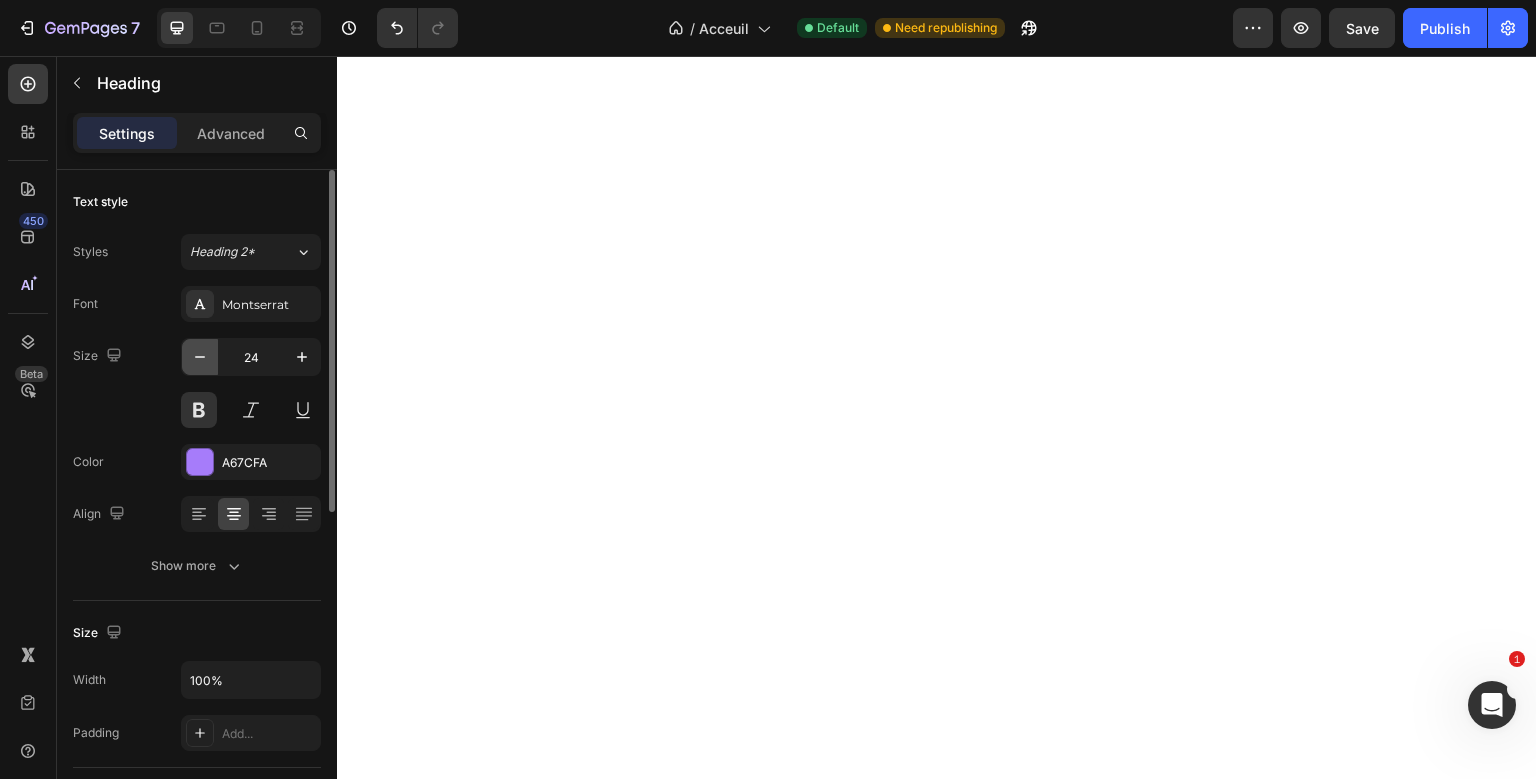 click 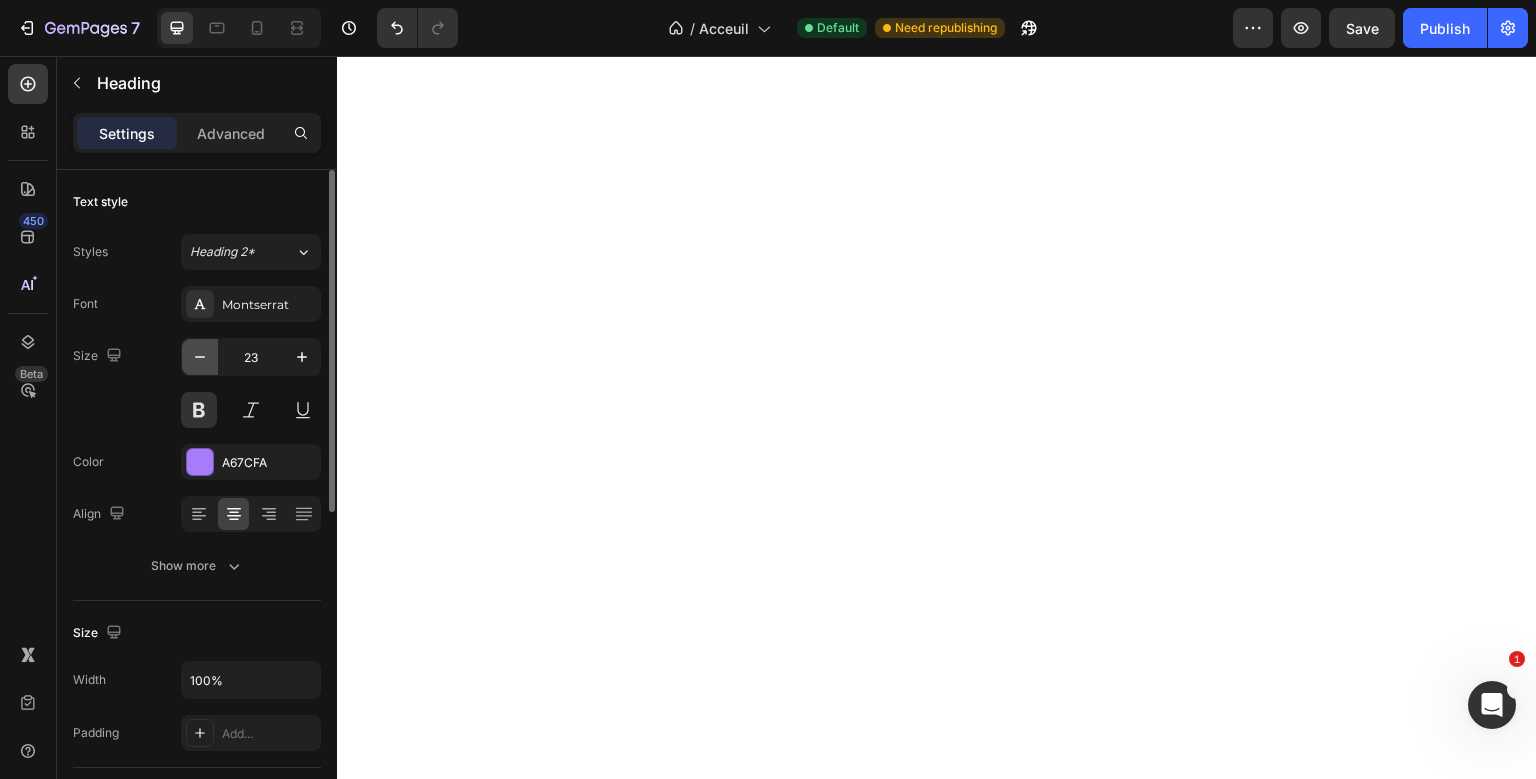 click 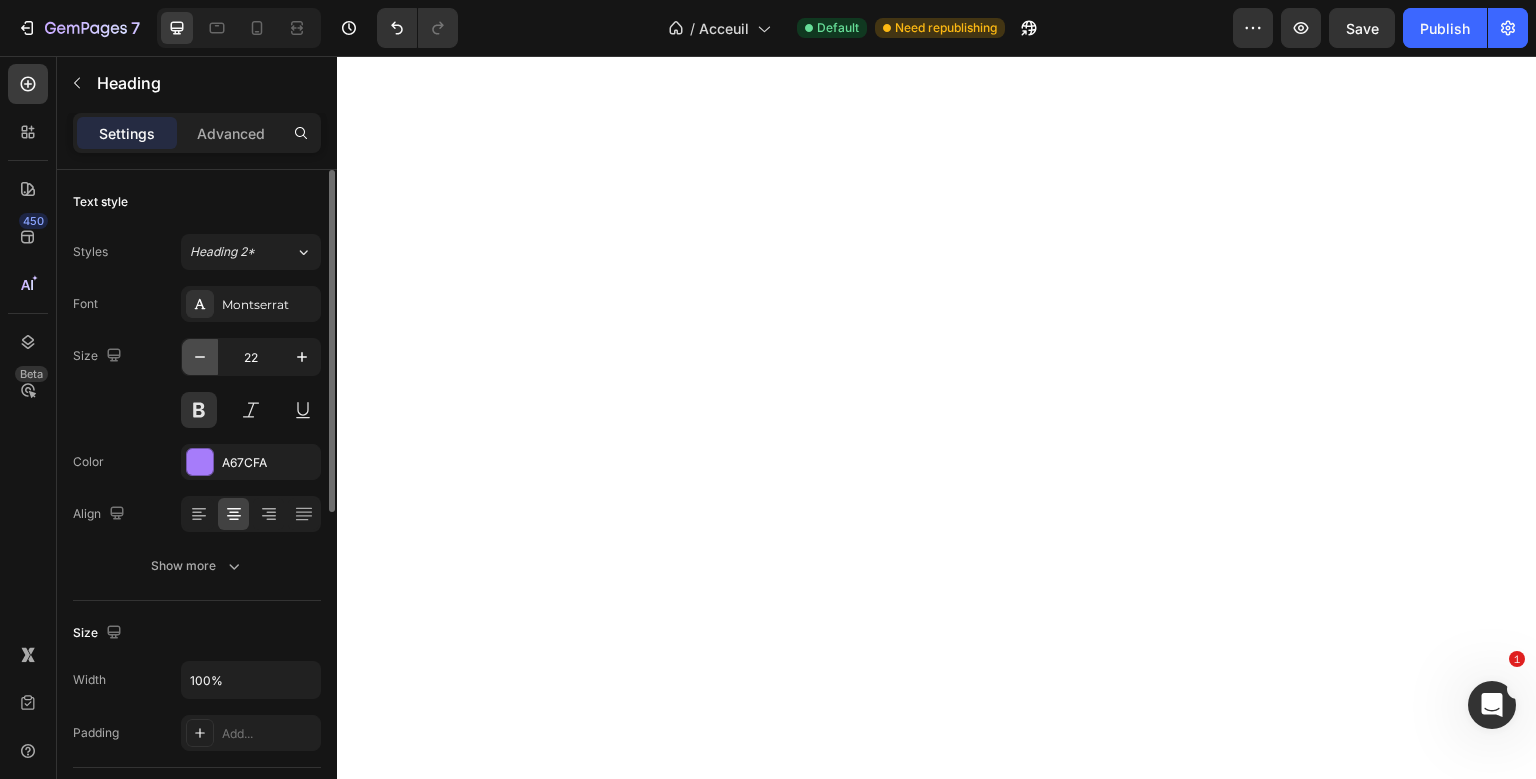 click 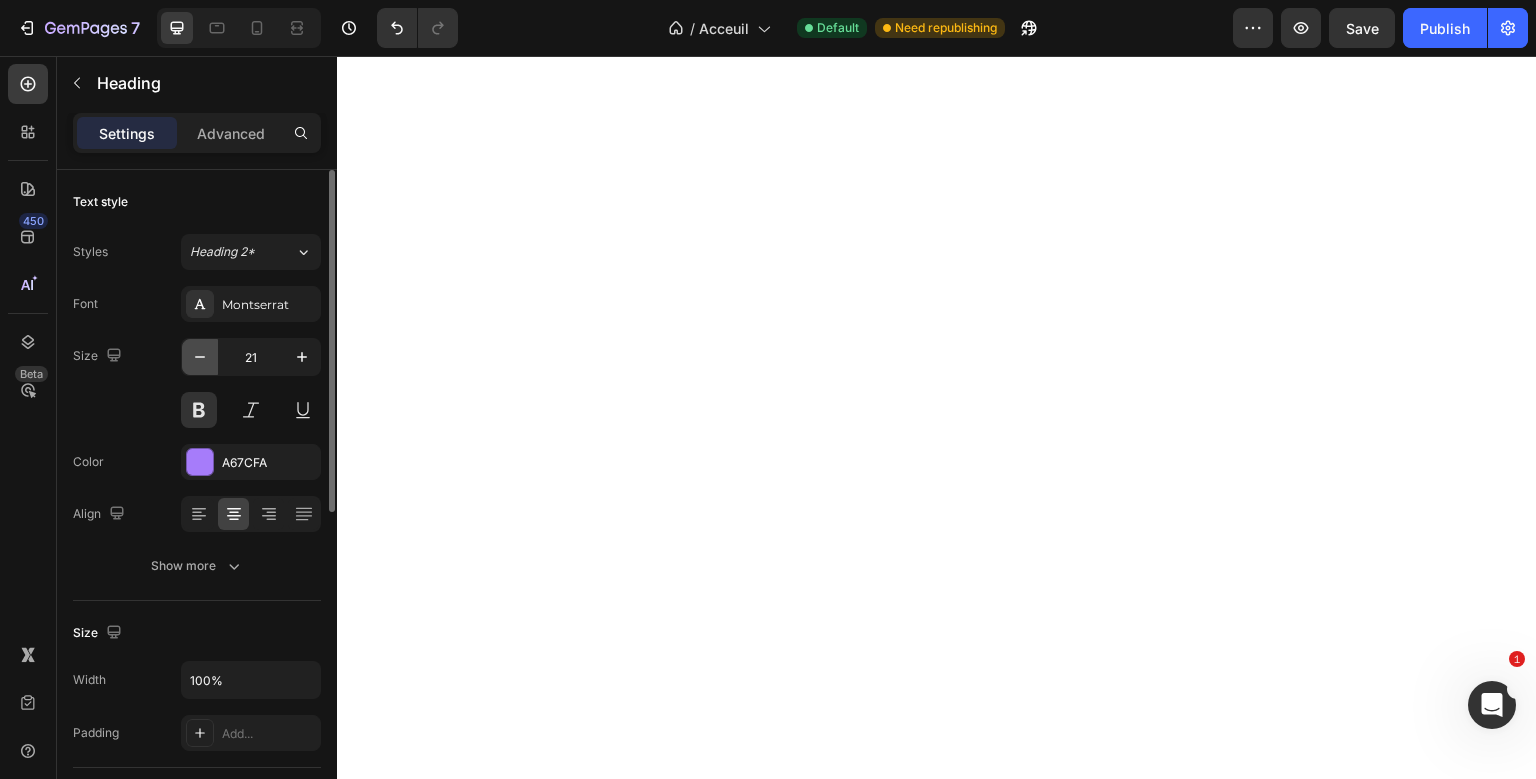 click 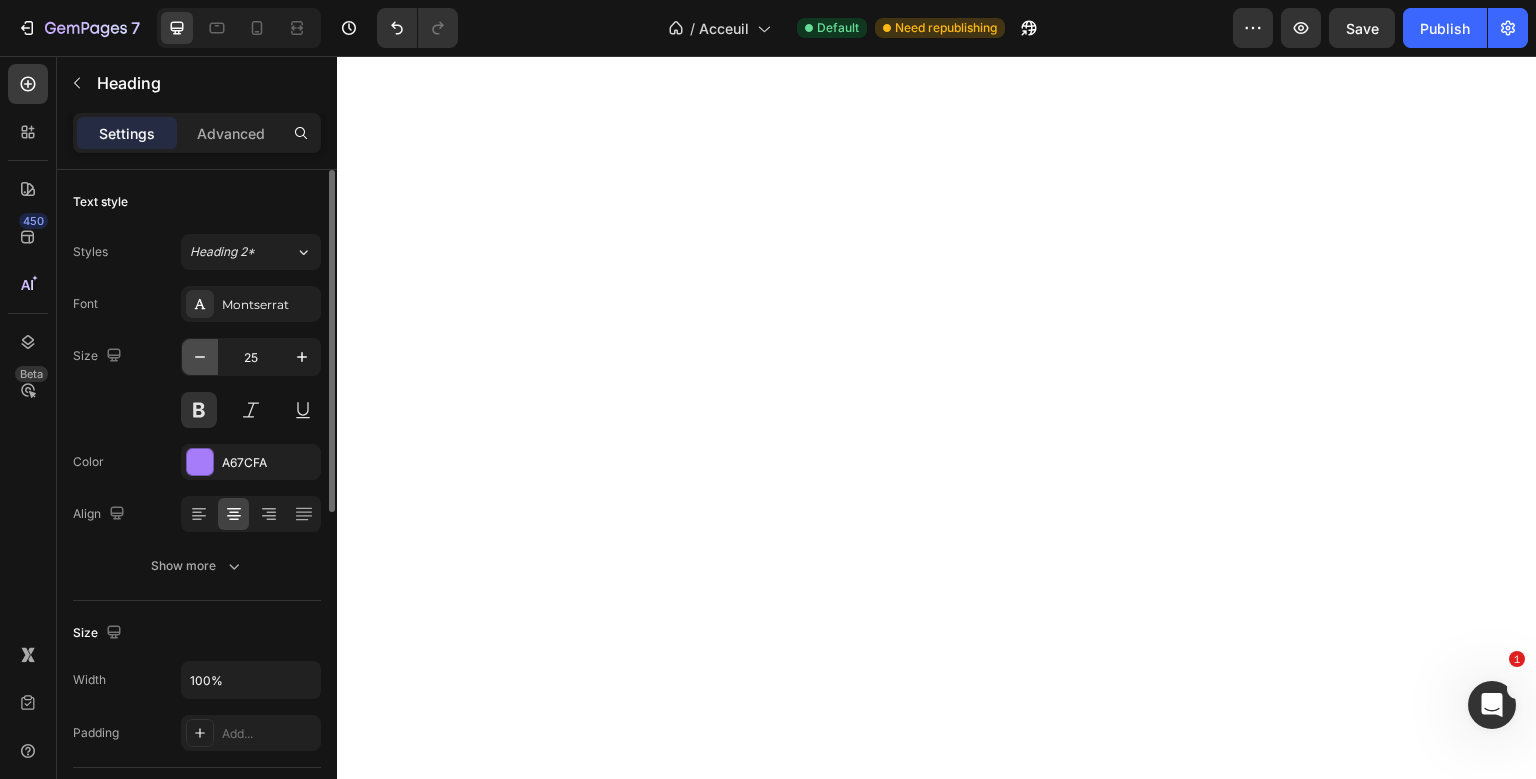 click at bounding box center (200, 357) 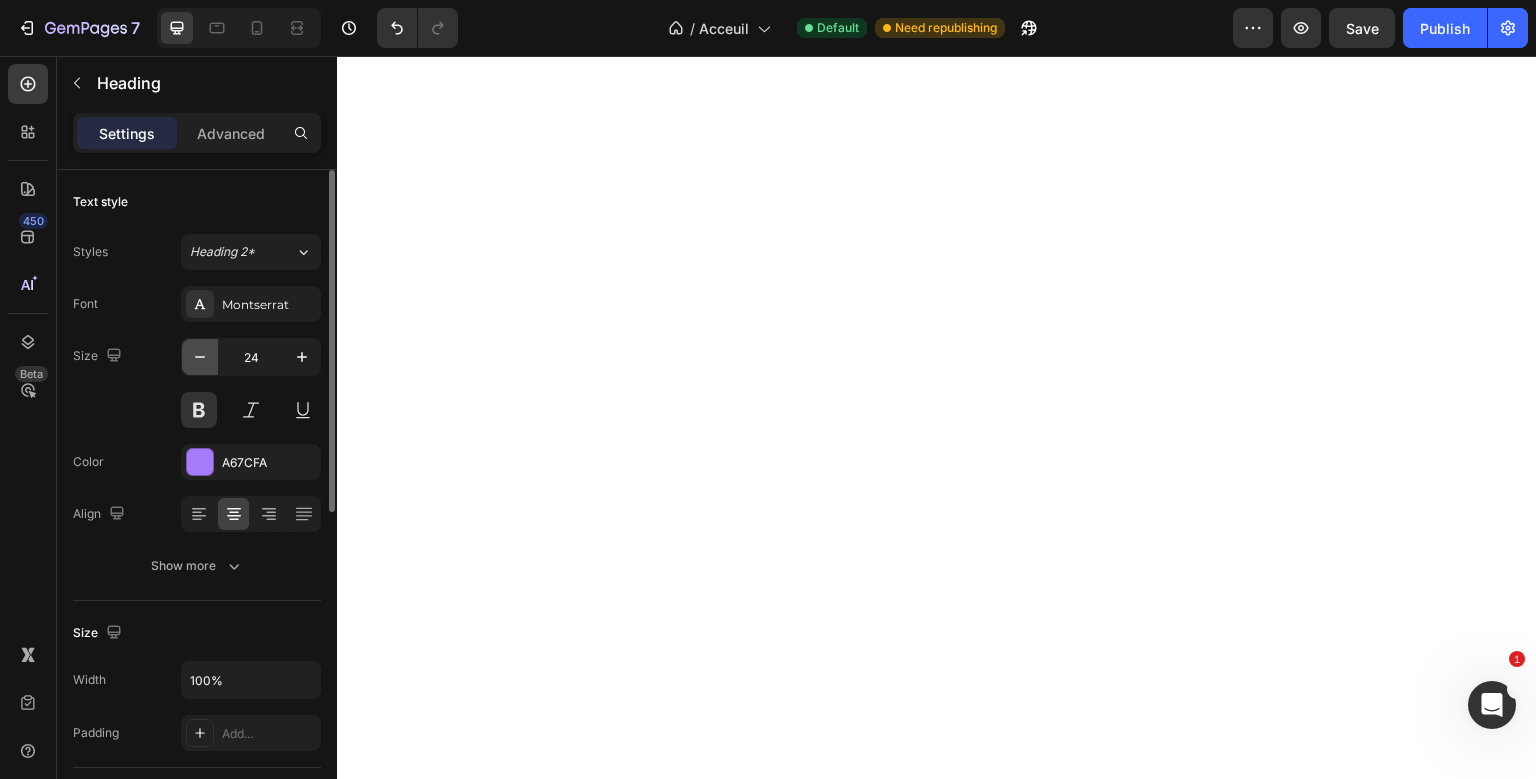 click at bounding box center [200, 357] 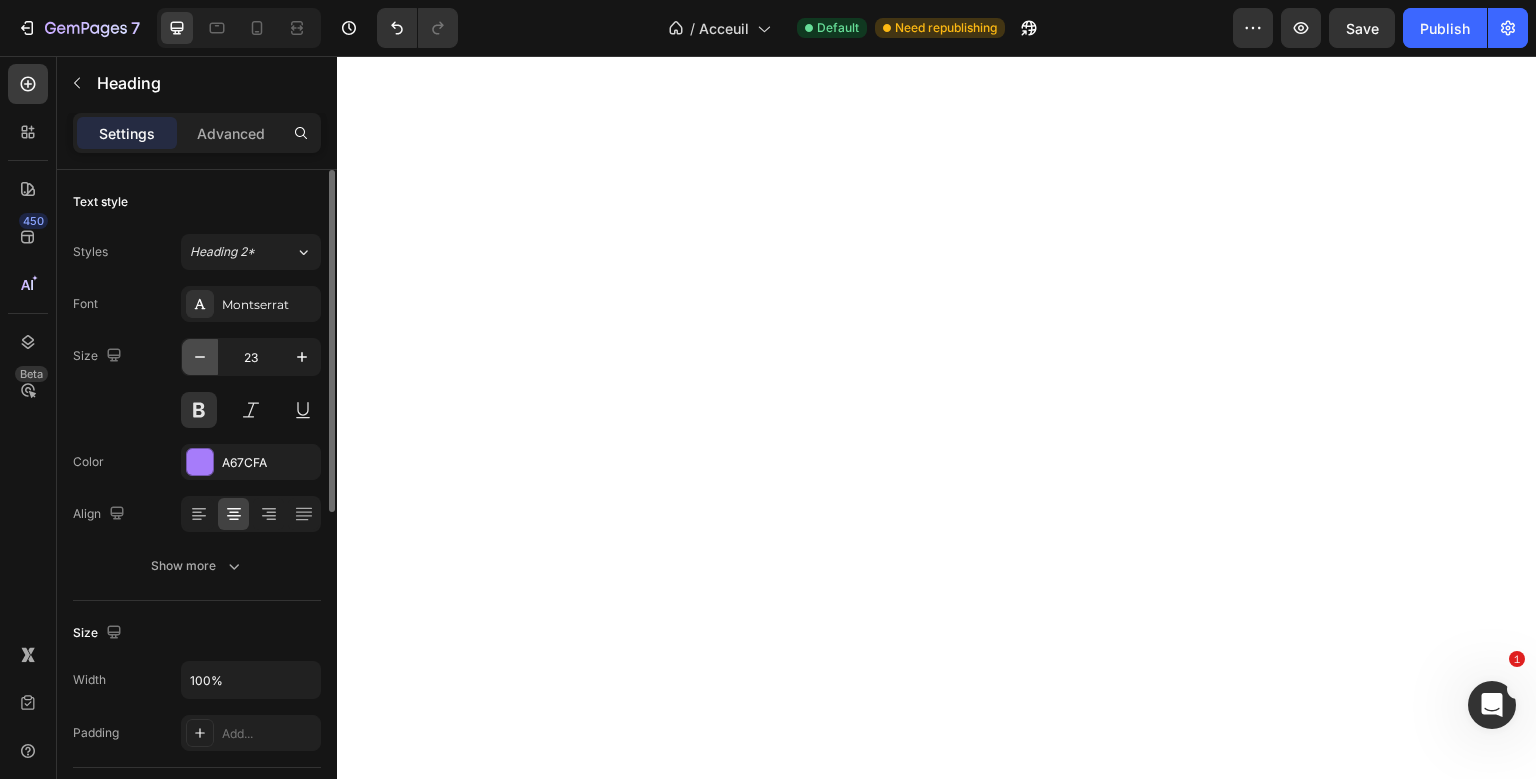 click at bounding box center [200, 357] 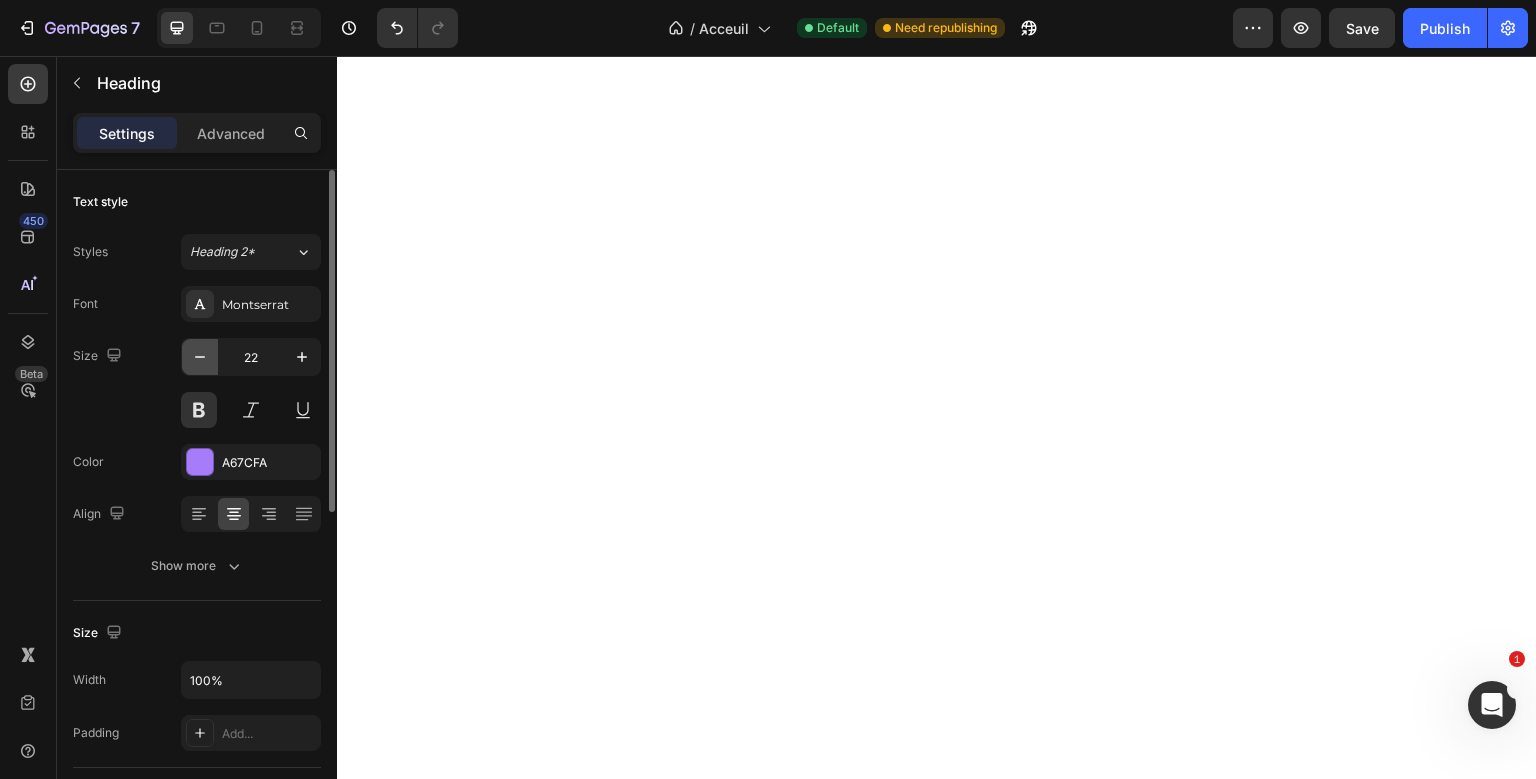 click at bounding box center (200, 357) 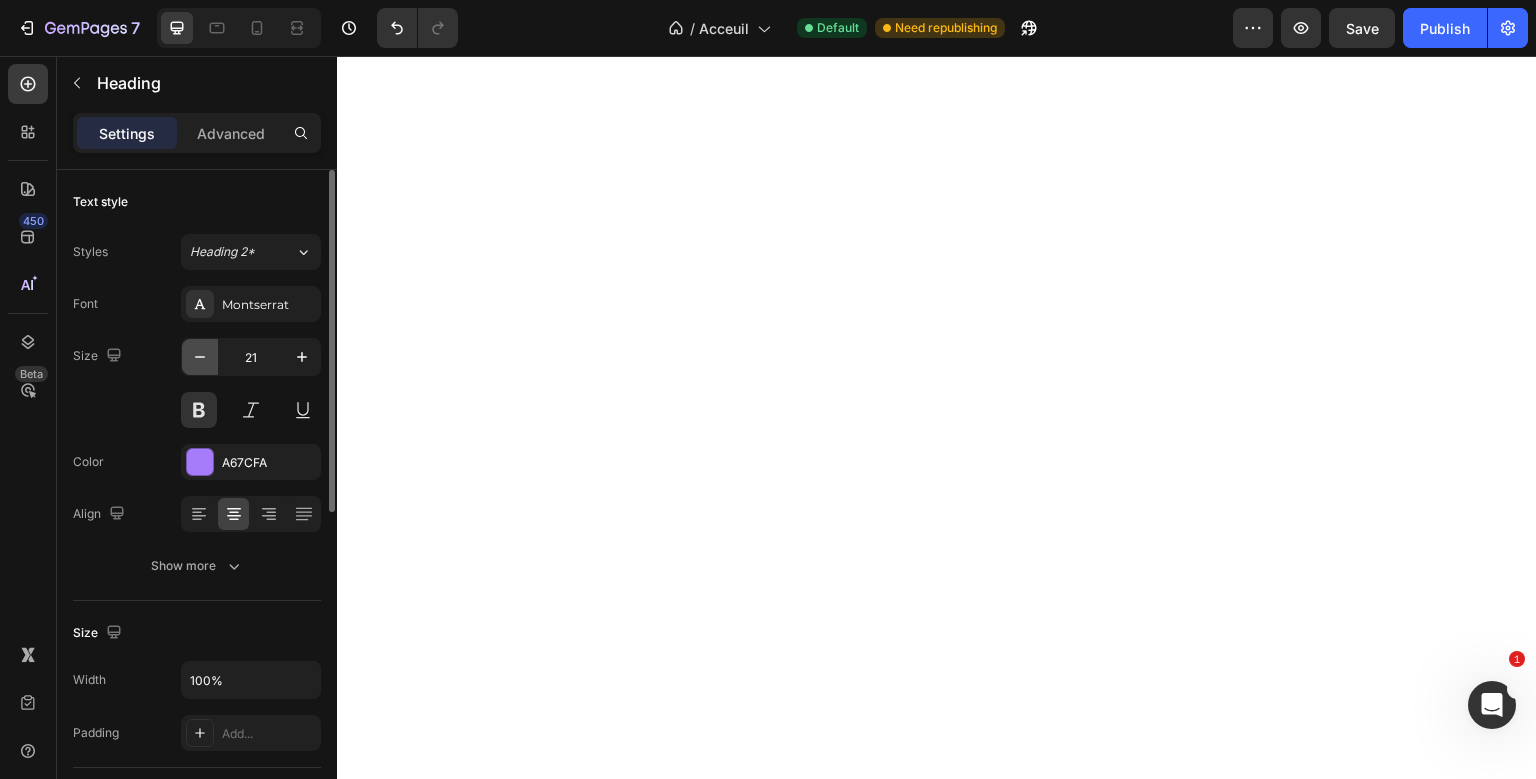 click at bounding box center (200, 357) 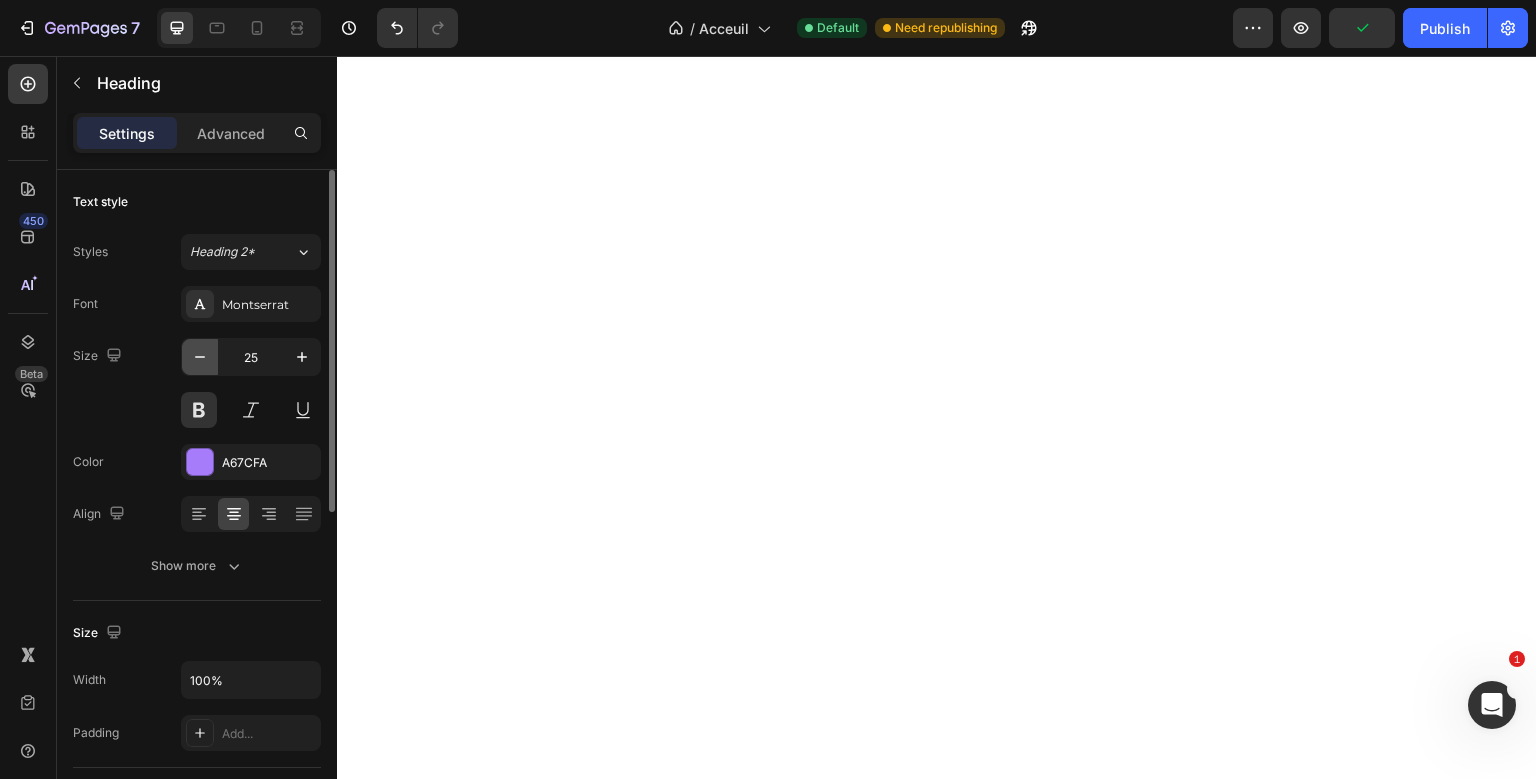 click 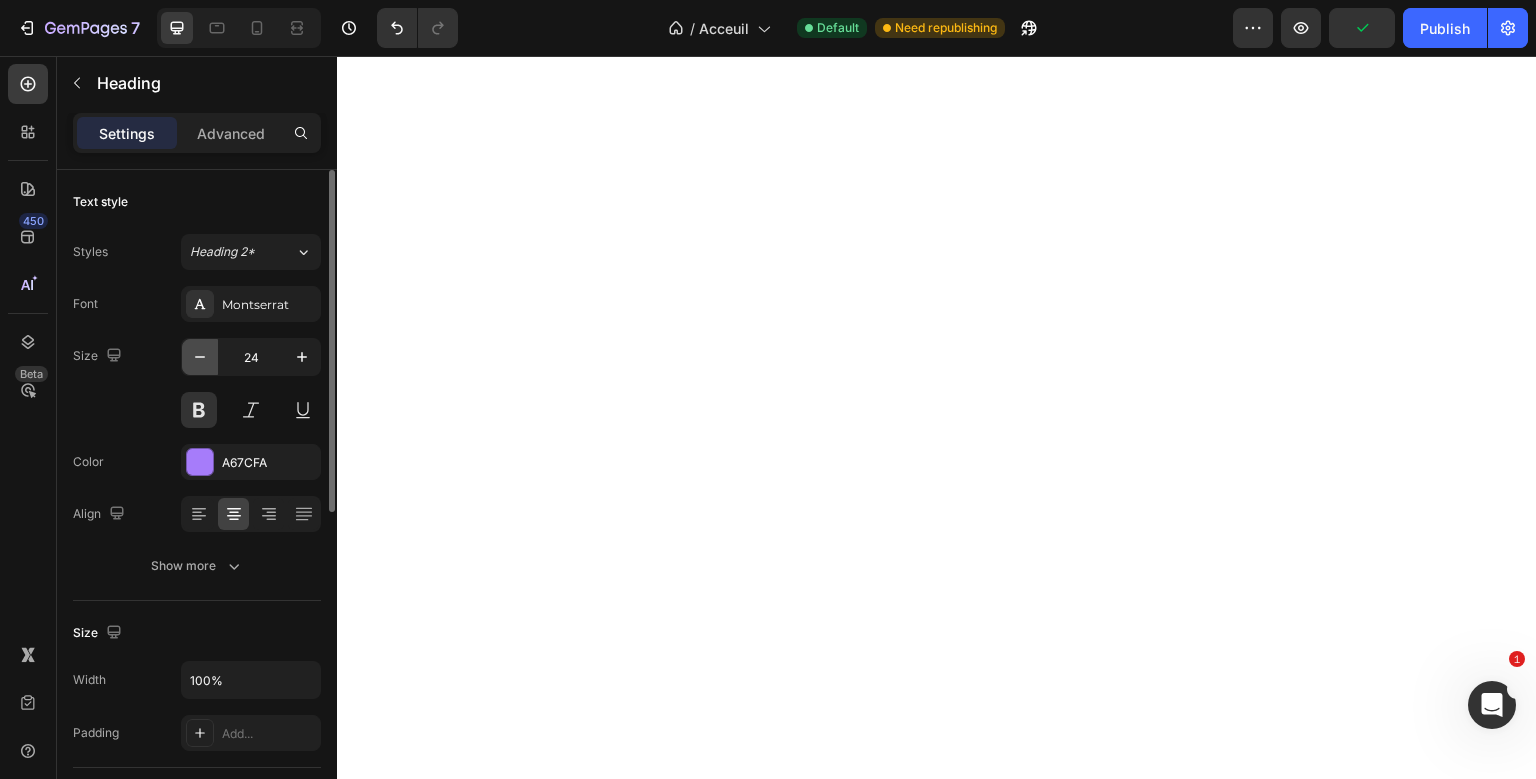 click 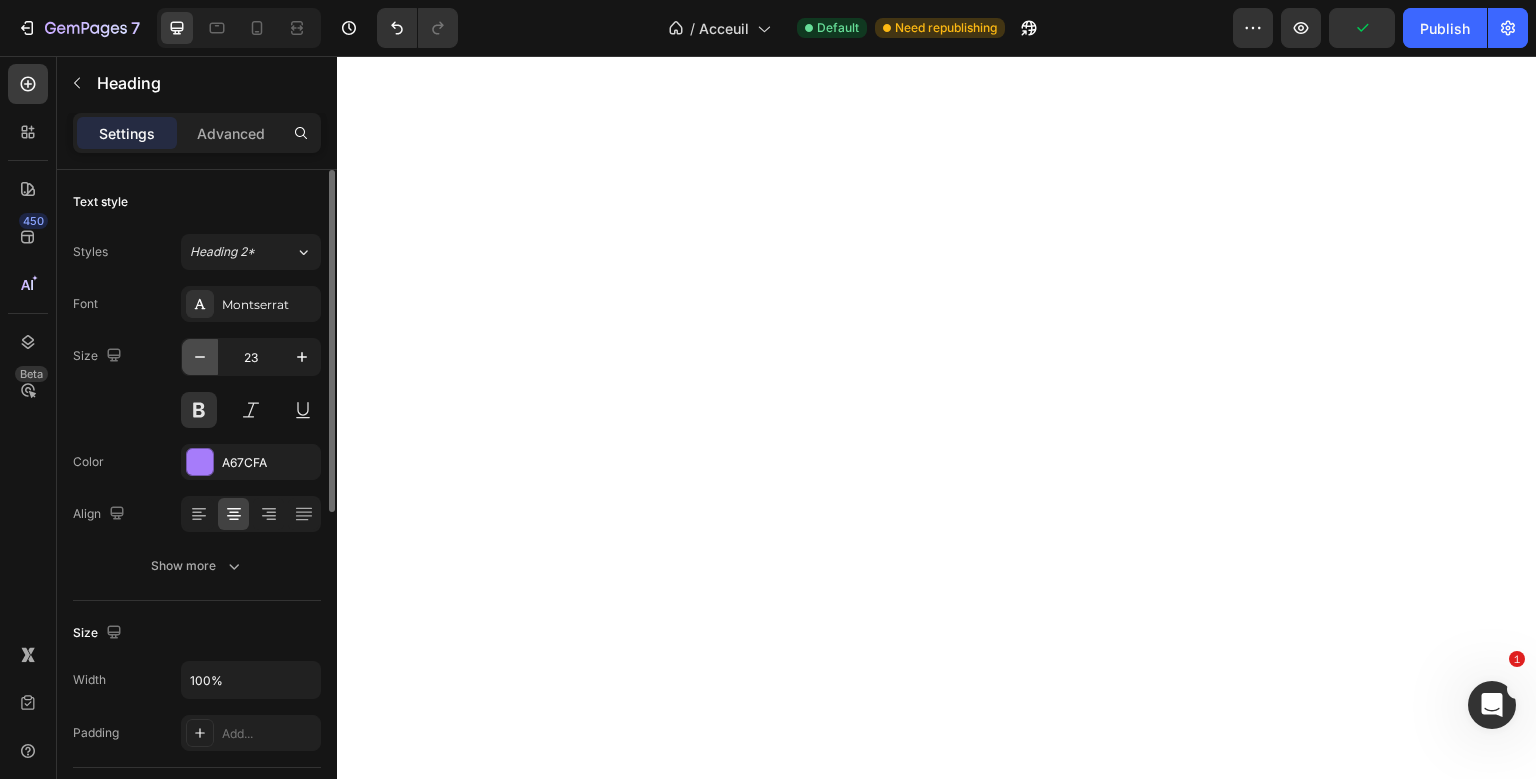 click 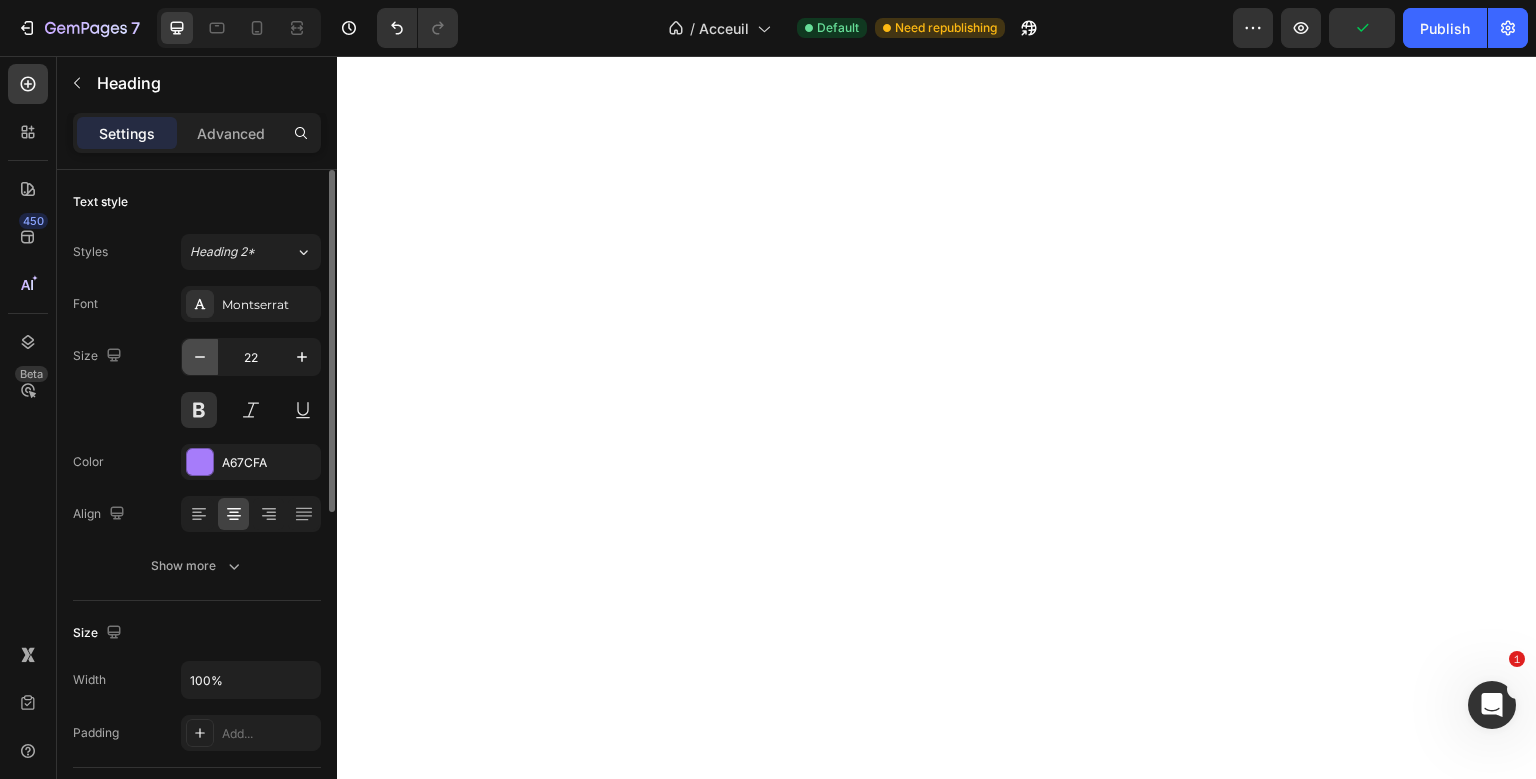 click 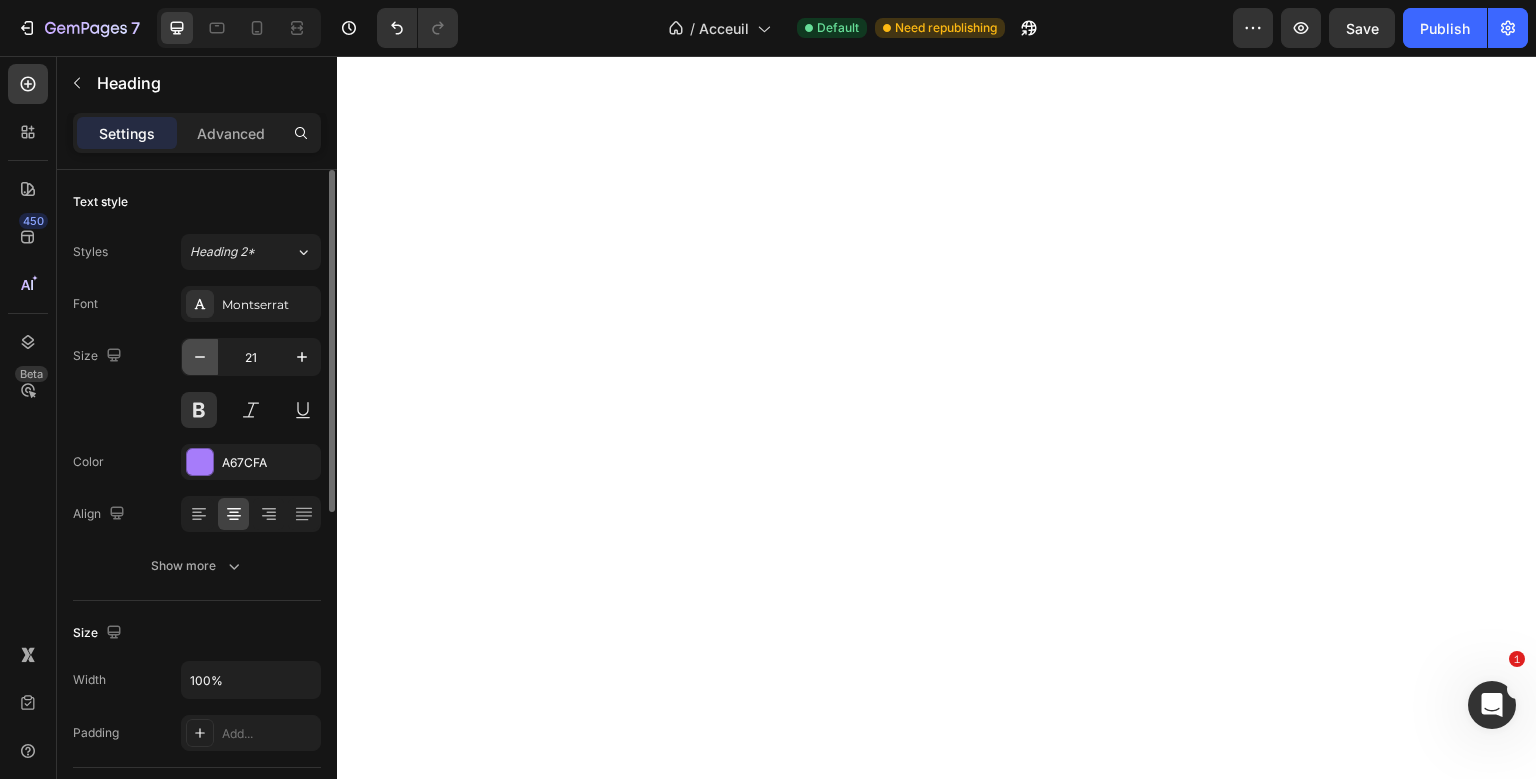 click 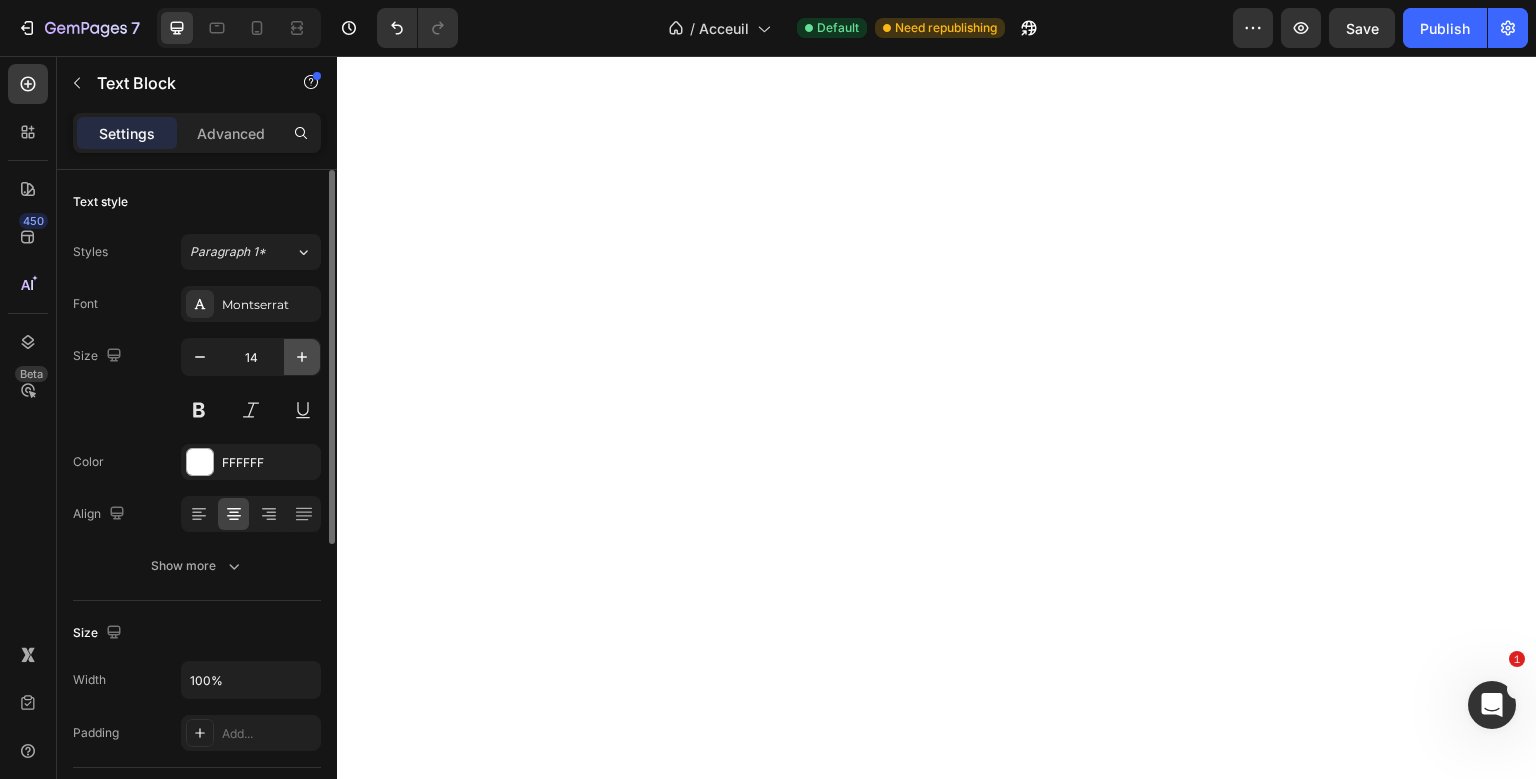 click 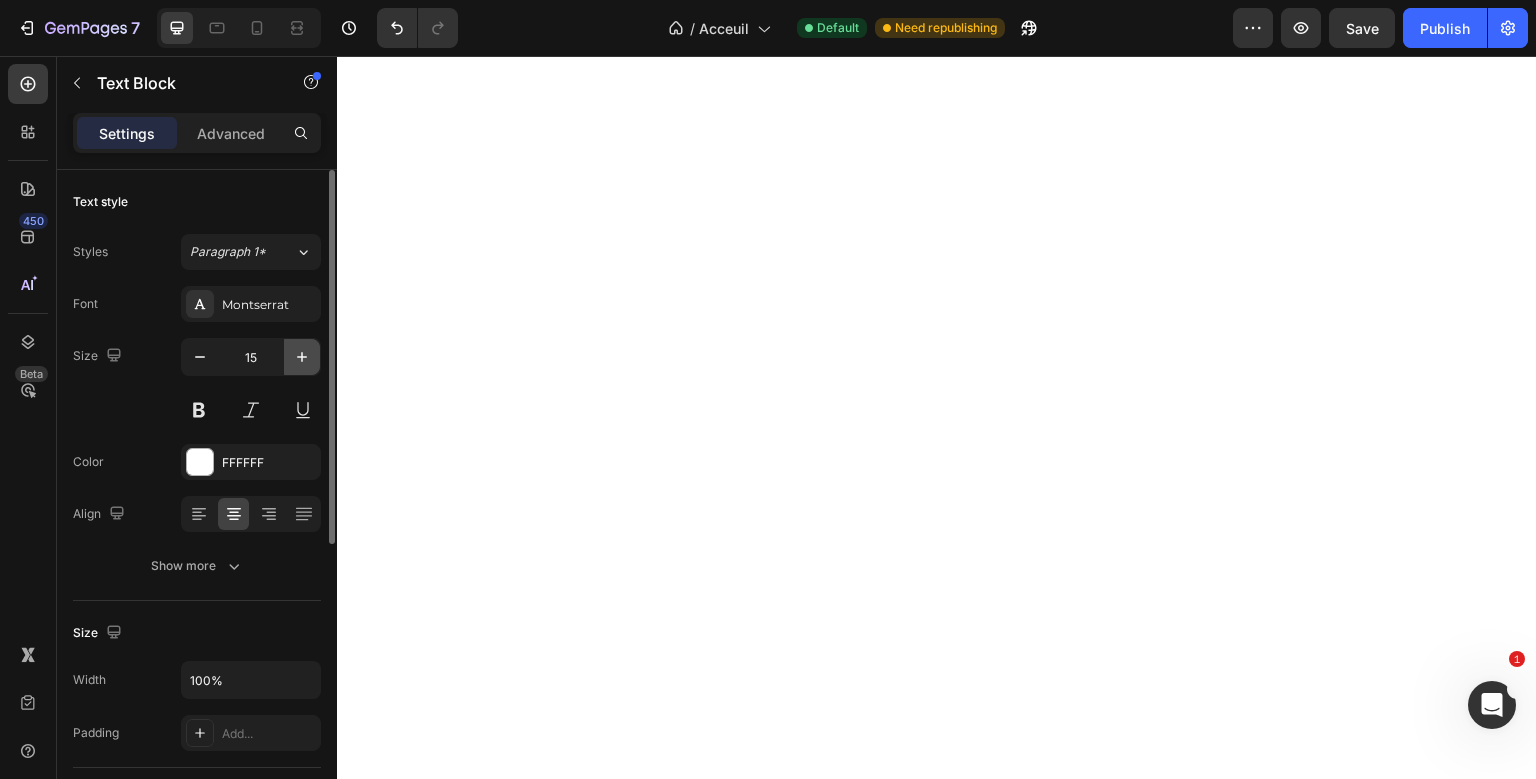 click 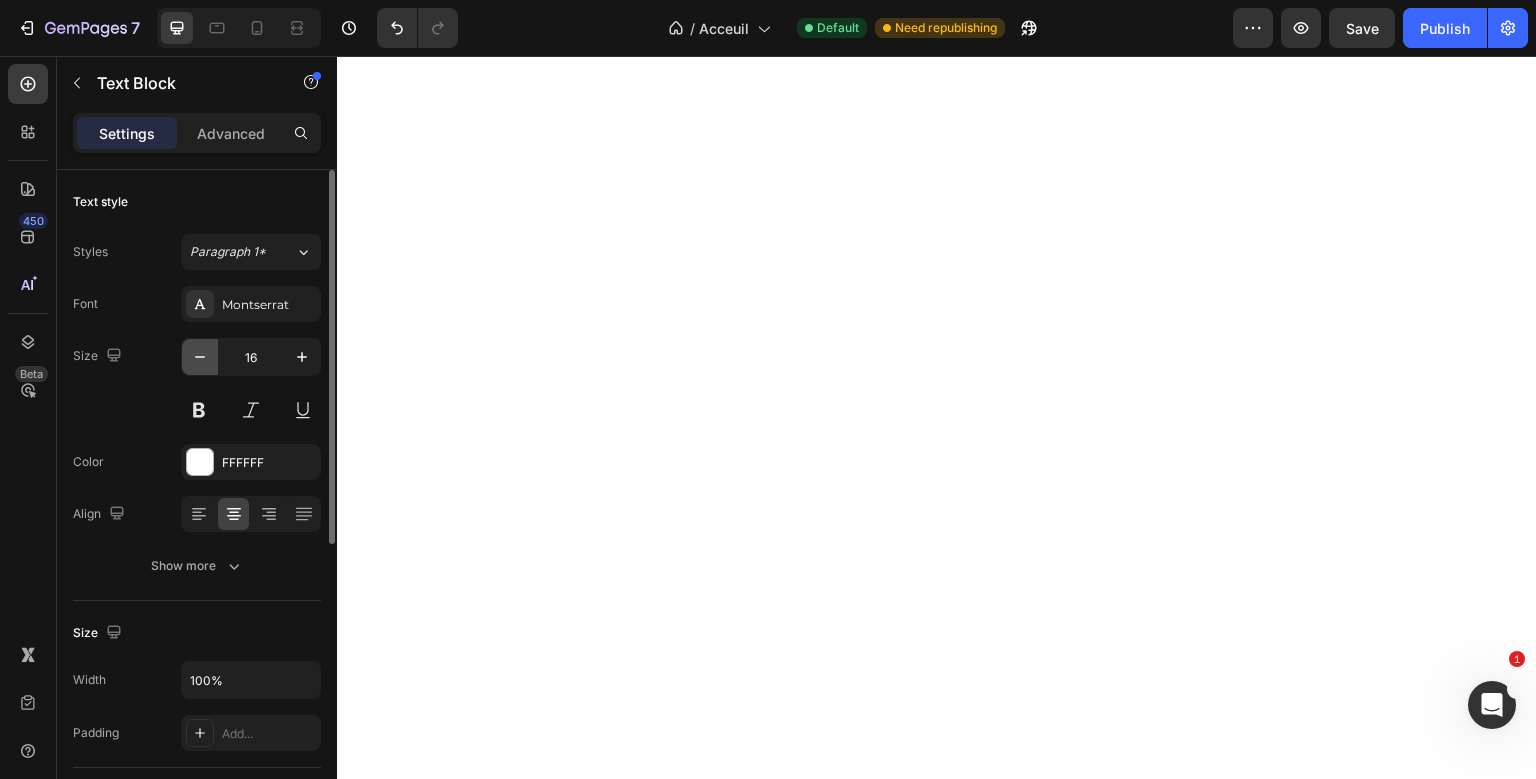 click at bounding box center (200, 357) 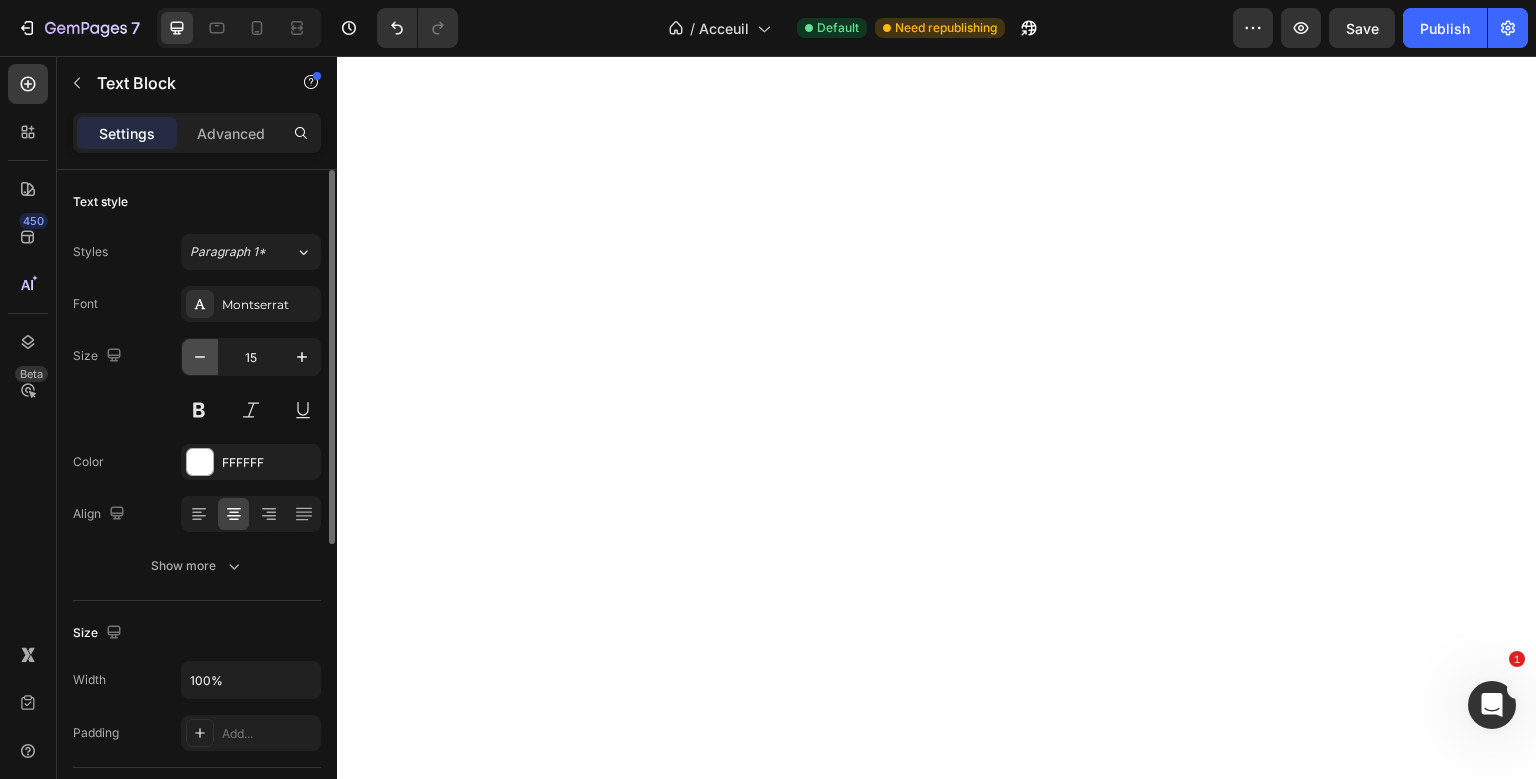 click at bounding box center [200, 357] 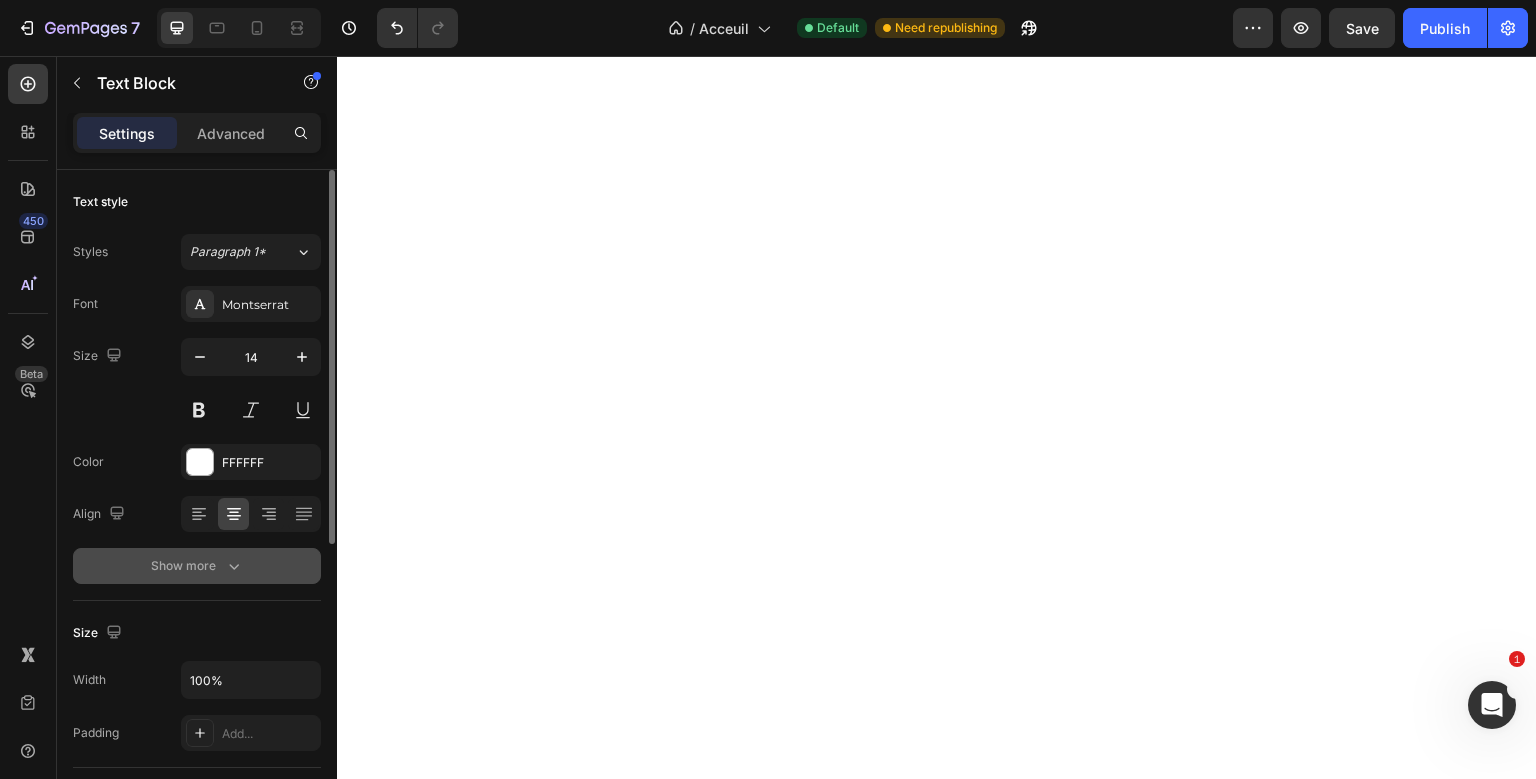 click on "Show more" at bounding box center (197, 566) 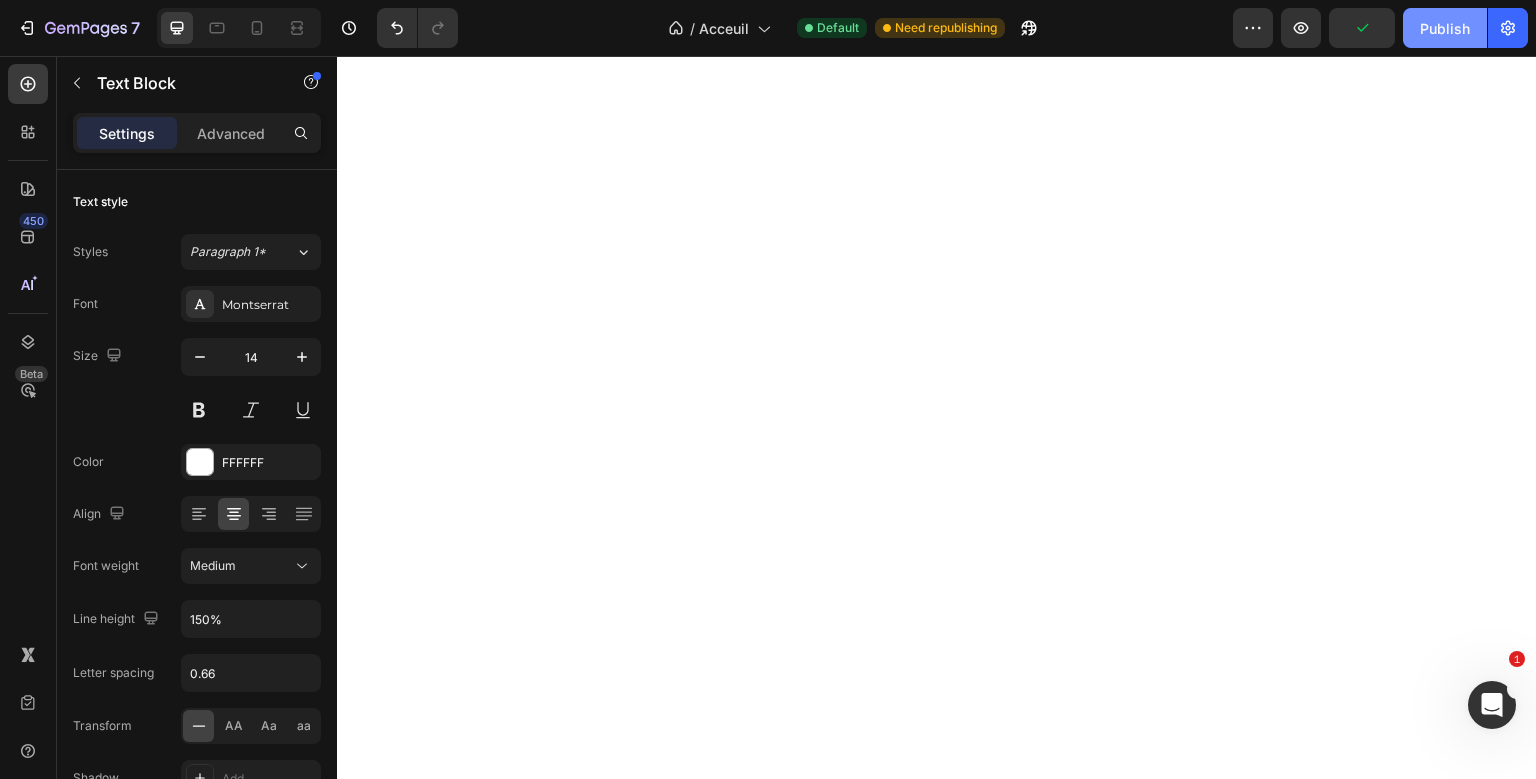 click on "Publish" at bounding box center [1445, 28] 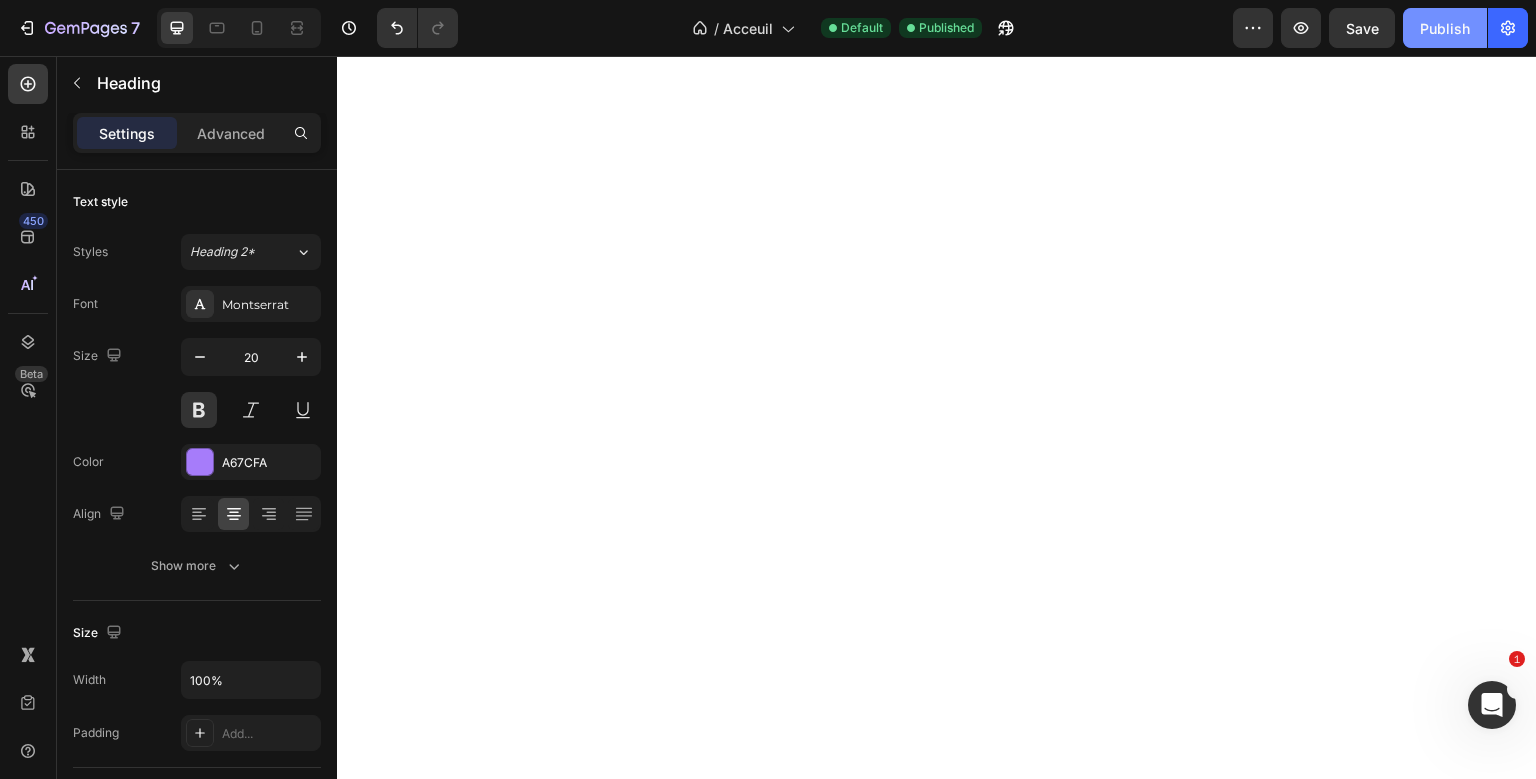 click on "Publish" 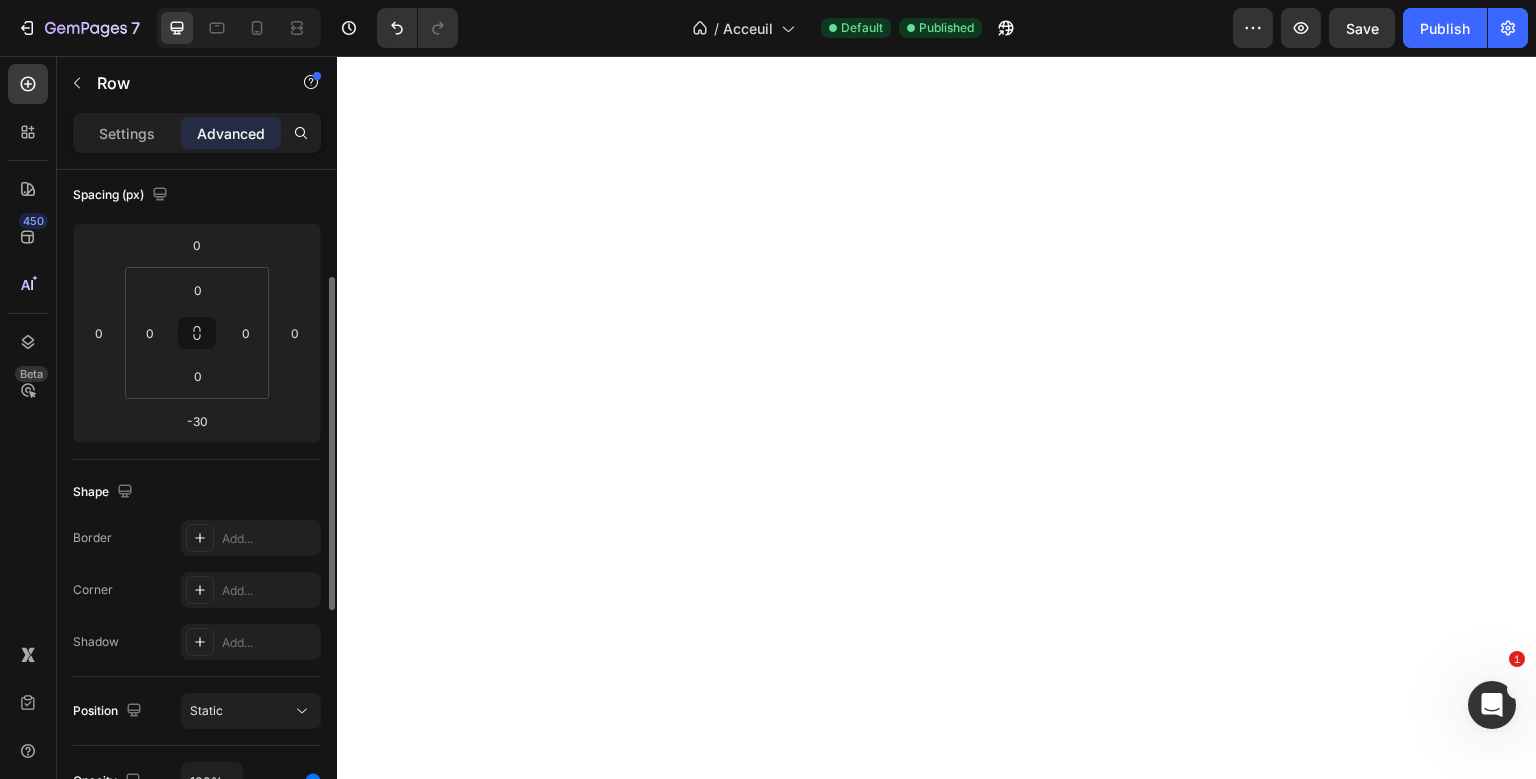 scroll, scrollTop: 220, scrollLeft: 0, axis: vertical 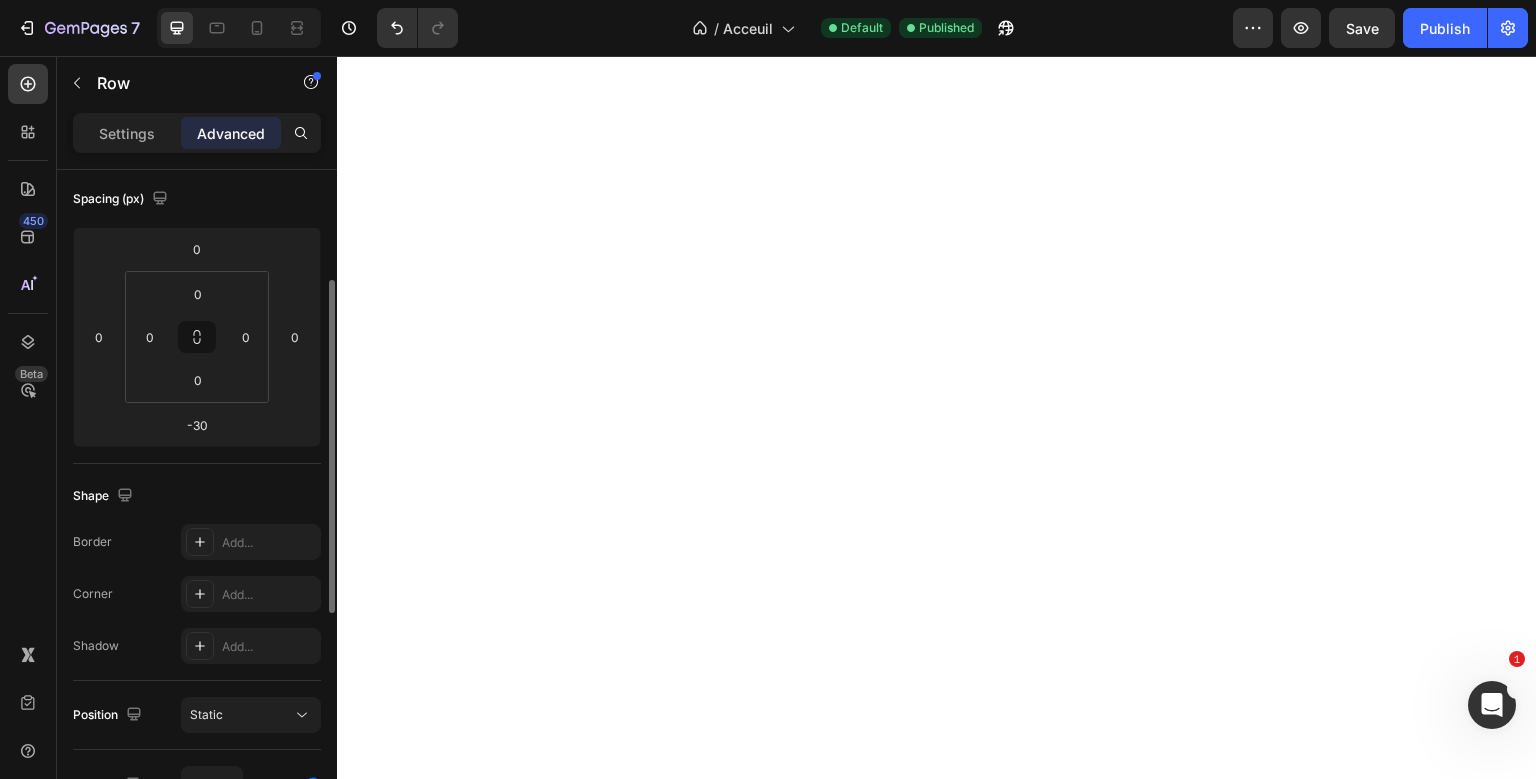 drag, startPoint x: 121, startPoint y: 135, endPoint x: 176, endPoint y: 579, distance: 447.39355 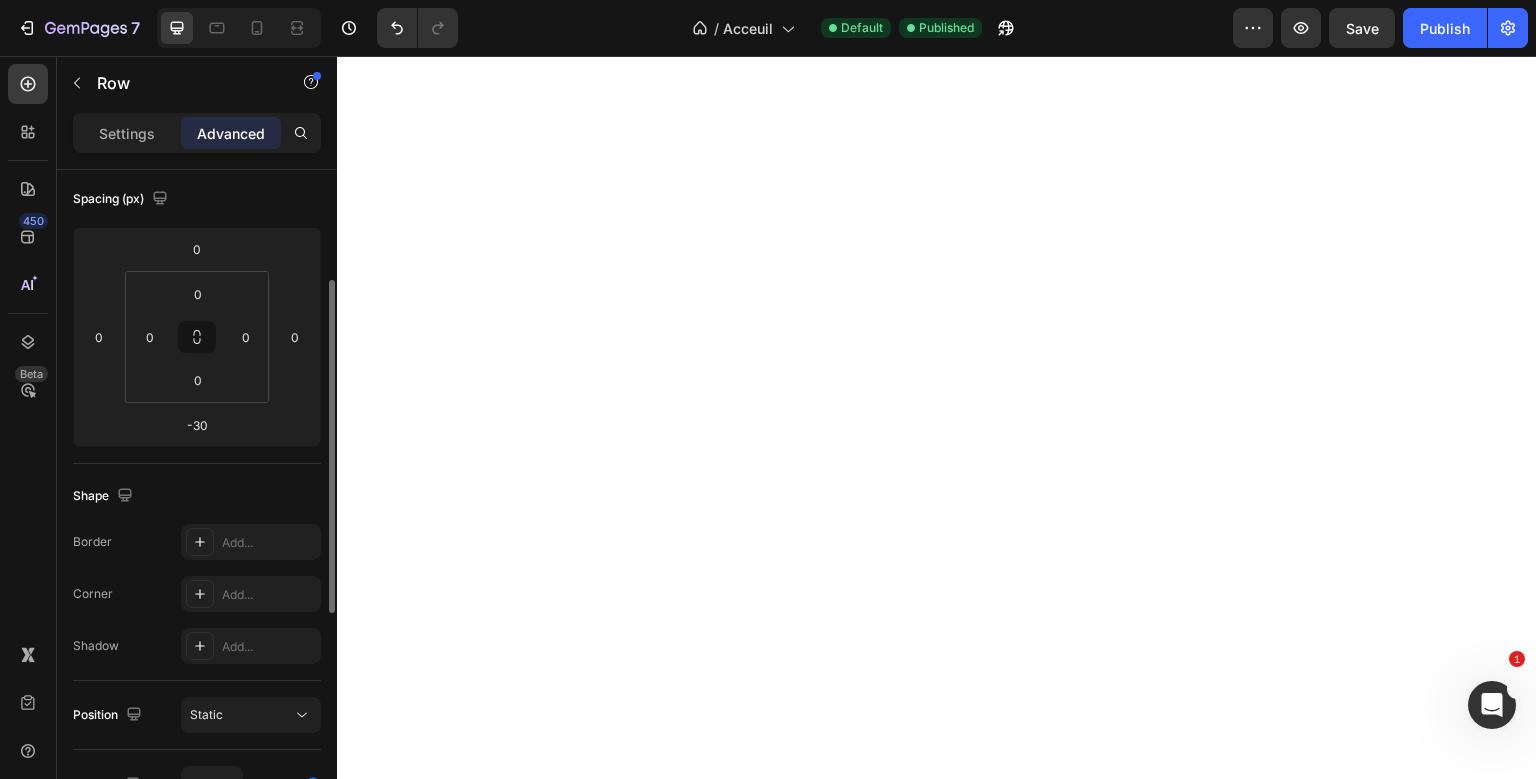 click on "Settings Advanced Display on Desktop Yes No Tablet Yes No Mobile Yes No Spacing (px) 0 0 -30 0 0 0 0 0 Shape Border Add... Corner Add... Shadow Add... Position Static Opacity 100% Animation Interaction Upgrade to Optimize plan  to unlock Interaction & other premium features. CSS class Delete element" at bounding box center [197, 474] 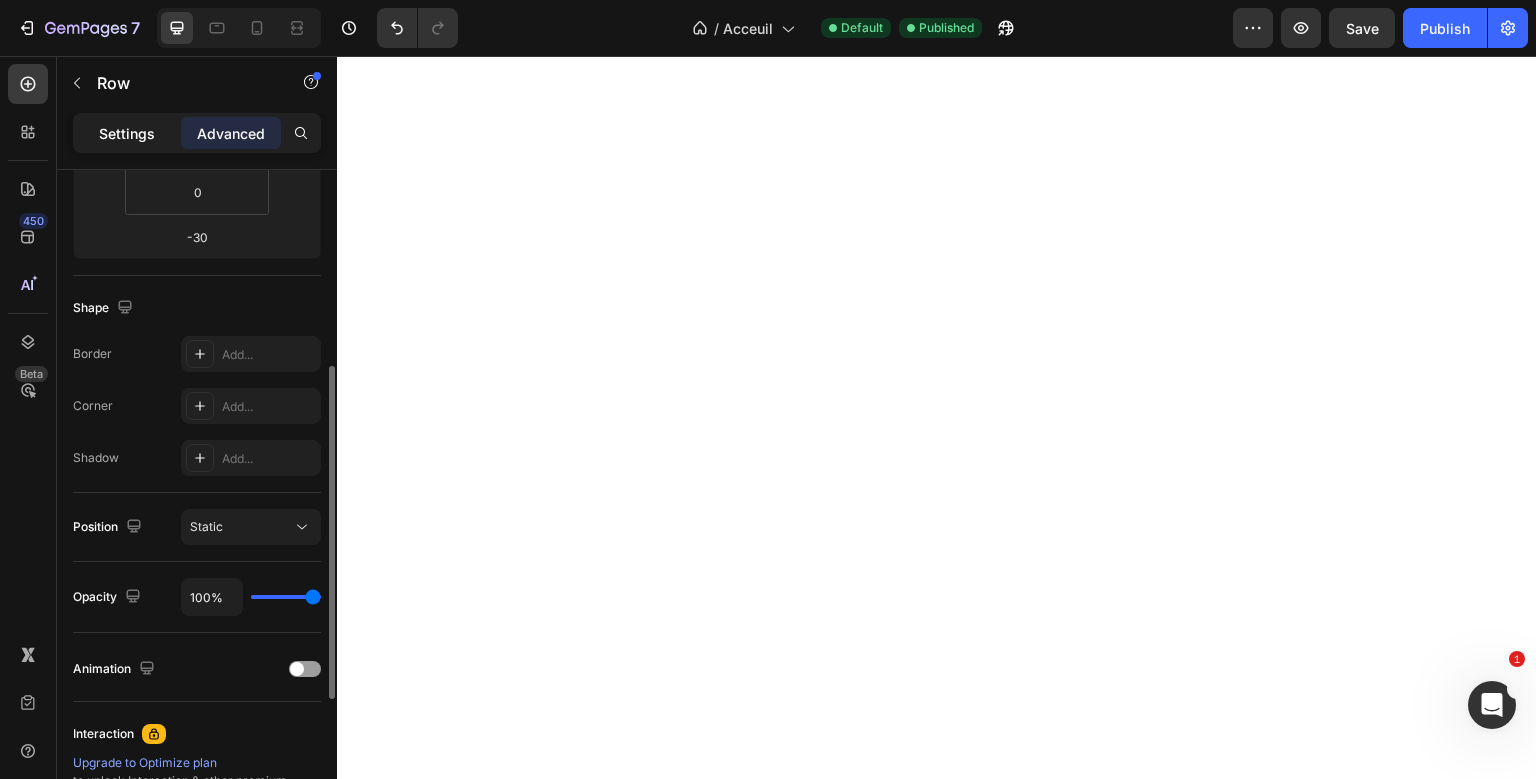scroll, scrollTop: 403, scrollLeft: 0, axis: vertical 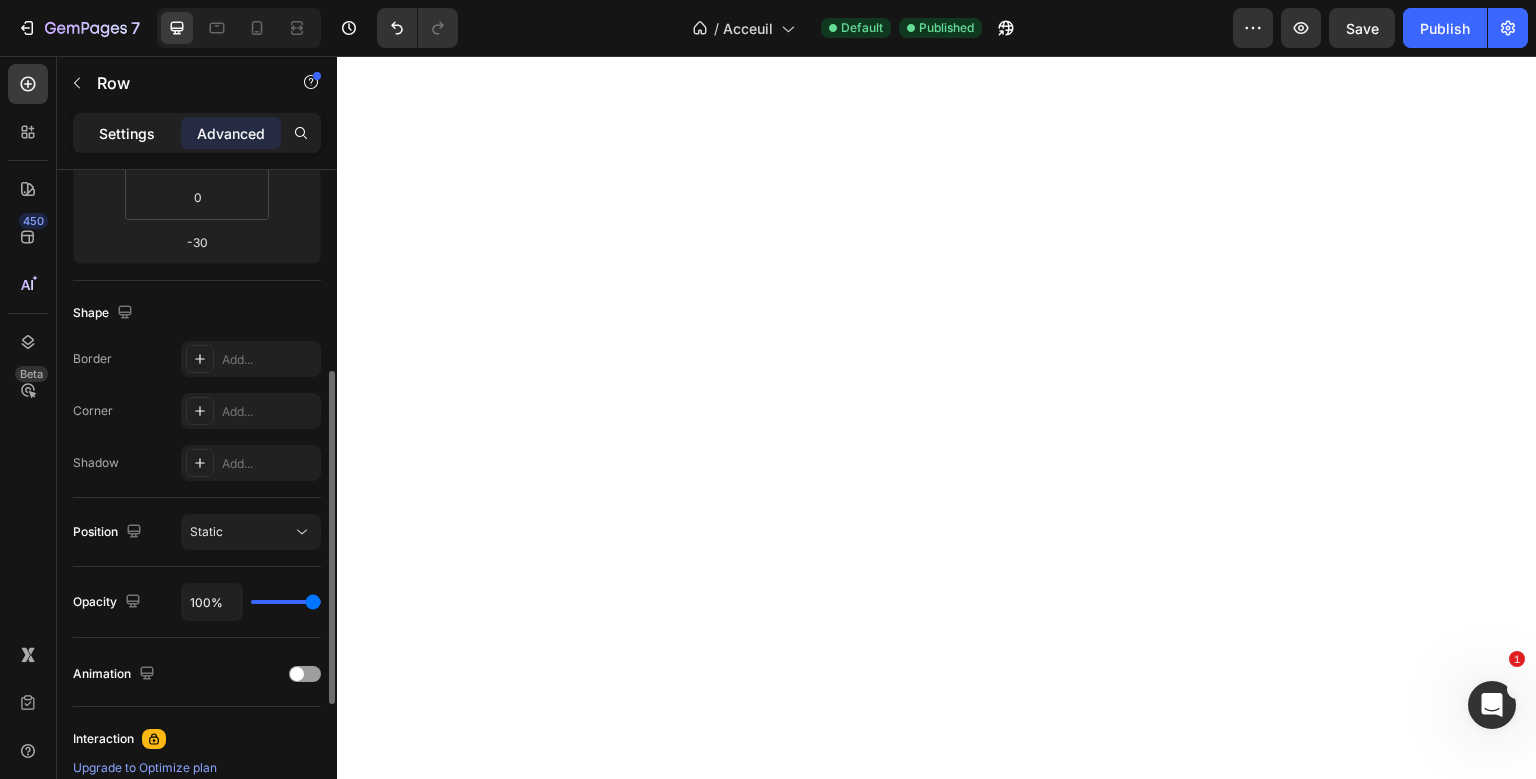 click on "Settings" 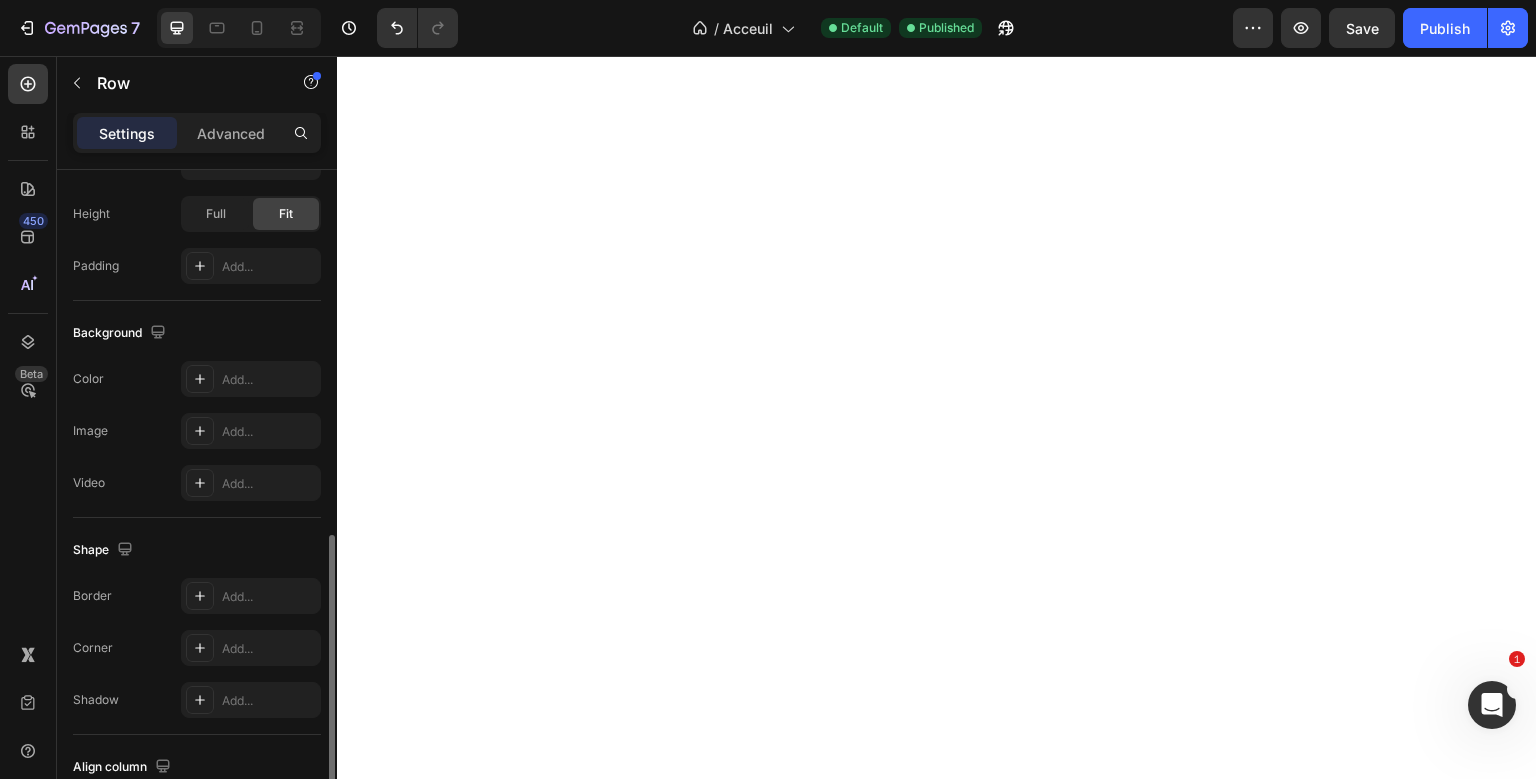scroll, scrollTop: 779, scrollLeft: 0, axis: vertical 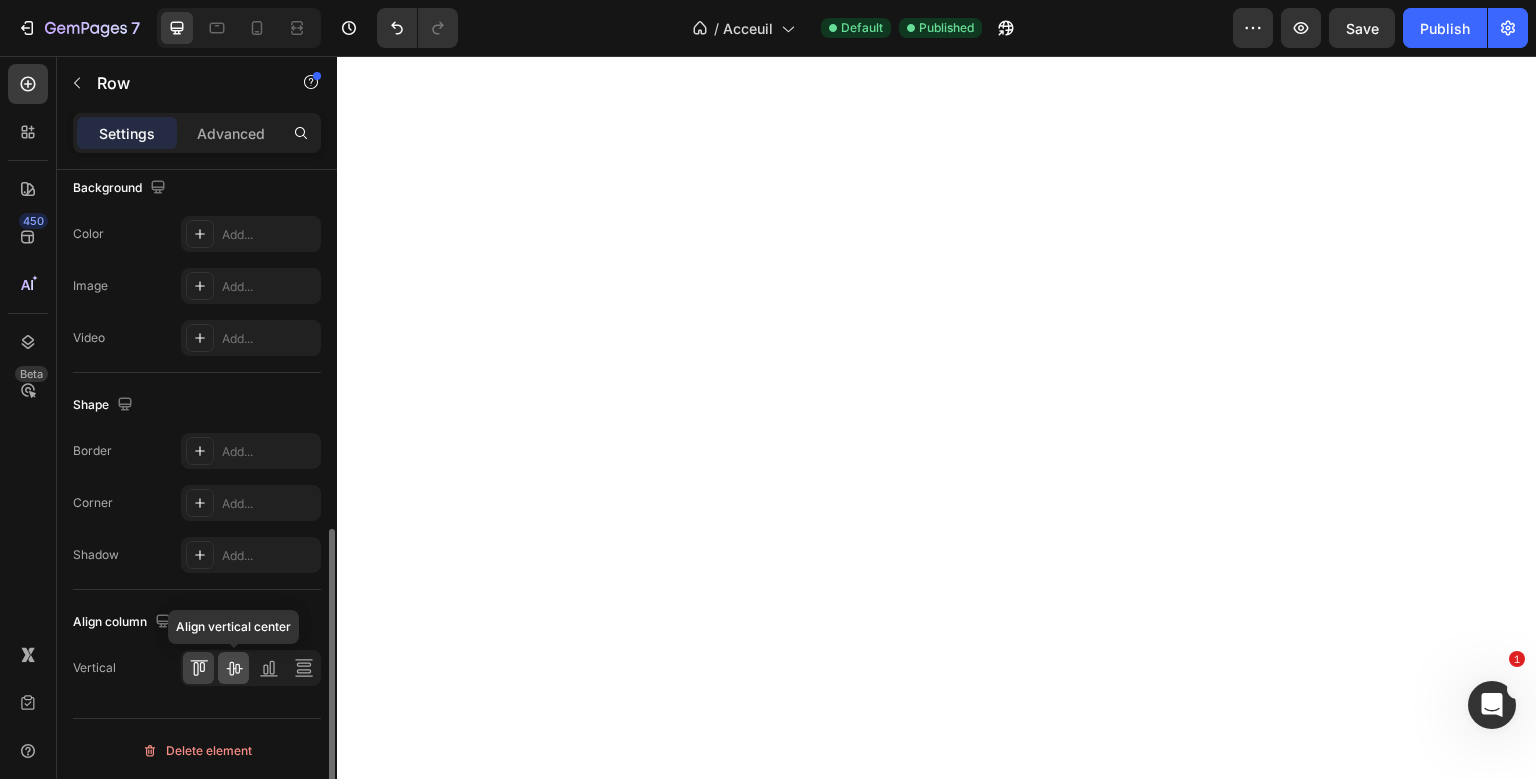 click 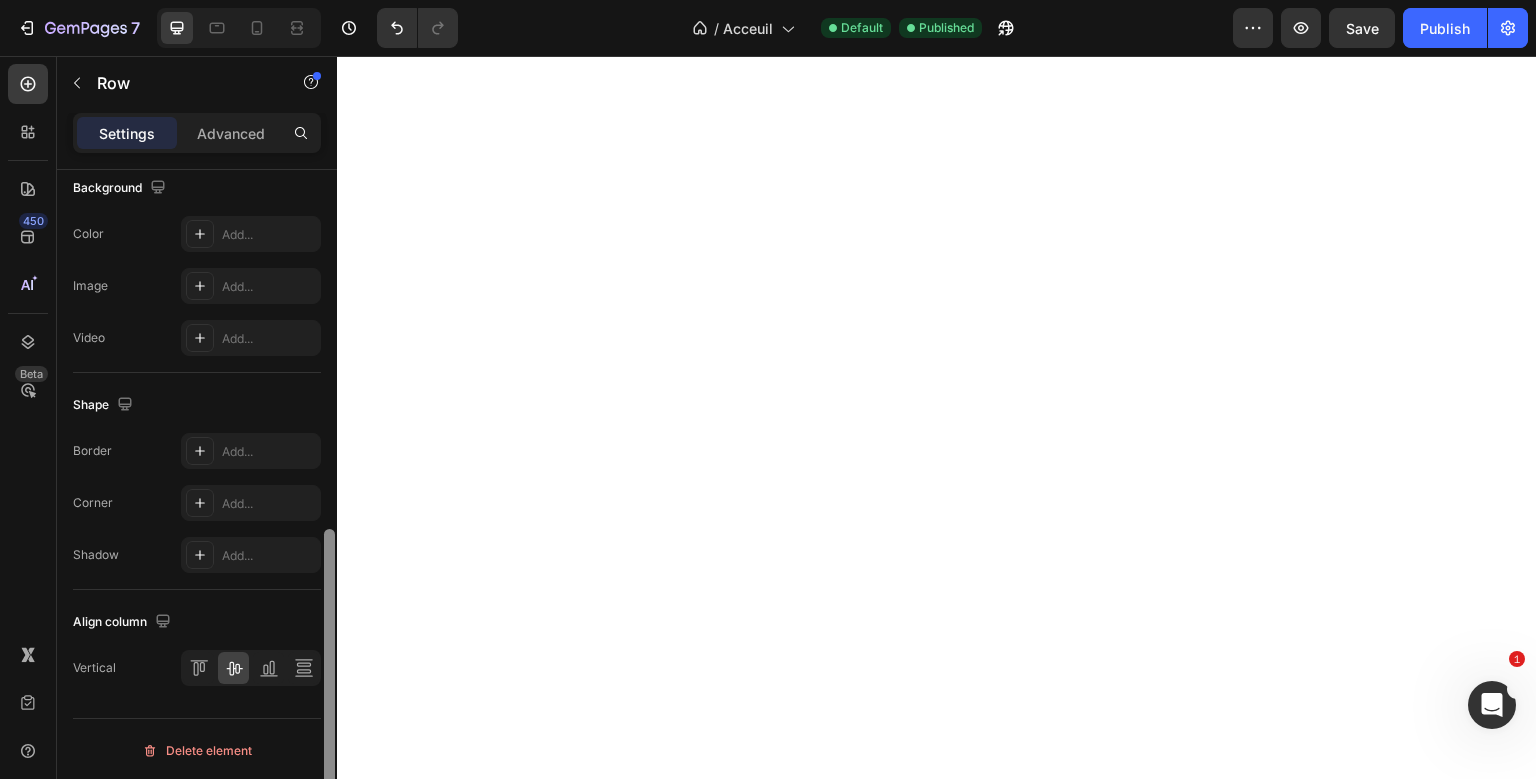 scroll, scrollTop: 0, scrollLeft: 0, axis: both 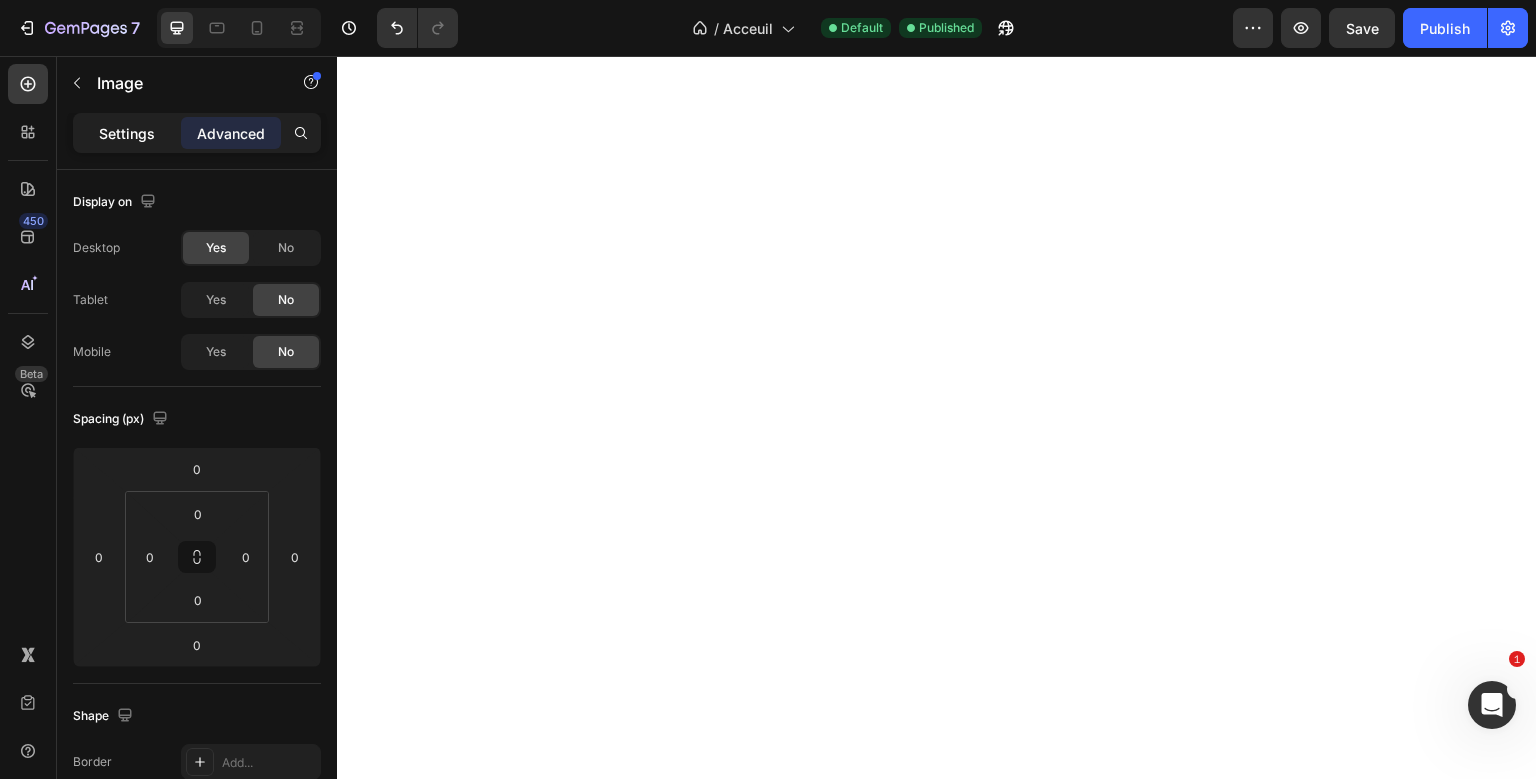 click on "Settings" 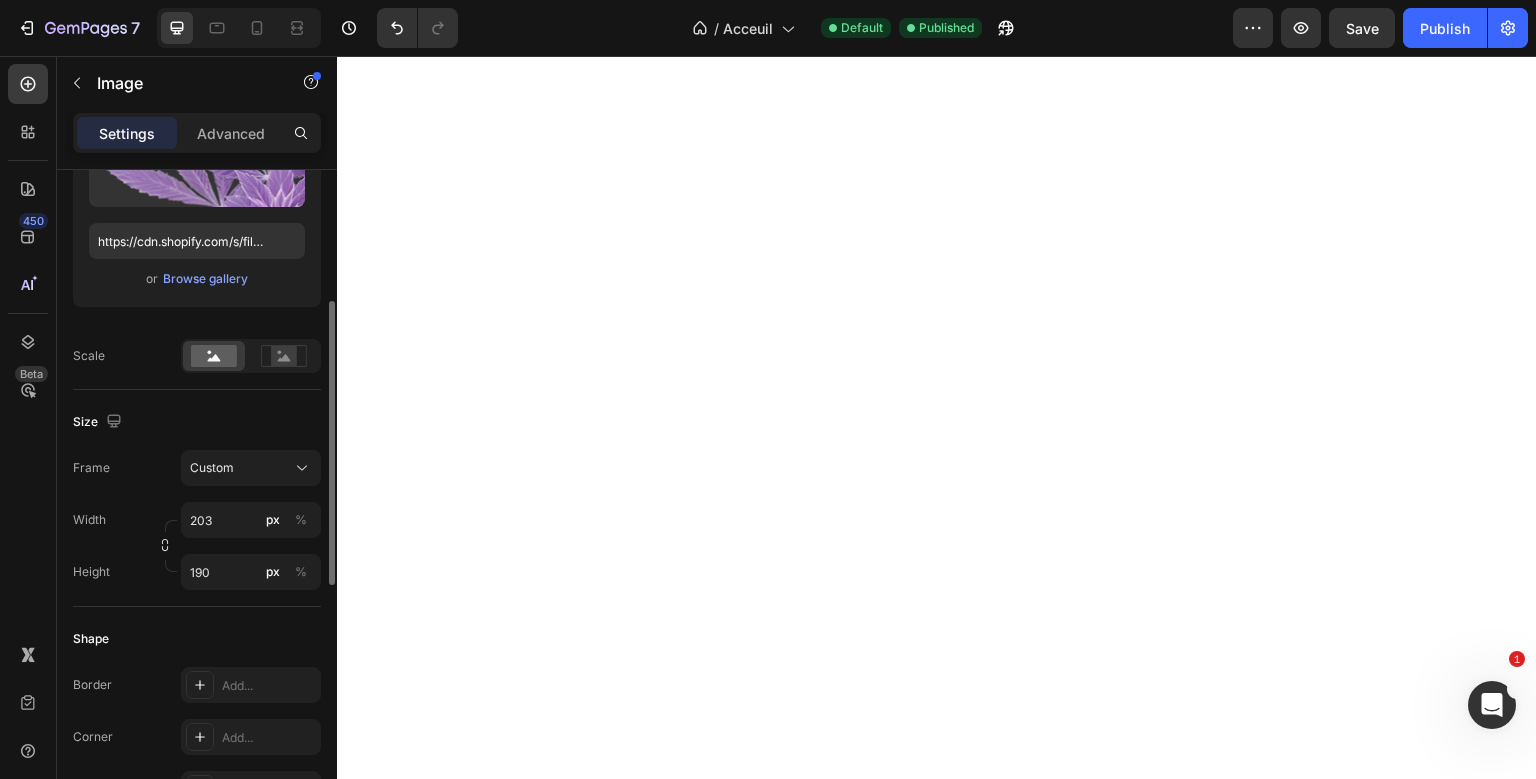 scroll, scrollTop: 284, scrollLeft: 0, axis: vertical 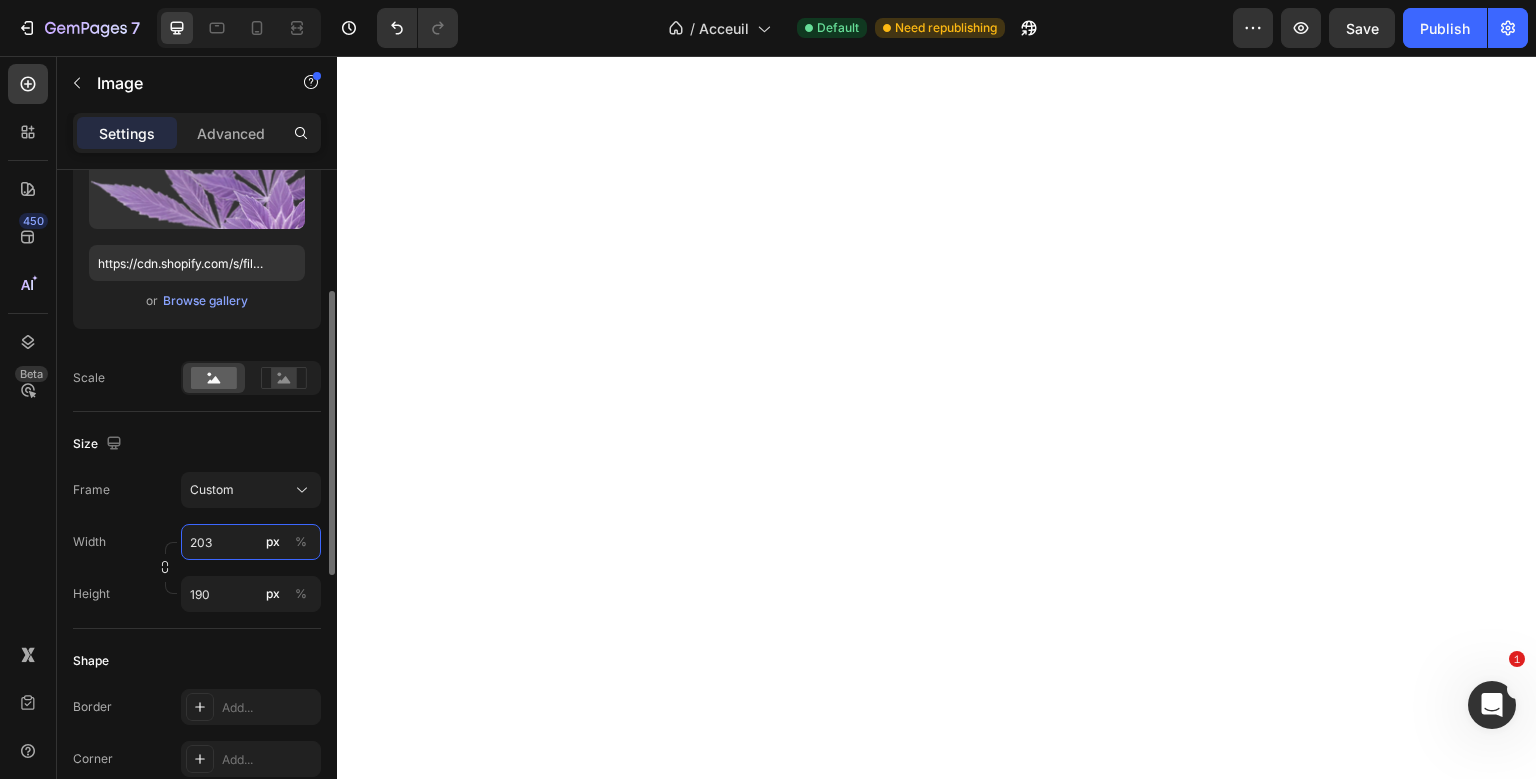 click on "203" at bounding box center [251, 542] 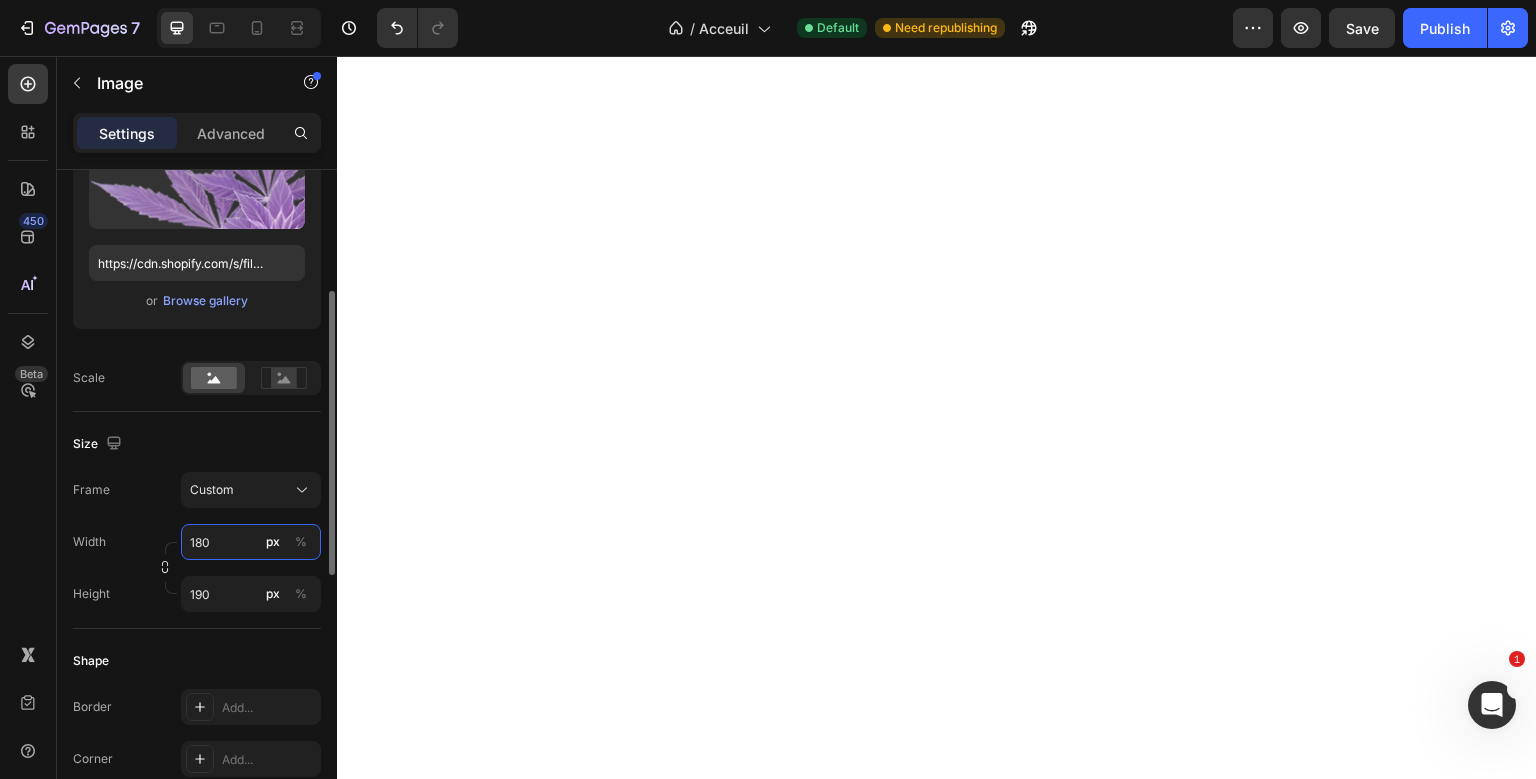 click on "180" at bounding box center (251, 542) 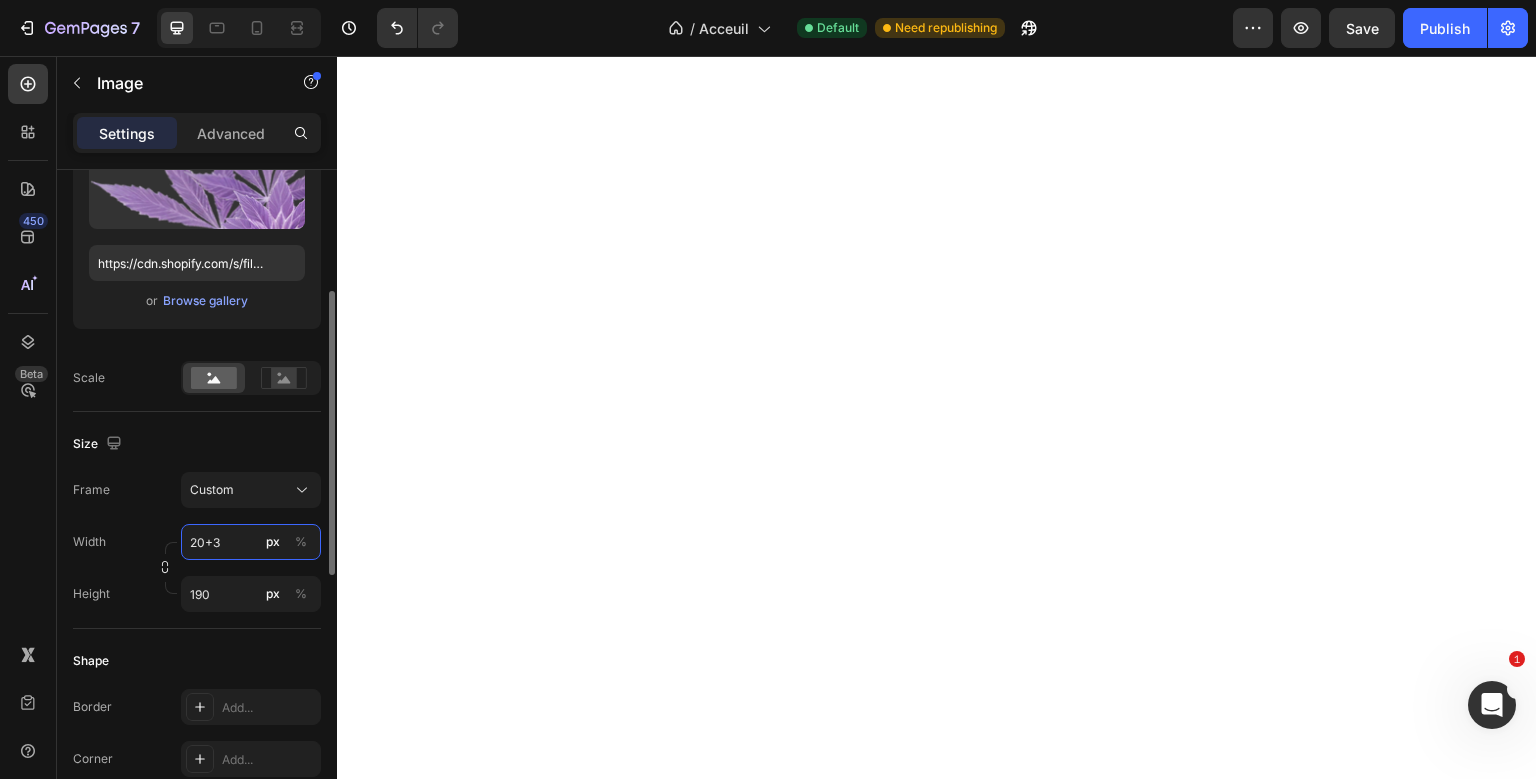 type on "203" 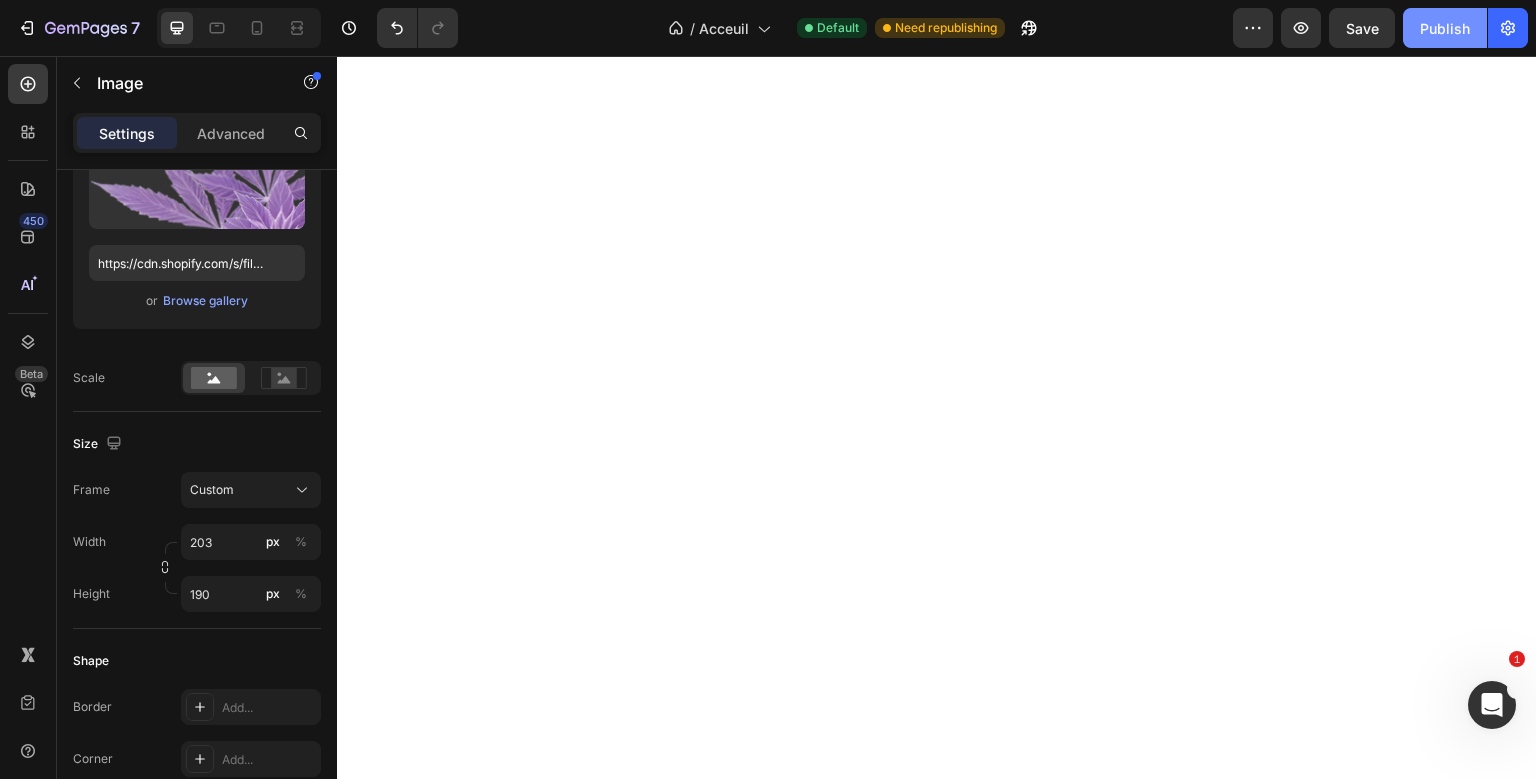 click on "Publish" at bounding box center [1445, 28] 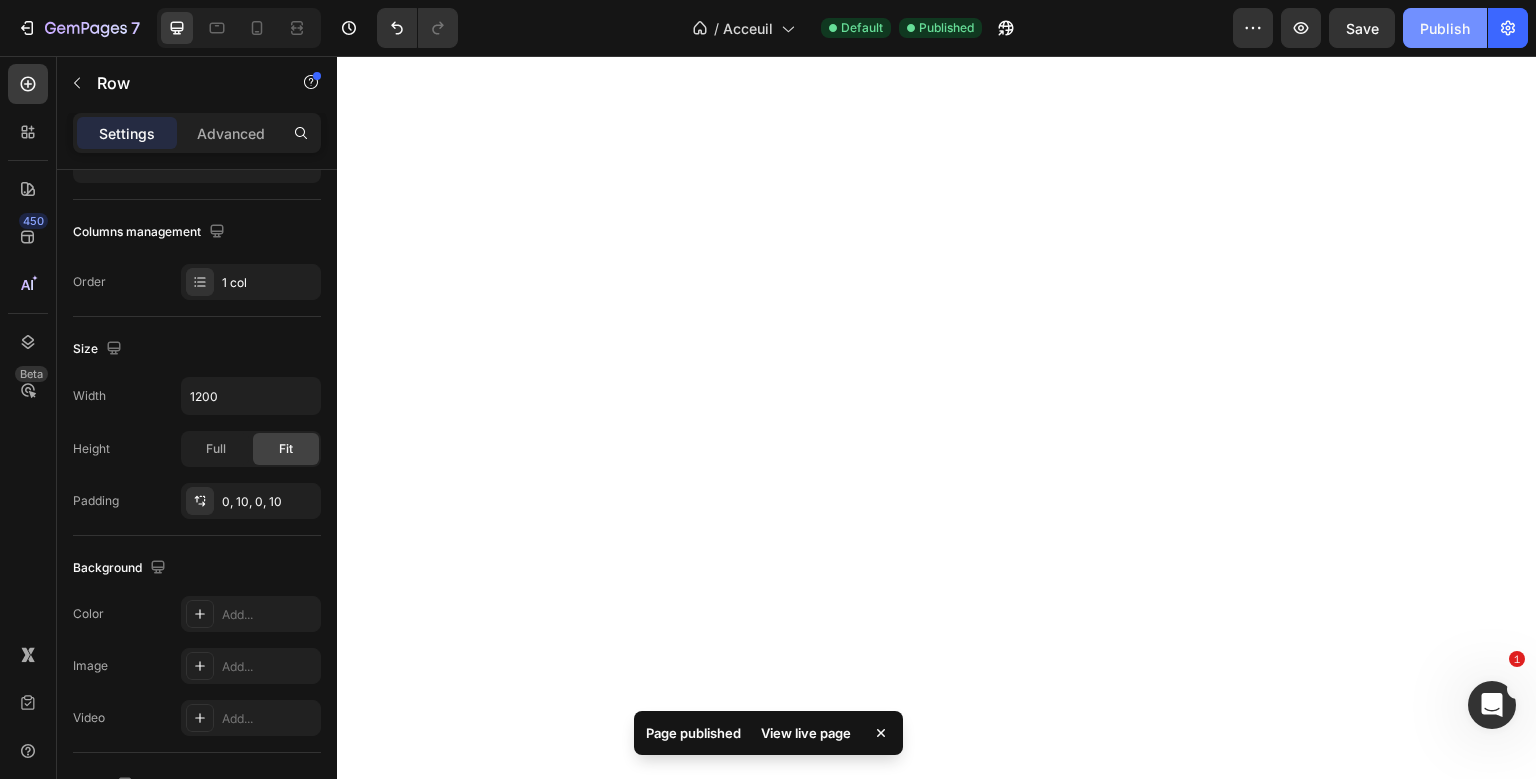 scroll, scrollTop: 0, scrollLeft: 0, axis: both 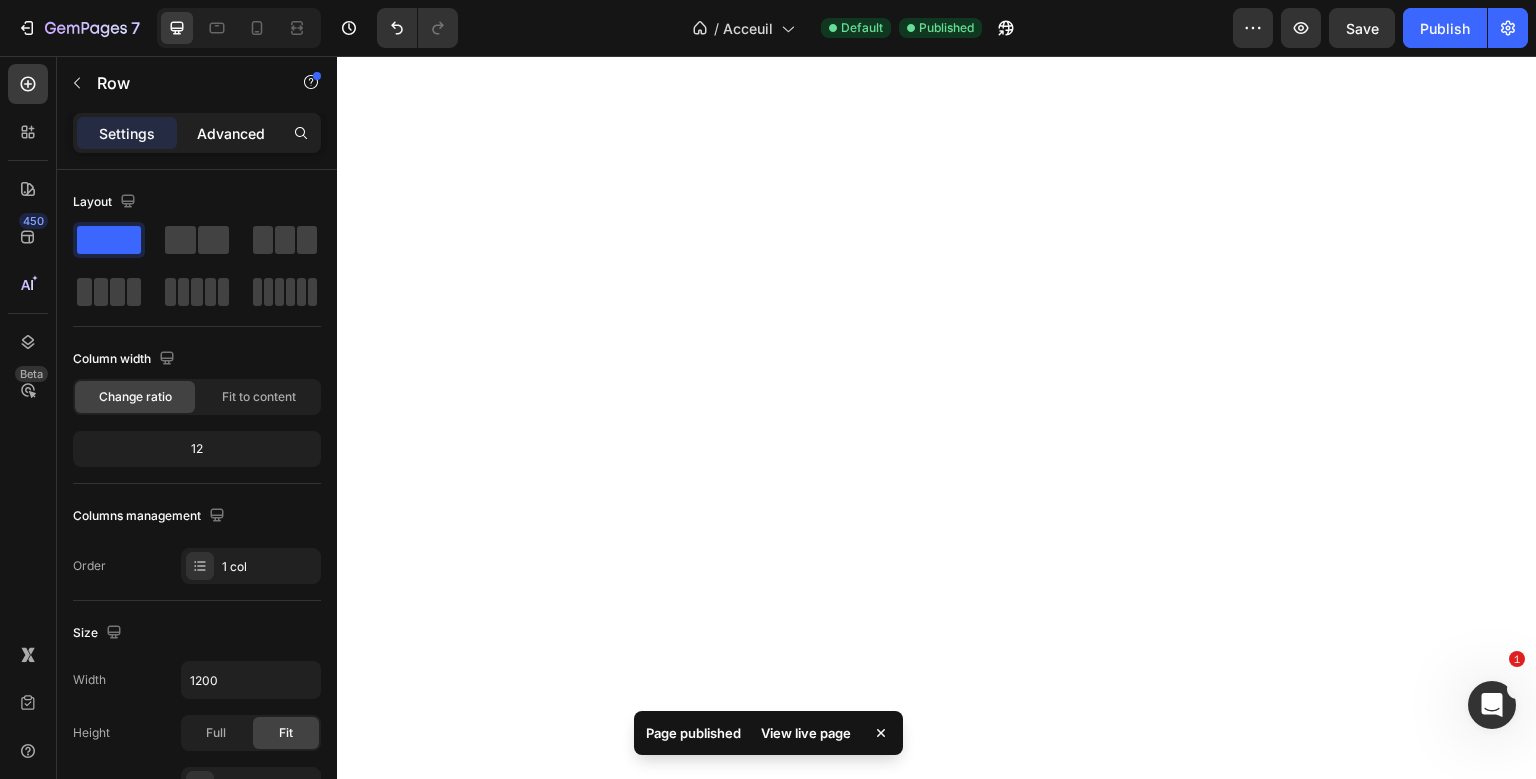 click on "Advanced" at bounding box center (231, 133) 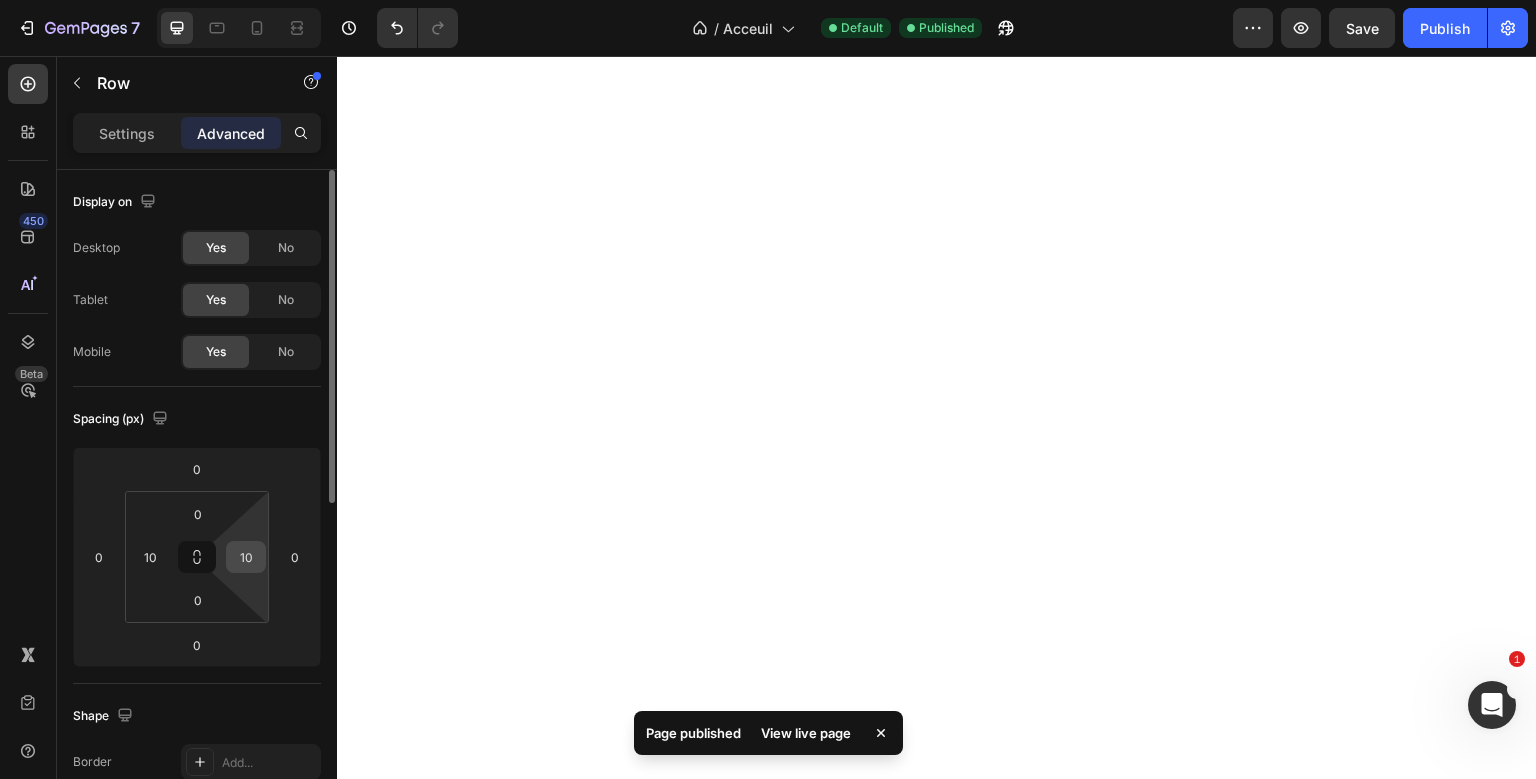 scroll, scrollTop: 0, scrollLeft: 0, axis: both 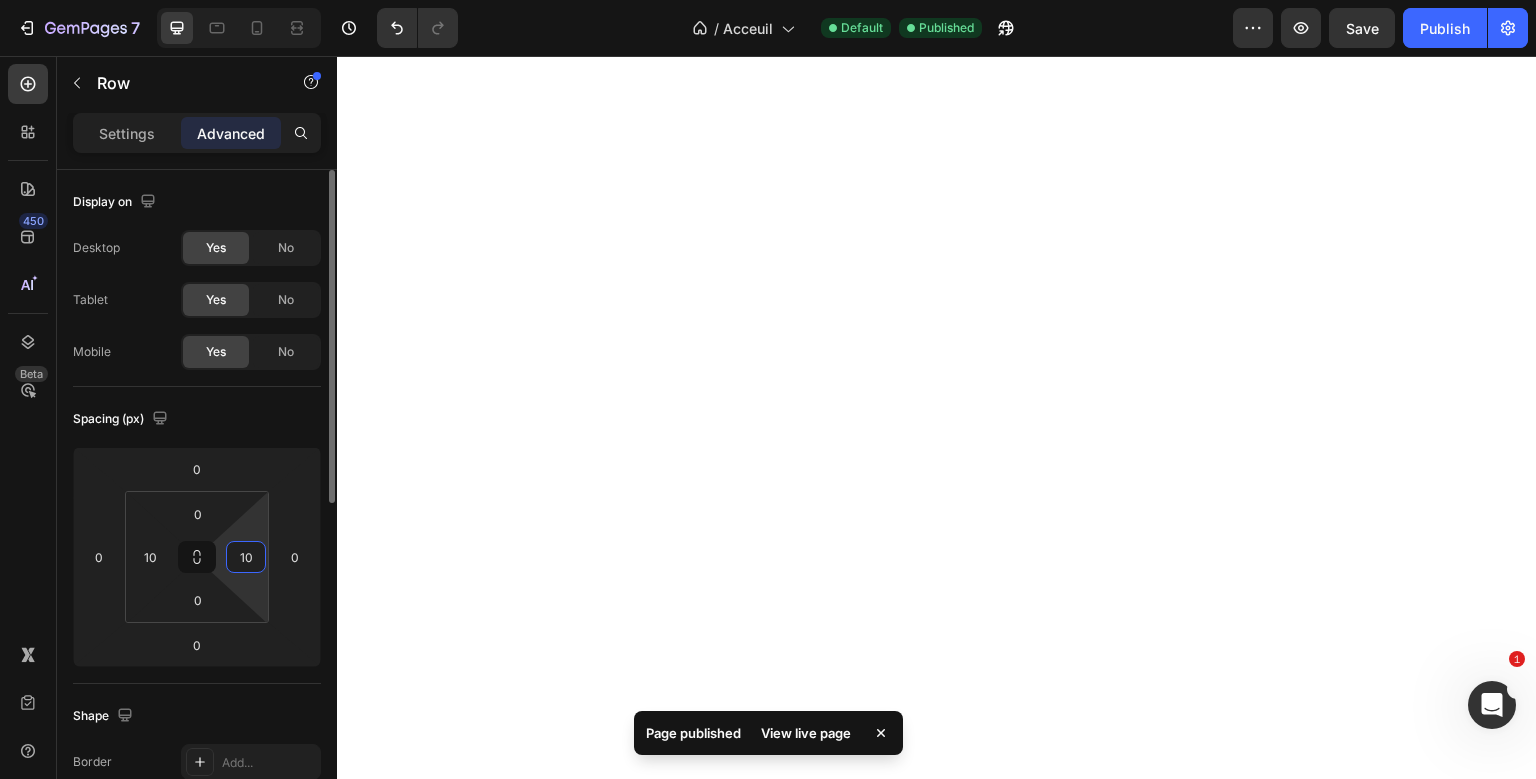 click on "10" at bounding box center (246, 557) 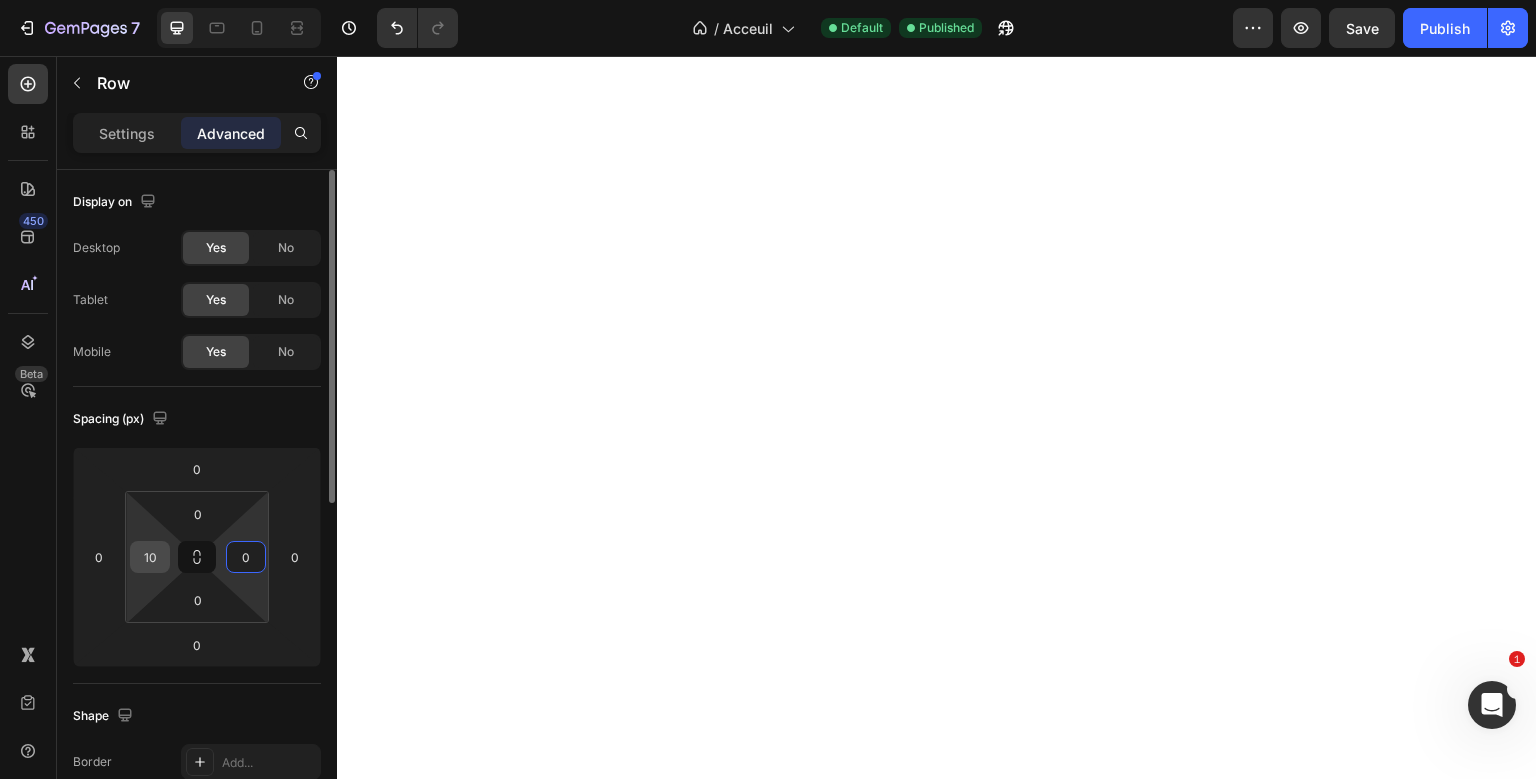 type on "0" 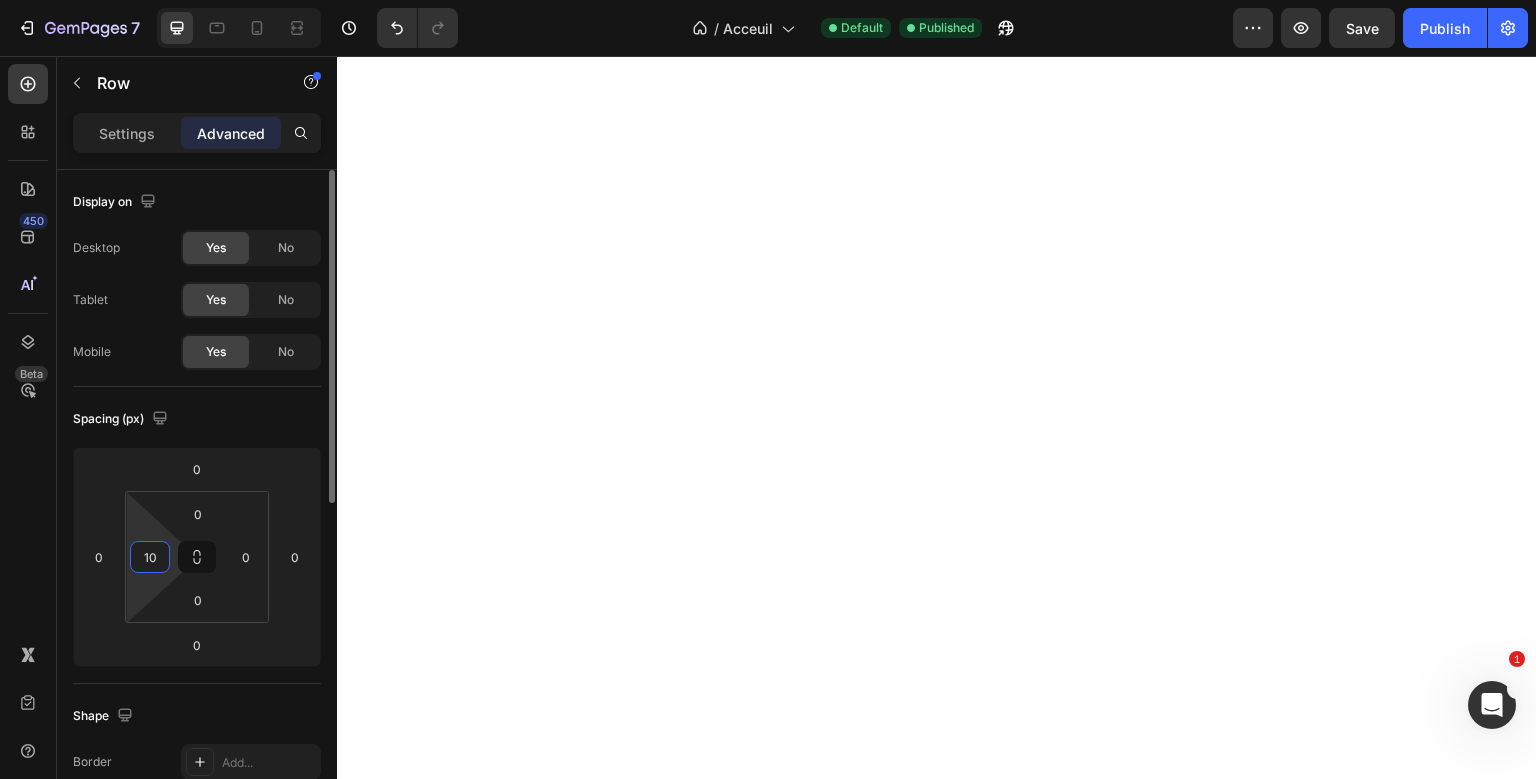 click on "10" at bounding box center [150, 557] 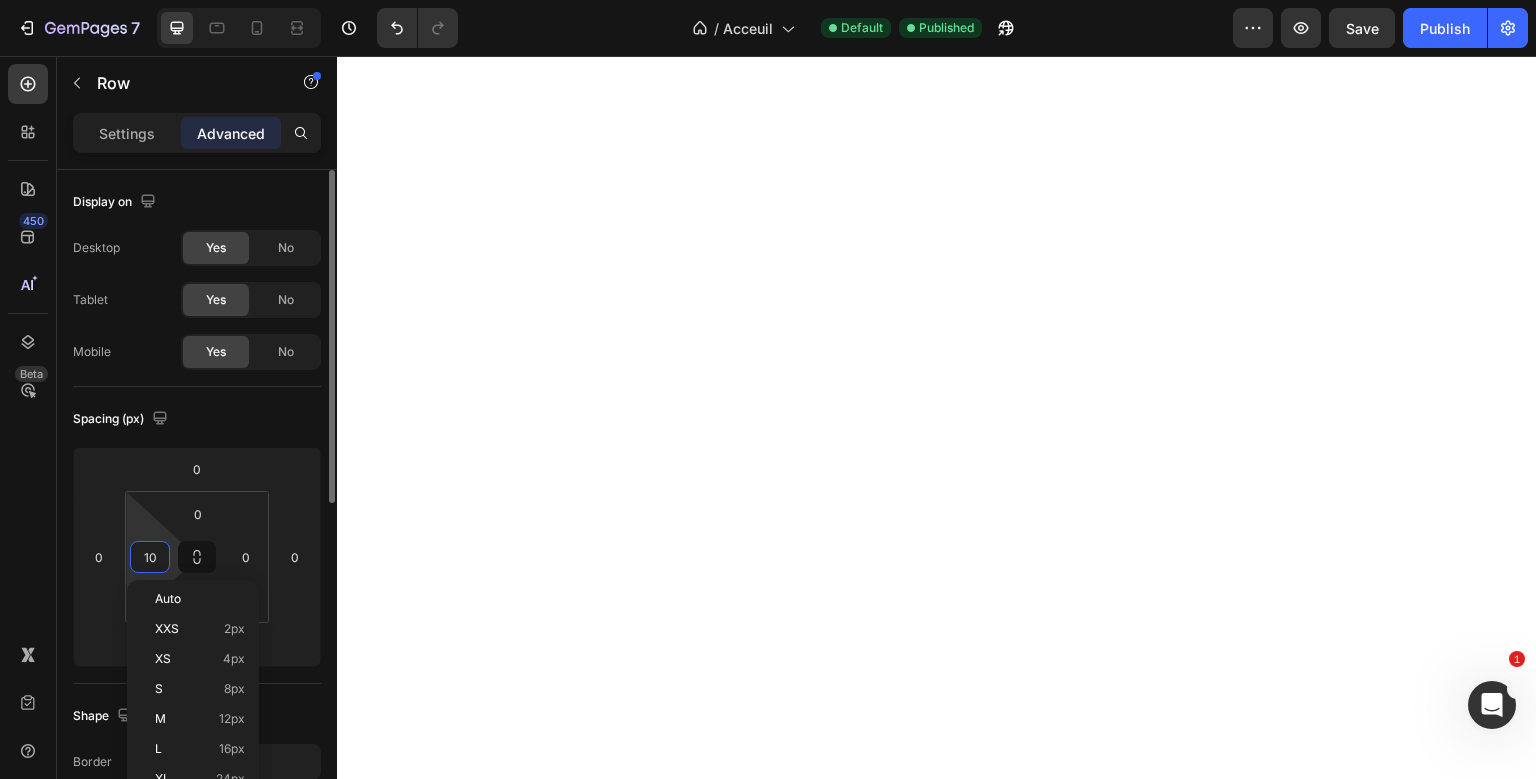 type on "0" 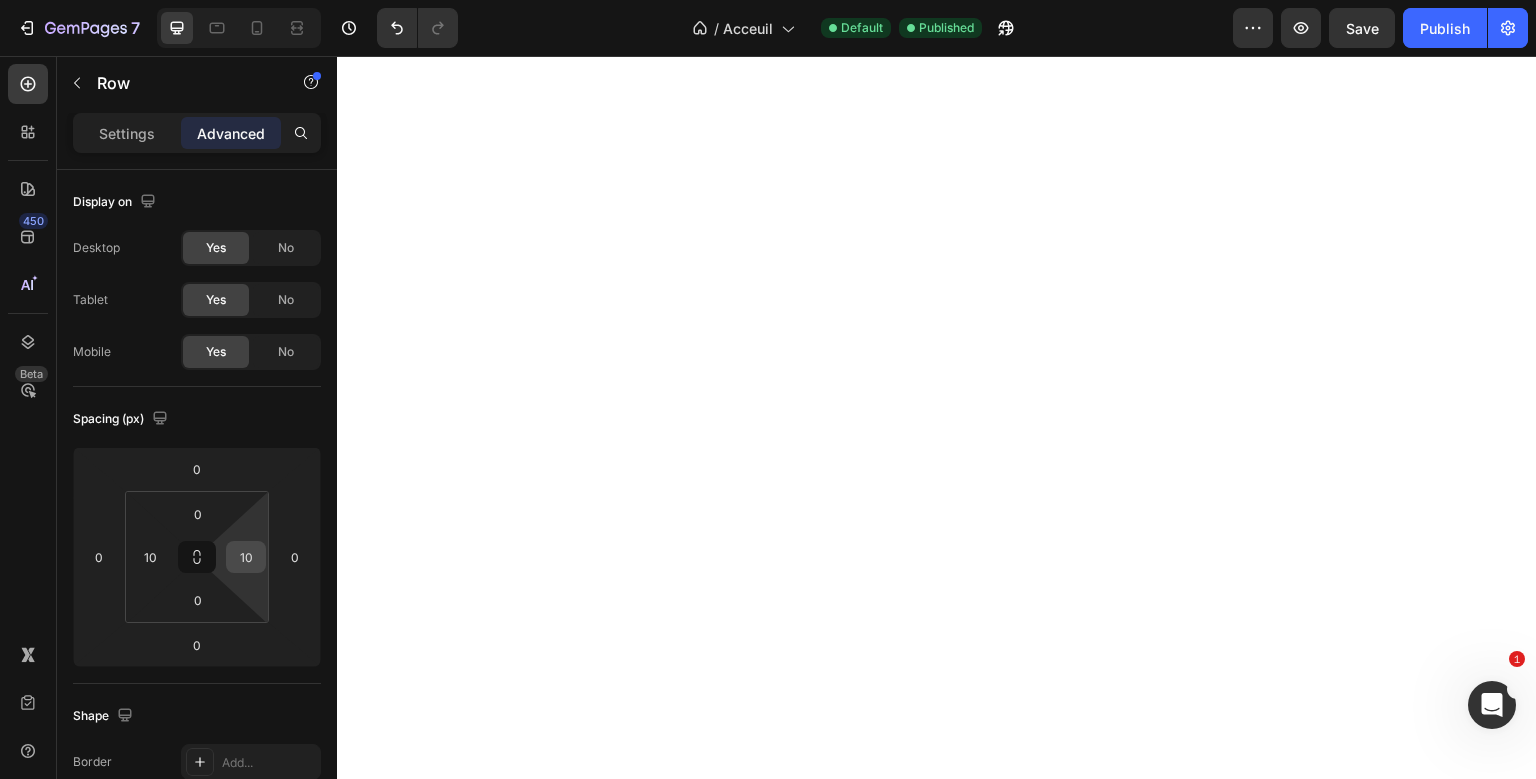 drag, startPoint x: 262, startPoint y: 558, endPoint x: 252, endPoint y: 560, distance: 10.198039 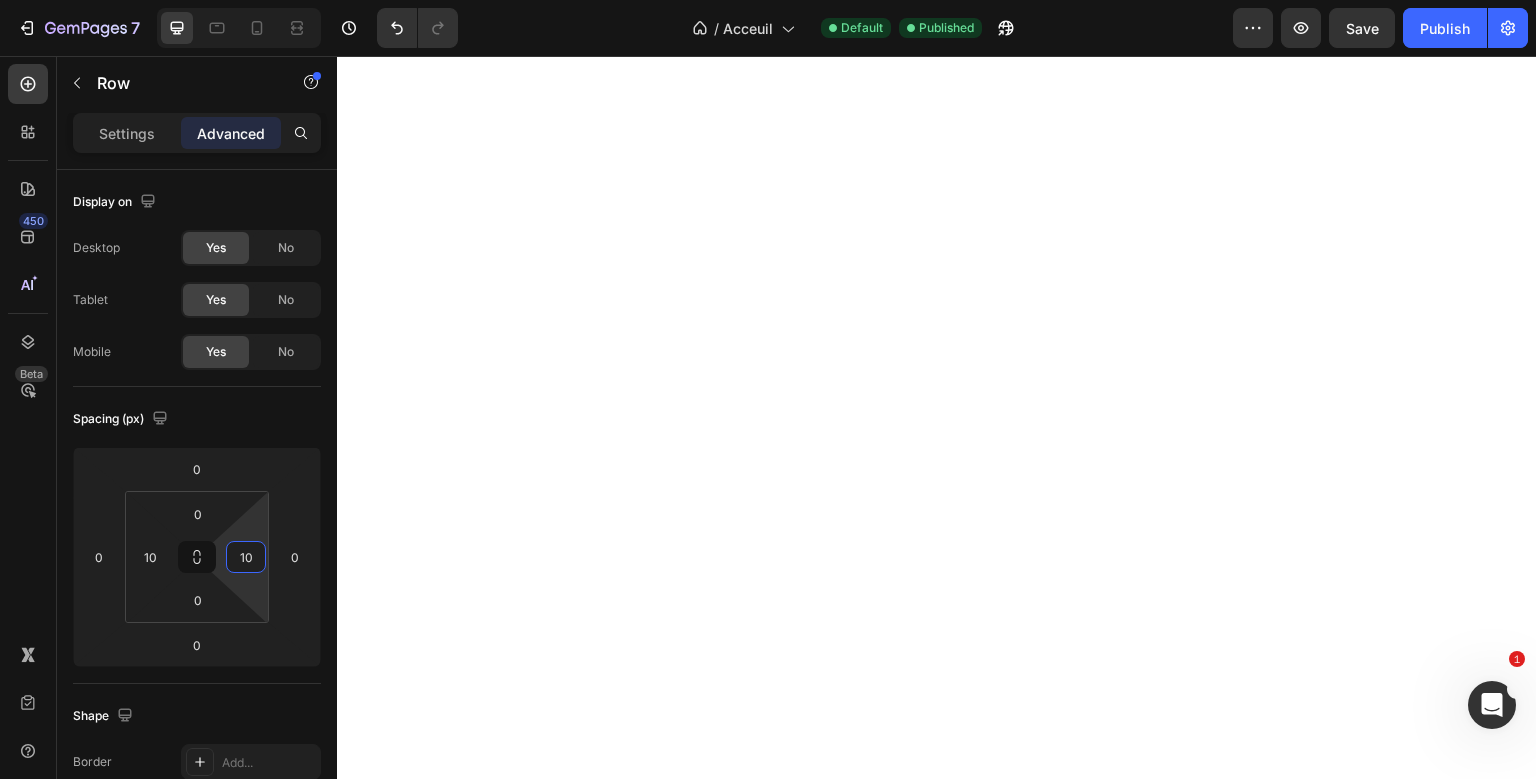 click on "10" at bounding box center (246, 557) 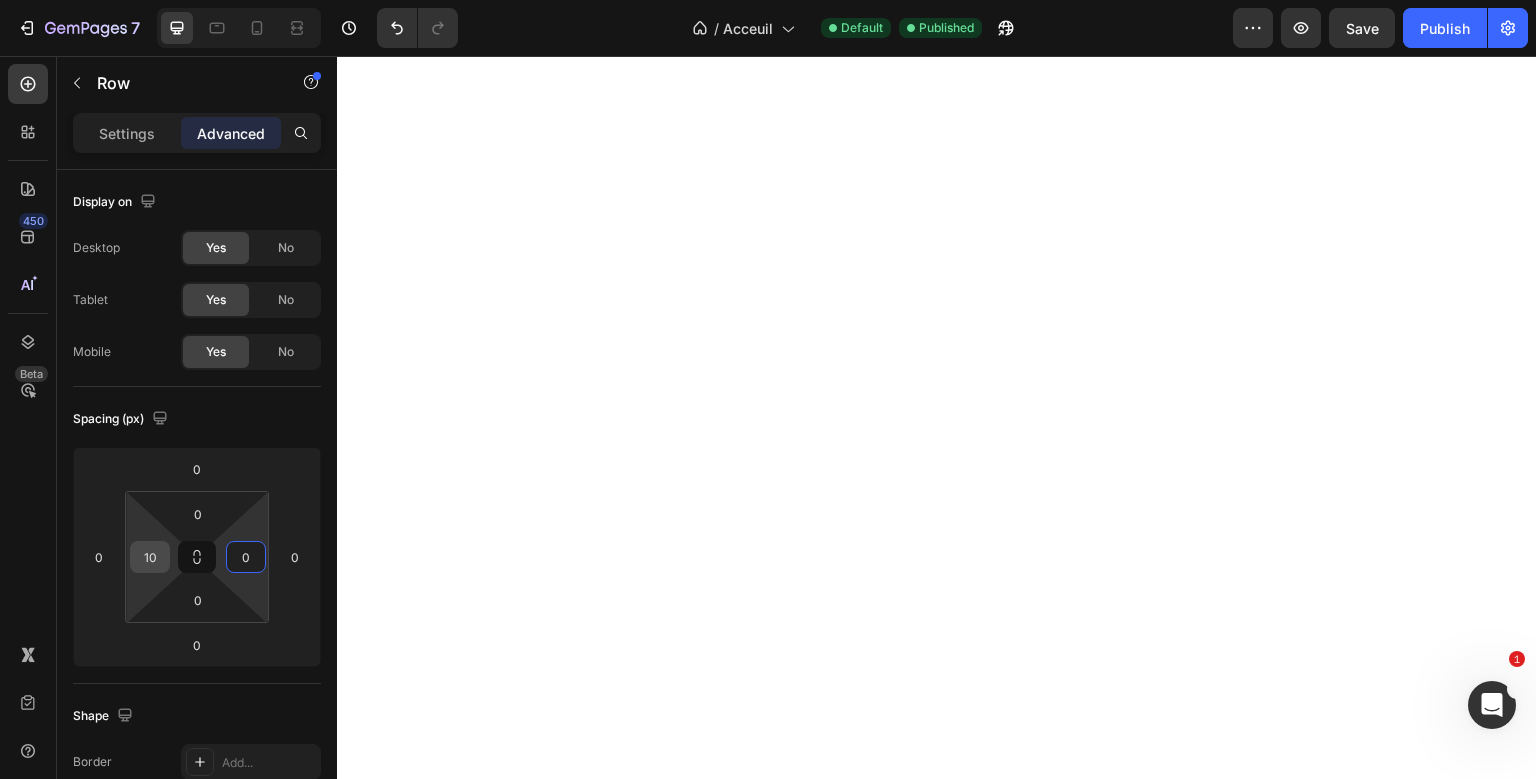 type on "0" 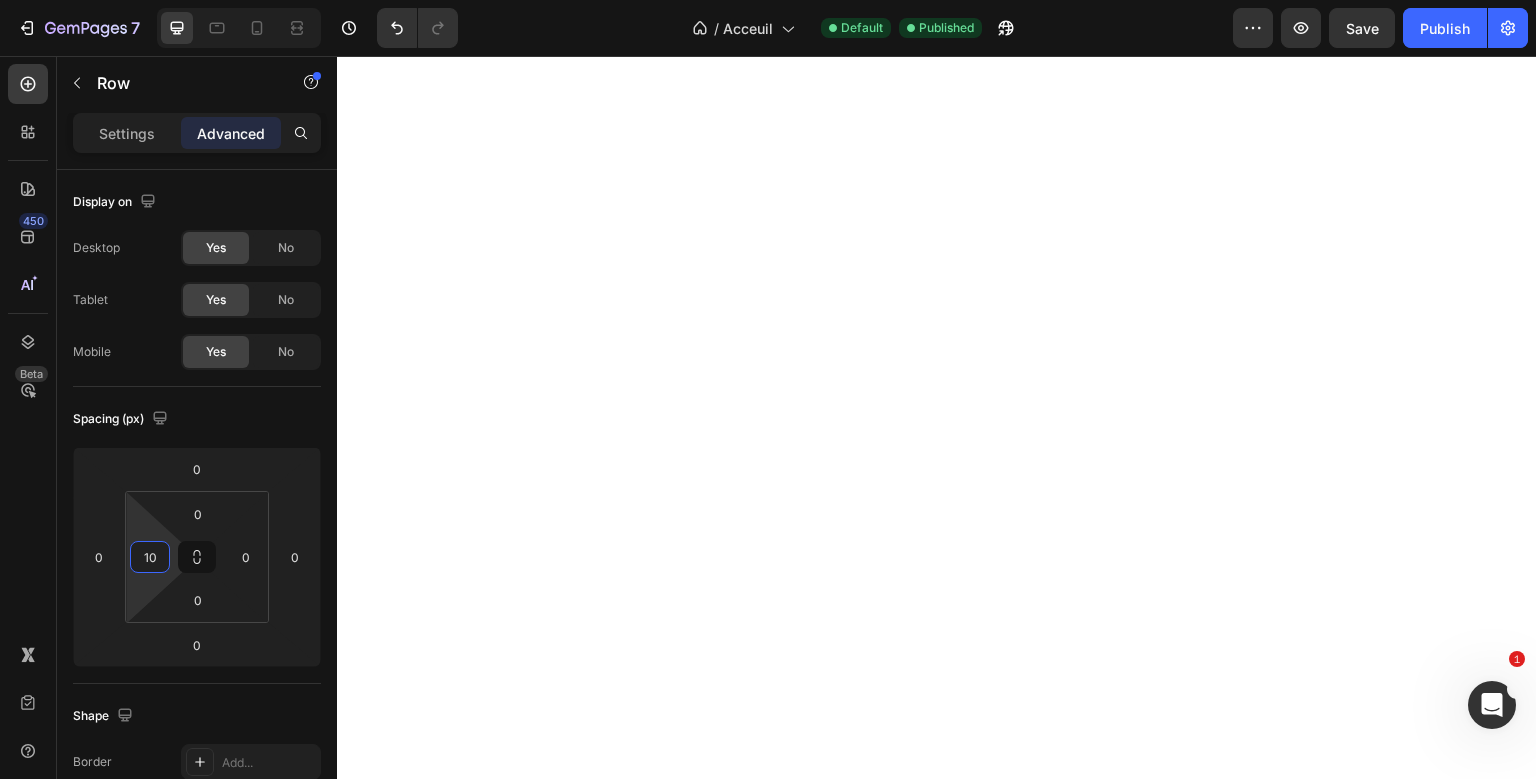 click on "10" at bounding box center [150, 557] 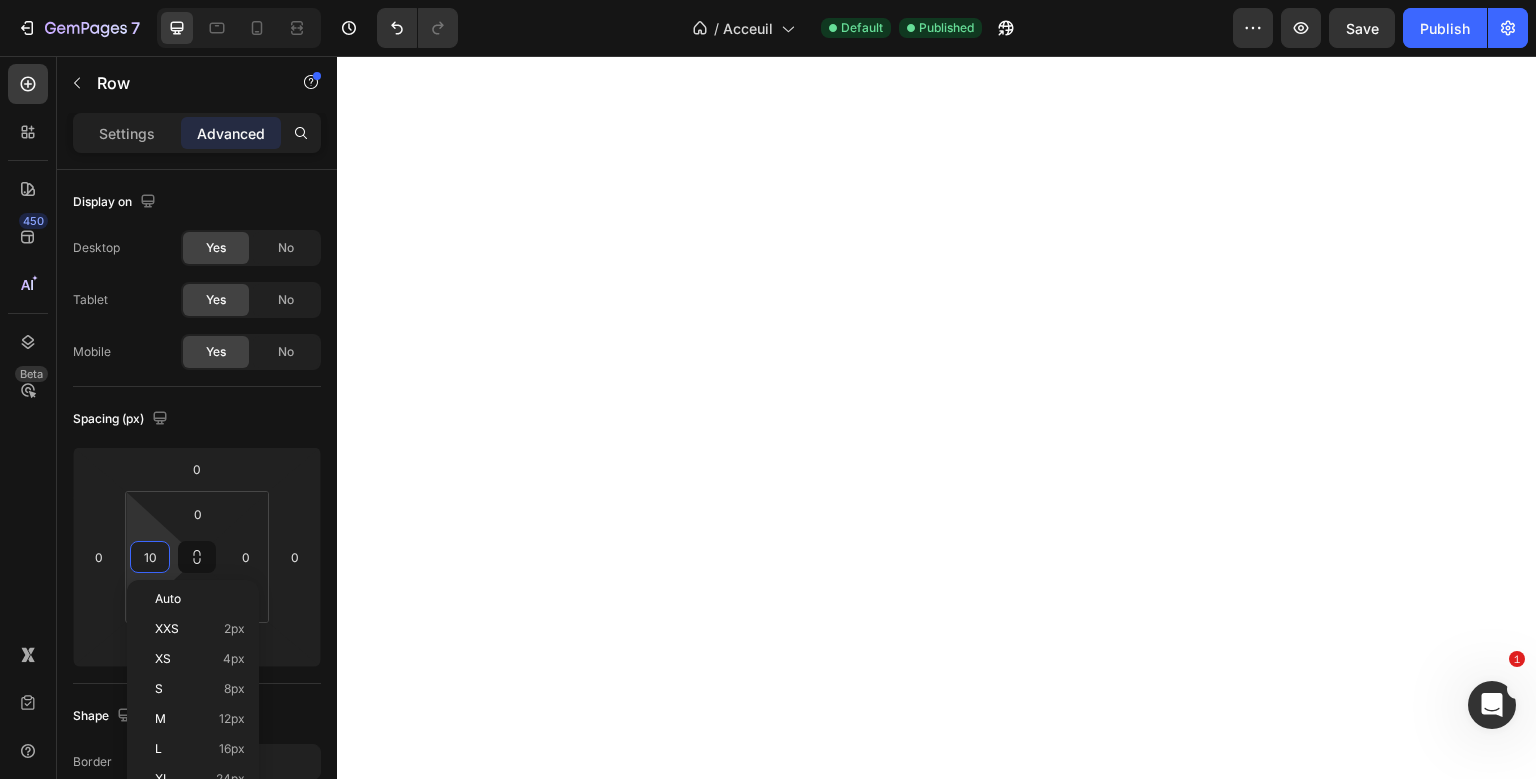 type on "0" 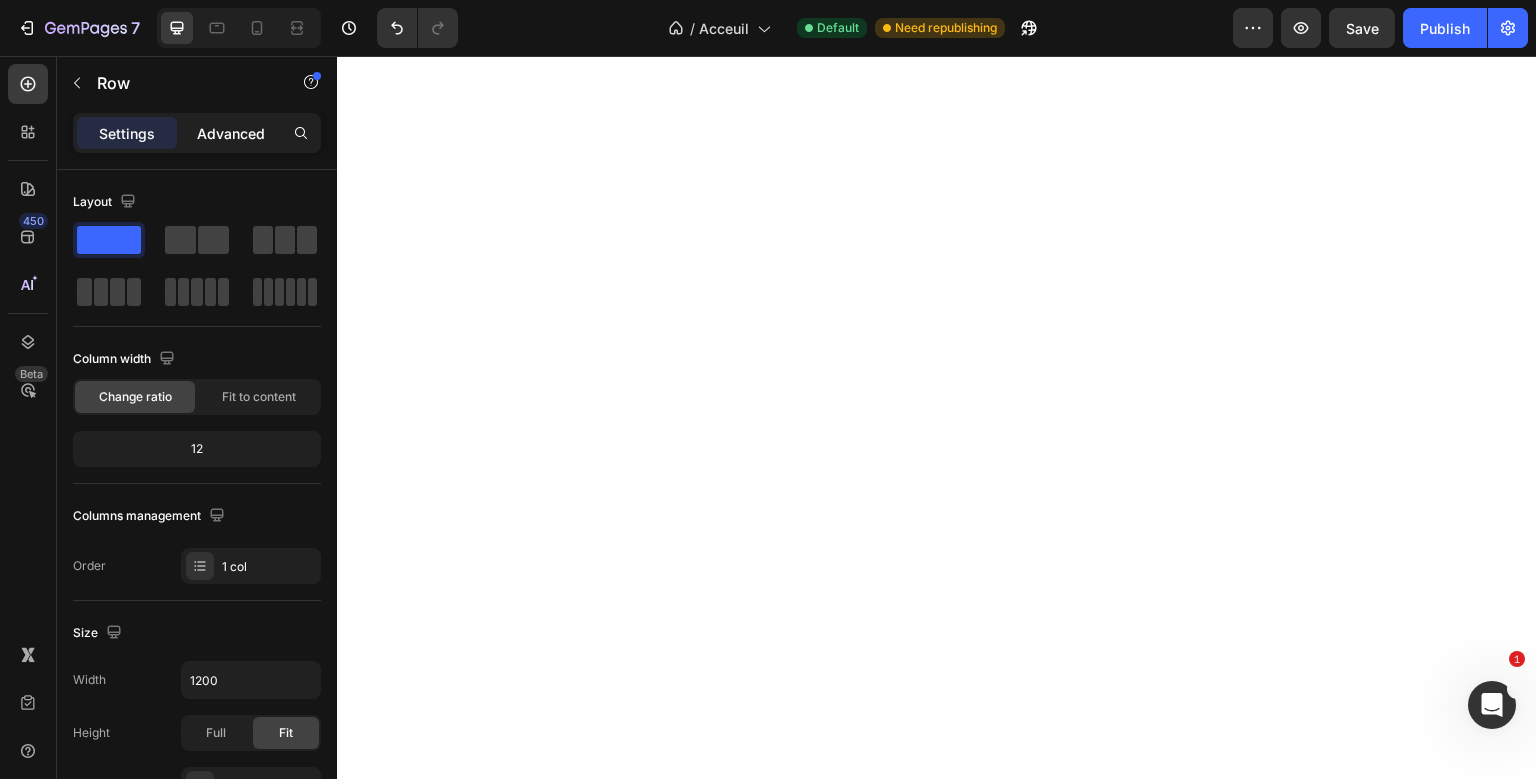 click on "Advanced" 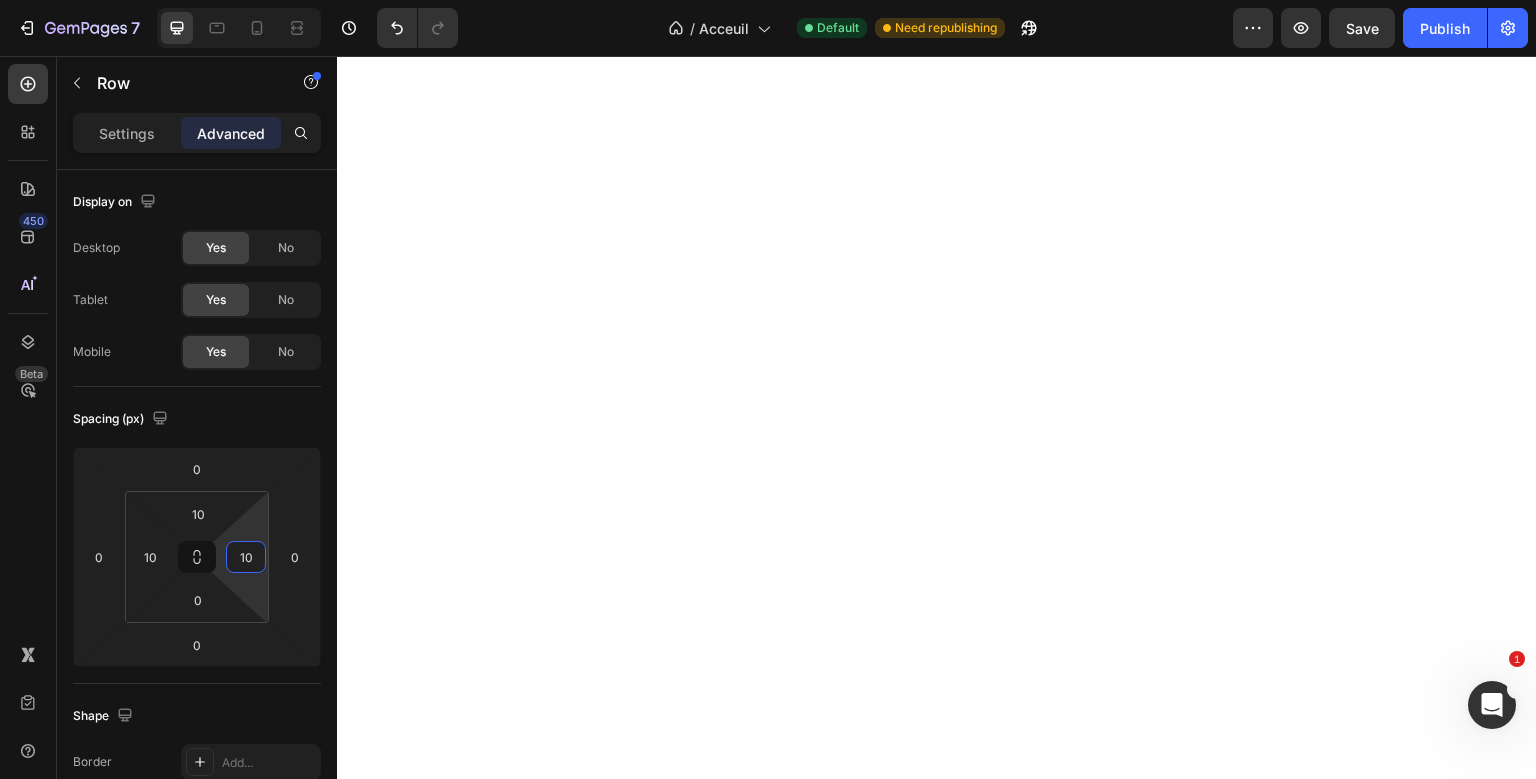 click on "10" at bounding box center (246, 557) 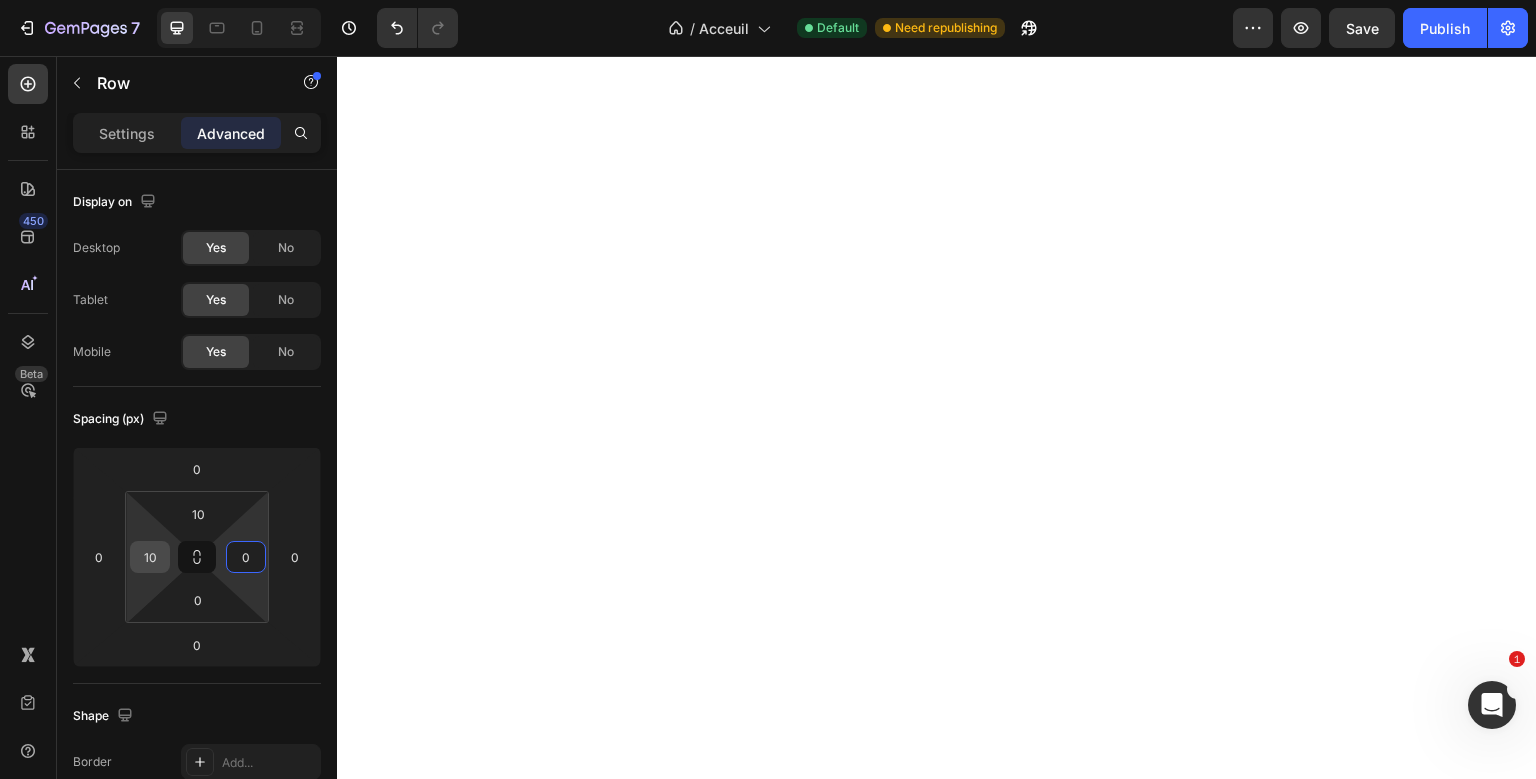 type on "0" 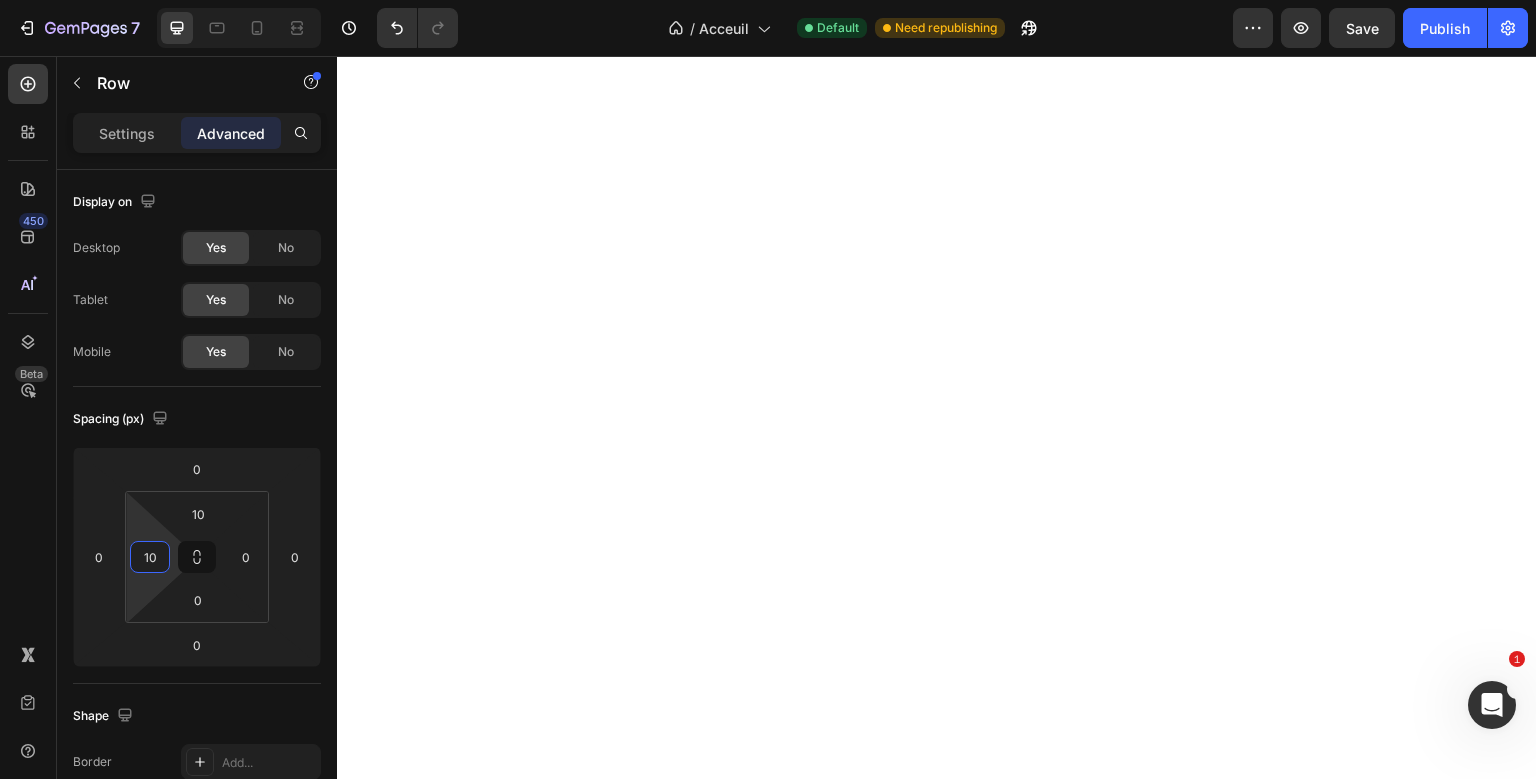 click on "10" at bounding box center [150, 557] 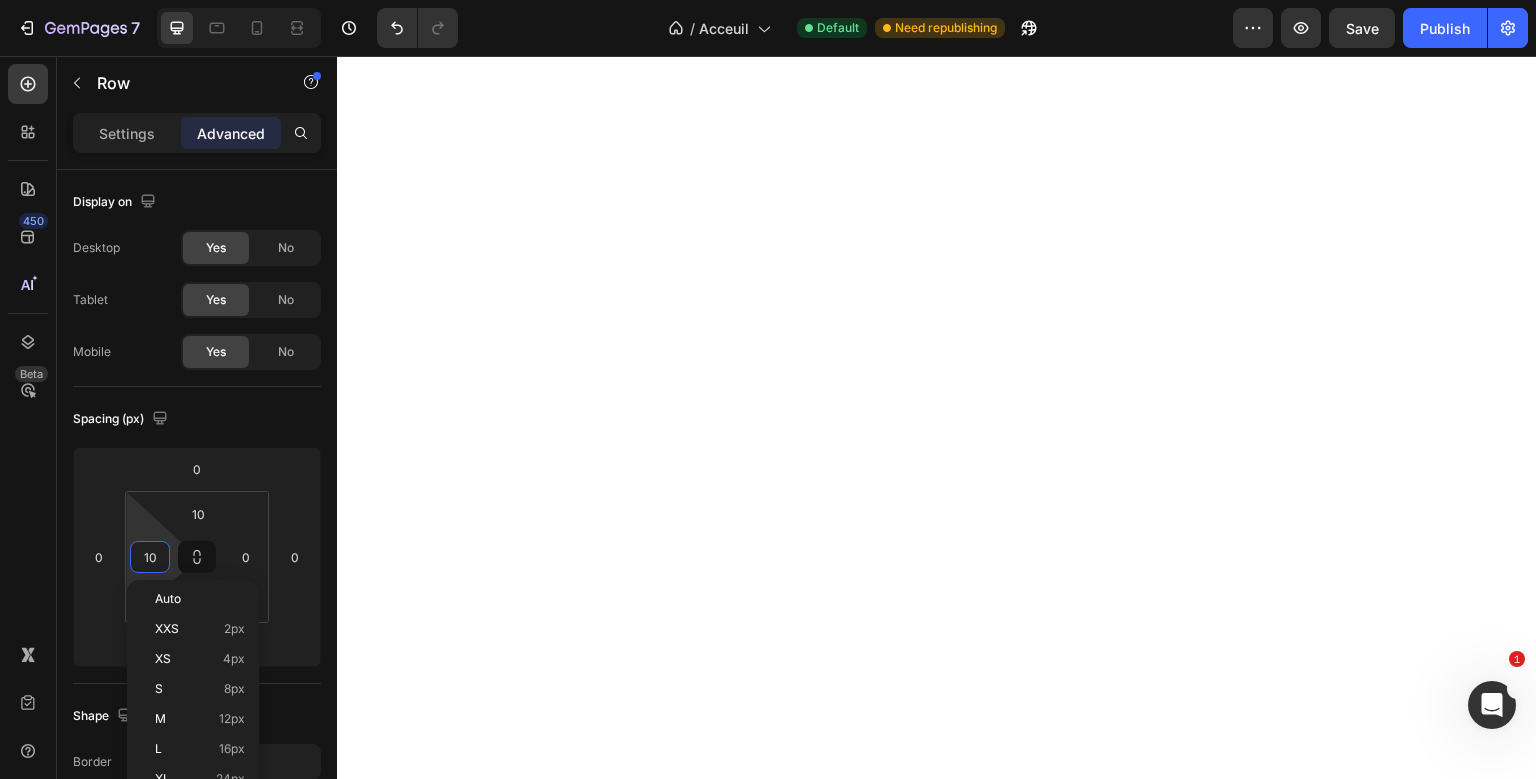 type on "0" 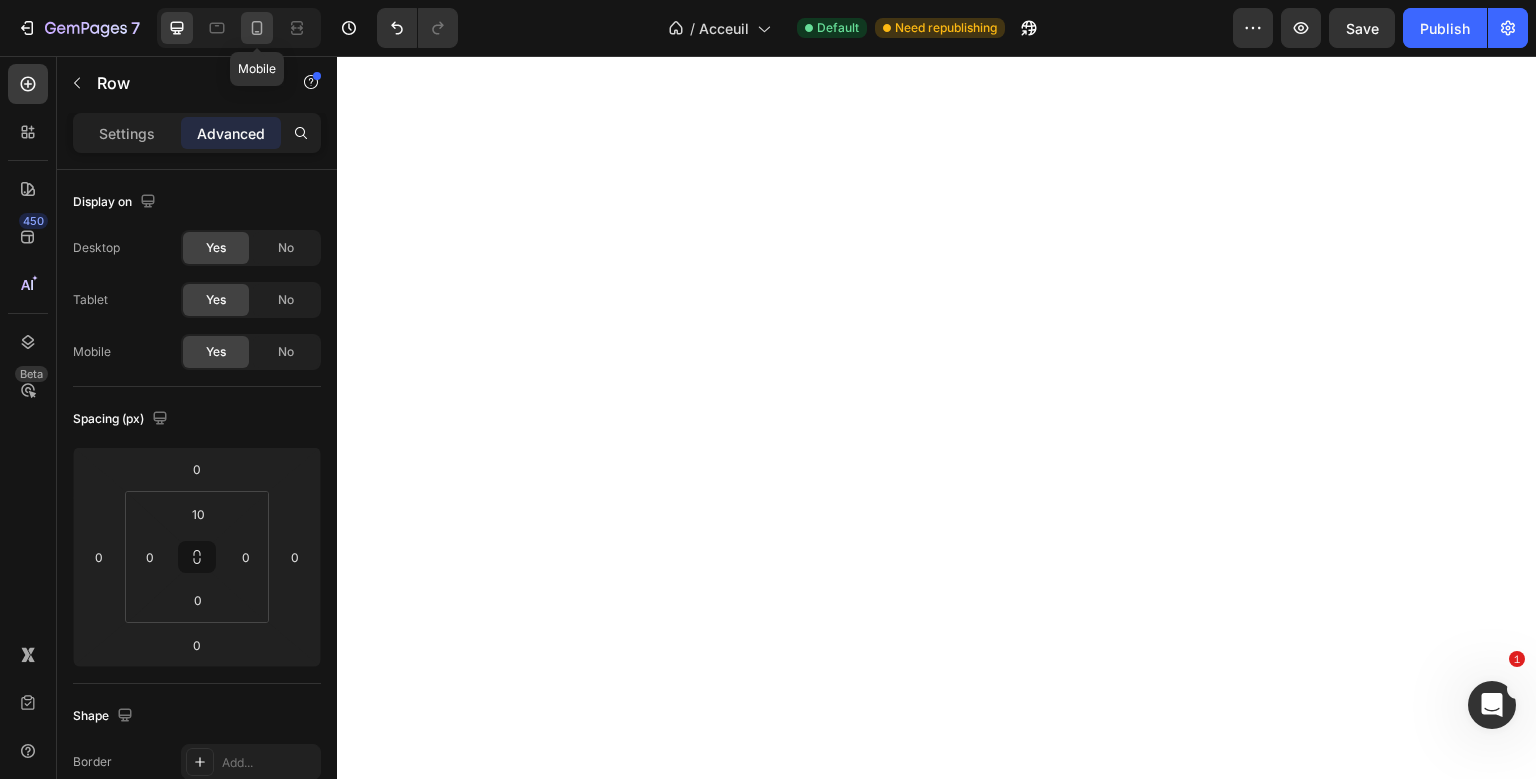 click 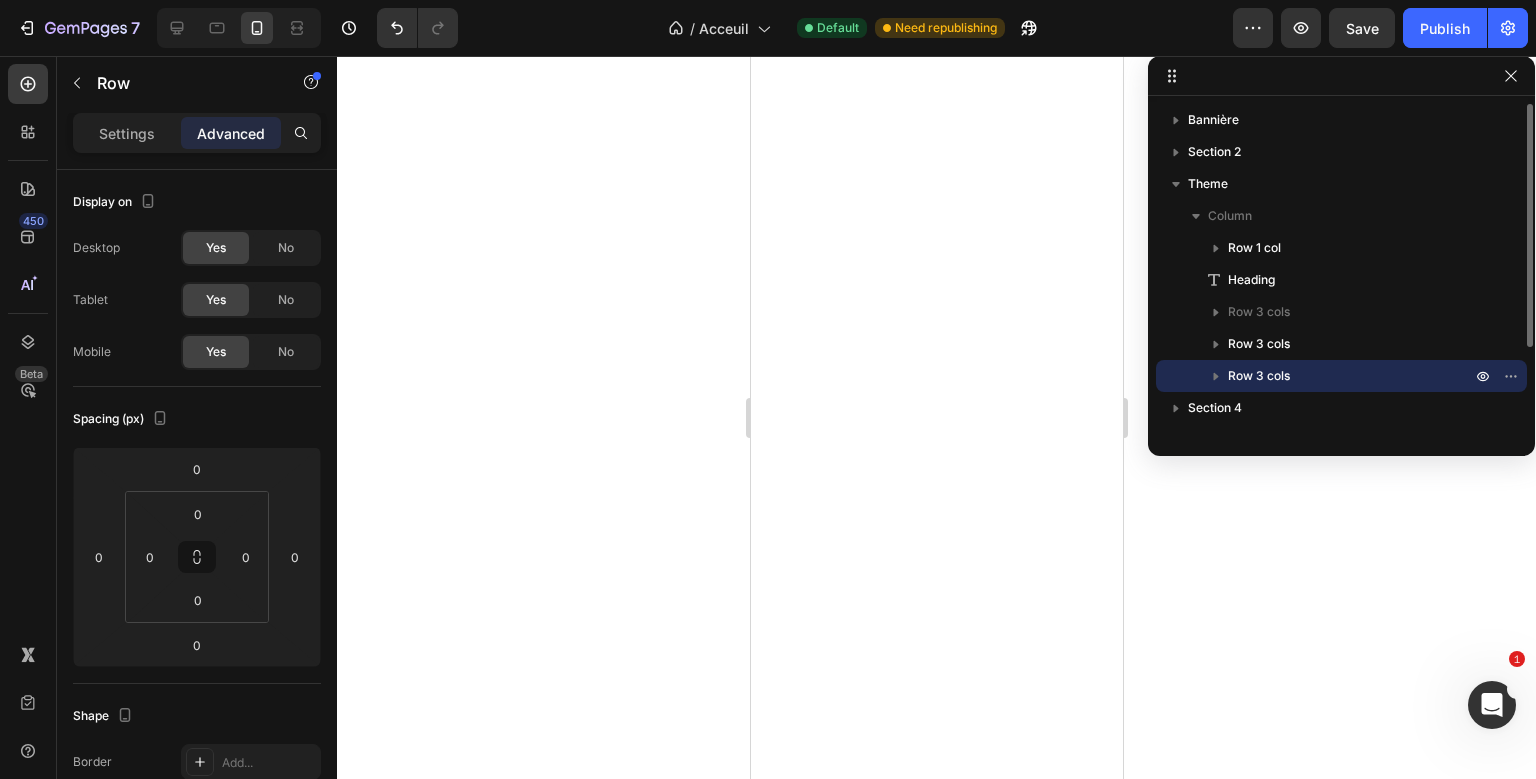 click 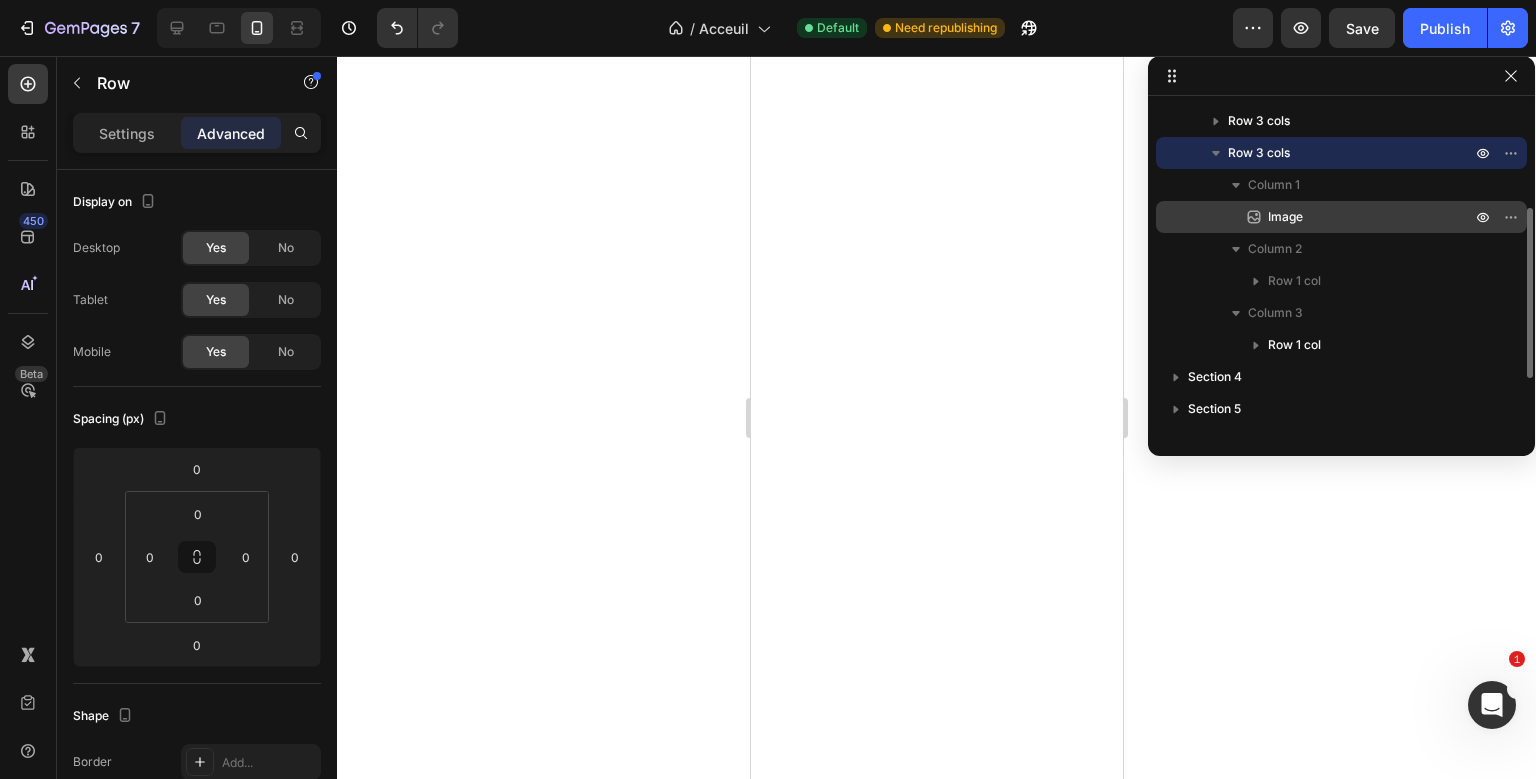 scroll, scrollTop: 224, scrollLeft: 0, axis: vertical 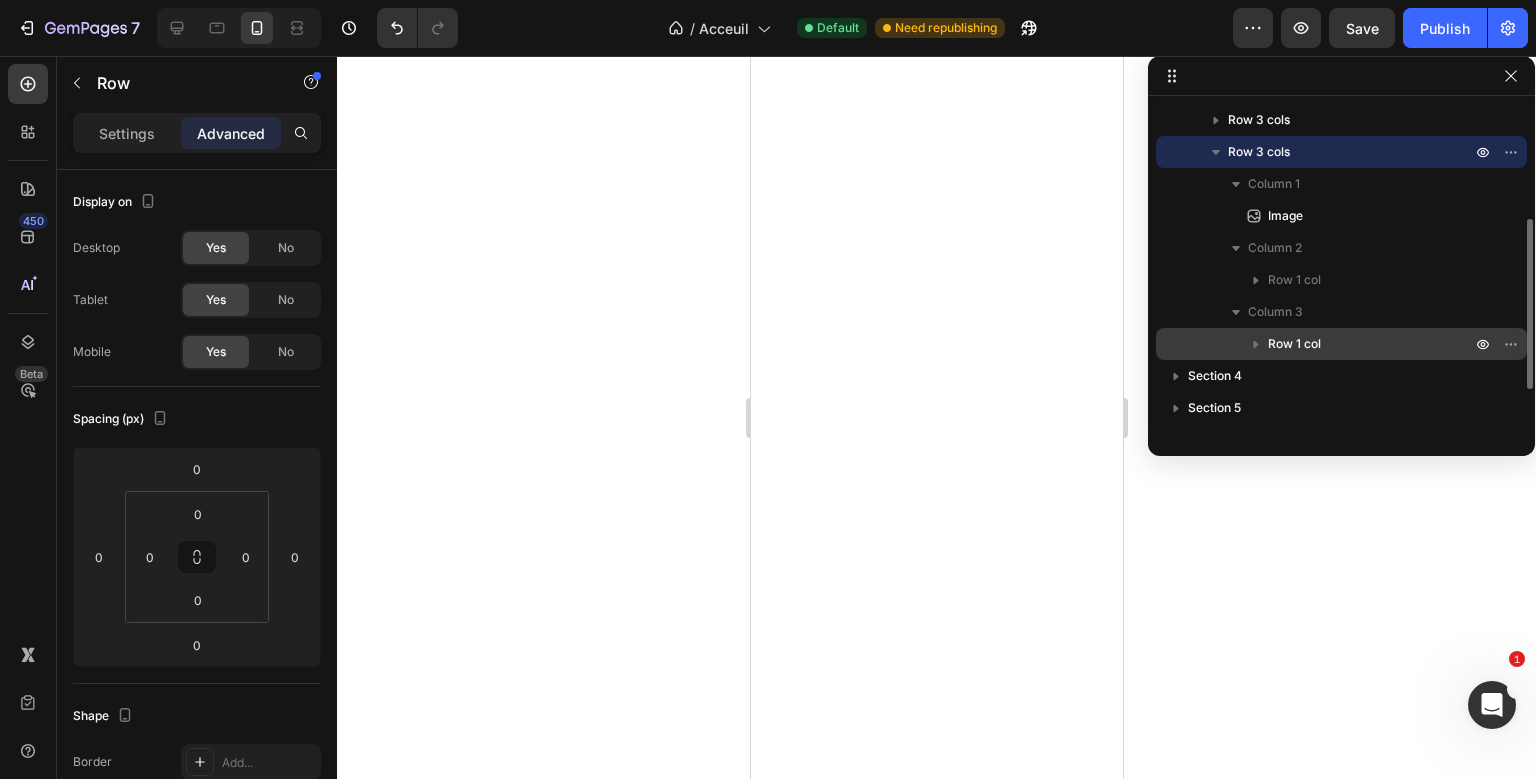click 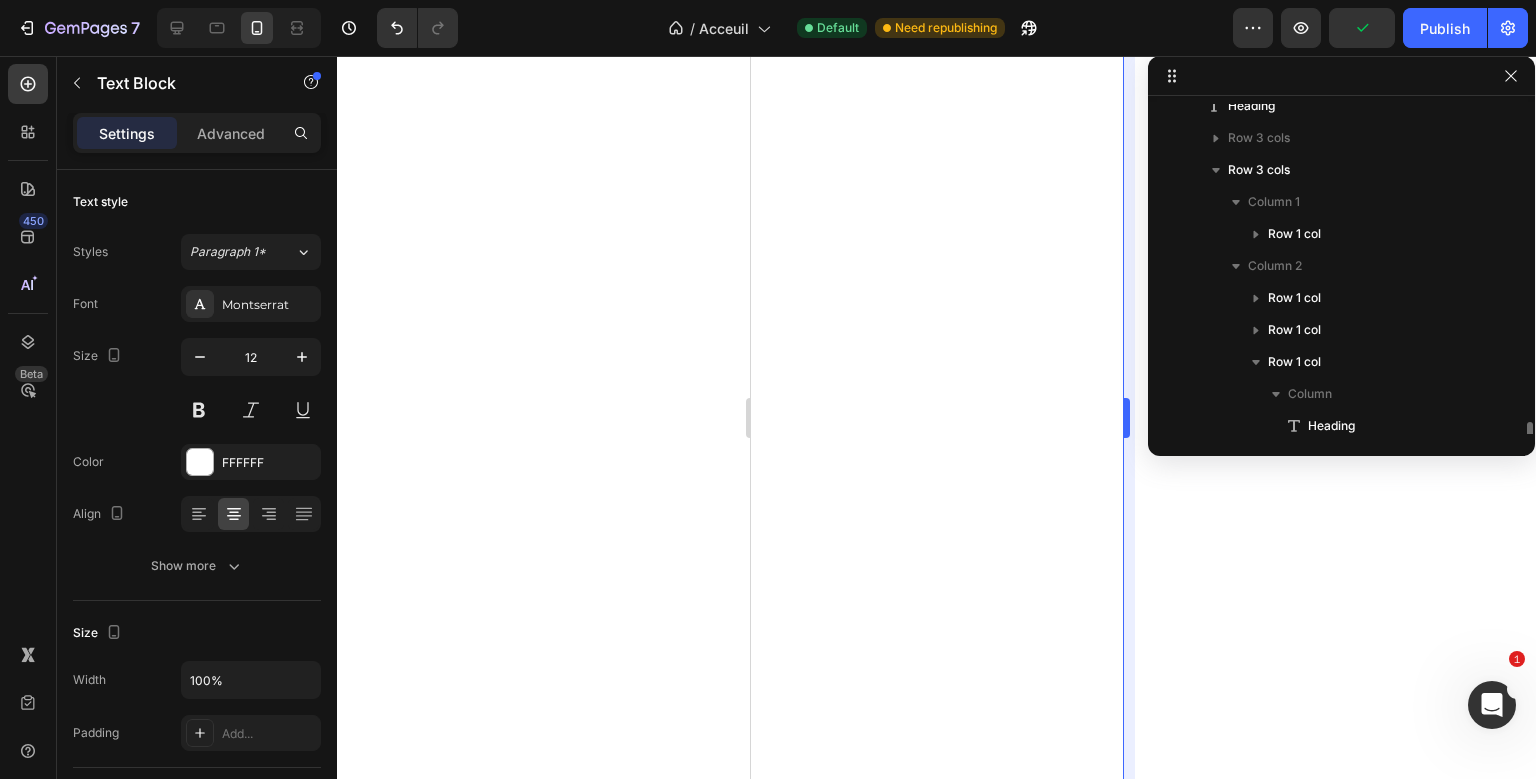 scroll, scrollTop: 378, scrollLeft: 0, axis: vertical 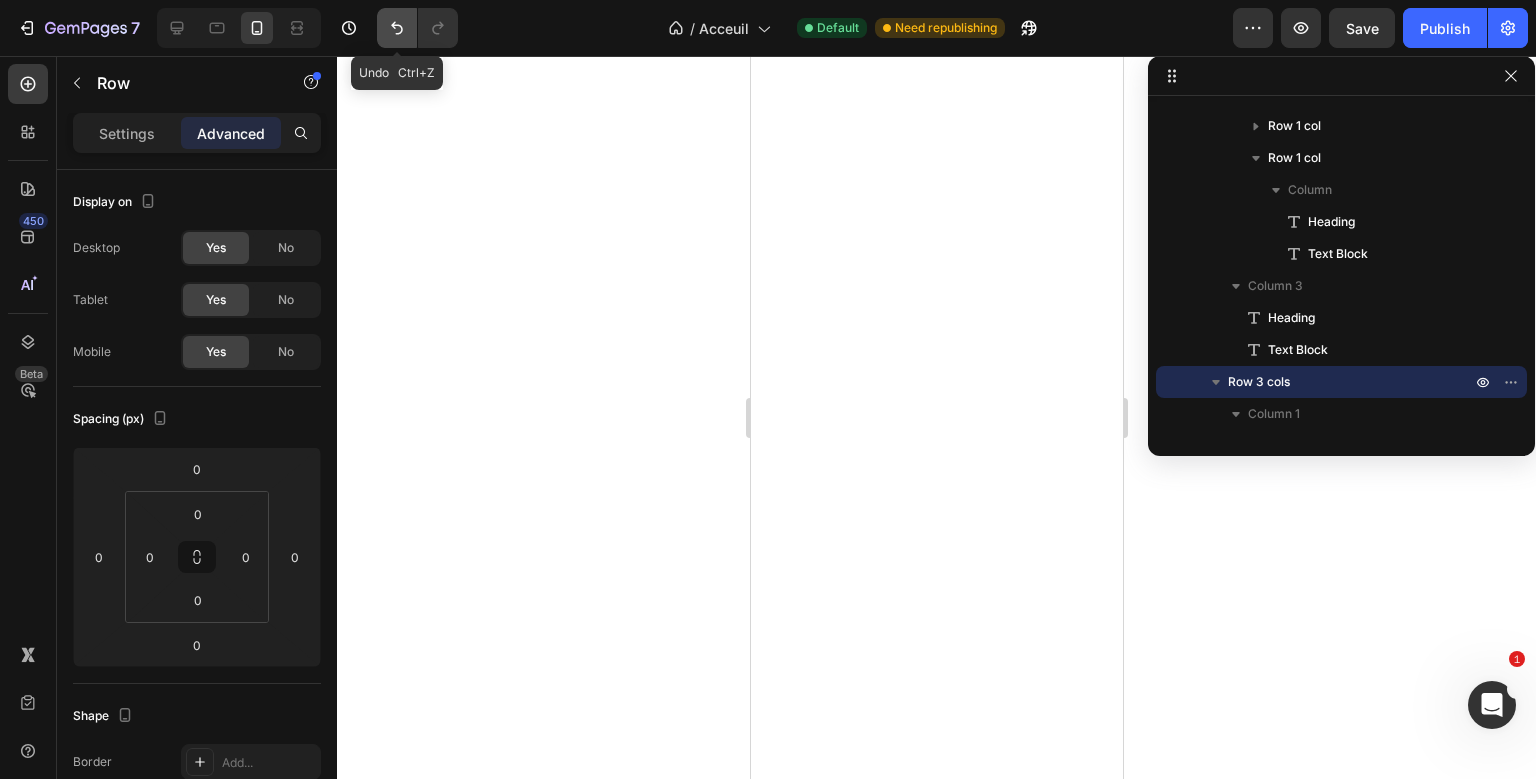 click 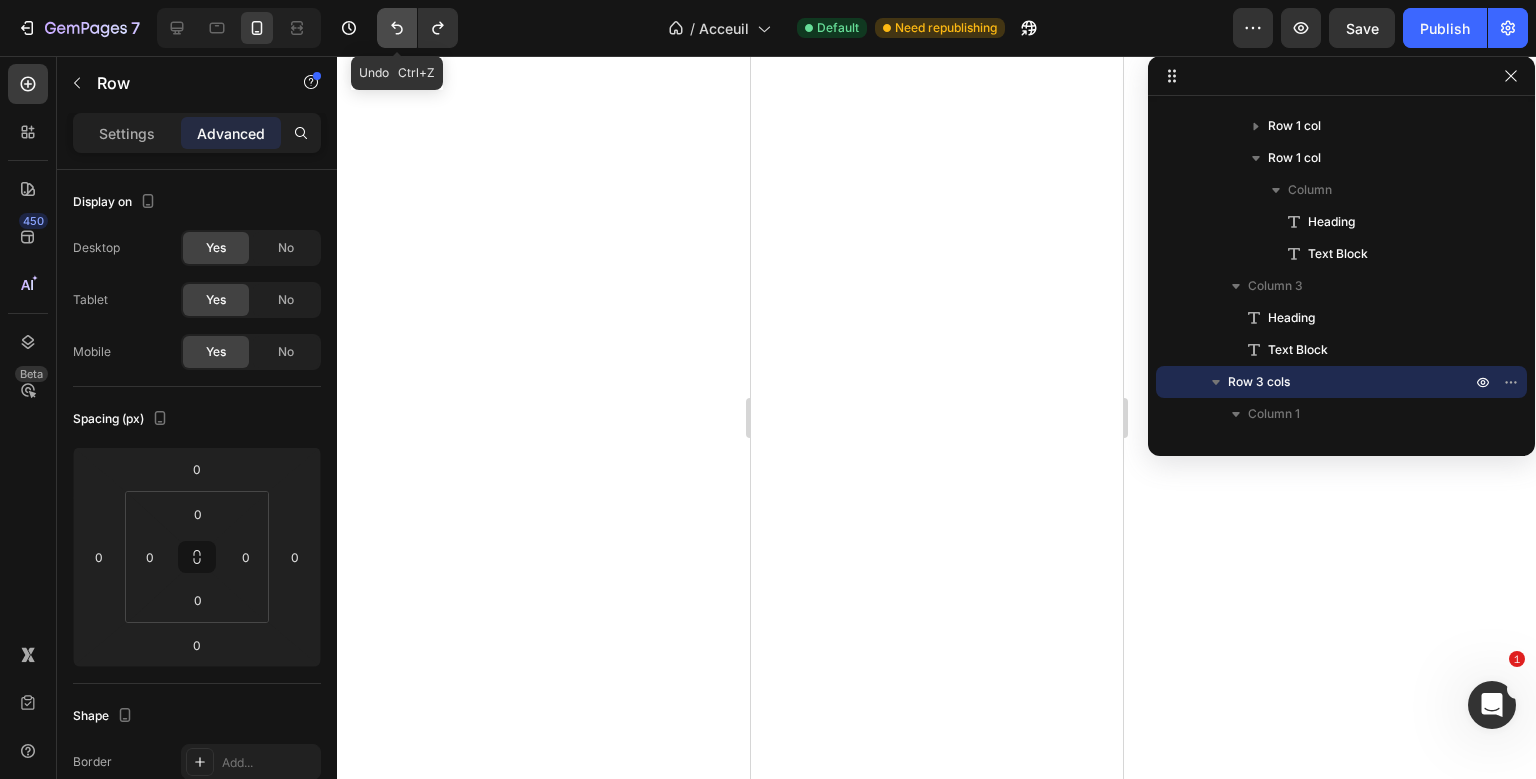 click 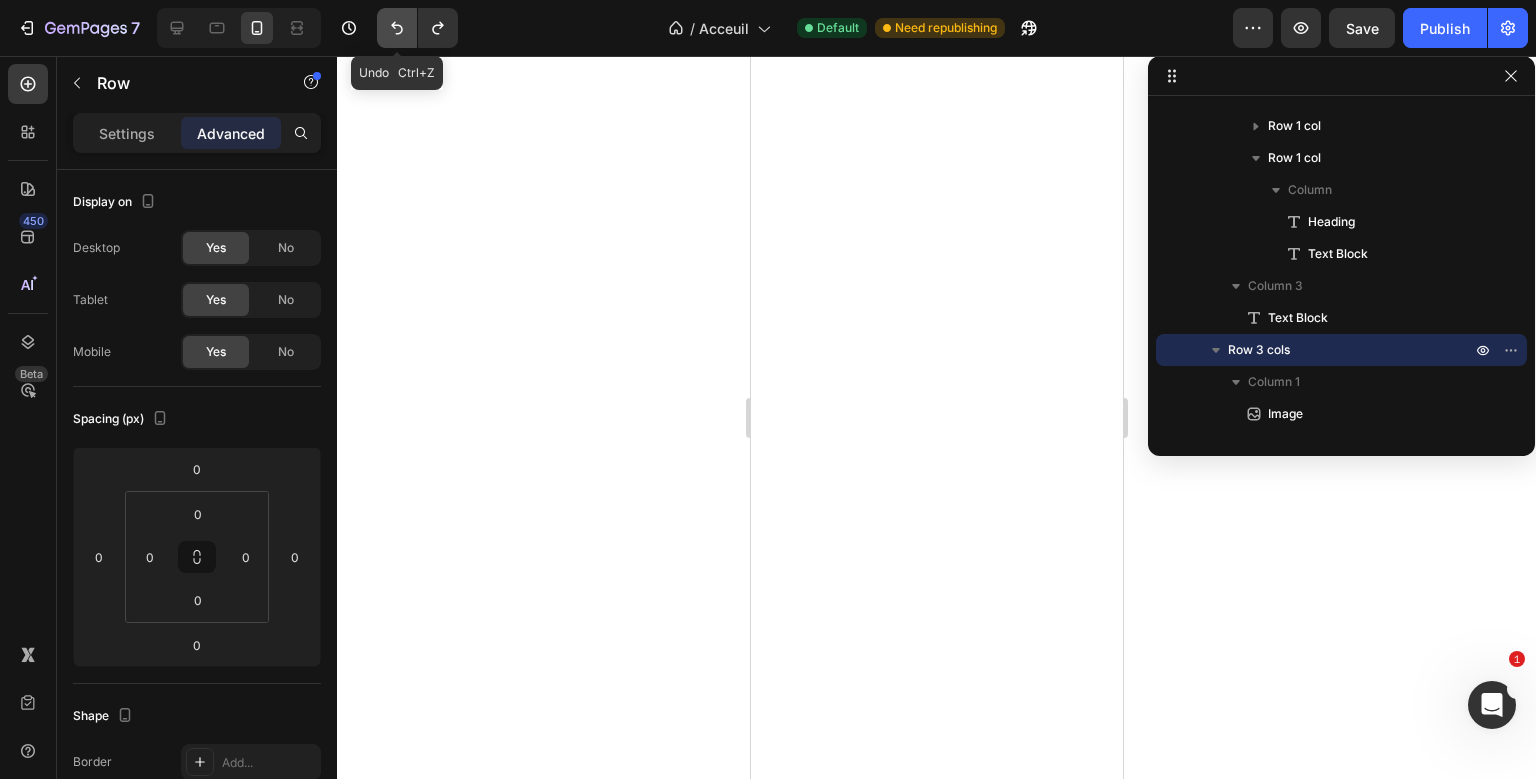 click 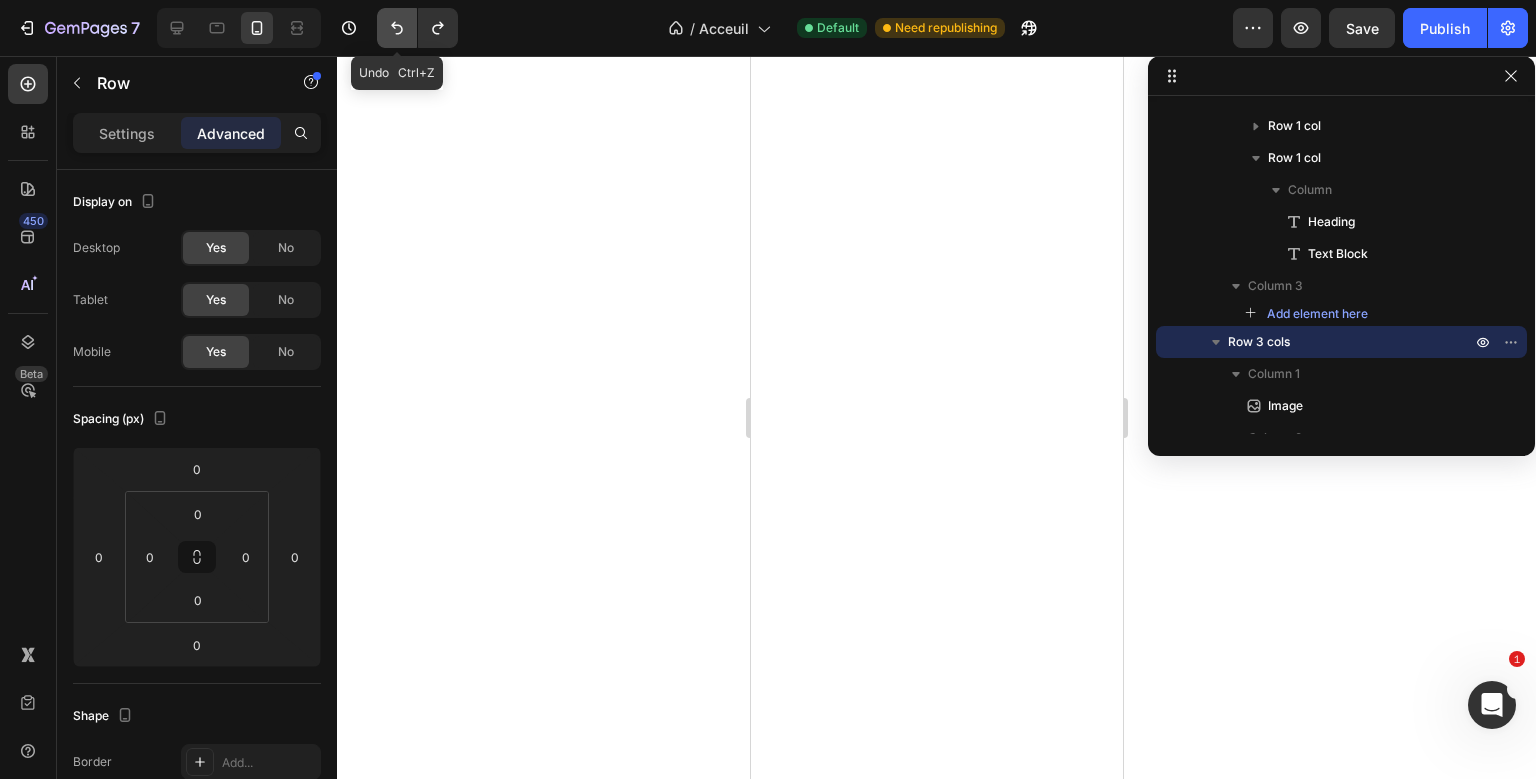 click 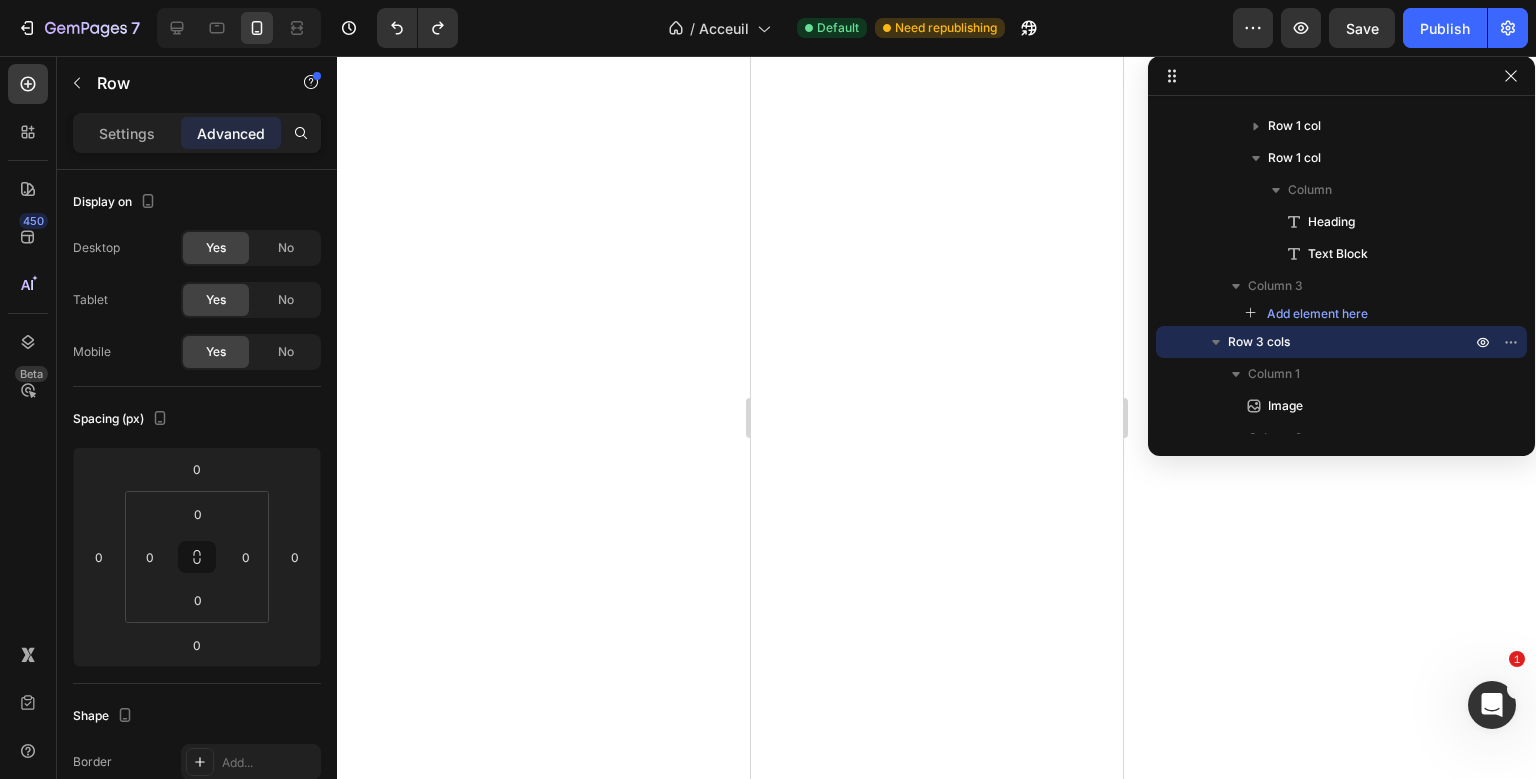 click on "7  Version history  /  Acceuil Default Need republishing Preview  Save   Publish" 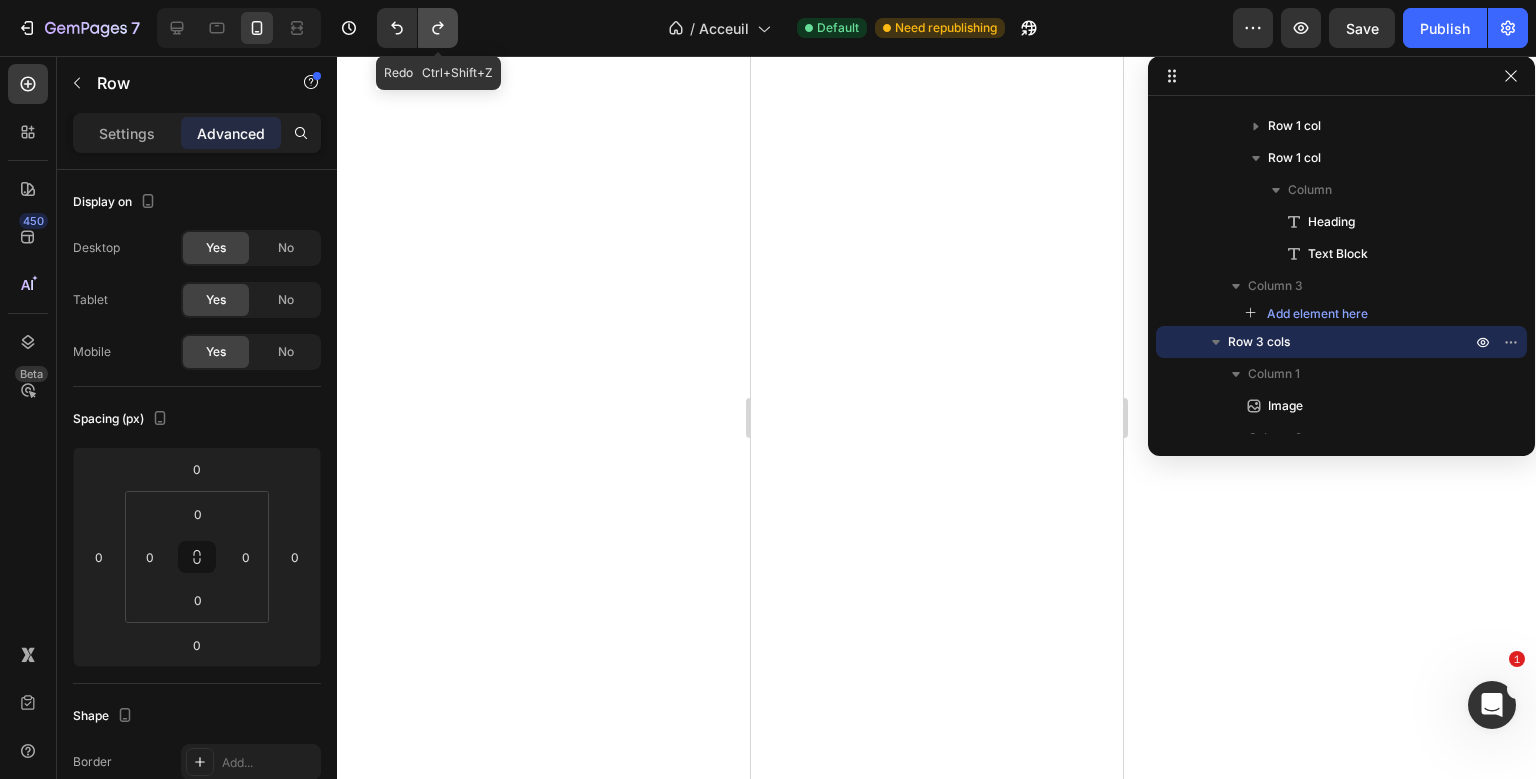click 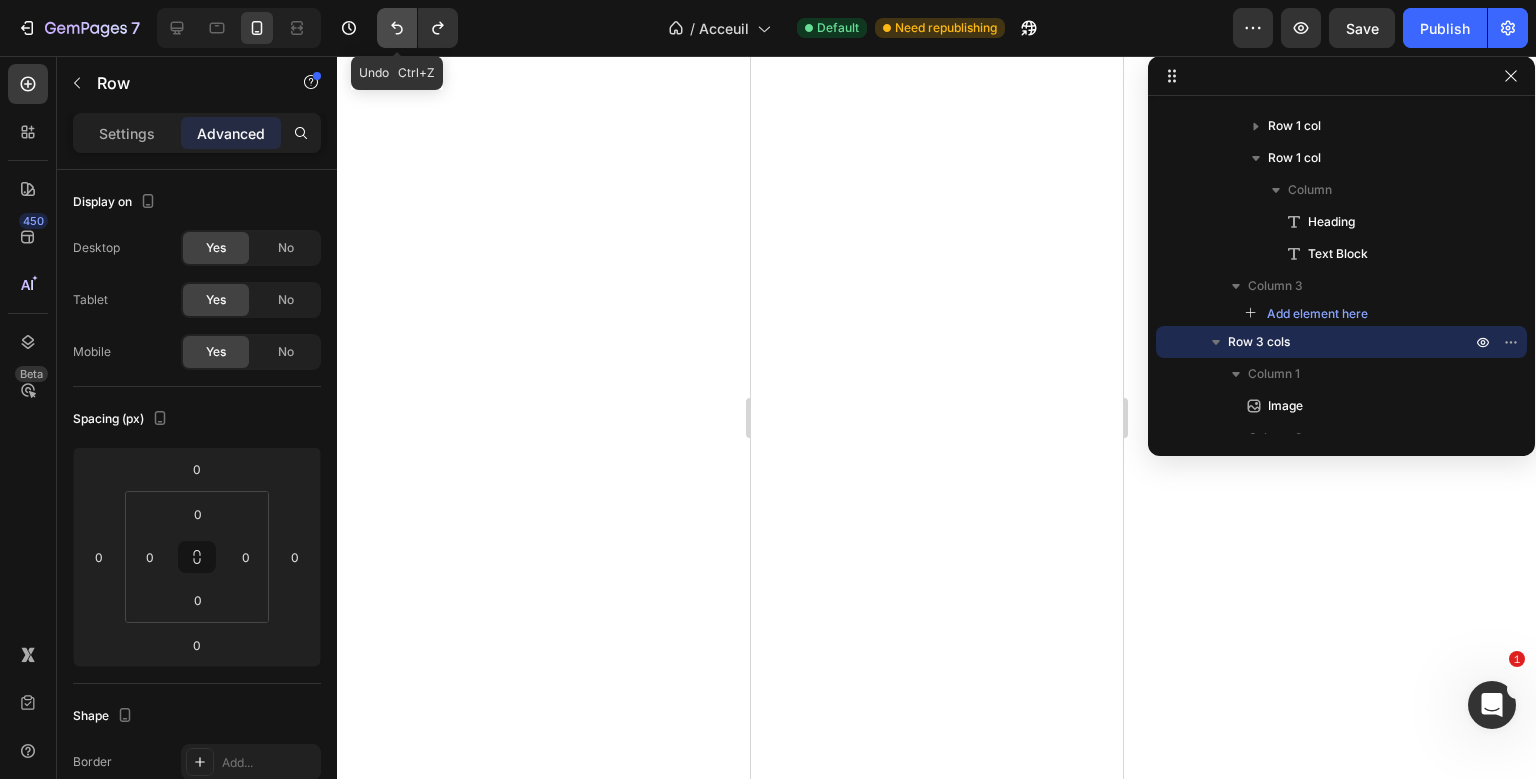 click 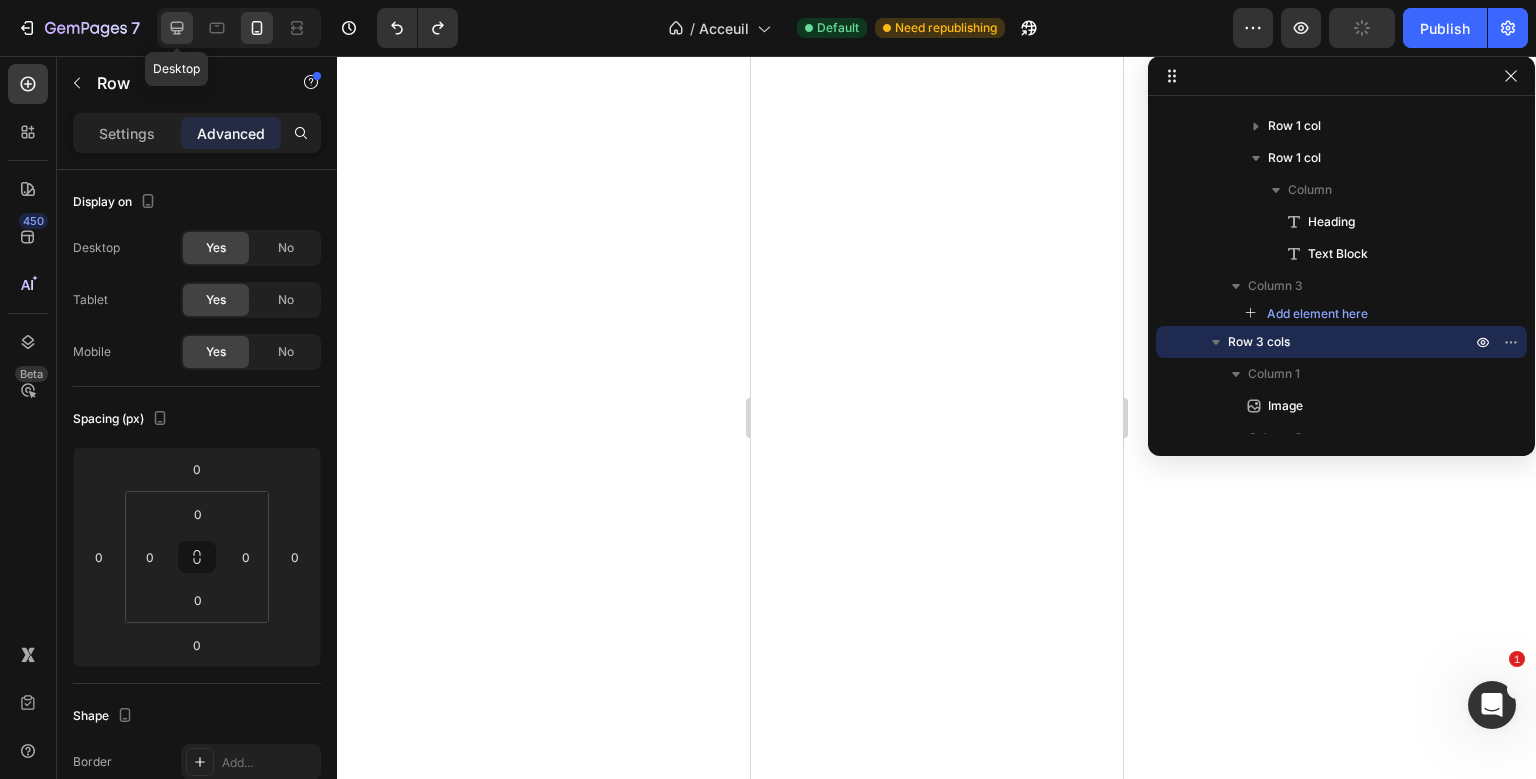 click 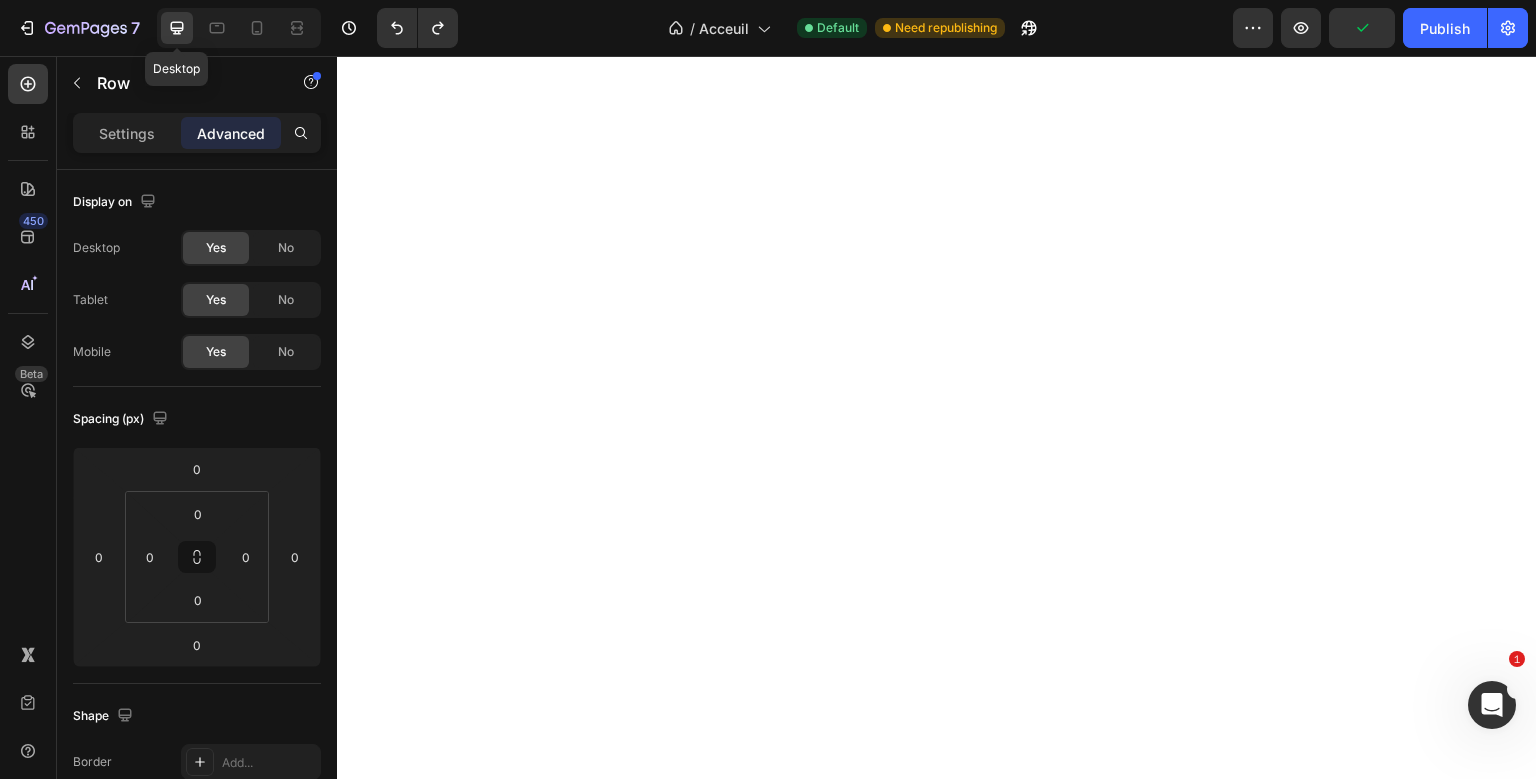 type on "-30" 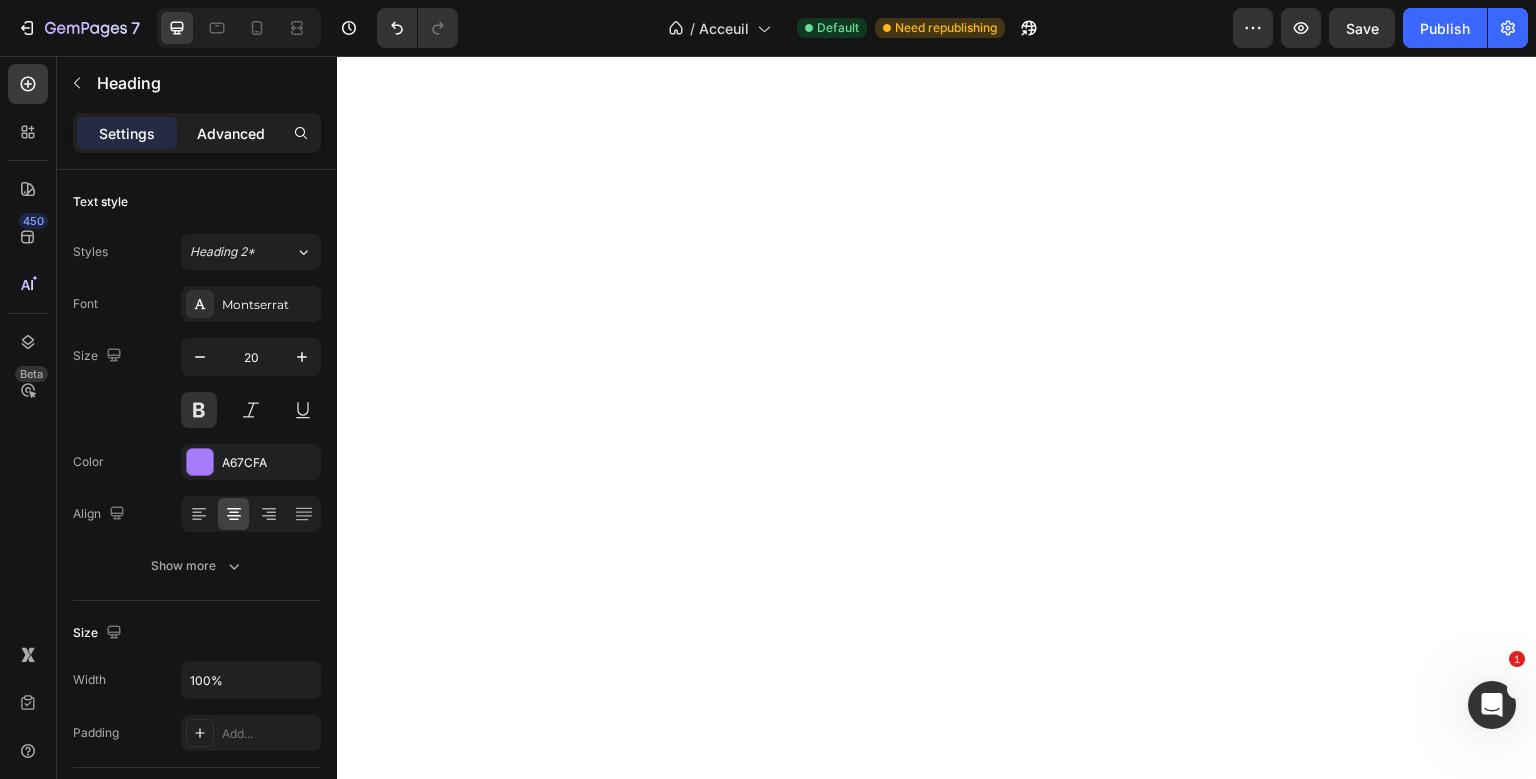 click on "Advanced" at bounding box center (231, 133) 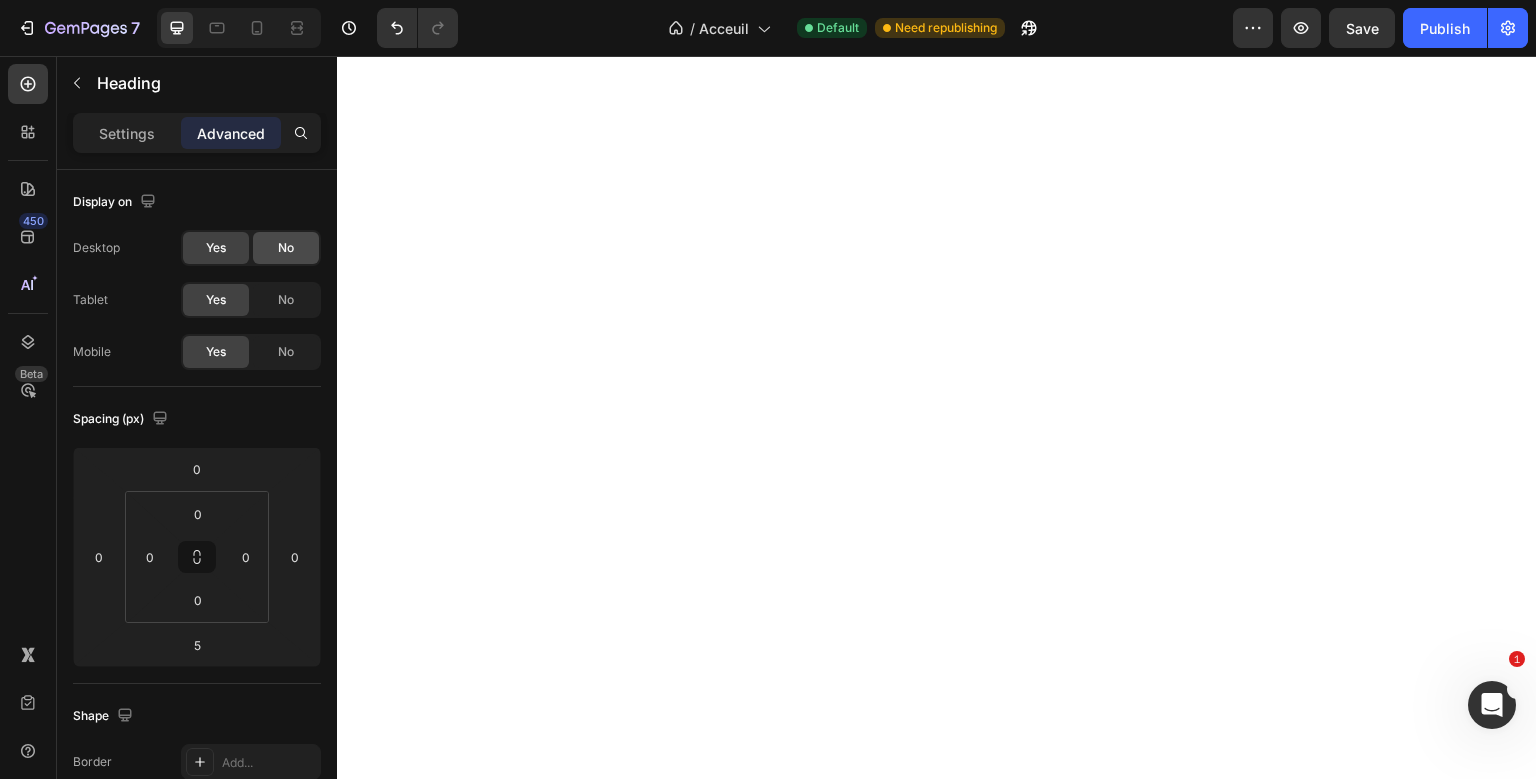 click on "No" 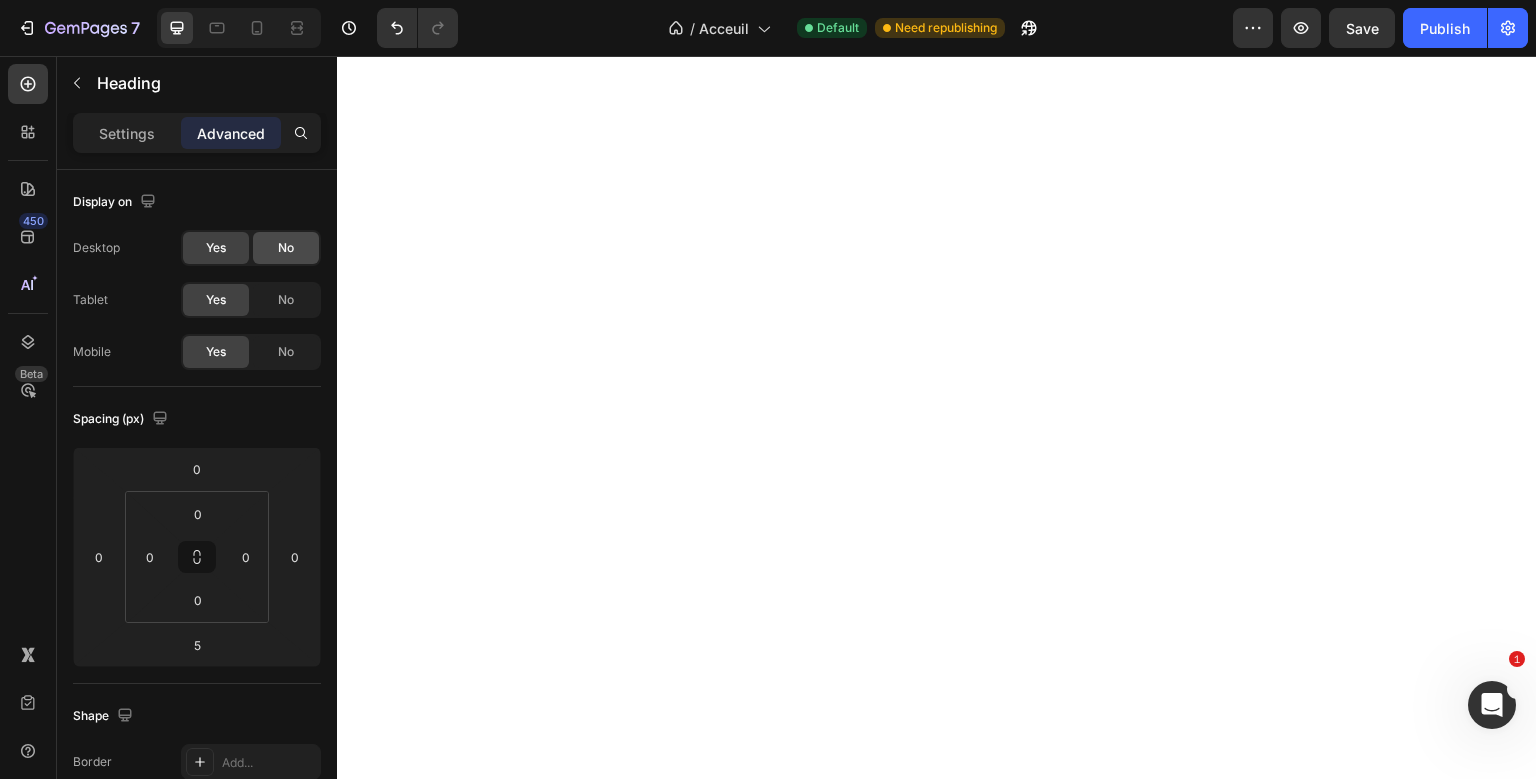 click on "No" 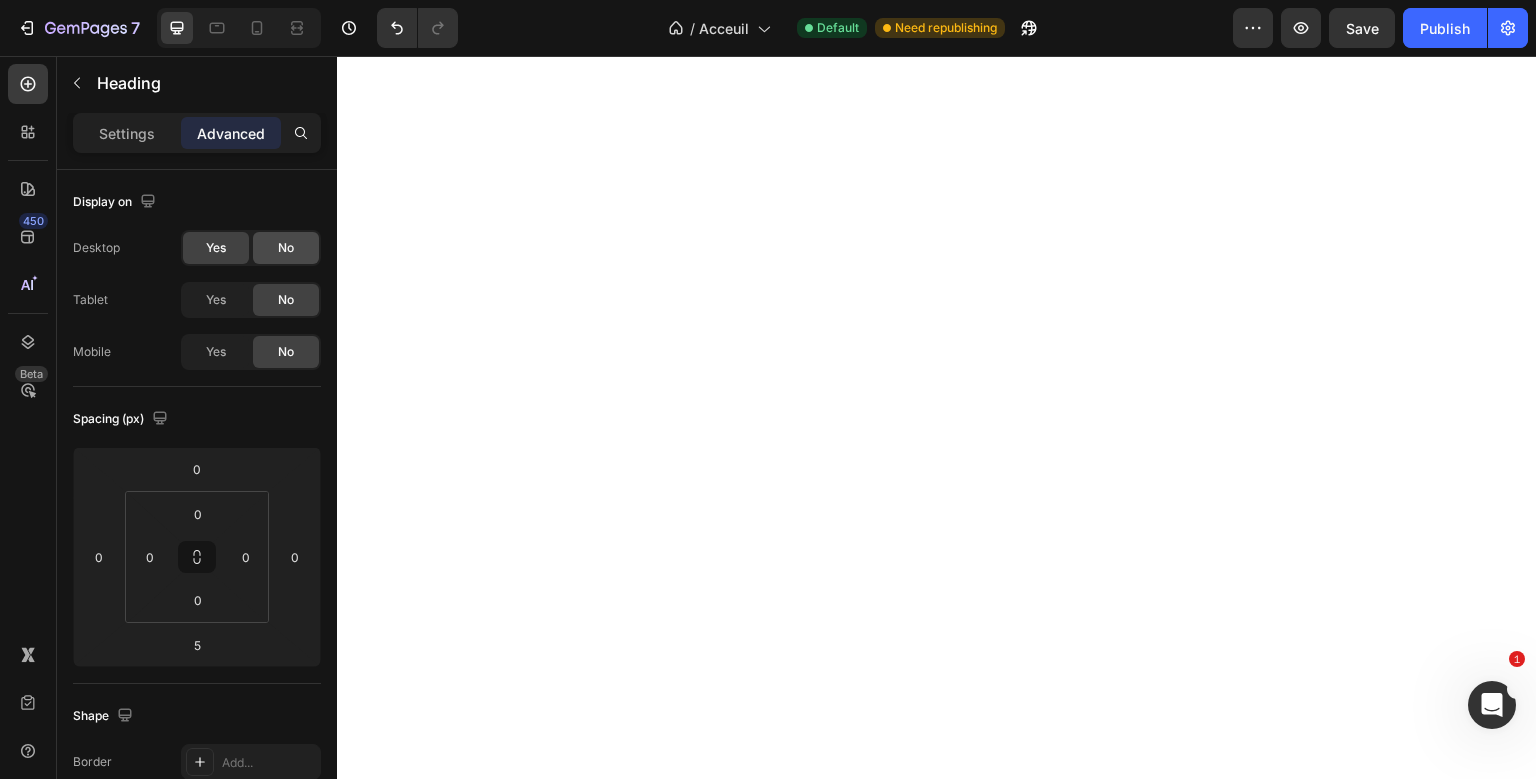 click on "No" 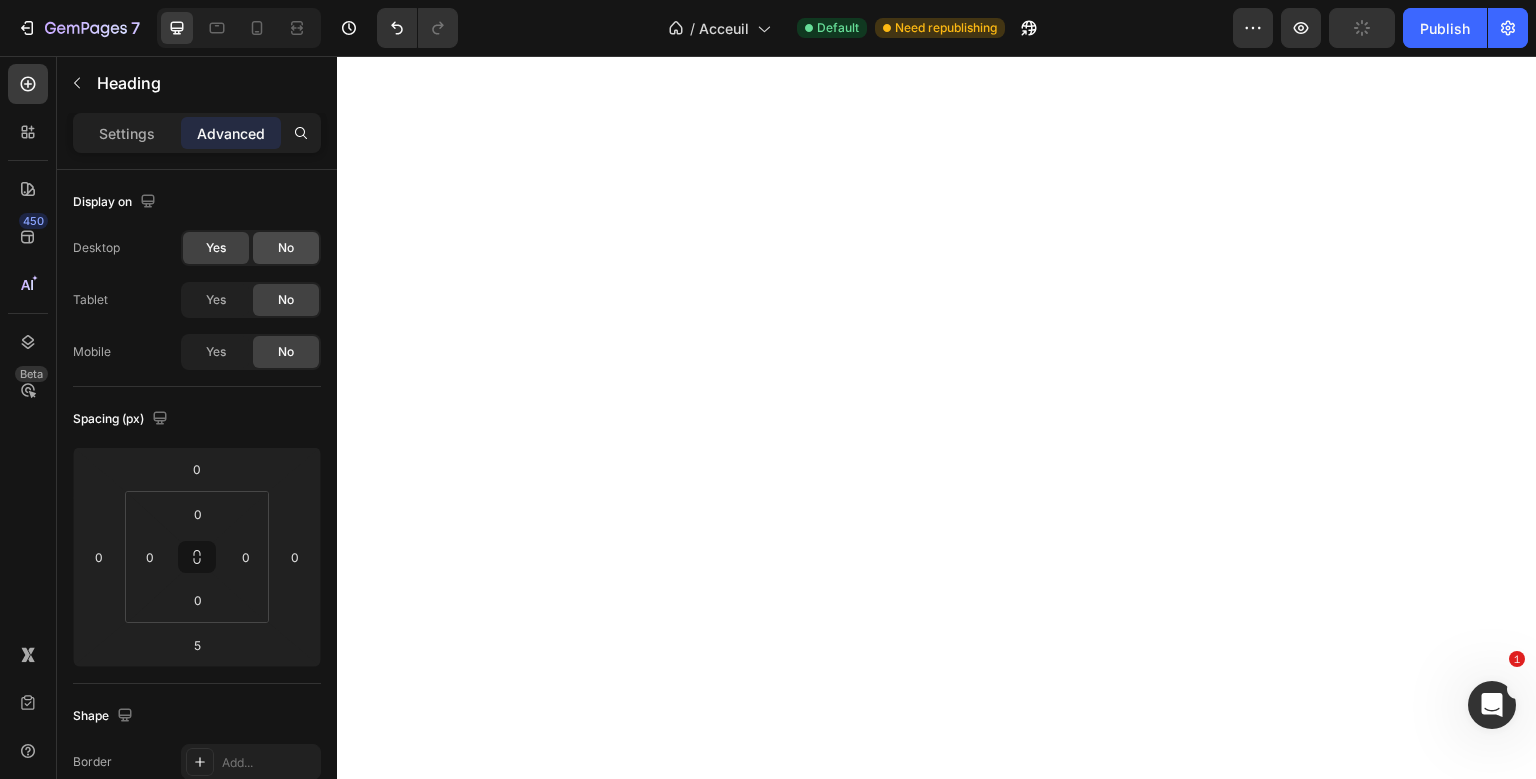 click on "No" 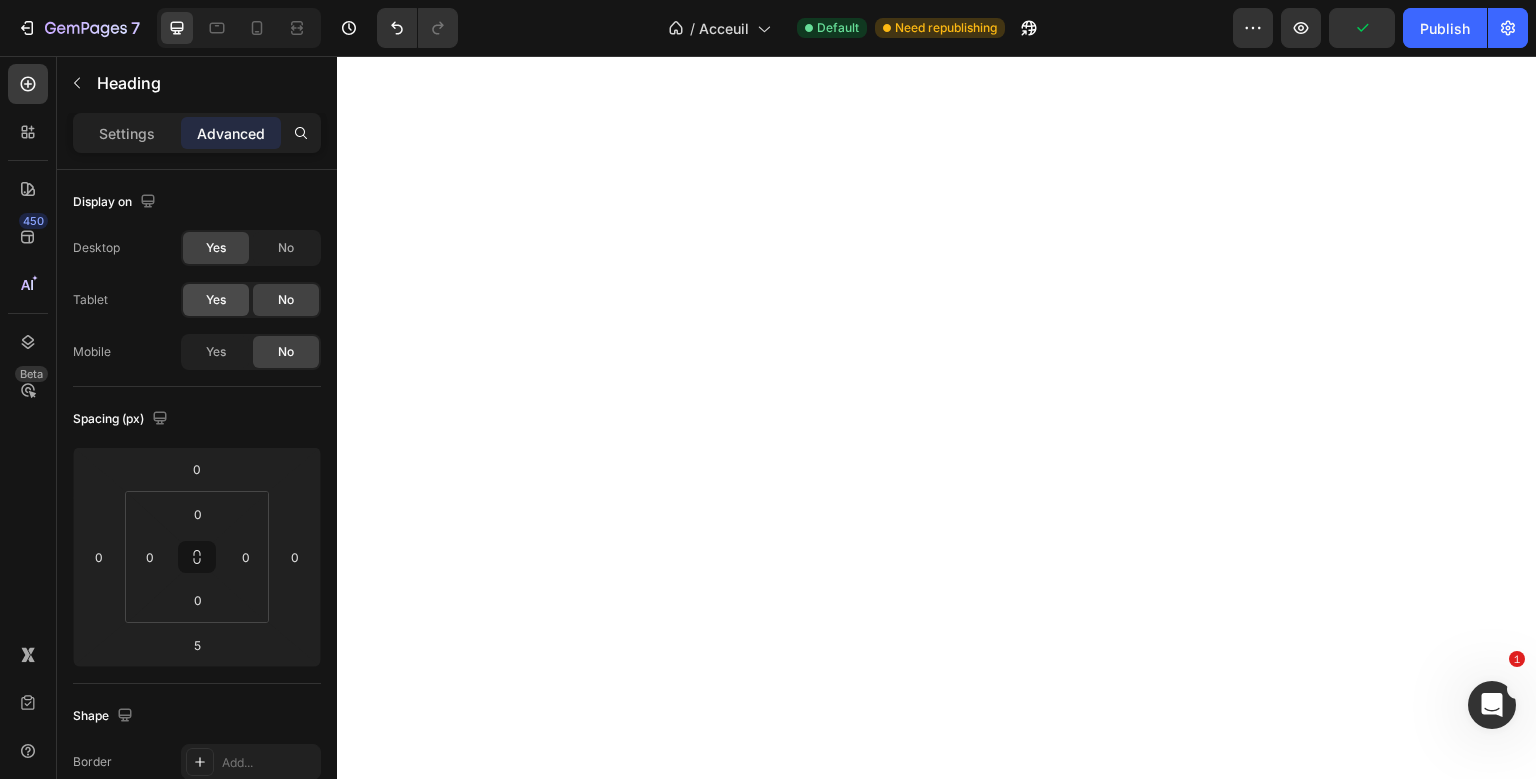 drag, startPoint x: 194, startPoint y: 318, endPoint x: 213, endPoint y: 306, distance: 22.472204 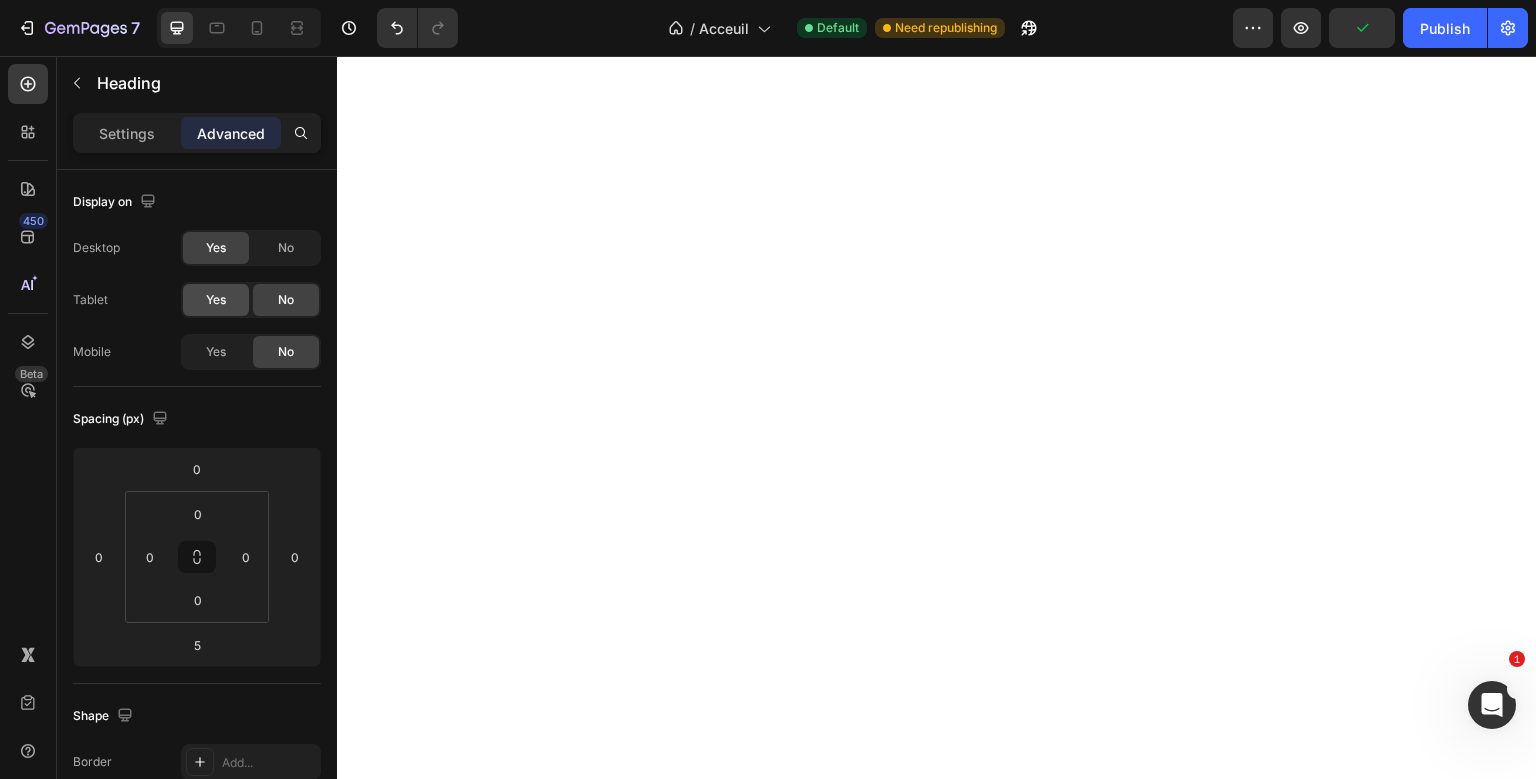 click on "Desktop Yes No Tablet Yes No Mobile Yes No" at bounding box center (197, 300) 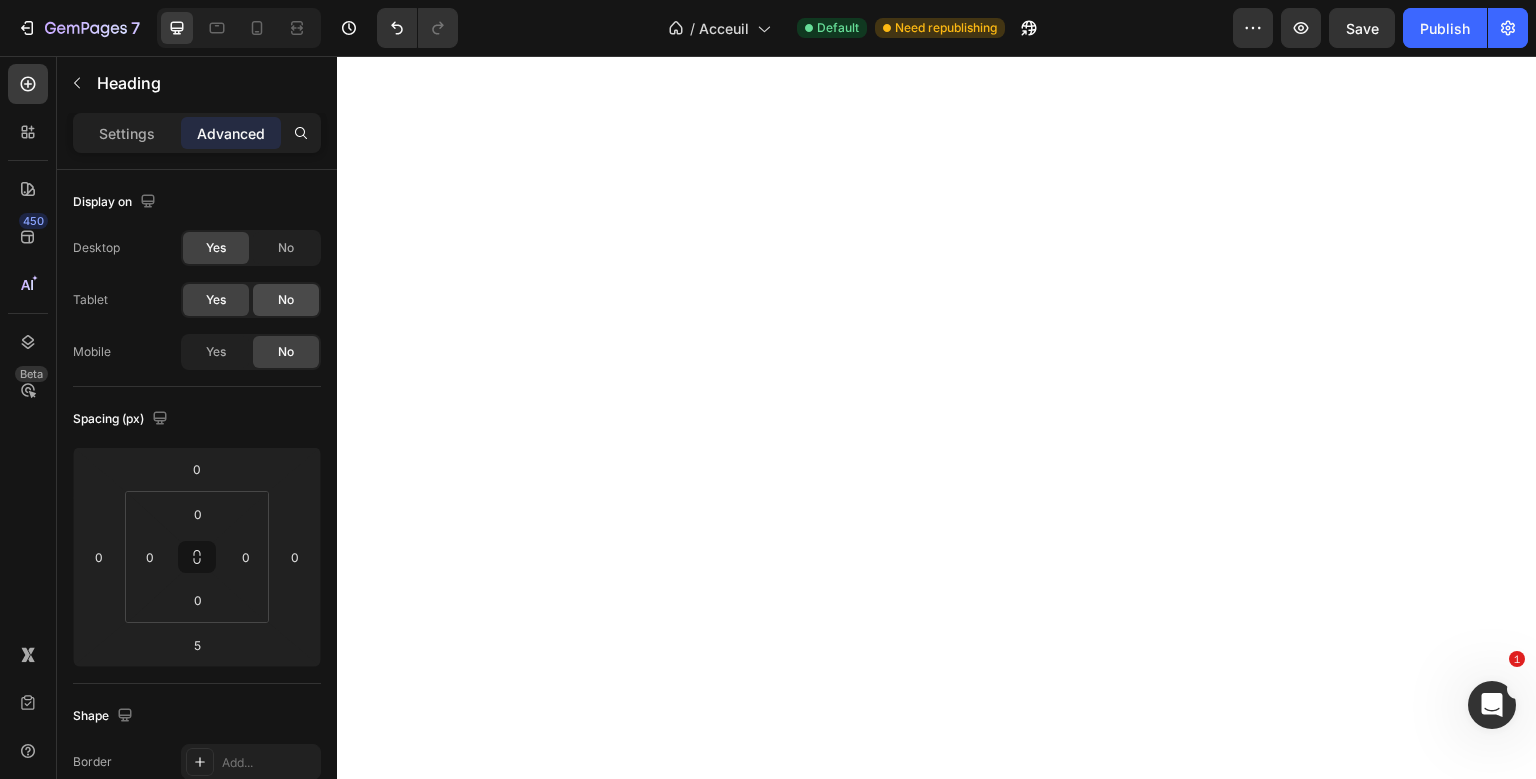 click on "No" 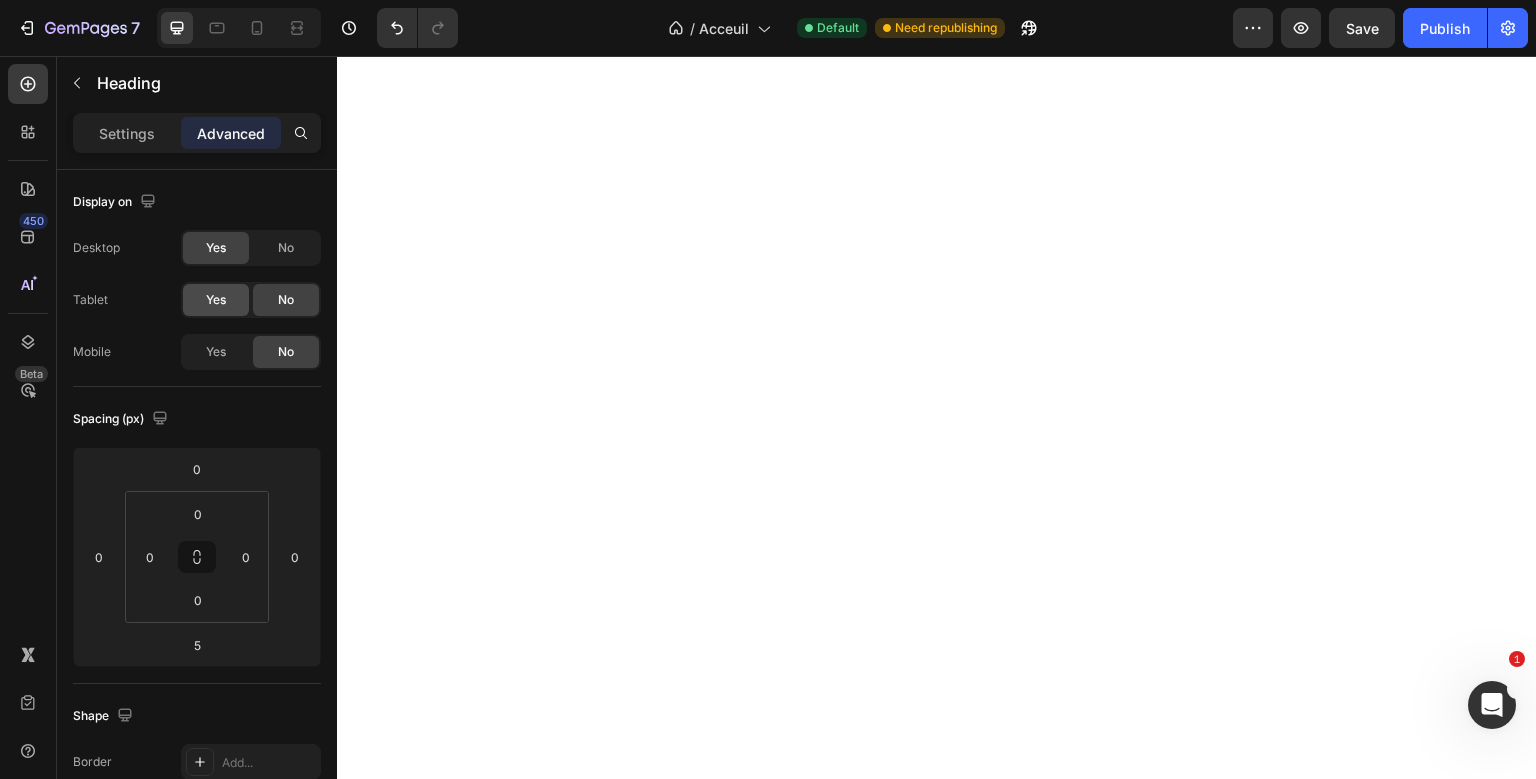 click on "Yes" 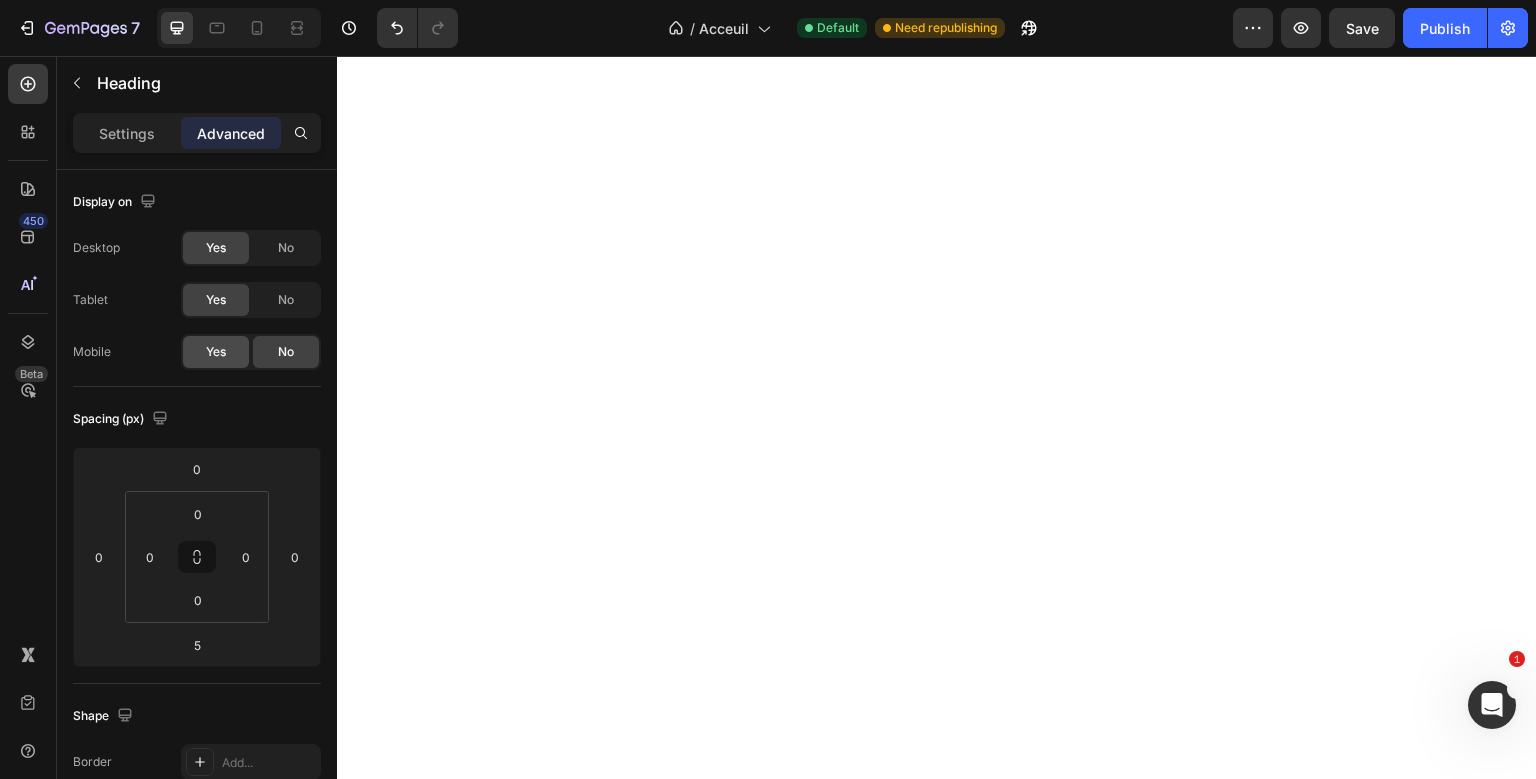 click on "Yes" 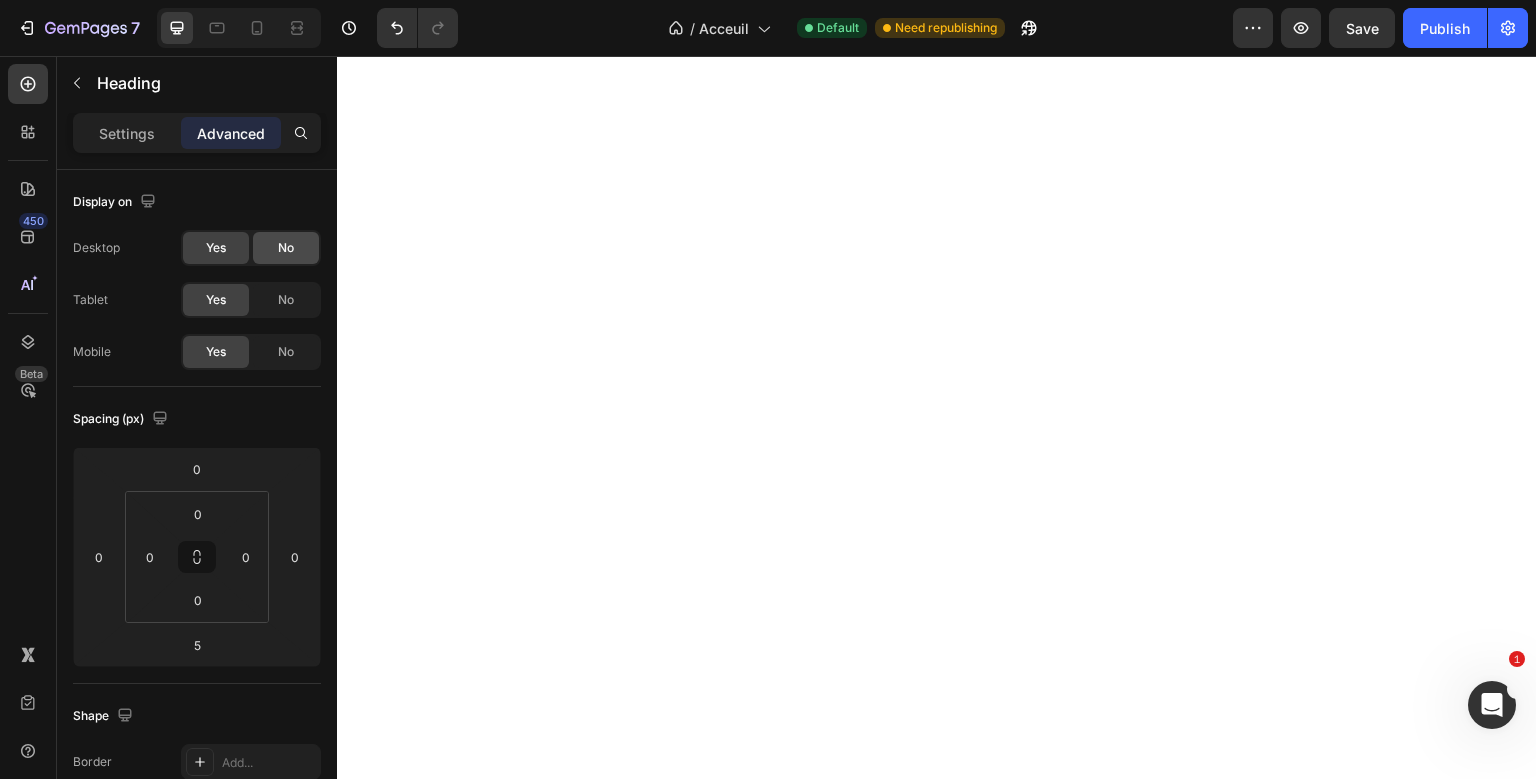 click on "No" 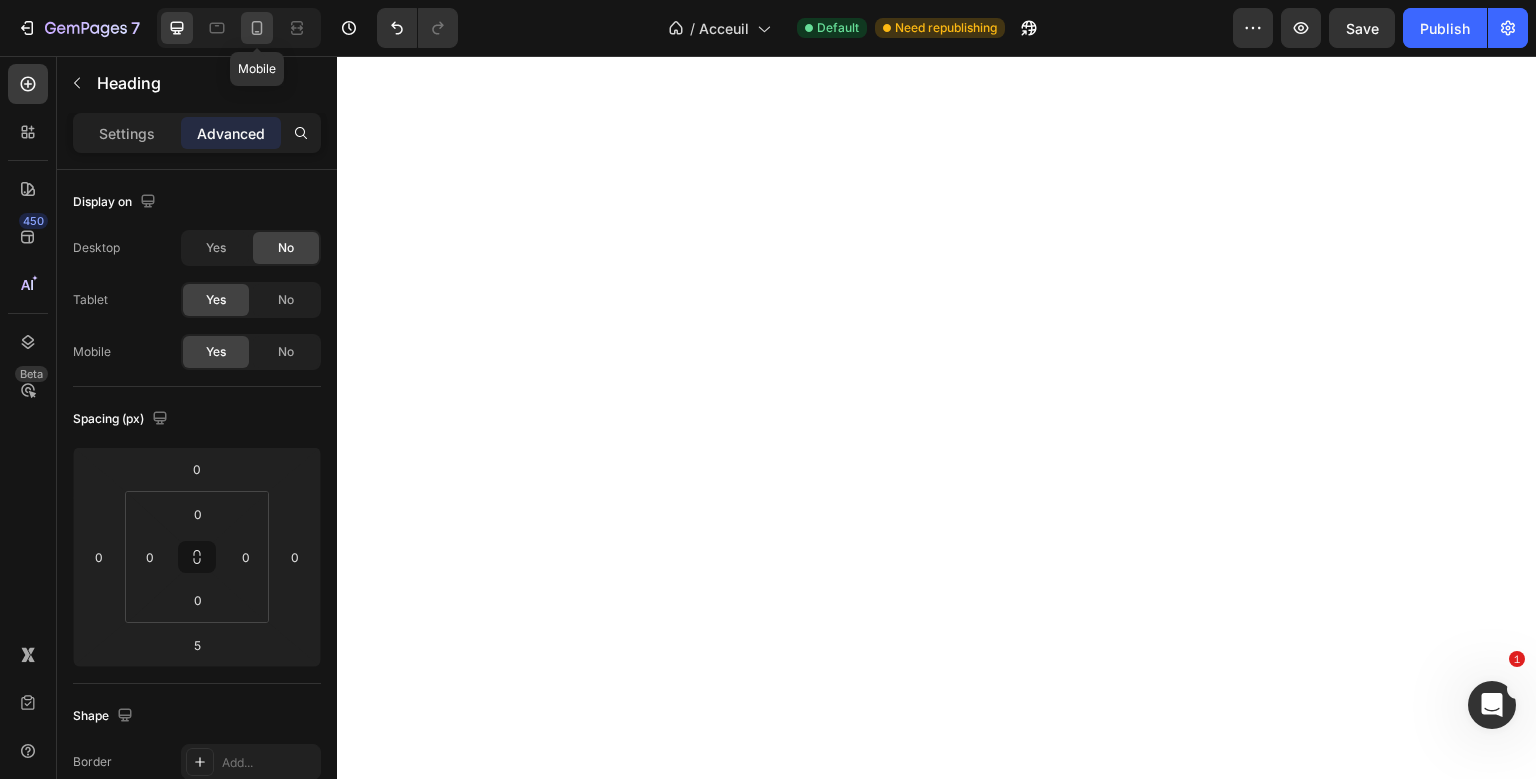 click 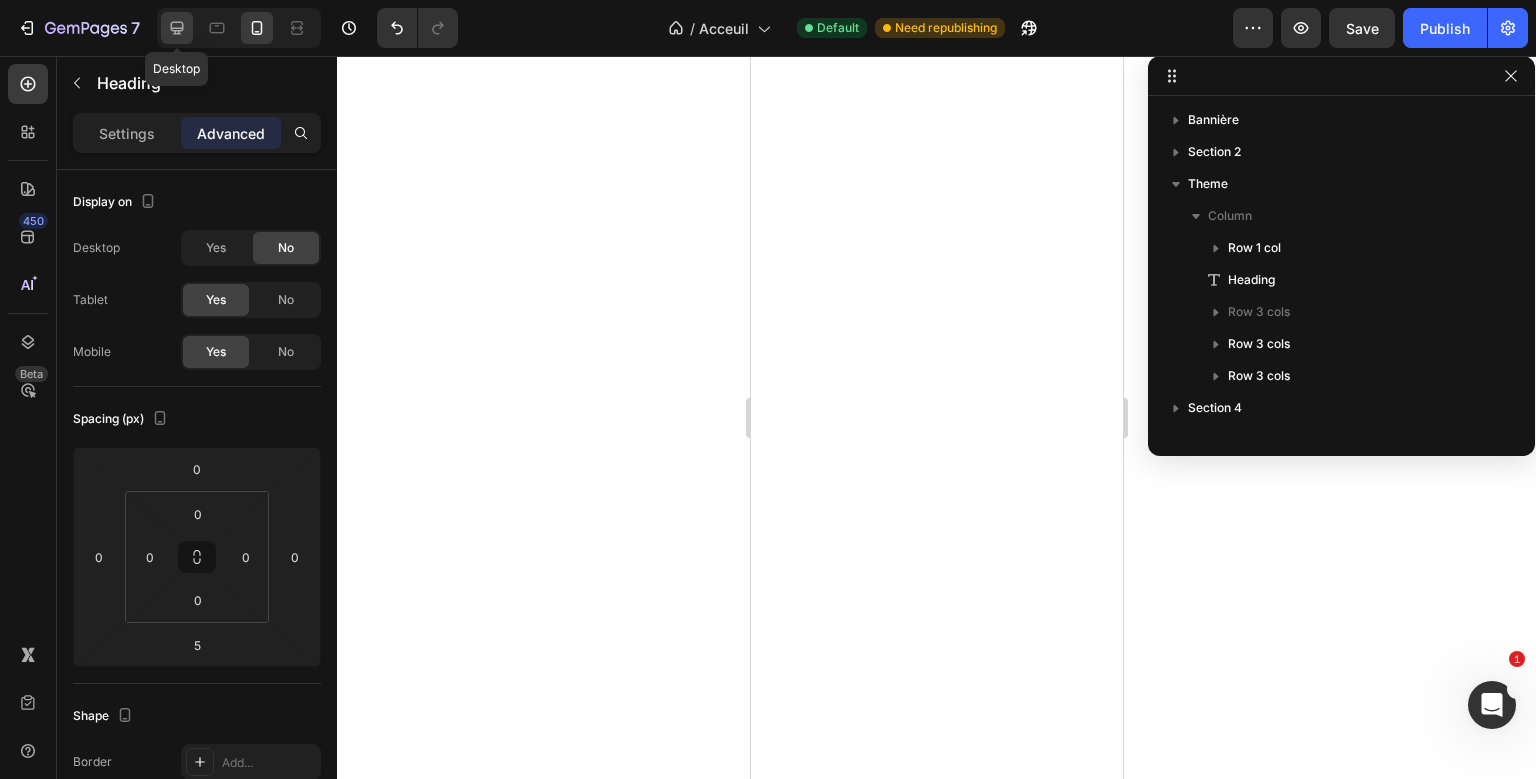 click 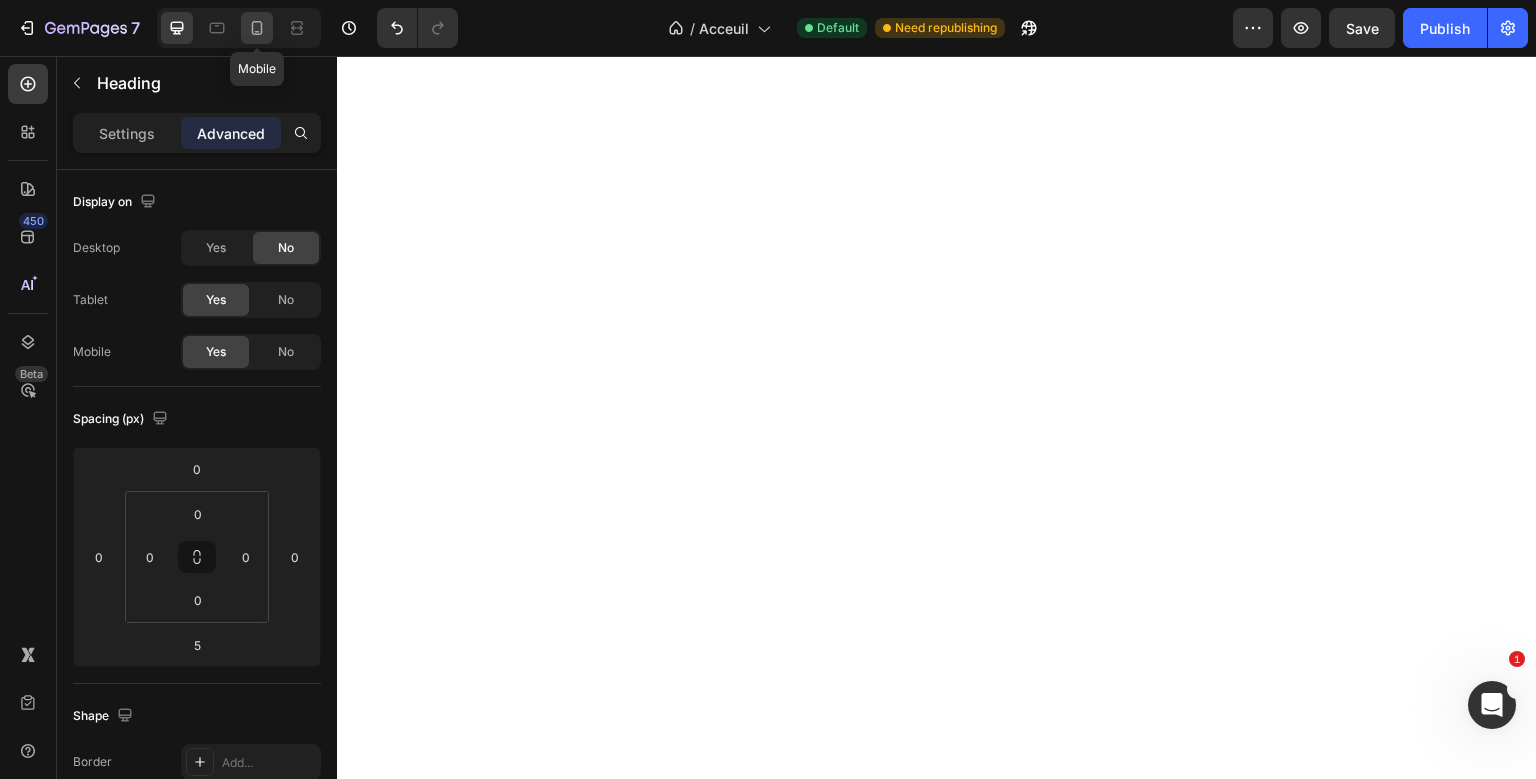 click 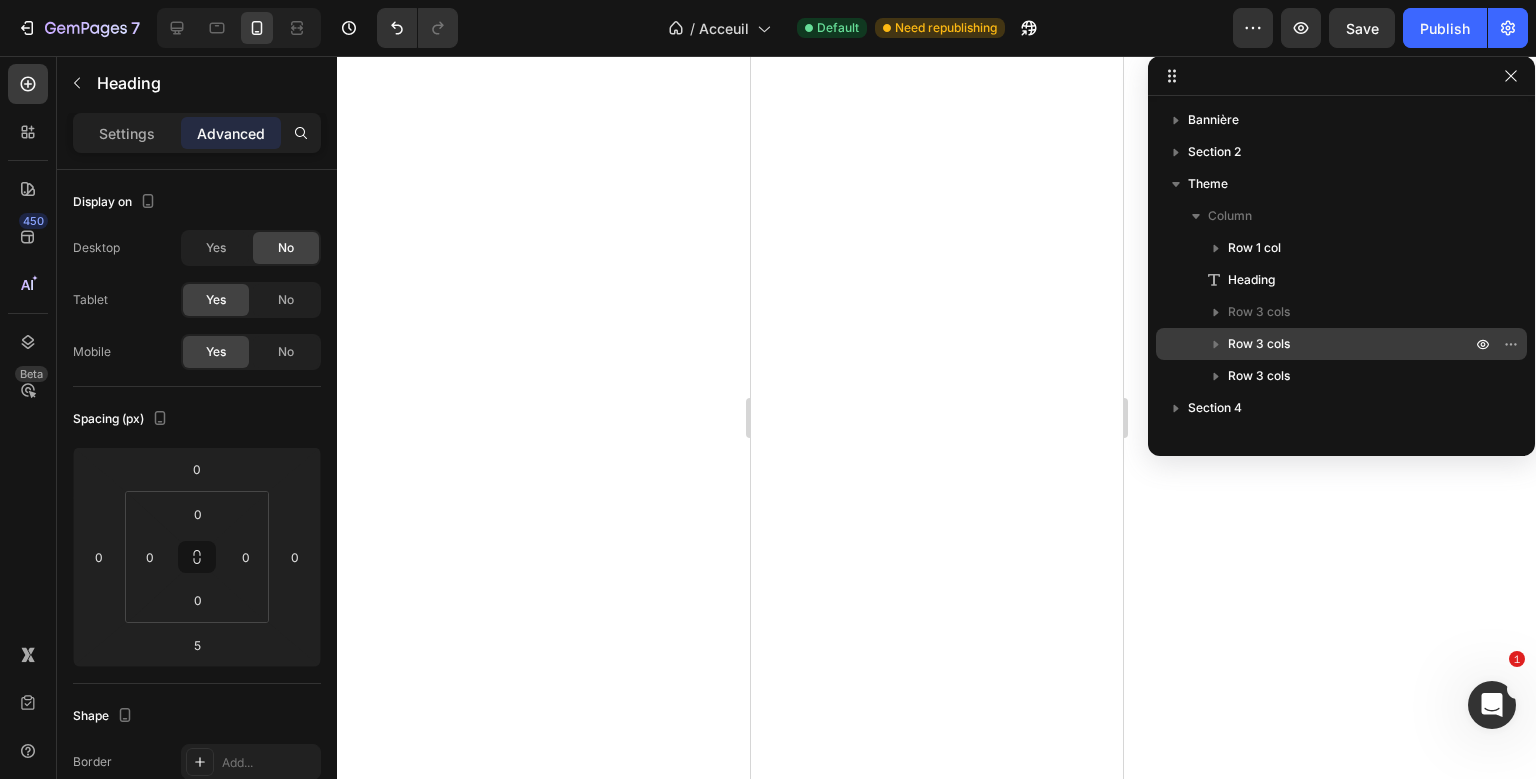 click 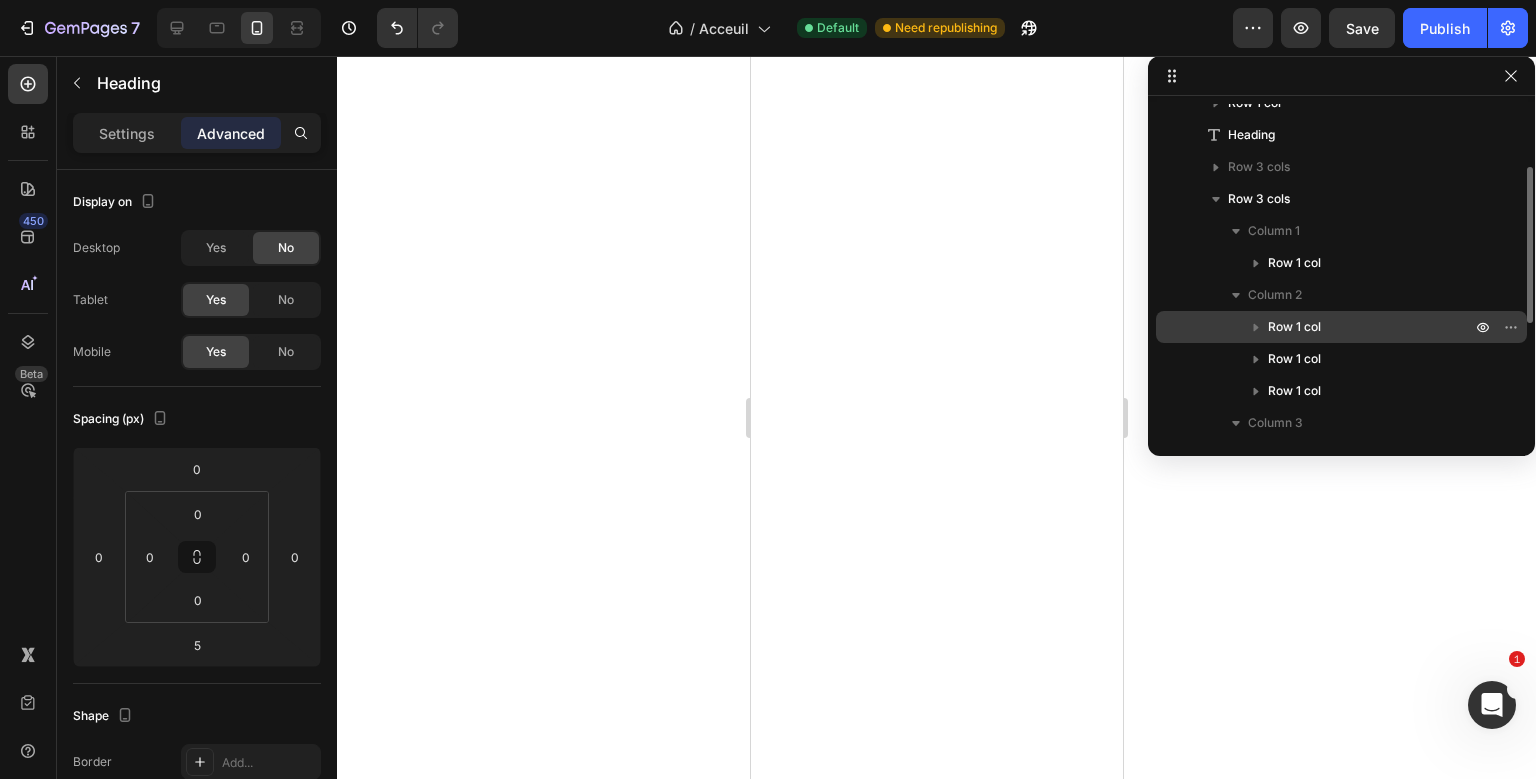 scroll, scrollTop: 146, scrollLeft: 0, axis: vertical 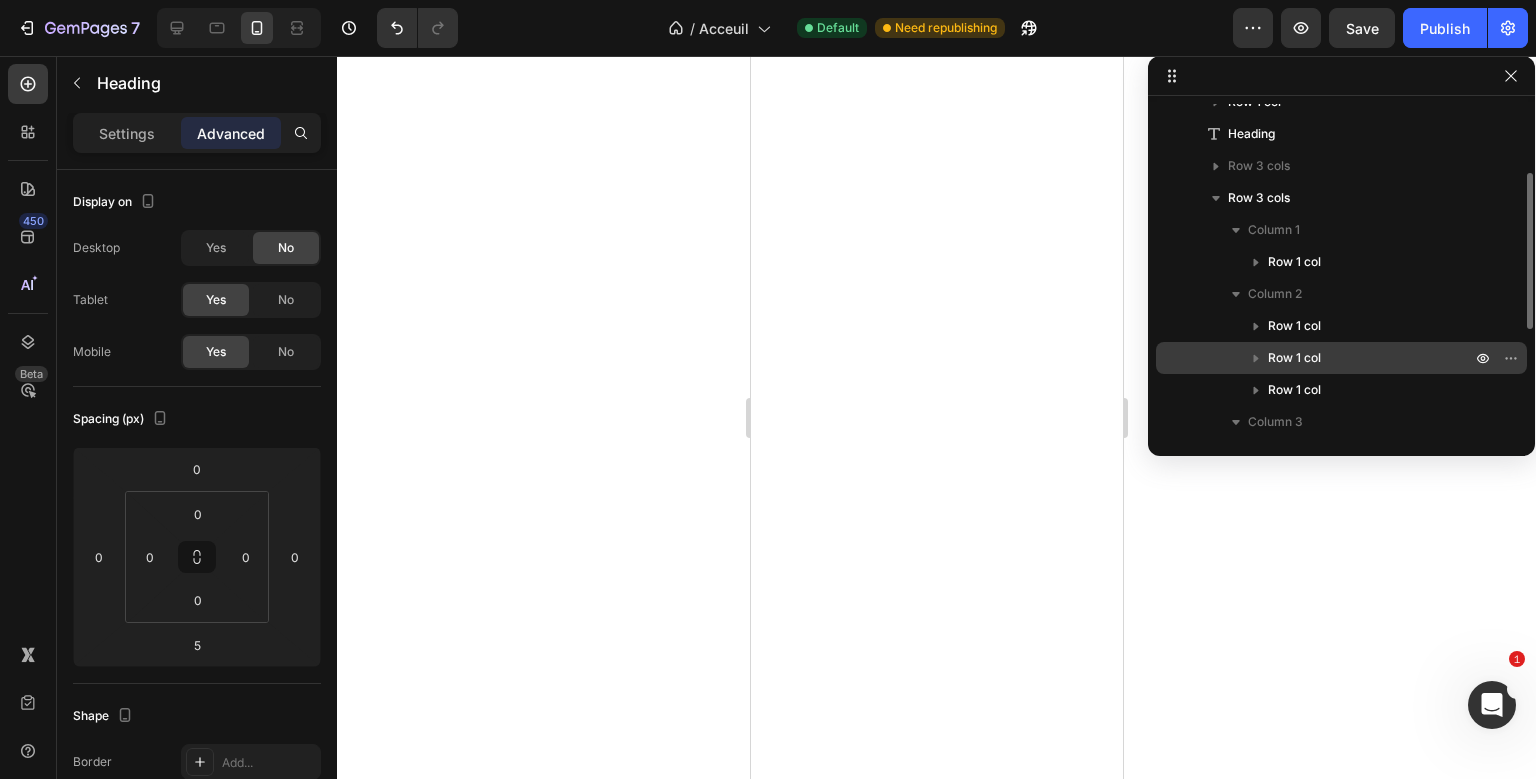 click on "Row 1 col" at bounding box center (1341, 358) 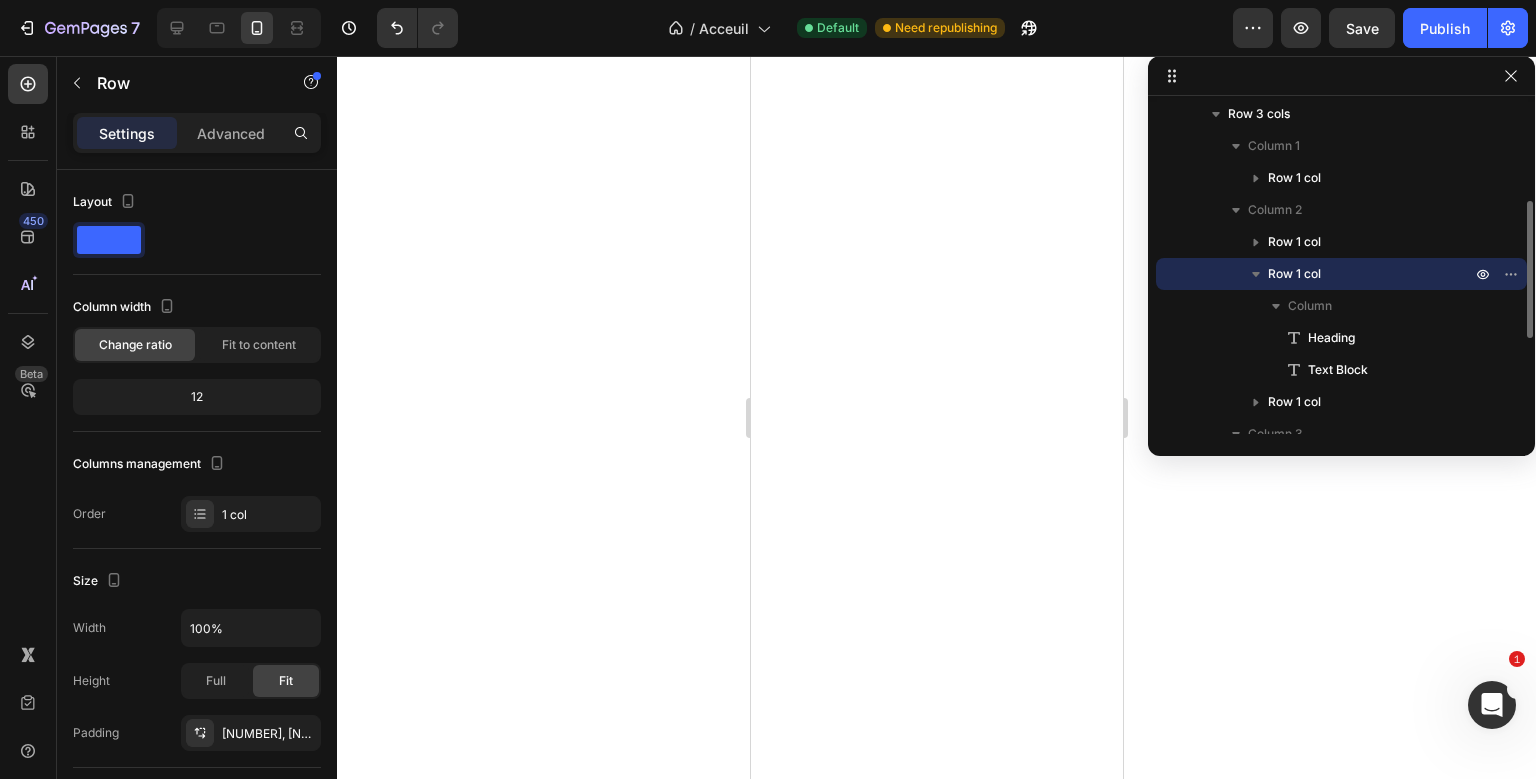 scroll, scrollTop: 231, scrollLeft: 0, axis: vertical 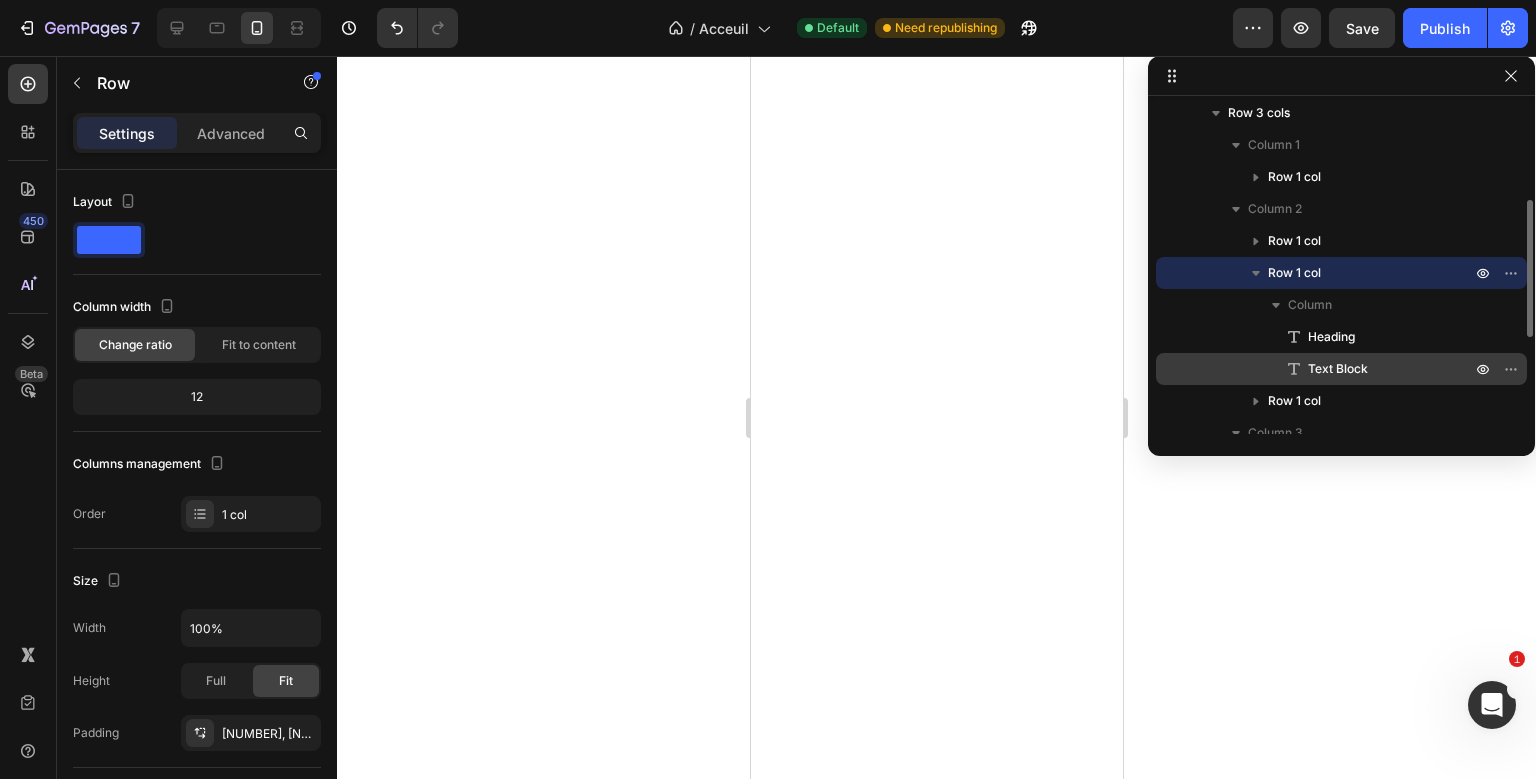 click on "Text Block" at bounding box center (1338, 369) 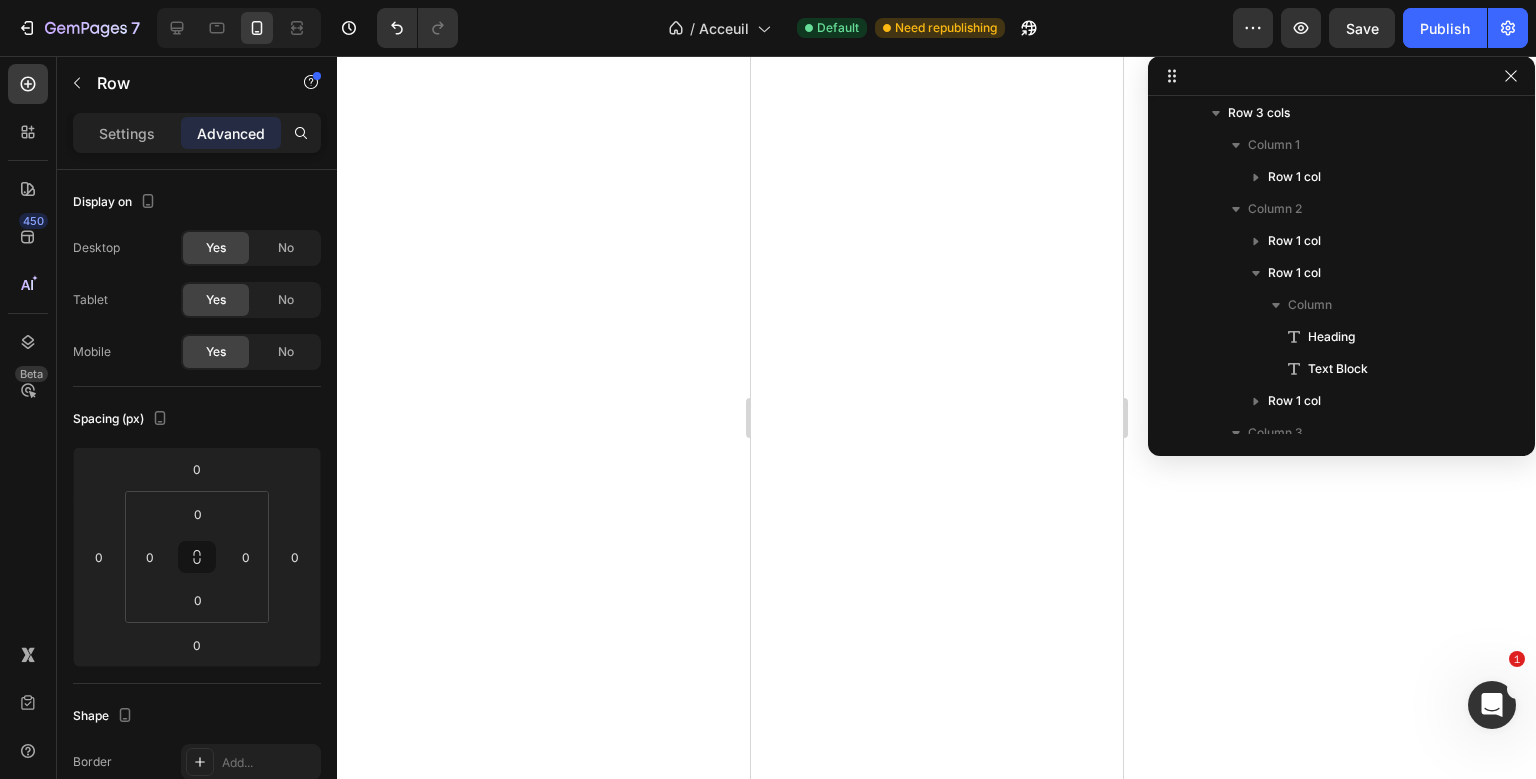 scroll, scrollTop: 461, scrollLeft: 0, axis: vertical 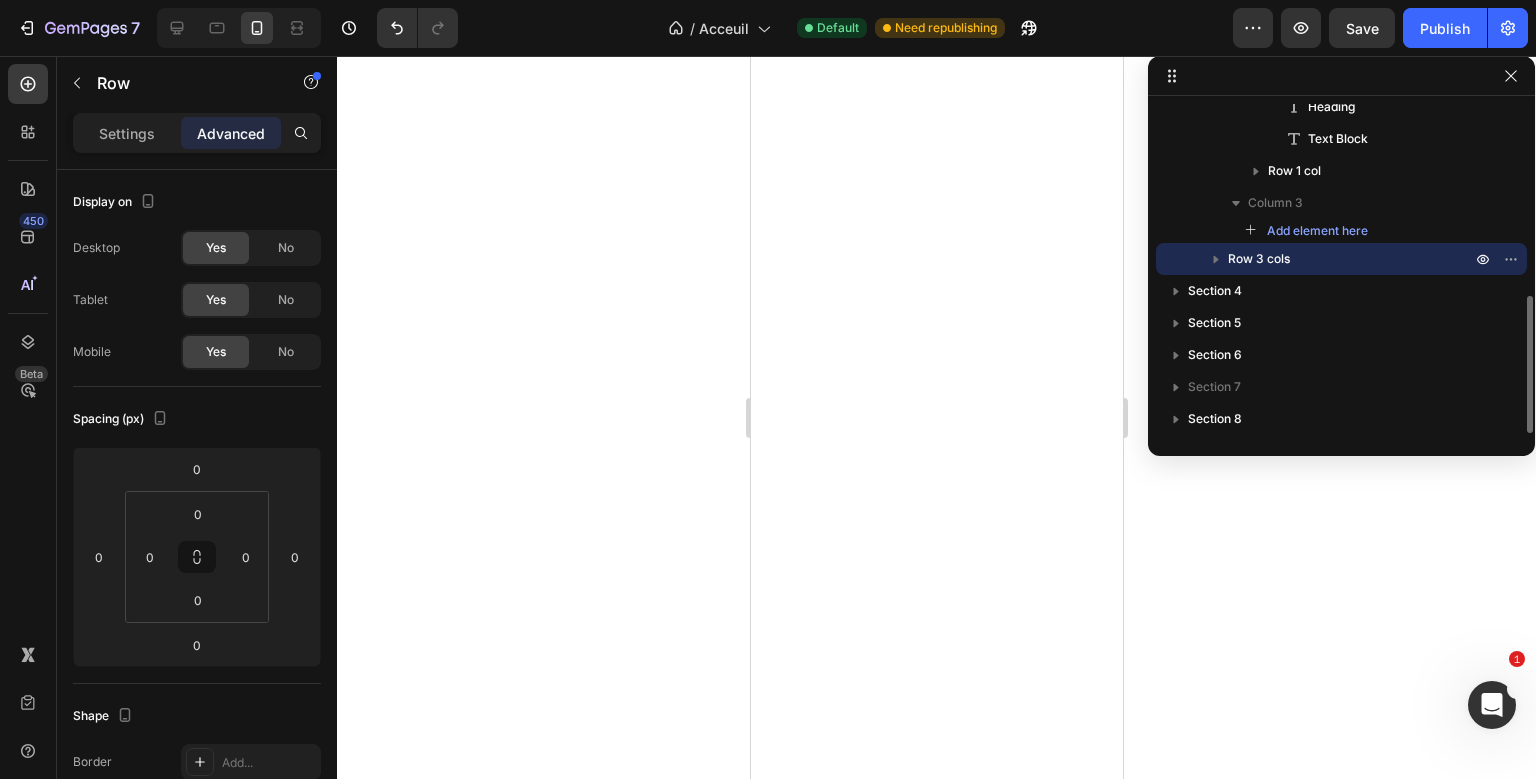 click 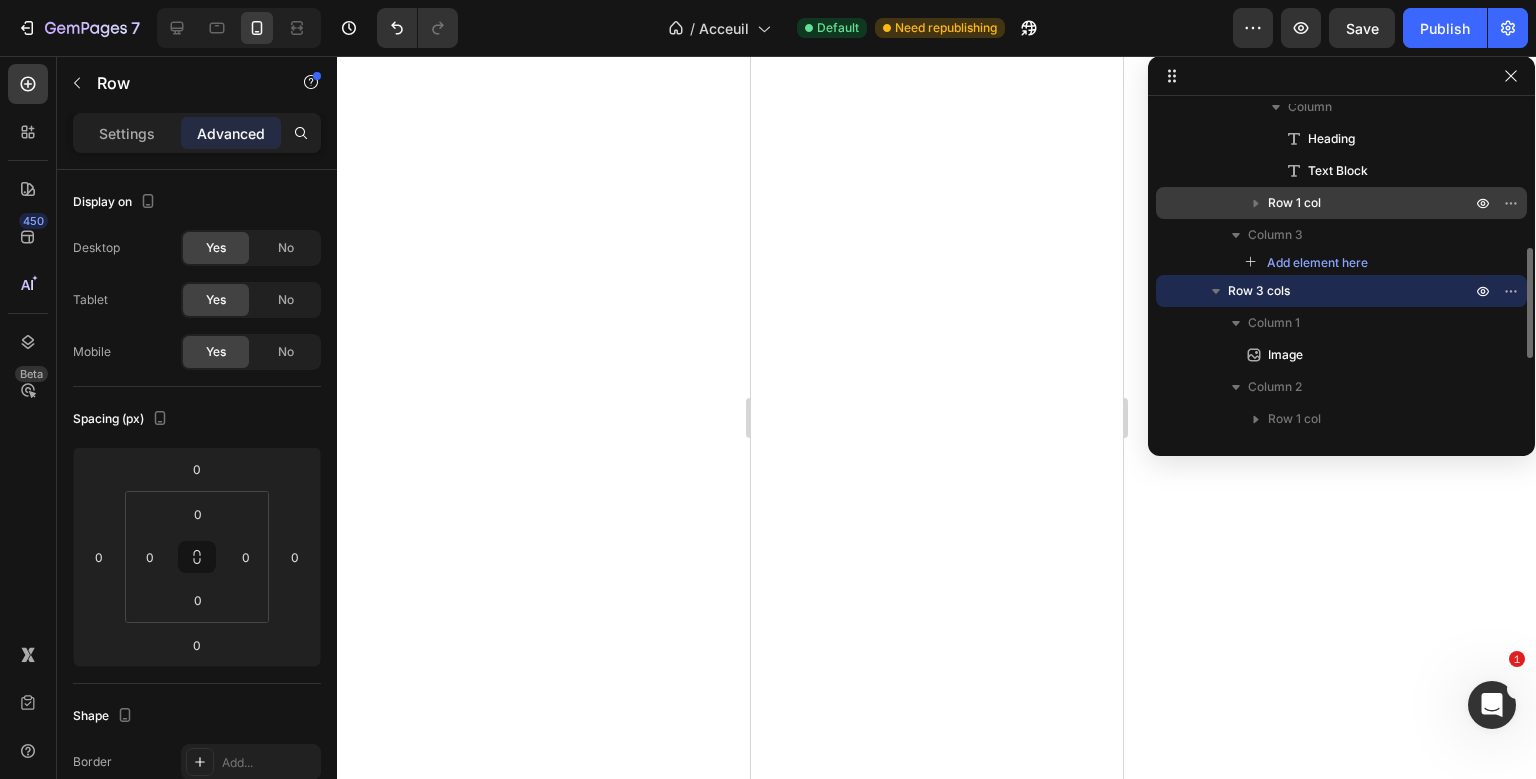 scroll, scrollTop: 411, scrollLeft: 0, axis: vertical 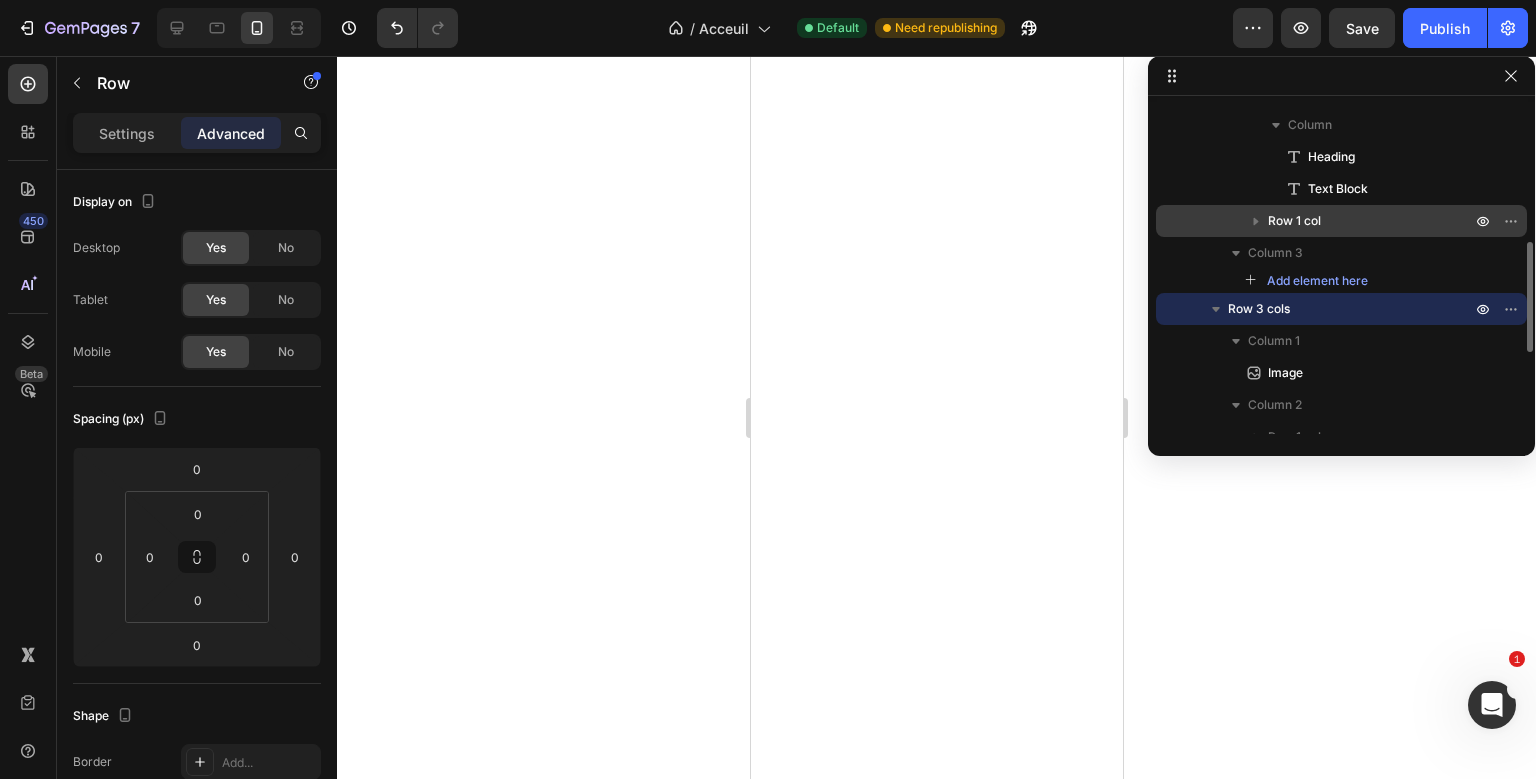 click 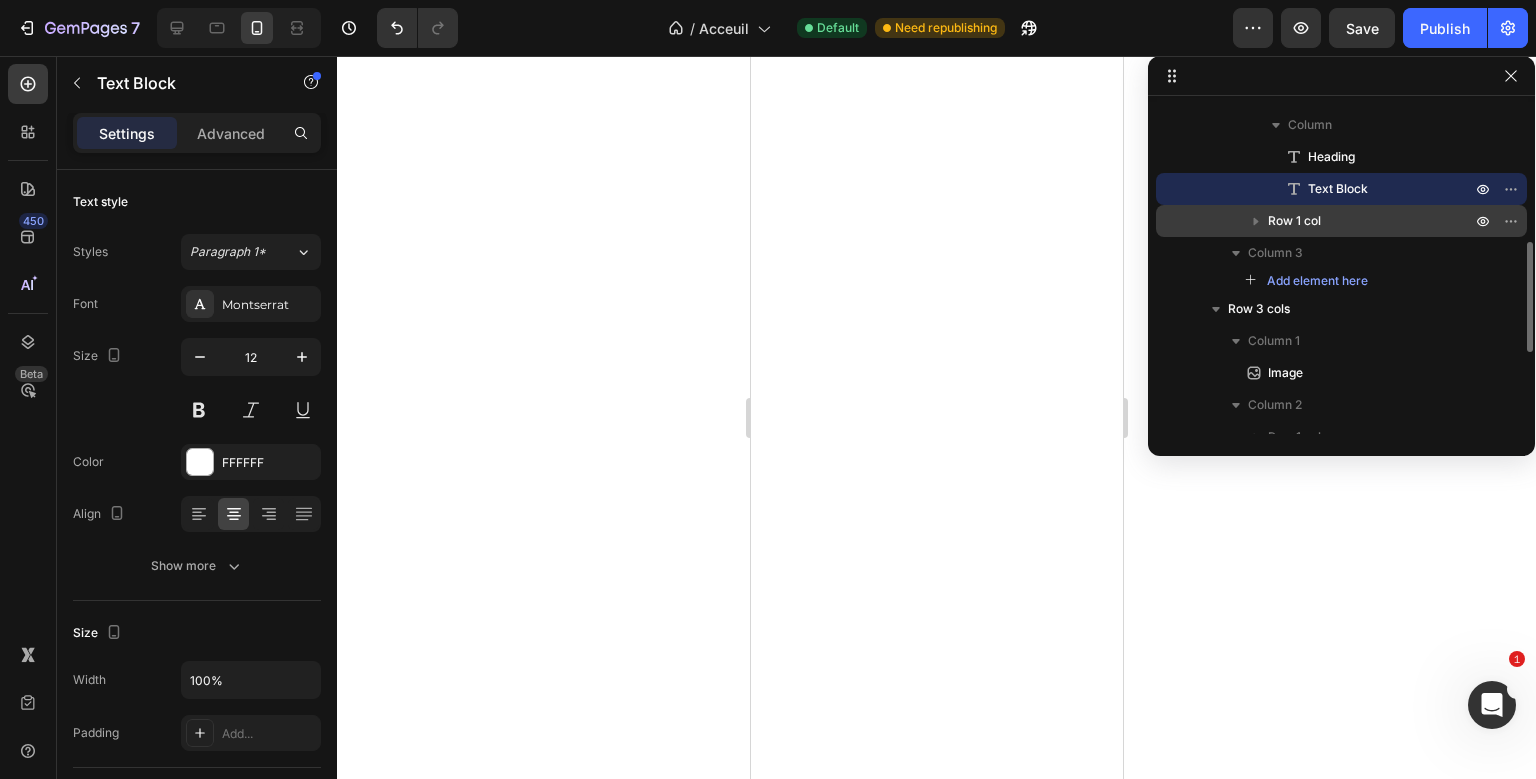 click 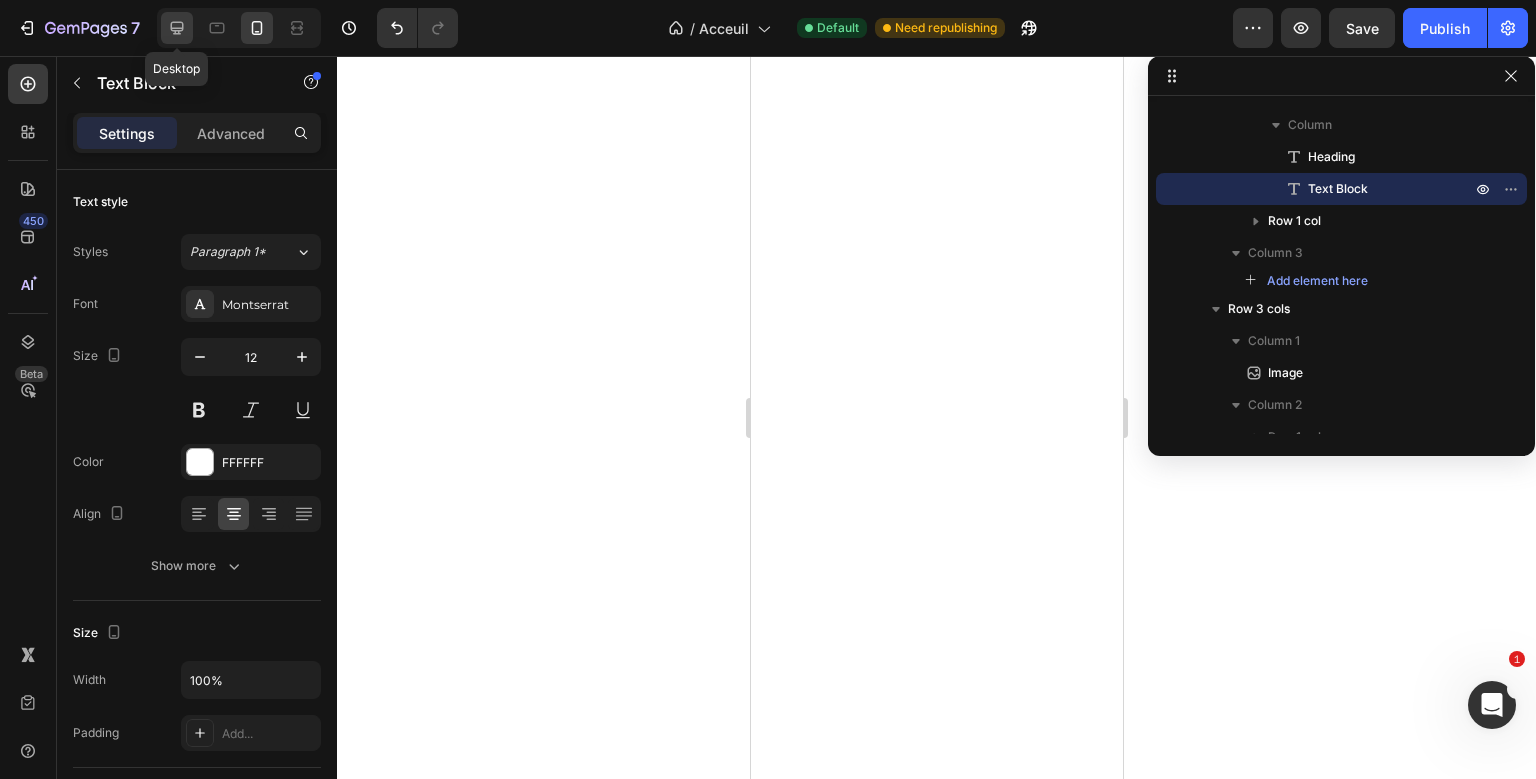 click 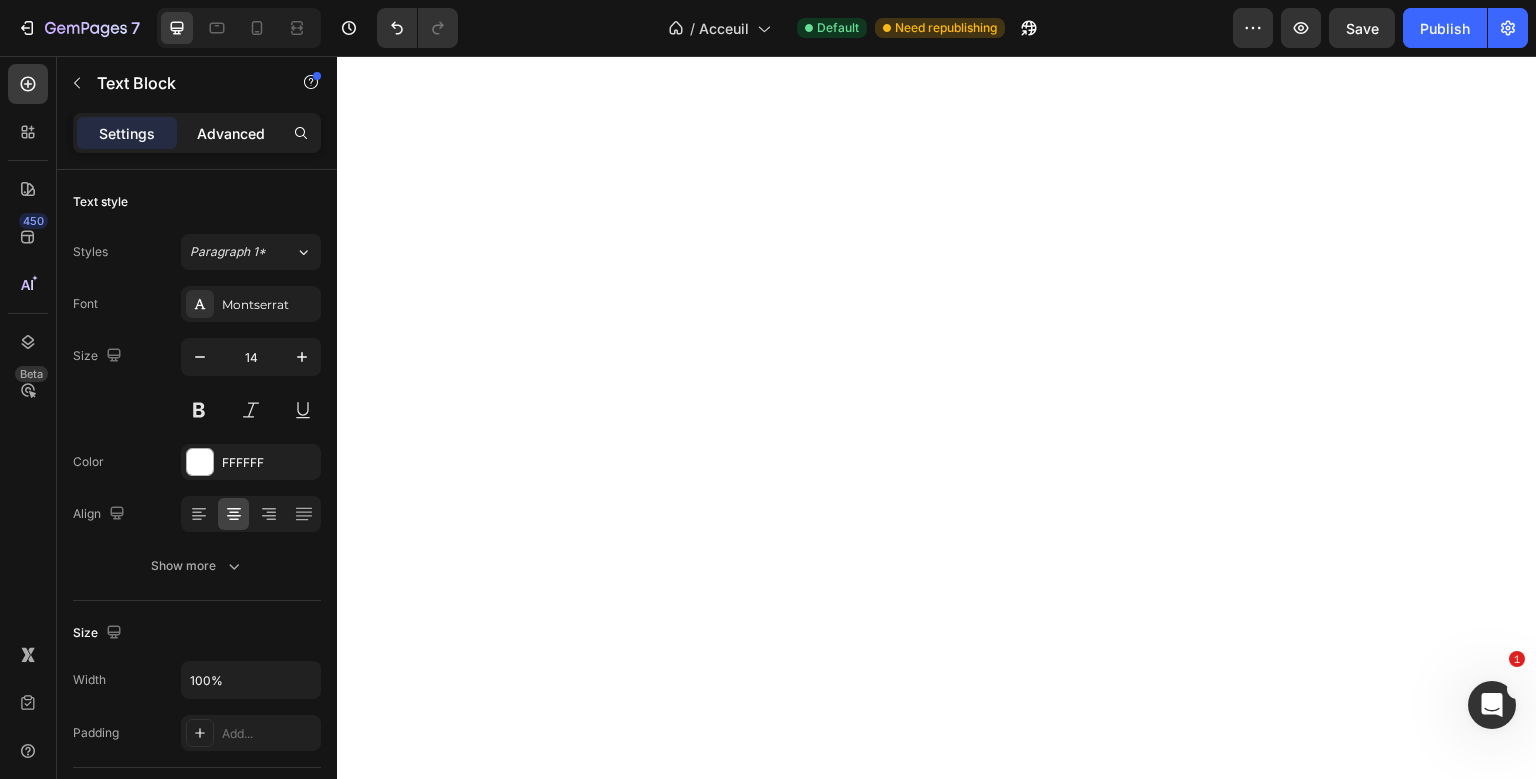 click on "Advanced" at bounding box center [231, 133] 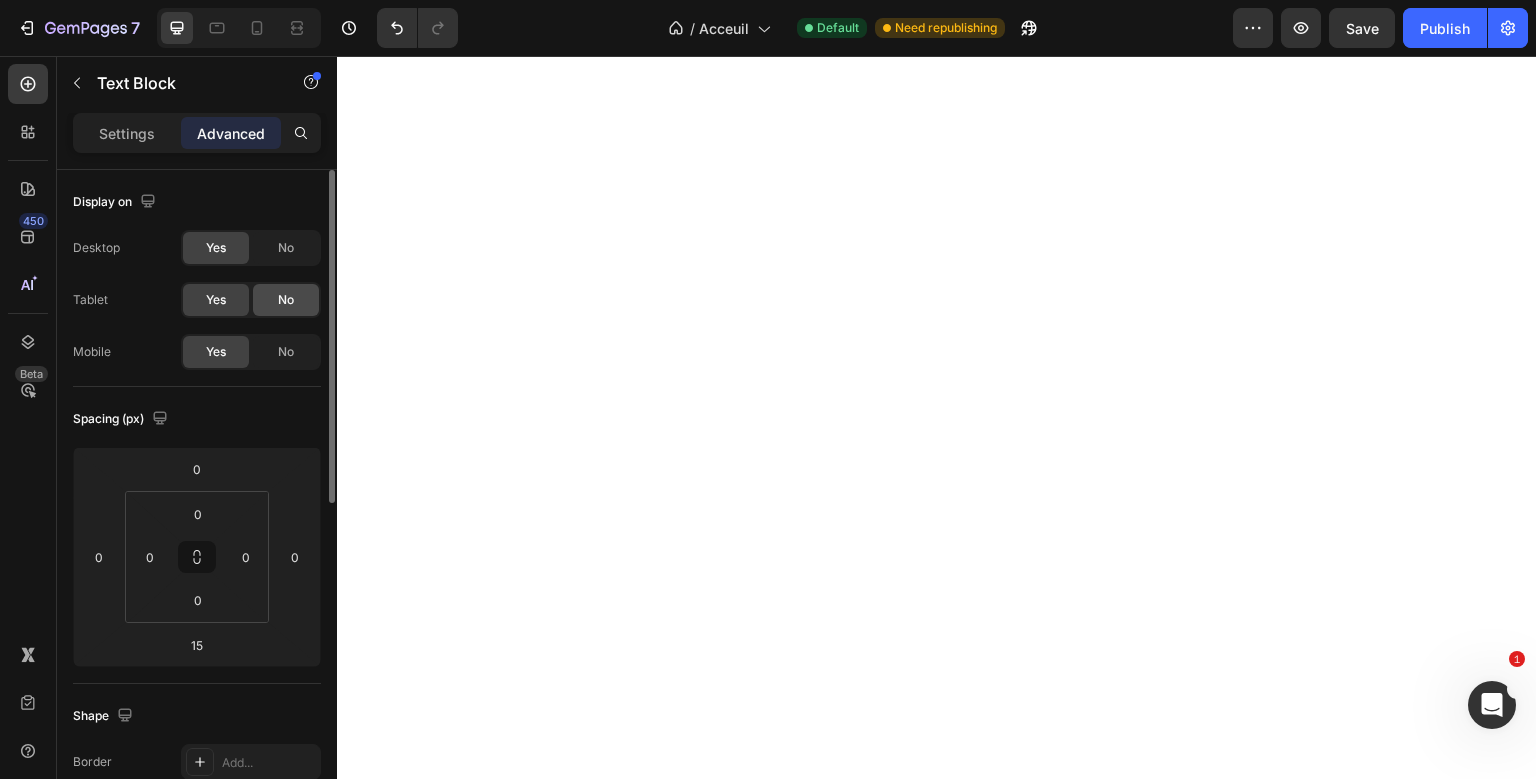 drag, startPoint x: 275, startPoint y: 282, endPoint x: 276, endPoint y: 305, distance: 23.021729 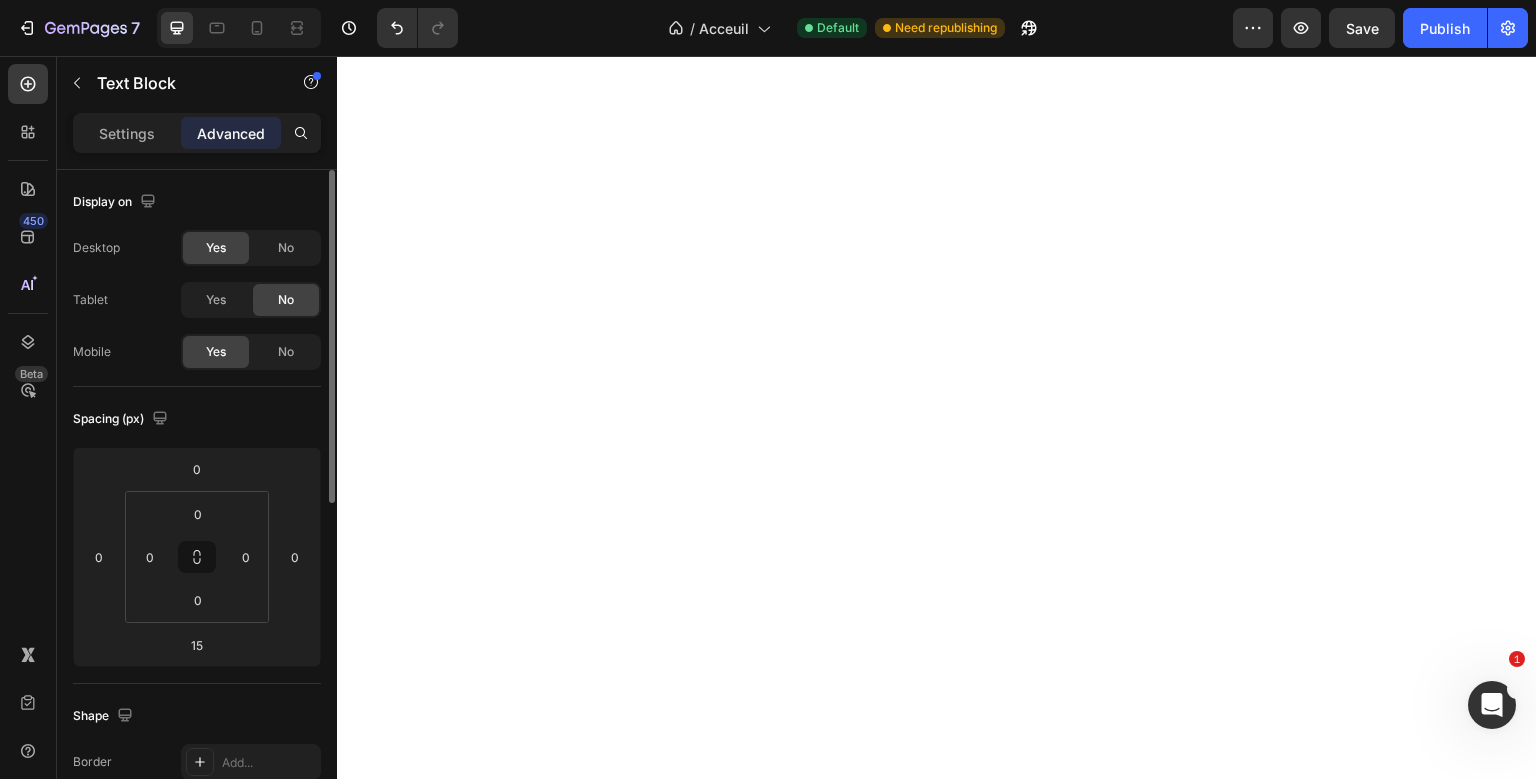 click on "Display on Desktop Yes No Tablet Yes No Mobile Yes No" 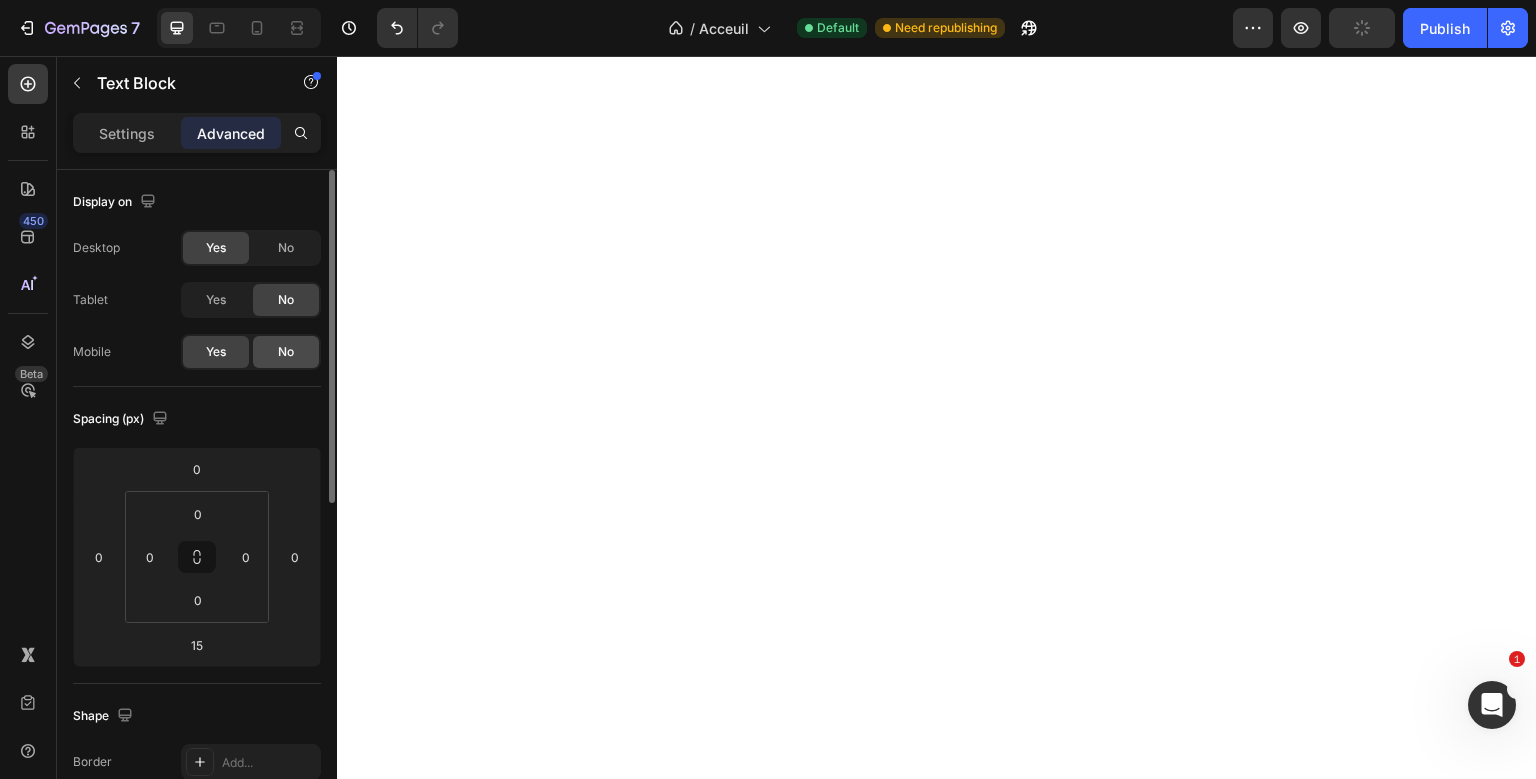 click on "No" 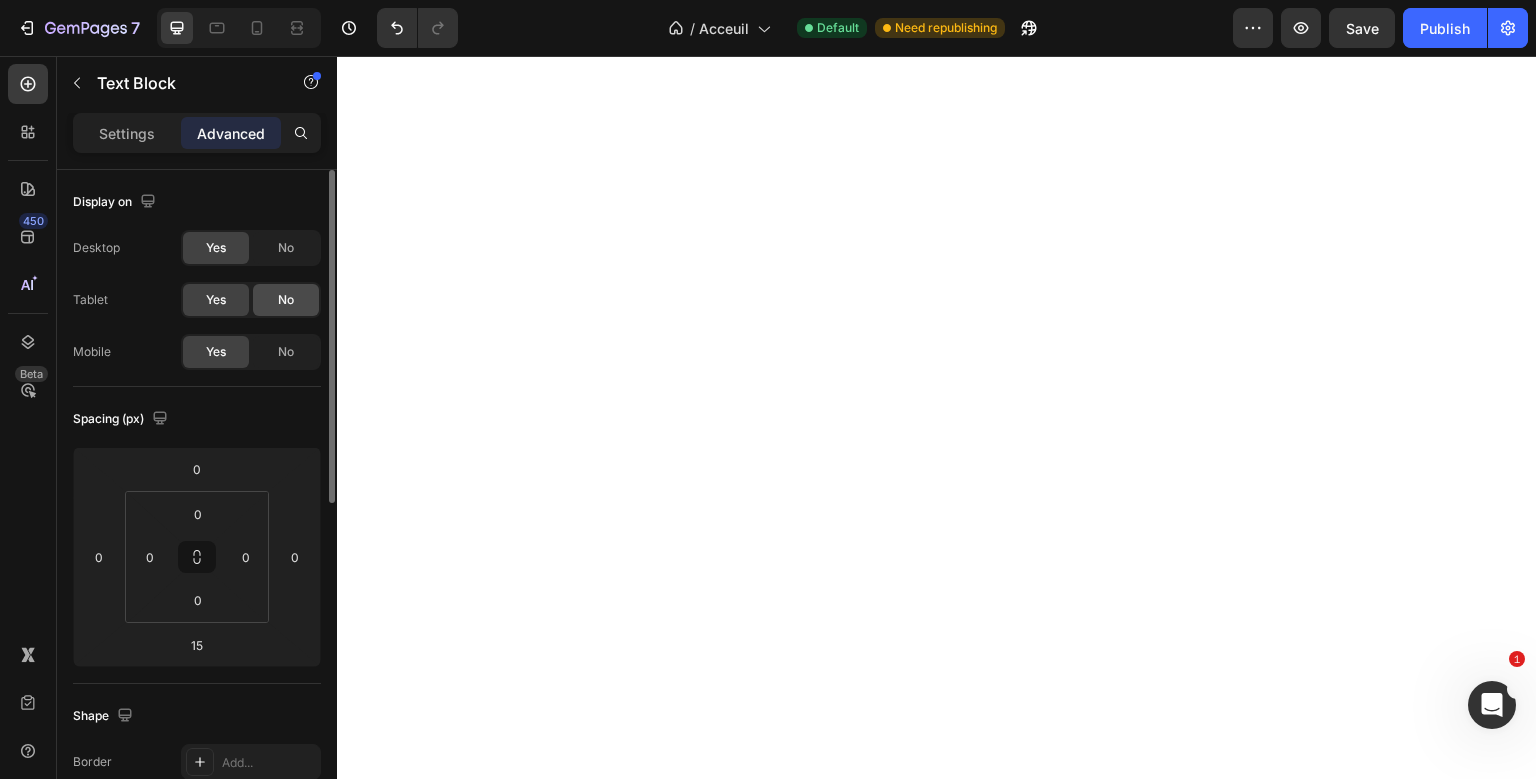click on "No" 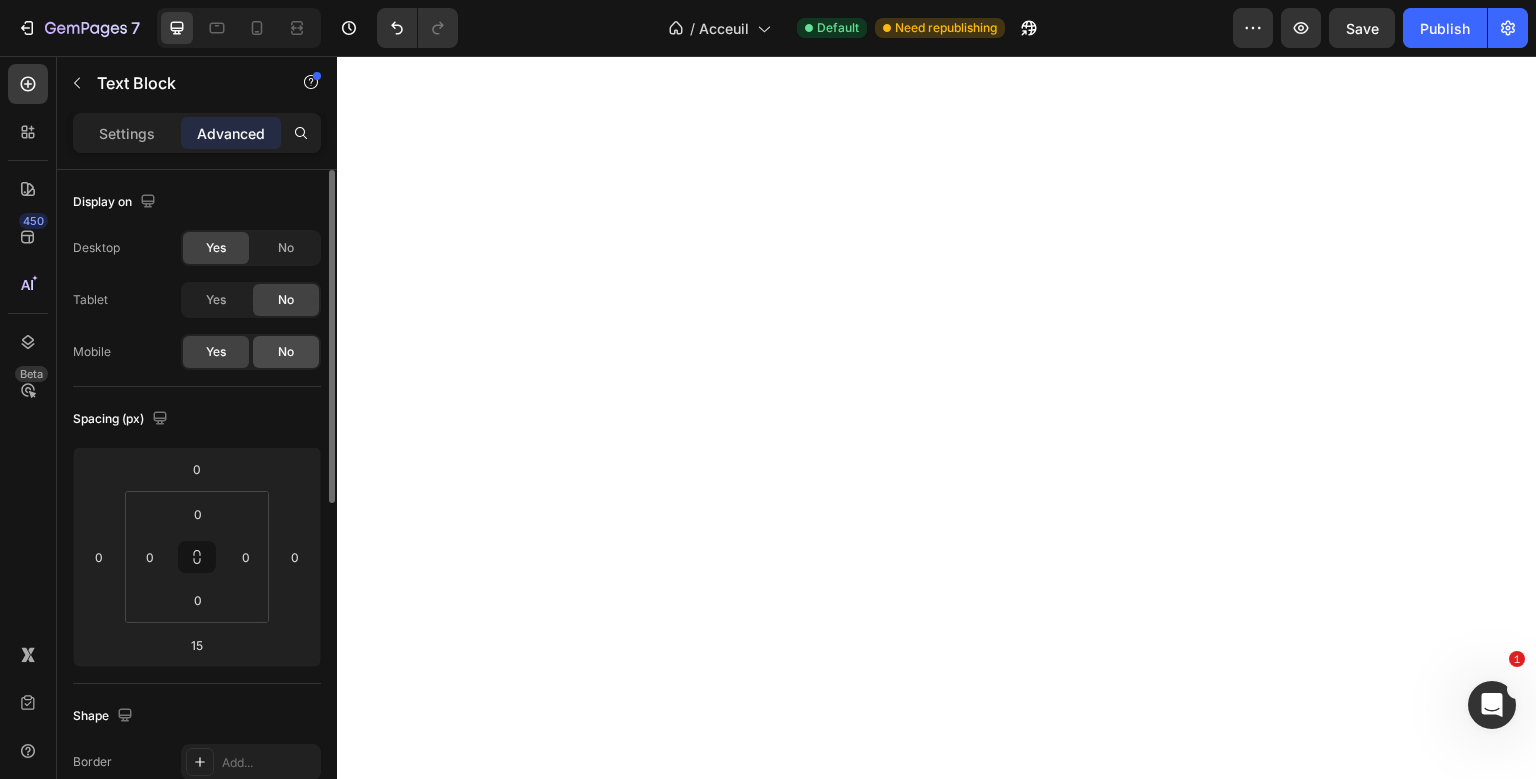 click on "No" 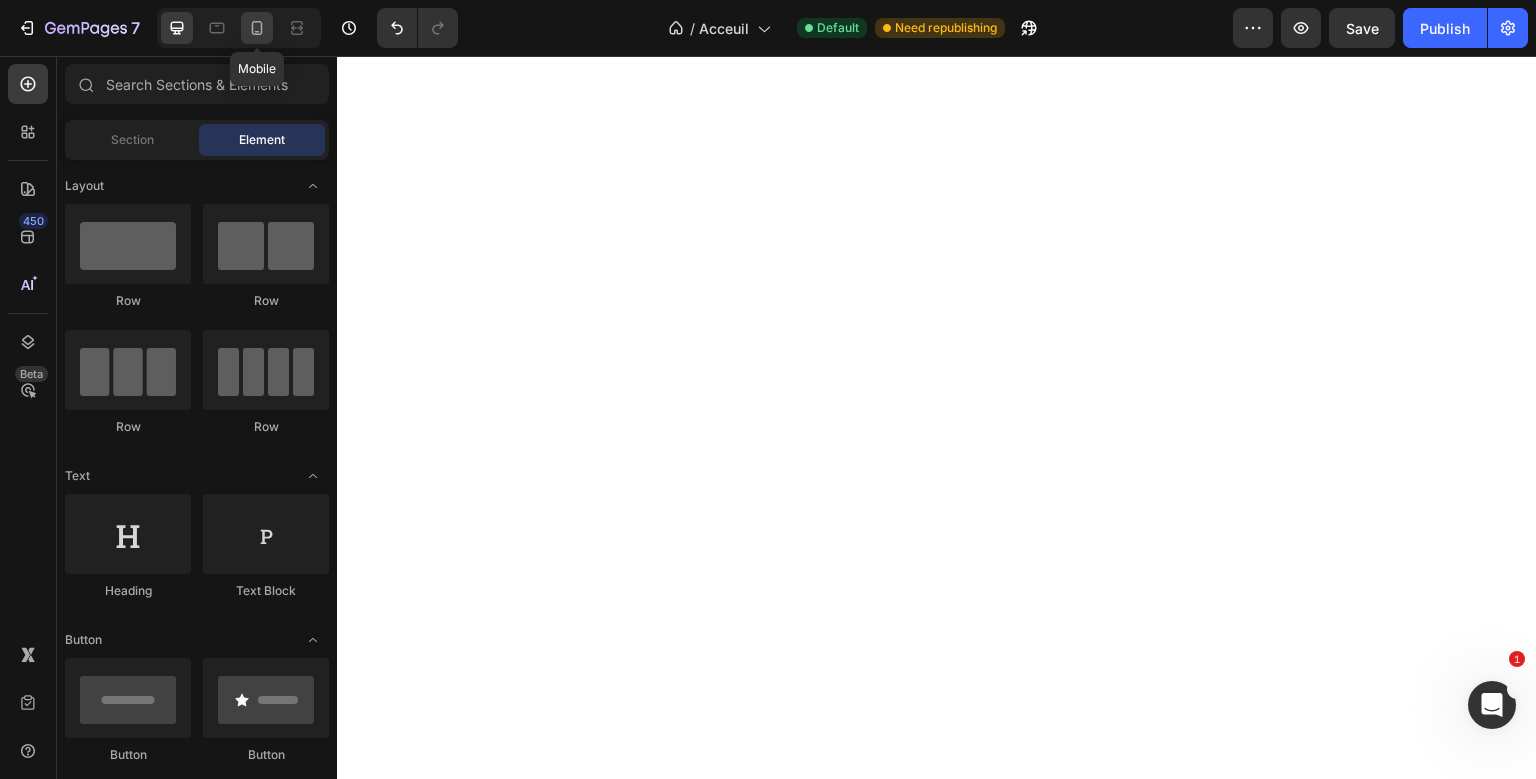 click 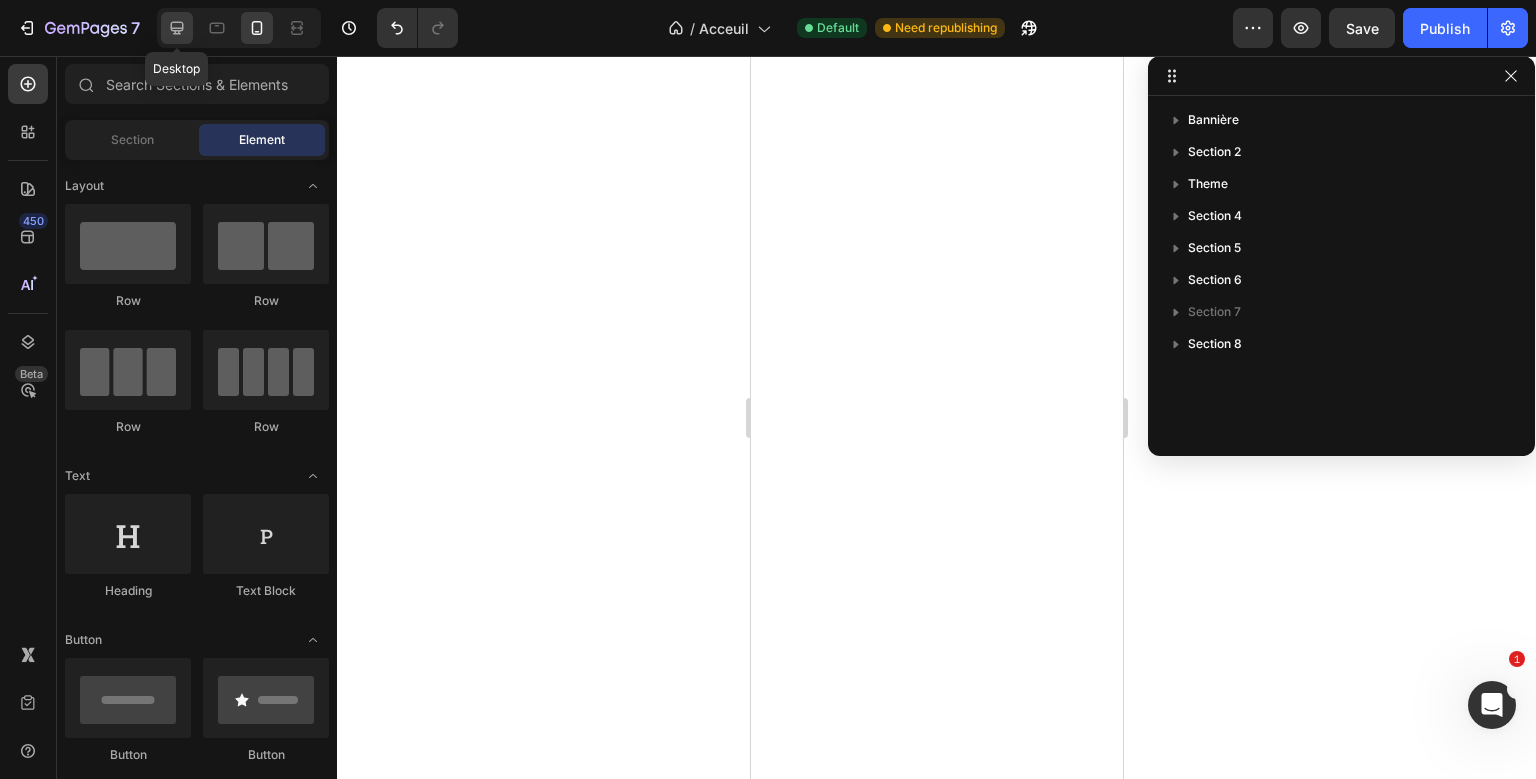 click 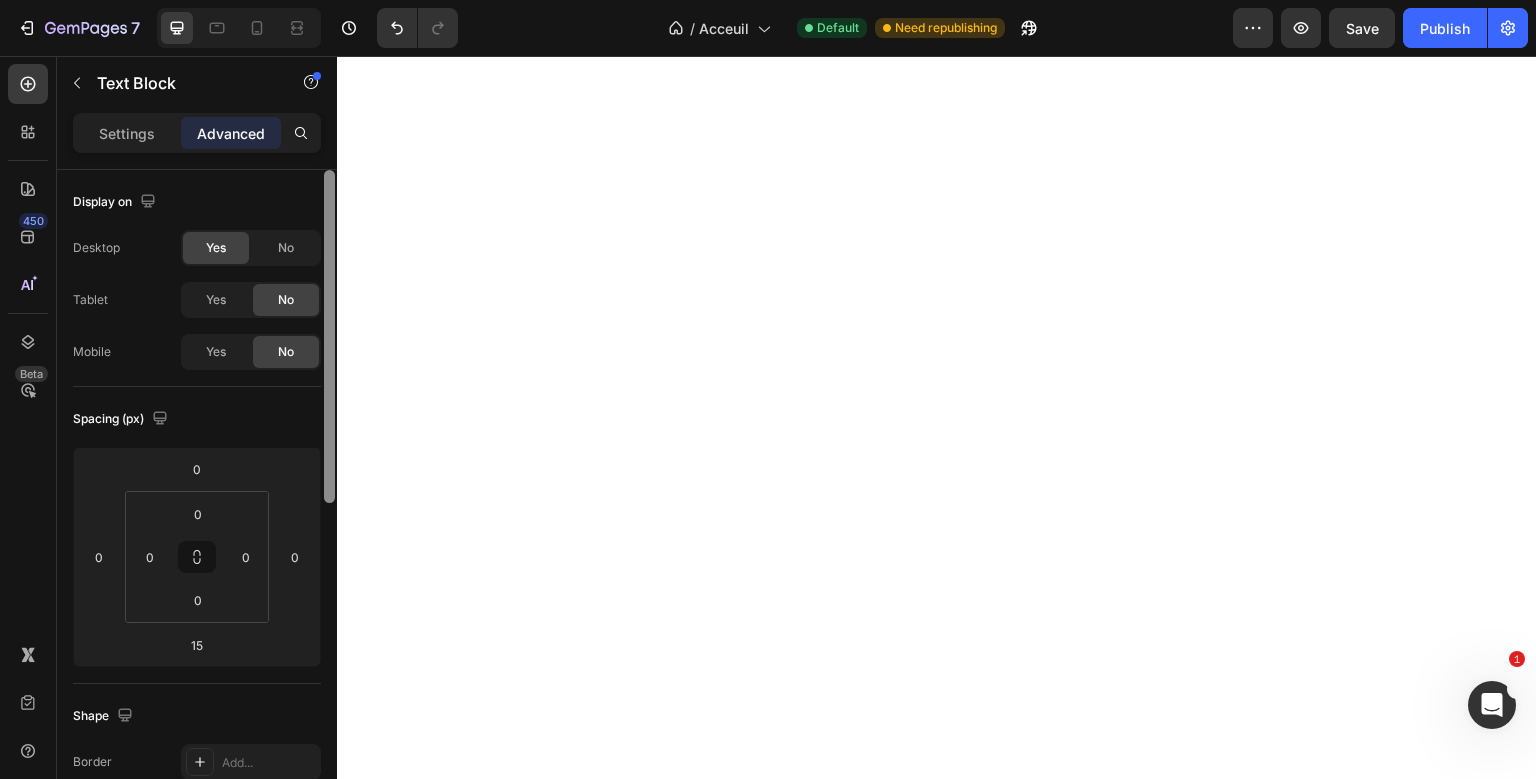 type on "0" 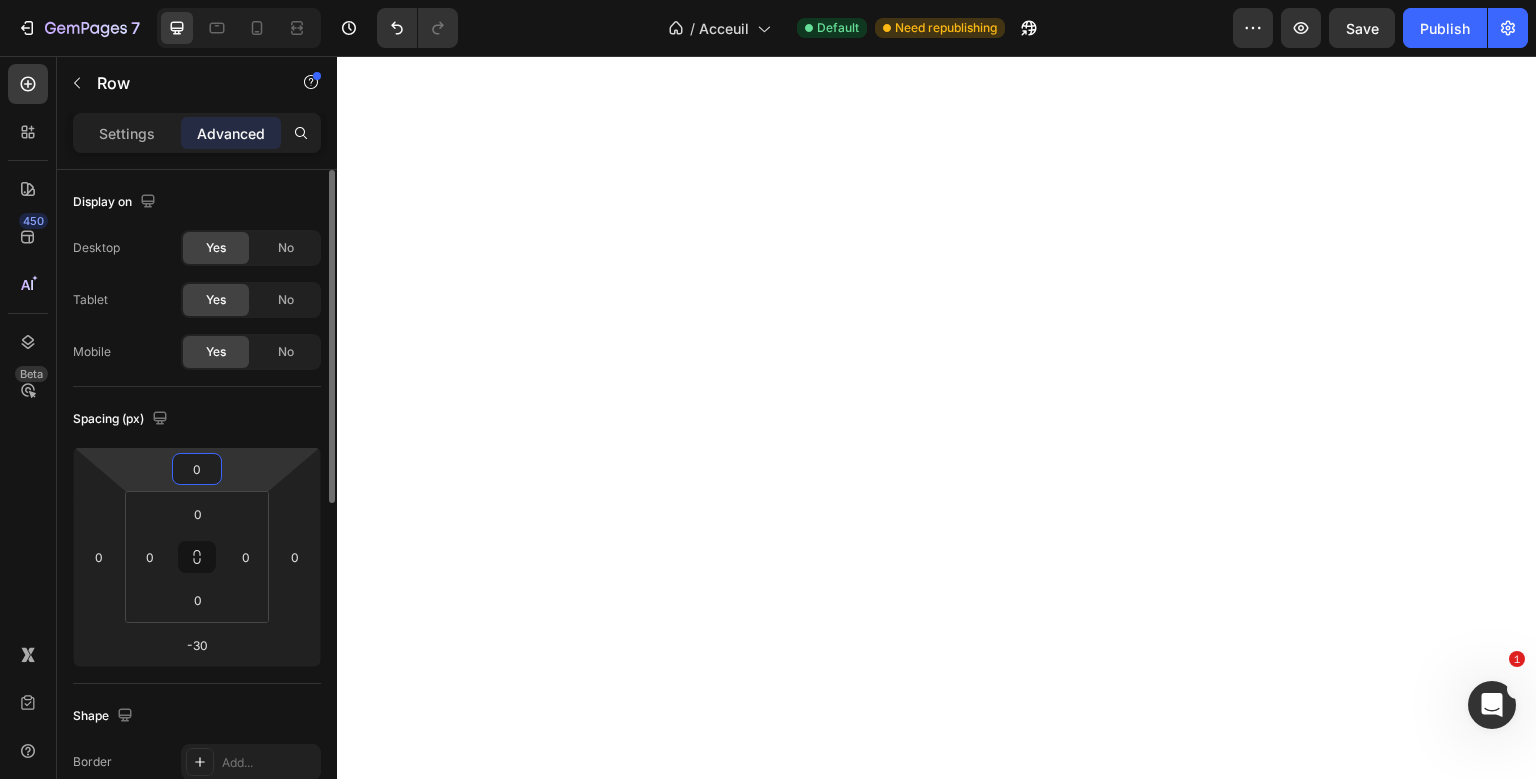 click on "0" at bounding box center (197, 469) 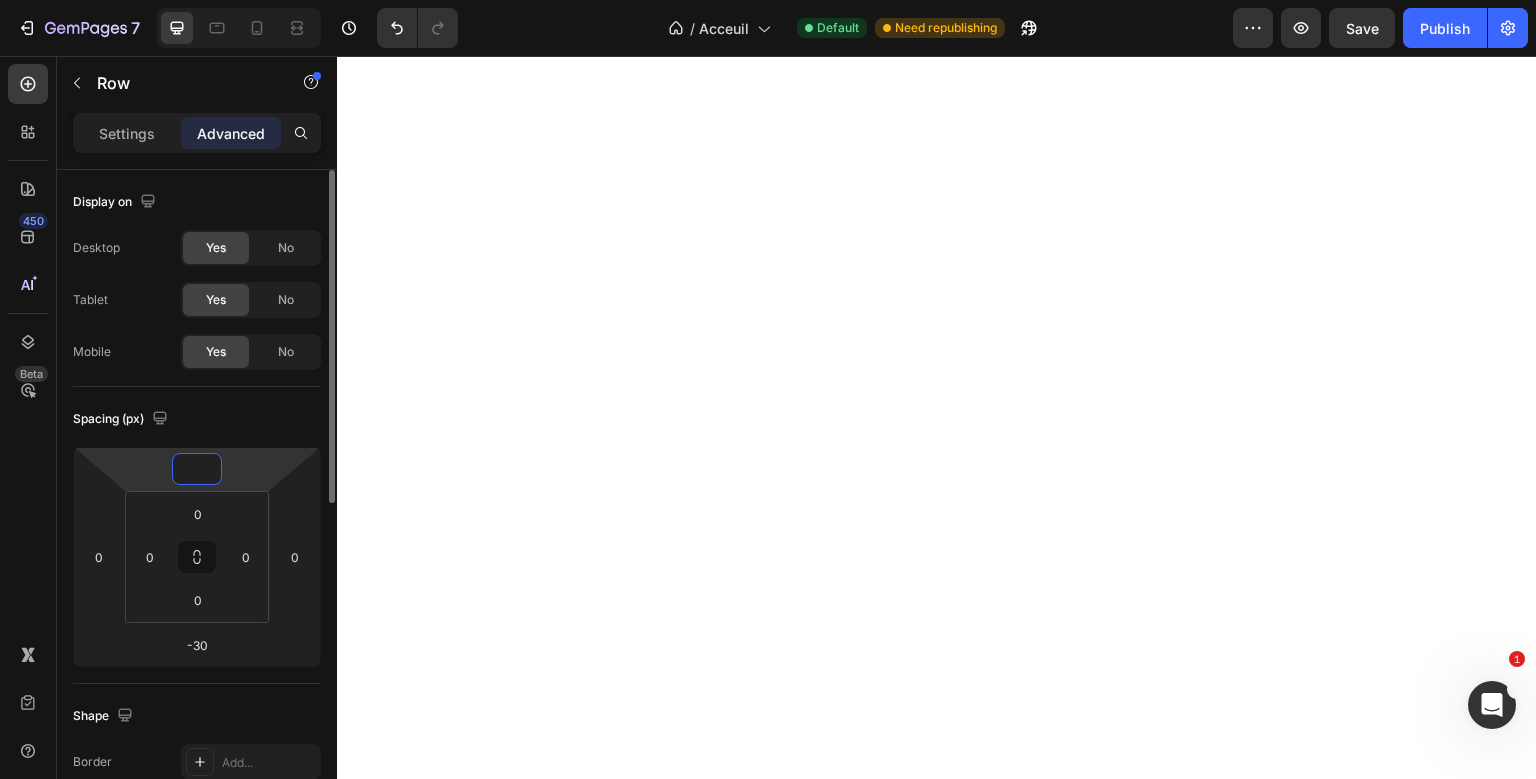 type on "-30" 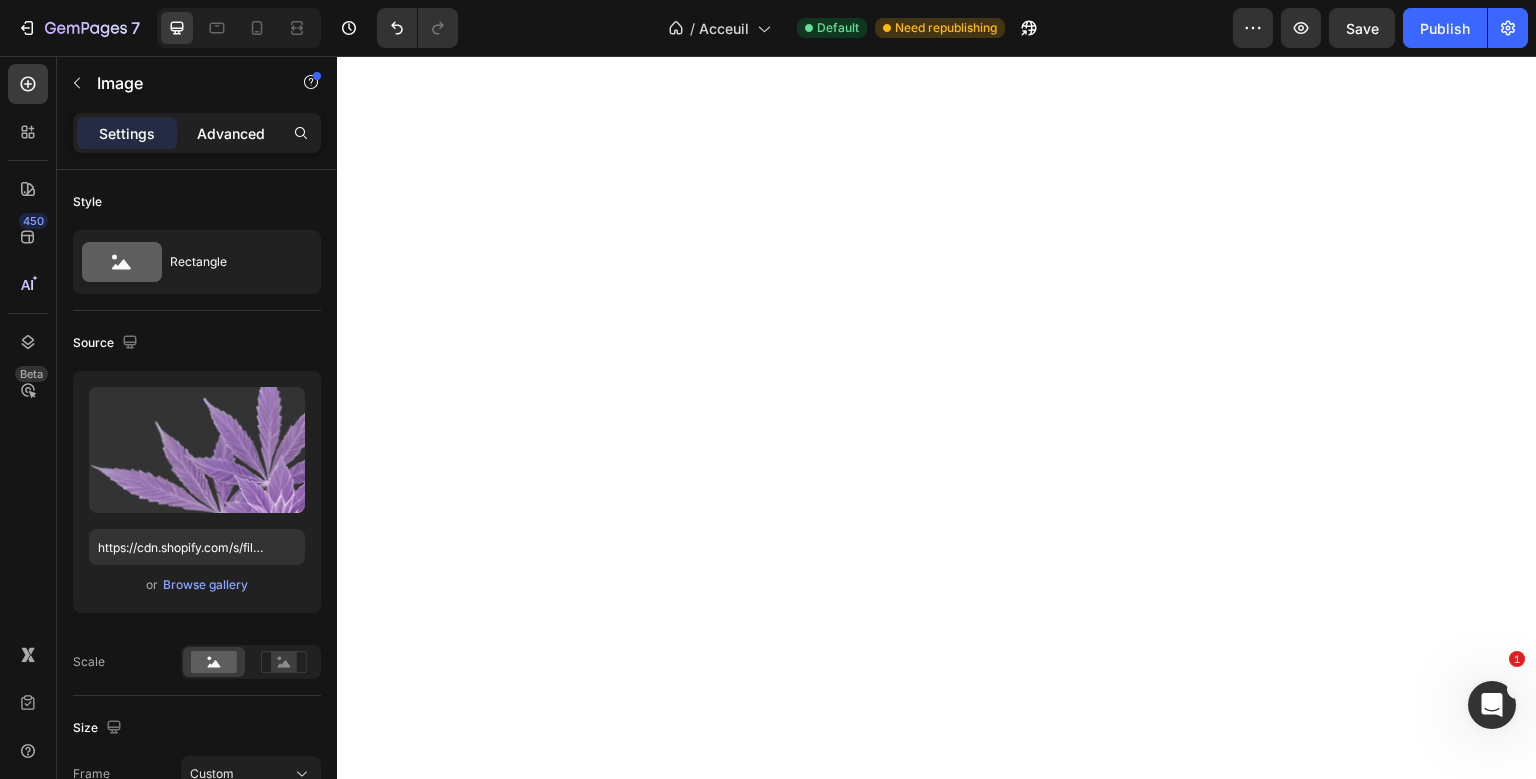 click on "Advanced" at bounding box center [231, 133] 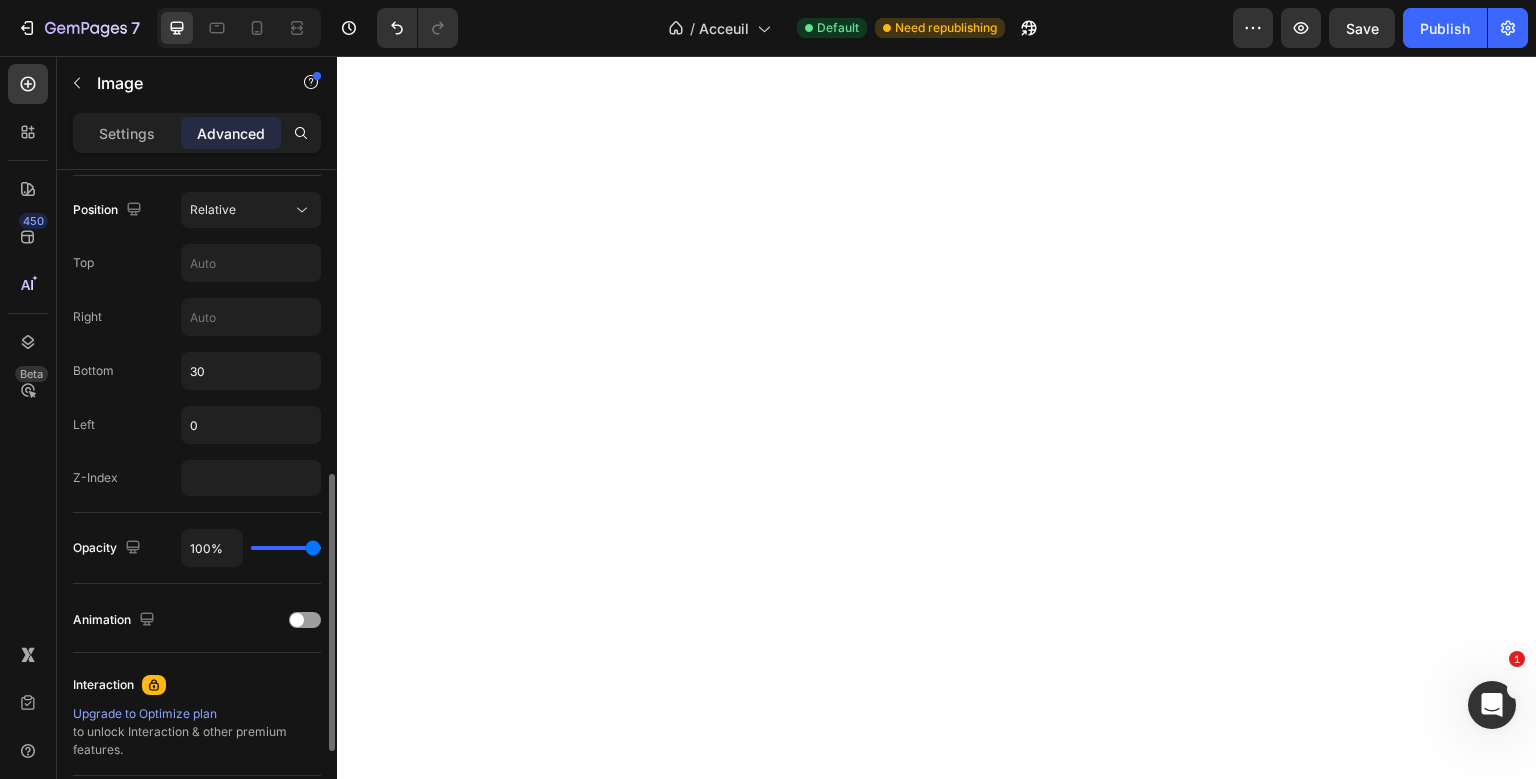 scroll, scrollTop: 726, scrollLeft: 0, axis: vertical 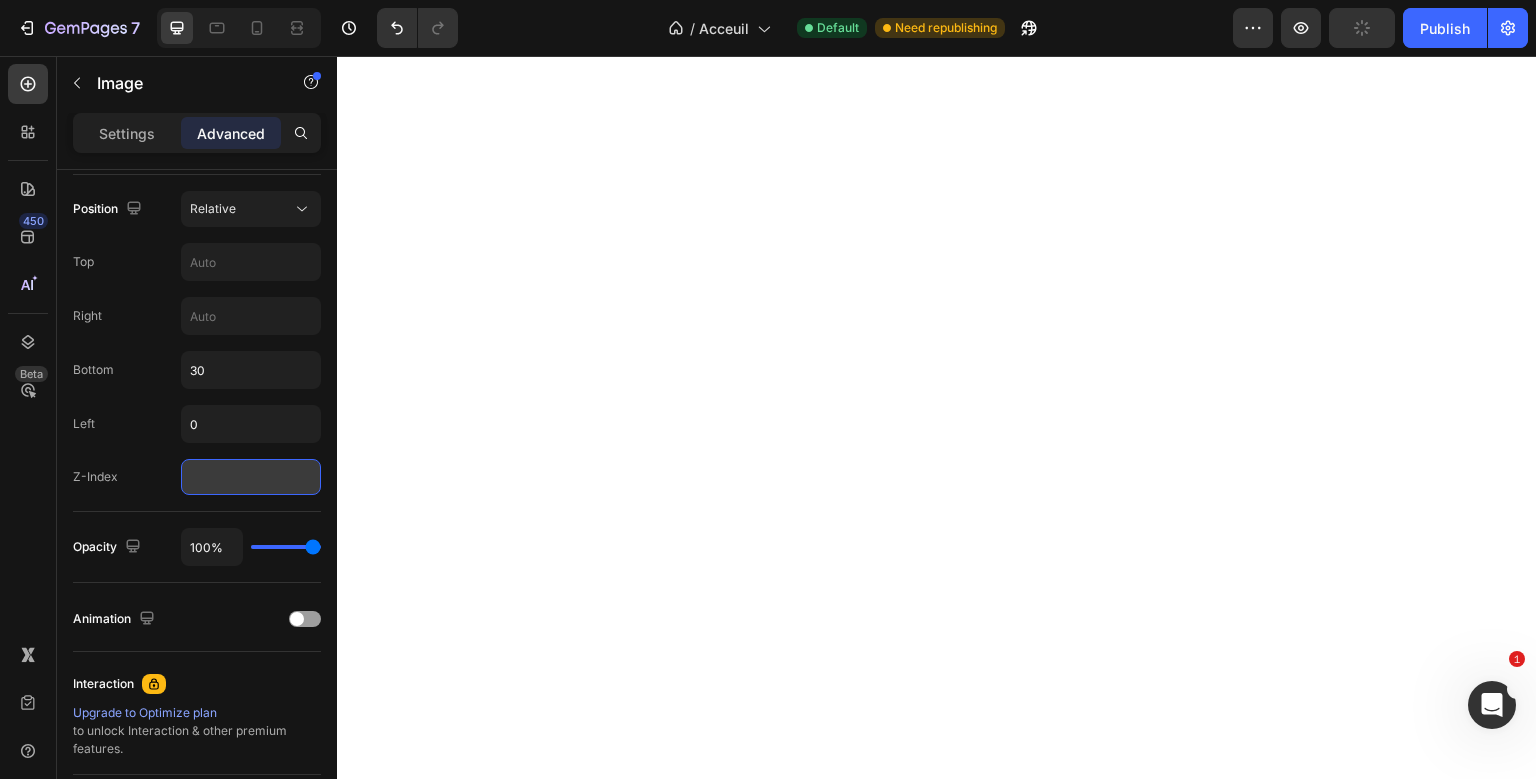 click at bounding box center (251, 477) 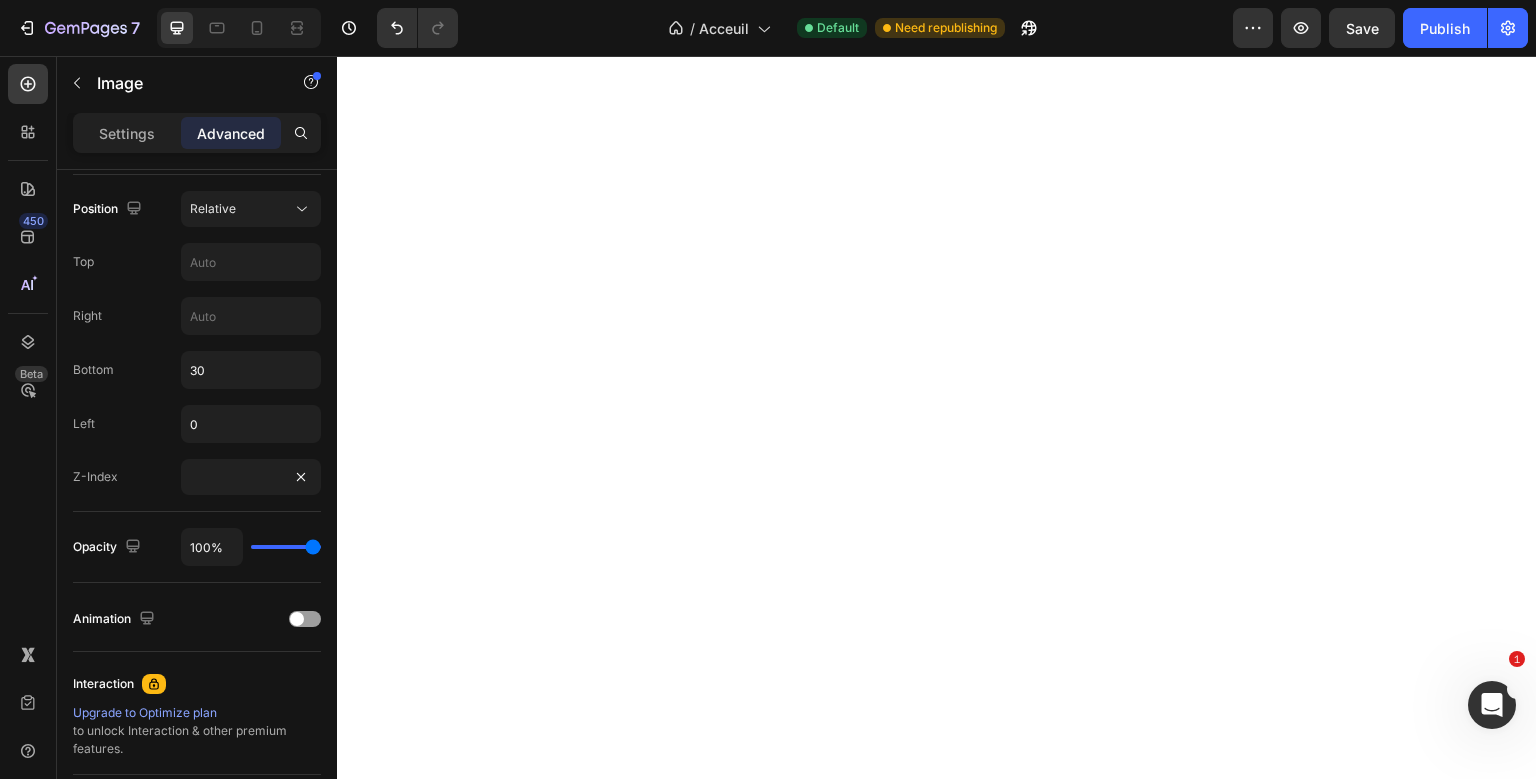 type on "30" 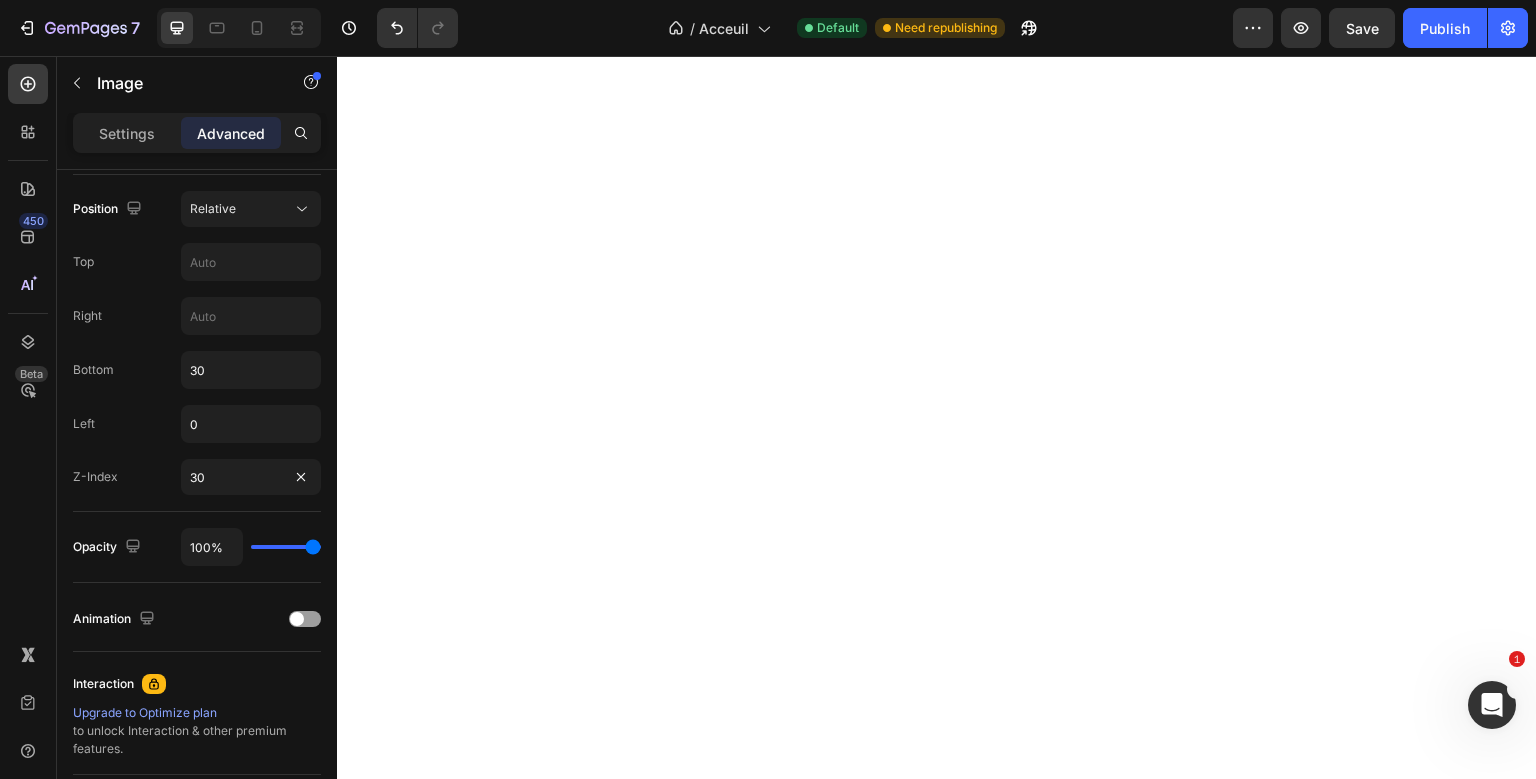 click on "Opacity 100%" 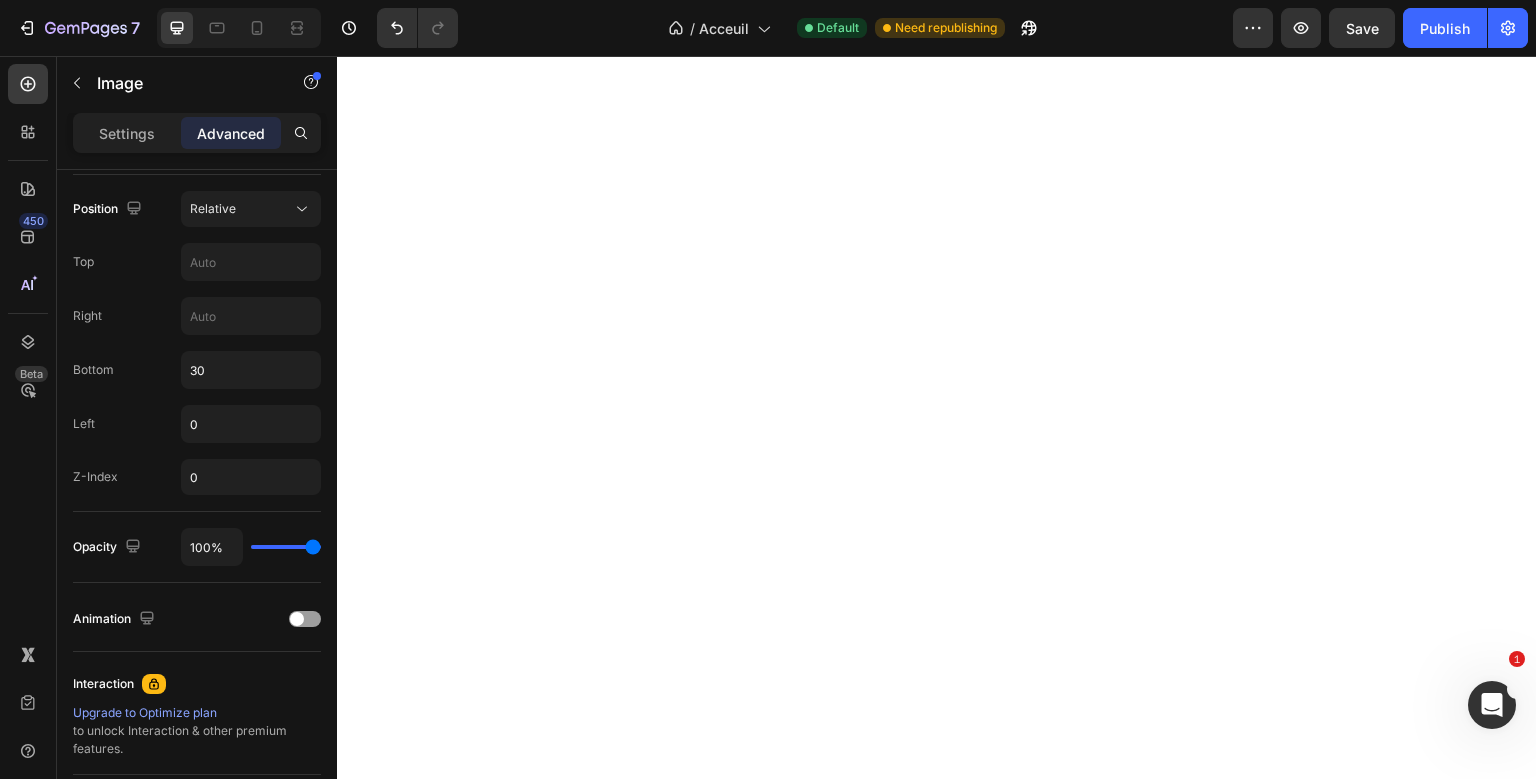 click on "Left 0" at bounding box center [197, 424] 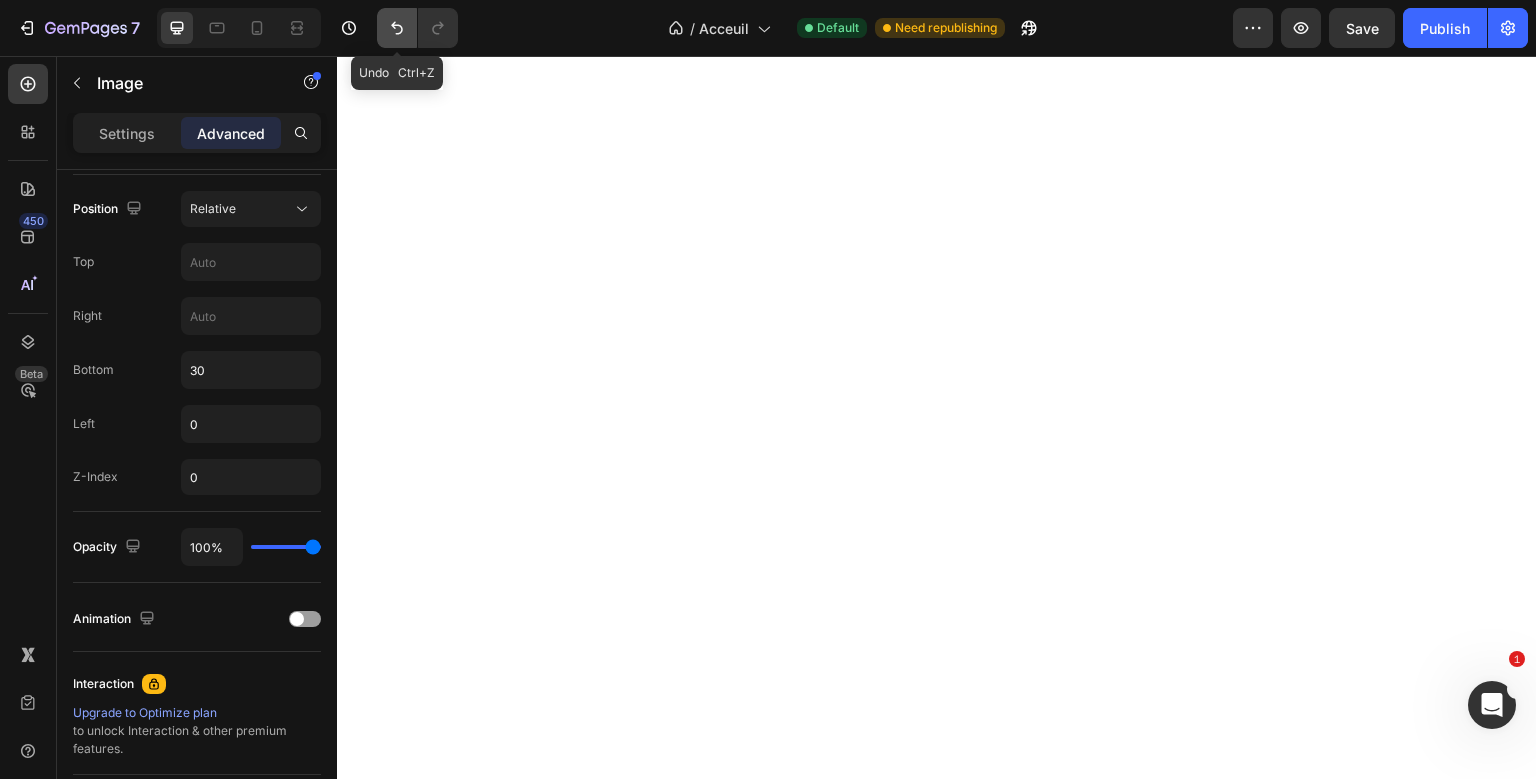 click 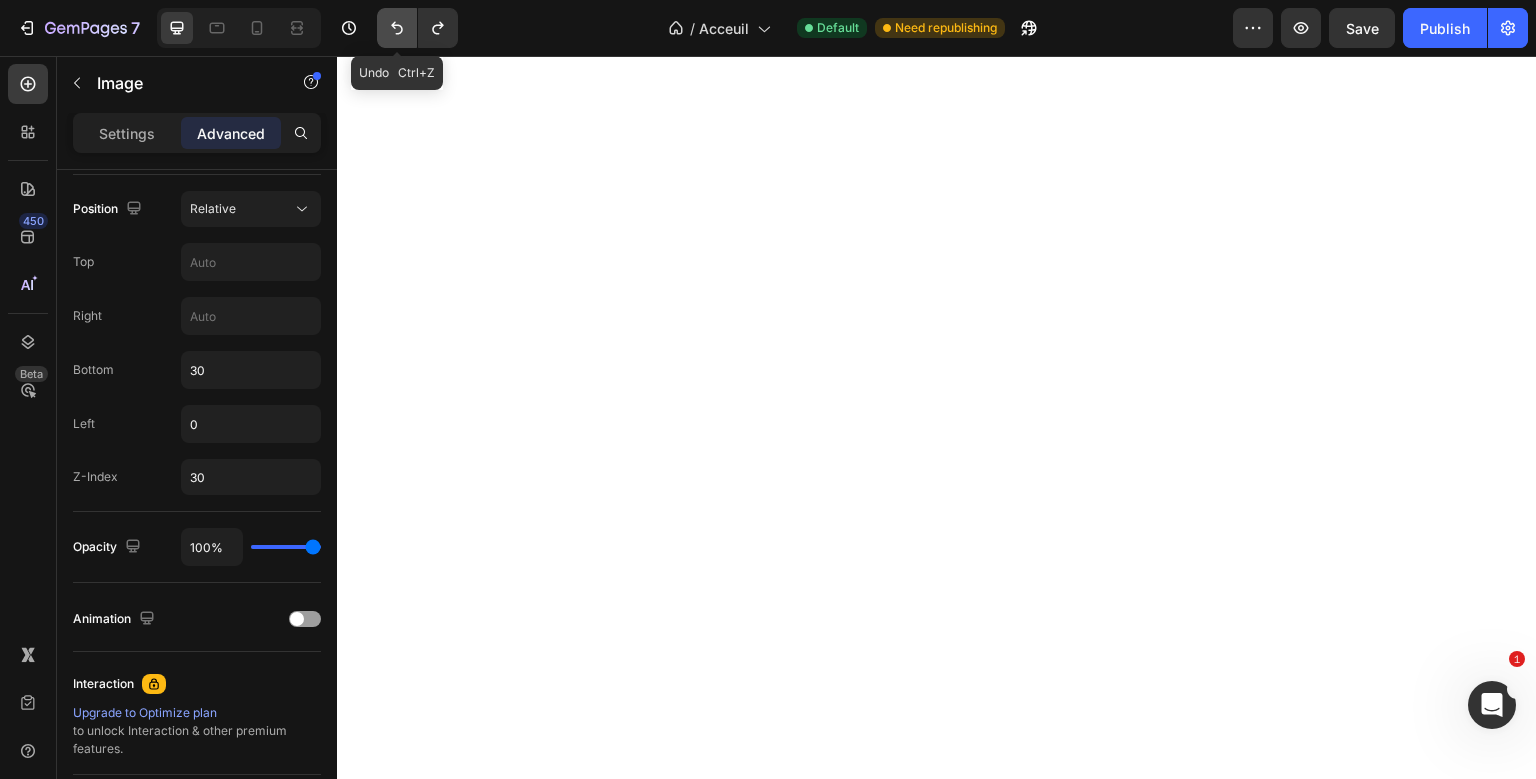 click 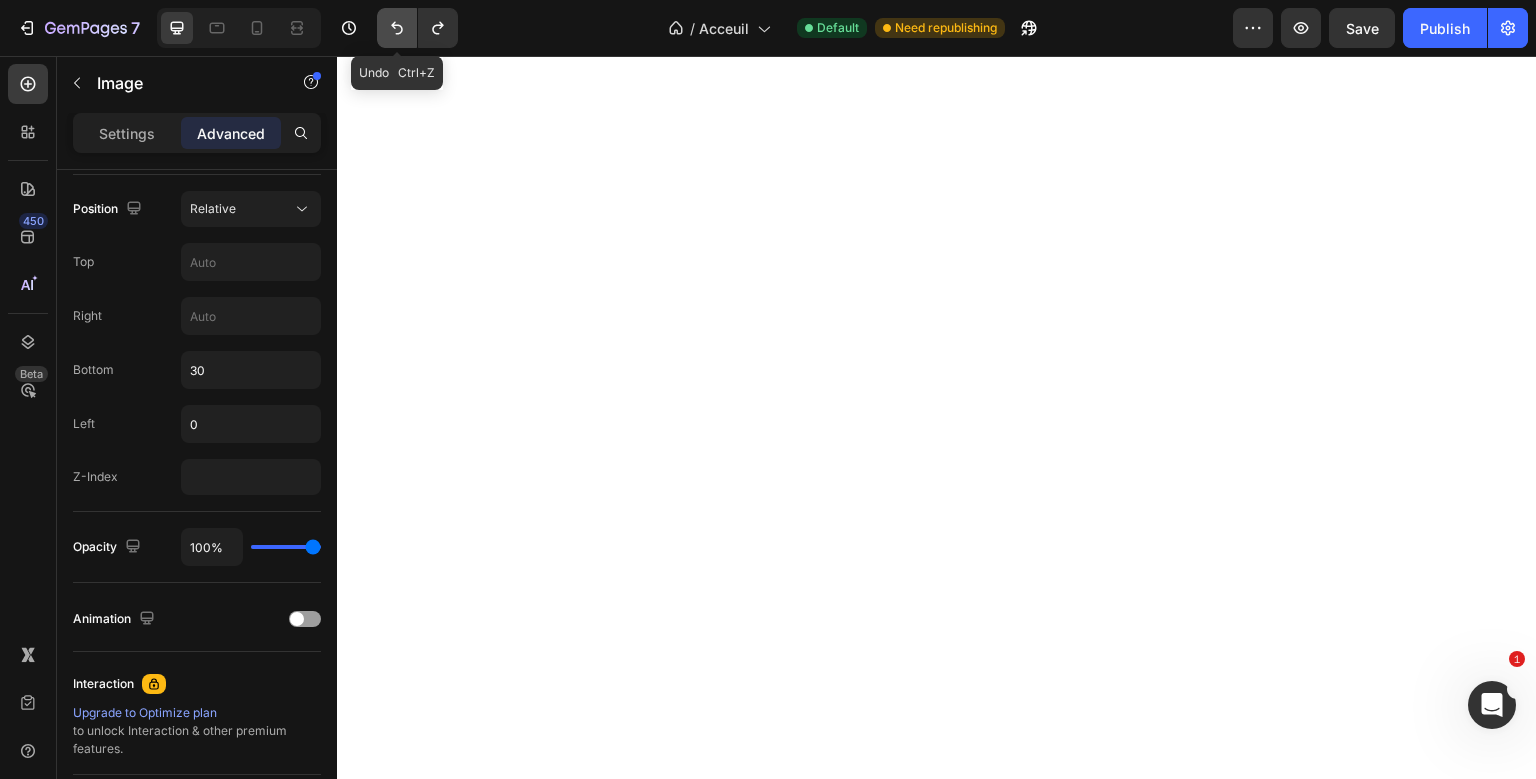 click 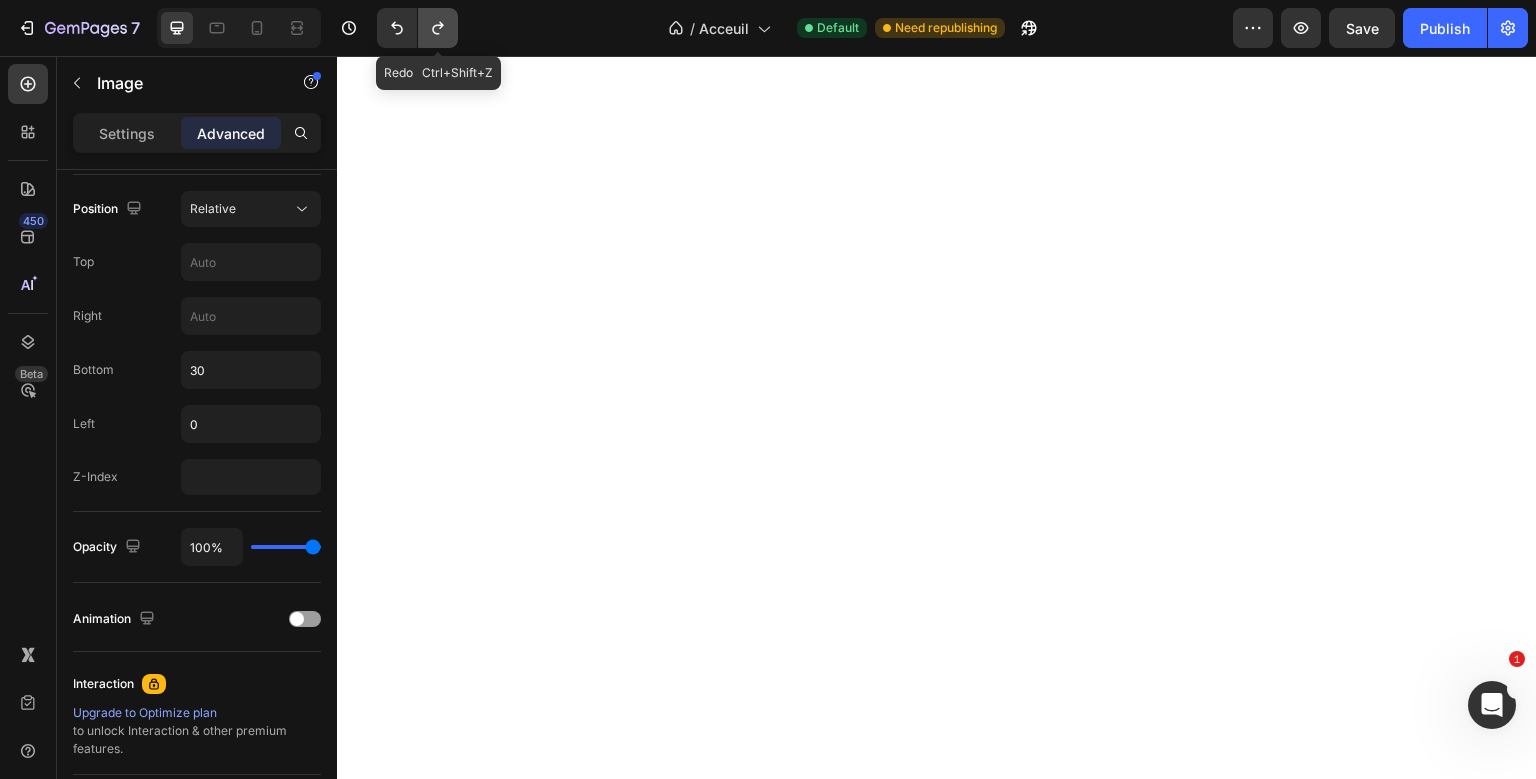 click 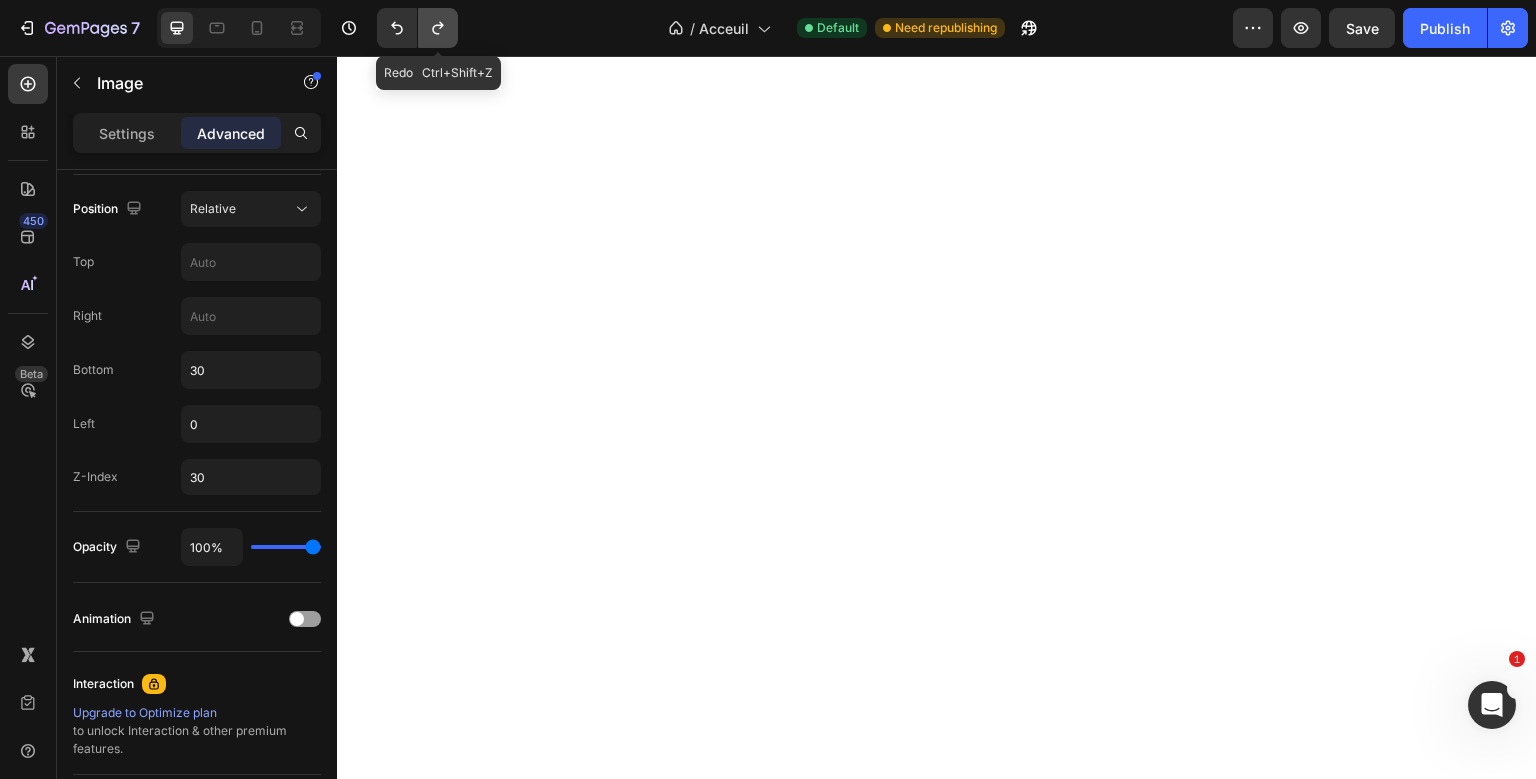 click 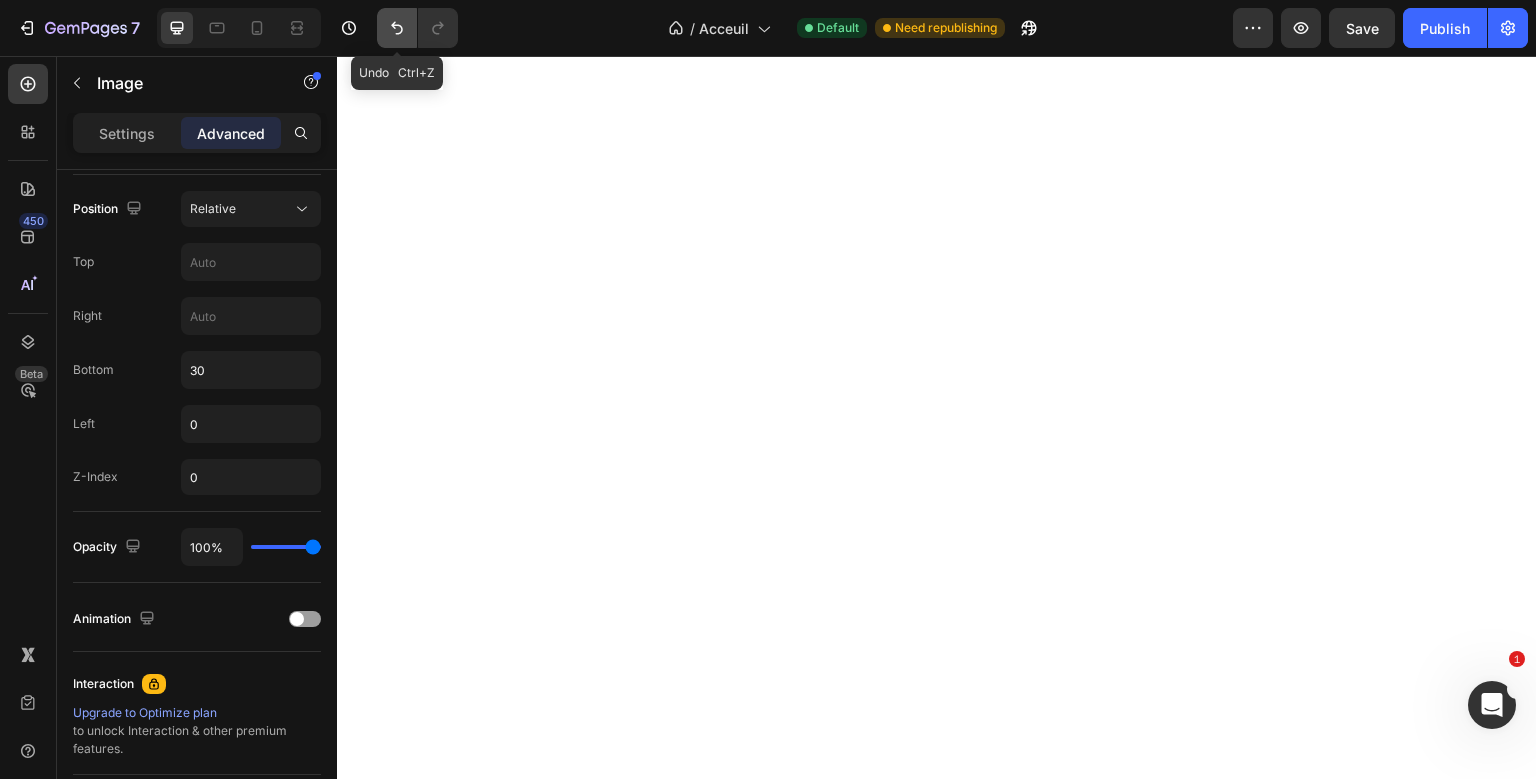 click 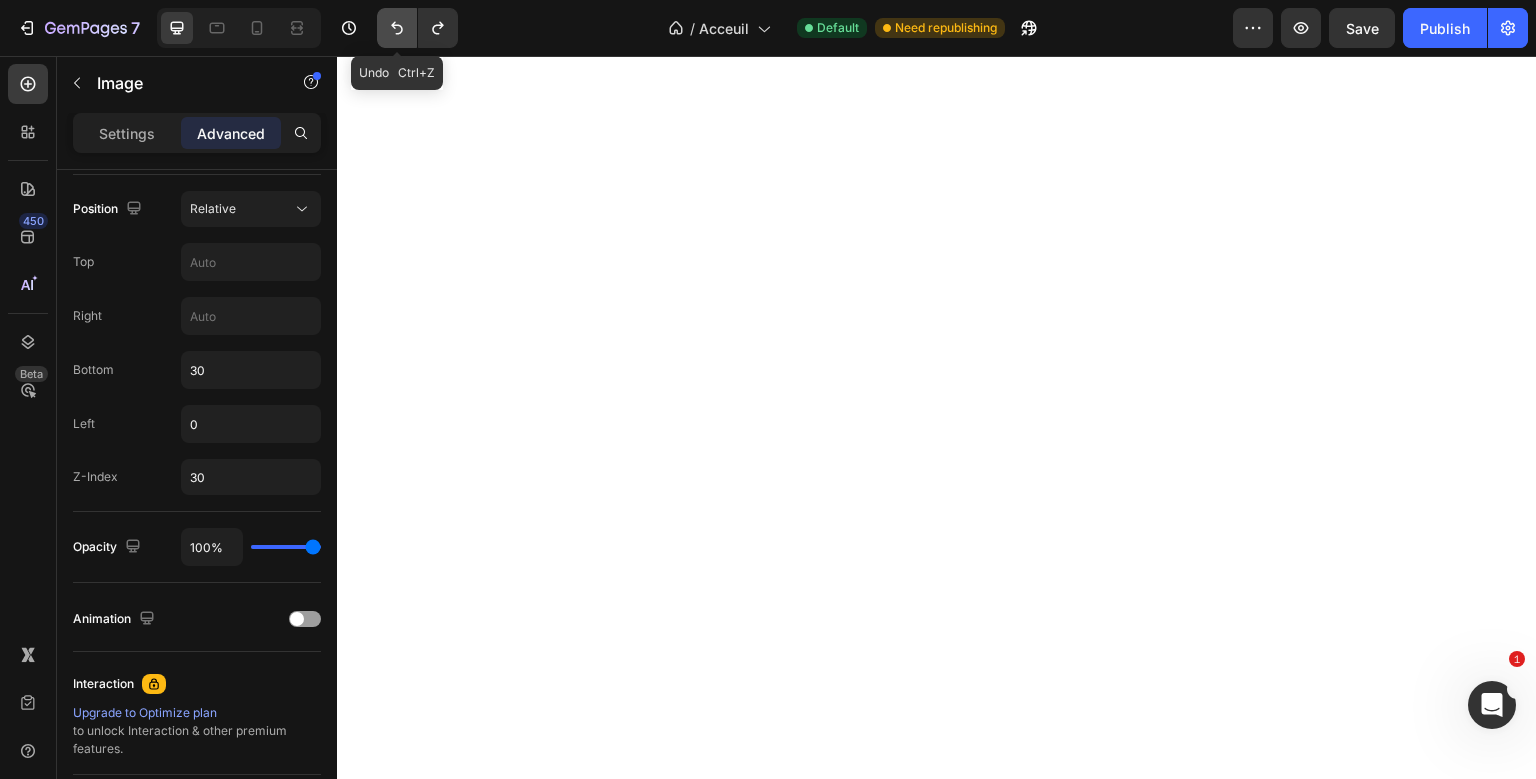 click 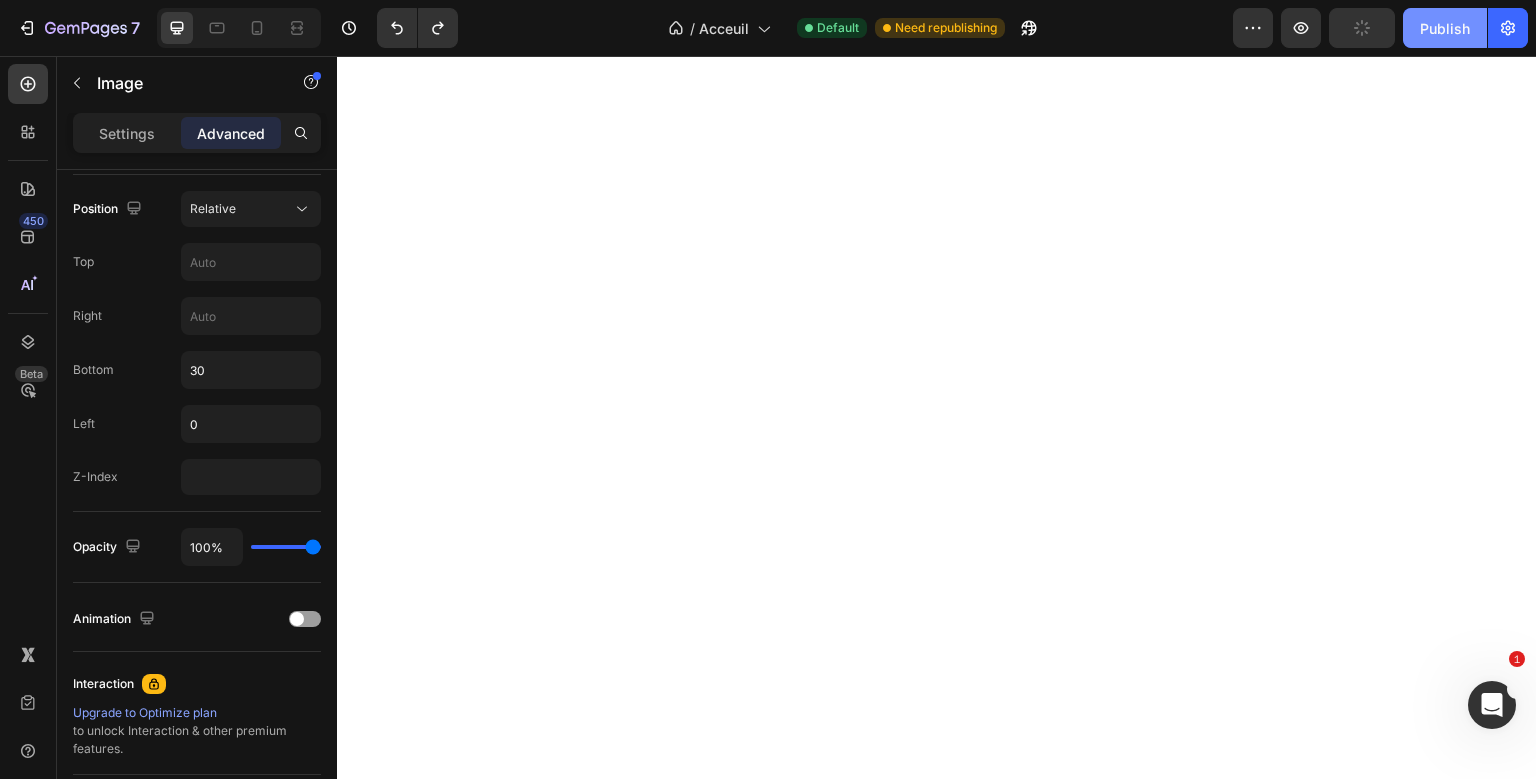 click on "Publish" at bounding box center (1445, 28) 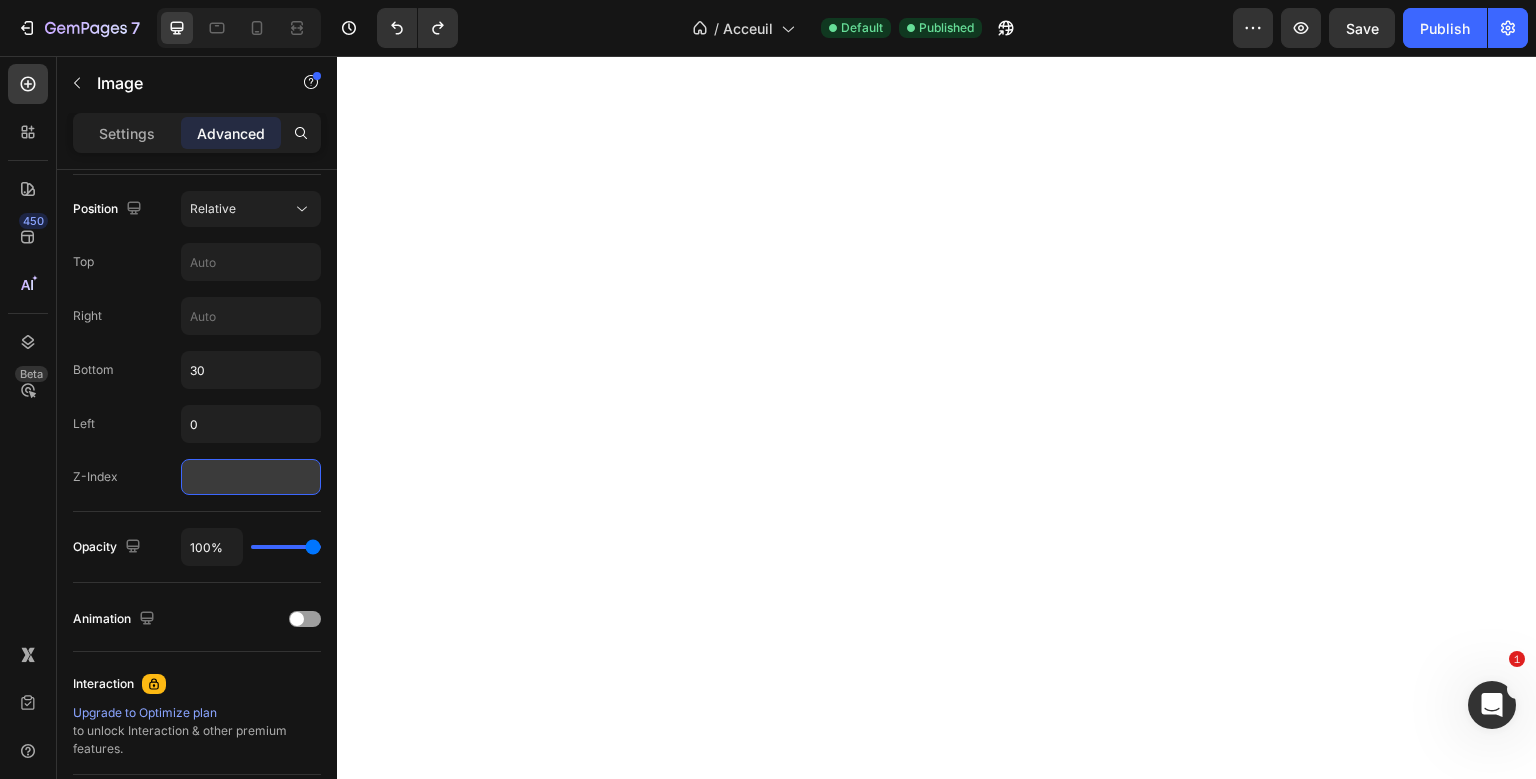 click at bounding box center [251, 477] 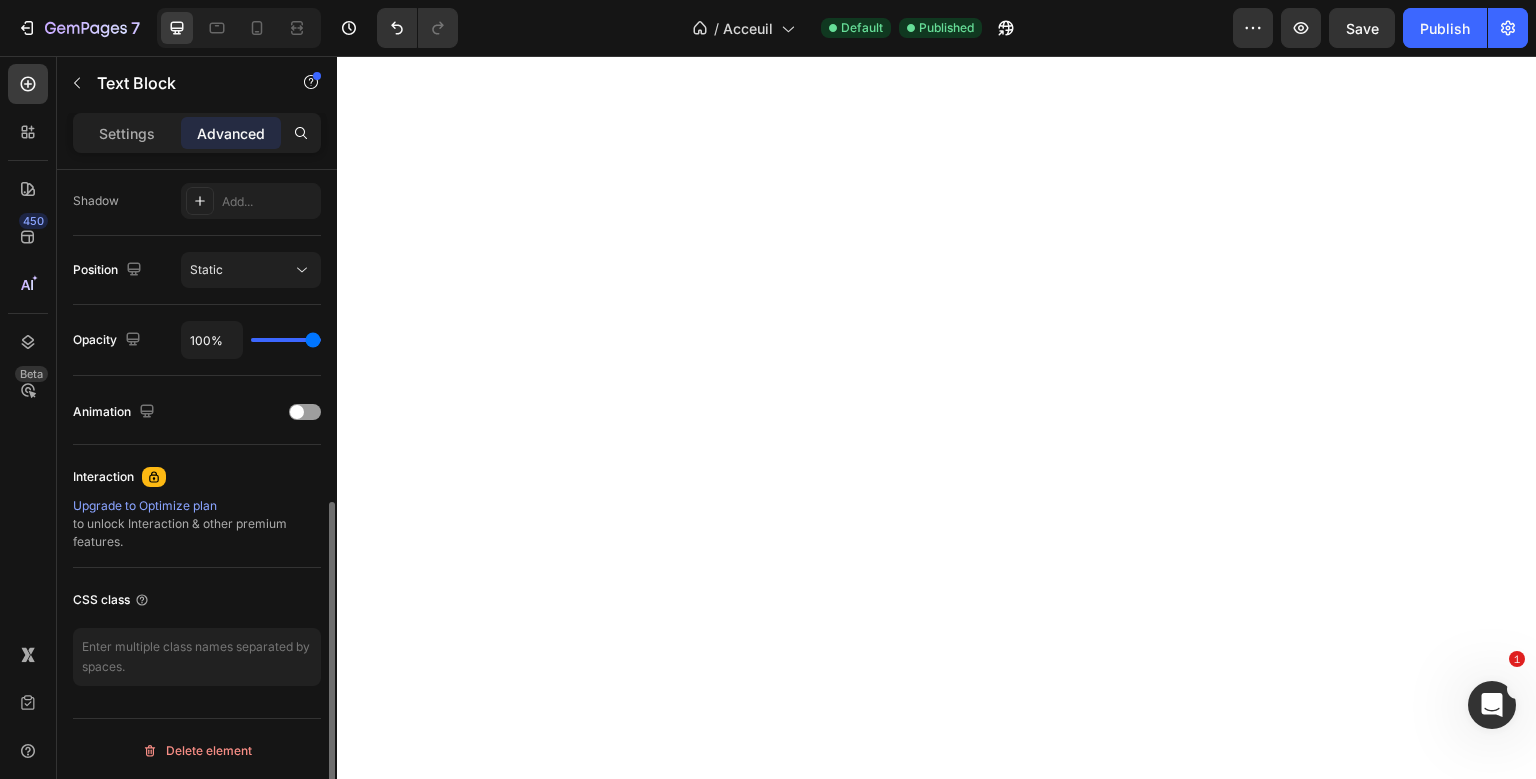 scroll, scrollTop: 504, scrollLeft: 0, axis: vertical 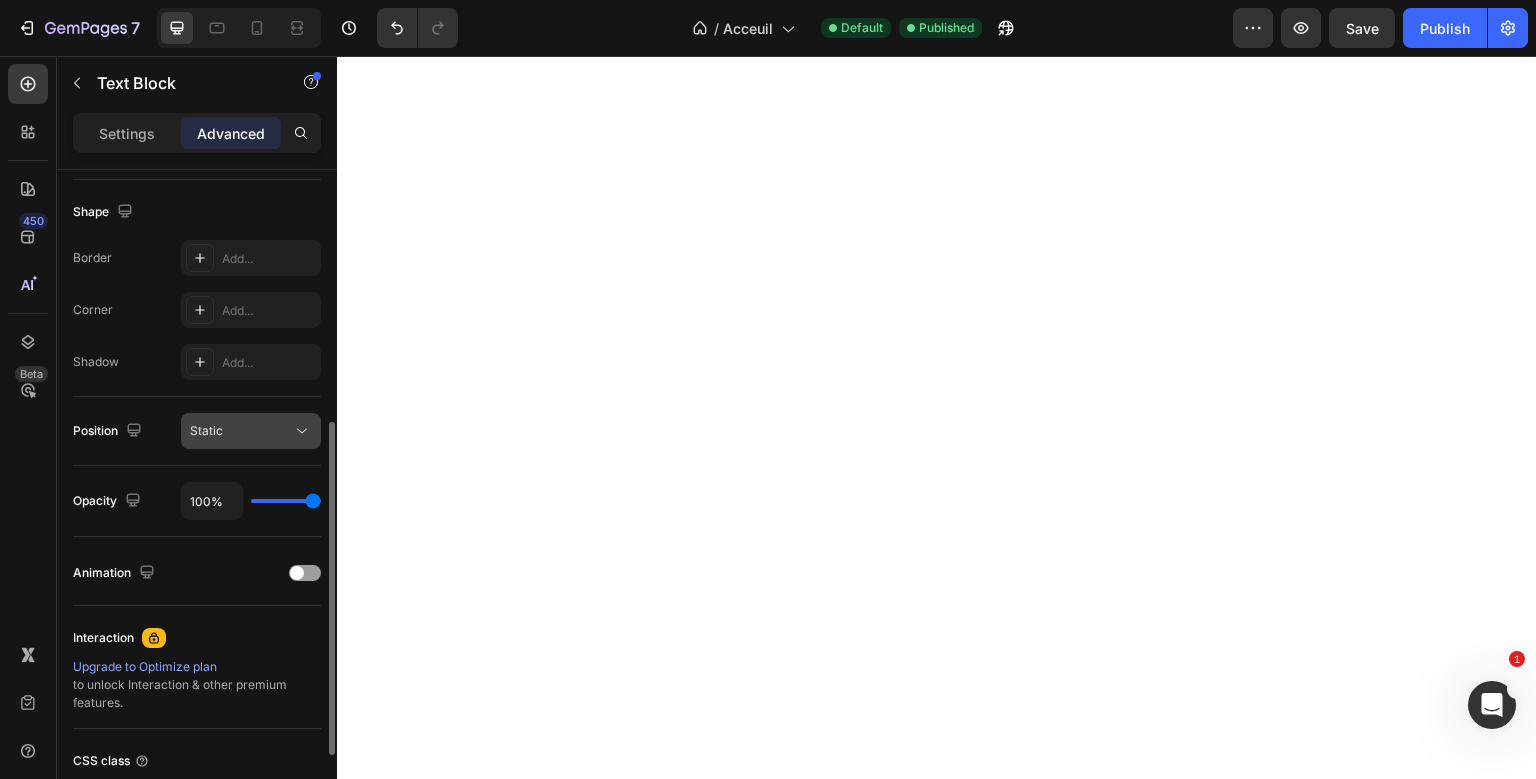 click on "Static" at bounding box center [241, 431] 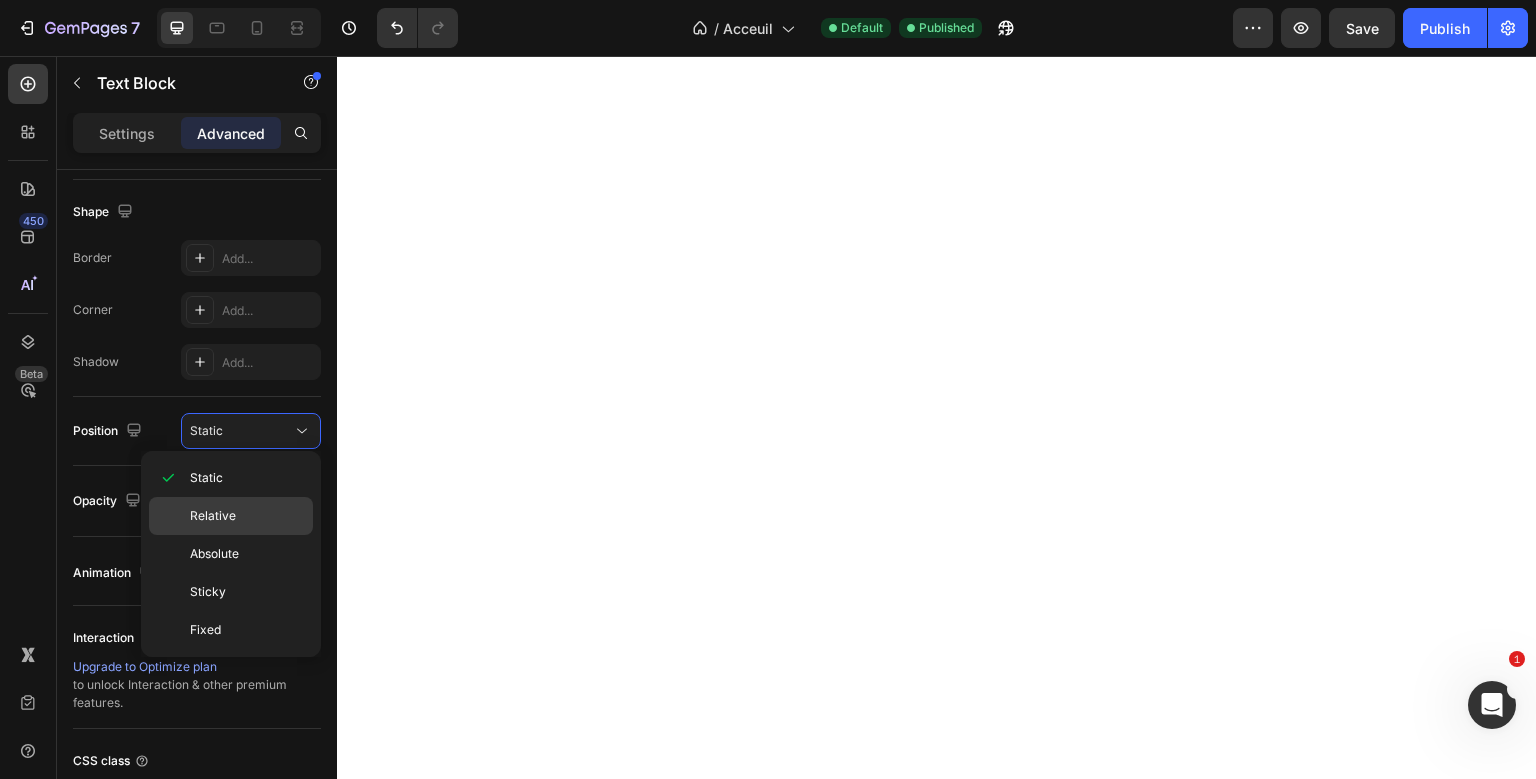 click on "Relative" at bounding box center (247, 516) 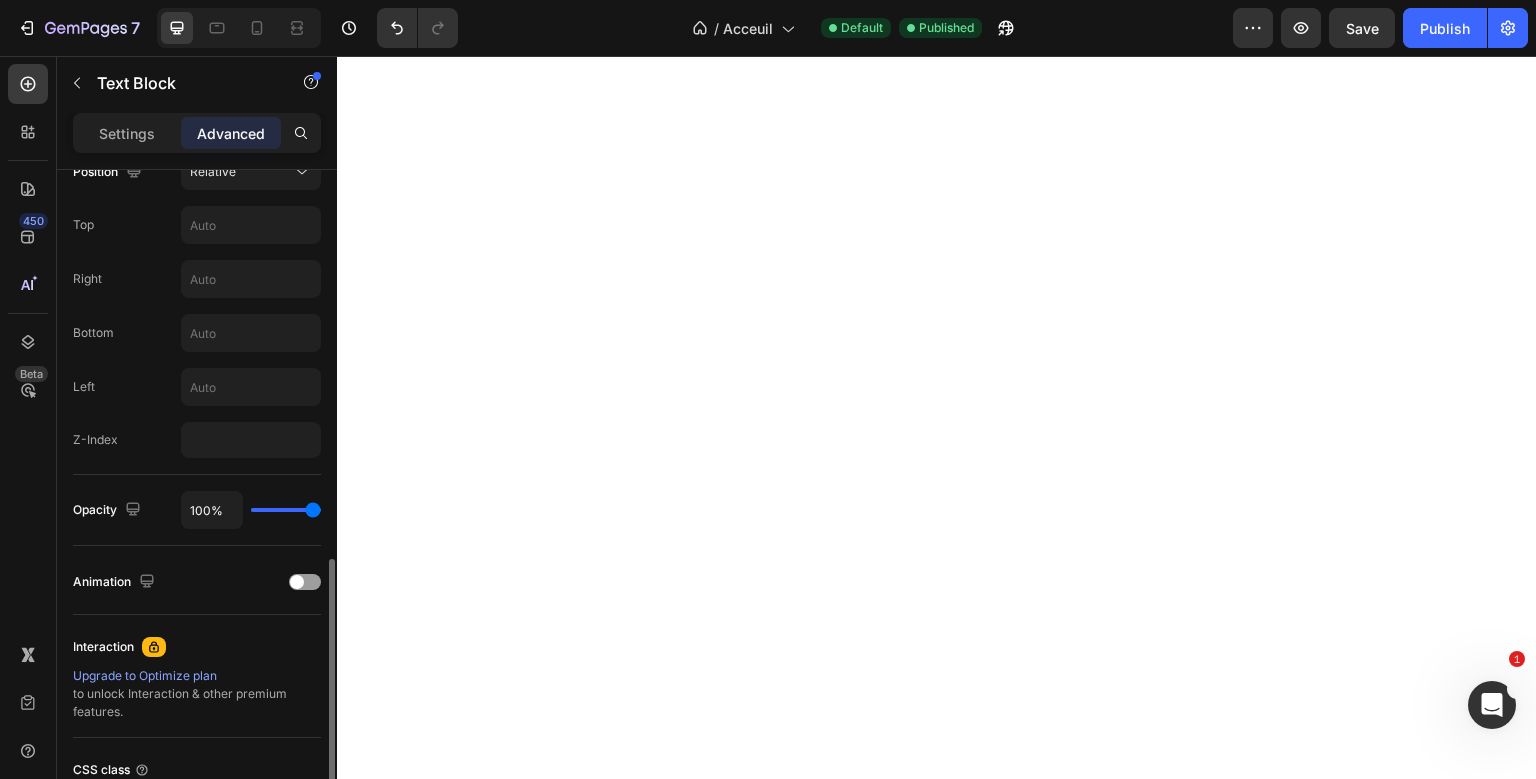 scroll, scrollTop: 745, scrollLeft: 0, axis: vertical 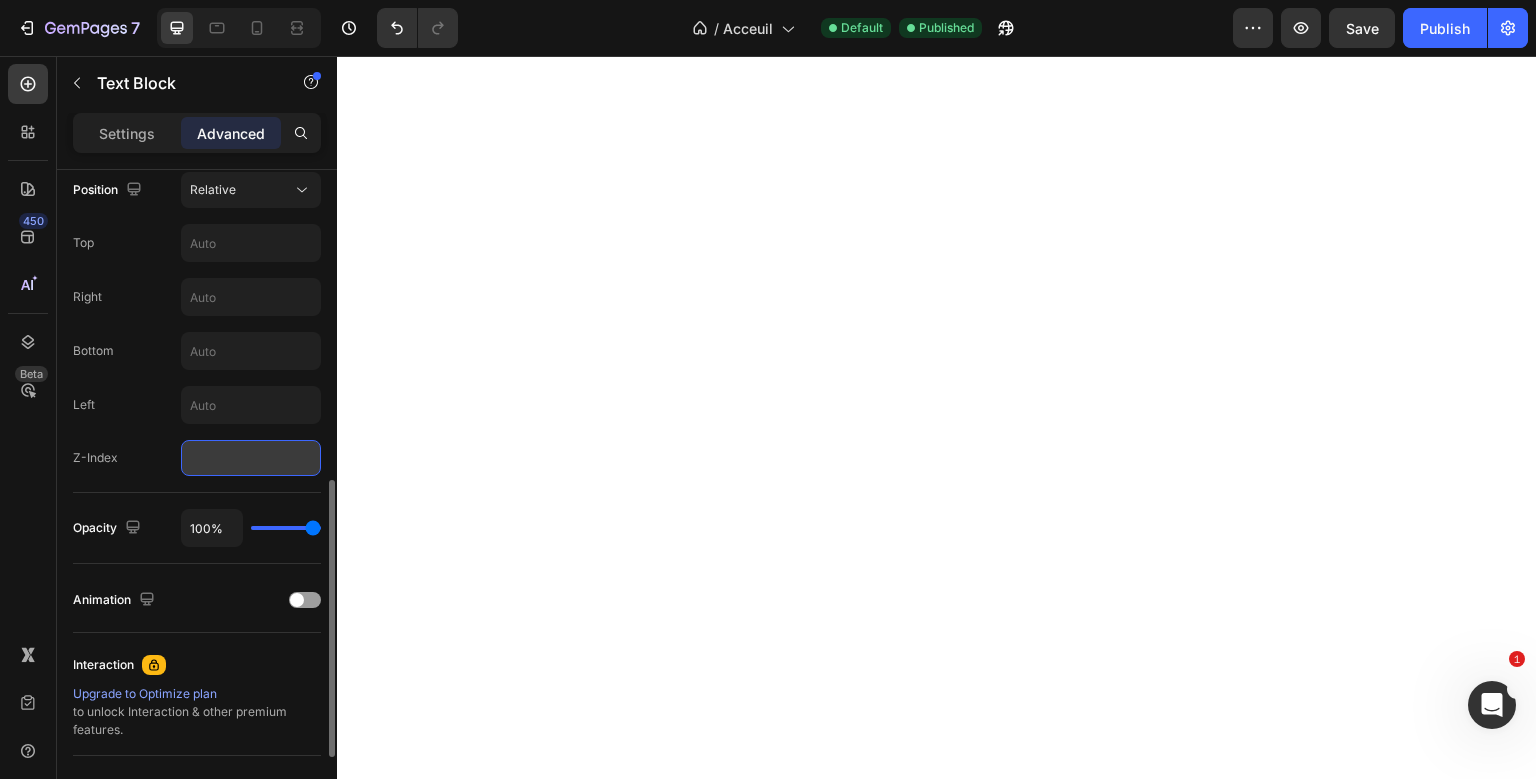 click at bounding box center (251, 458) 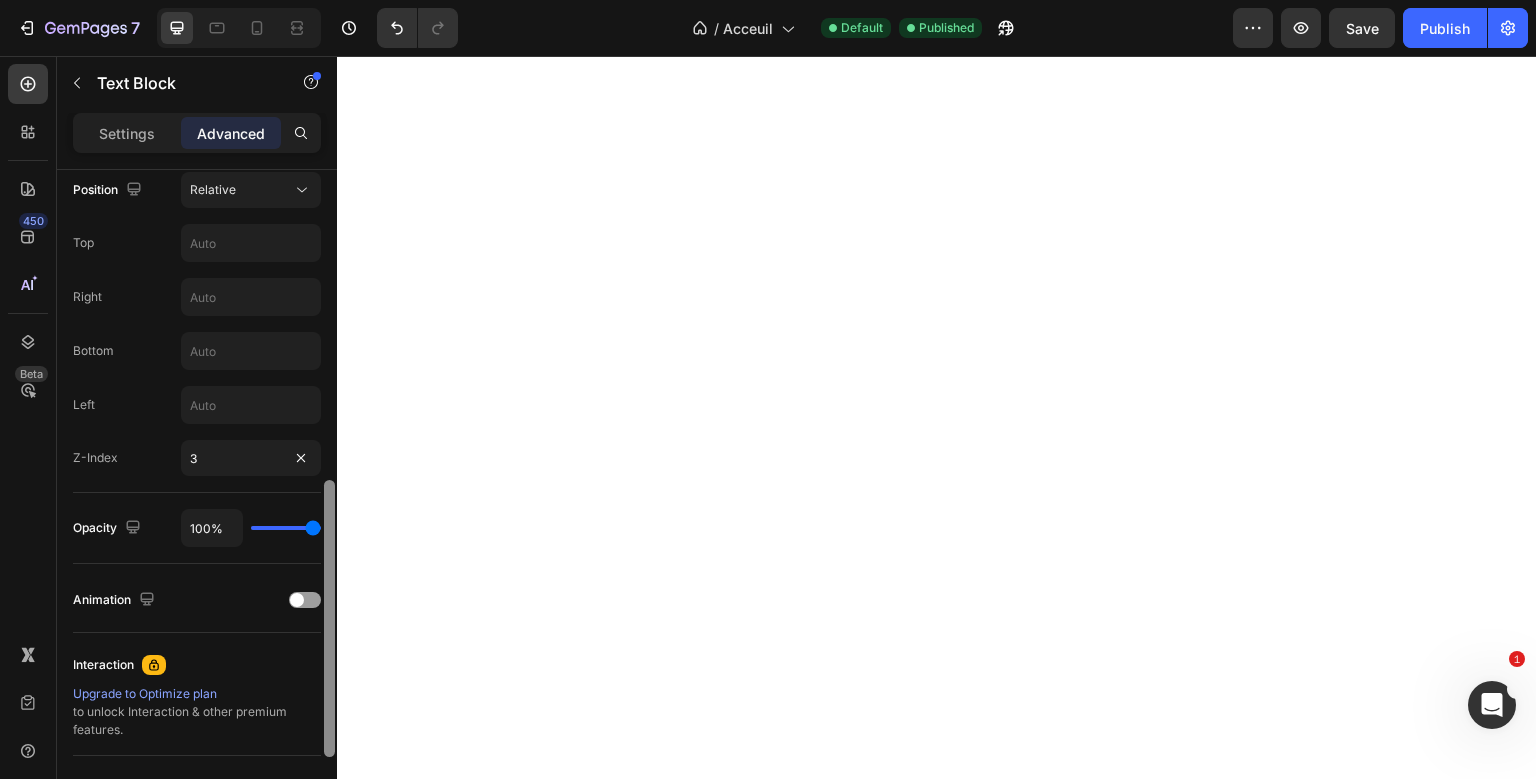 scroll, scrollTop: 0, scrollLeft: 0, axis: both 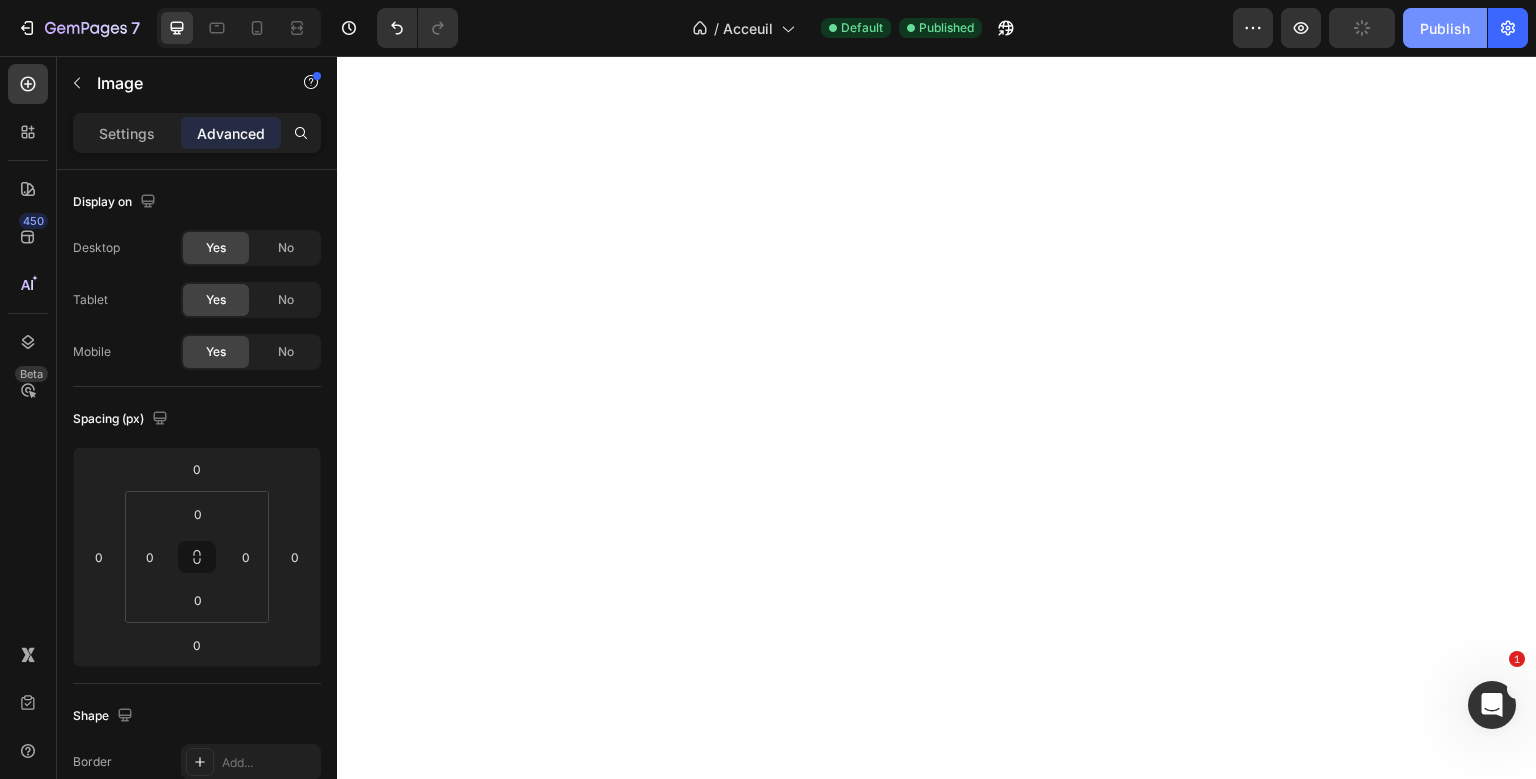 click on "Publish" at bounding box center (1445, 28) 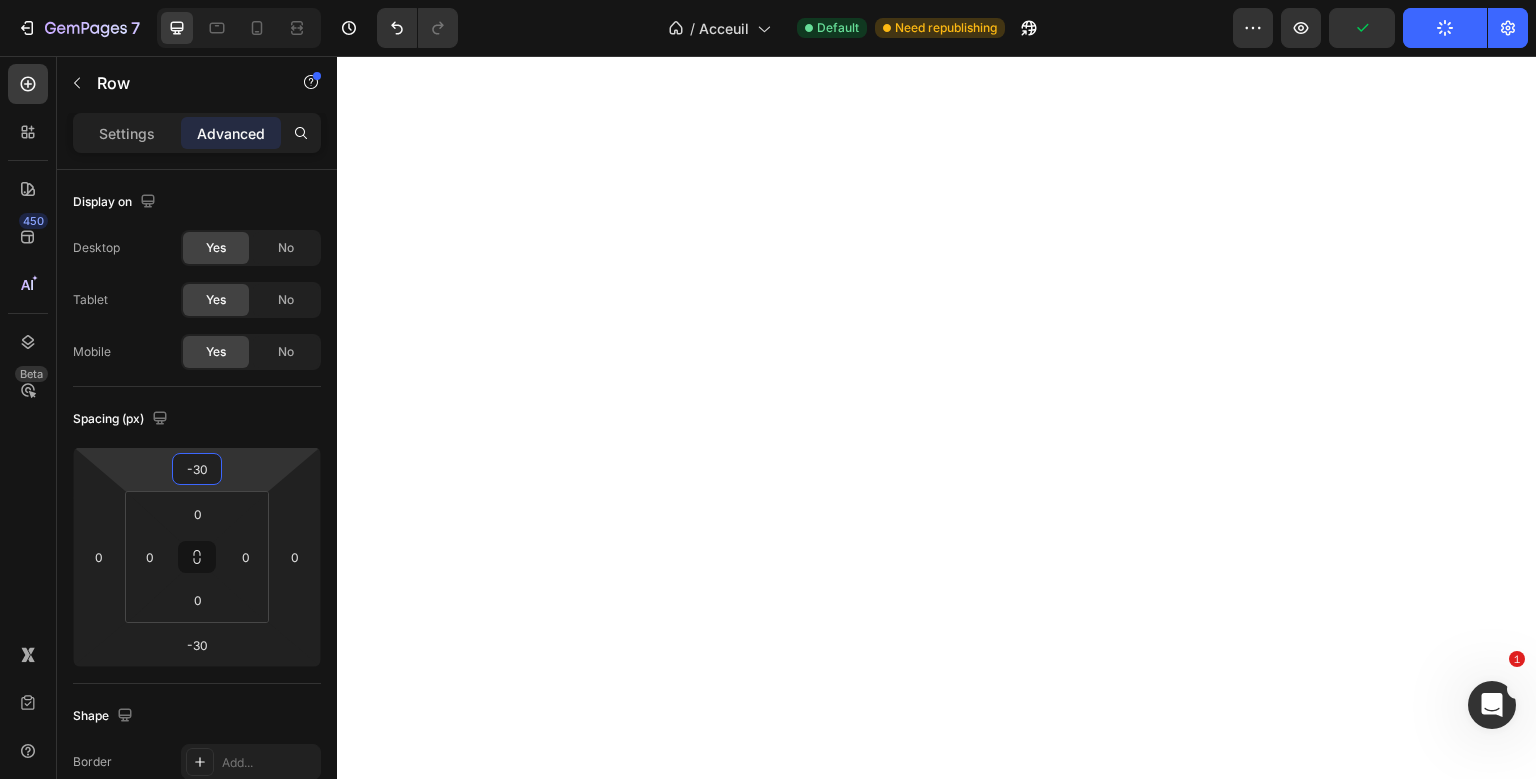 click on "-30" at bounding box center [197, 469] 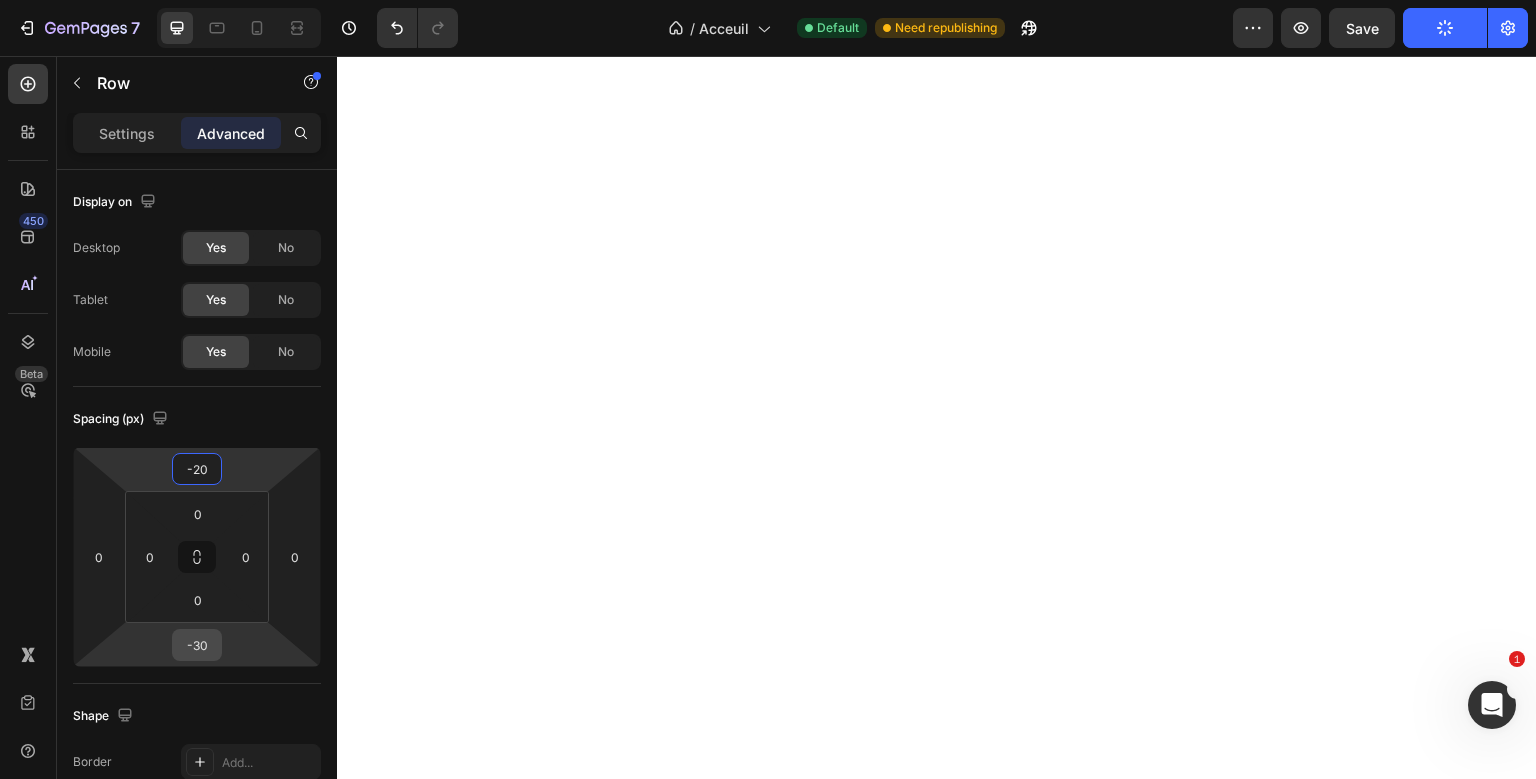 type on "-20" 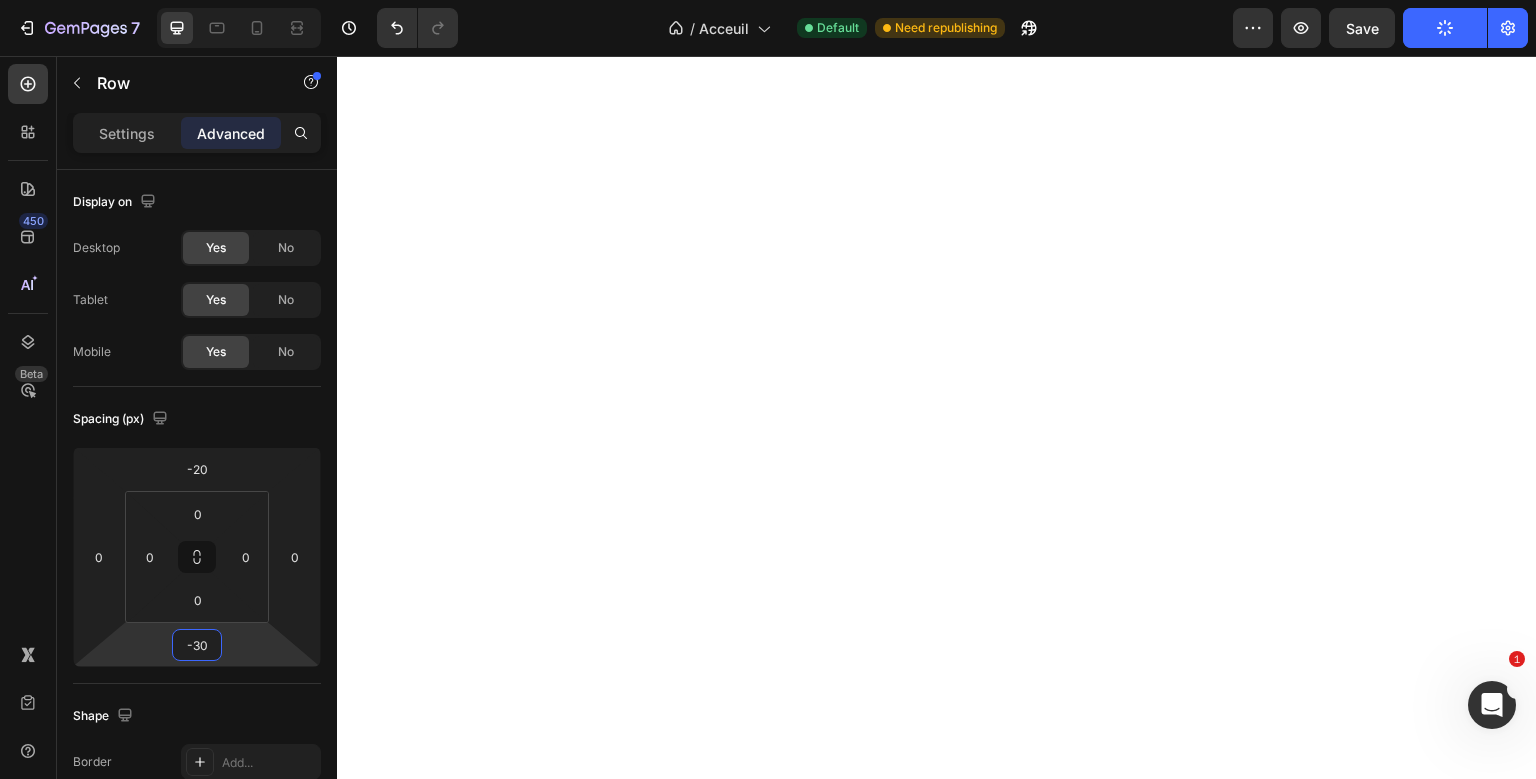 click on "-30" at bounding box center [197, 645] 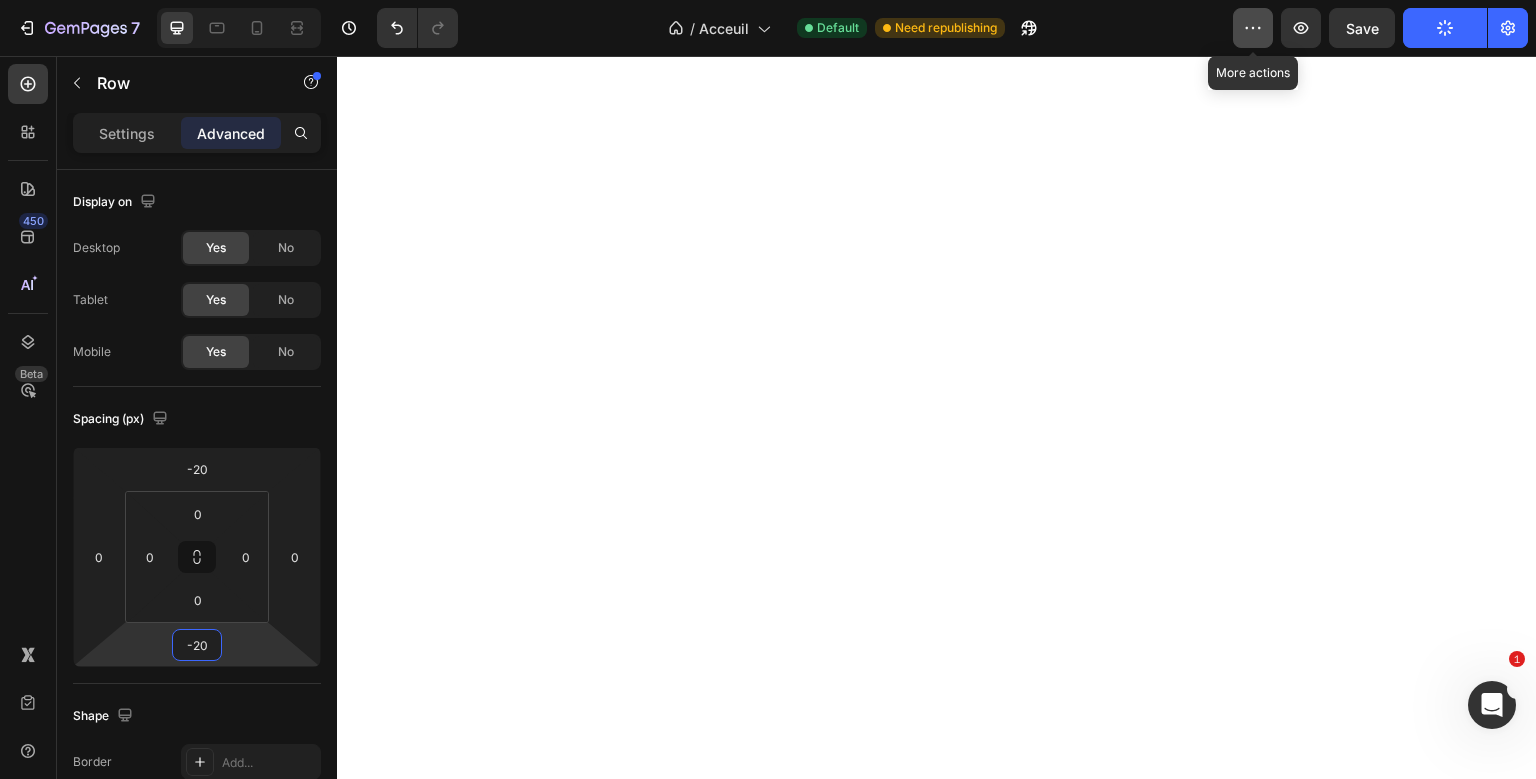 type on "-20" 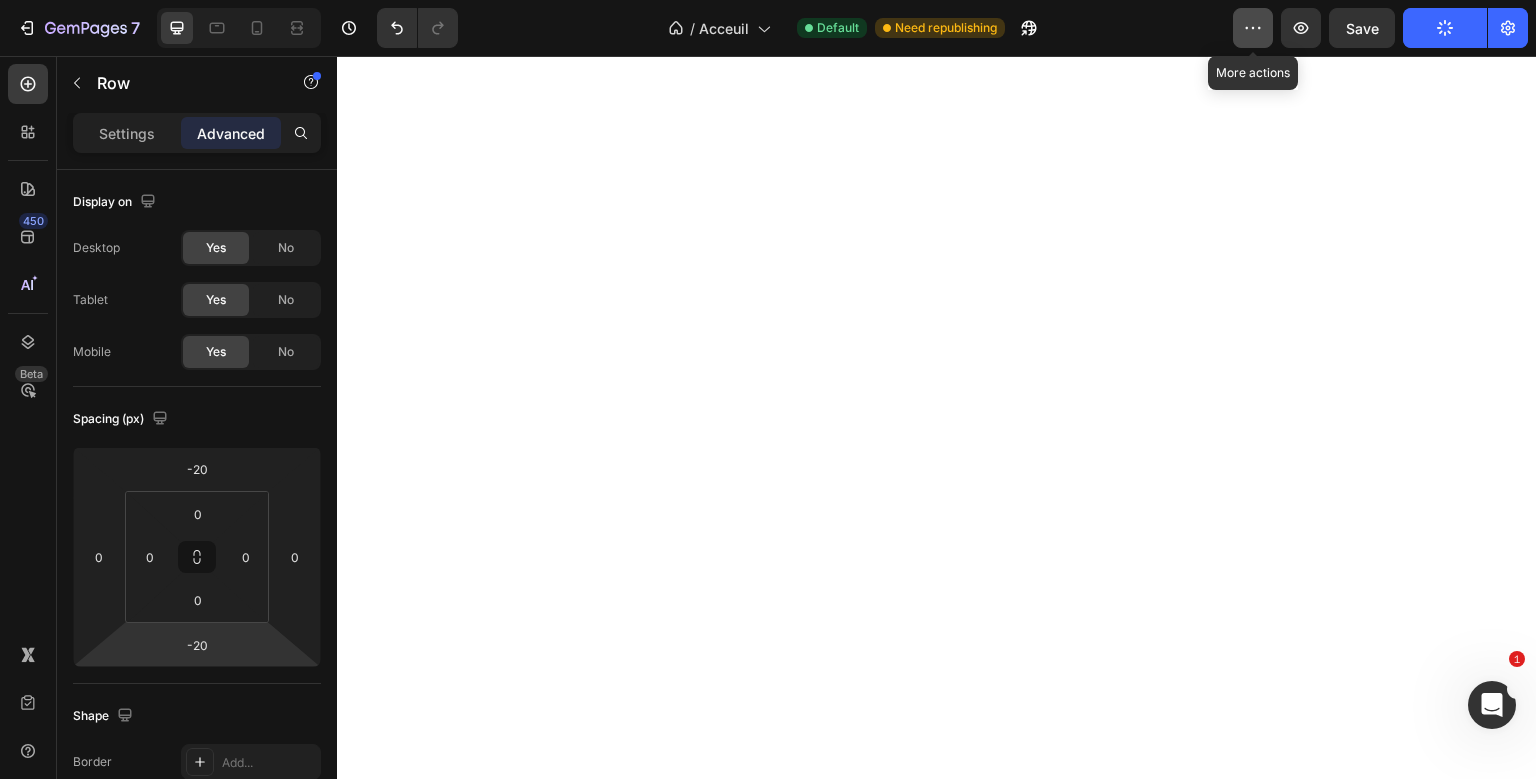 click 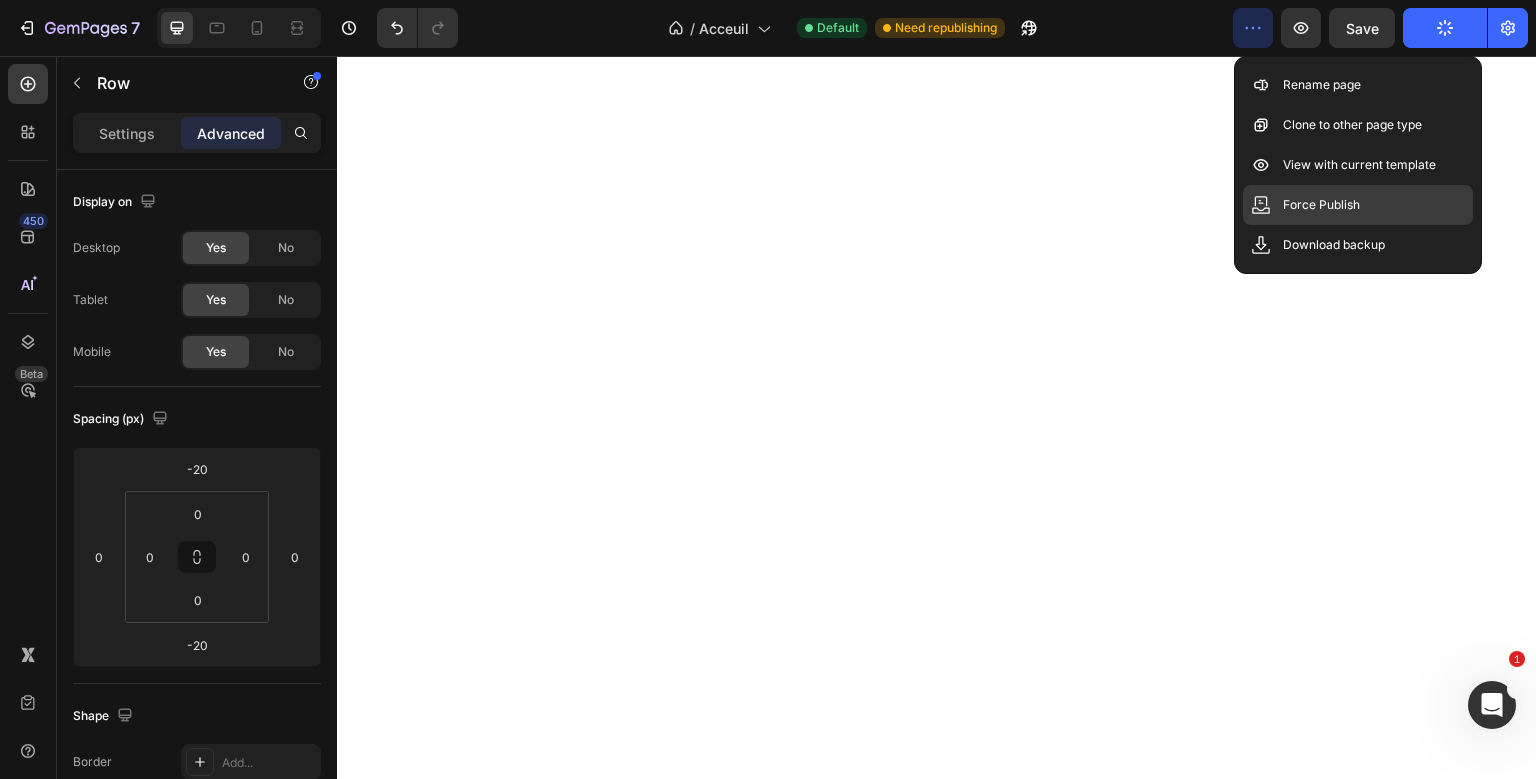 click 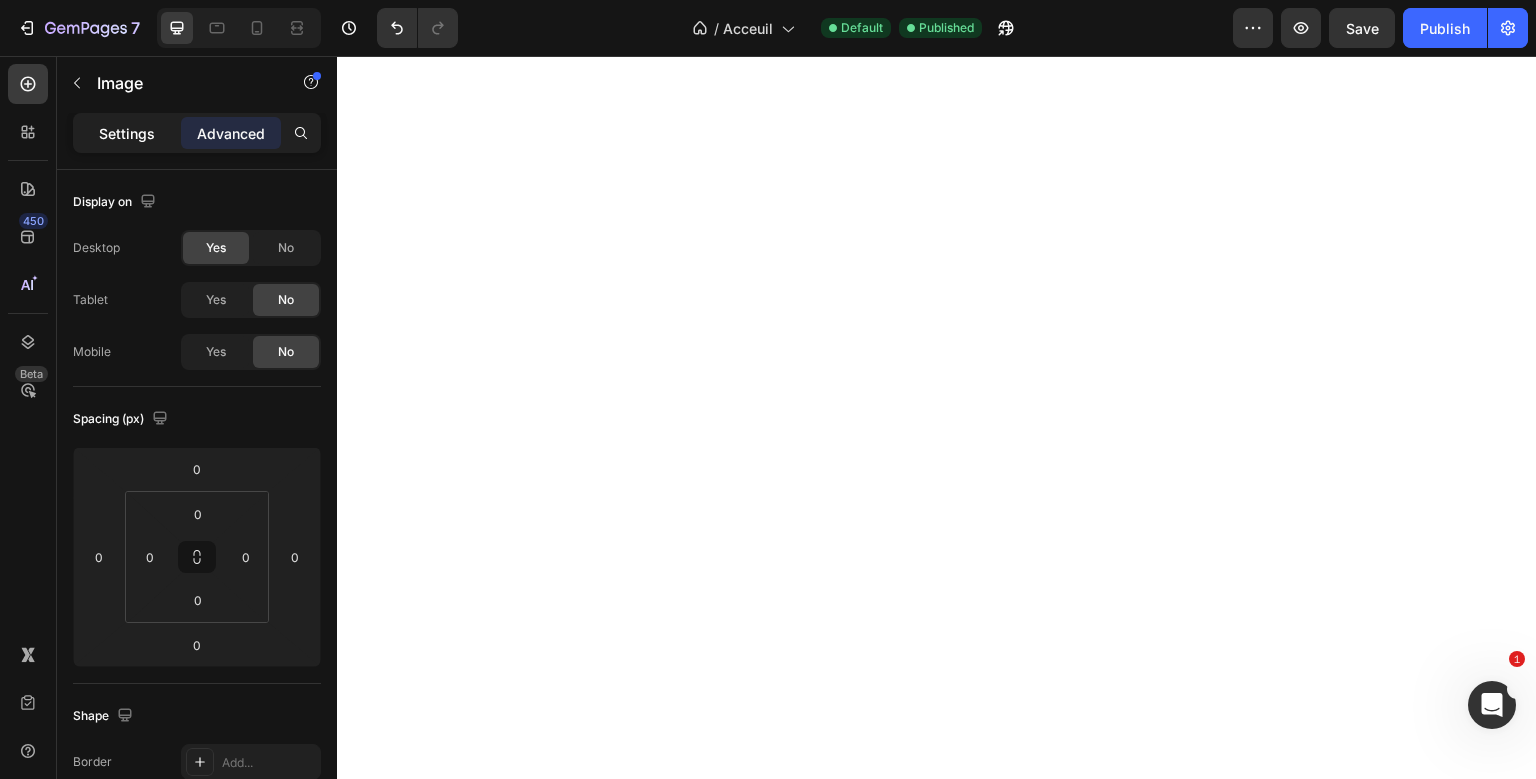 click on "Settings" at bounding box center (127, 133) 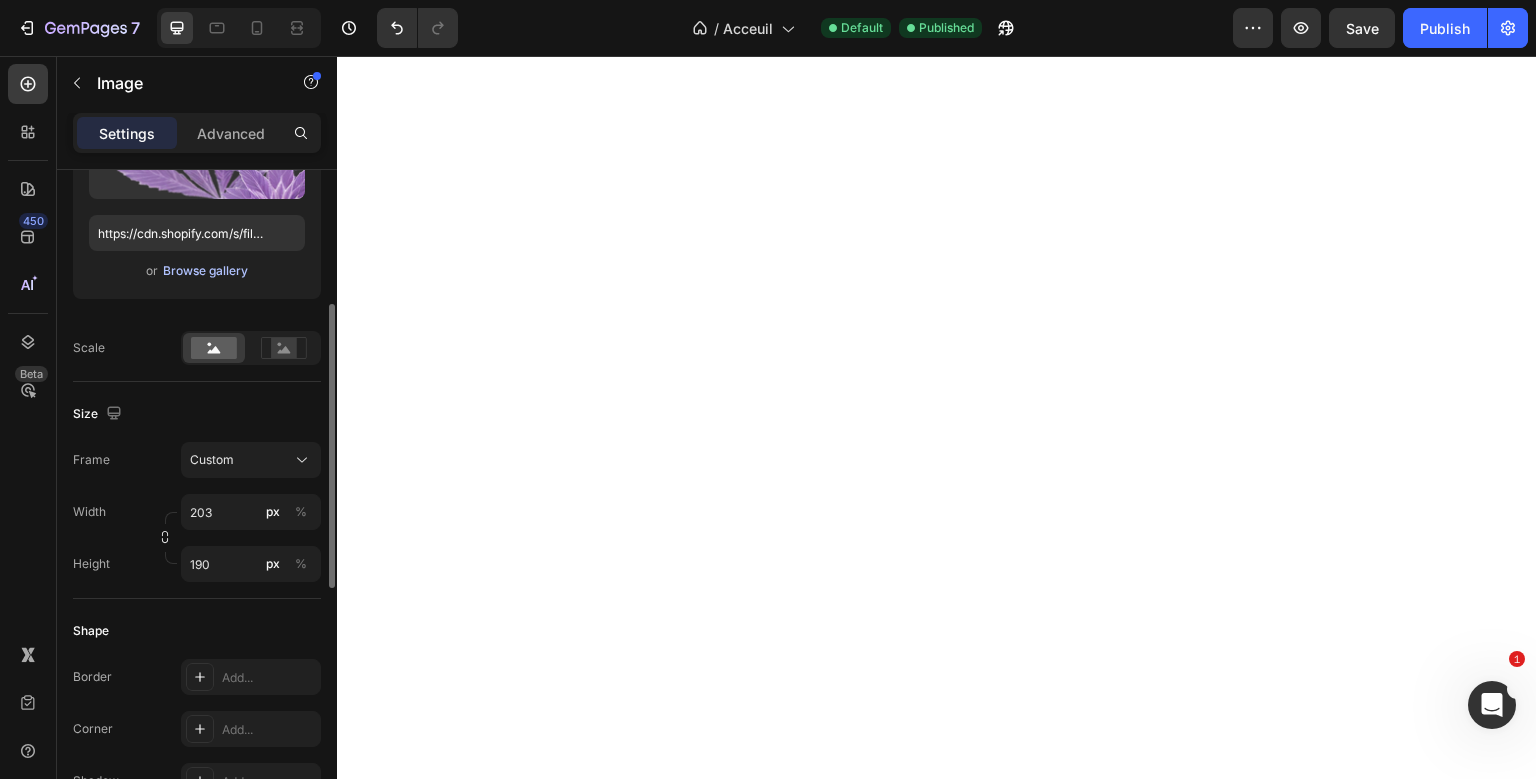 scroll, scrollTop: 313, scrollLeft: 0, axis: vertical 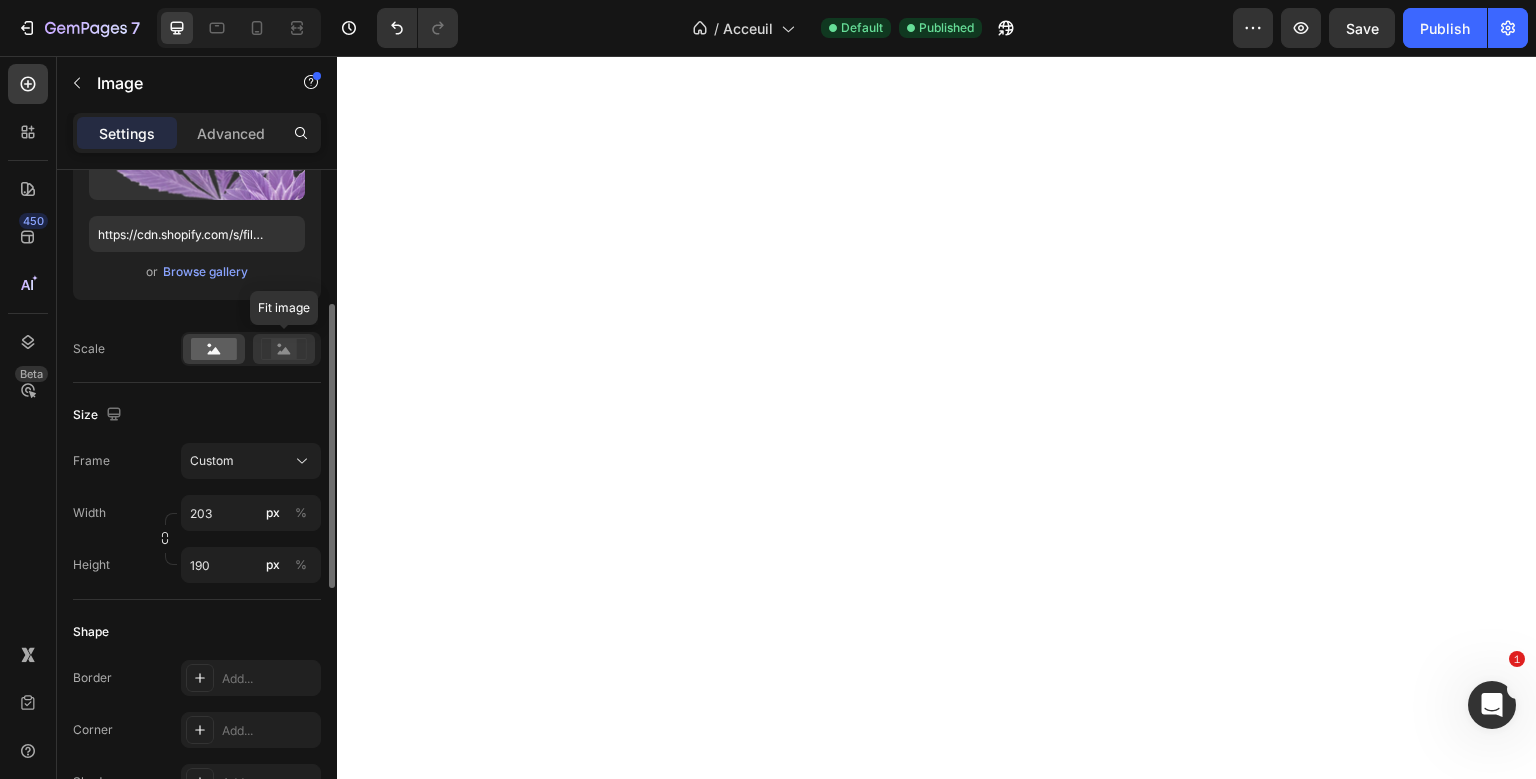 click 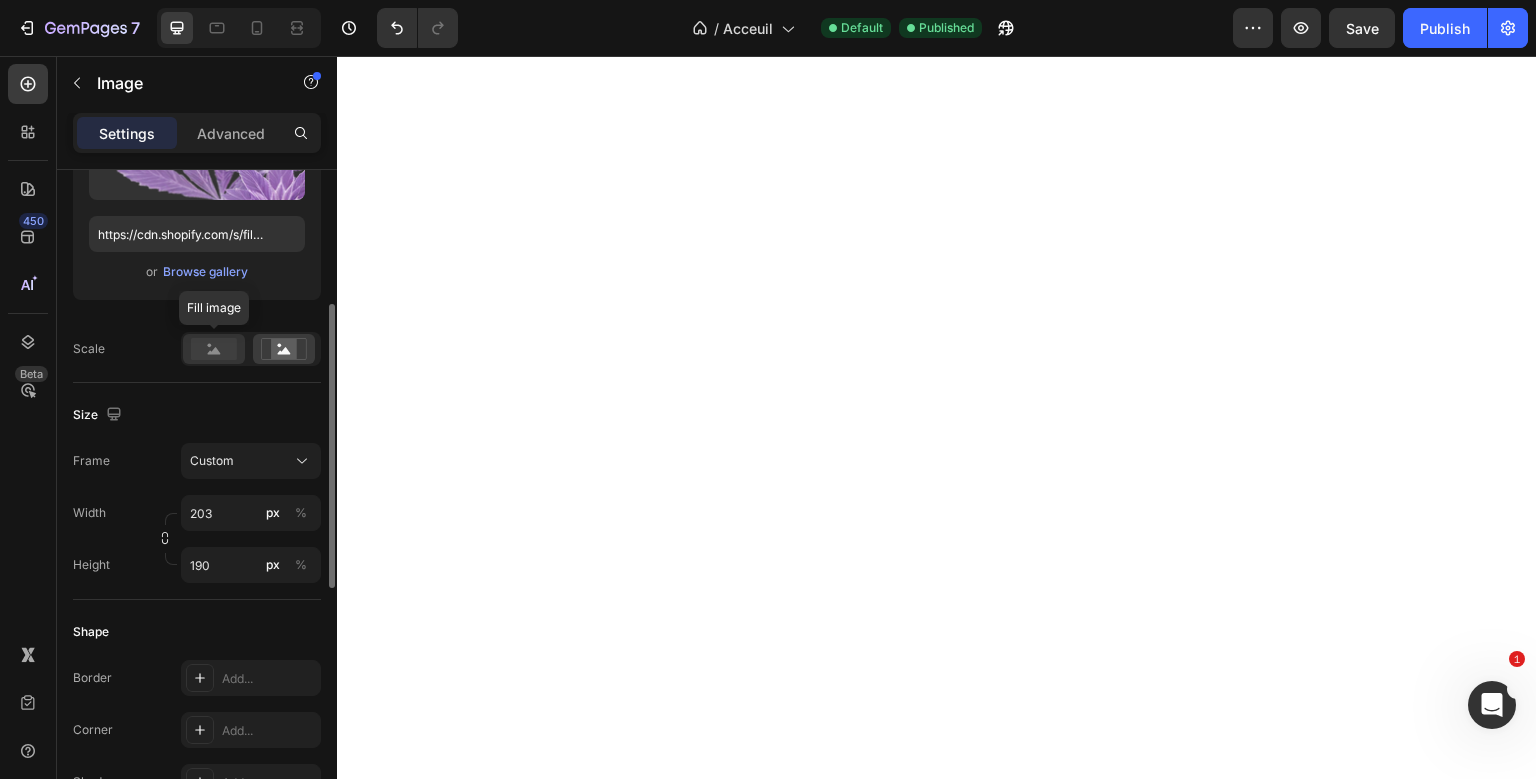 click 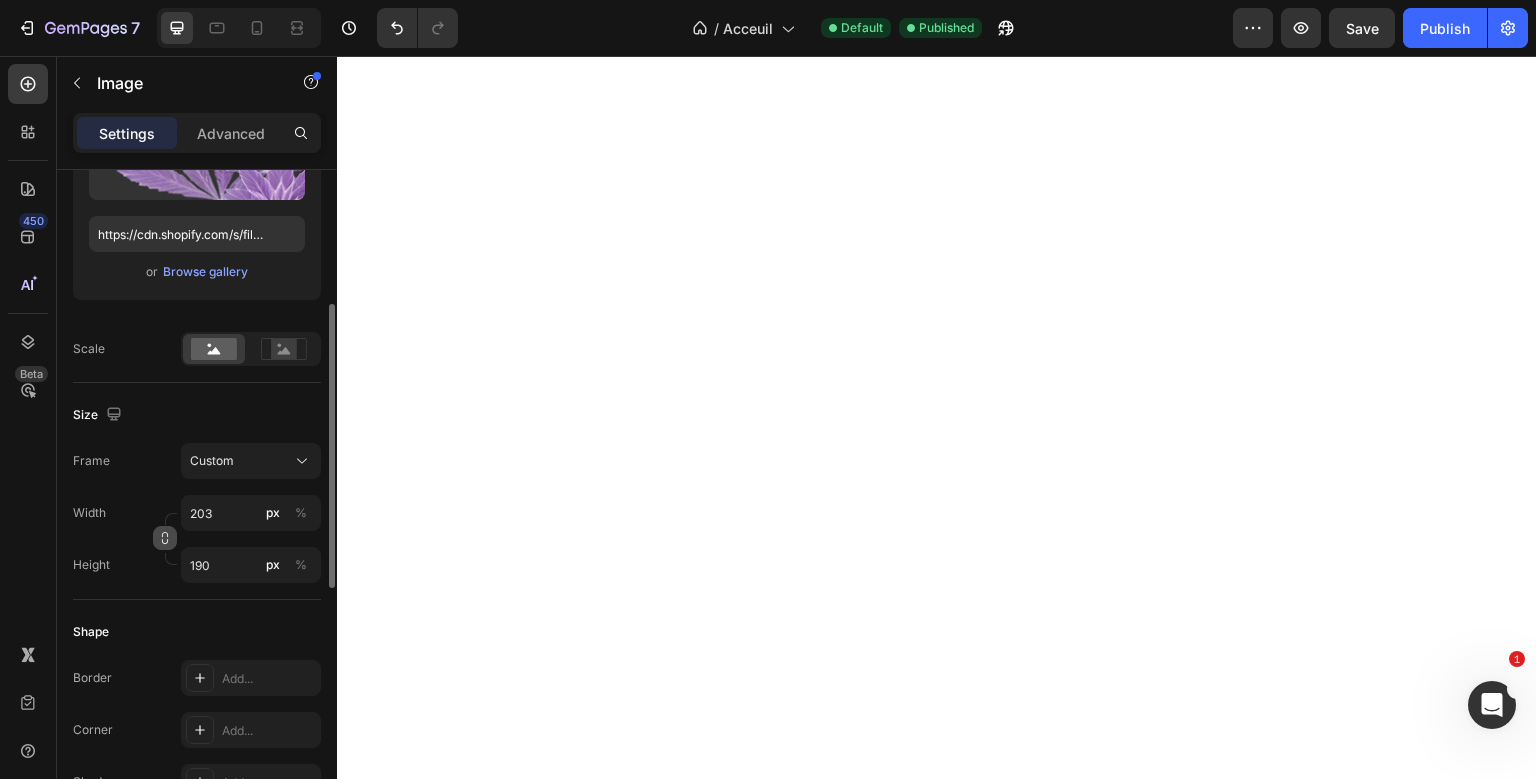 click 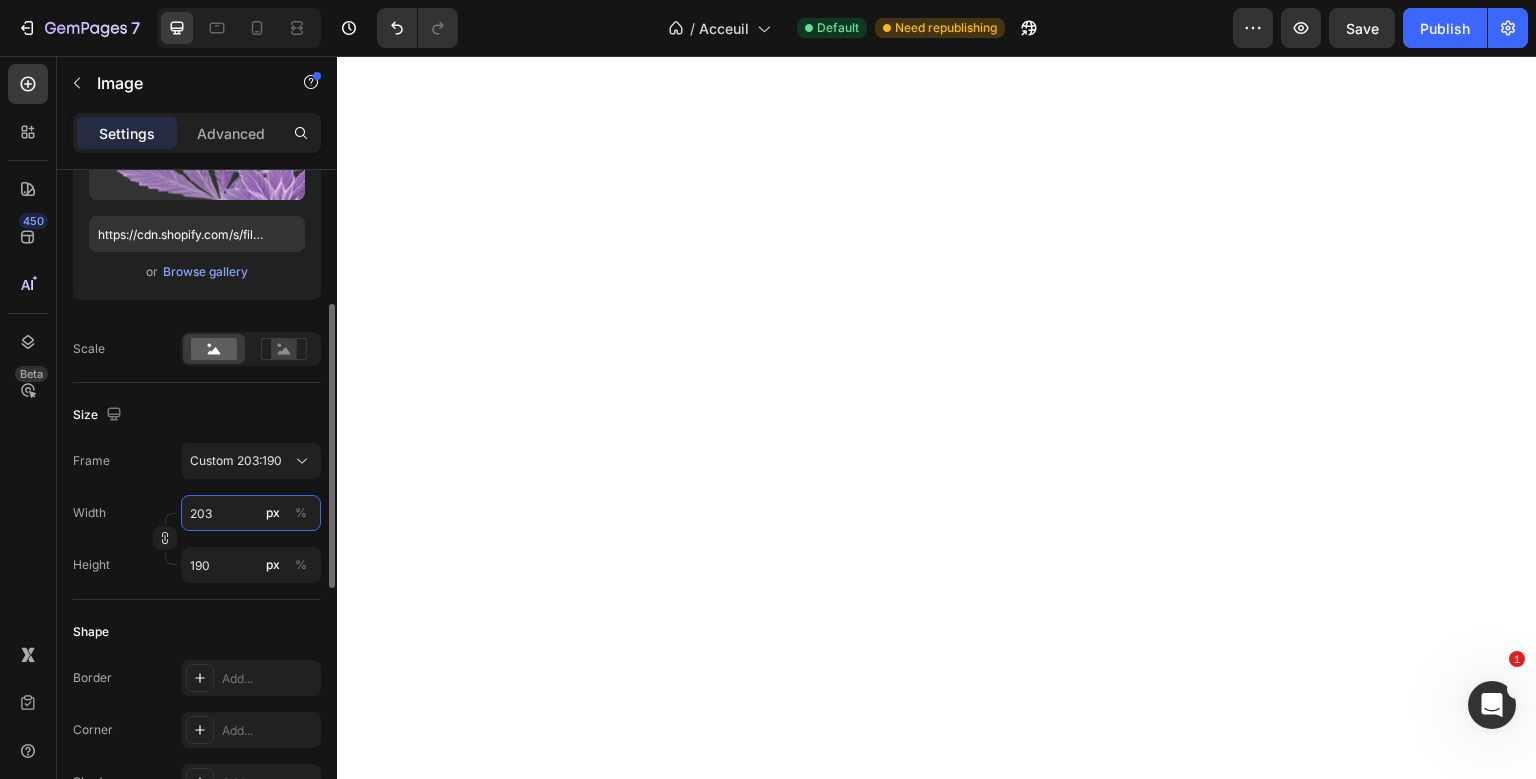 click on "203" at bounding box center (251, 513) 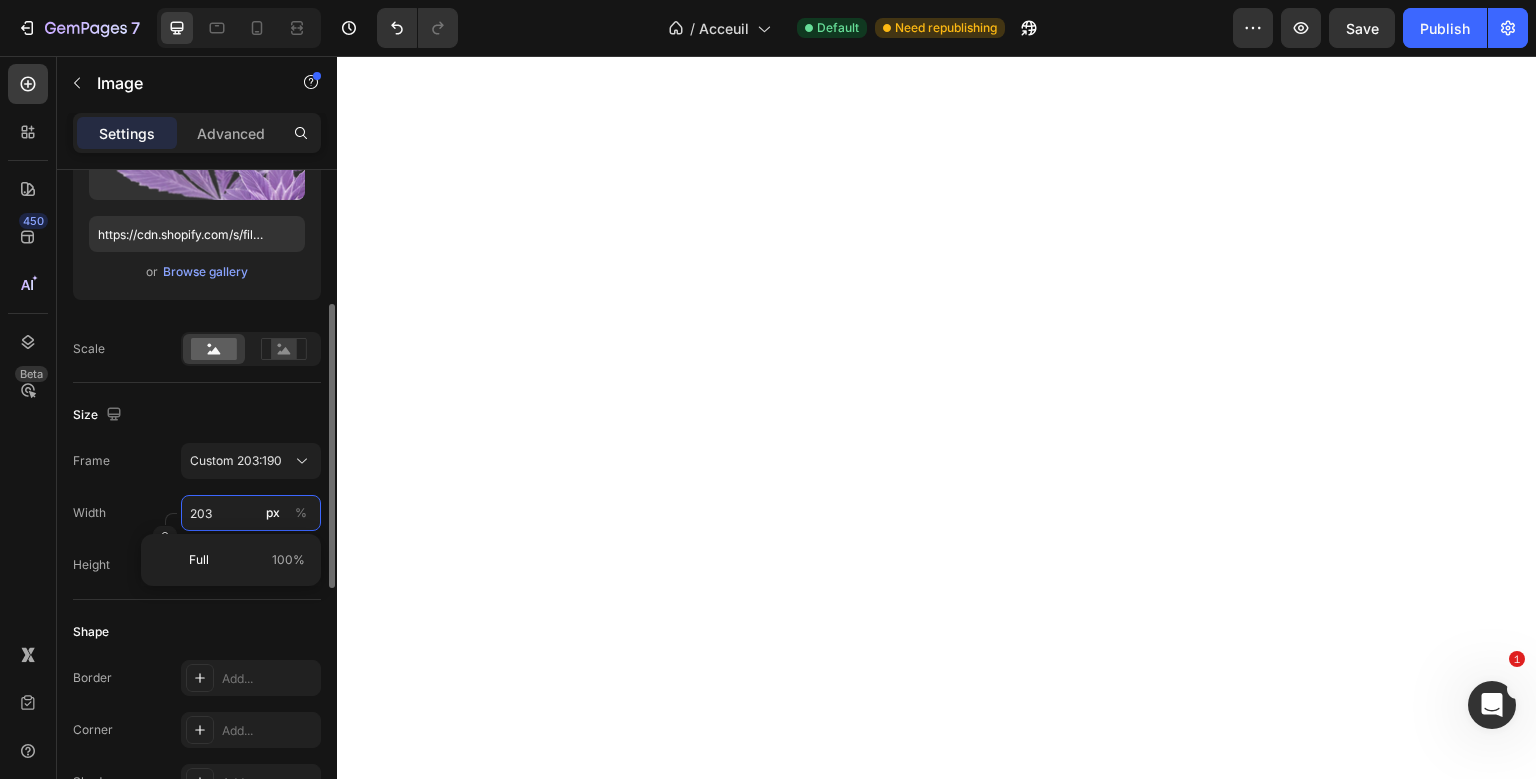 type on "1" 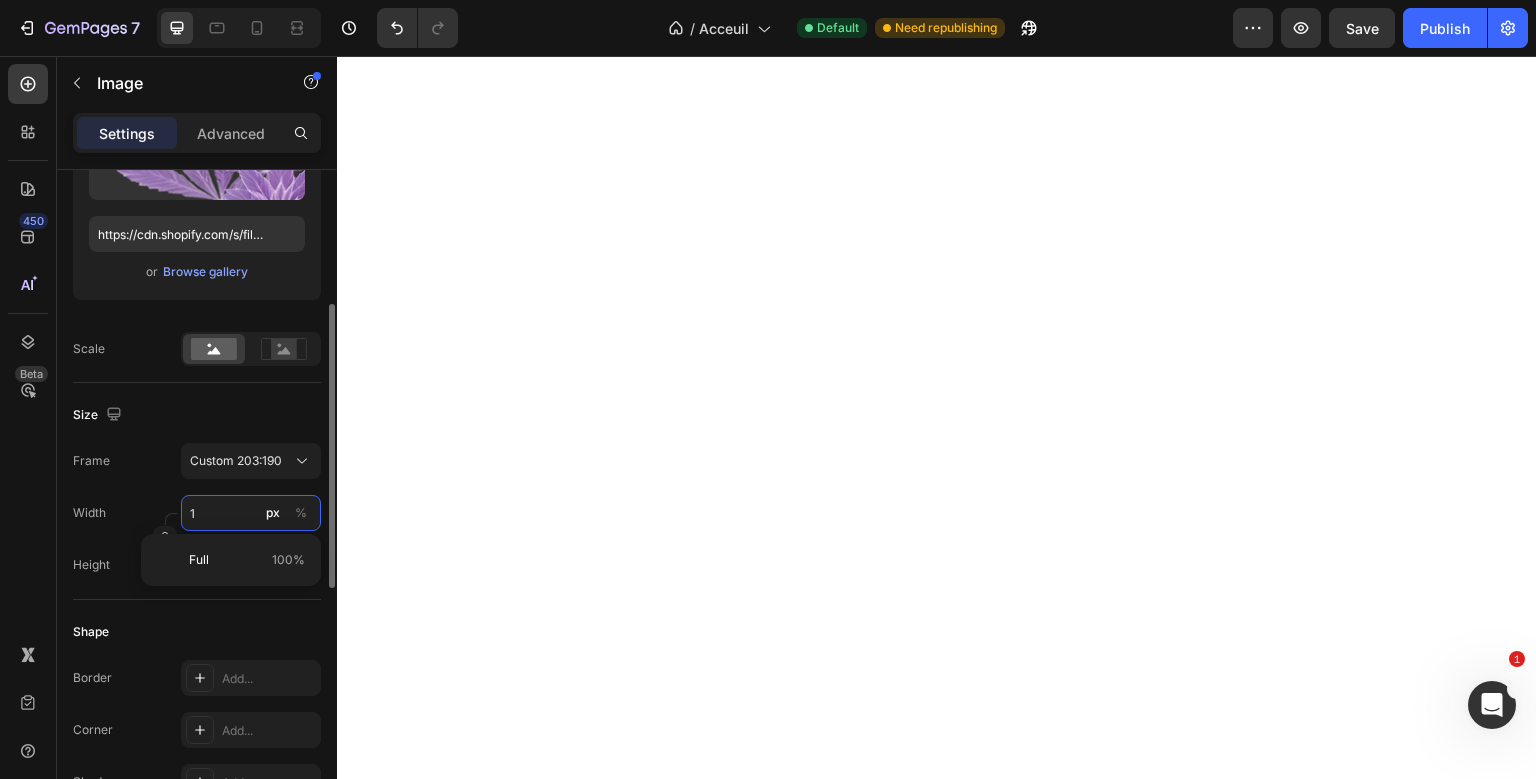 type on "18" 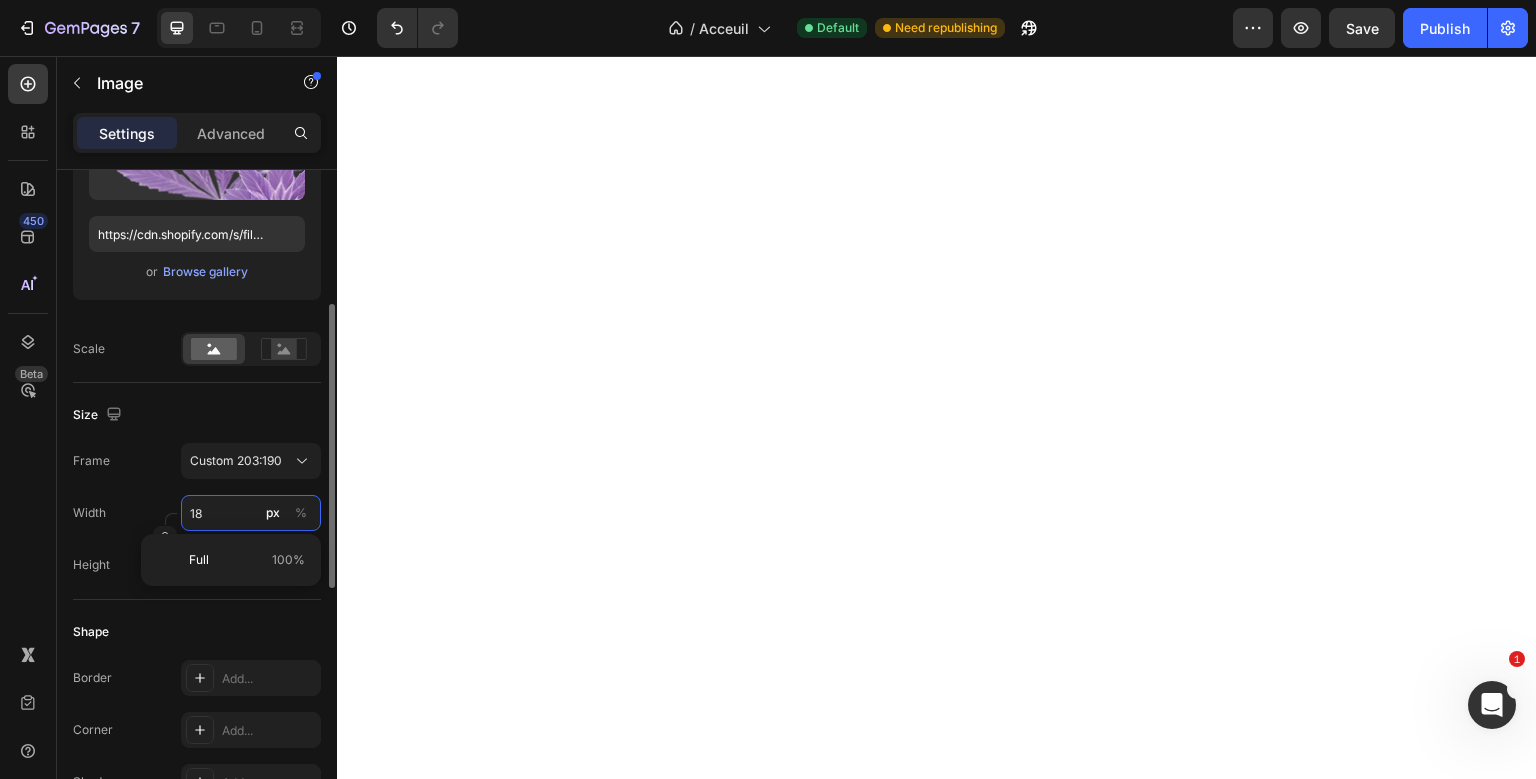type on "17" 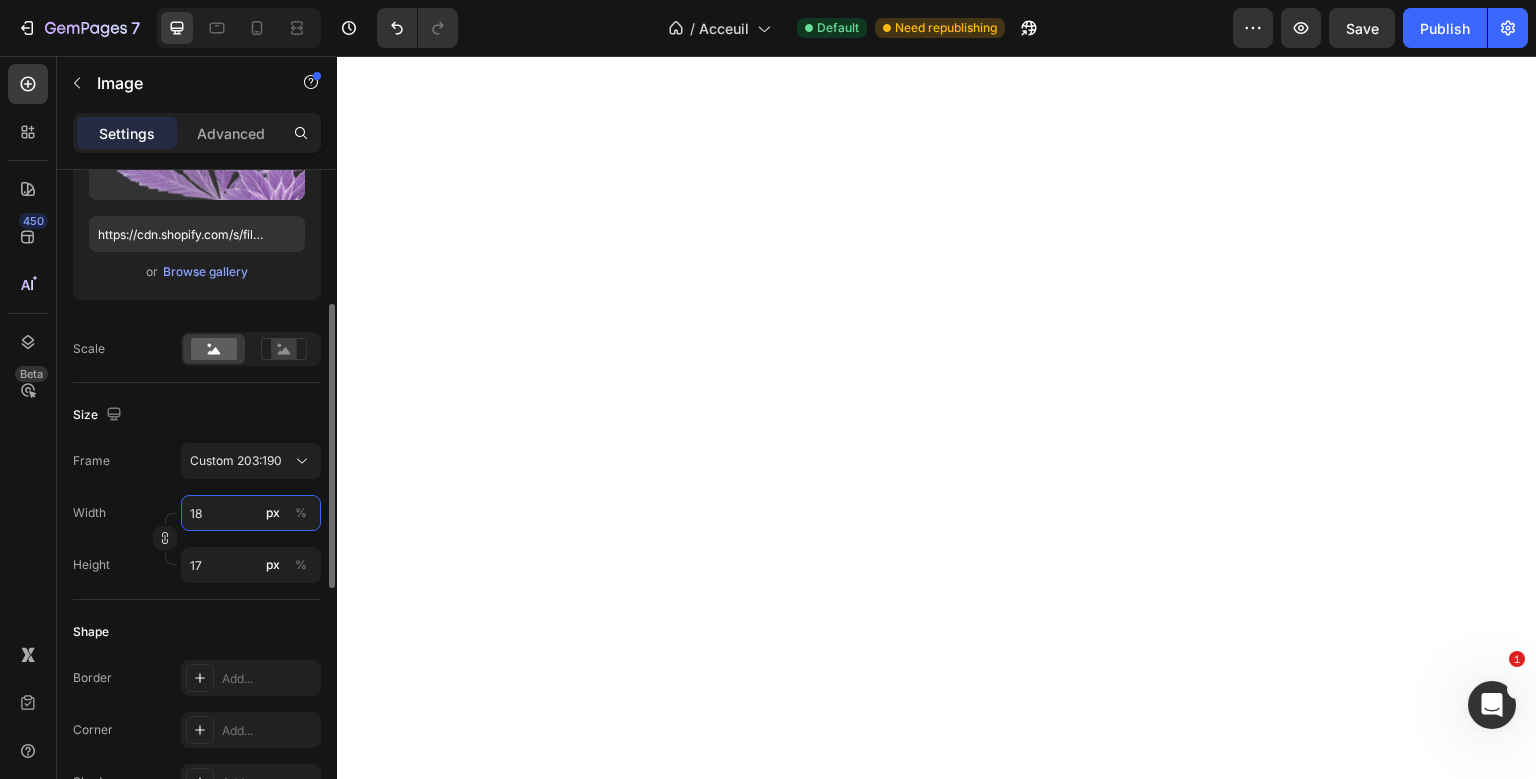 type on "180" 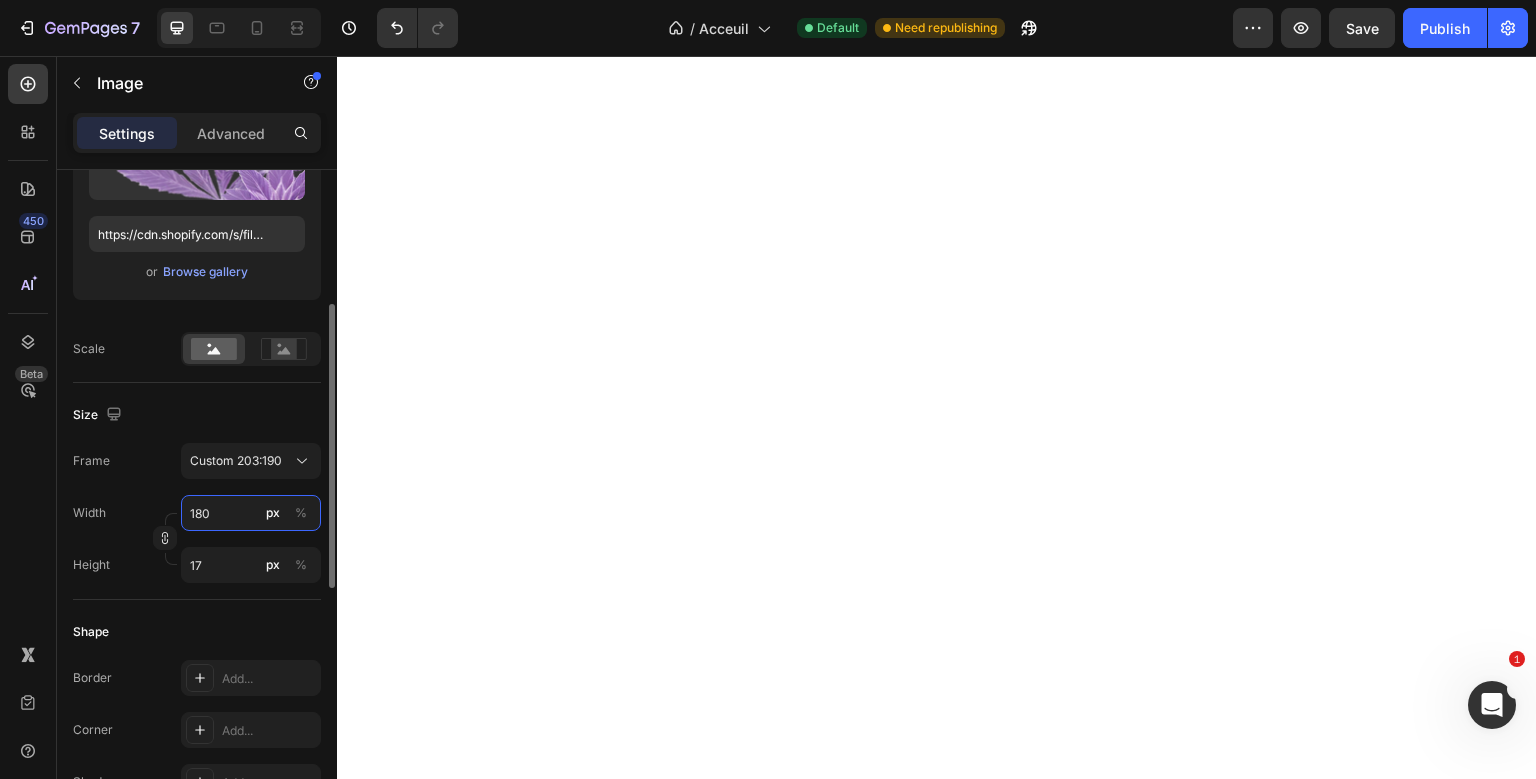 type on "168" 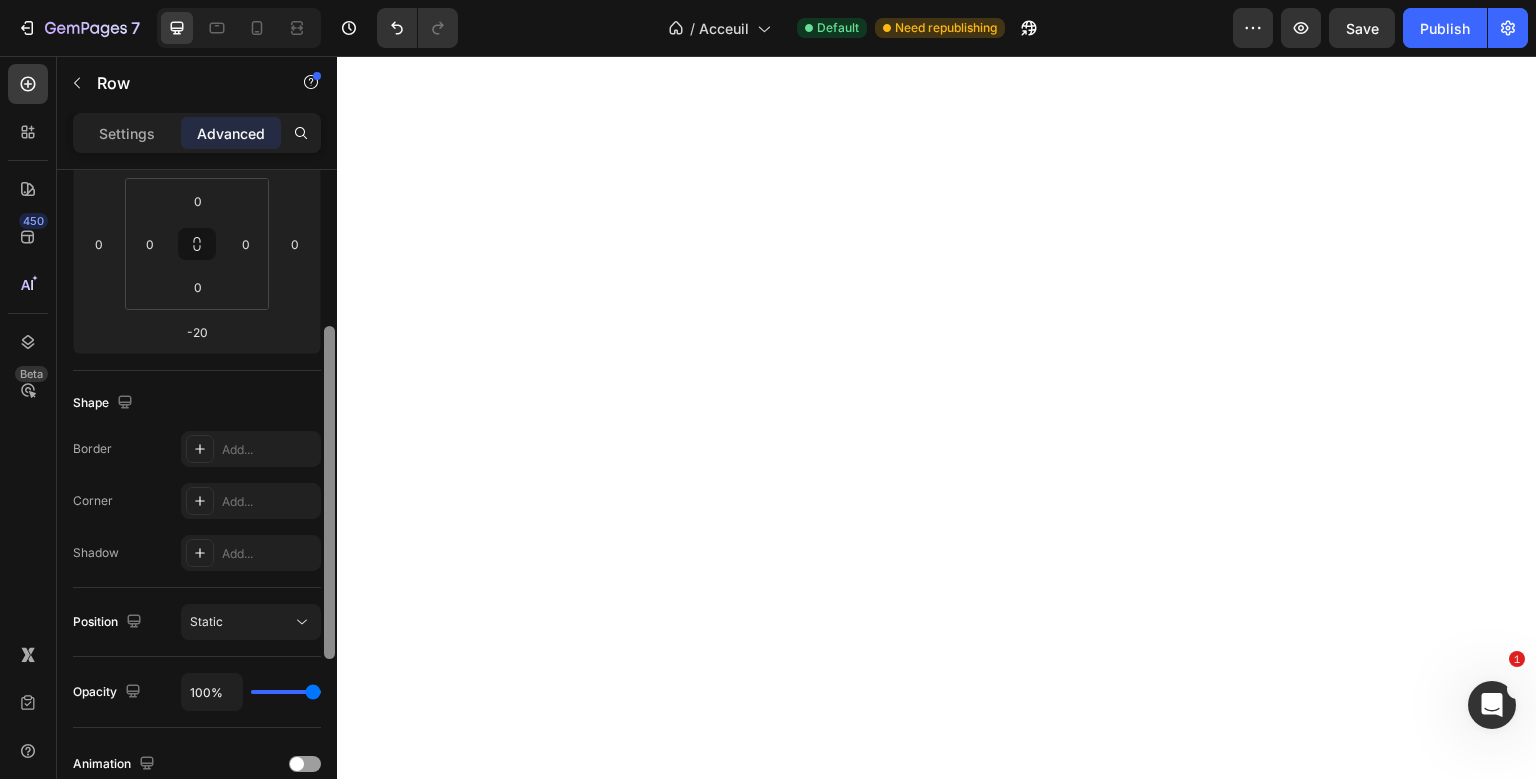 scroll, scrollTop: 0, scrollLeft: 0, axis: both 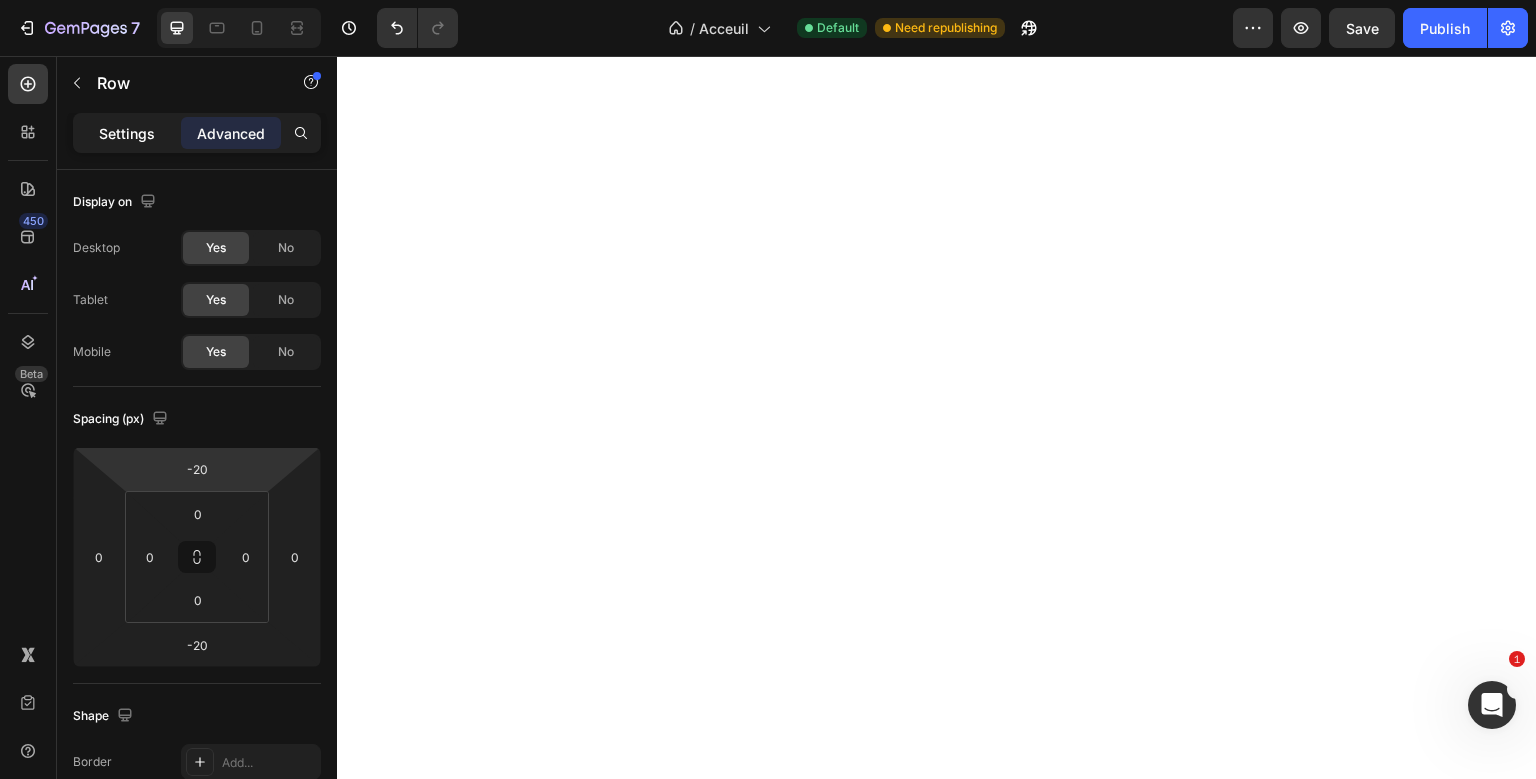 click on "Settings" 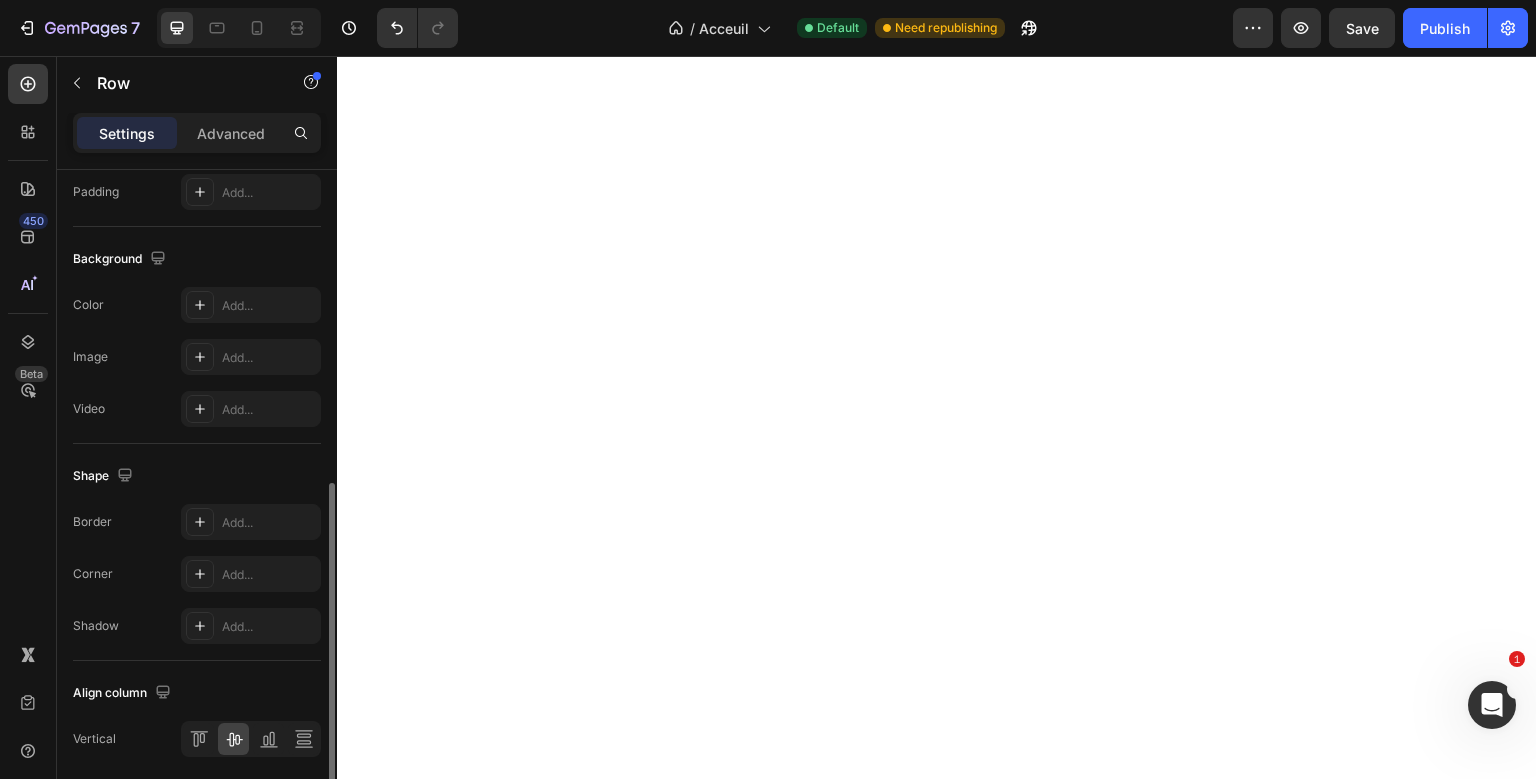 scroll, scrollTop: 779, scrollLeft: 0, axis: vertical 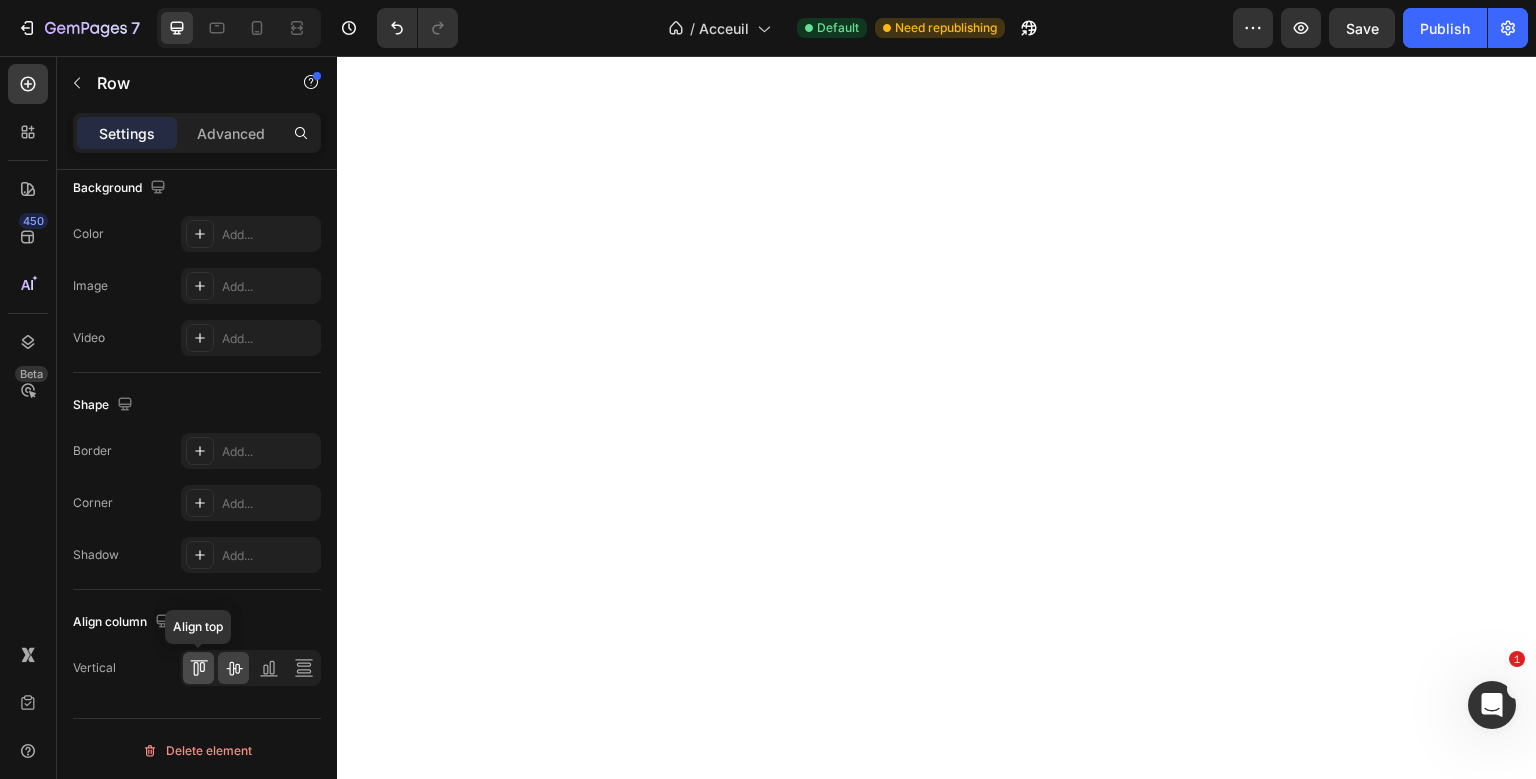 click 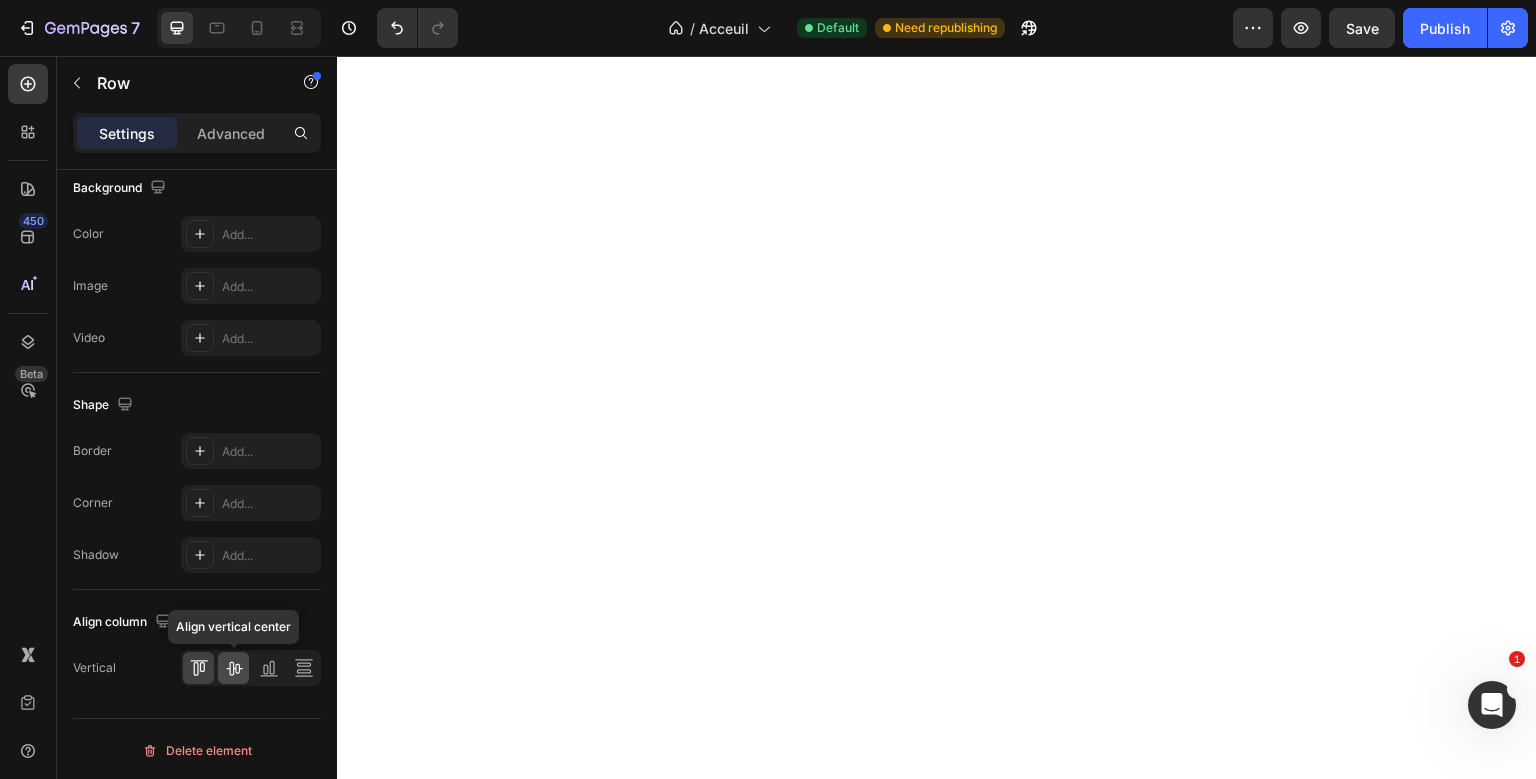 click 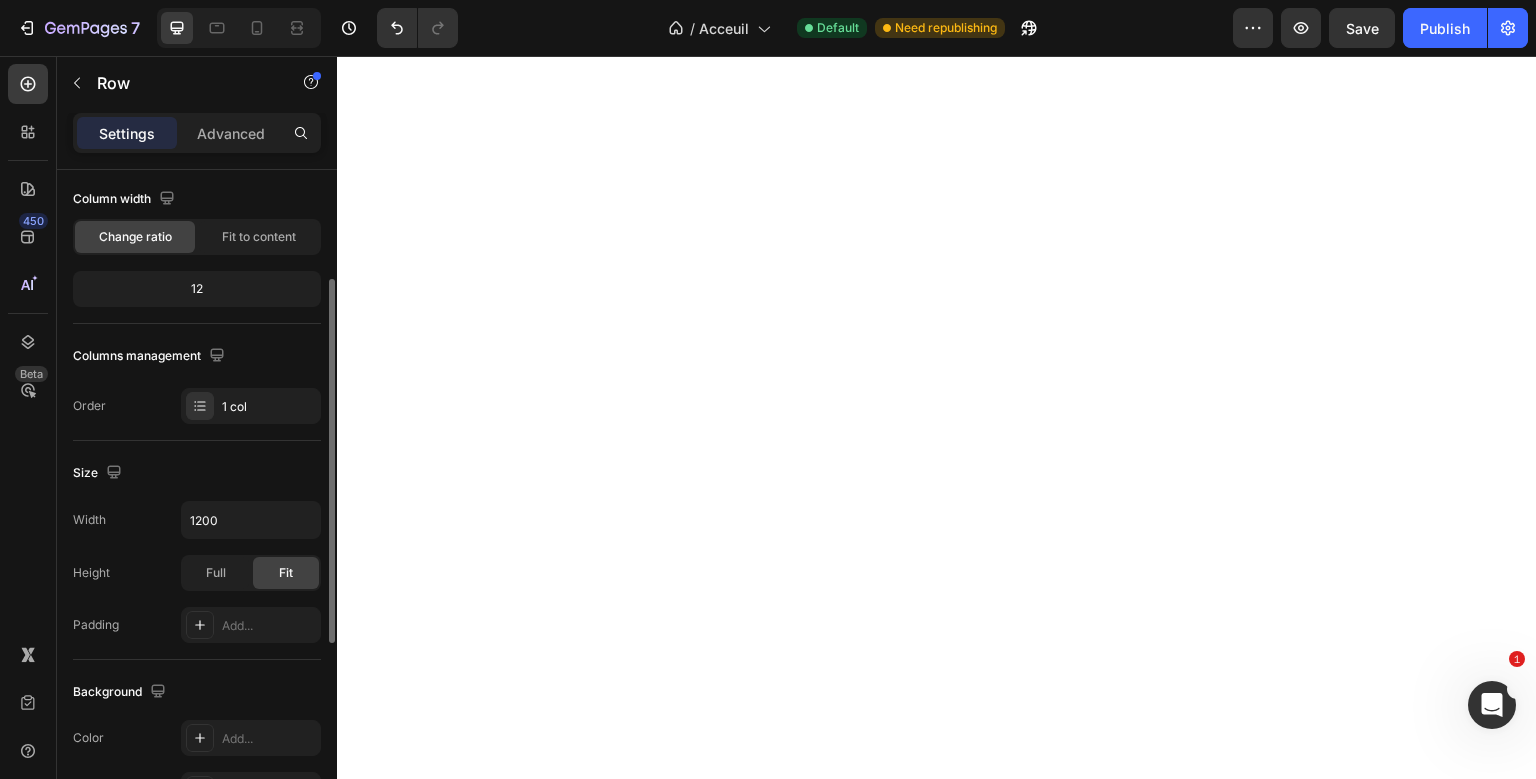 scroll, scrollTop: 159, scrollLeft: 0, axis: vertical 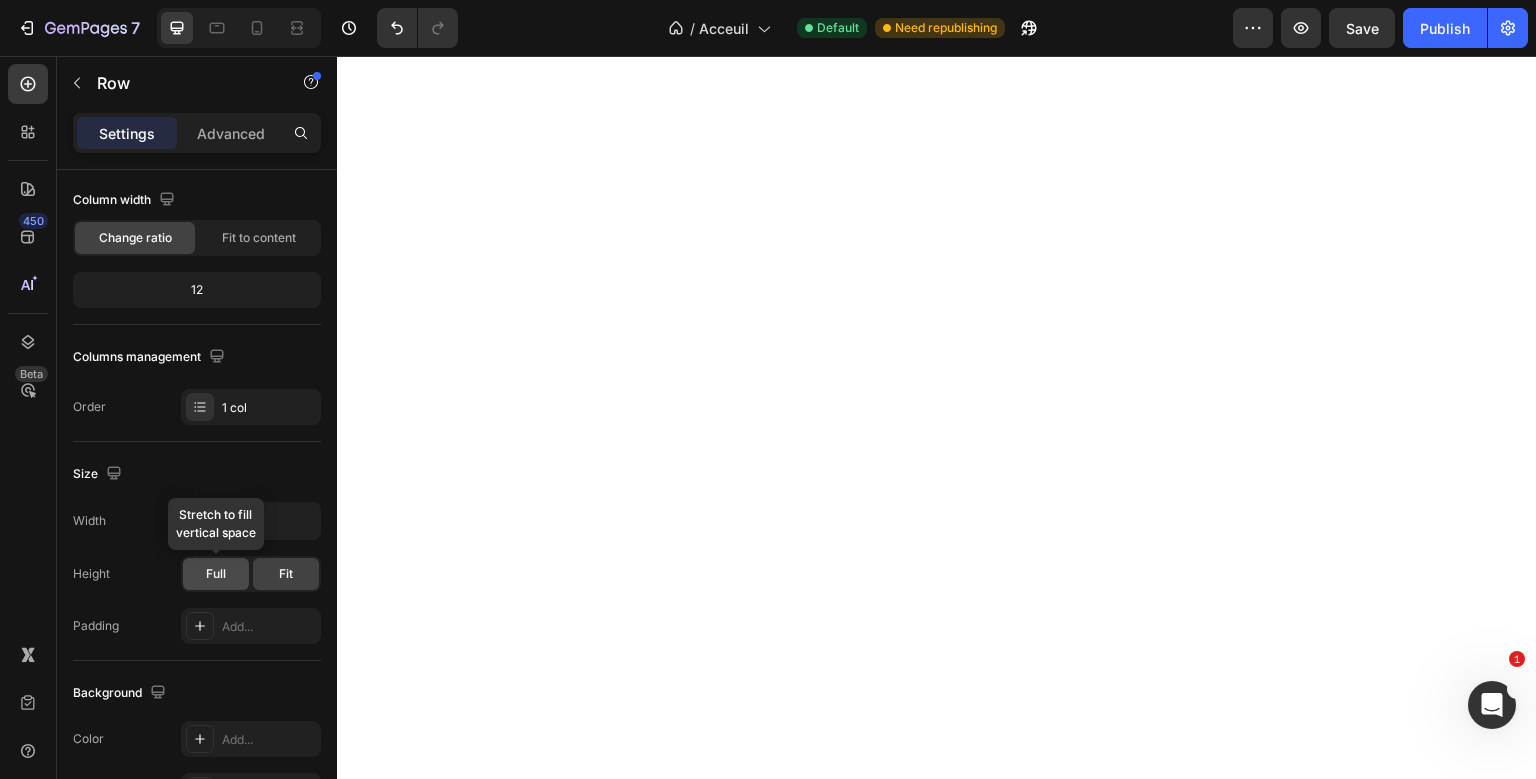 click on "Full" 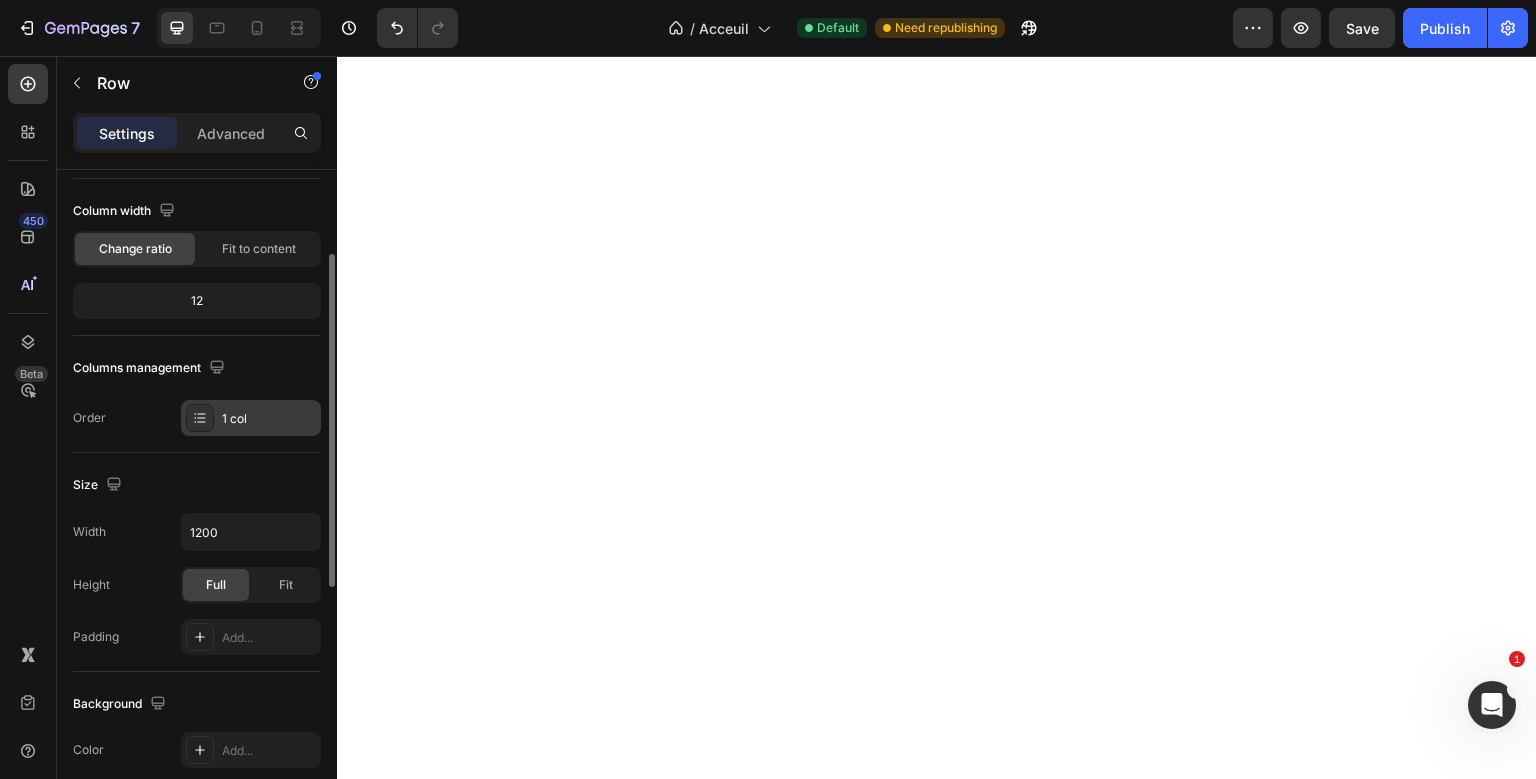scroll, scrollTop: 158, scrollLeft: 0, axis: vertical 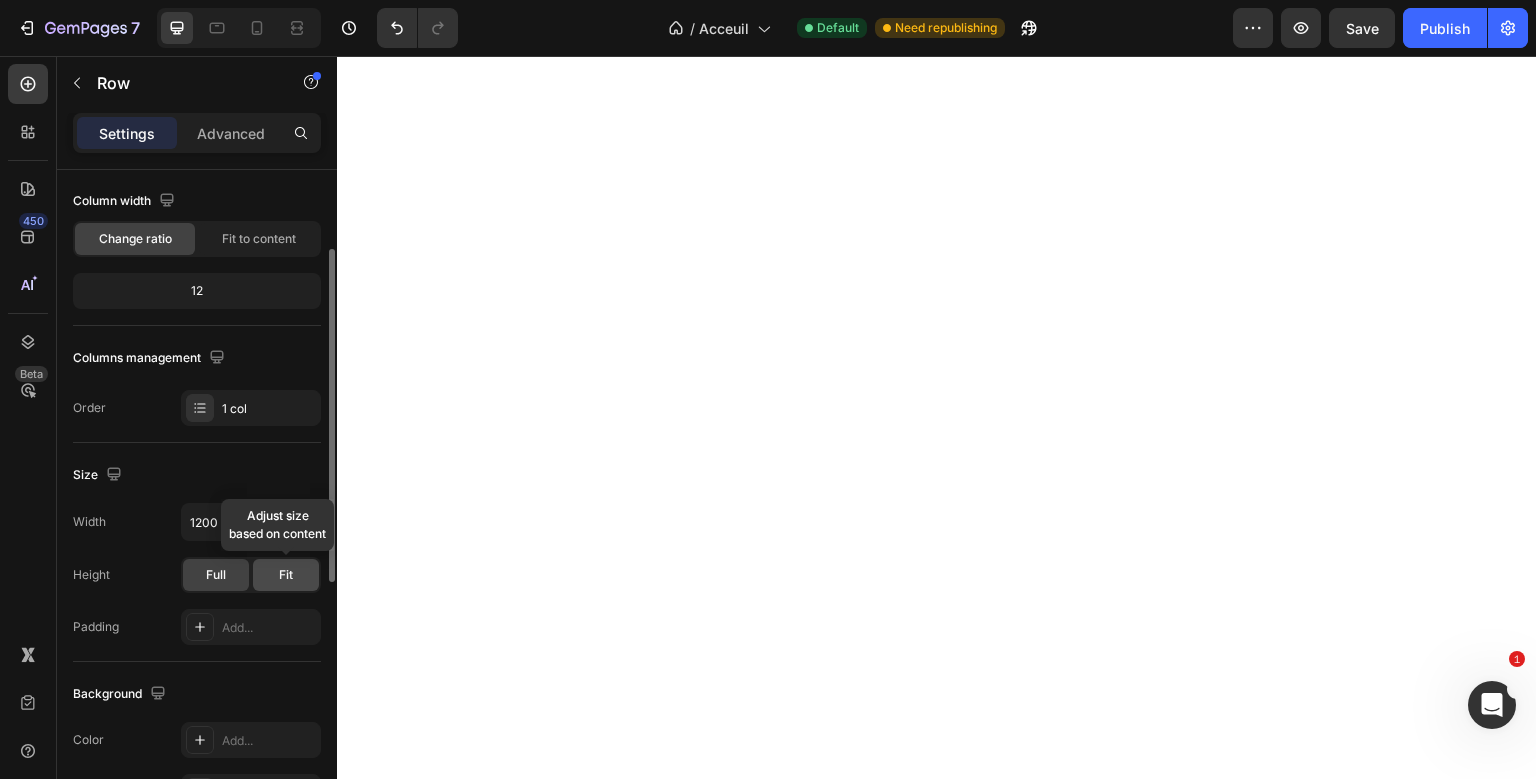 click on "Fit" 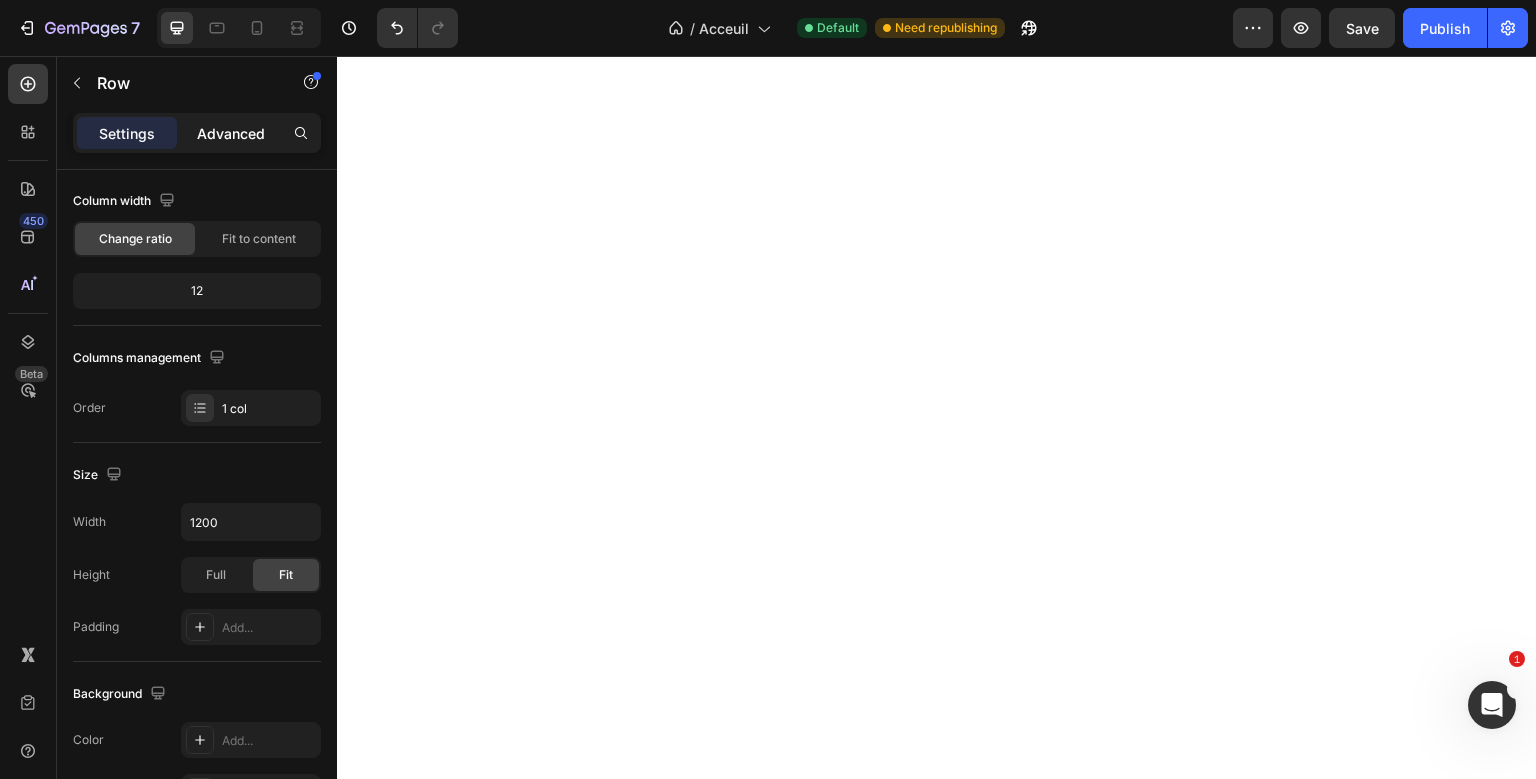 click on "Advanced" at bounding box center [231, 133] 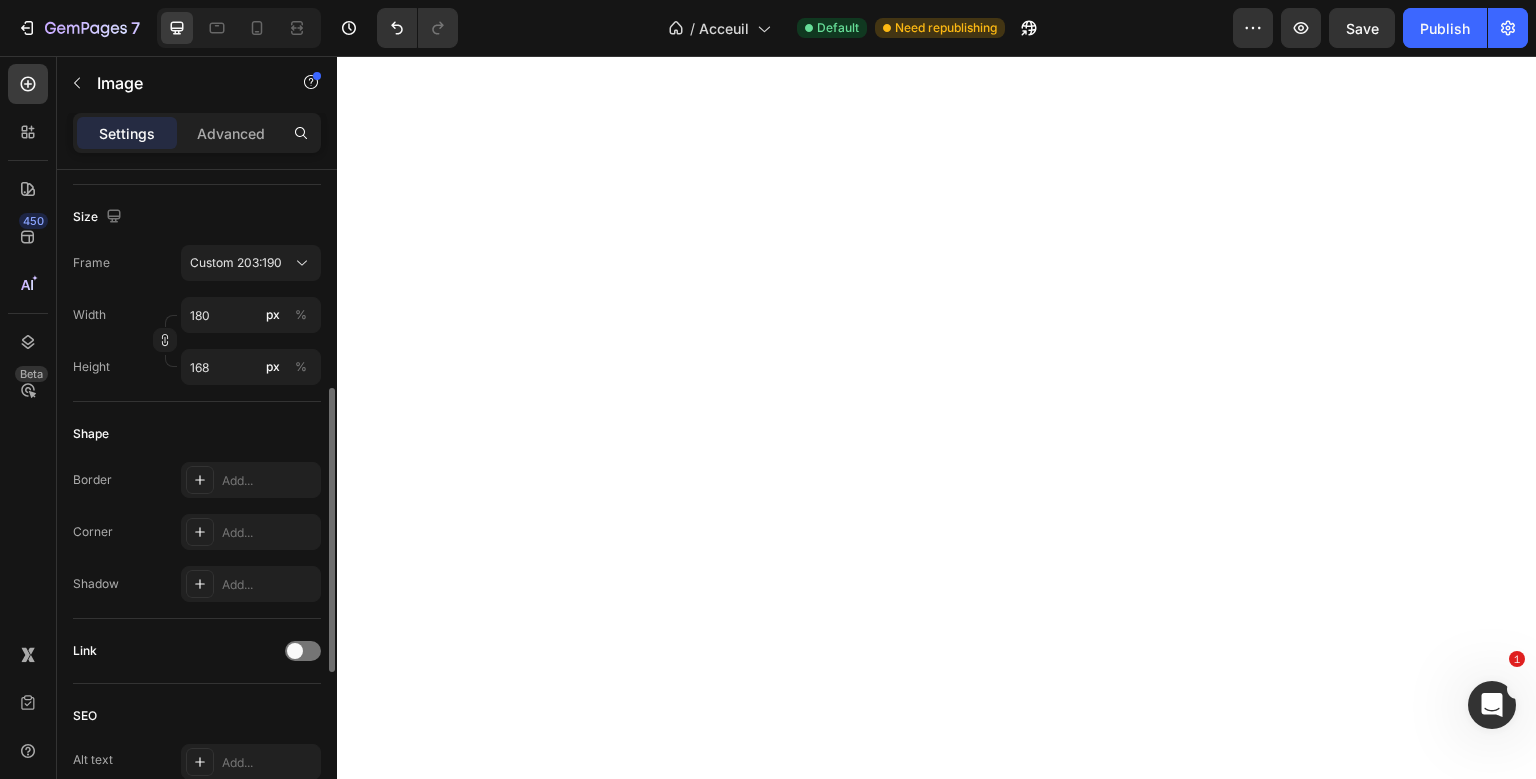 scroll, scrollTop: 0, scrollLeft: 0, axis: both 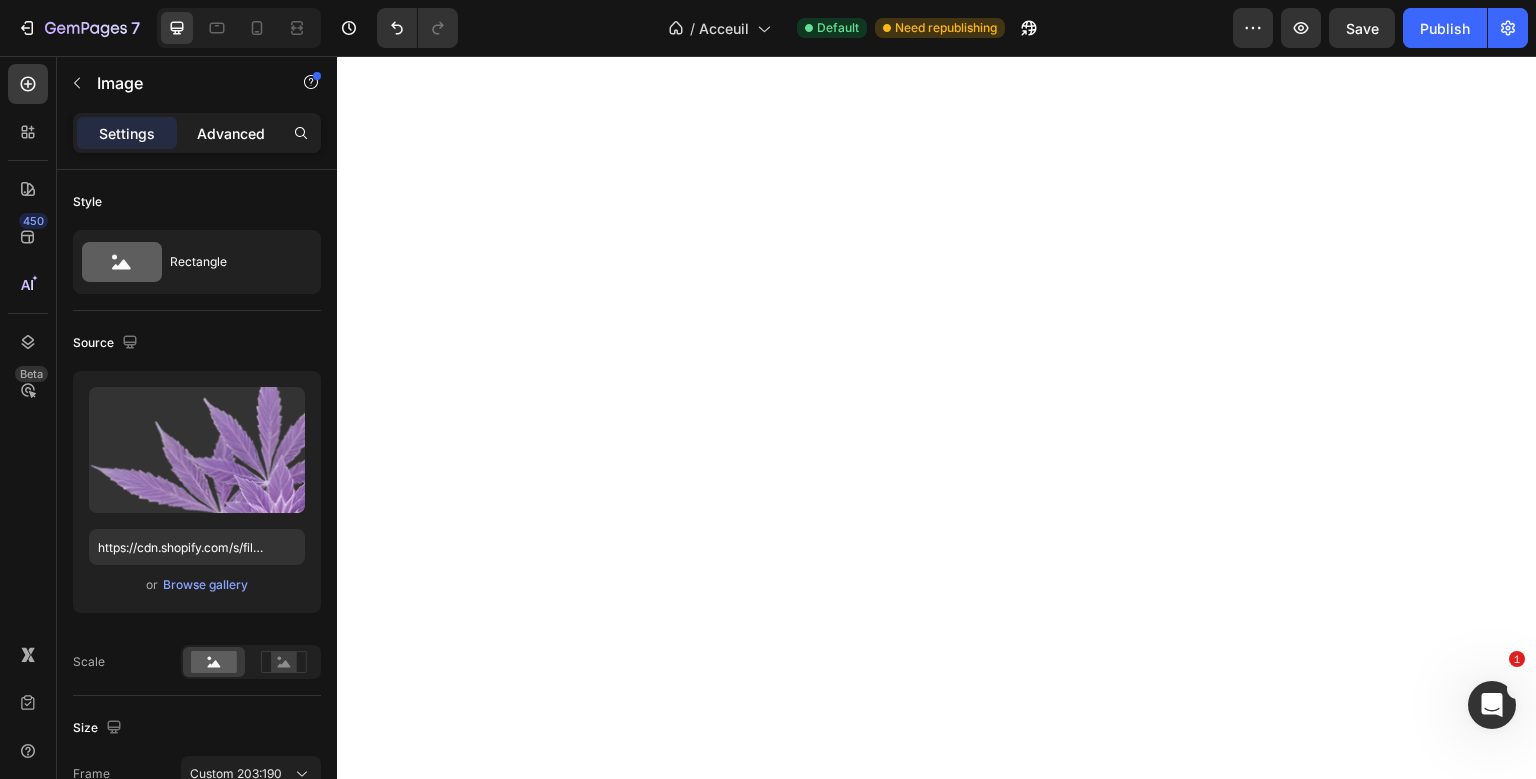 click on "Advanced" at bounding box center (231, 133) 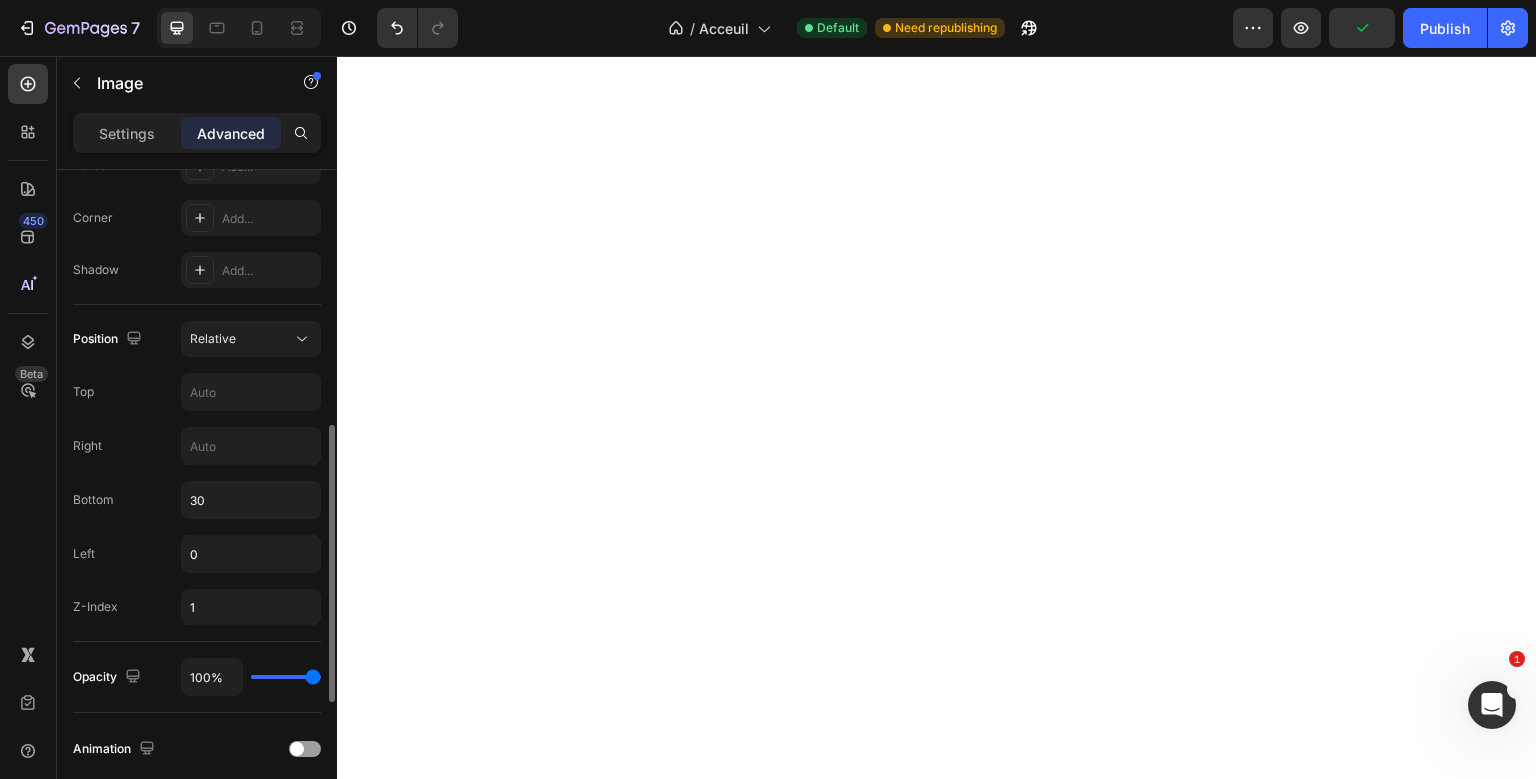 scroll, scrollTop: 601, scrollLeft: 0, axis: vertical 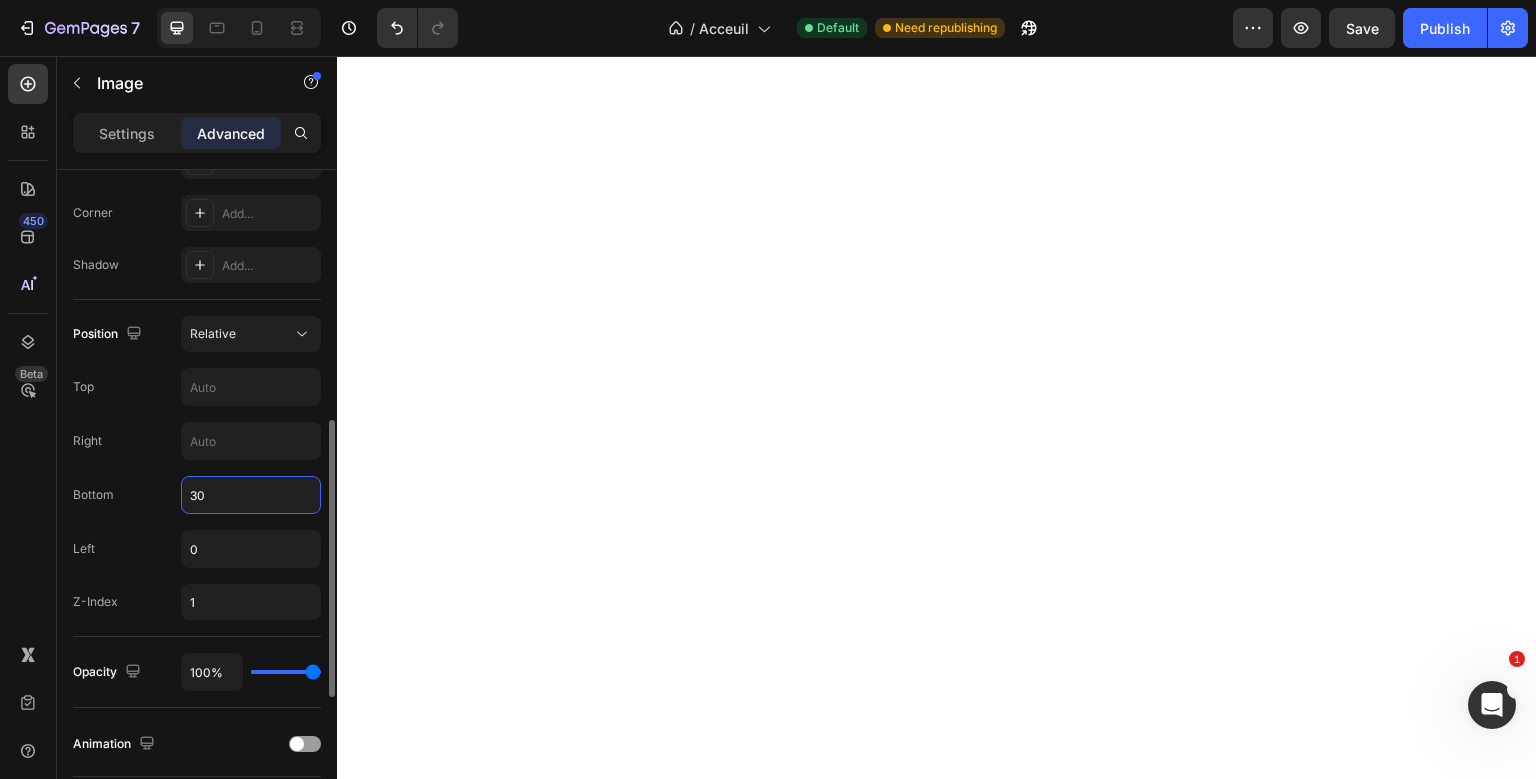 click on "30" at bounding box center [251, 495] 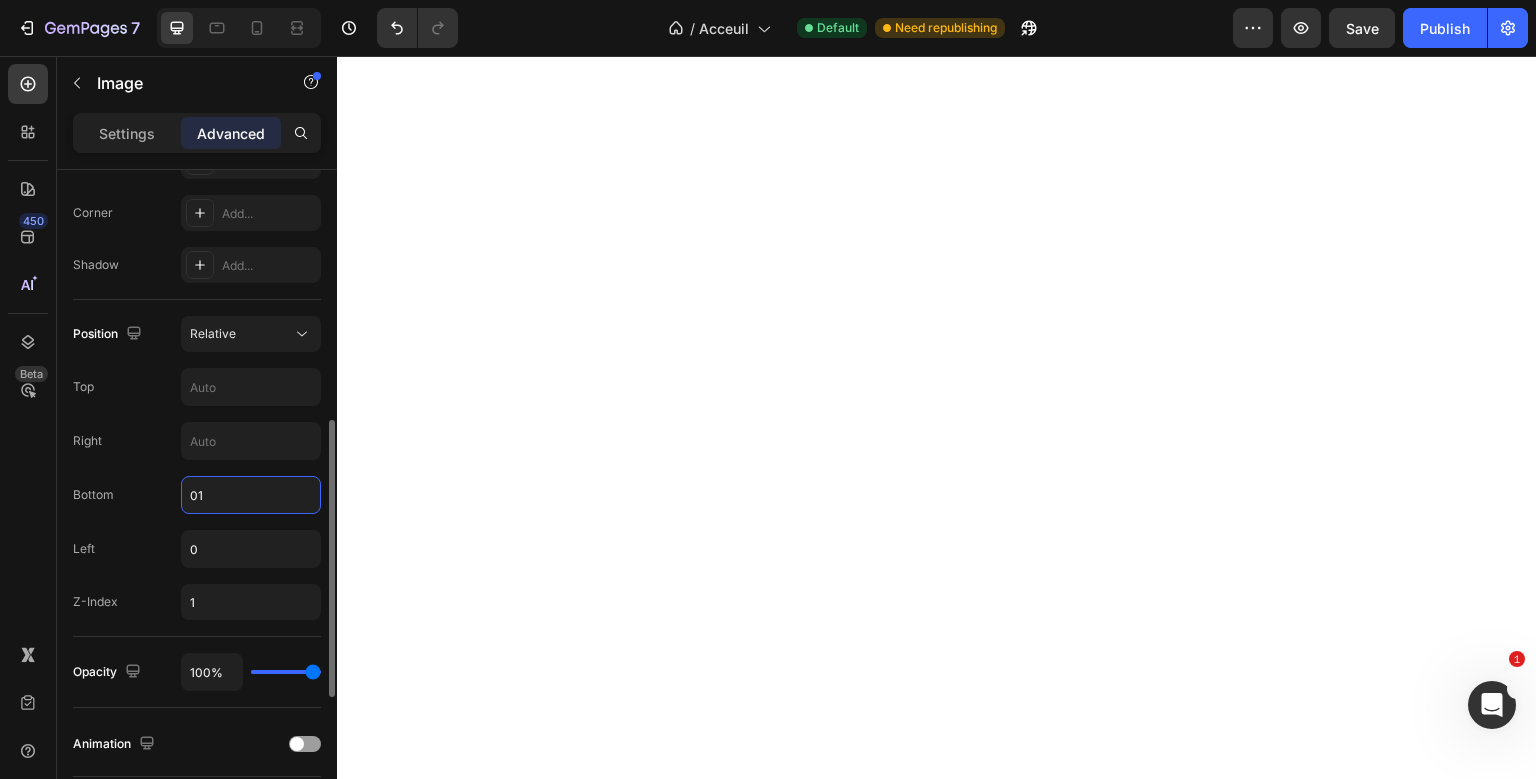 type on "0" 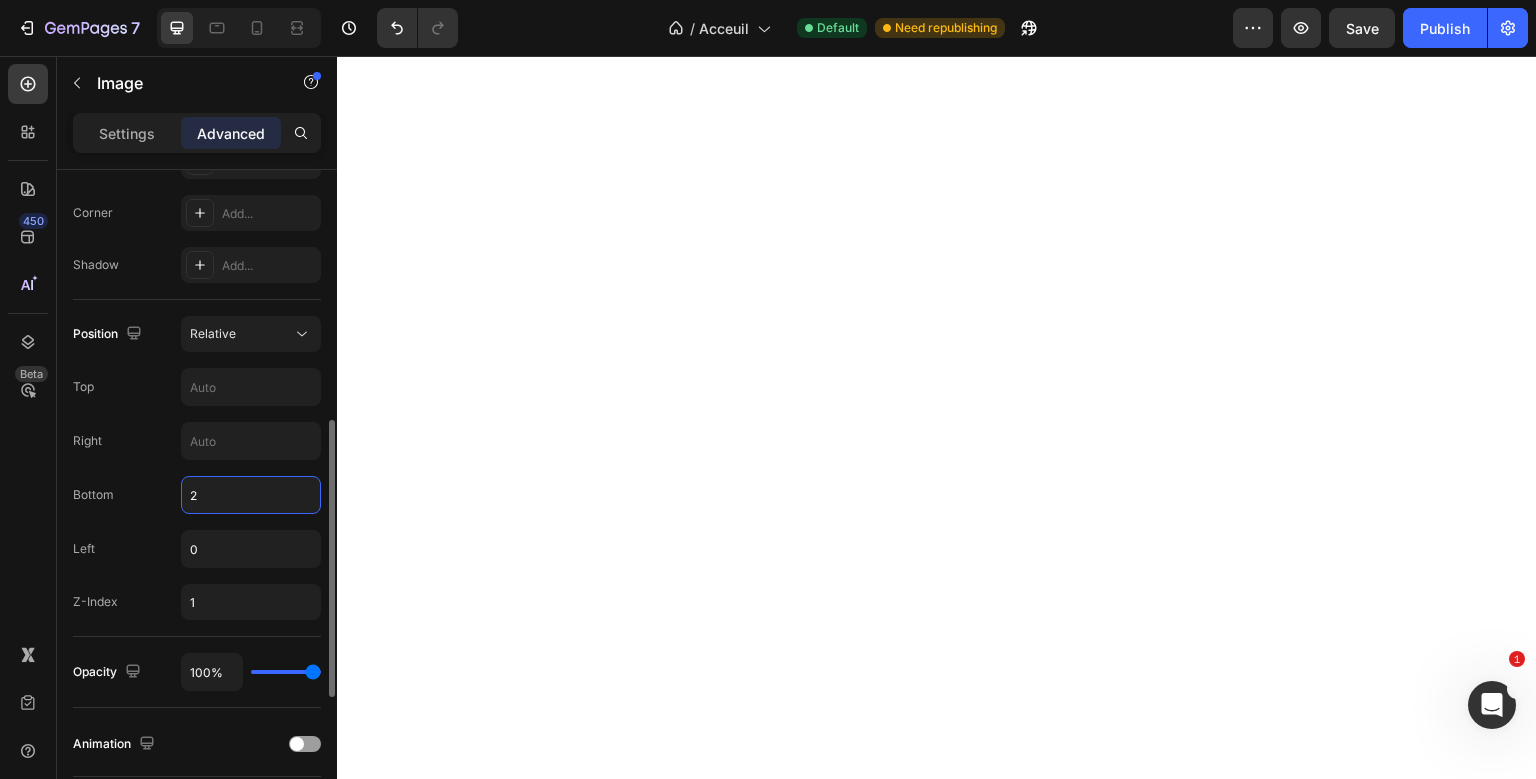 type on "20" 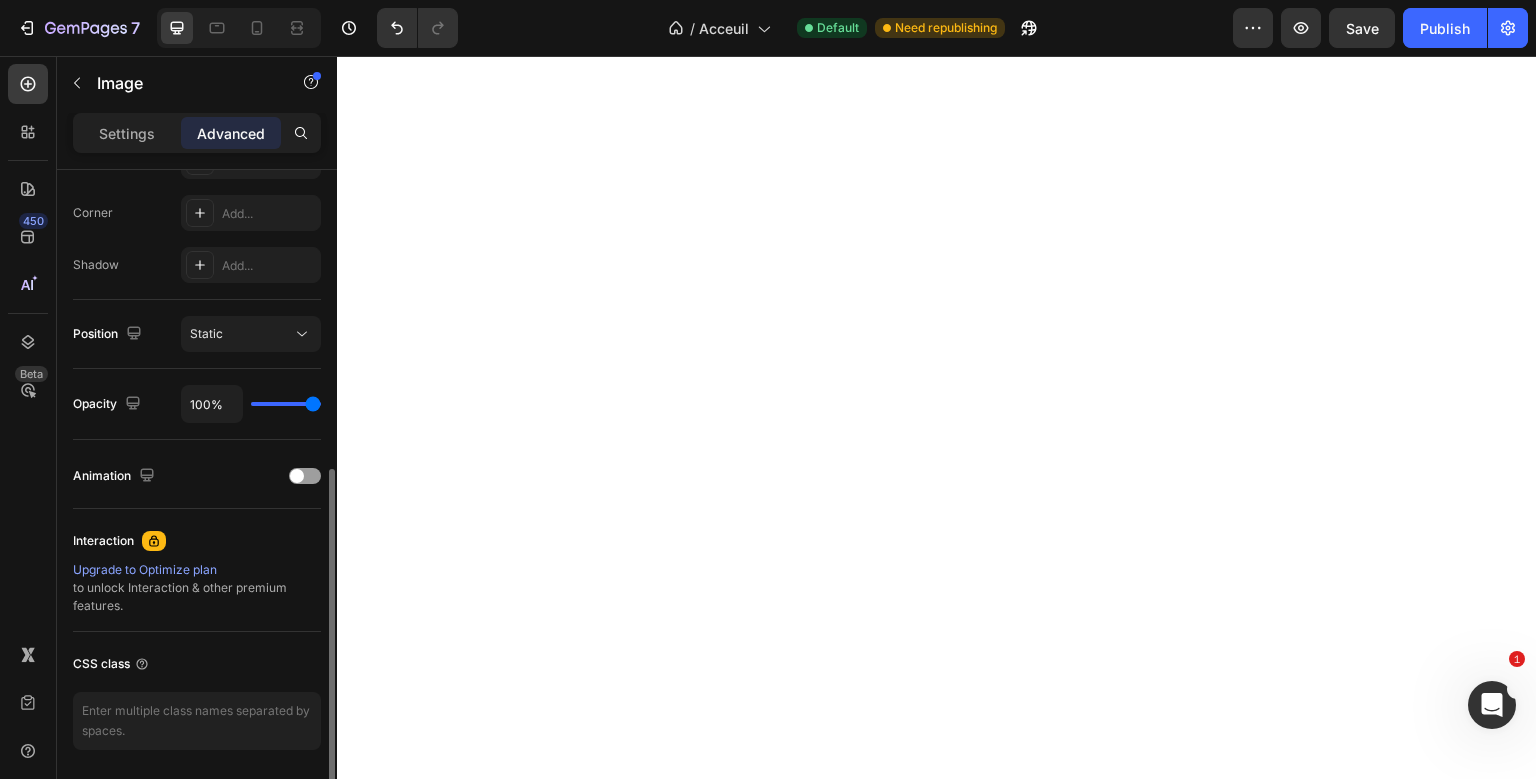 scroll, scrollTop: 600, scrollLeft: 0, axis: vertical 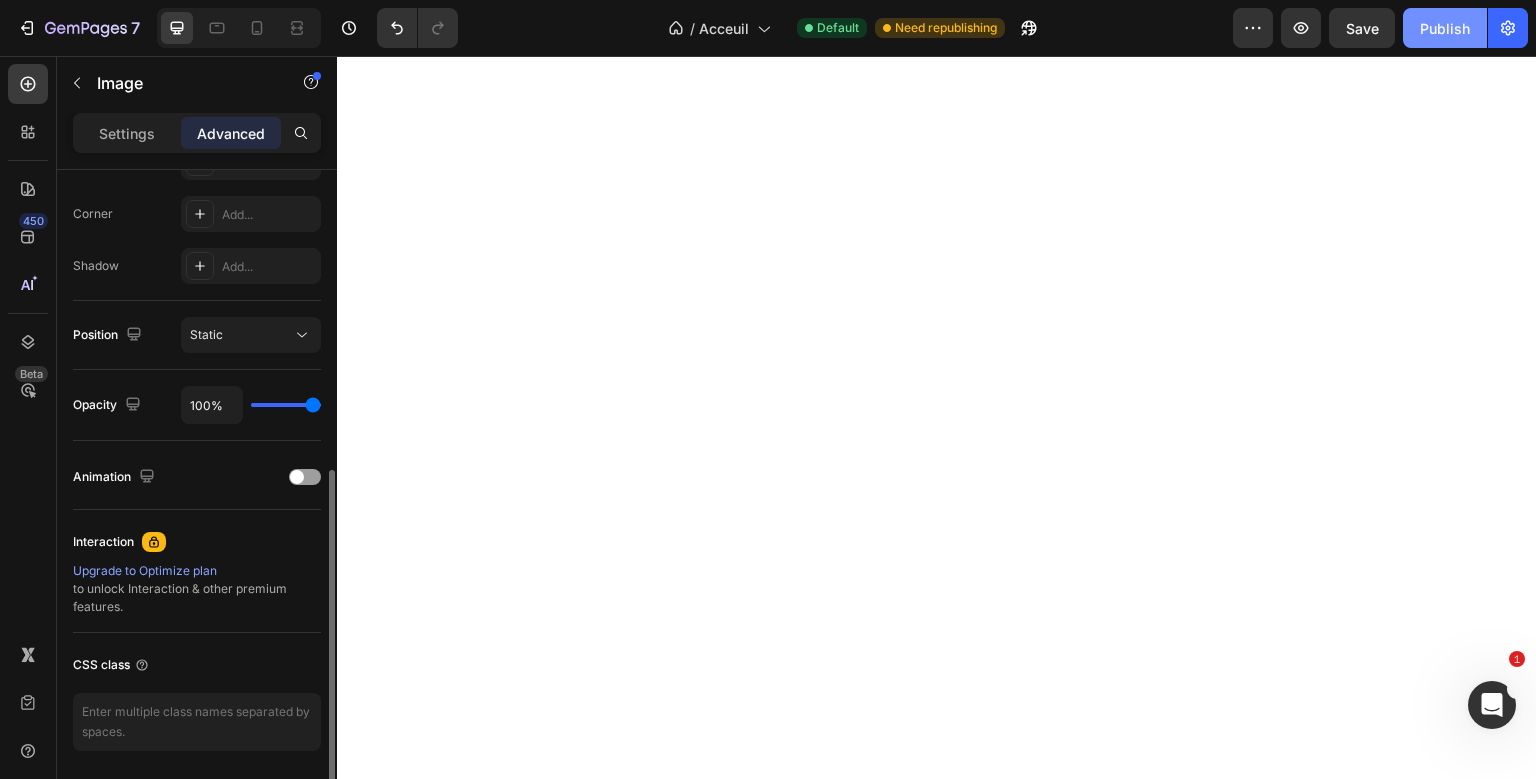 click on "Publish" 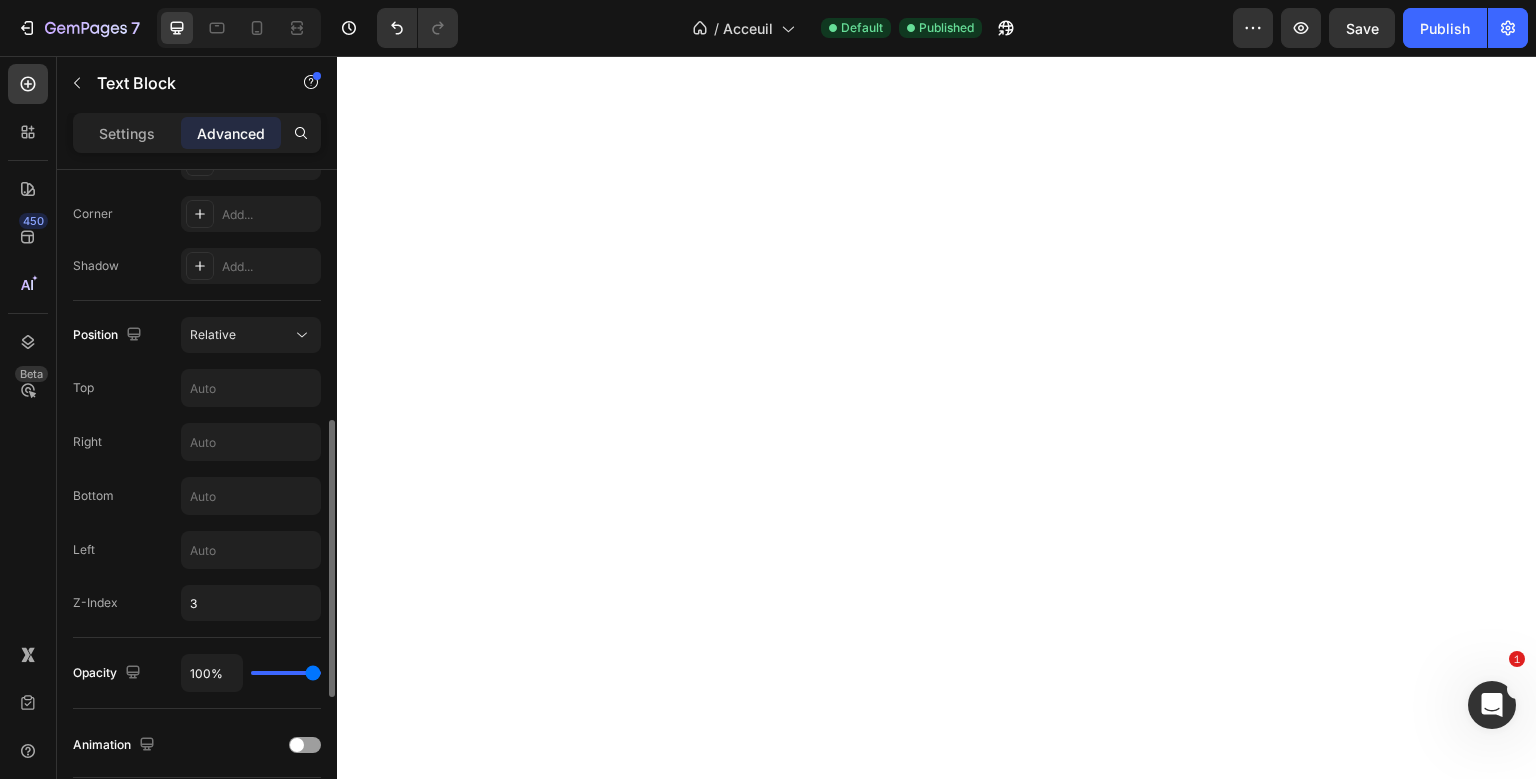 scroll, scrollTop: 0, scrollLeft: 0, axis: both 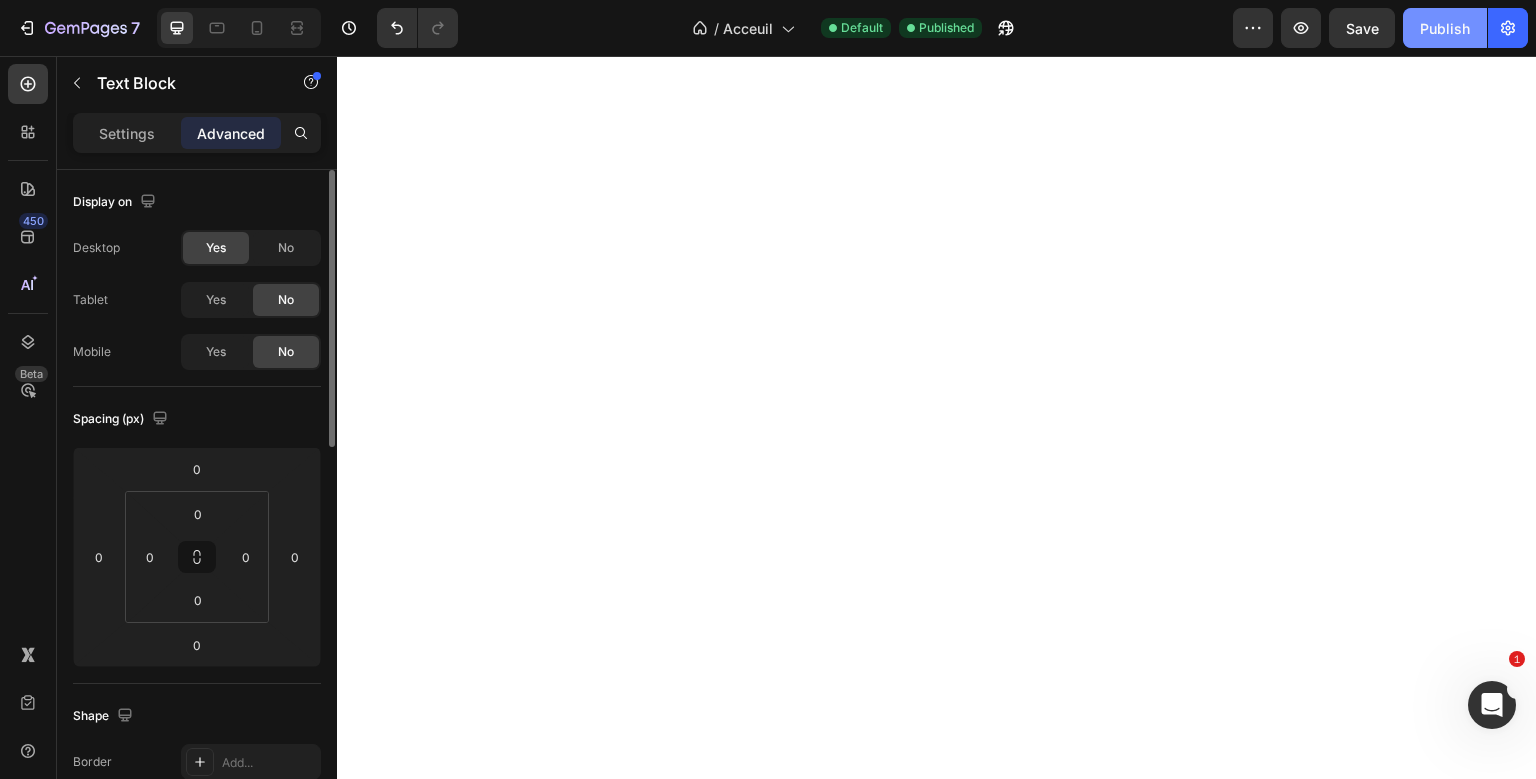 click on "Publish" 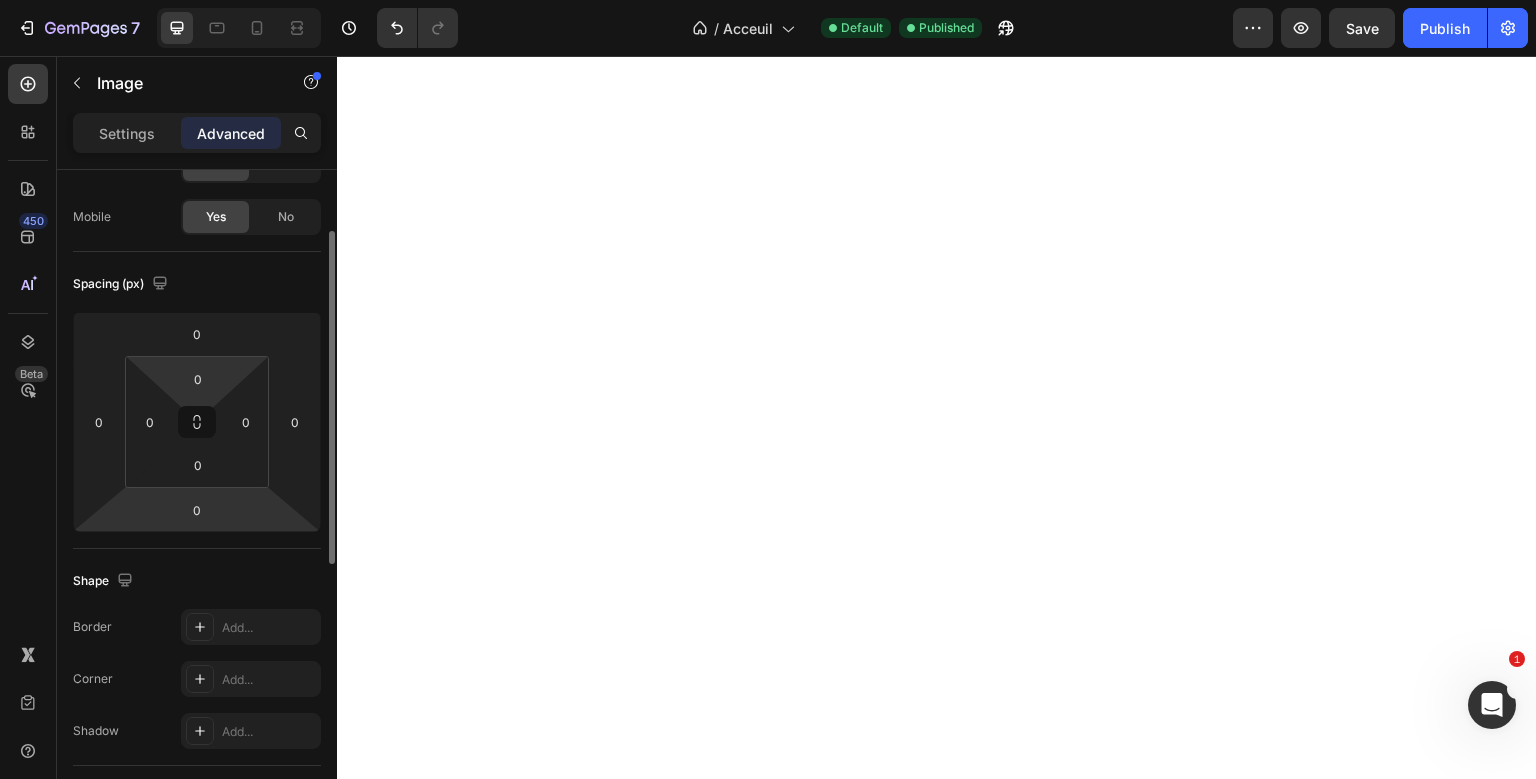 scroll, scrollTop: 131, scrollLeft: 0, axis: vertical 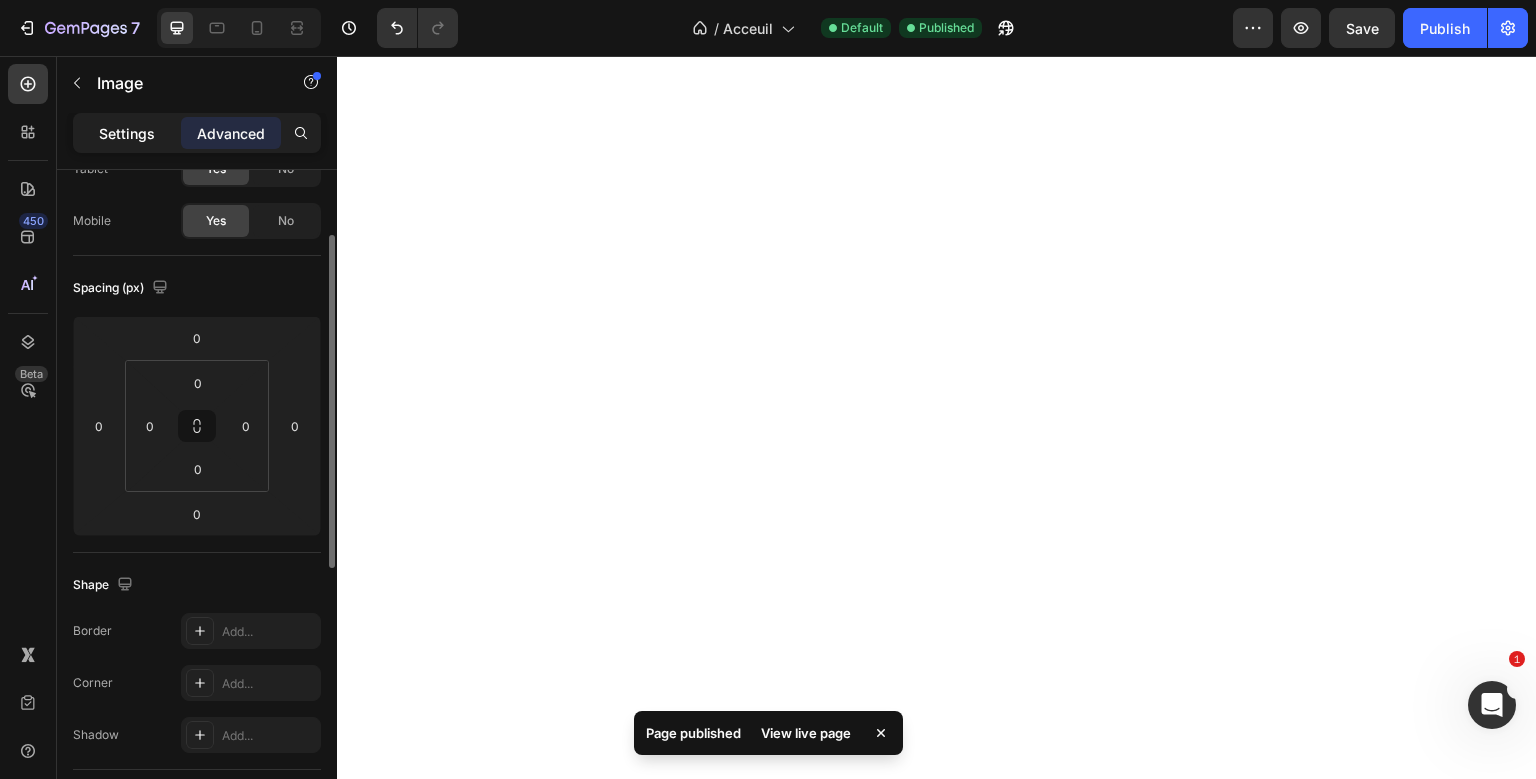 click on "Settings" at bounding box center [127, 133] 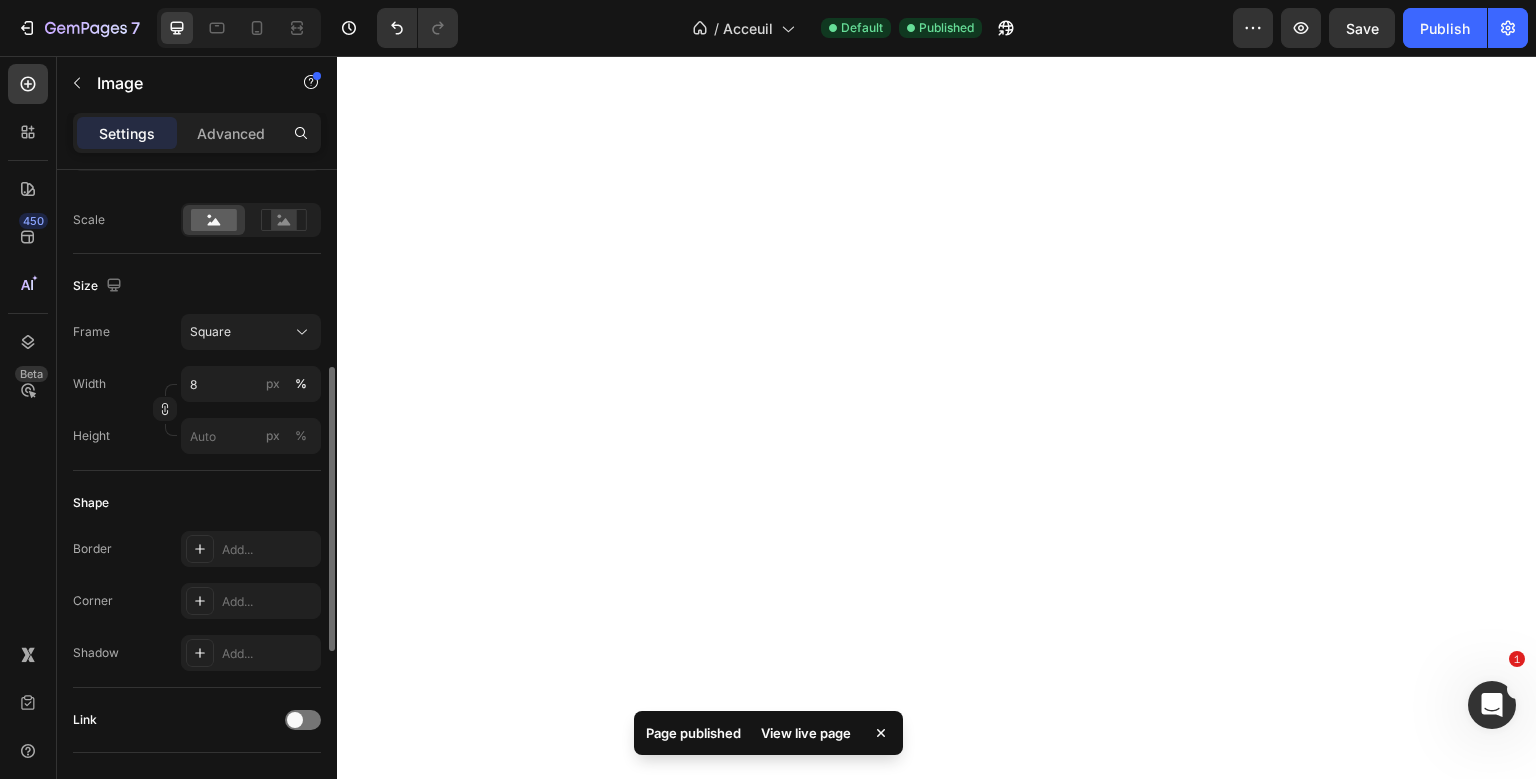 scroll, scrollTop: 428, scrollLeft: 0, axis: vertical 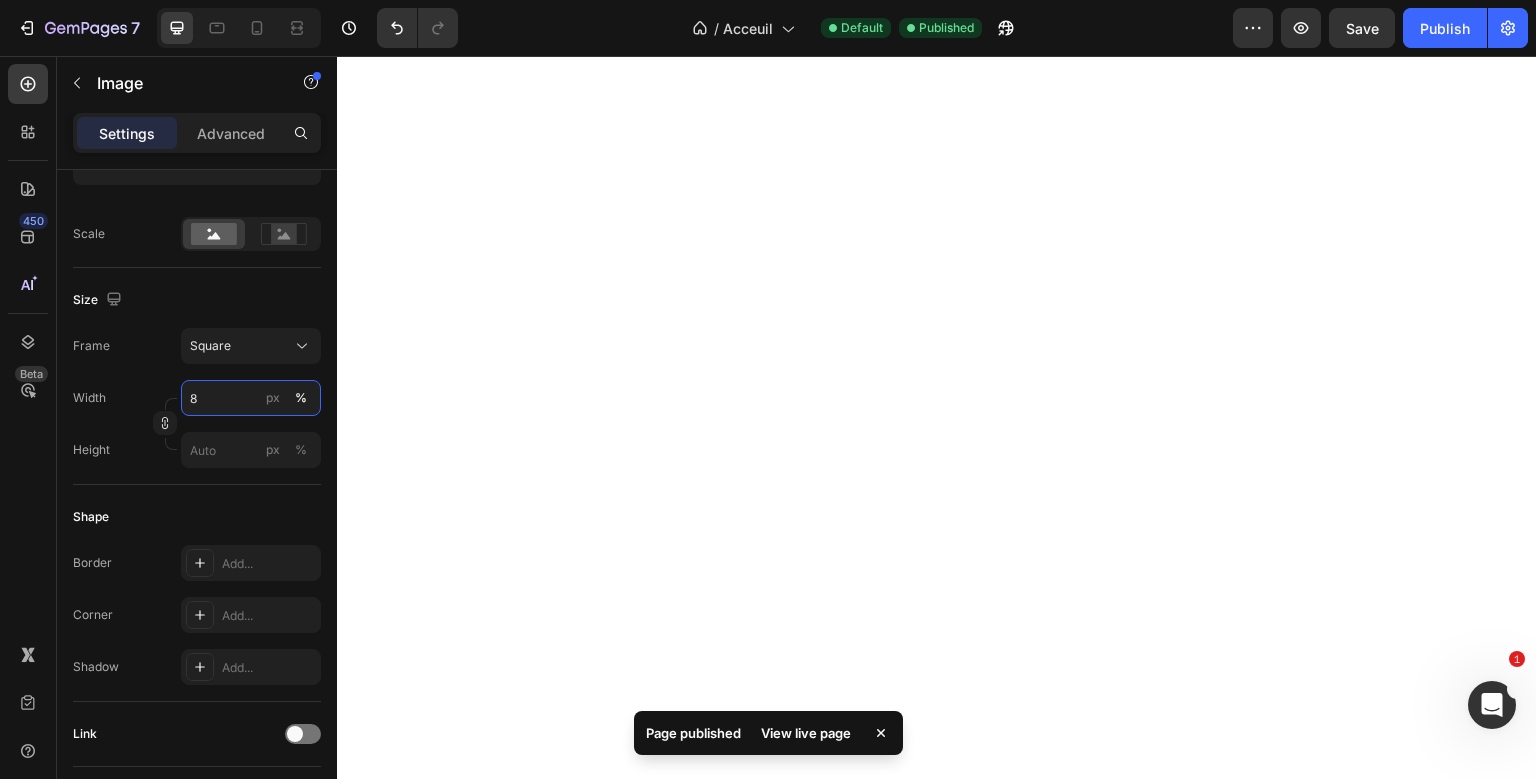 click on "8" at bounding box center (251, 398) 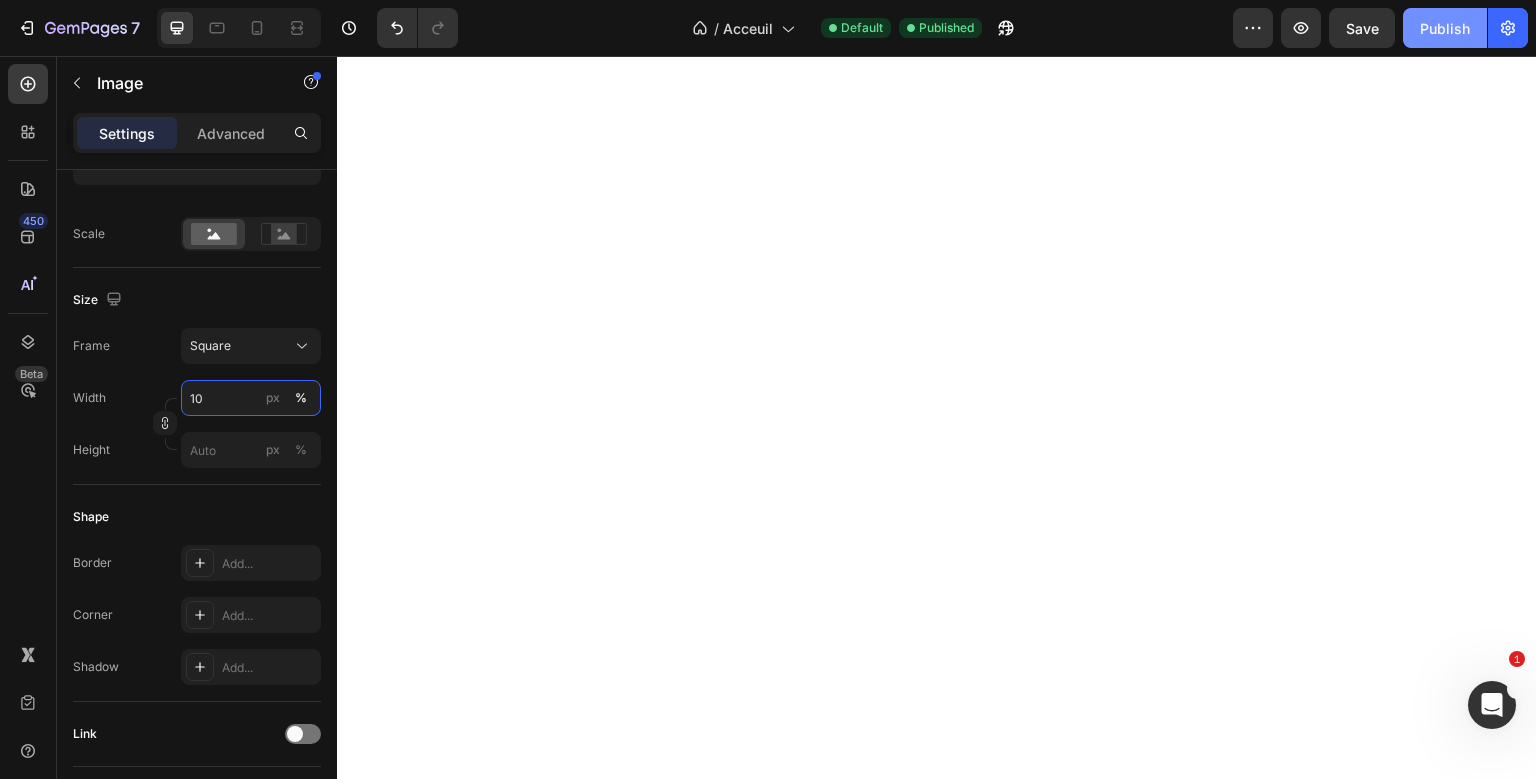type on "10" 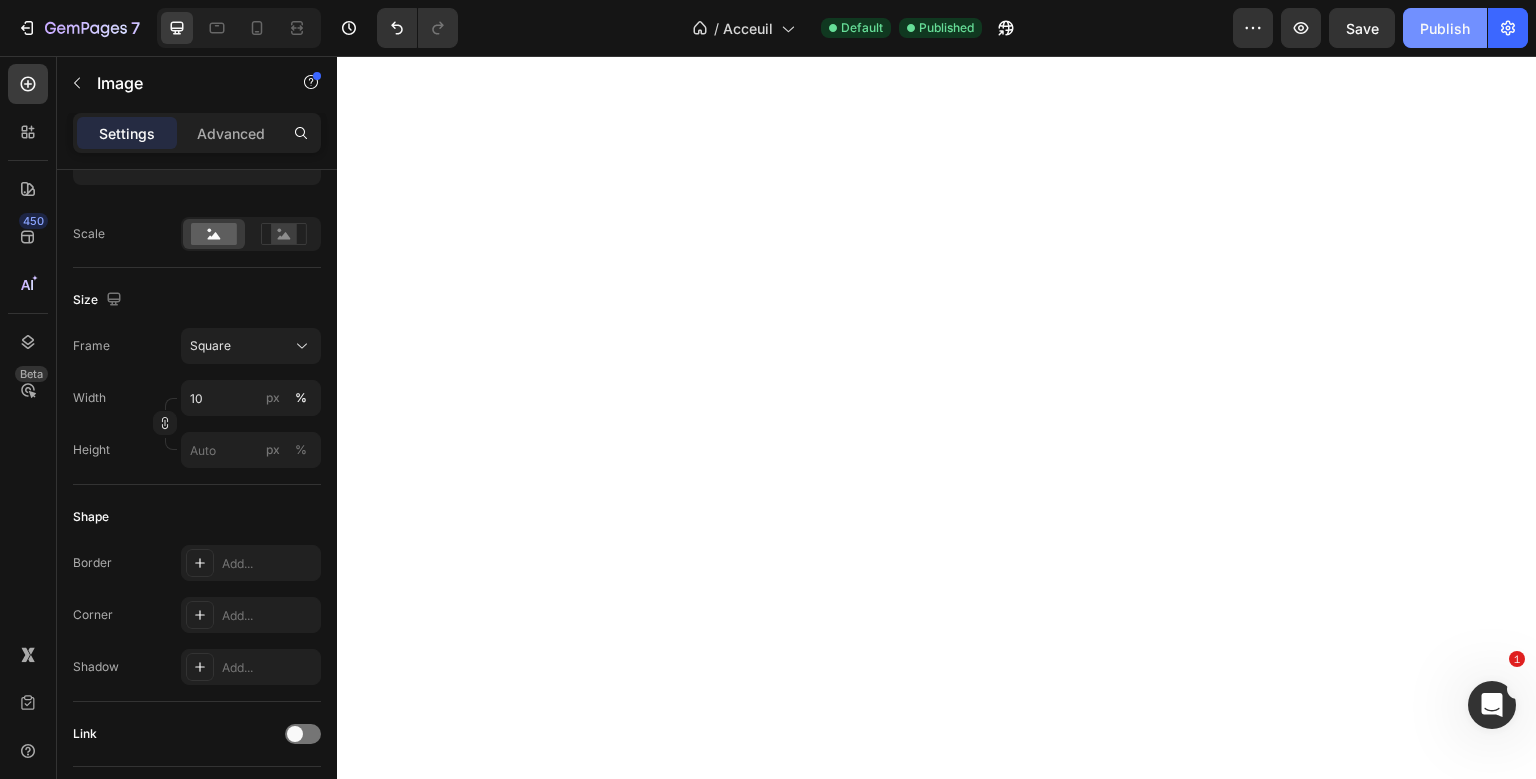 click on "Publish" at bounding box center (1445, 28) 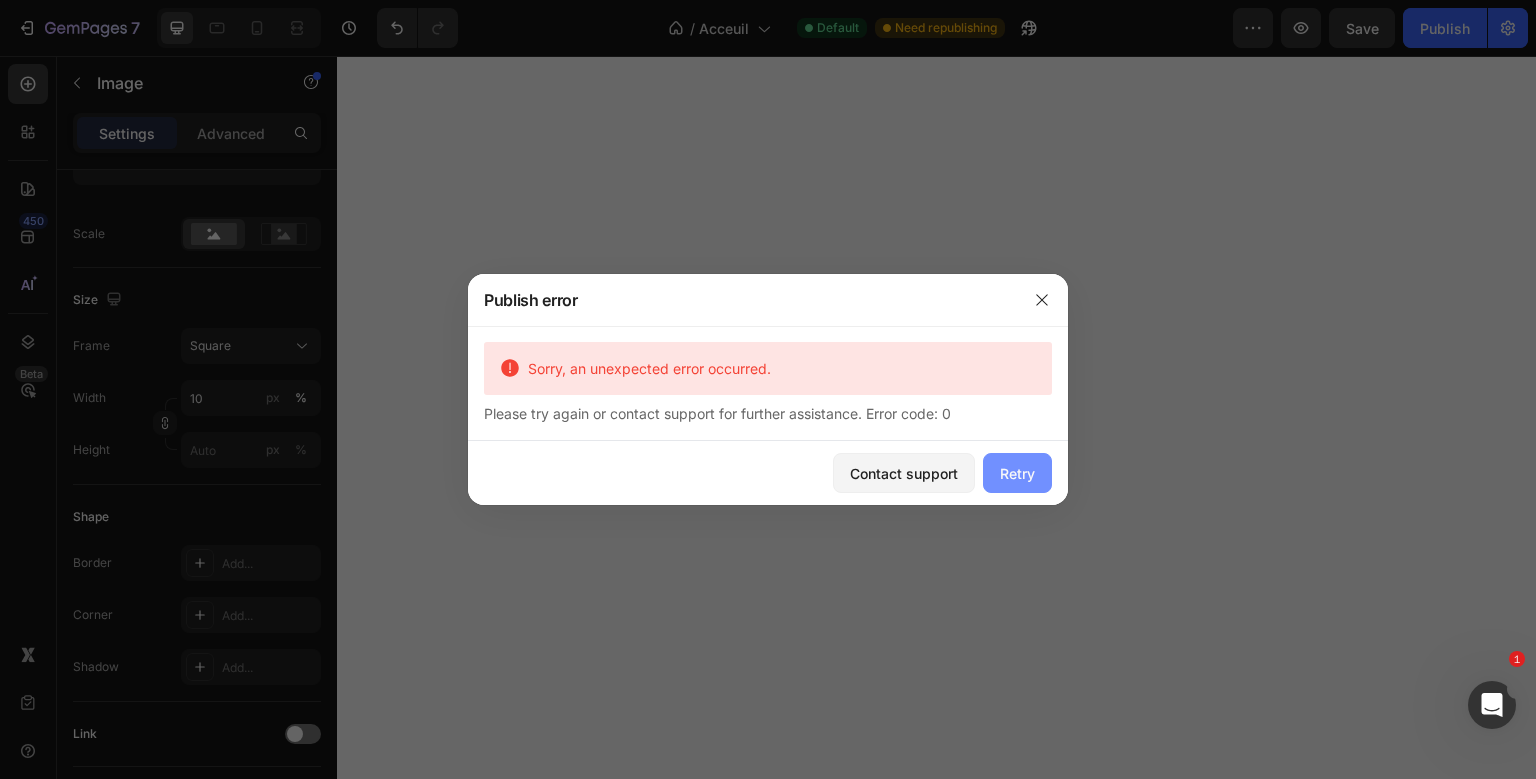 click on "Retry" at bounding box center [1017, 473] 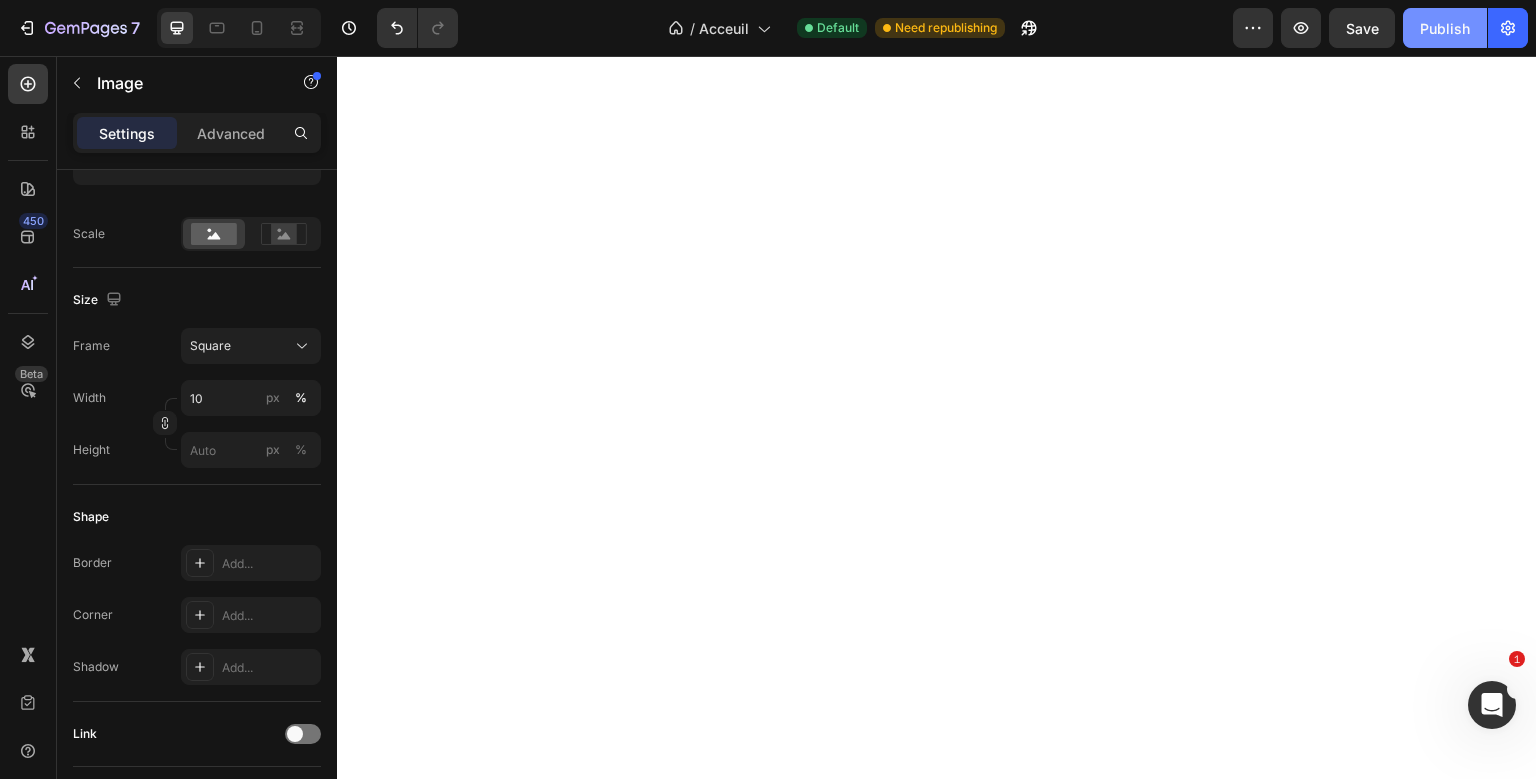 click on "Publish" at bounding box center [1445, 28] 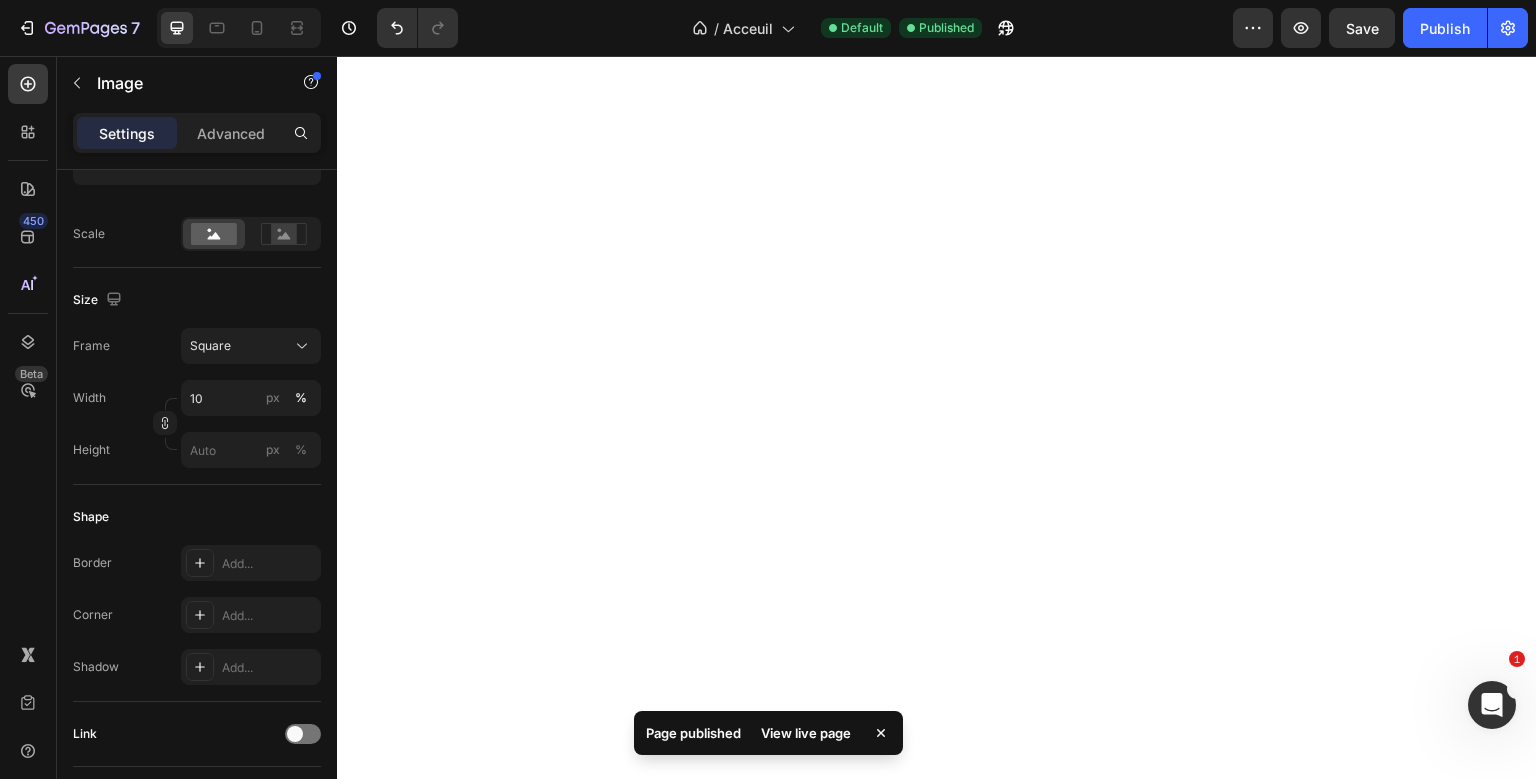 scroll, scrollTop: 0, scrollLeft: 0, axis: both 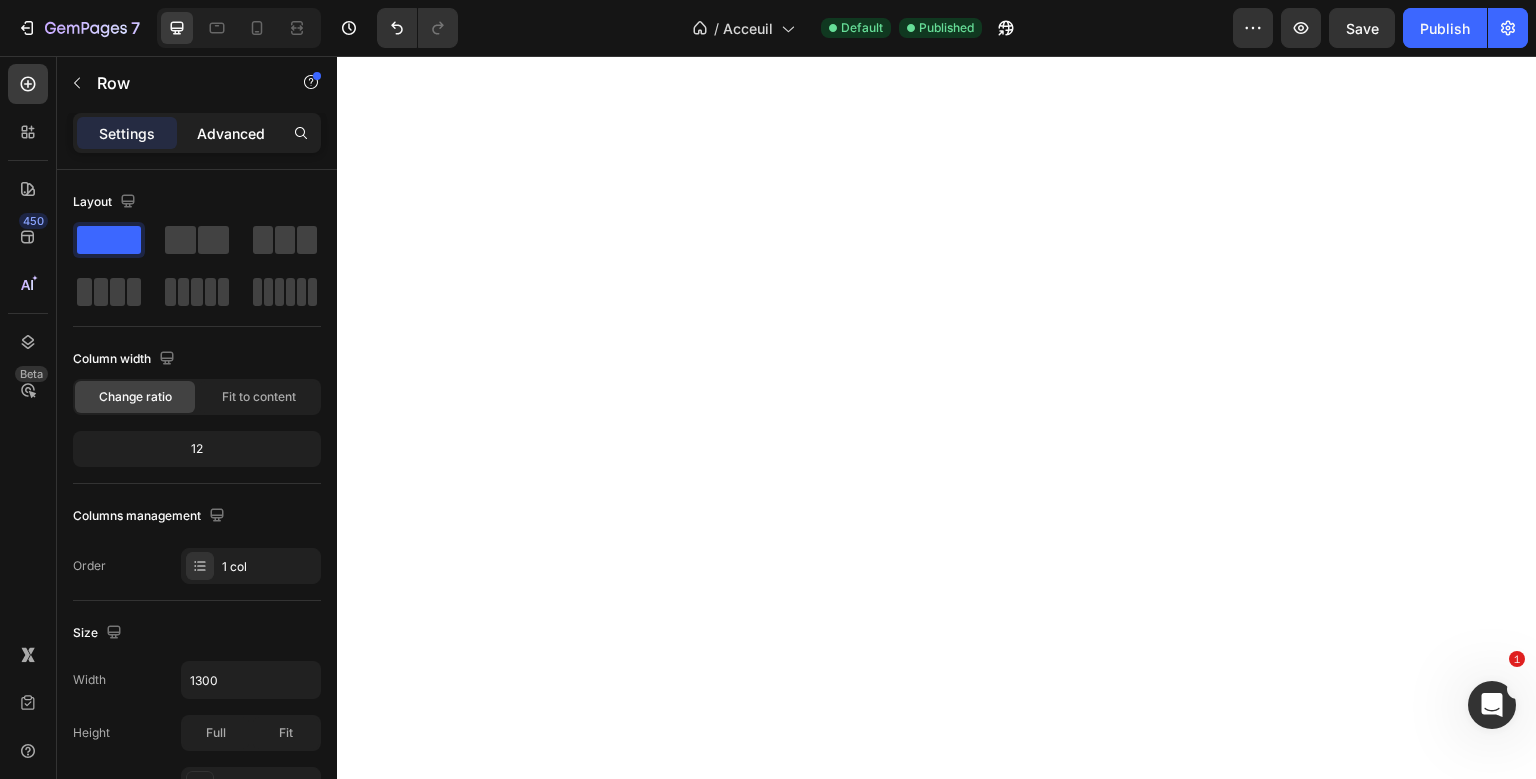 click on "Advanced" at bounding box center [231, 133] 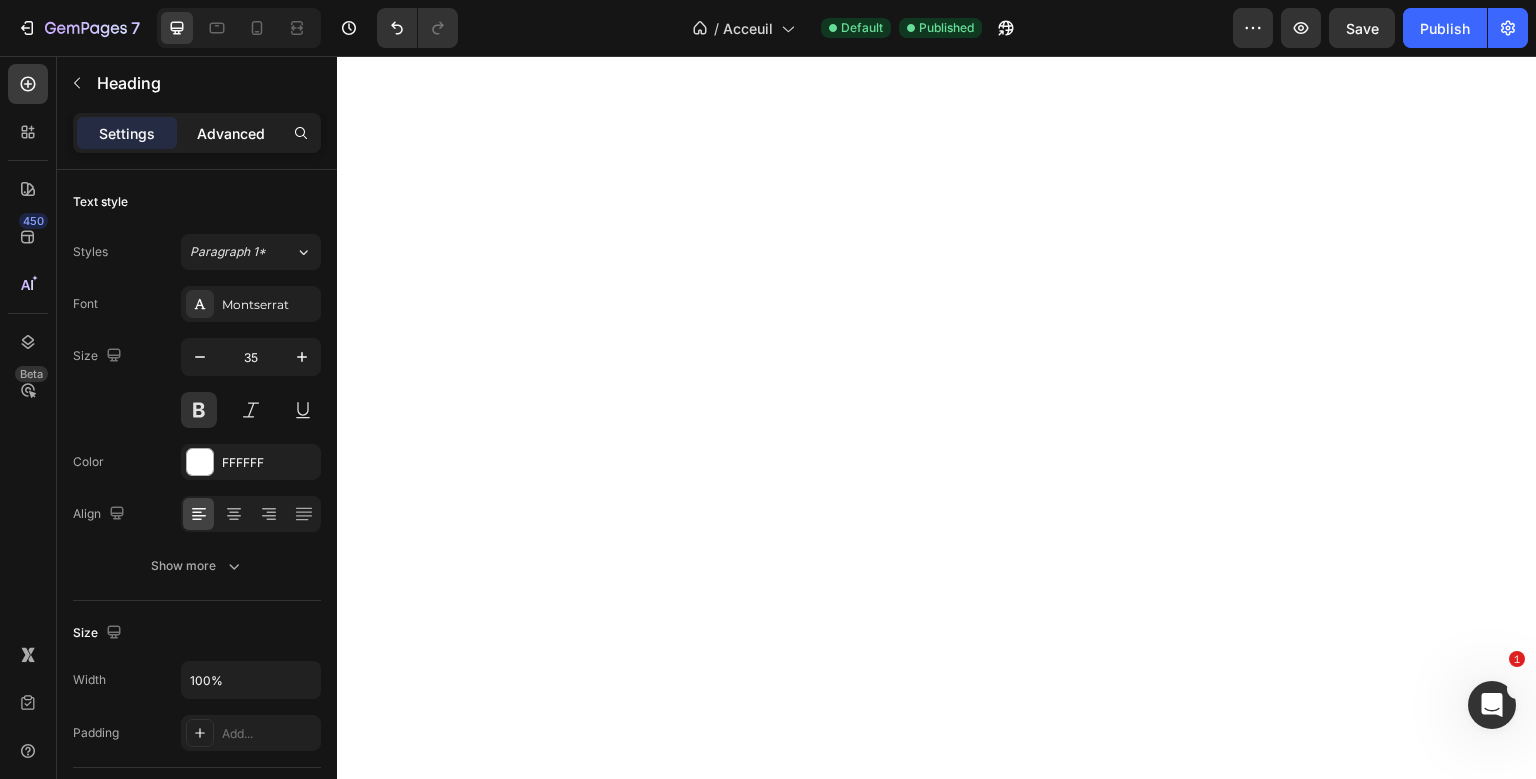 click on "Advanced" 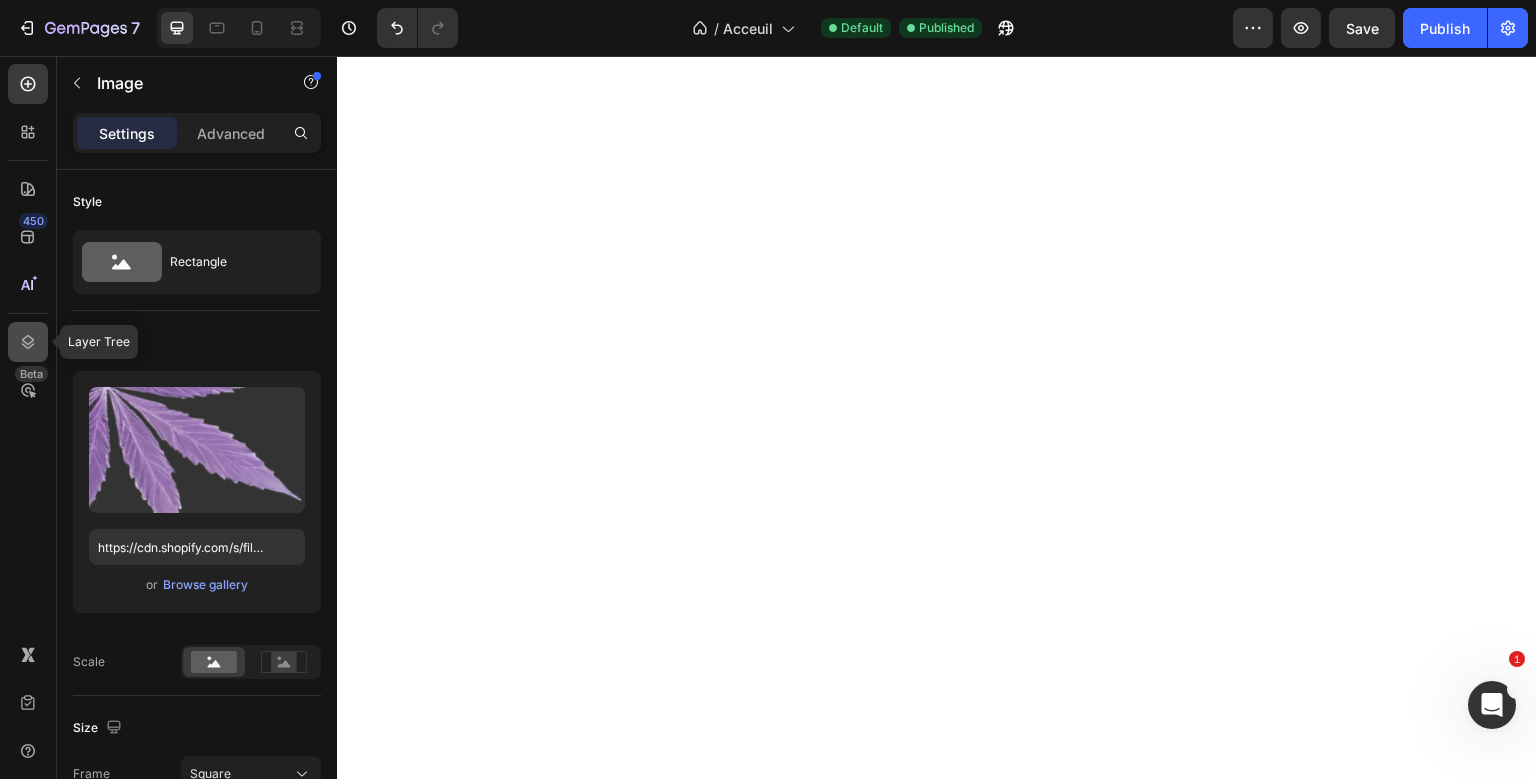 click 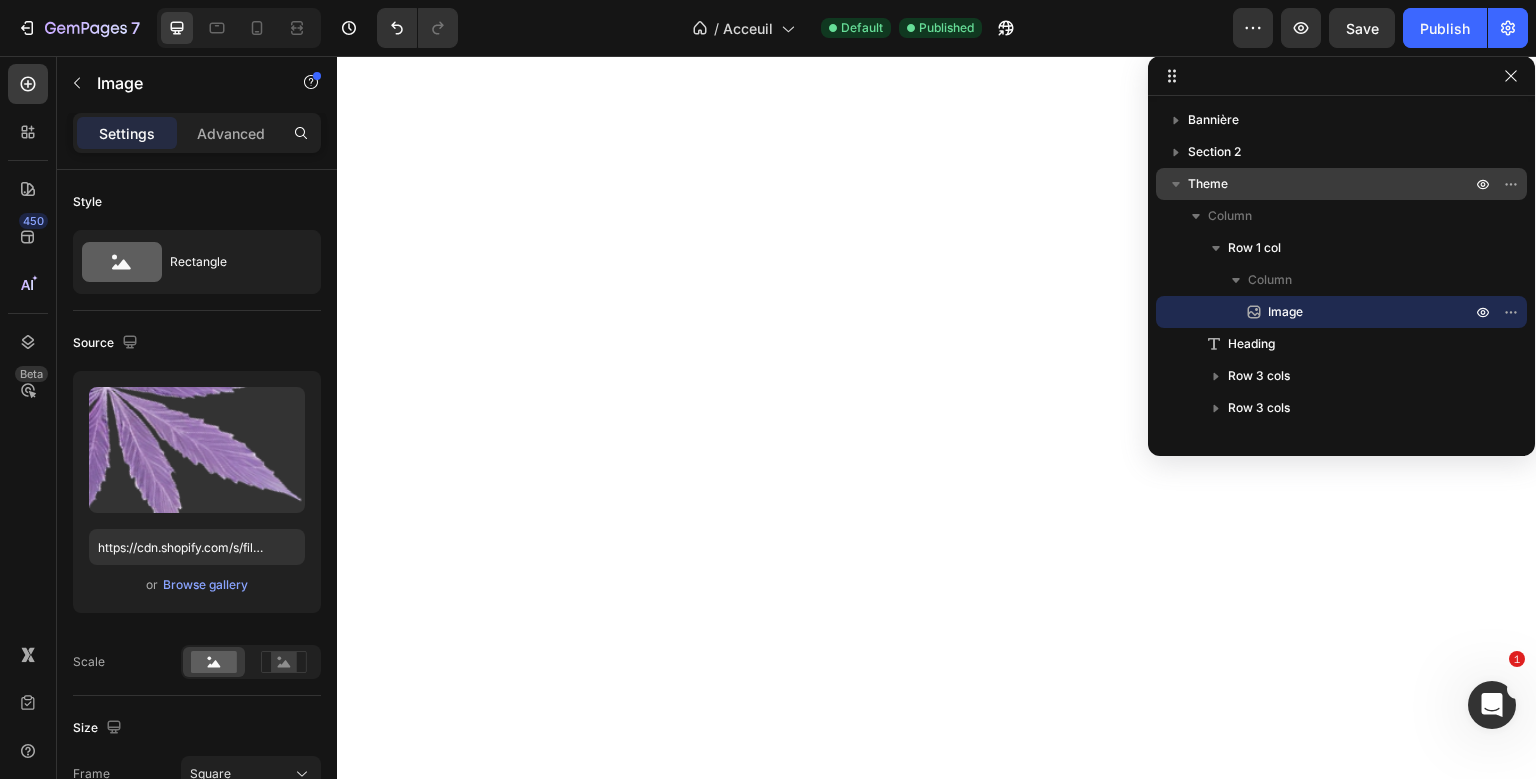 click on "Theme" at bounding box center [1331, 184] 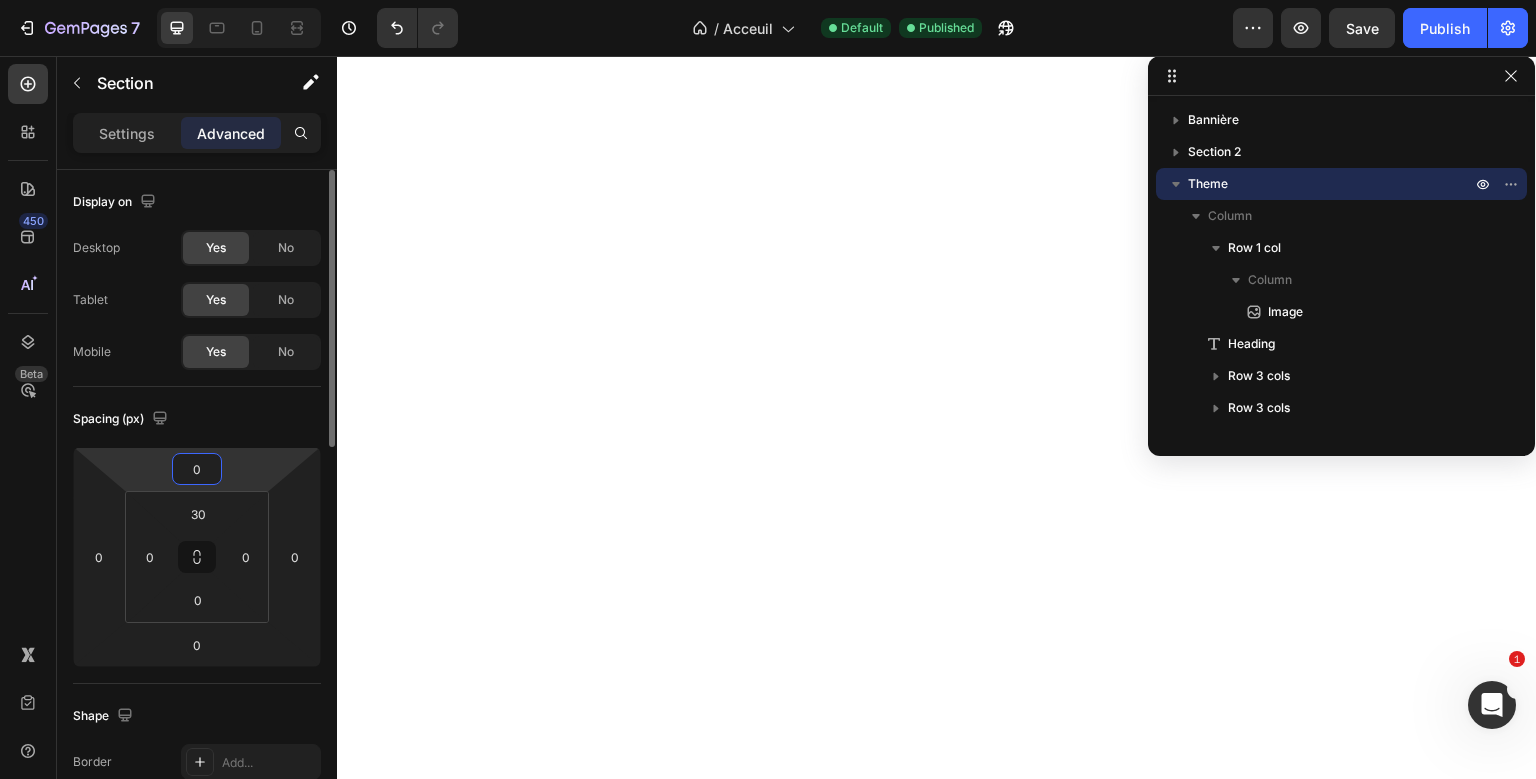 click on "0" at bounding box center [197, 469] 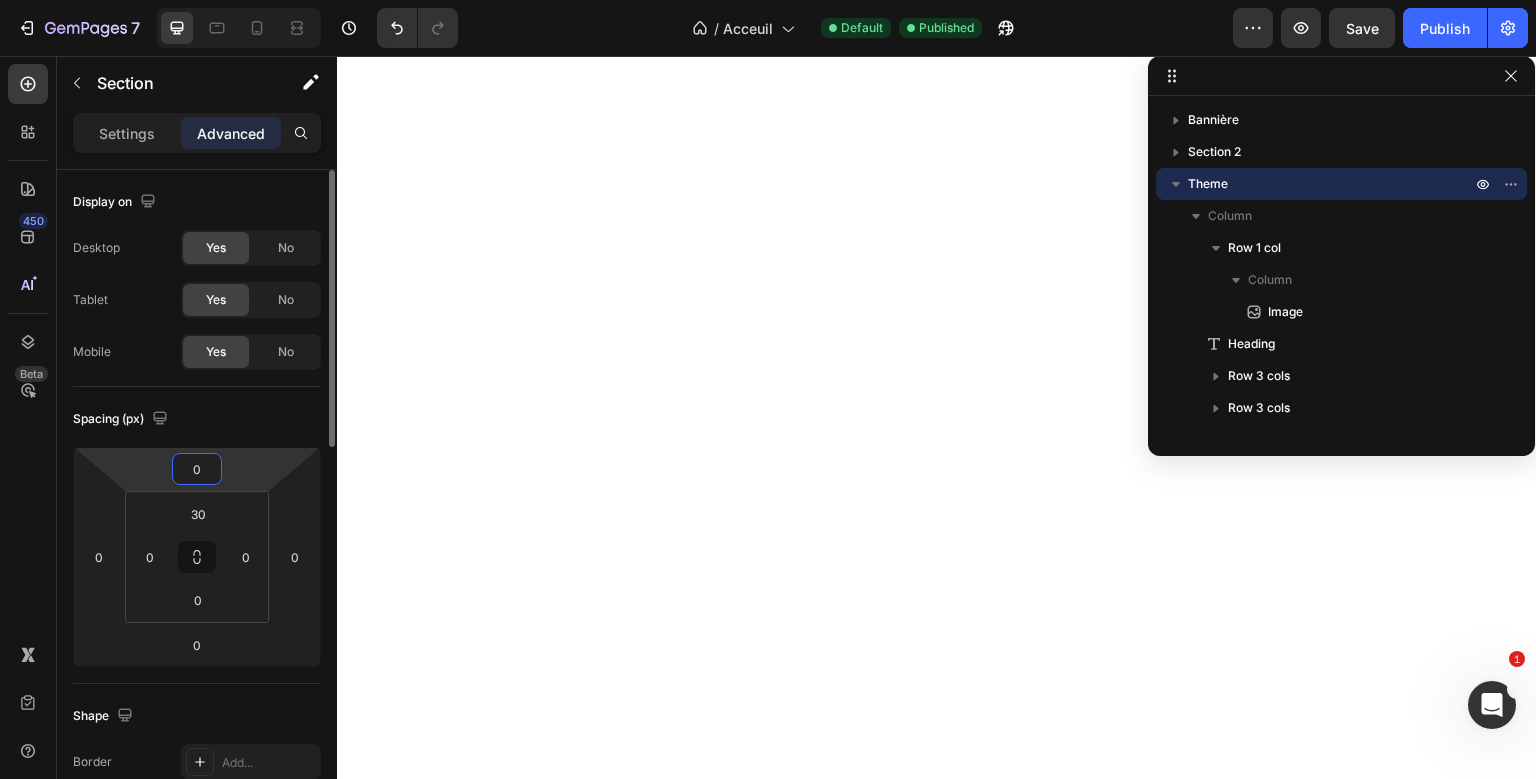 type on "+3" 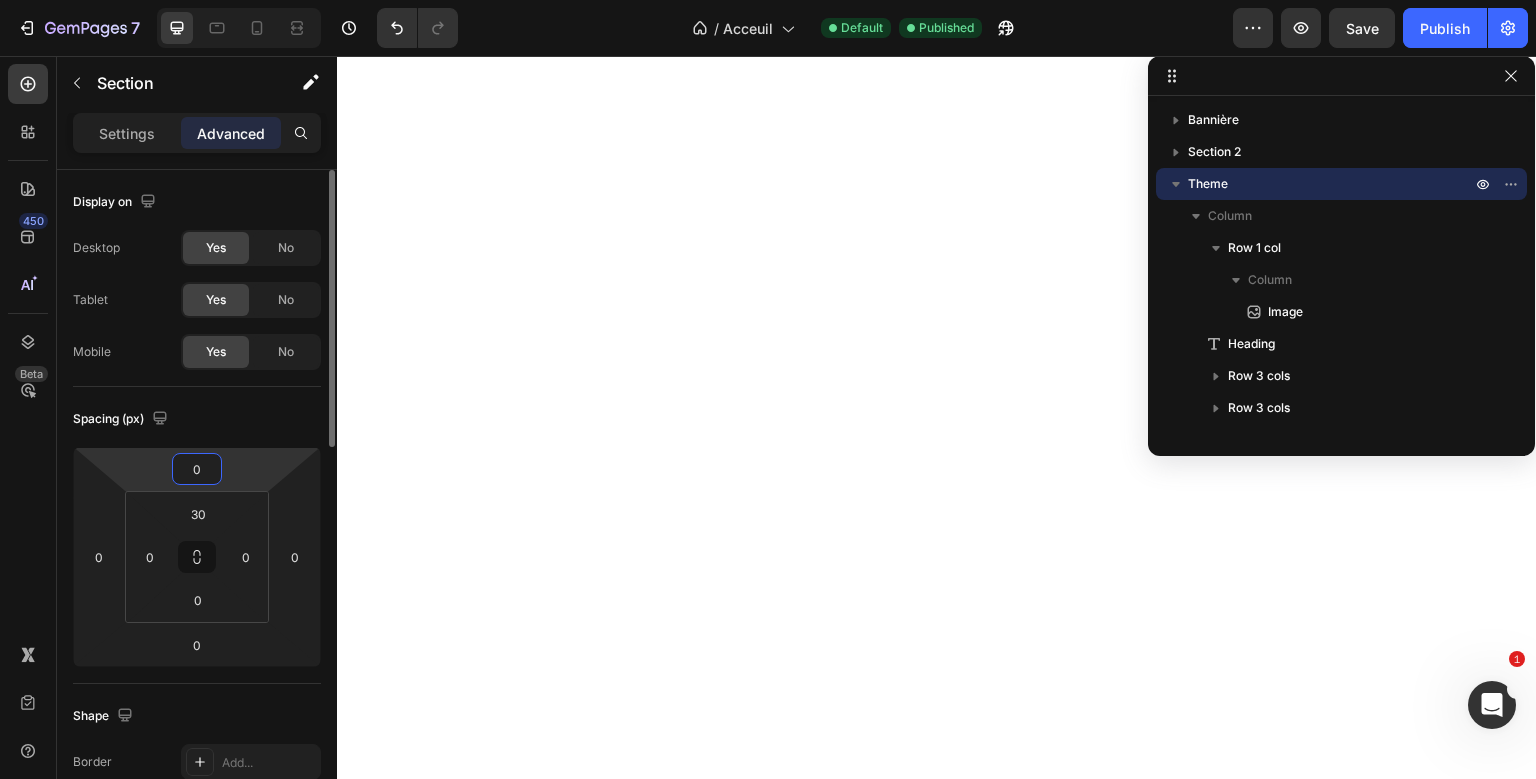 type 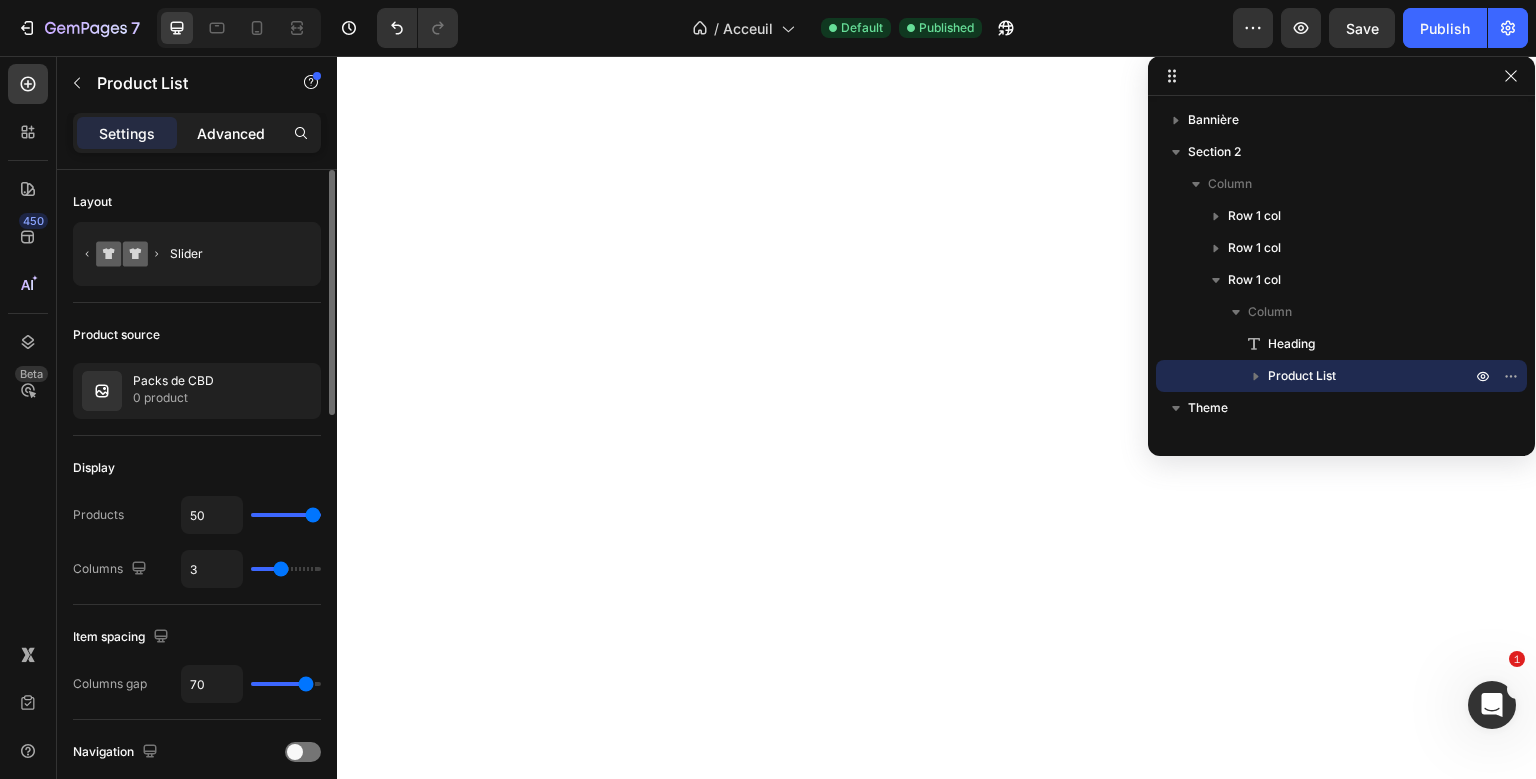 click on "Advanced" 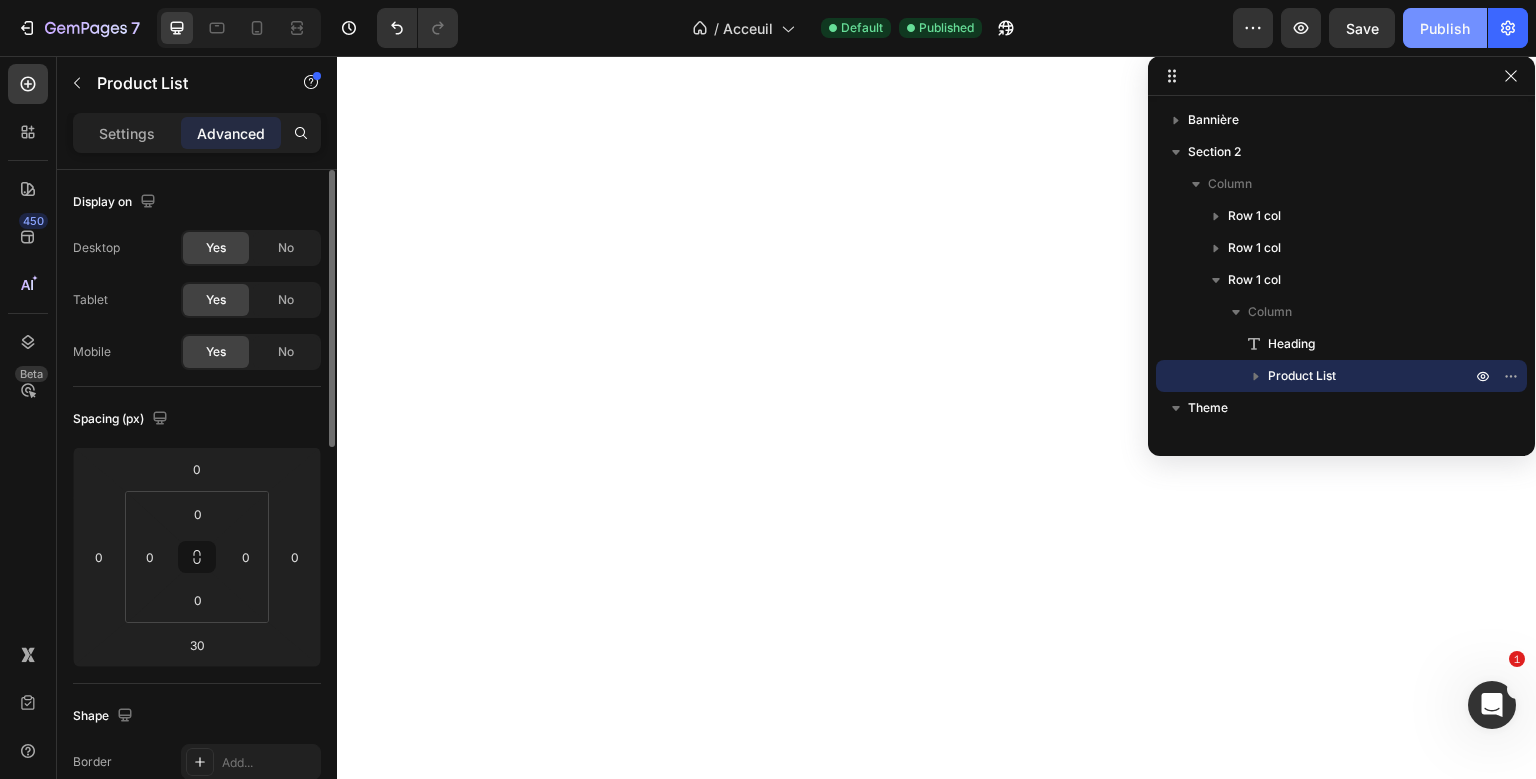 click on "Publish" 